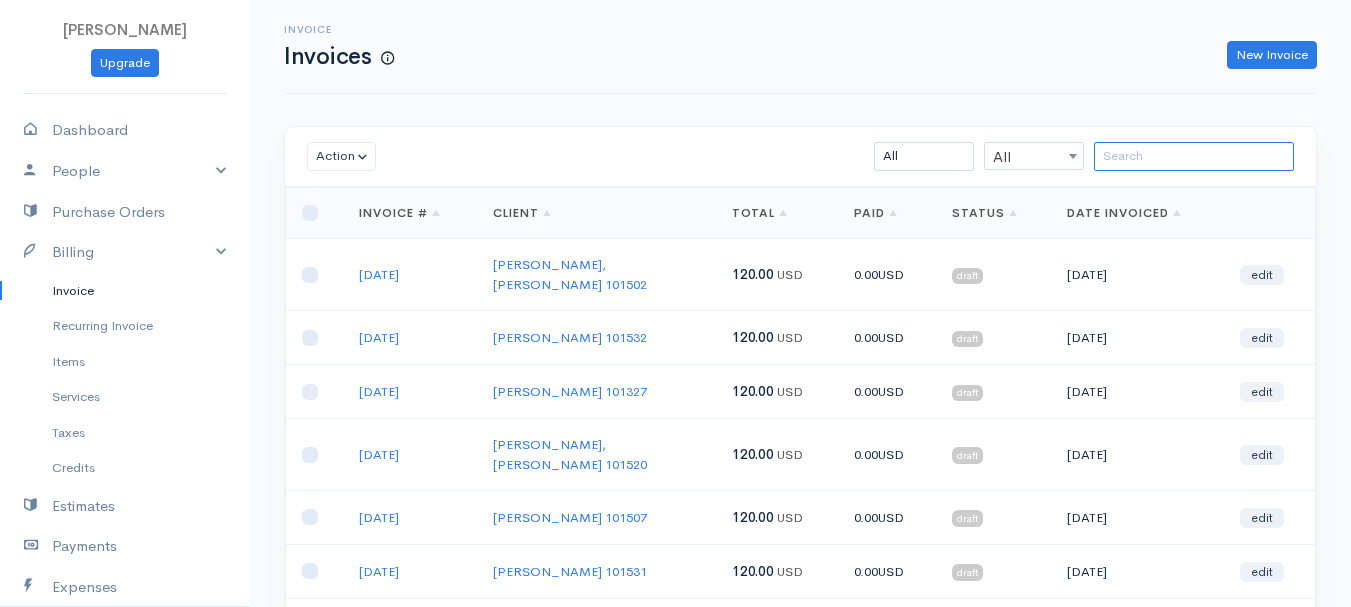 click at bounding box center [1194, 156] 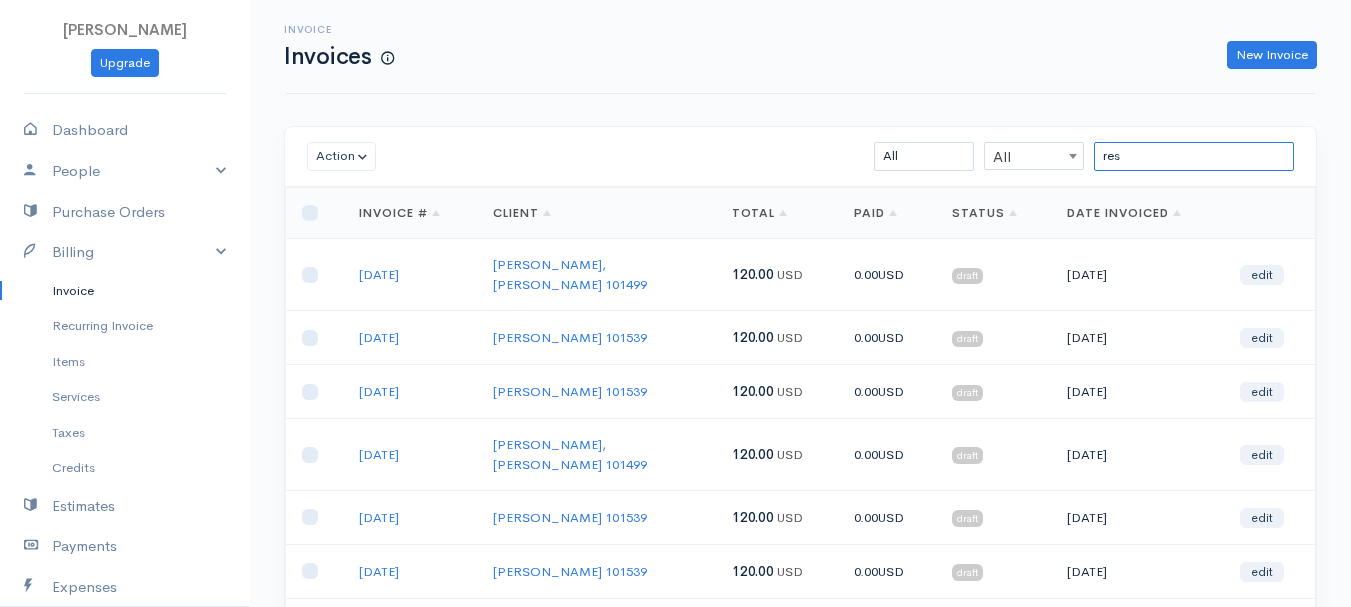 click on "res" at bounding box center (1194, 156) 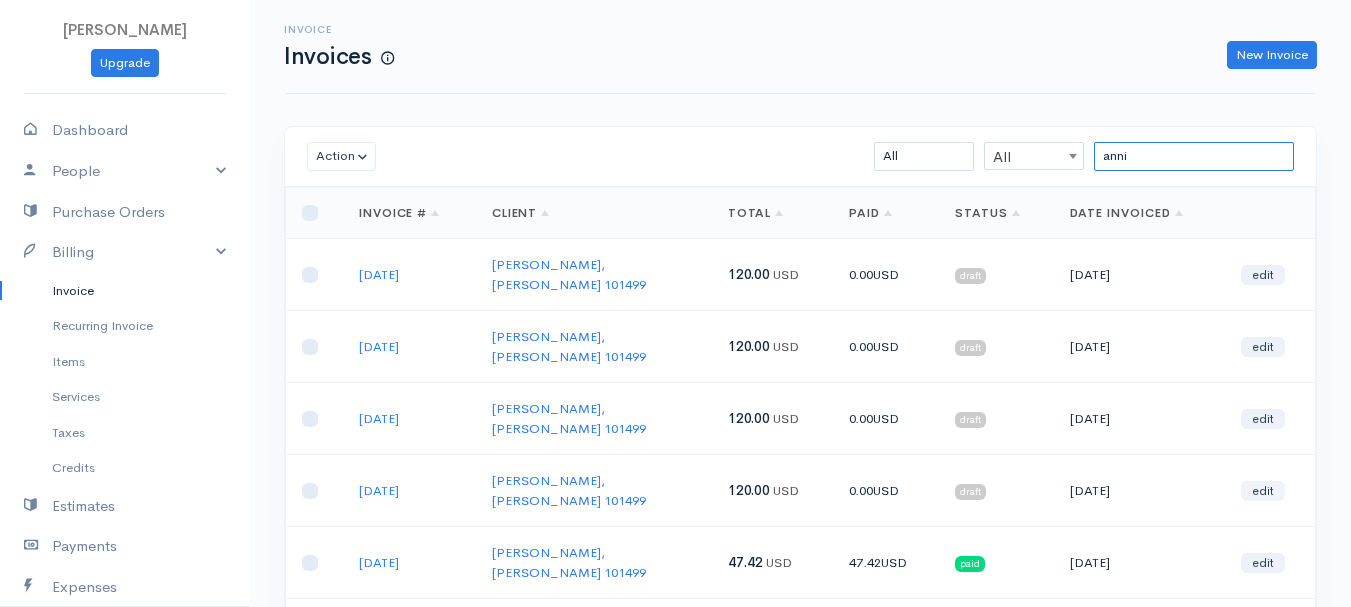 type on "anni" 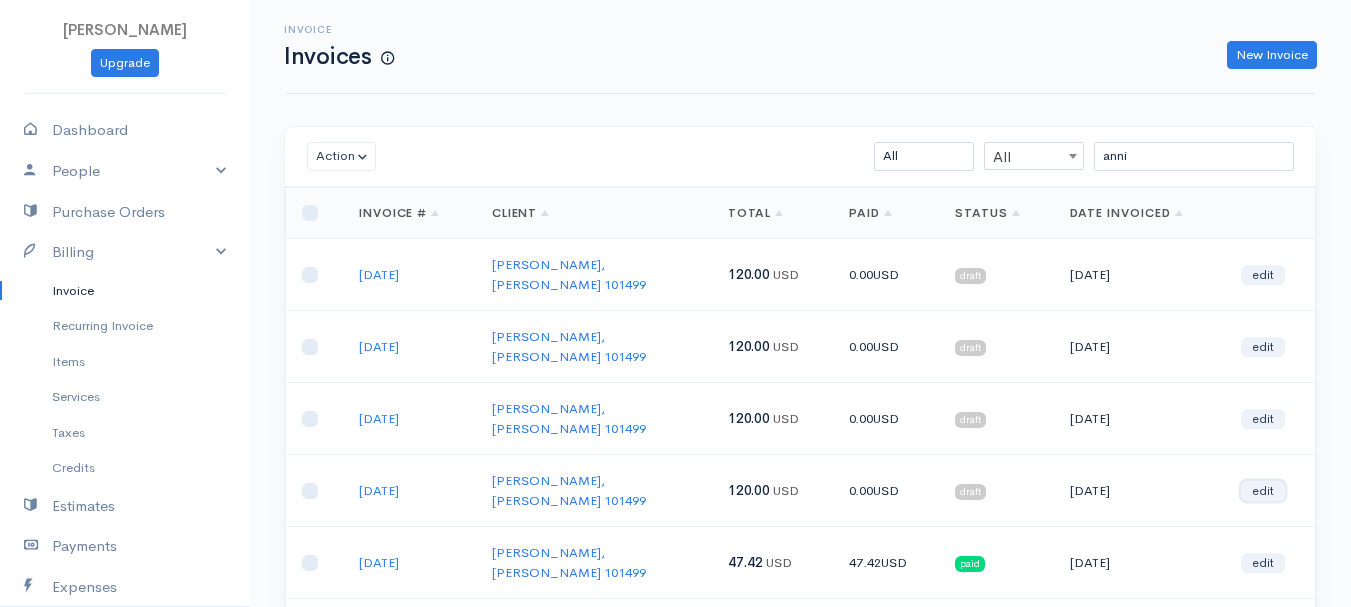 click on "edit" at bounding box center [1263, 491] 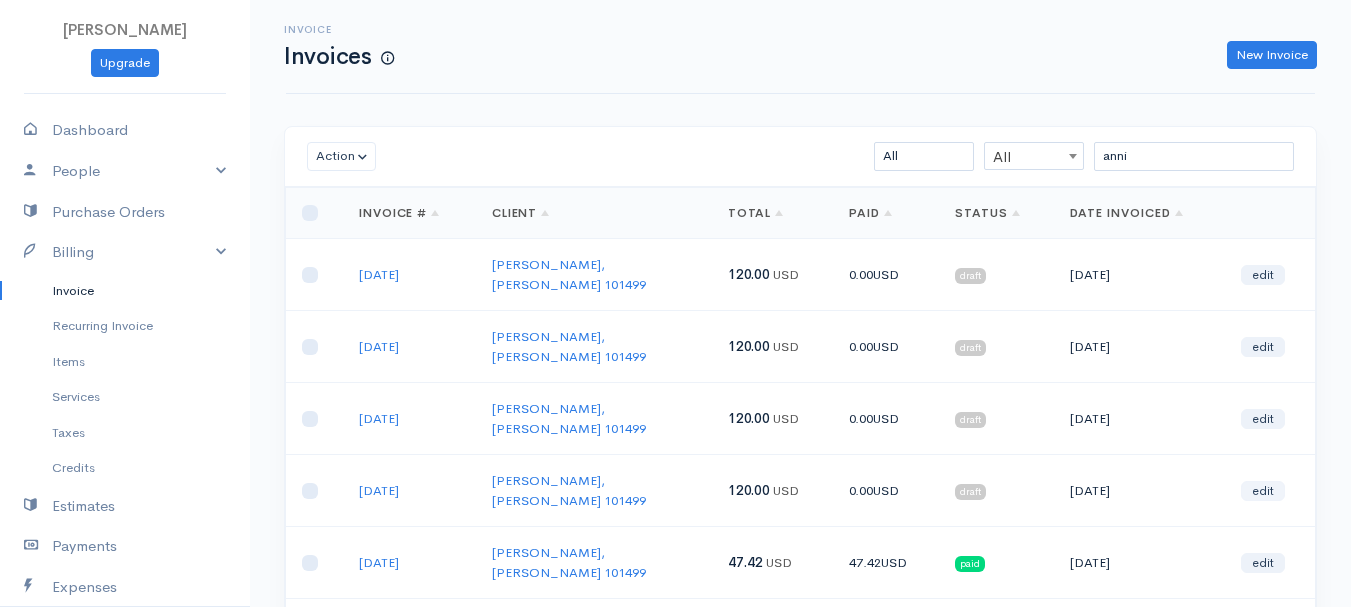 select on "2" 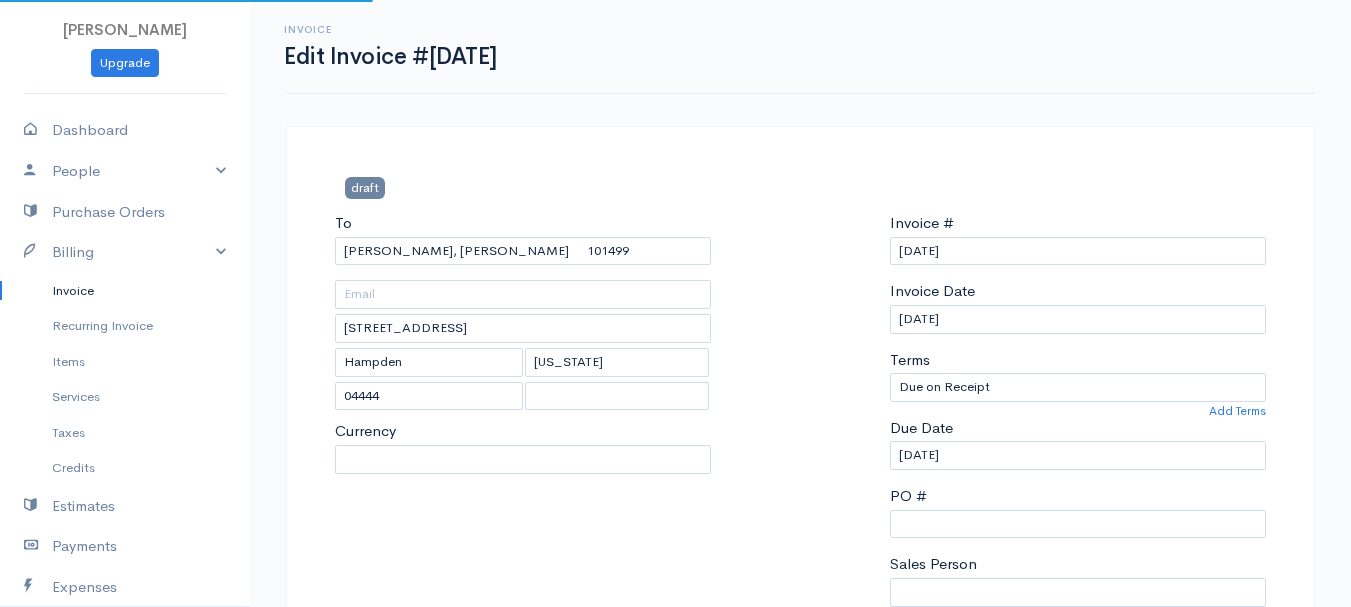 select on "[GEOGRAPHIC_DATA]" 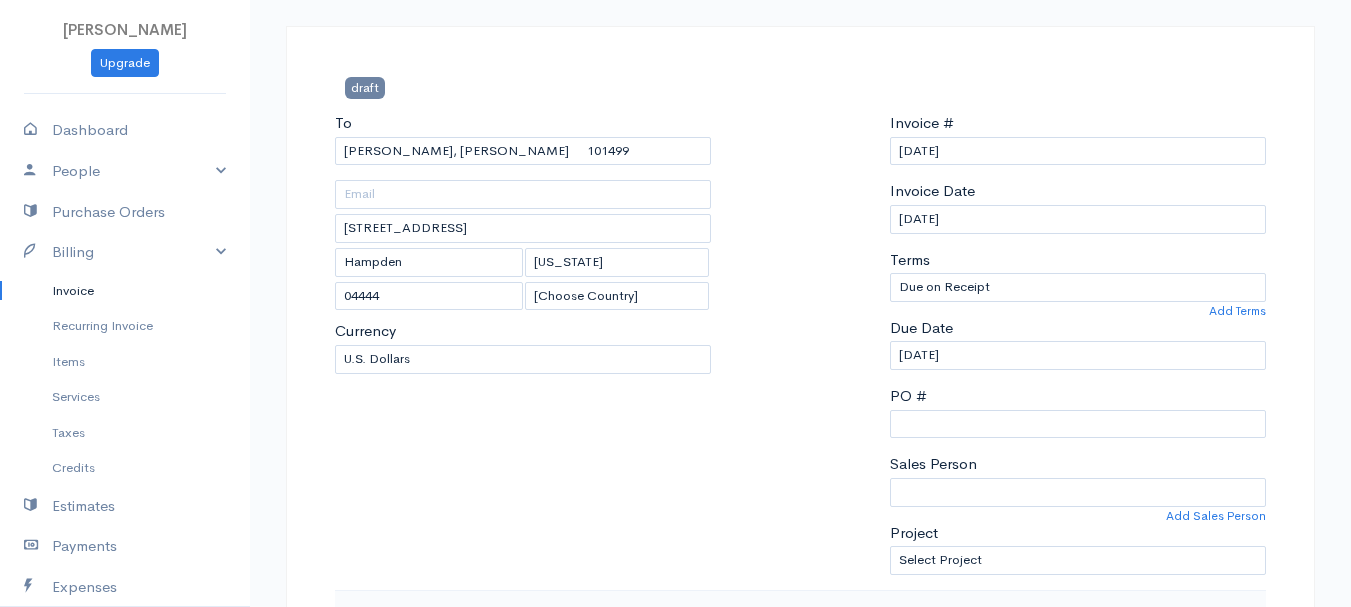scroll, scrollTop: 400, scrollLeft: 0, axis: vertical 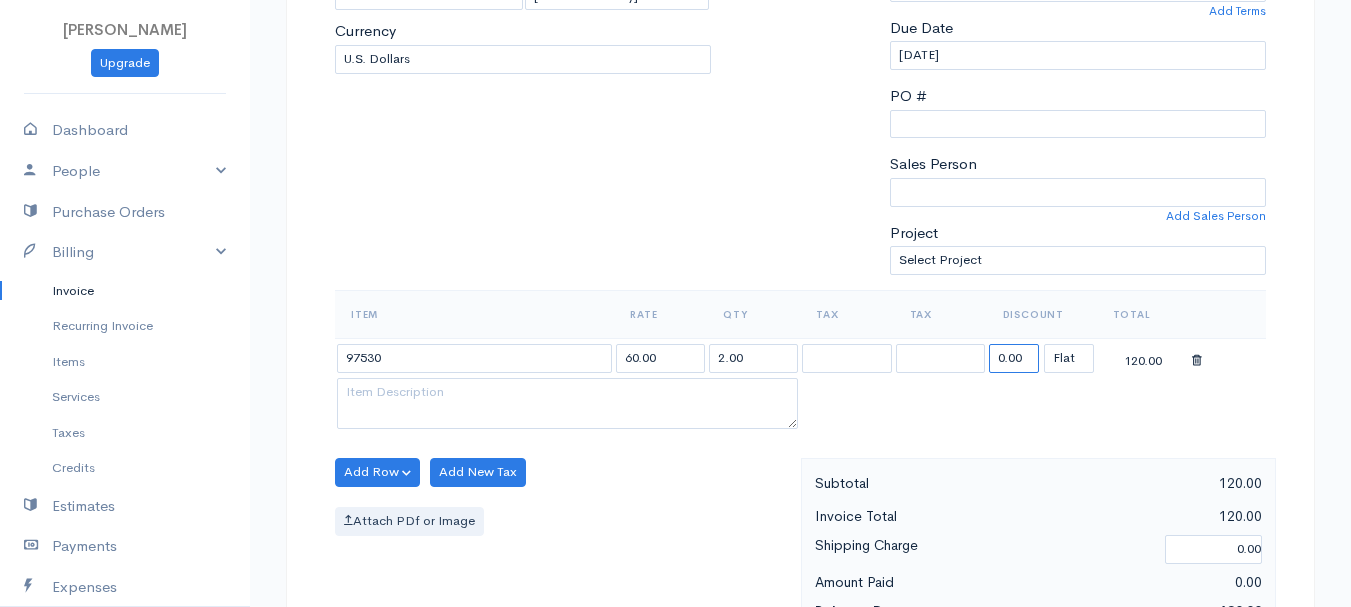 click on "0.00" at bounding box center [1014, 358] 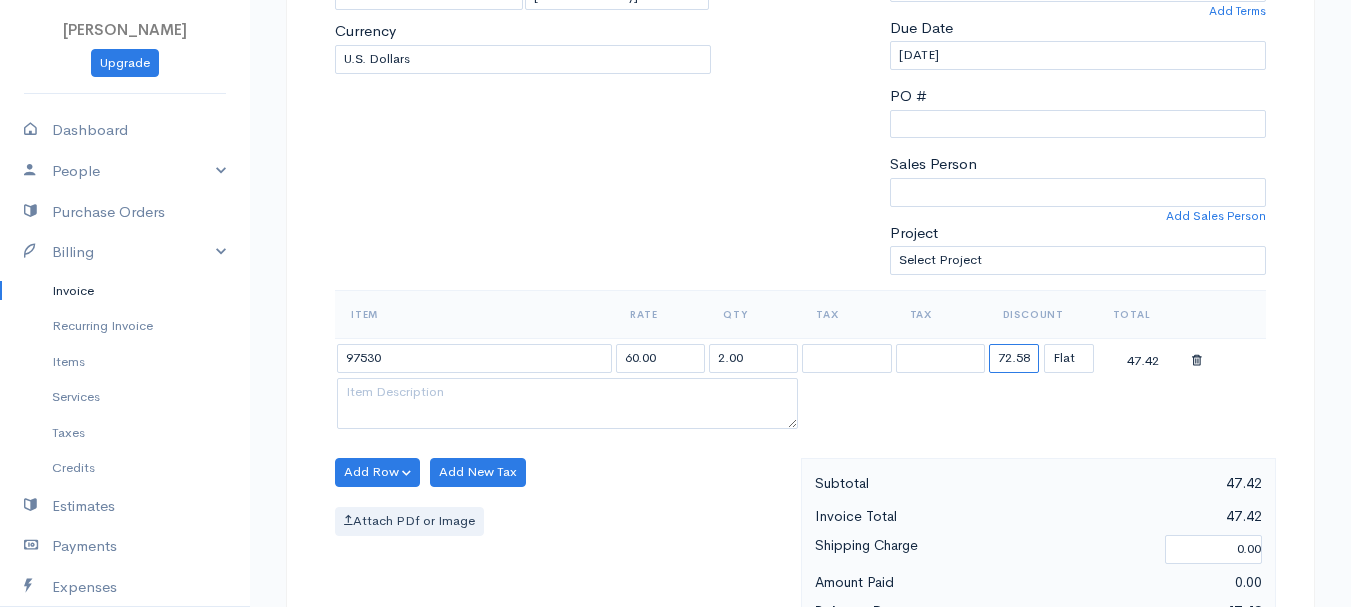 drag, startPoint x: 999, startPoint y: 357, endPoint x: 1035, endPoint y: 355, distance: 36.05551 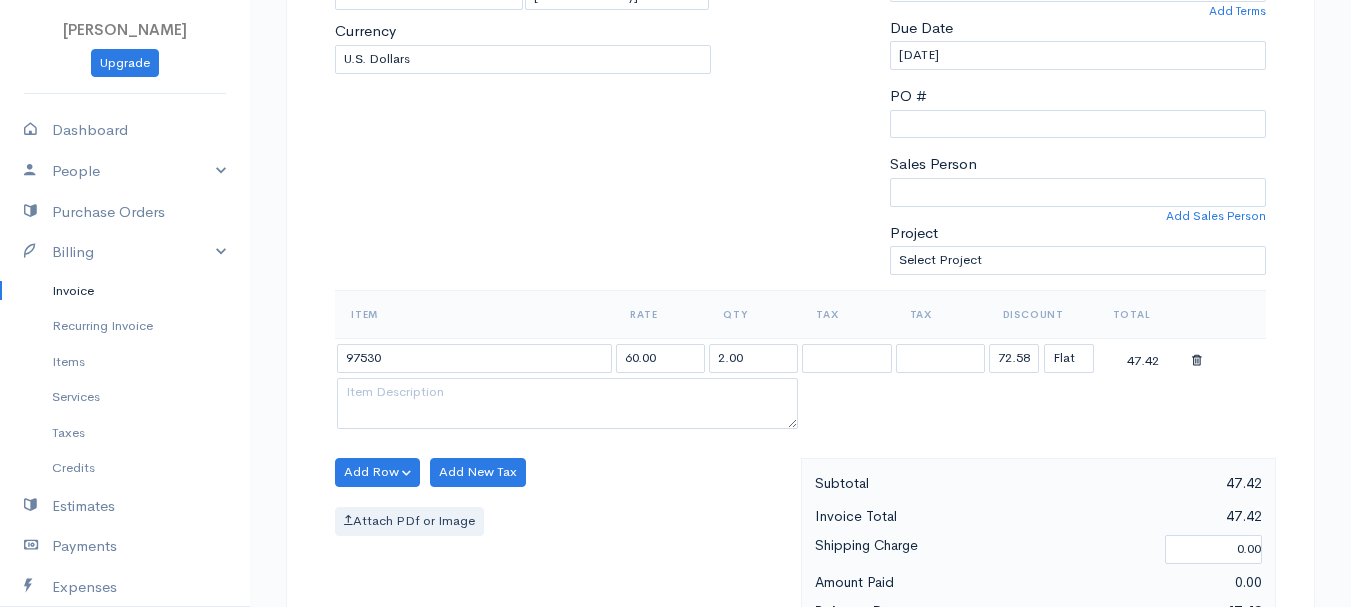 click on "Item Rate Qty Tax Tax Discount Total 97530 60.00 2.00 72.58 (%) Flat 47.42" at bounding box center (800, 362) 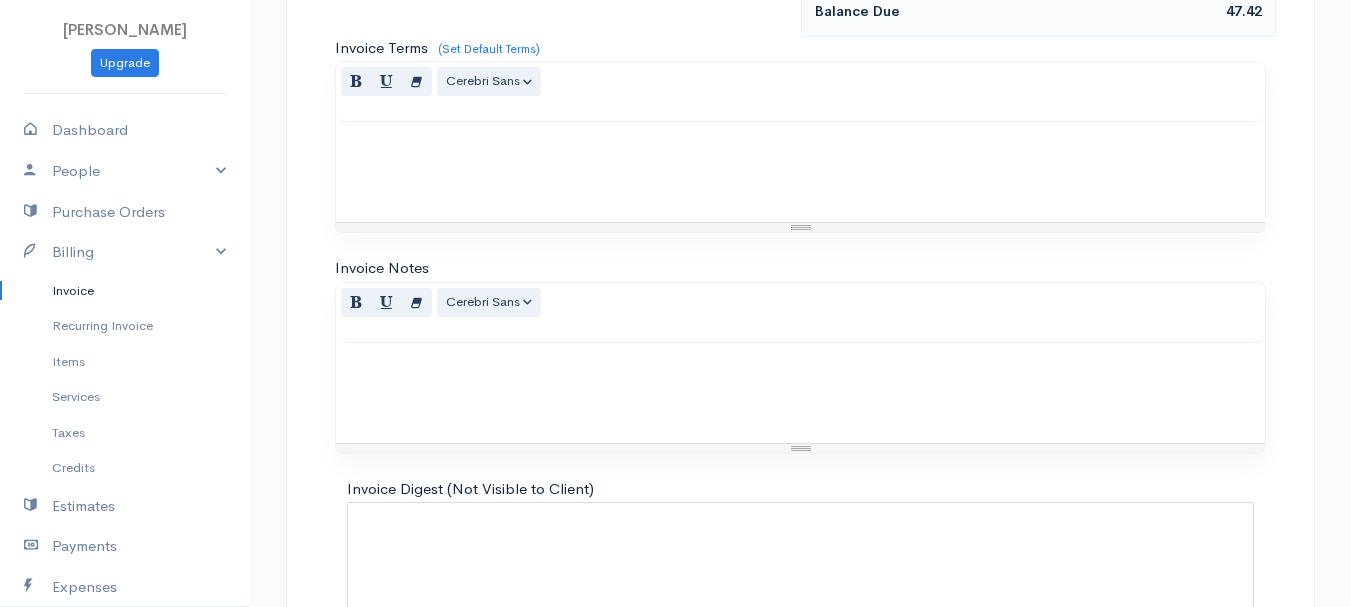 scroll, scrollTop: 1122, scrollLeft: 0, axis: vertical 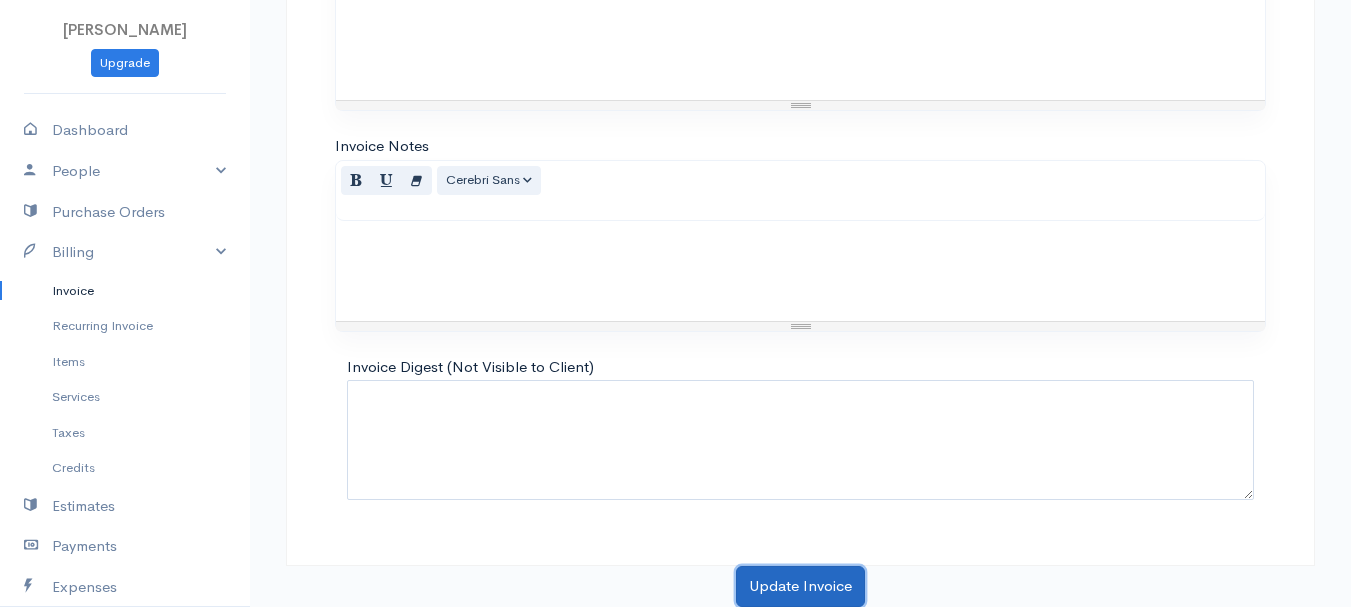 click on "Update Invoice" at bounding box center (800, 586) 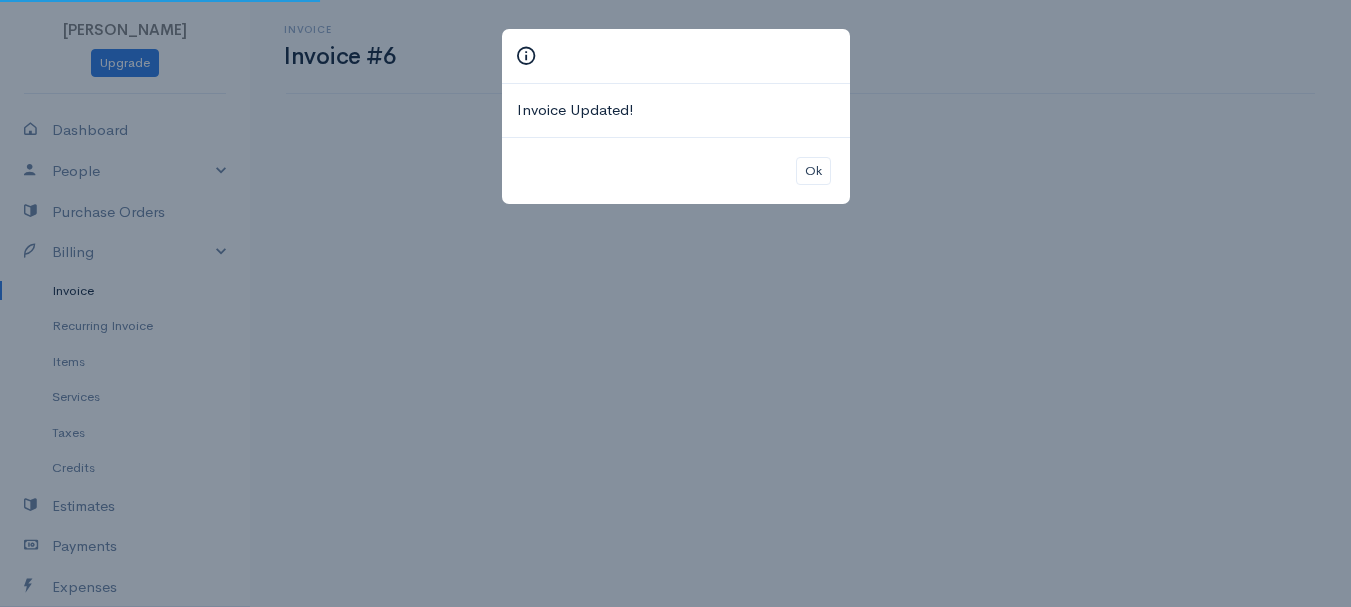 scroll, scrollTop: 0, scrollLeft: 0, axis: both 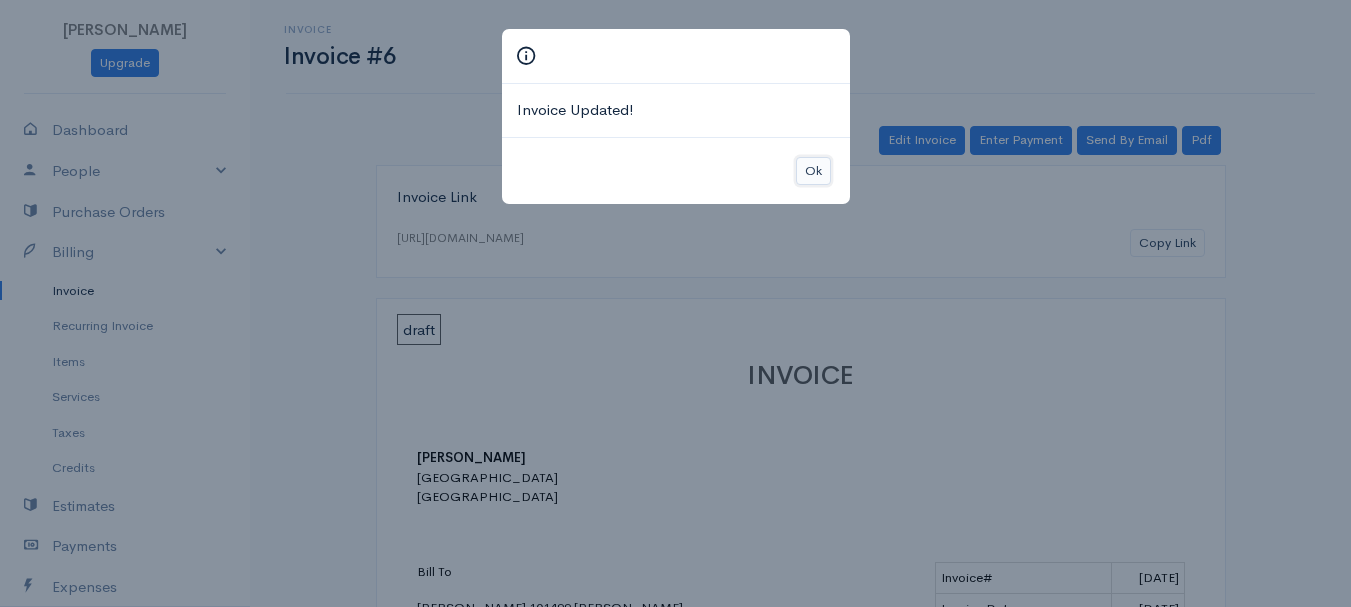 click on "Ok" at bounding box center [813, 171] 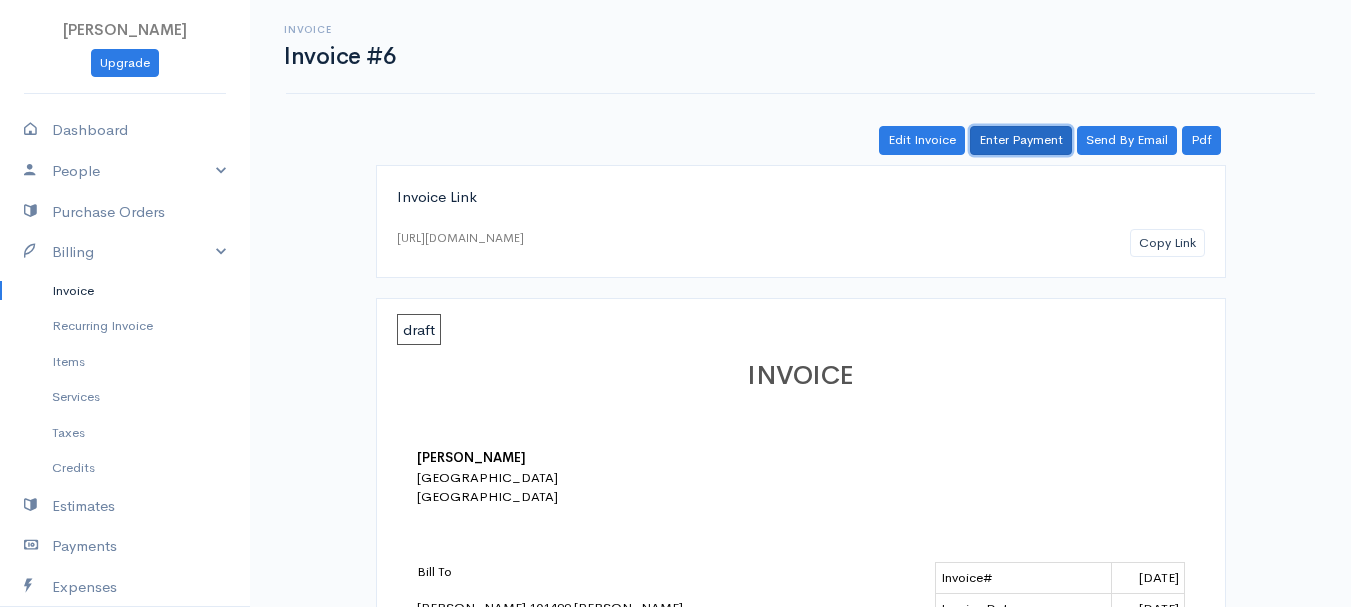 click on "Enter Payment" at bounding box center (1021, 140) 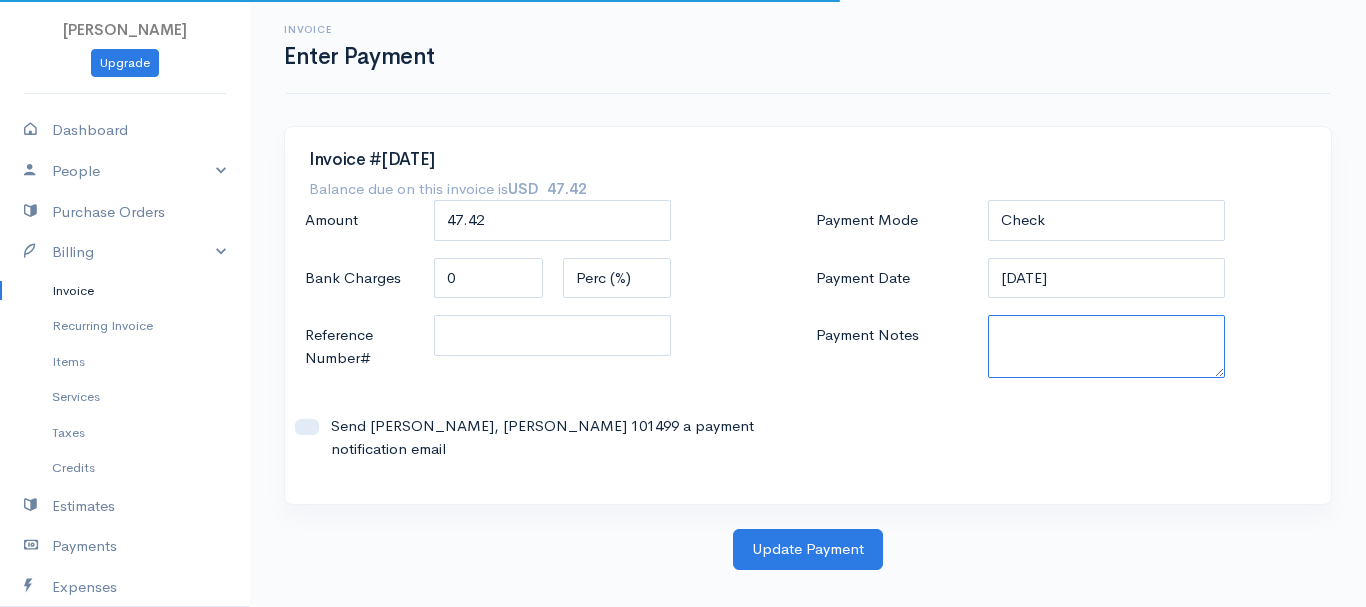 click on "Payment Notes" at bounding box center [1107, 346] 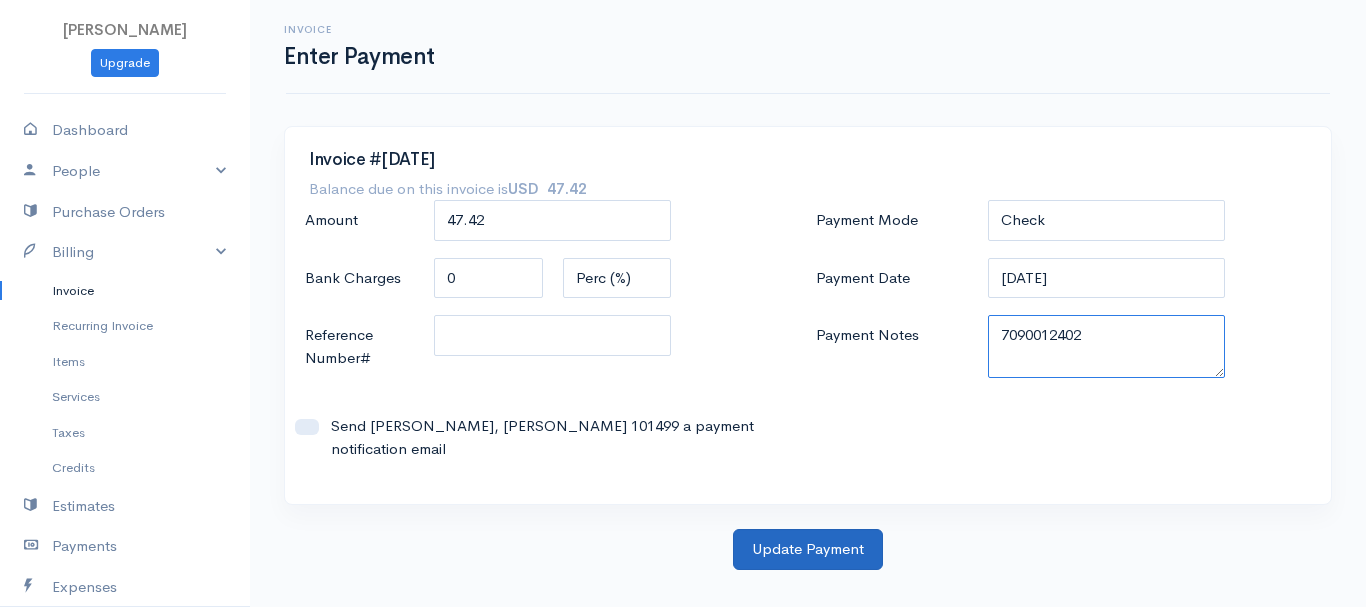 type on "7090012402" 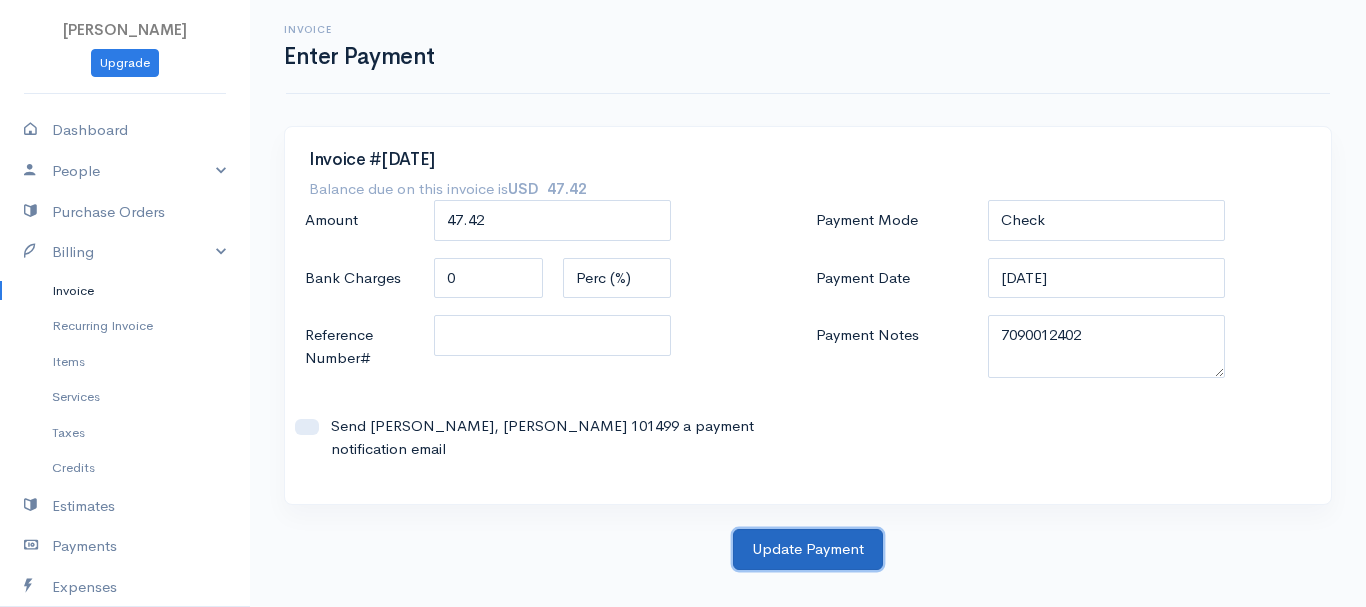 click on "Update Payment" at bounding box center [808, 549] 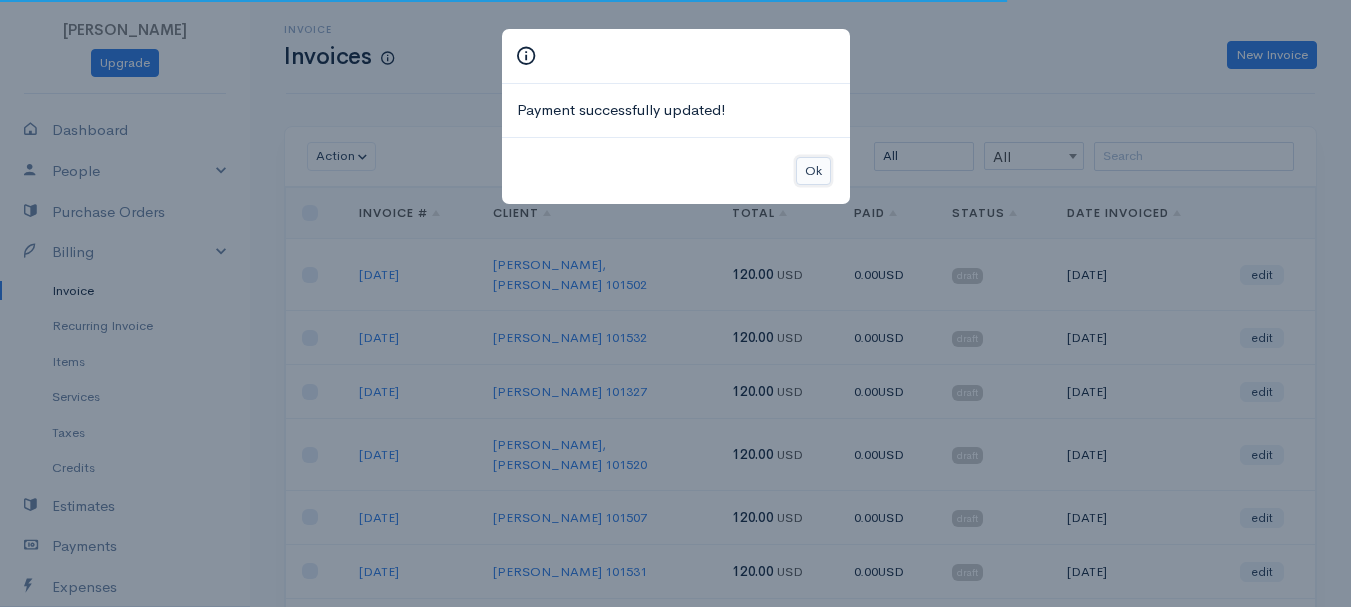 click on "Ok" at bounding box center [813, 171] 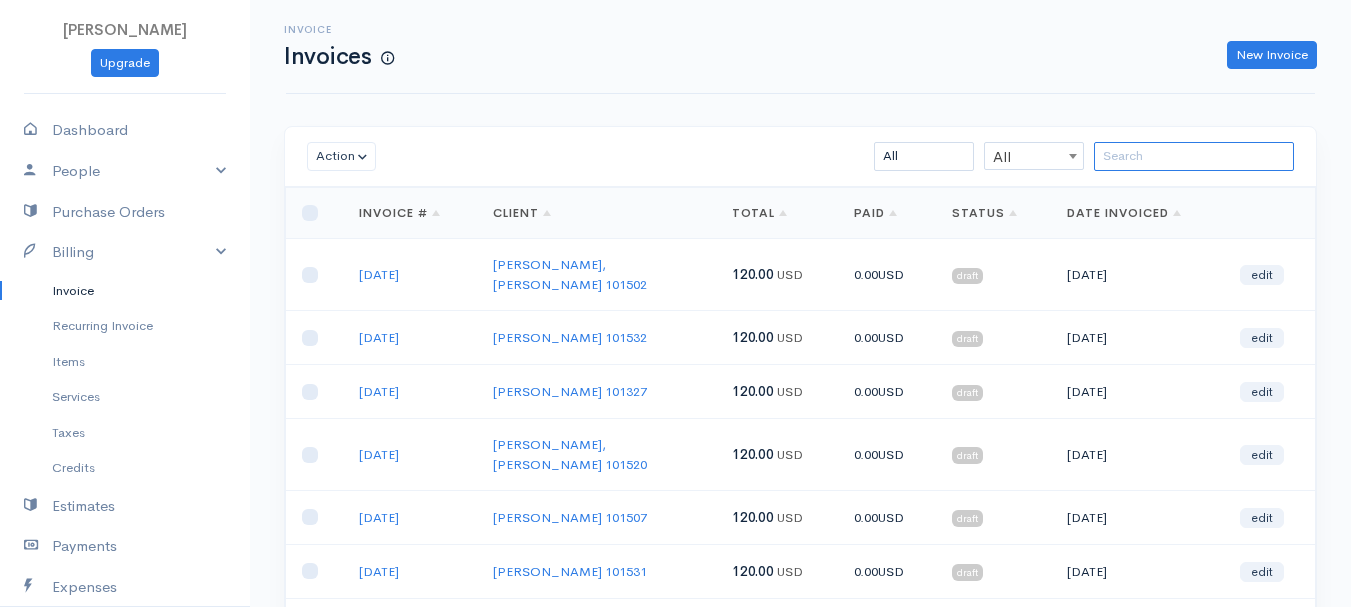 click at bounding box center (1194, 156) 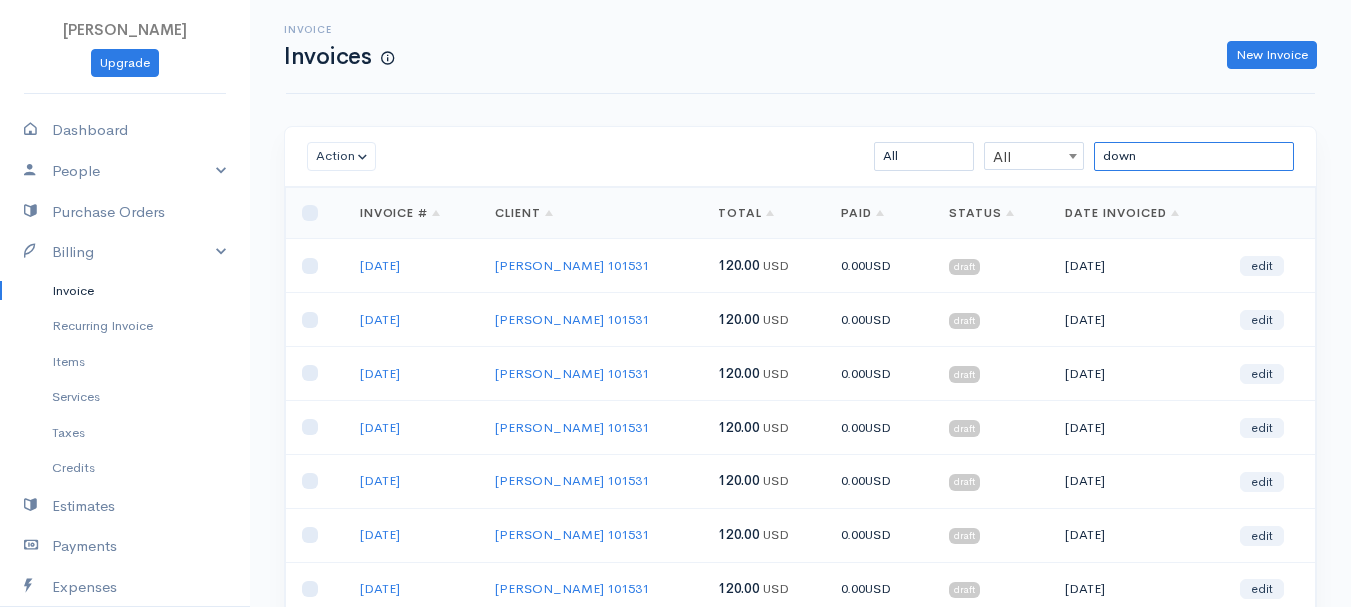 scroll, scrollTop: 200, scrollLeft: 0, axis: vertical 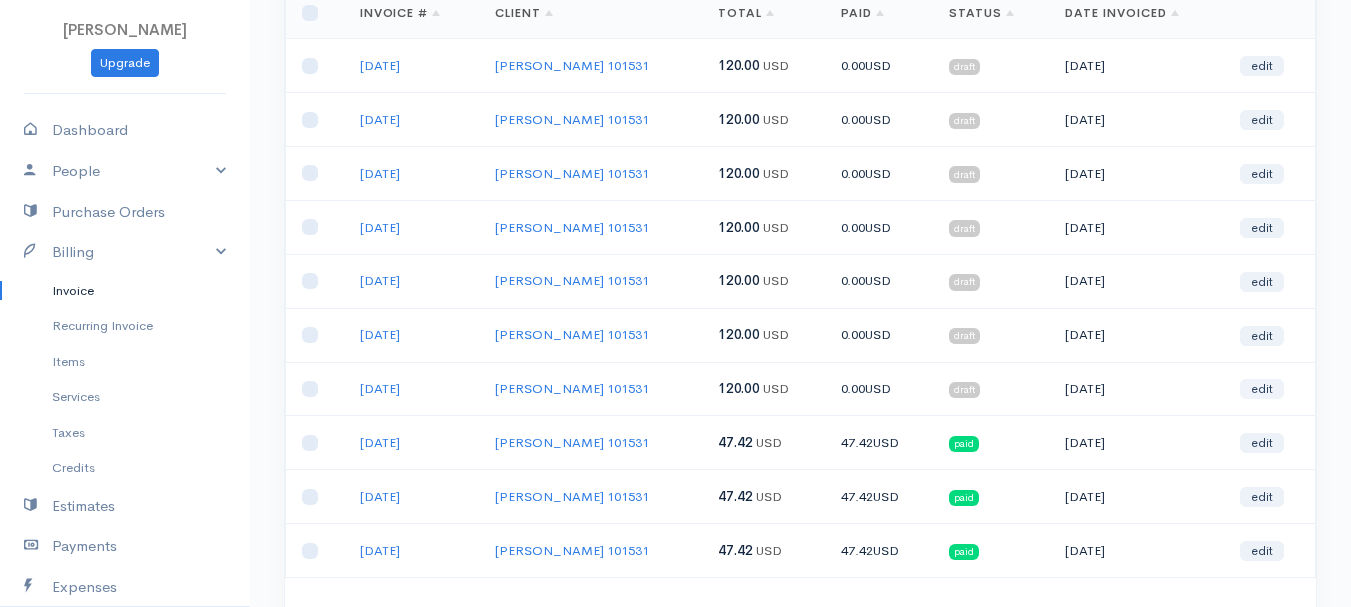 type on "down" 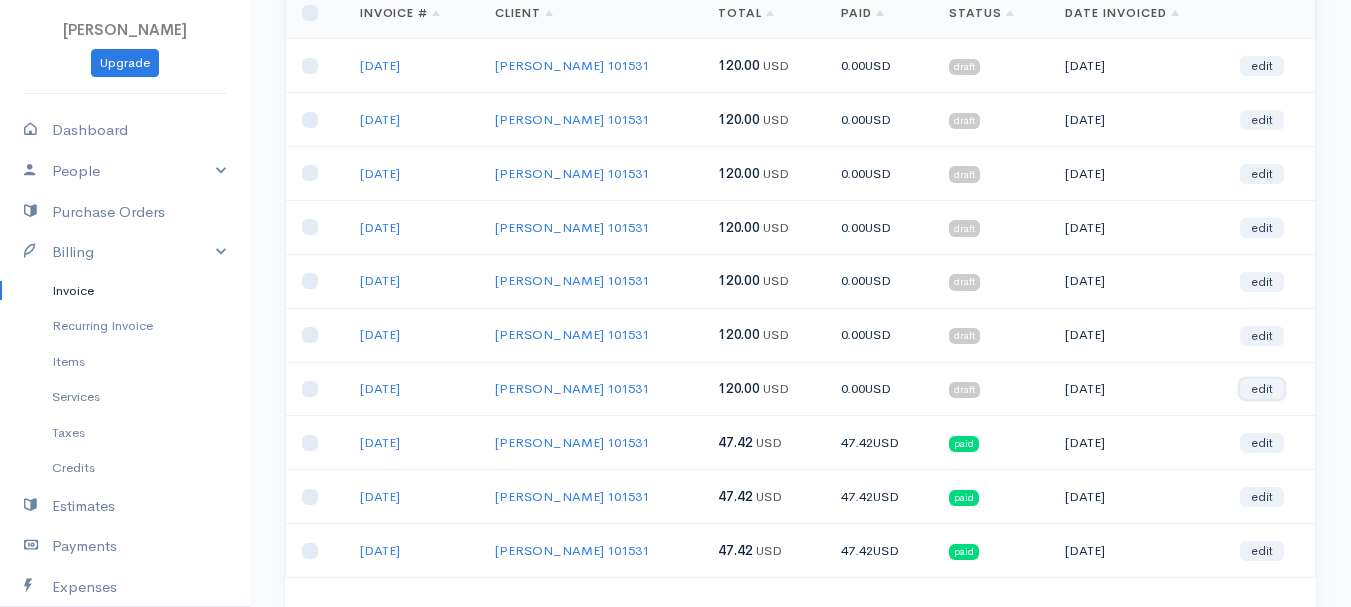 click on "edit" at bounding box center [1262, 389] 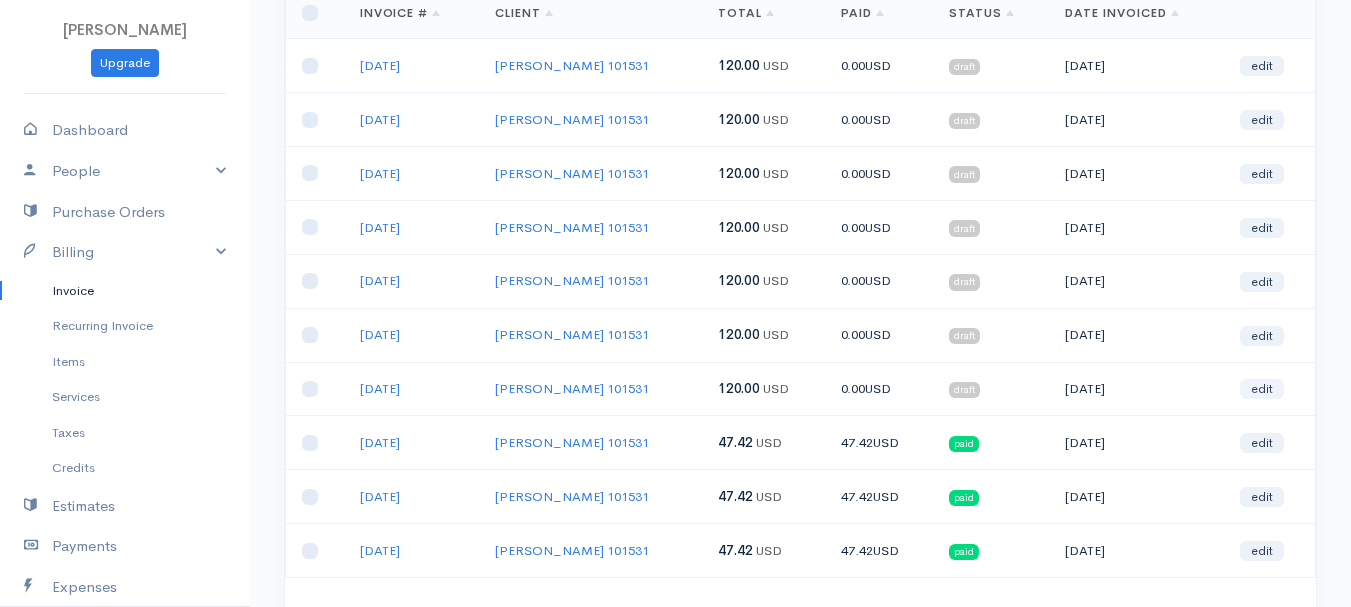 select on "2" 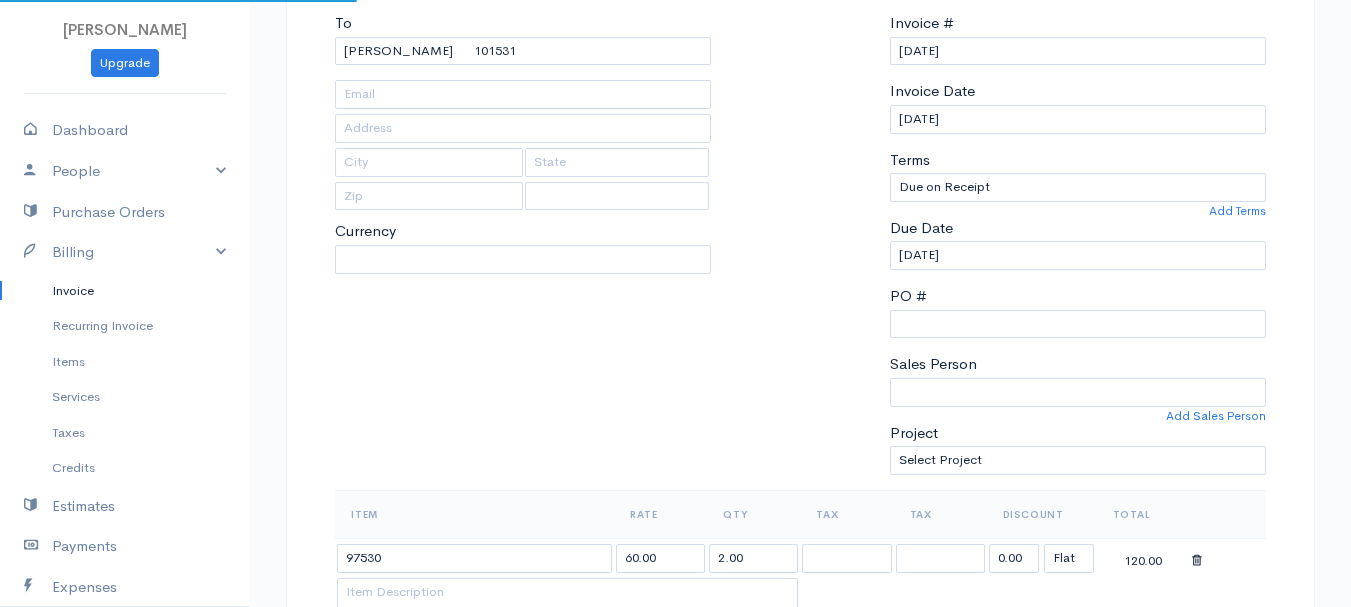 select on "[GEOGRAPHIC_DATA]" 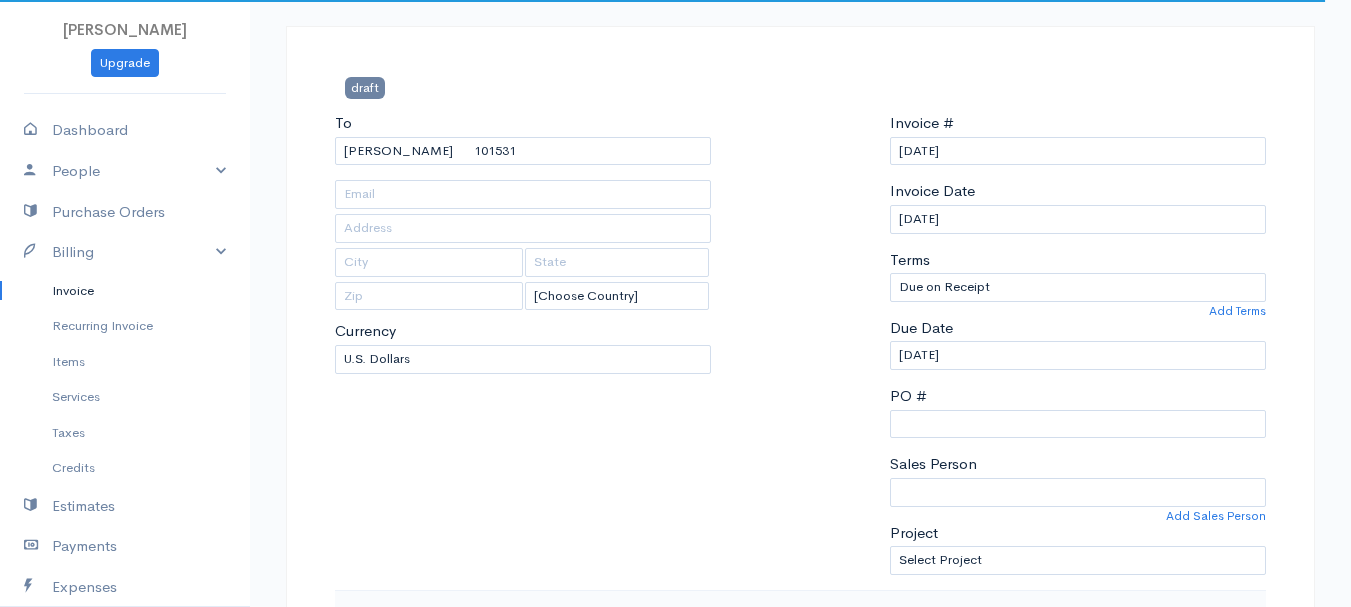 scroll, scrollTop: 400, scrollLeft: 0, axis: vertical 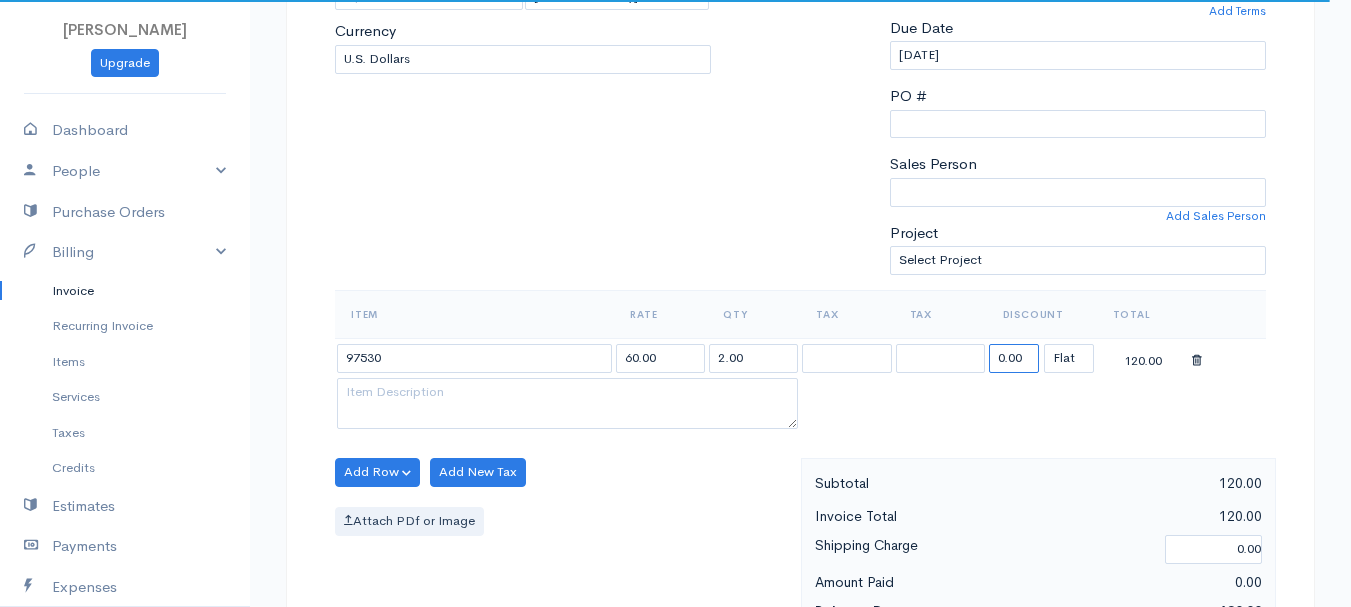 click on "0.00" at bounding box center [1014, 358] 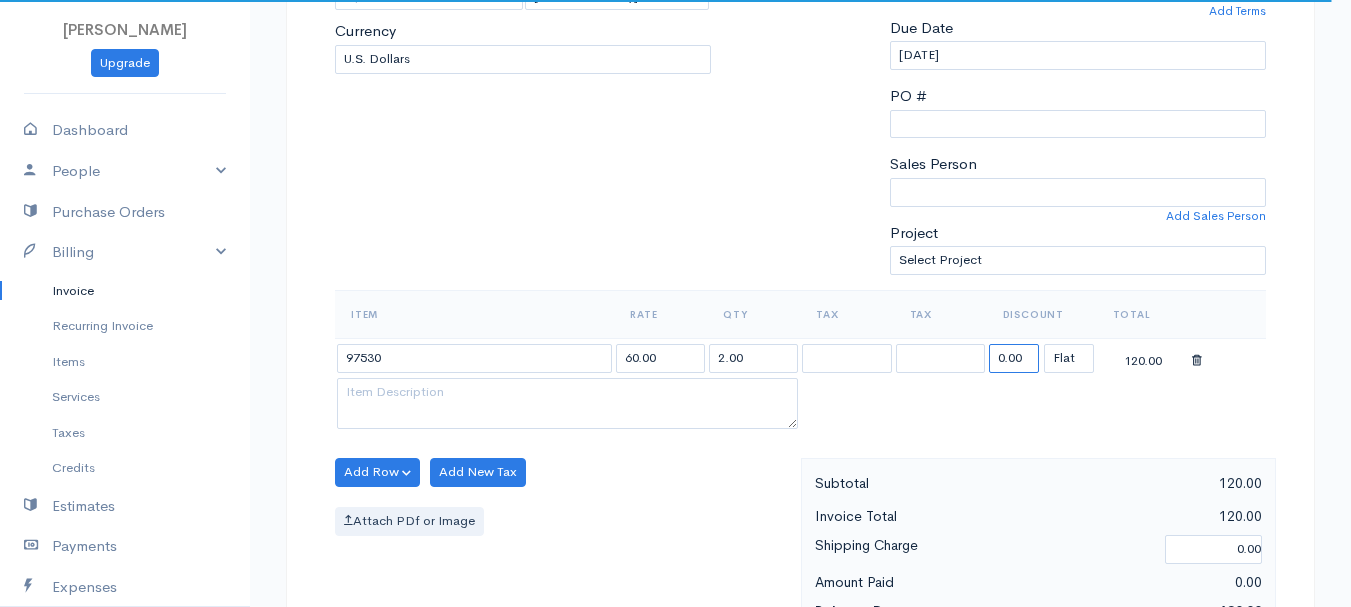 click on "0.00" at bounding box center [1014, 358] 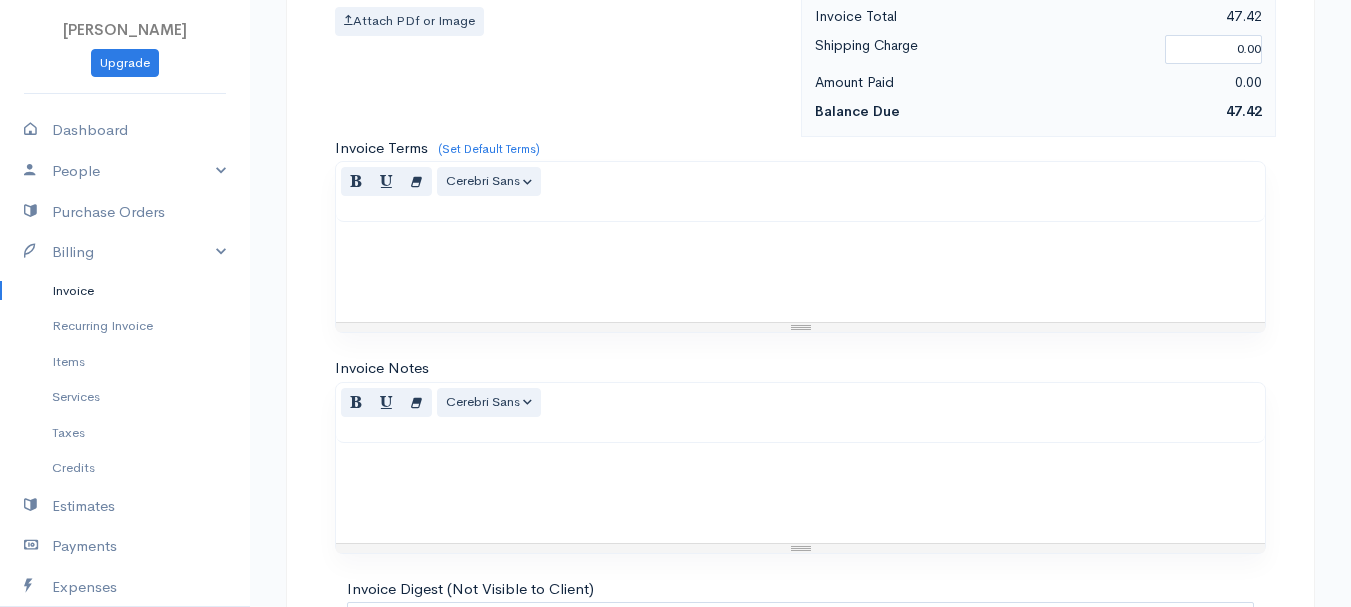 scroll, scrollTop: 1122, scrollLeft: 0, axis: vertical 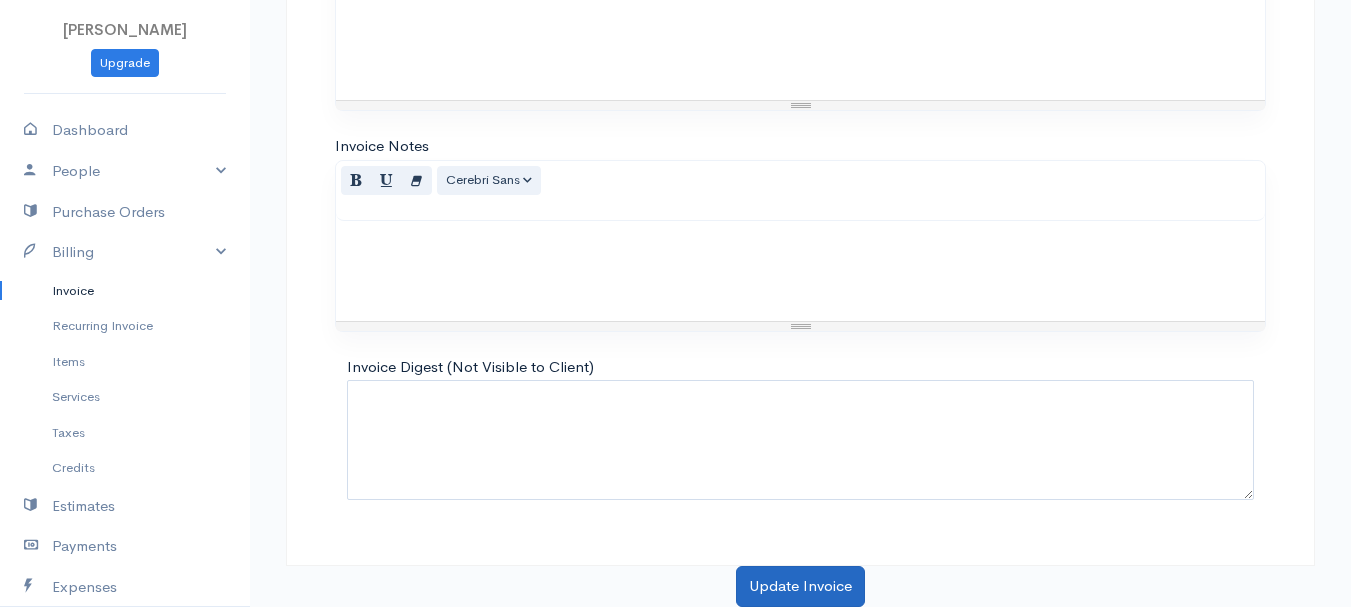 type on "72.58" 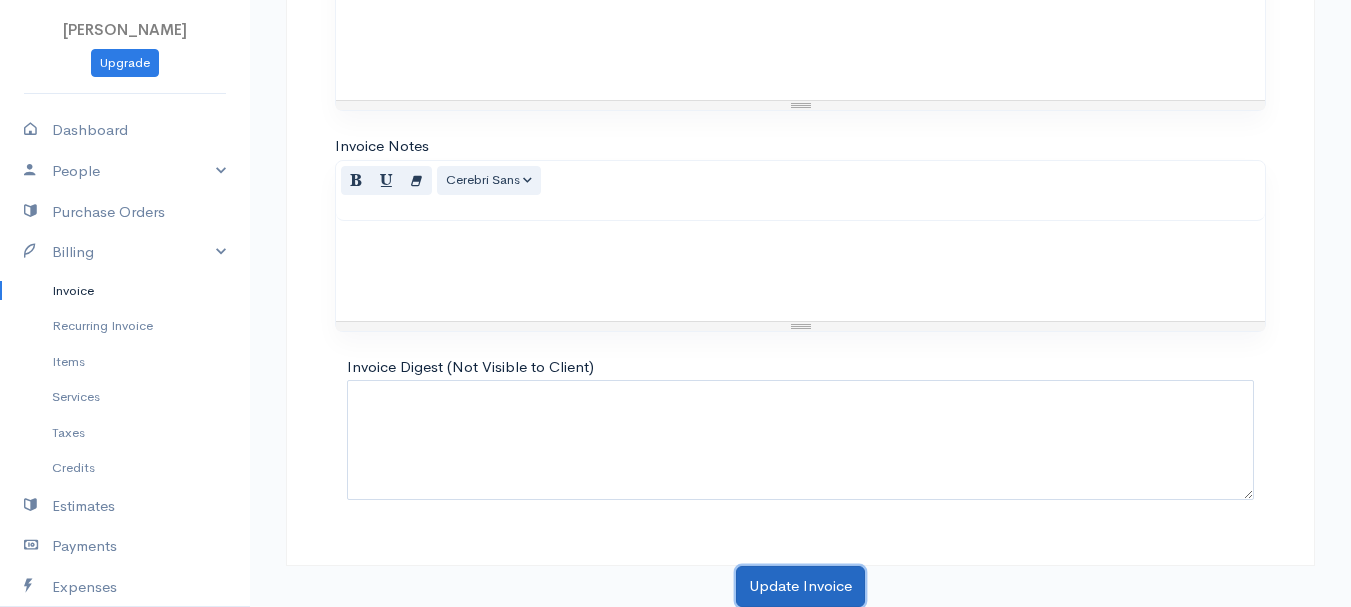 click on "Update Invoice" at bounding box center [800, 586] 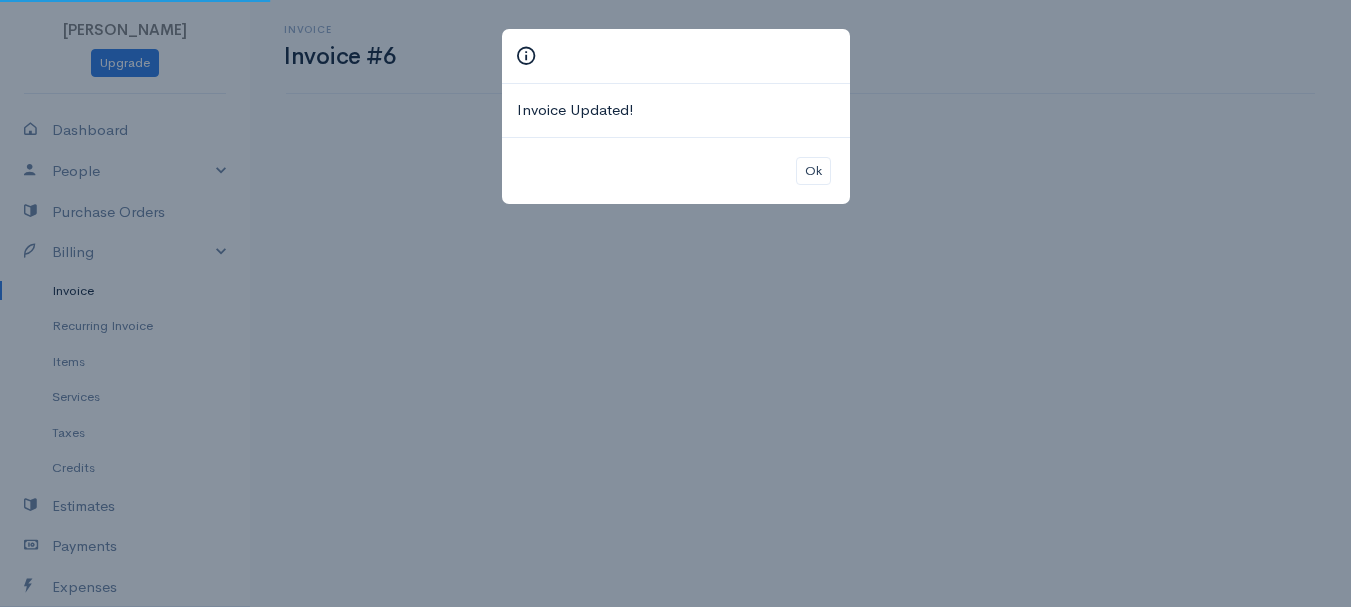 scroll, scrollTop: 0, scrollLeft: 0, axis: both 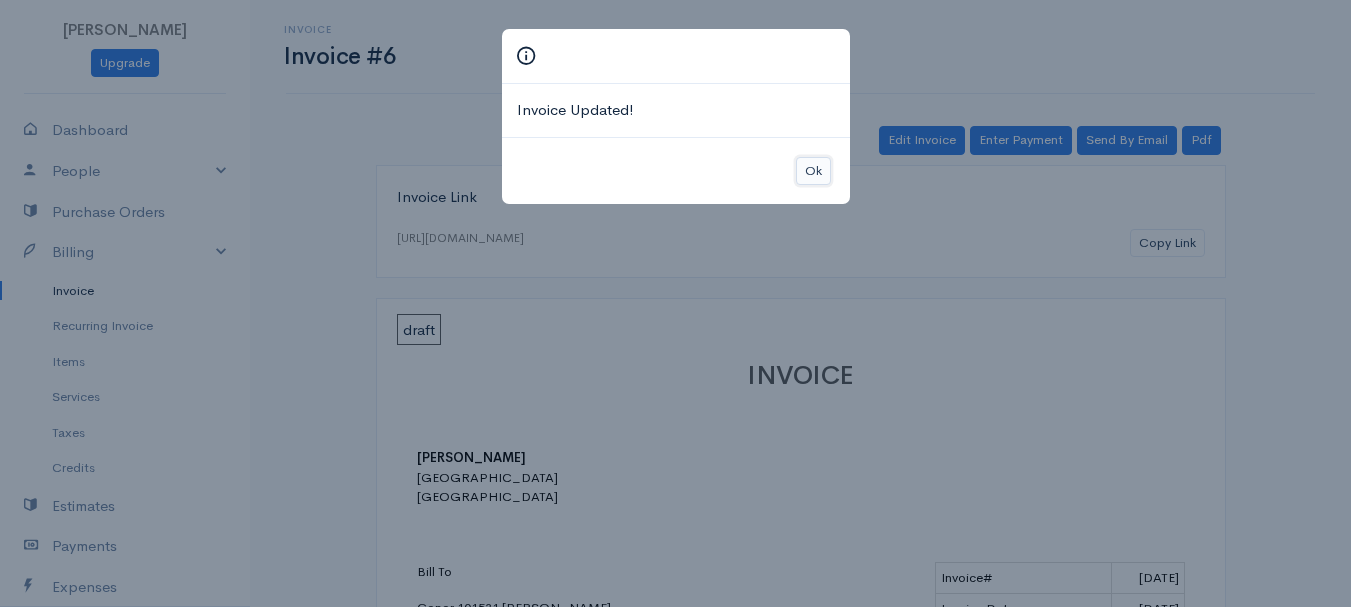click on "Ok" at bounding box center (813, 171) 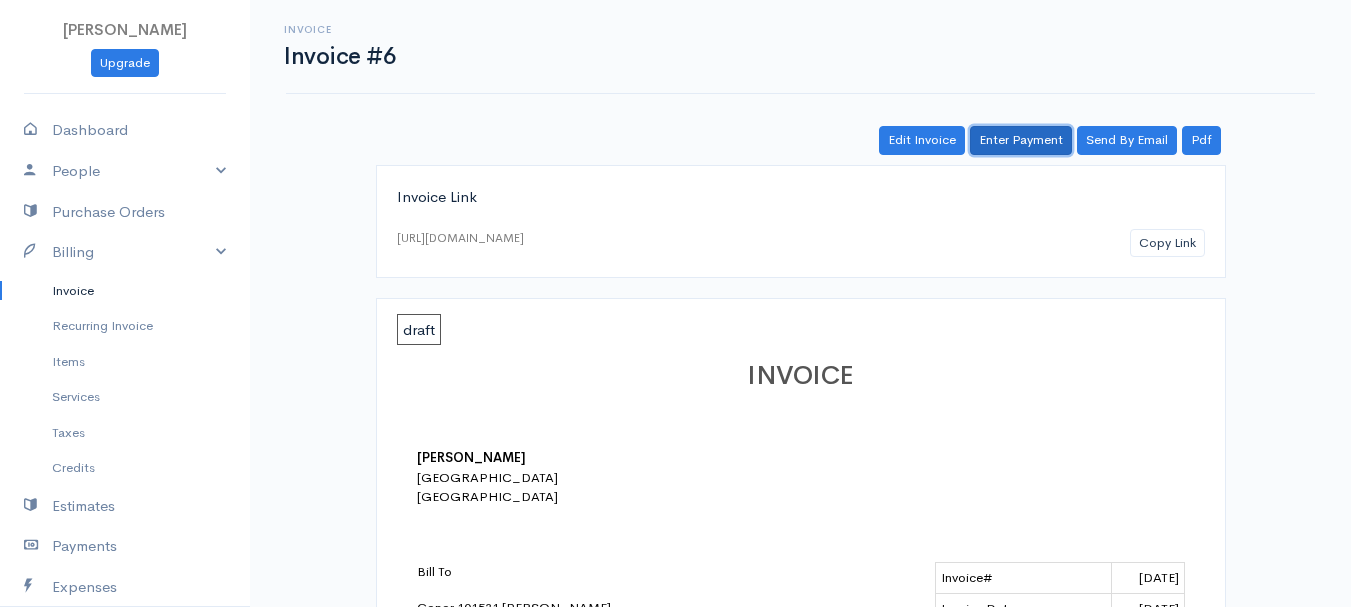 click on "Enter Payment" at bounding box center (1021, 140) 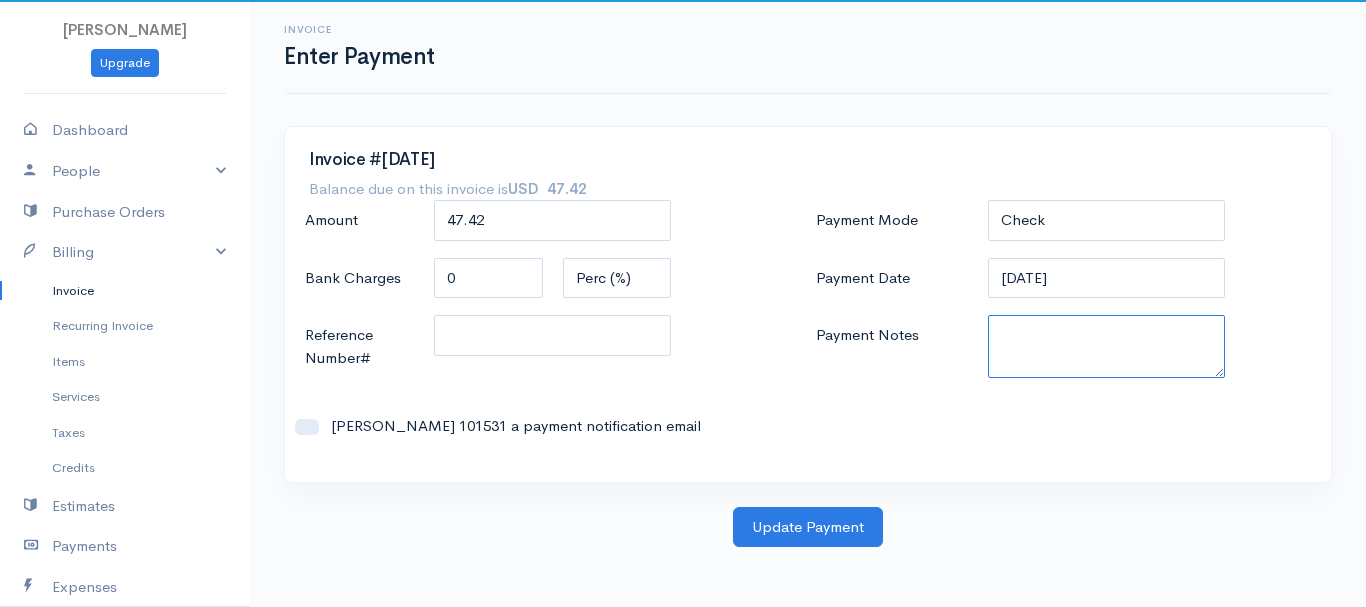 click on "Payment Notes" at bounding box center (1107, 346) 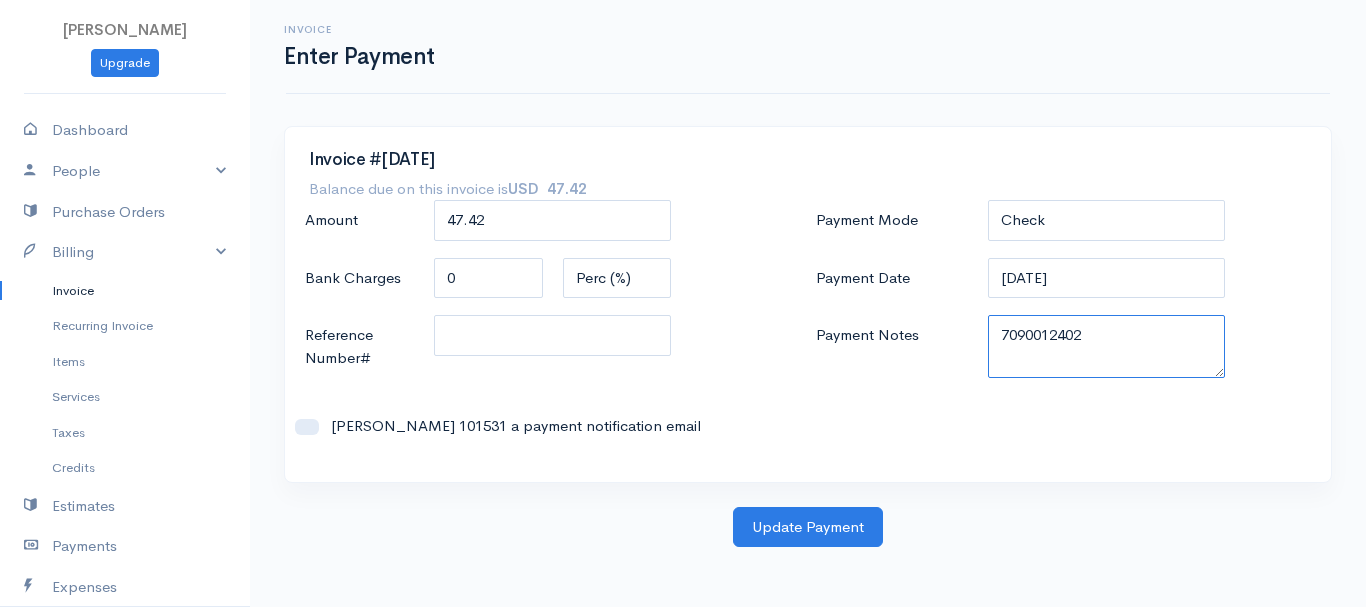 drag, startPoint x: 1002, startPoint y: 327, endPoint x: 1155, endPoint y: 340, distance: 153.5513 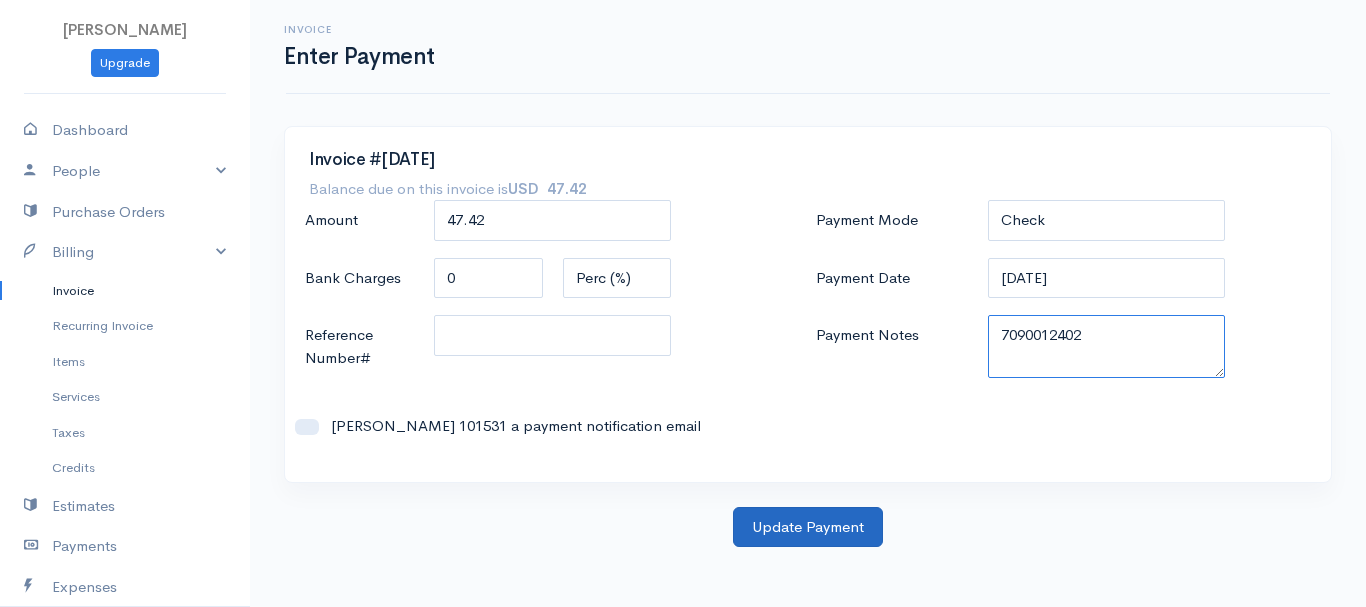 type on "7090012402" 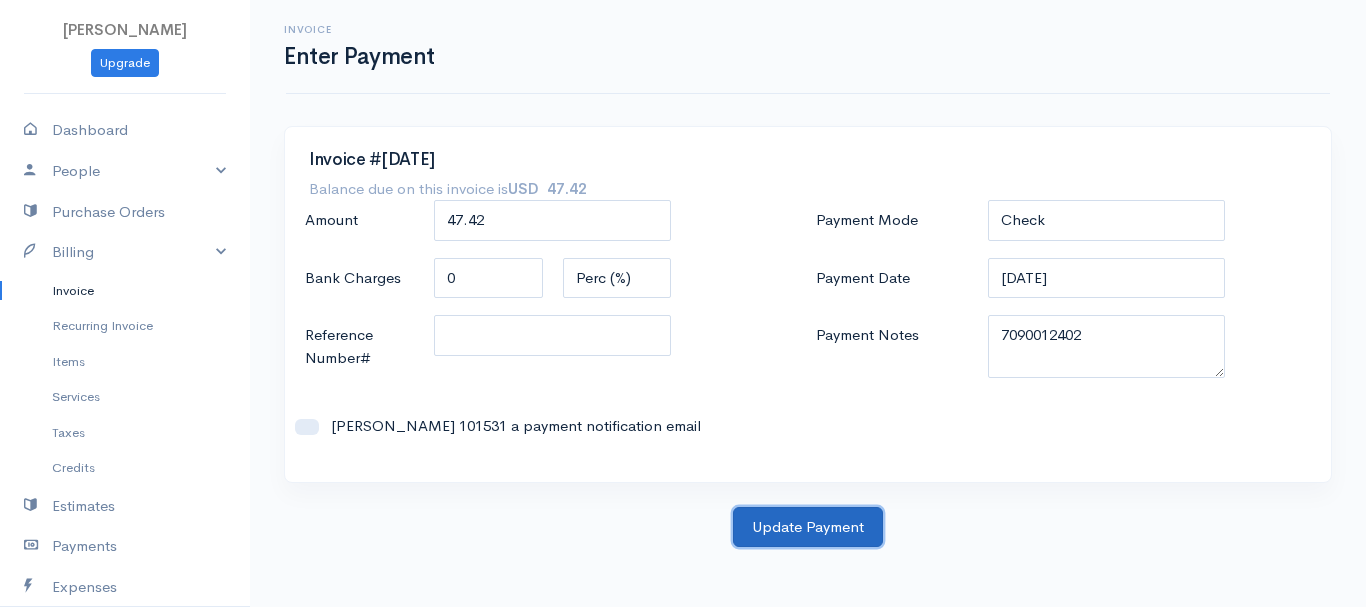 click on "Update Payment" at bounding box center (808, 527) 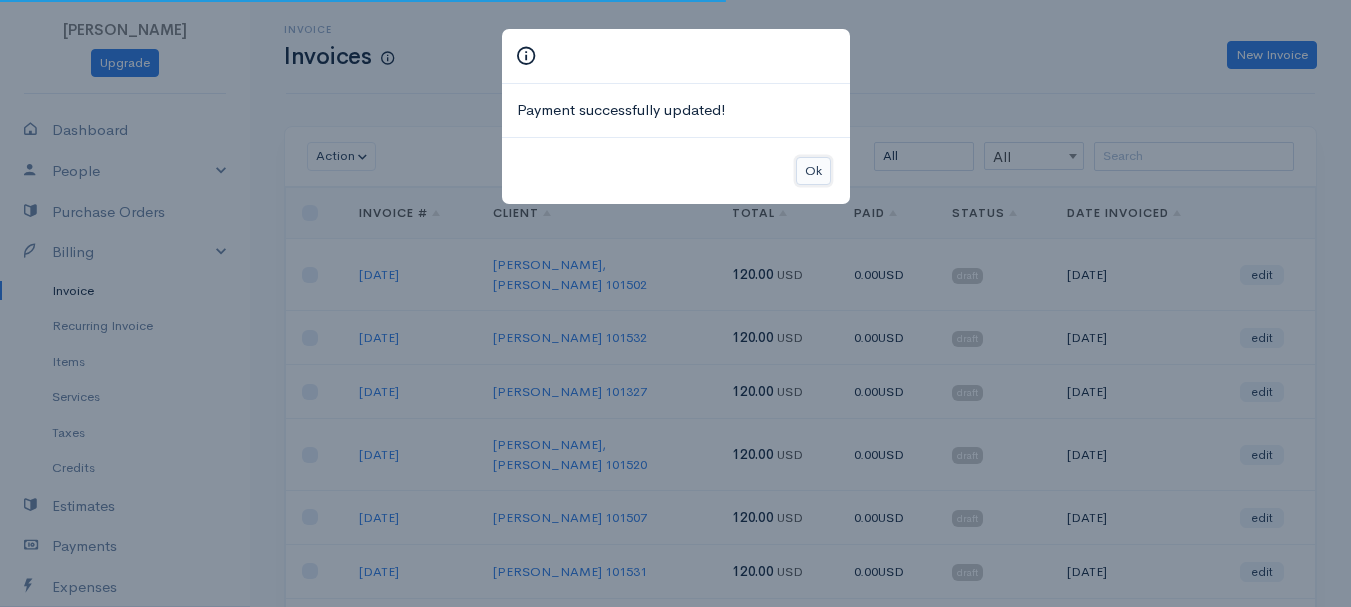 click on "Ok" at bounding box center (813, 171) 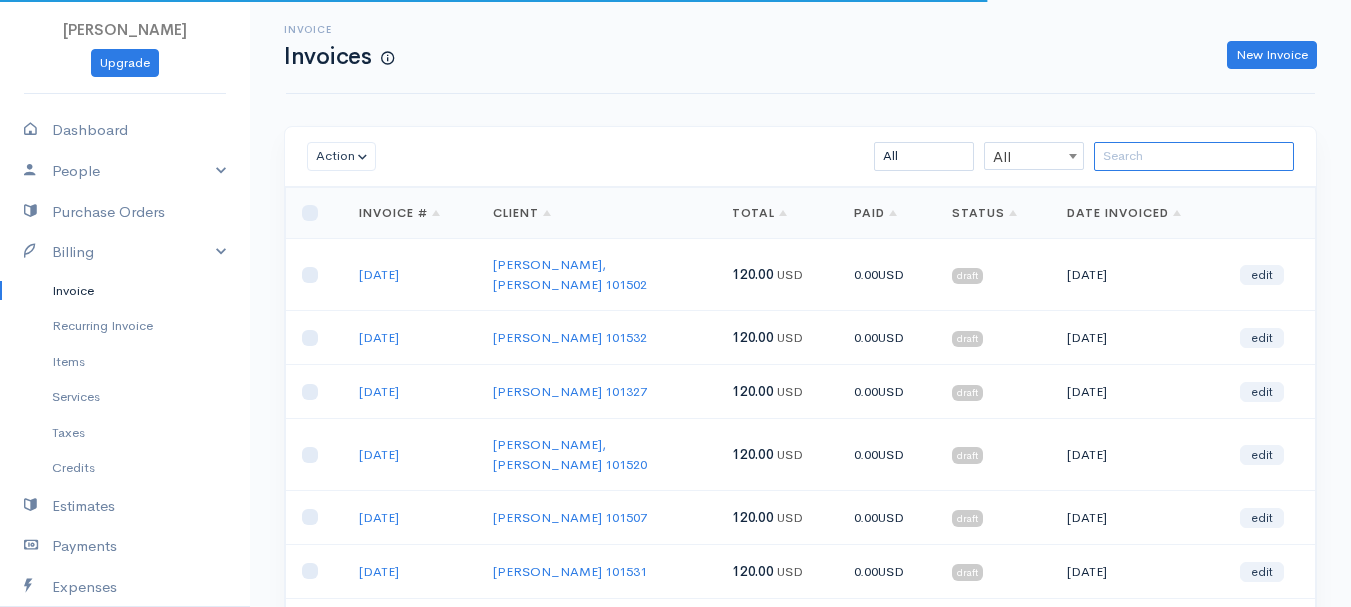 click at bounding box center (1194, 156) 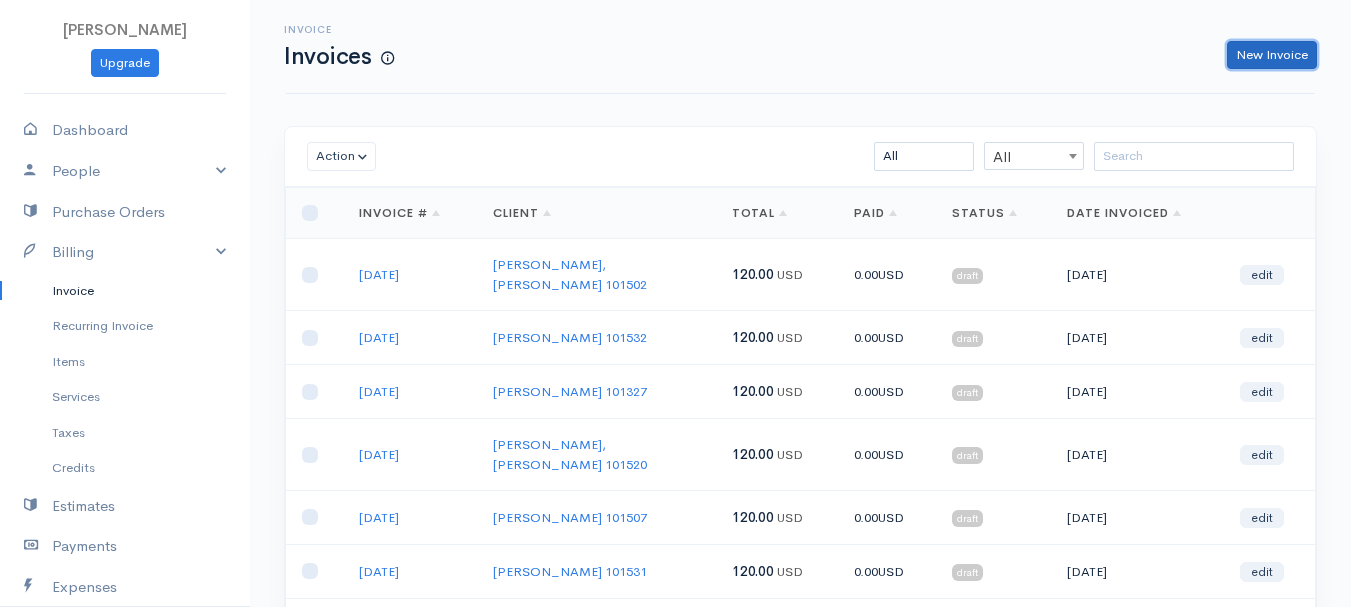 click on "New Invoice" at bounding box center (1272, 55) 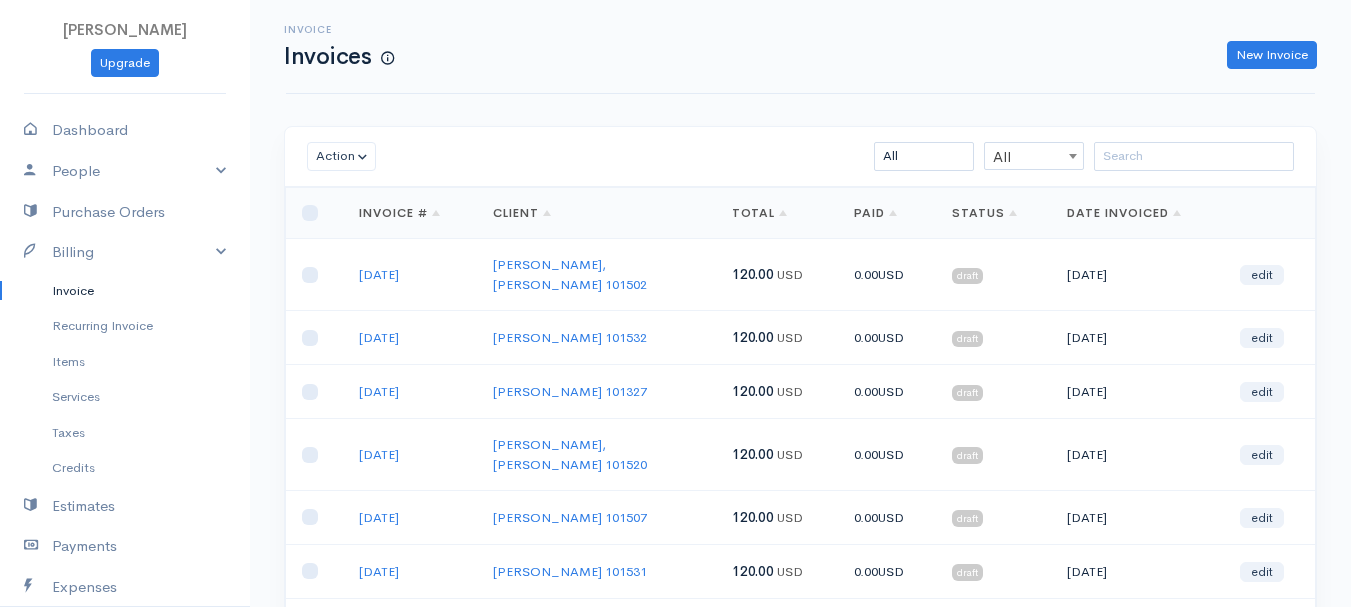select on "[GEOGRAPHIC_DATA]" 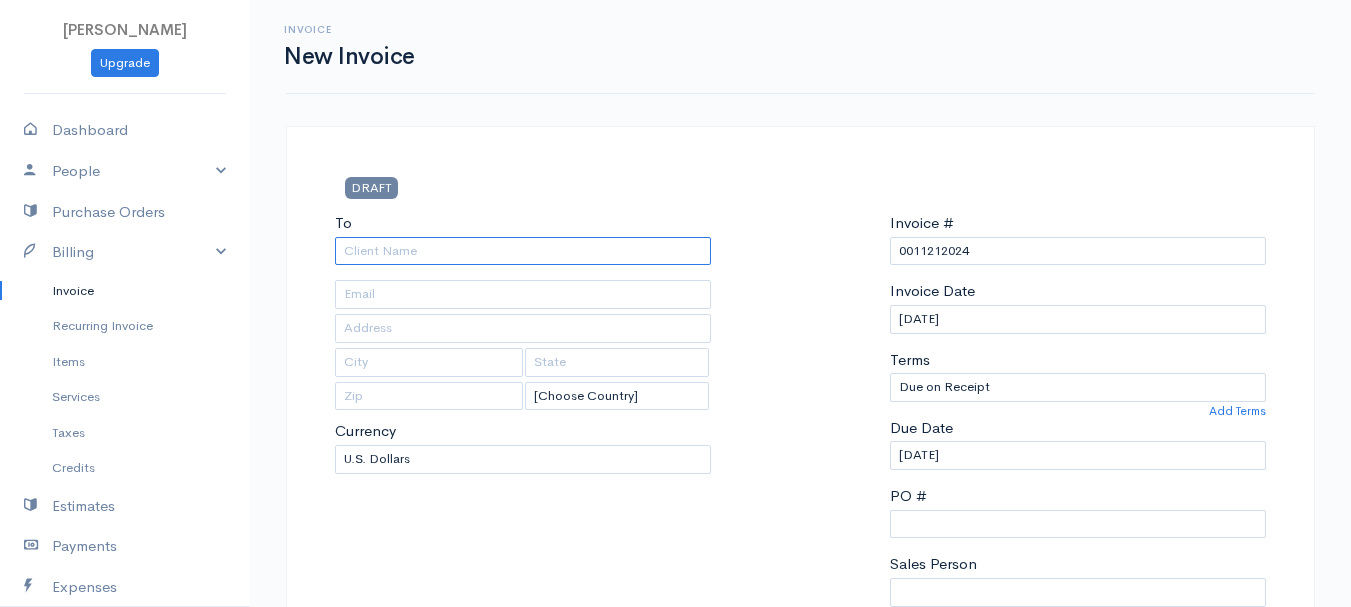 click on "To" at bounding box center [523, 251] 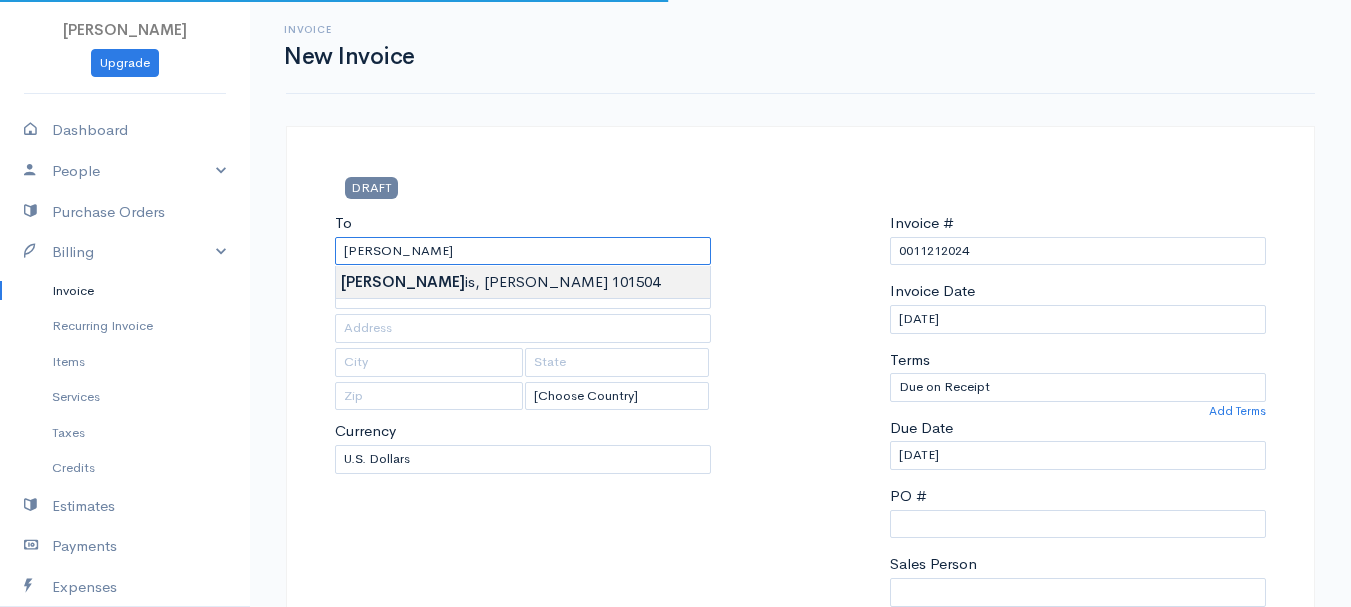 type on "[PERSON_NAME]         101504" 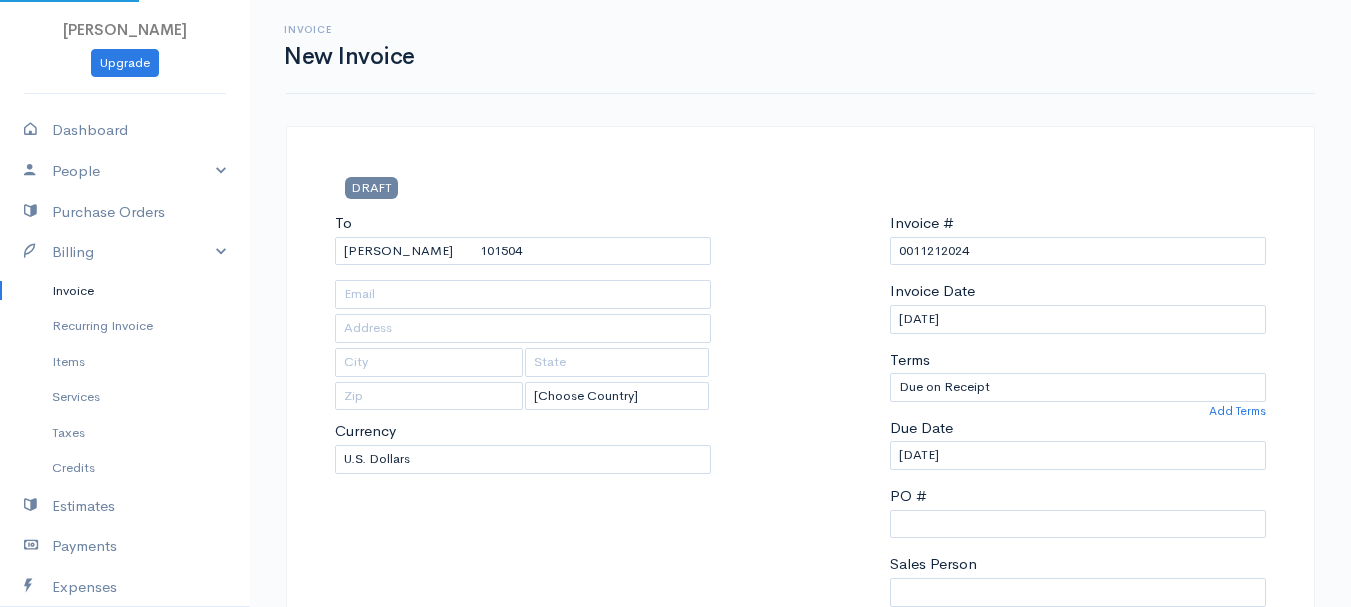 click on "[PERSON_NAME]
Upgrade
Dashboard
People
Clients
Vendors
Staff Users
Purchase Orders
Billing
Invoice
Recurring Invoice
Items
Services
Taxes
Credits
Estimates
Payments
Expenses
Track Time
Projects
Reports
Settings
My Organizations
Logout
Help
@CloudBooksApp 2022
Invoice
New Invoice
DRAFT To [GEOGRAPHIC_DATA][PERSON_NAME]         101504 [Choose Country] [GEOGRAPHIC_DATA] [GEOGRAPHIC_DATA] [GEOGRAPHIC_DATA] [GEOGRAPHIC_DATA] [GEOGRAPHIC_DATA] [GEOGRAPHIC_DATA] [US_STATE] [GEOGRAPHIC_DATA] [GEOGRAPHIC_DATA] [GEOGRAPHIC_DATA] [GEOGRAPHIC_DATA] [GEOGRAPHIC_DATA] [GEOGRAPHIC_DATA]" at bounding box center (675, 864) 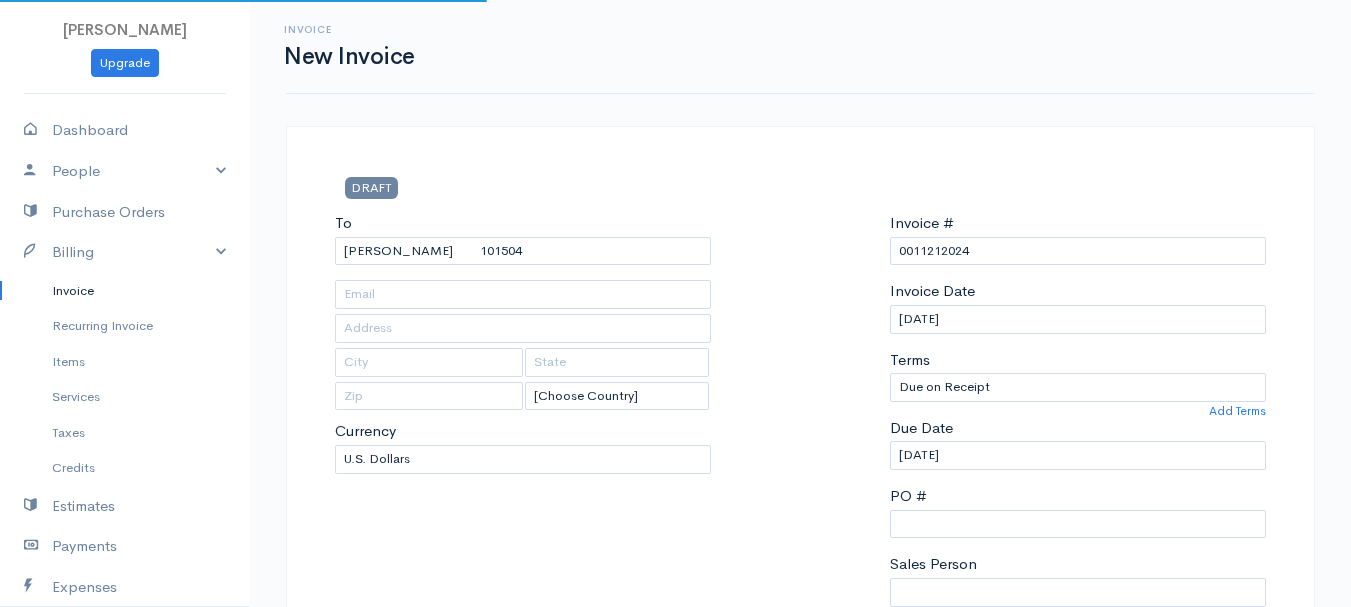 type on "[STREET_ADDRESS]" 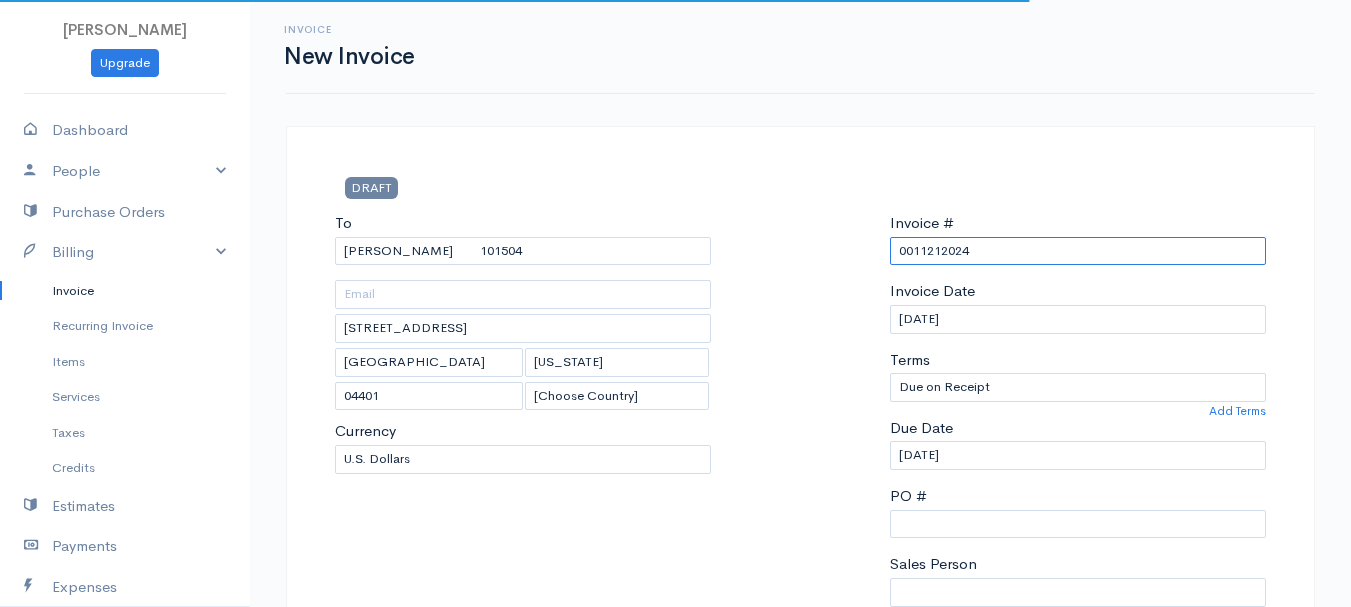 click on "0011212024" at bounding box center [1078, 251] 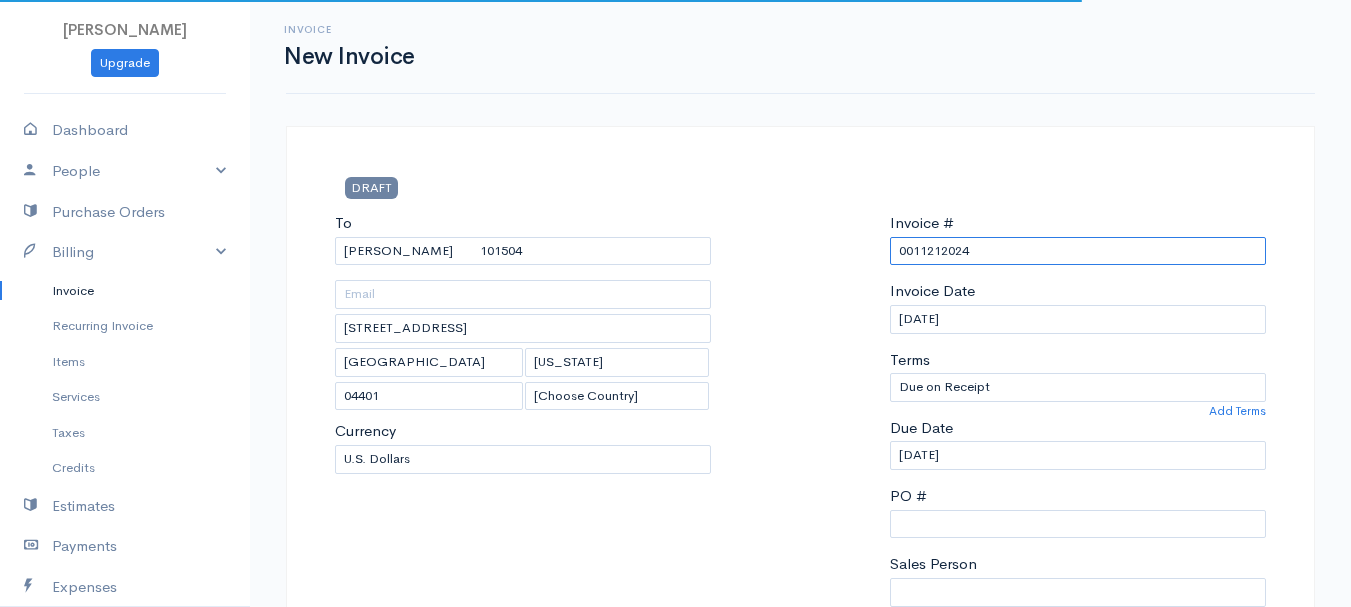 click on "0011212024" at bounding box center [1078, 251] 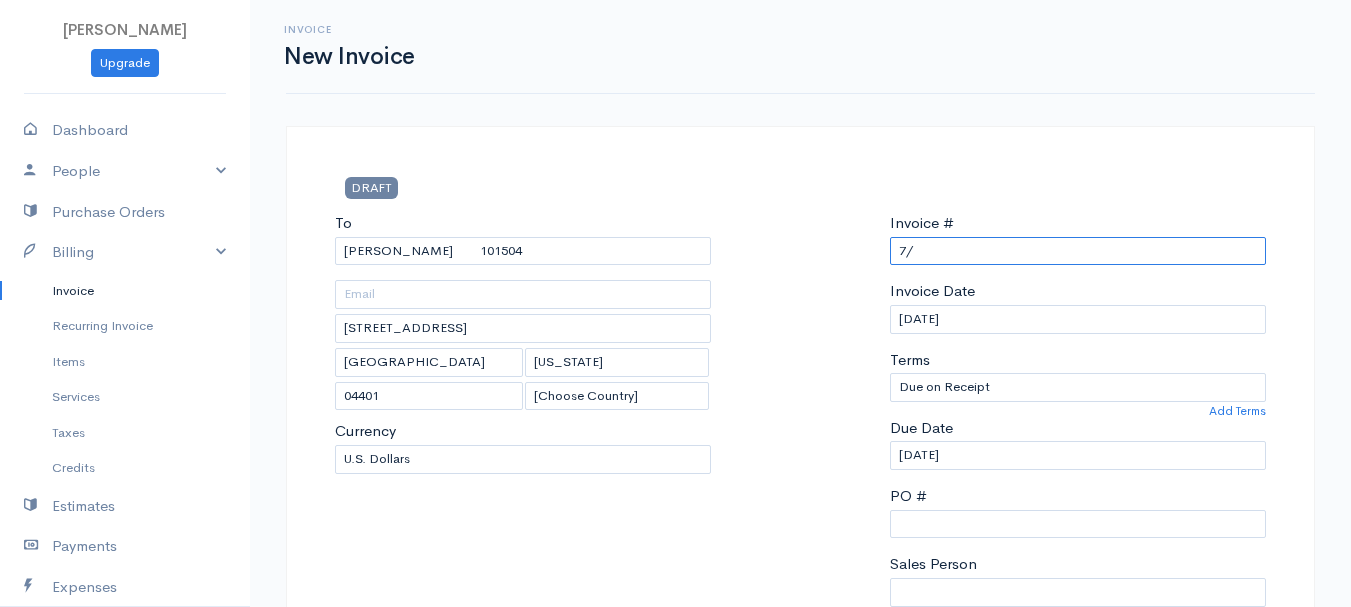 type on "7" 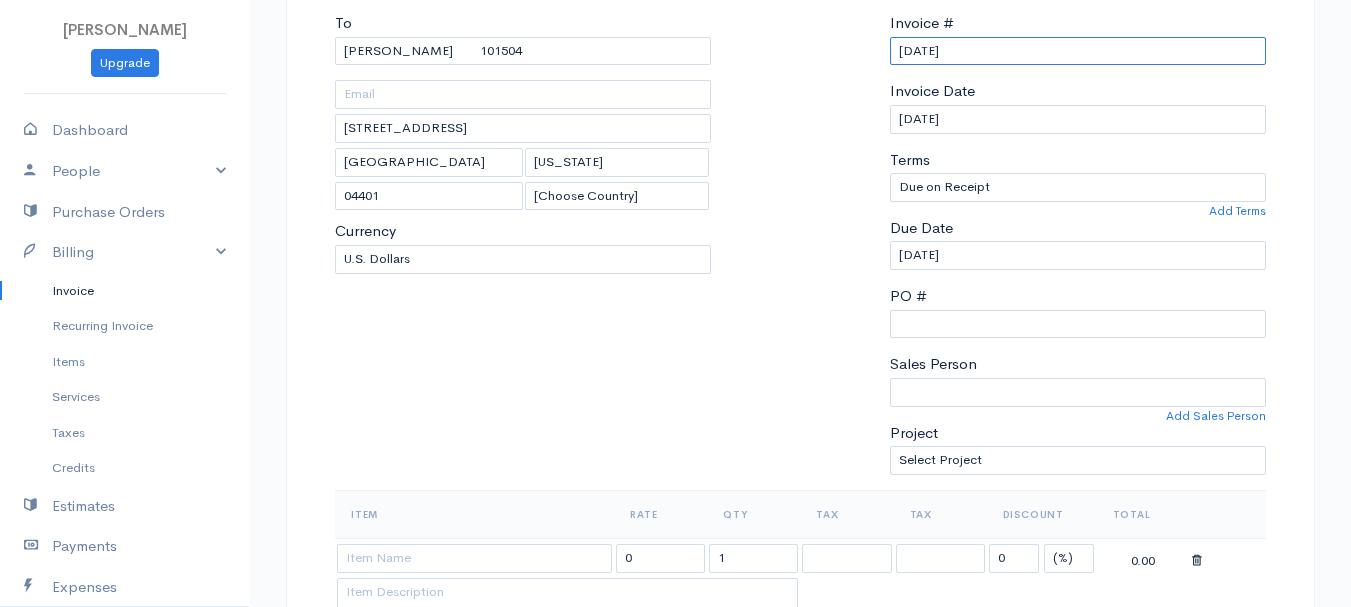 scroll, scrollTop: 300, scrollLeft: 0, axis: vertical 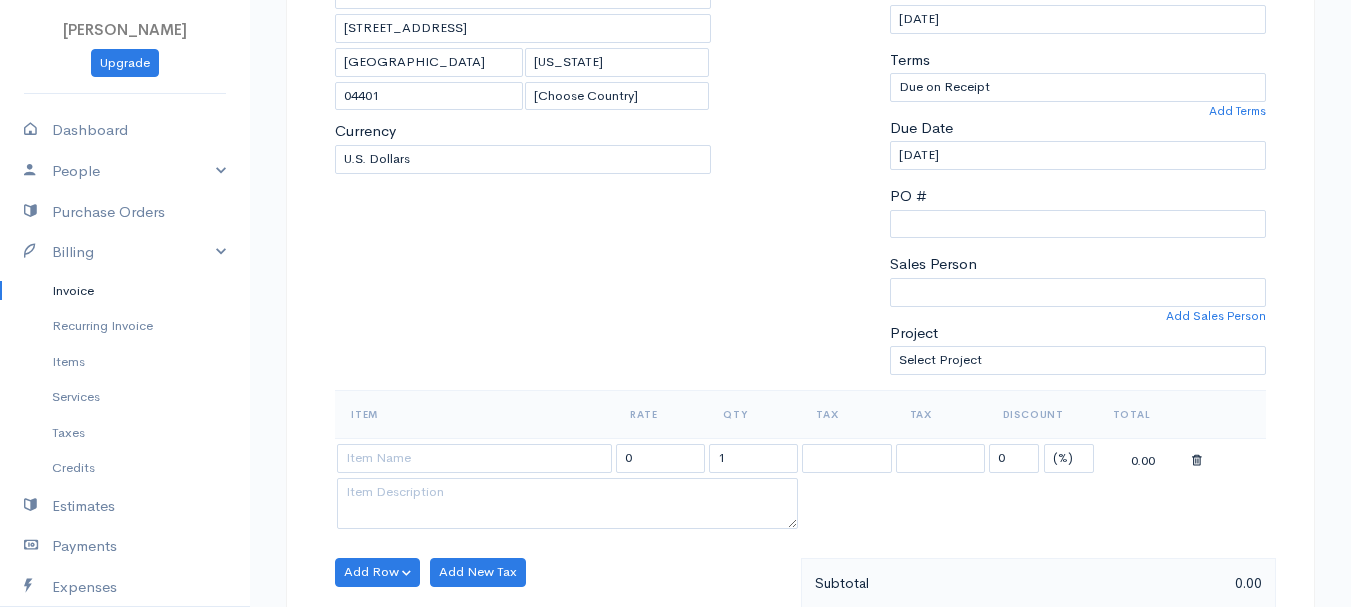 type on "[DATE]" 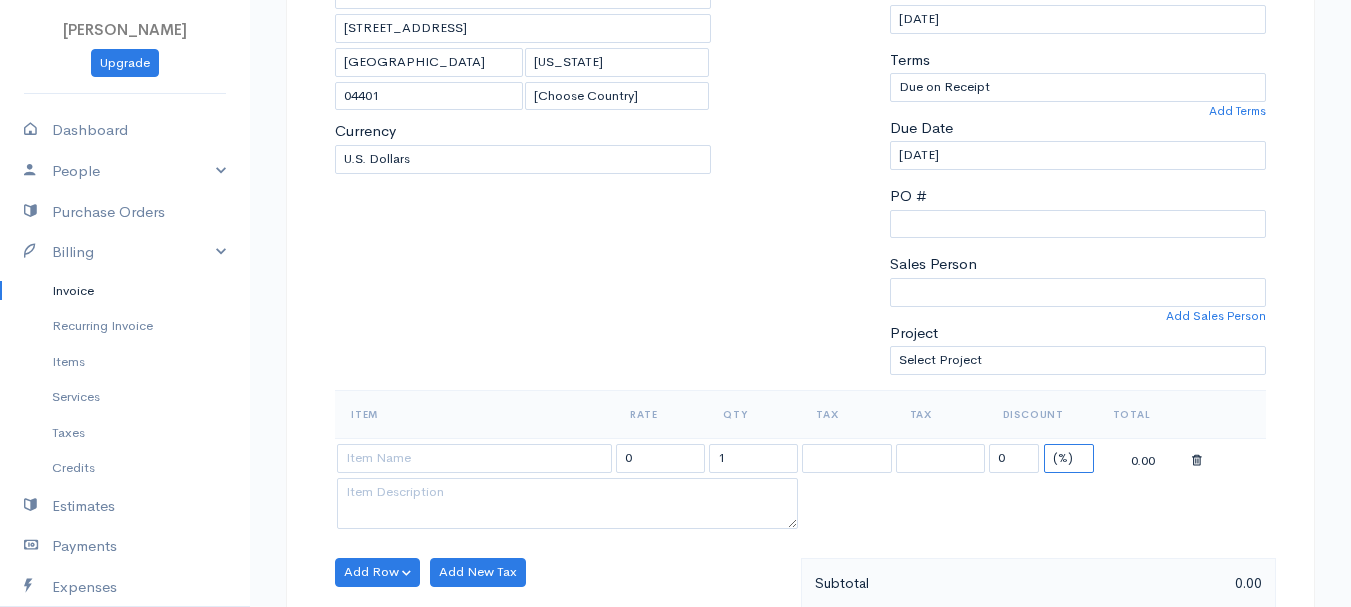 click on "(%) Flat" at bounding box center (1069, 458) 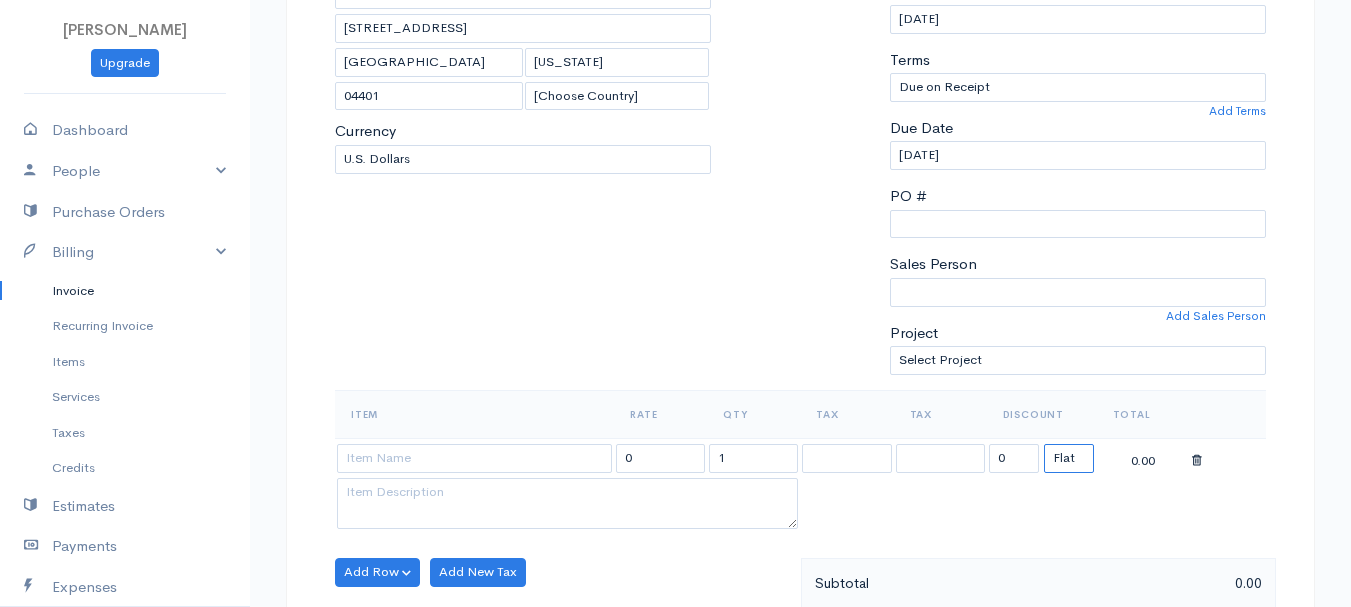 click on "(%) Flat" at bounding box center (1069, 458) 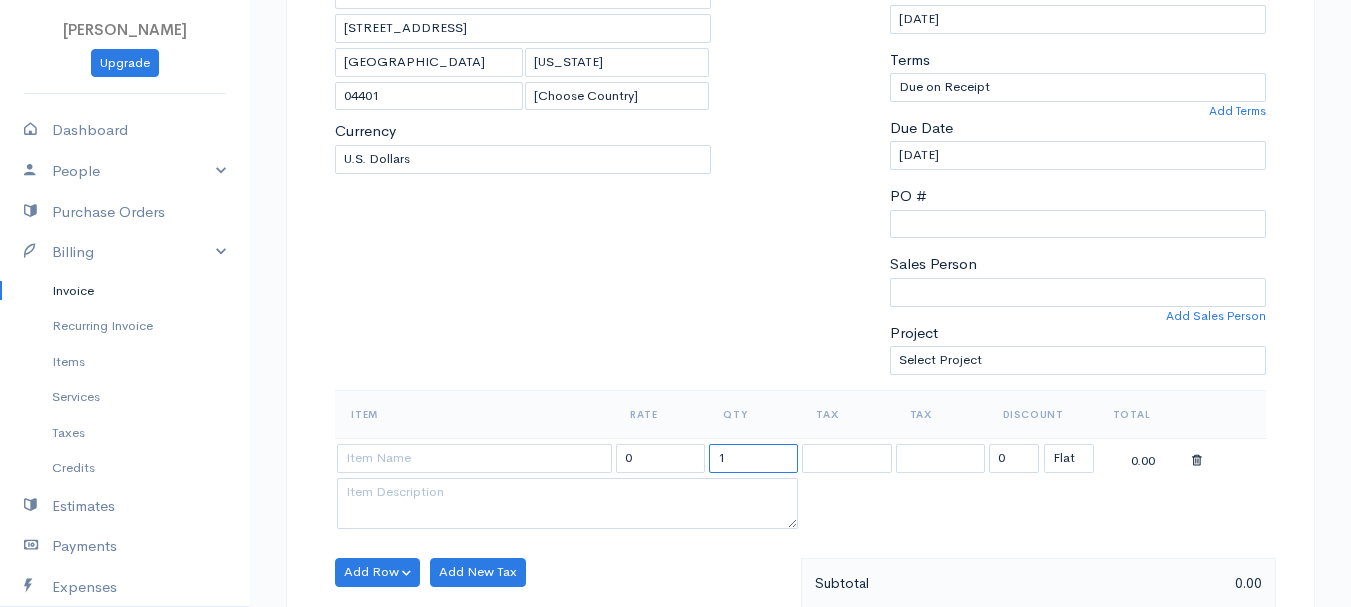 click on "1" at bounding box center (753, 458) 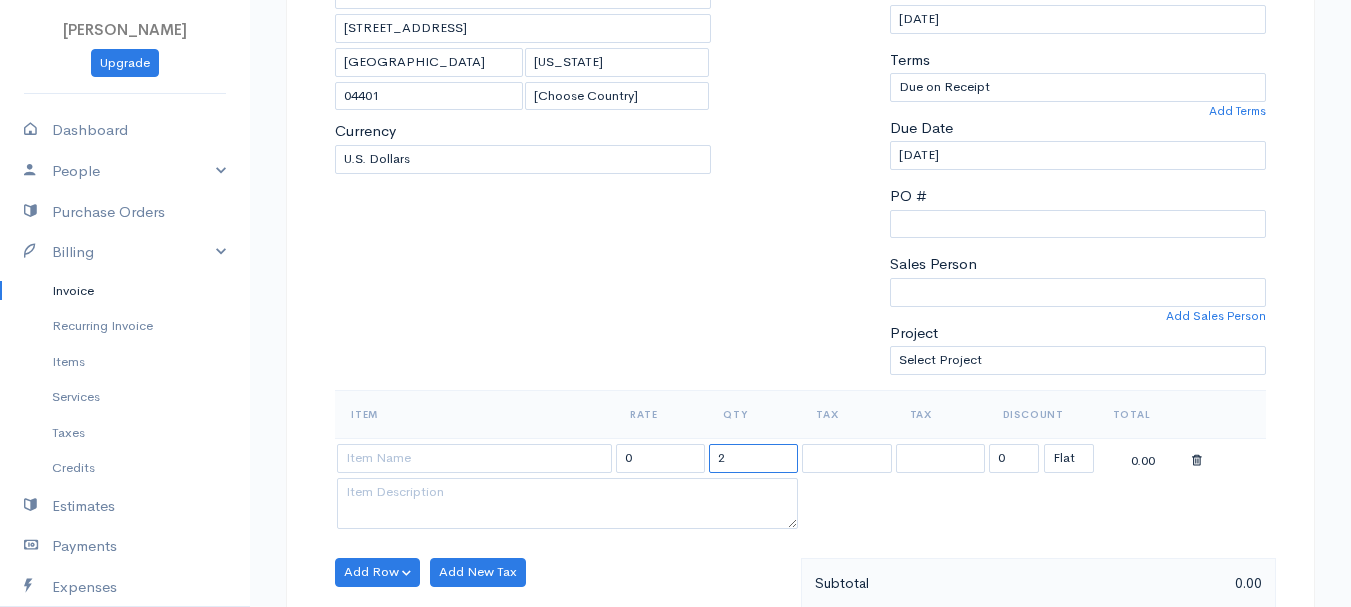 click on "2" at bounding box center [753, 458] 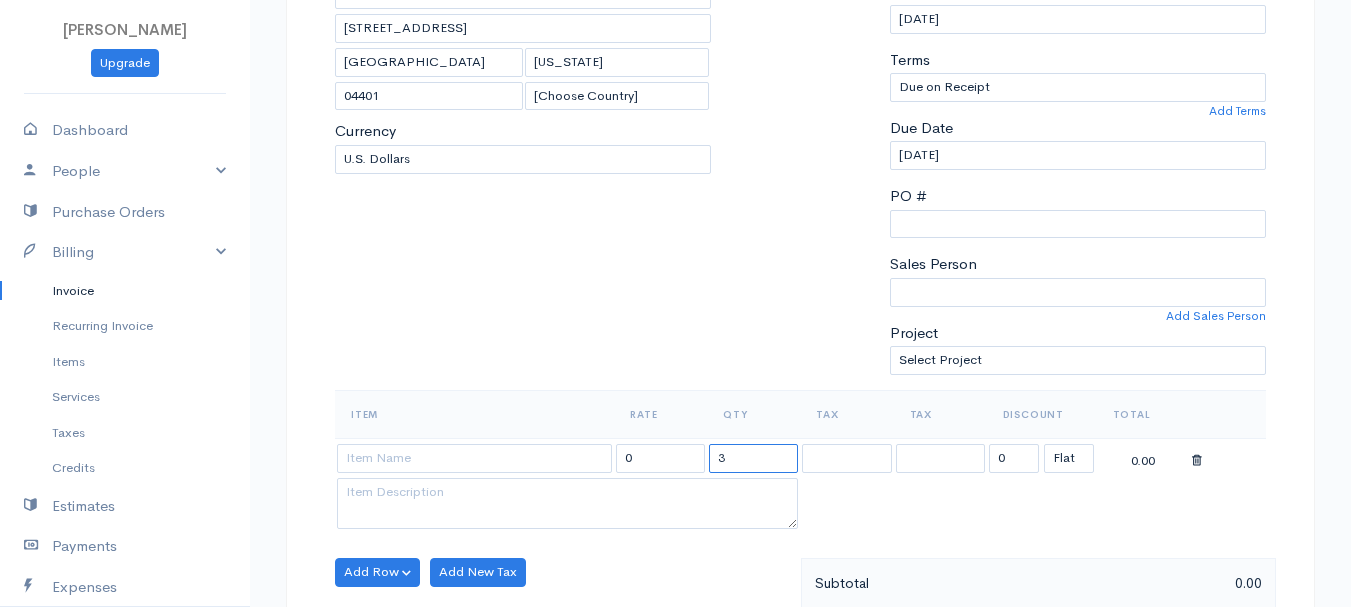 type on "3" 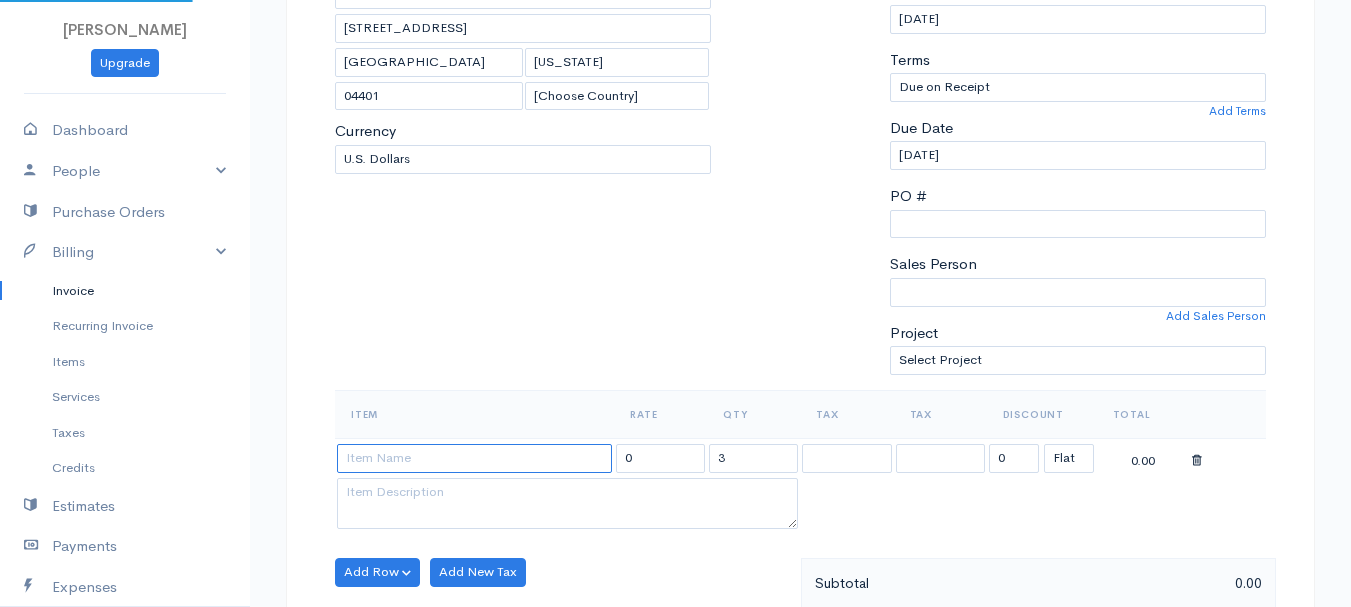 click at bounding box center [474, 458] 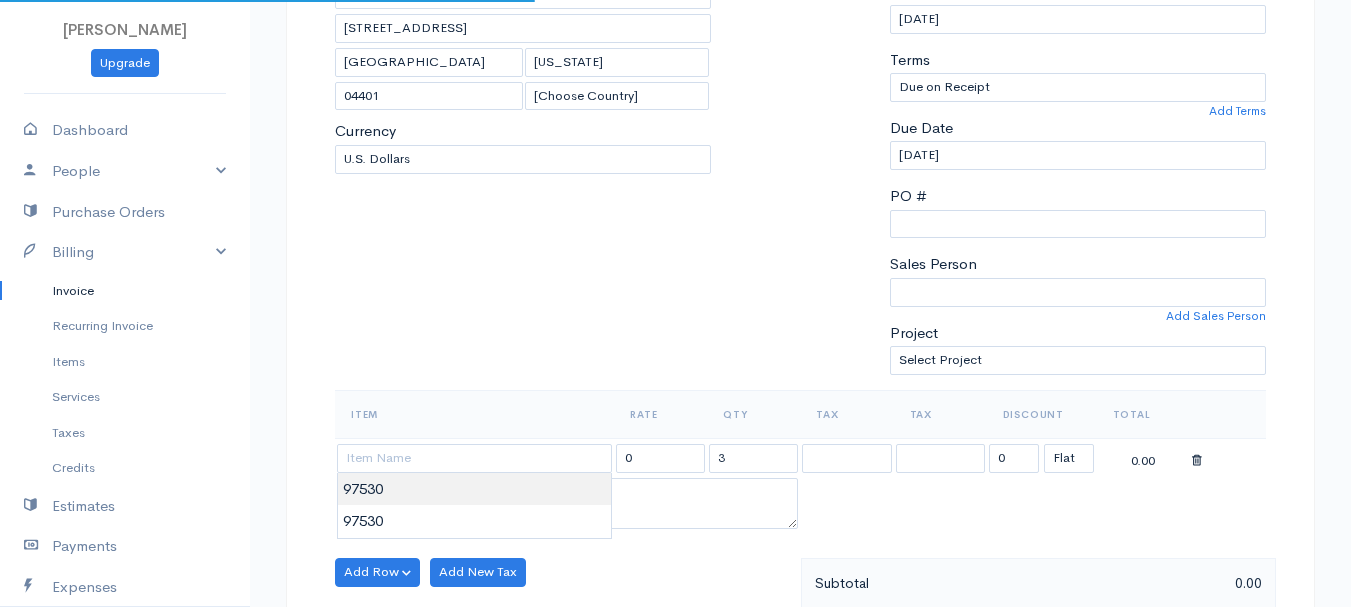type on "97530" 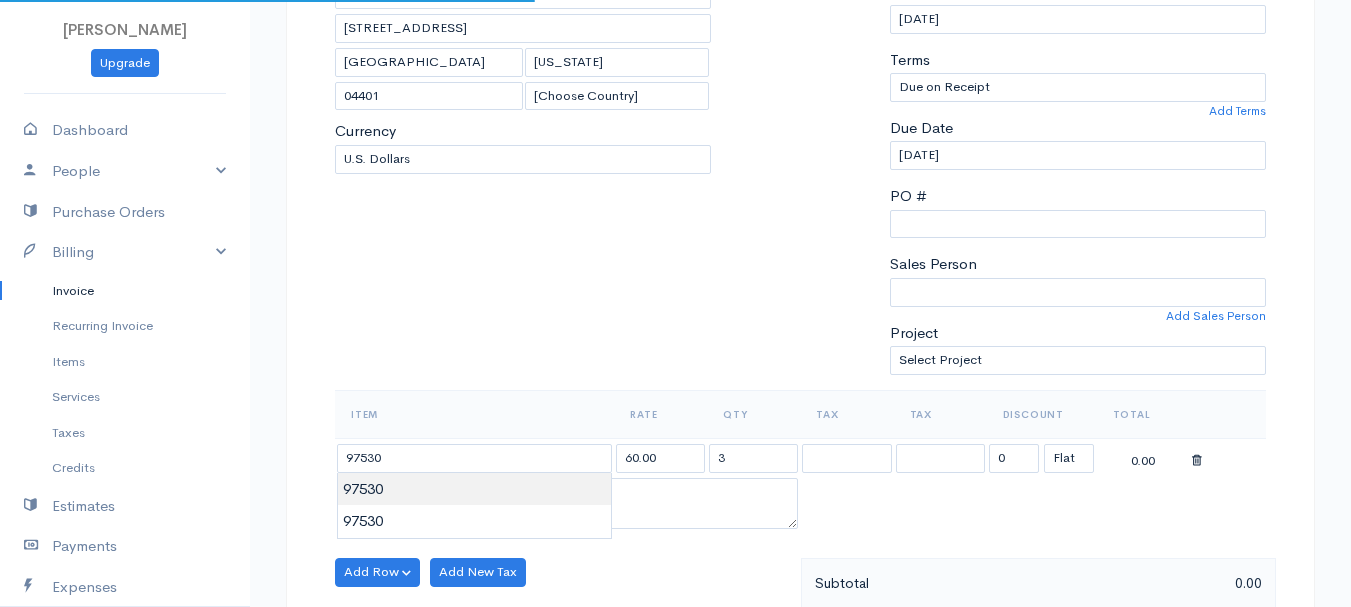 click on "[PERSON_NAME]
Upgrade
Dashboard
People
Clients
Vendors
Staff Users
Purchase Orders
Billing
Invoice
Recurring Invoice
Items
Services
Taxes
Credits
Estimates
Payments
Expenses
Track Time
Projects
Reports
Settings
My Organizations
Logout
Help
@CloudBooksApp 2022
Invoice
New Invoice
DRAFT To [GEOGRAPHIC_DATA][PERSON_NAME][GEOGRAPHIC_DATA]         [GEOGRAPHIC_DATA][STREET_ADDRESS][US_STATE] [Choose Country] [GEOGRAPHIC_DATA] [GEOGRAPHIC_DATA] [GEOGRAPHIC_DATA] [GEOGRAPHIC_DATA] [GEOGRAPHIC_DATA] [GEOGRAPHIC_DATA] [US_STATE] [GEOGRAPHIC_DATA] [GEOGRAPHIC_DATA]" at bounding box center (675, 564) 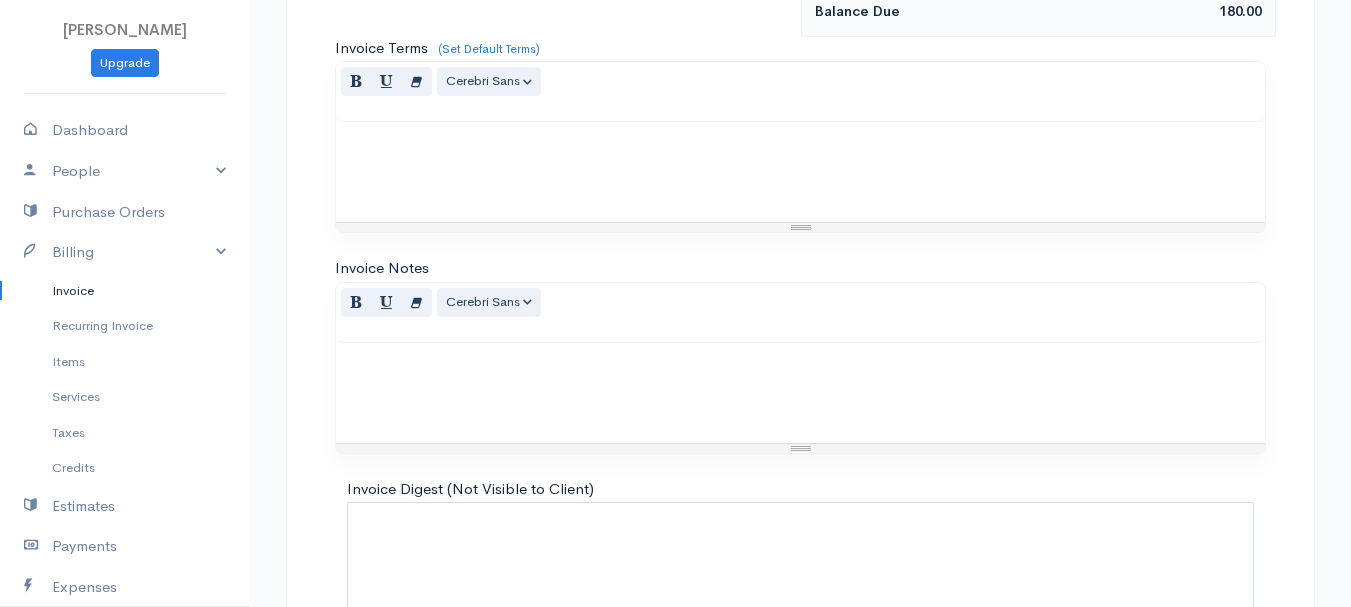 scroll, scrollTop: 1122, scrollLeft: 0, axis: vertical 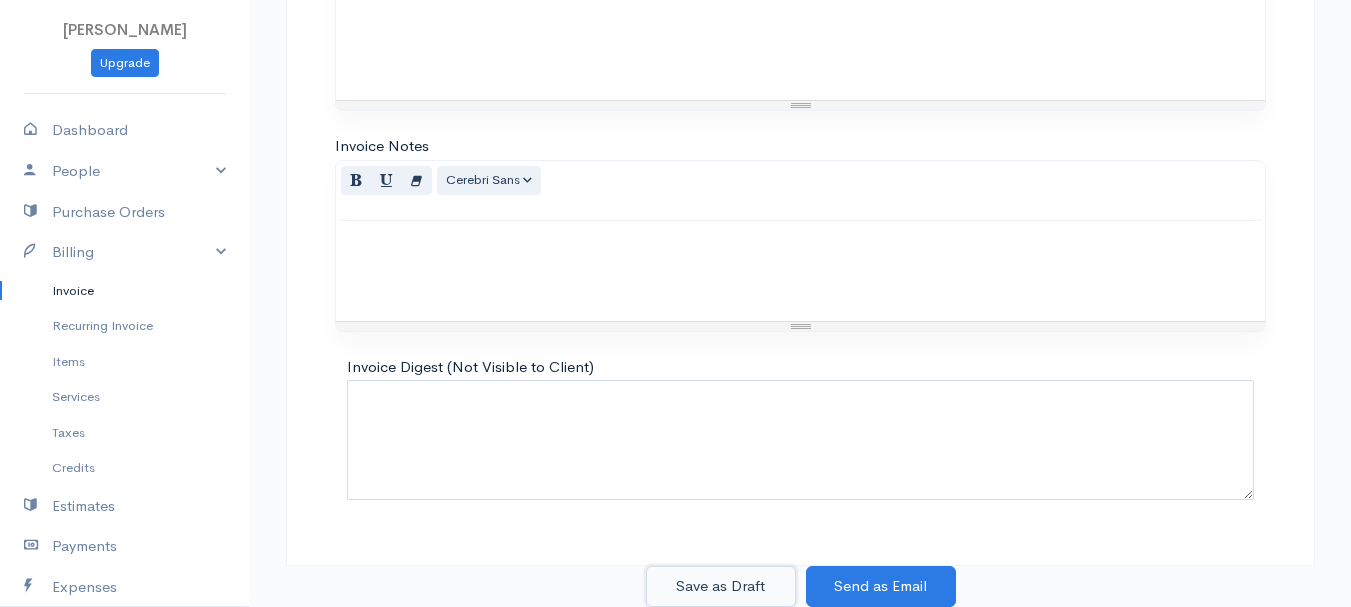 click on "Save as Draft" at bounding box center [721, 586] 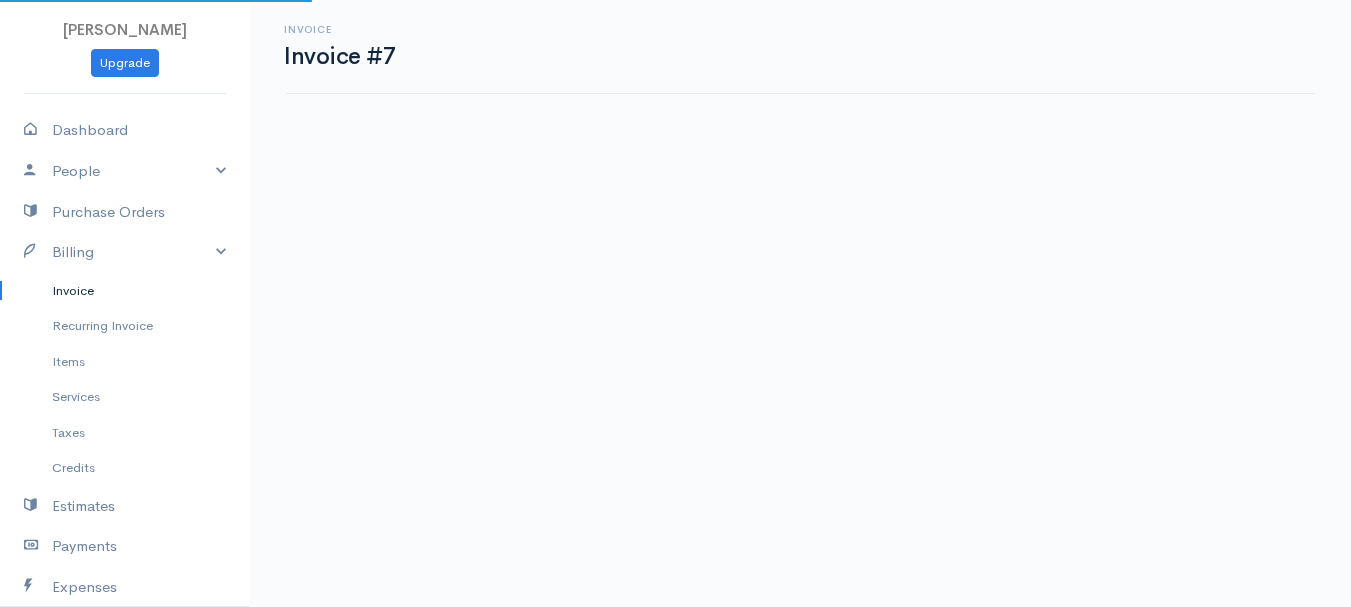 scroll, scrollTop: 0, scrollLeft: 0, axis: both 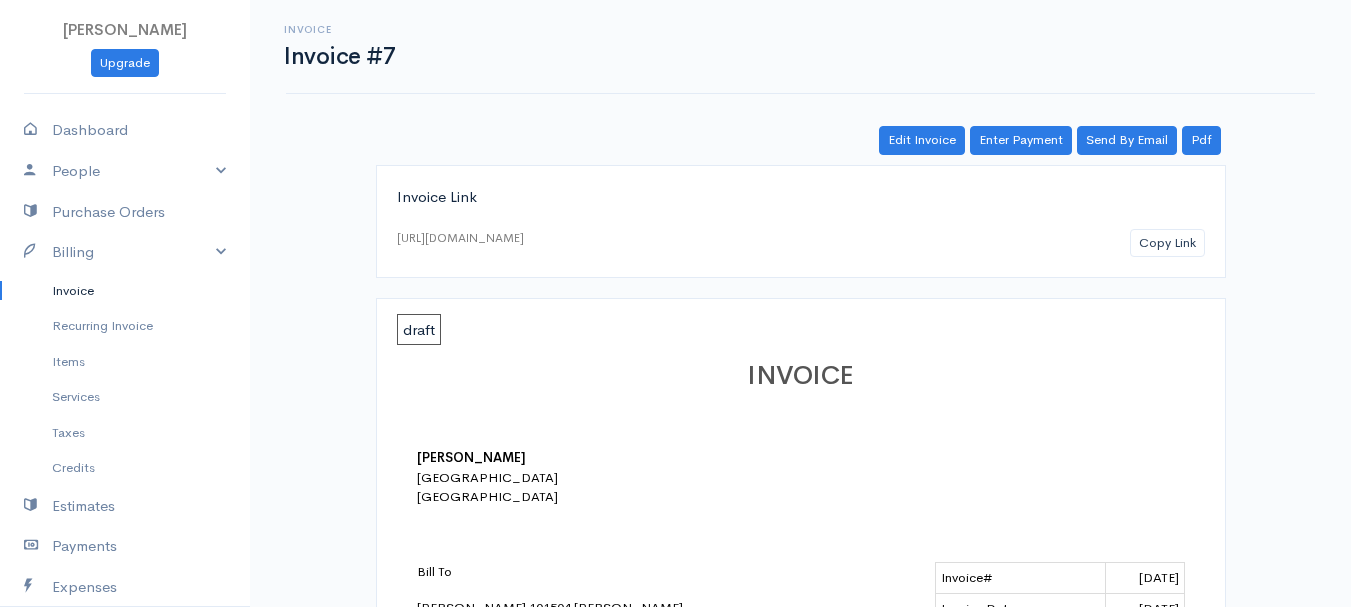 click on "Invoice" at bounding box center (125, 291) 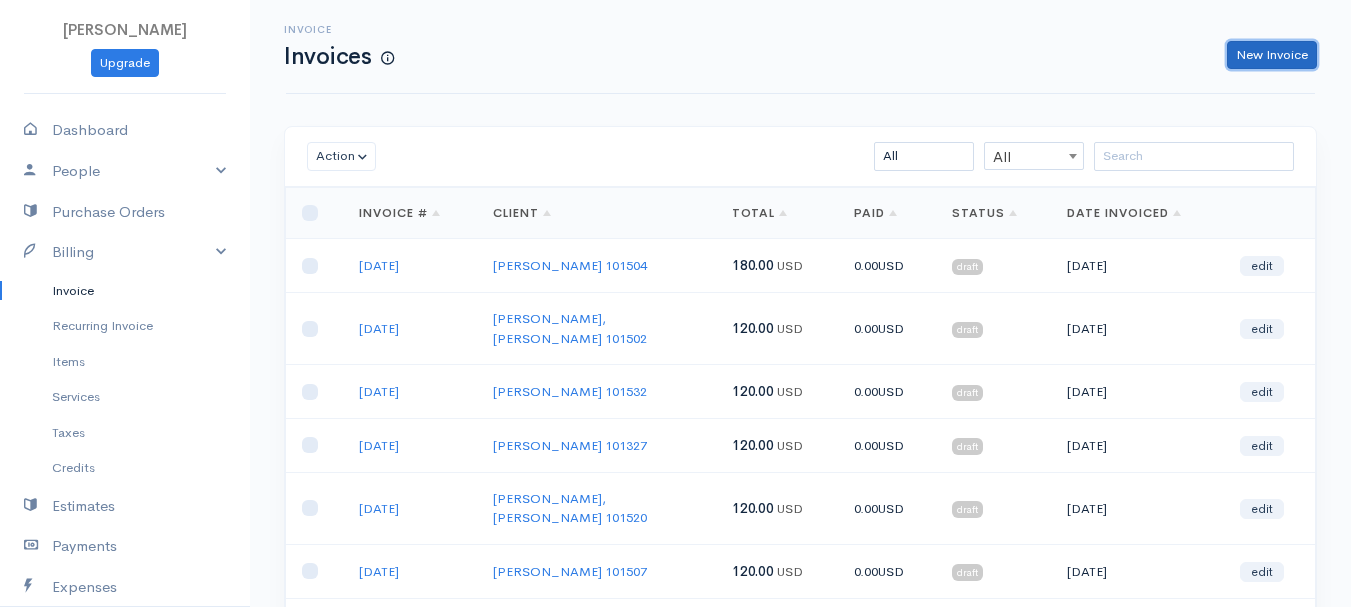 click on "New Invoice" at bounding box center (1272, 55) 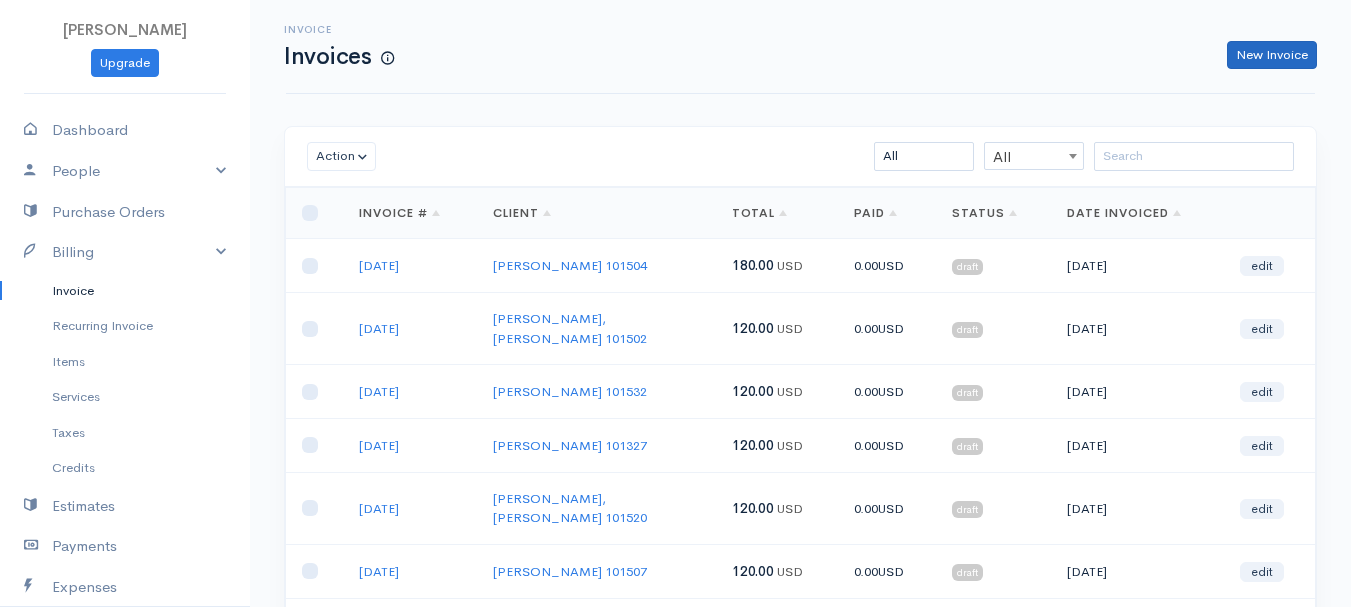 select on "[GEOGRAPHIC_DATA]" 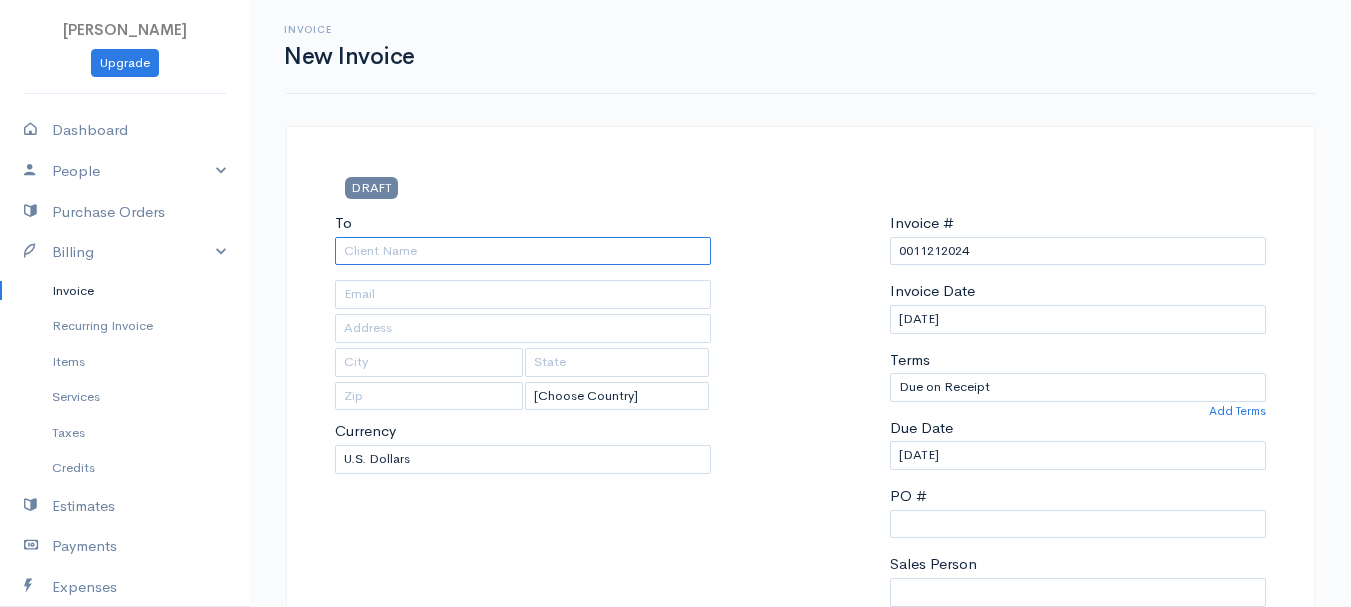 click on "To" at bounding box center [523, 251] 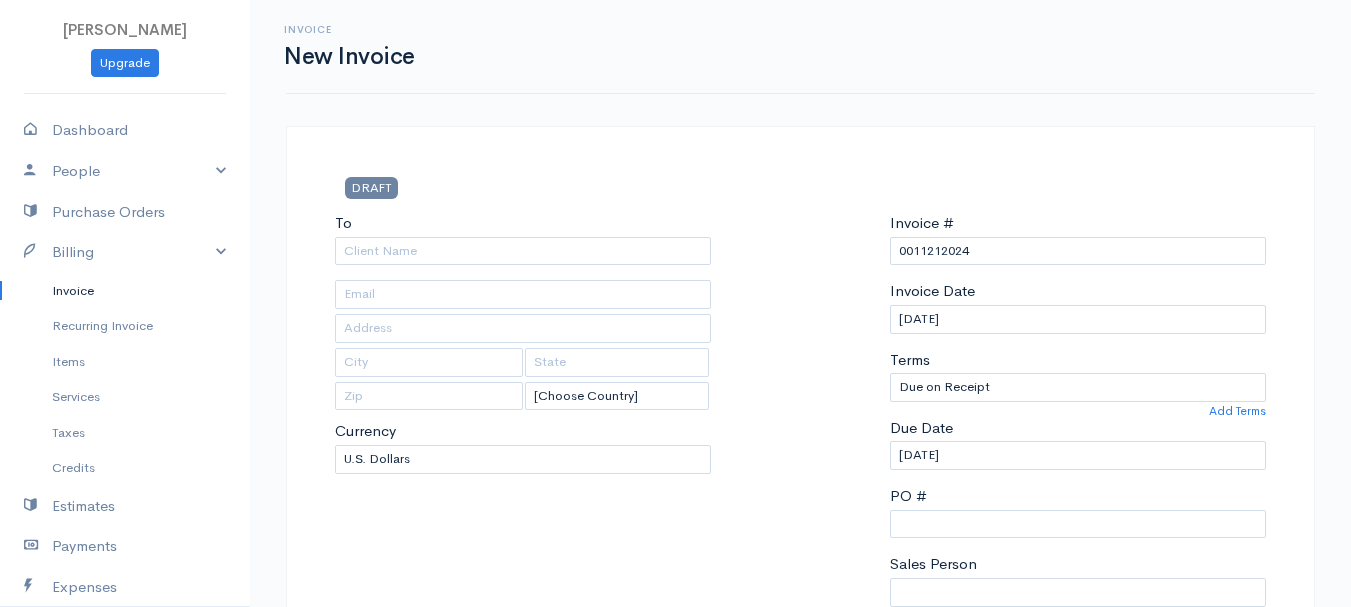 type on "[PERSON_NAME], Messiah     101542" 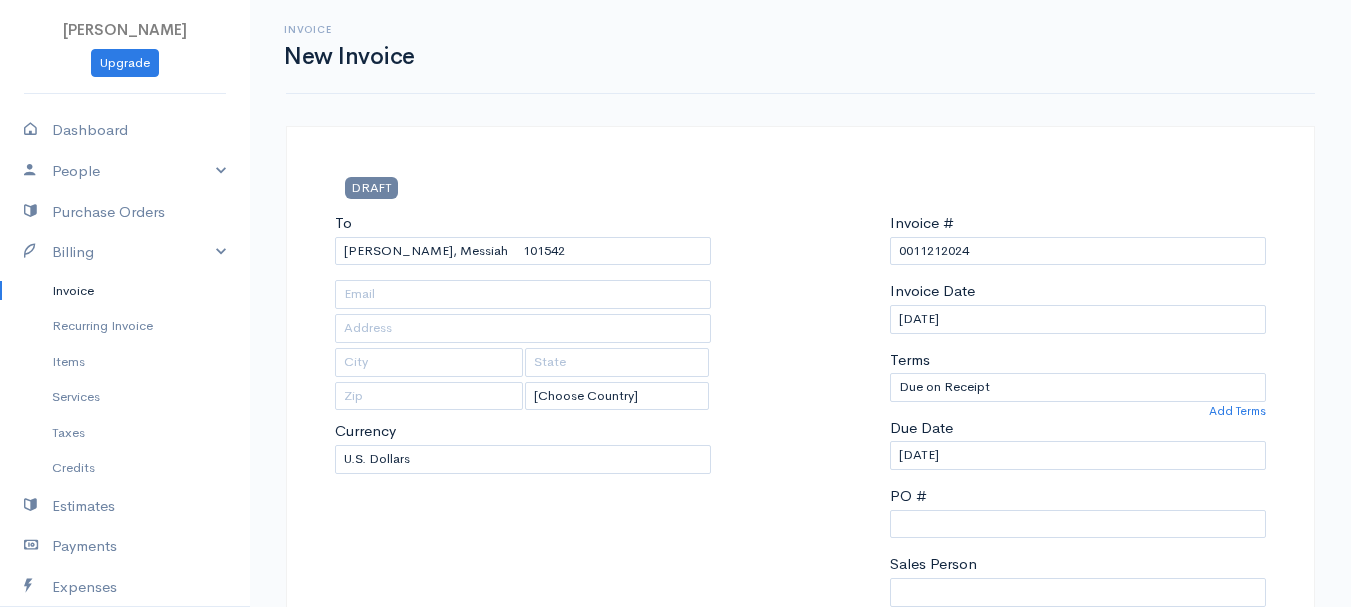 type on "[STREET_ADDRESS]" 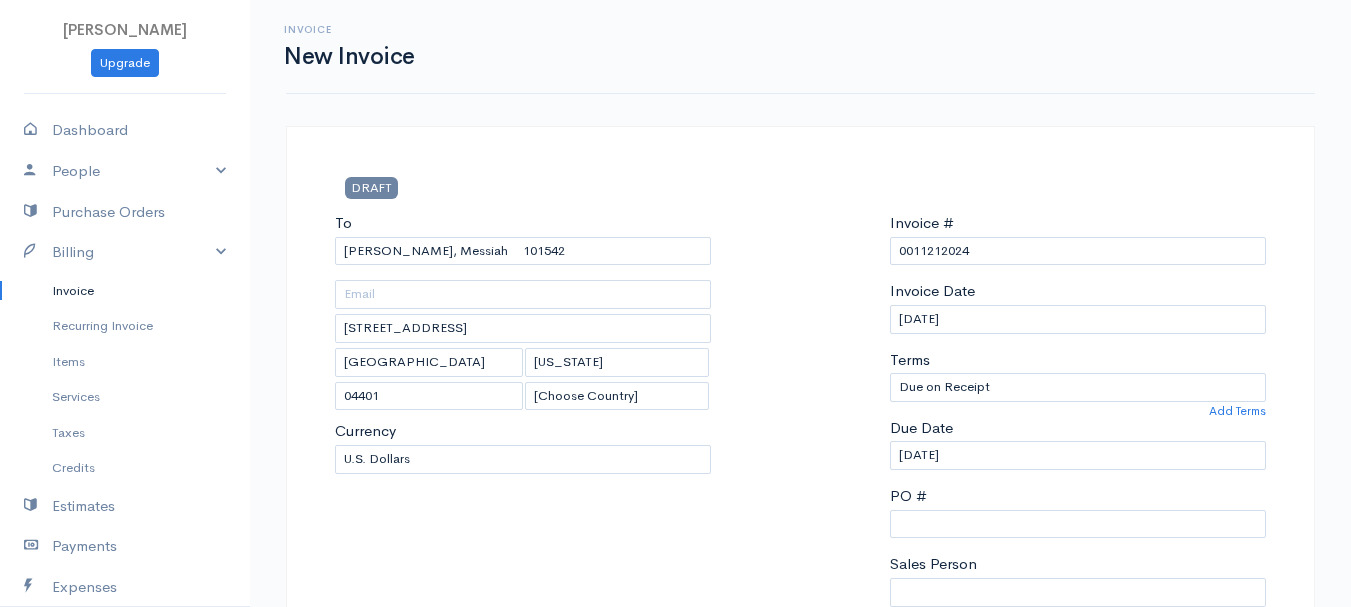 click on "[PERSON_NAME]
Upgrade
Dashboard
People
Clients
Vendors
Staff Users
Purchase Orders
Billing
Invoice
Recurring Invoice
Items
Services
Taxes
Credits
Estimates
Payments
Expenses
Track Time
Projects
Reports
Settings
My Organizations
Logout
Help
@CloudBooksApp 2022
Invoice
New Invoice
DRAFT To [PERSON_NAME], Messiah     101542 [STREET_ADDRESS][US_STATE] [Choose Country] [GEOGRAPHIC_DATA] [GEOGRAPHIC_DATA] [GEOGRAPHIC_DATA] [GEOGRAPHIC_DATA] [GEOGRAPHIC_DATA] [GEOGRAPHIC_DATA] [US_STATE] [GEOGRAPHIC_DATA] [GEOGRAPHIC_DATA] [GEOGRAPHIC_DATA]" at bounding box center [675, 864] 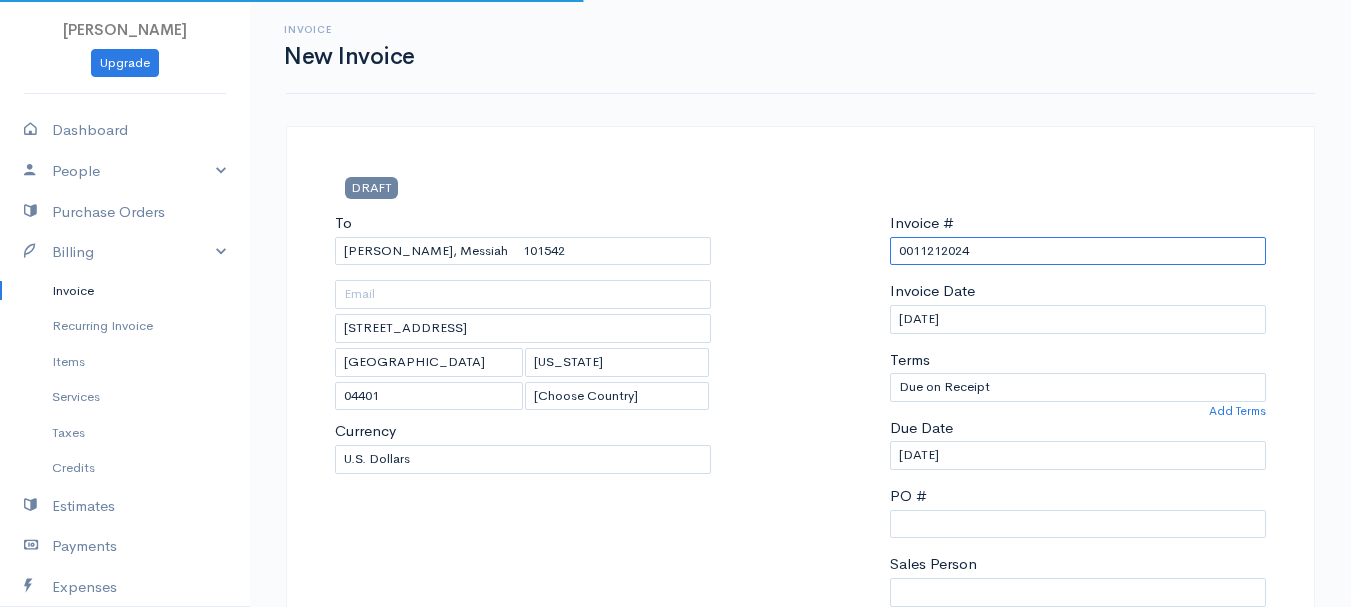 click on "0011212024" at bounding box center (1078, 251) 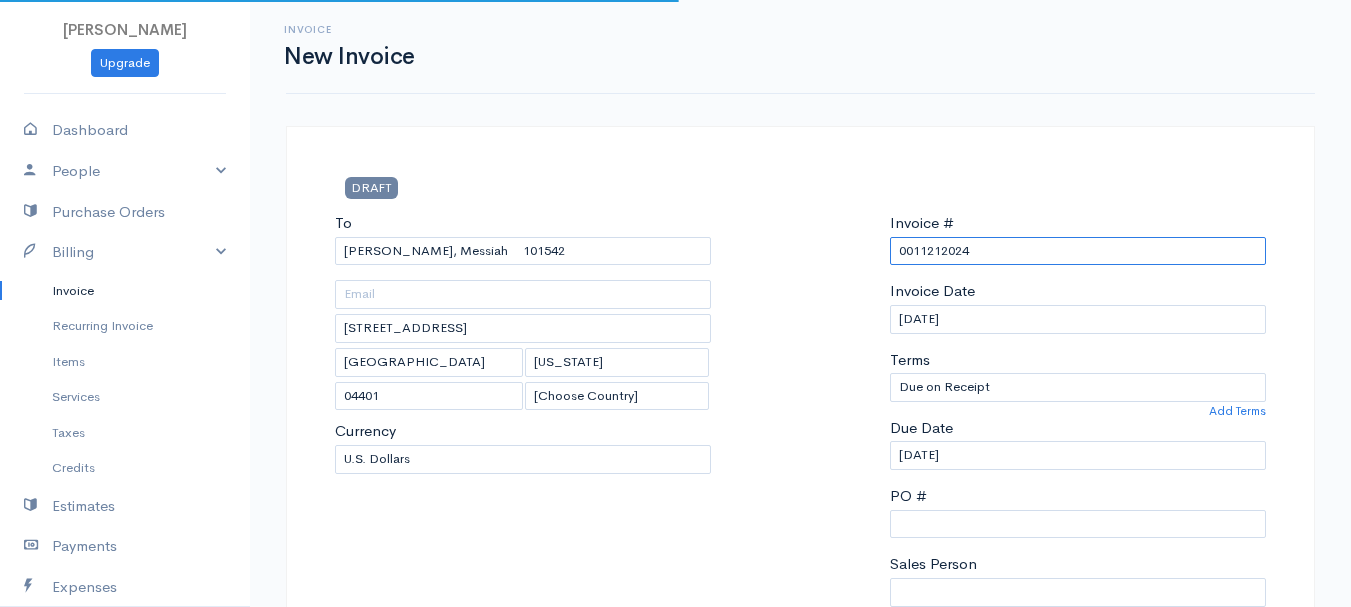 click on "0011212024" at bounding box center (1078, 251) 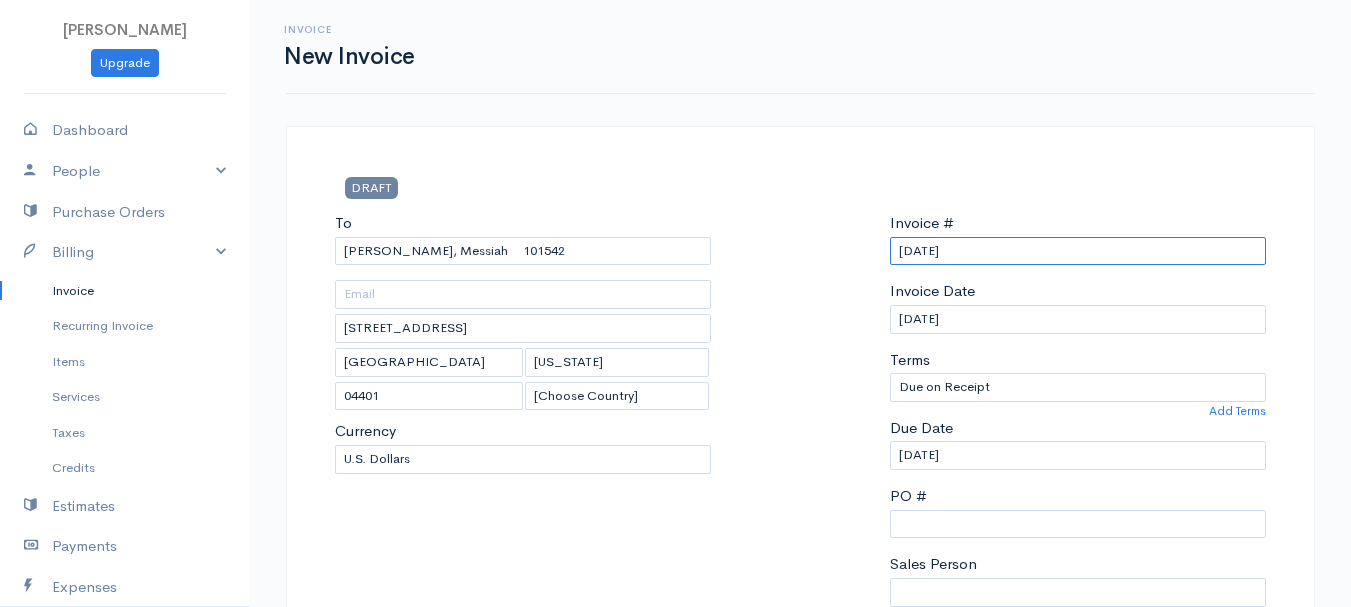 scroll, scrollTop: 400, scrollLeft: 0, axis: vertical 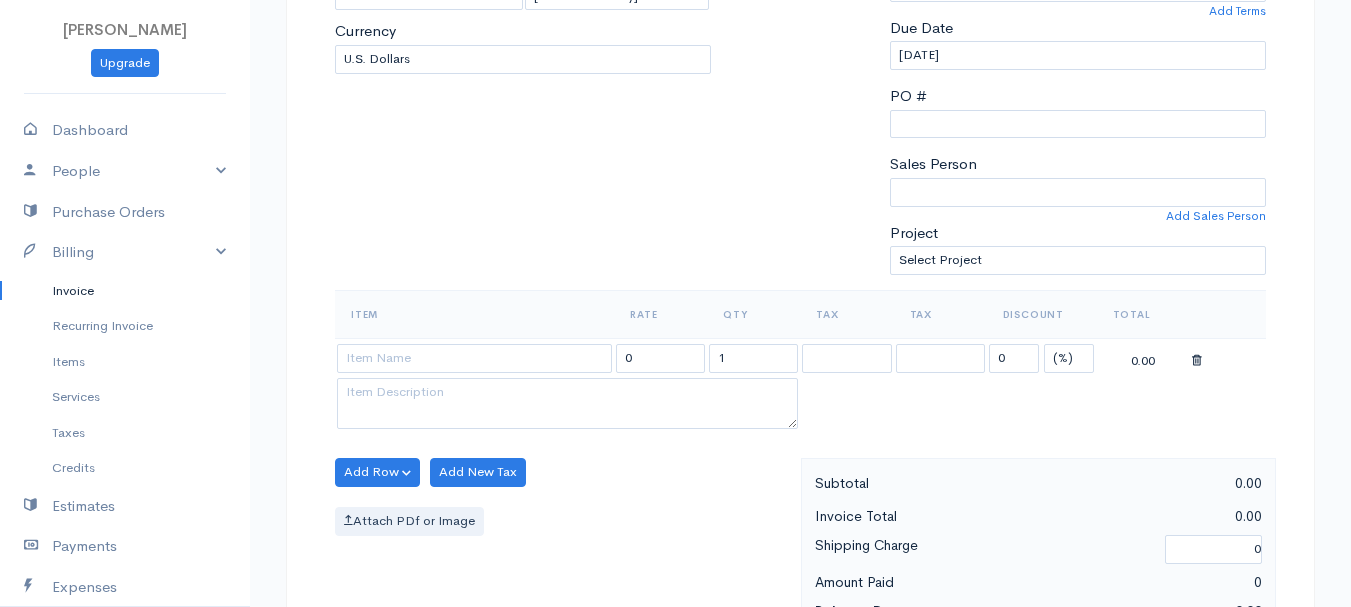 type on "[DATE]" 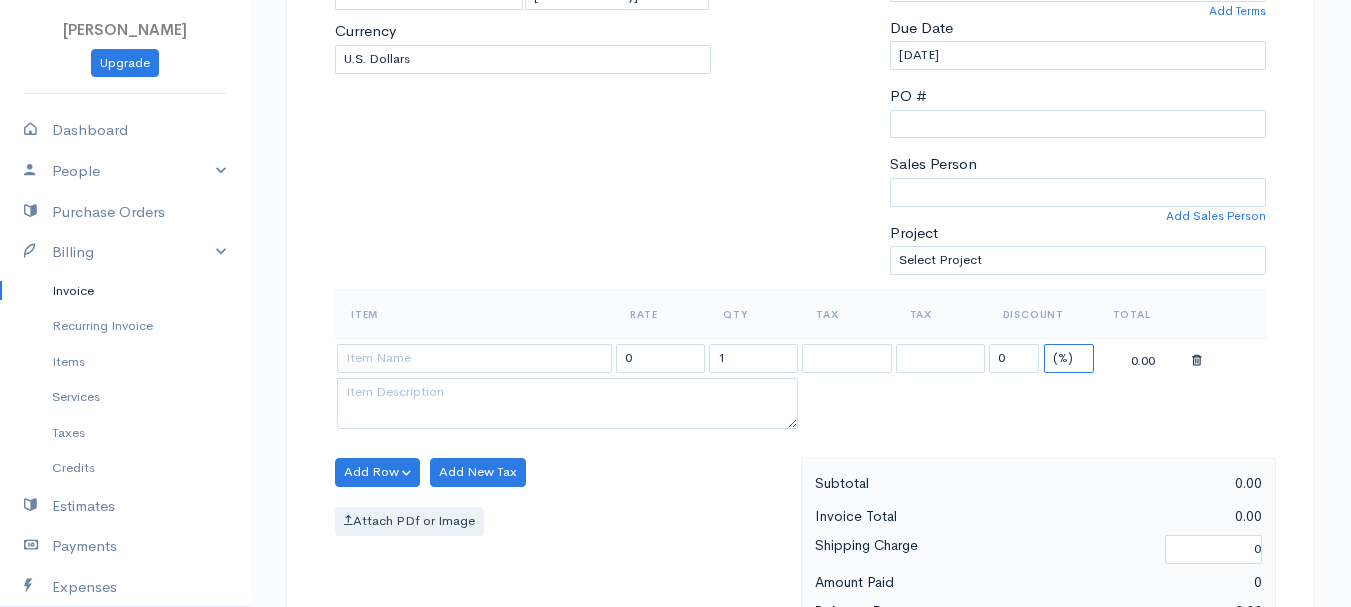 click on "(%) Flat" at bounding box center (1069, 358) 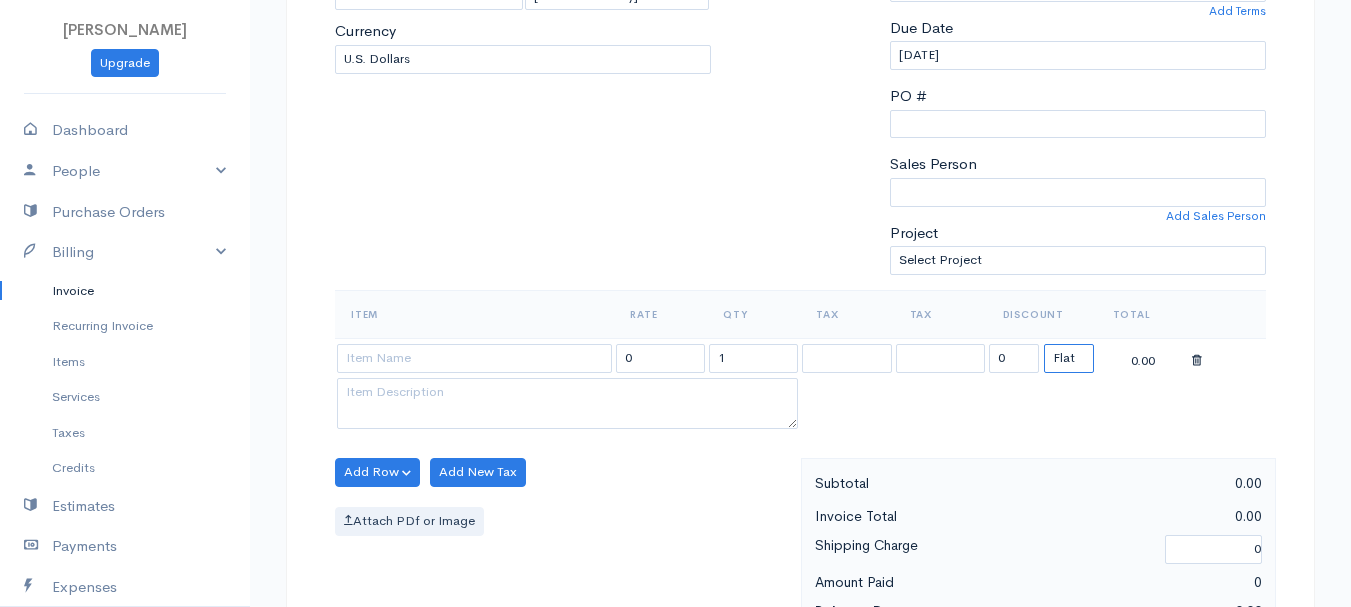 click on "(%) Flat" at bounding box center (1069, 358) 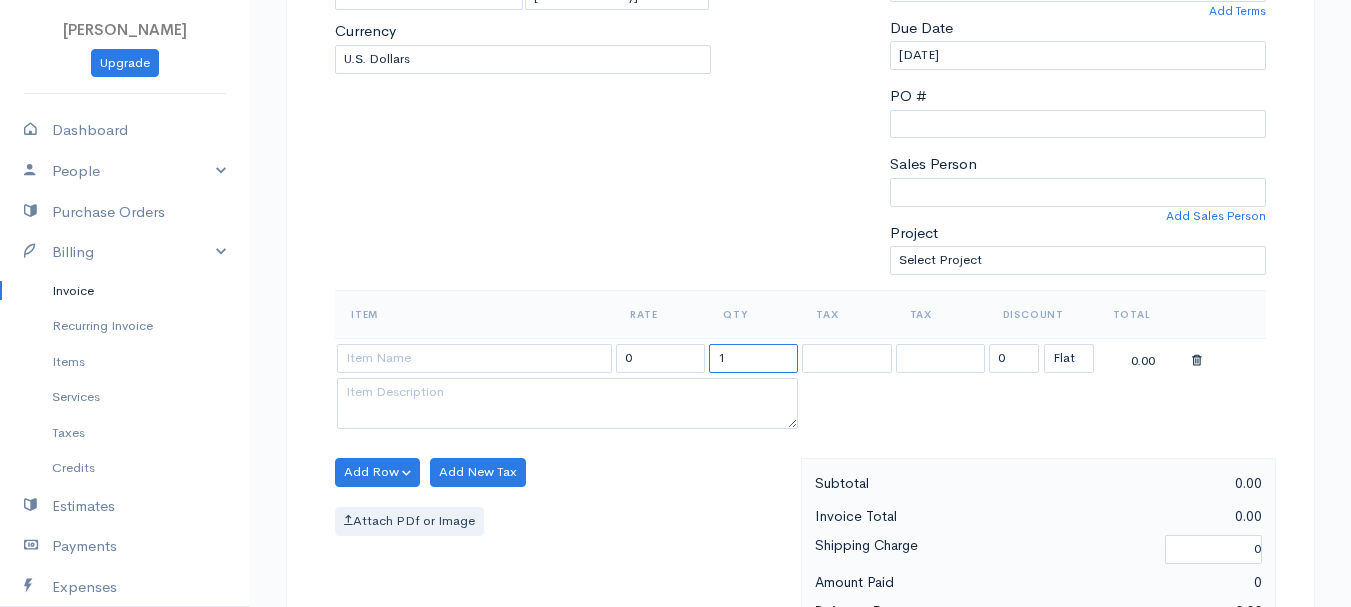 click on "1" at bounding box center [753, 358] 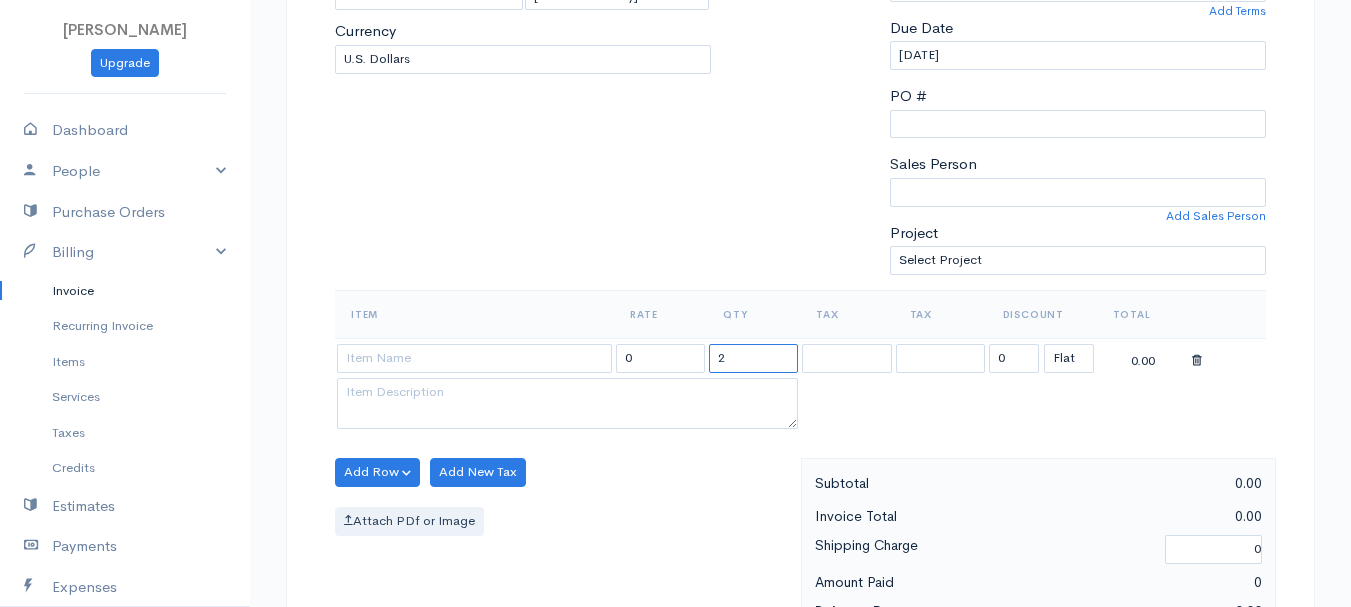 type on "2" 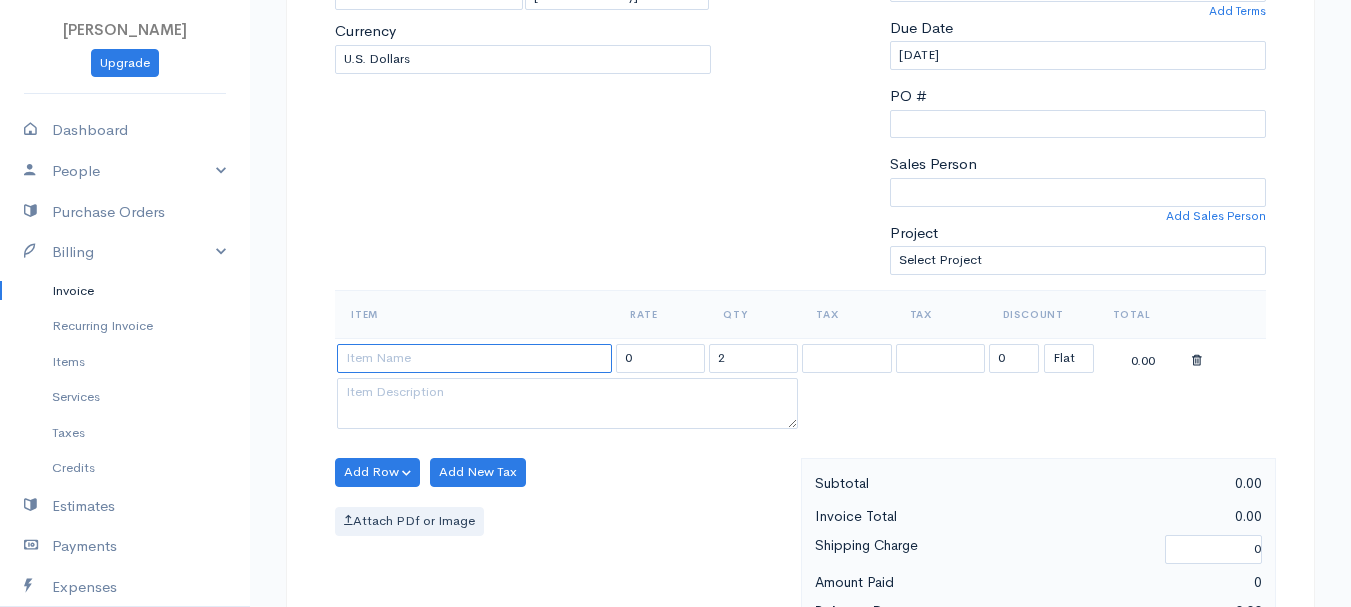 click at bounding box center (474, 358) 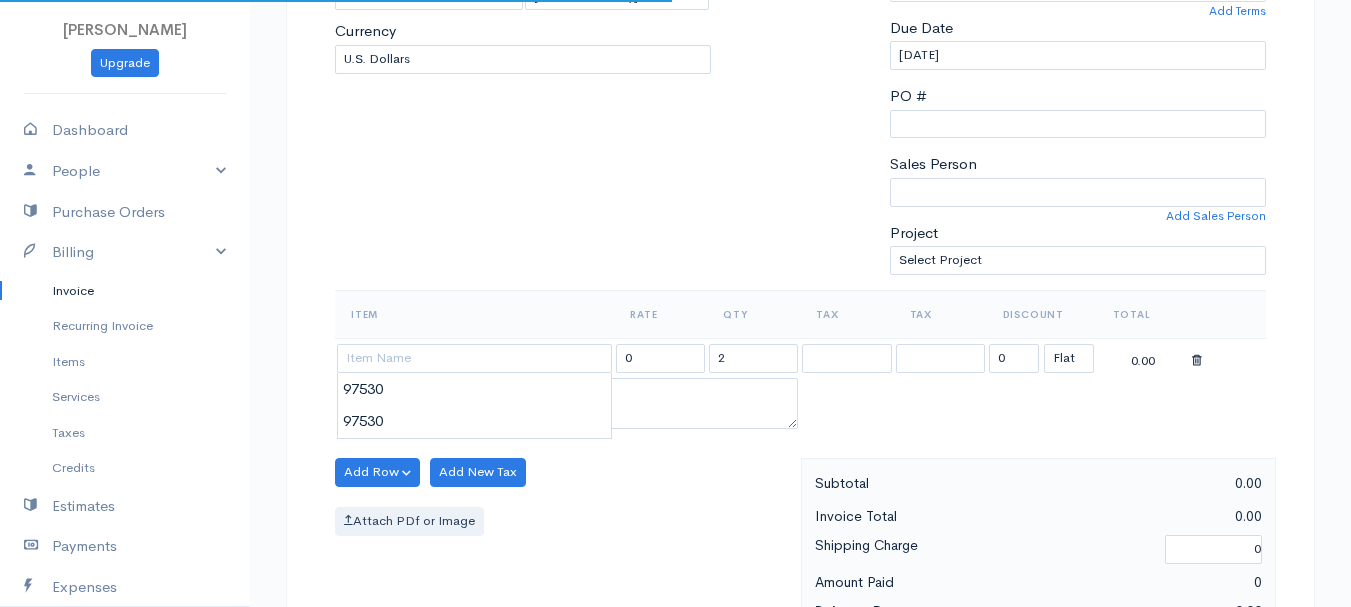 type on "97530" 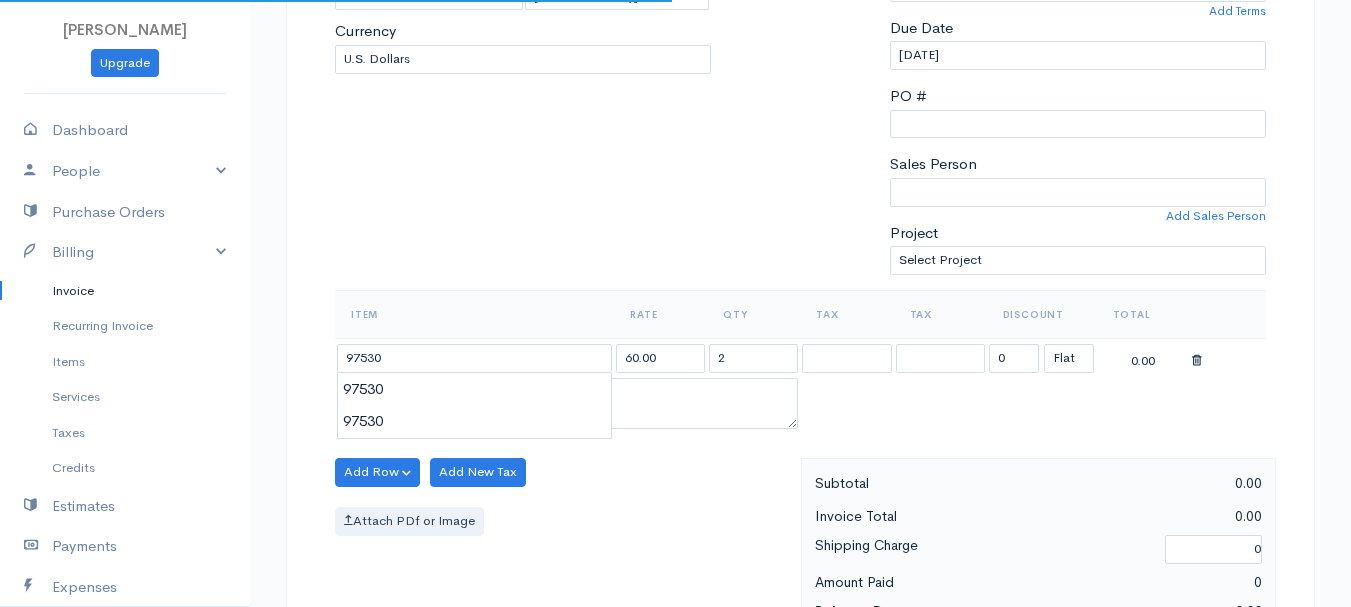 click on "[PERSON_NAME]
Upgrade
Dashboard
People
Clients
Vendors
Staff Users
Purchase Orders
Billing
Invoice
Recurring Invoice
Items
Services
Taxes
Credits
Estimates
Payments
Expenses
Track Time
Projects
Reports
Settings
My Organizations
Logout
Help
@CloudBooksApp 2022
Invoice
New Invoice
DRAFT To [PERSON_NAME], Messiah     101542 [STREET_ADDRESS][US_STATE] [Choose Country] [GEOGRAPHIC_DATA] [GEOGRAPHIC_DATA] [GEOGRAPHIC_DATA] [GEOGRAPHIC_DATA] [GEOGRAPHIC_DATA] [GEOGRAPHIC_DATA] [US_STATE] [GEOGRAPHIC_DATA] [GEOGRAPHIC_DATA] [GEOGRAPHIC_DATA]" at bounding box center (675, 464) 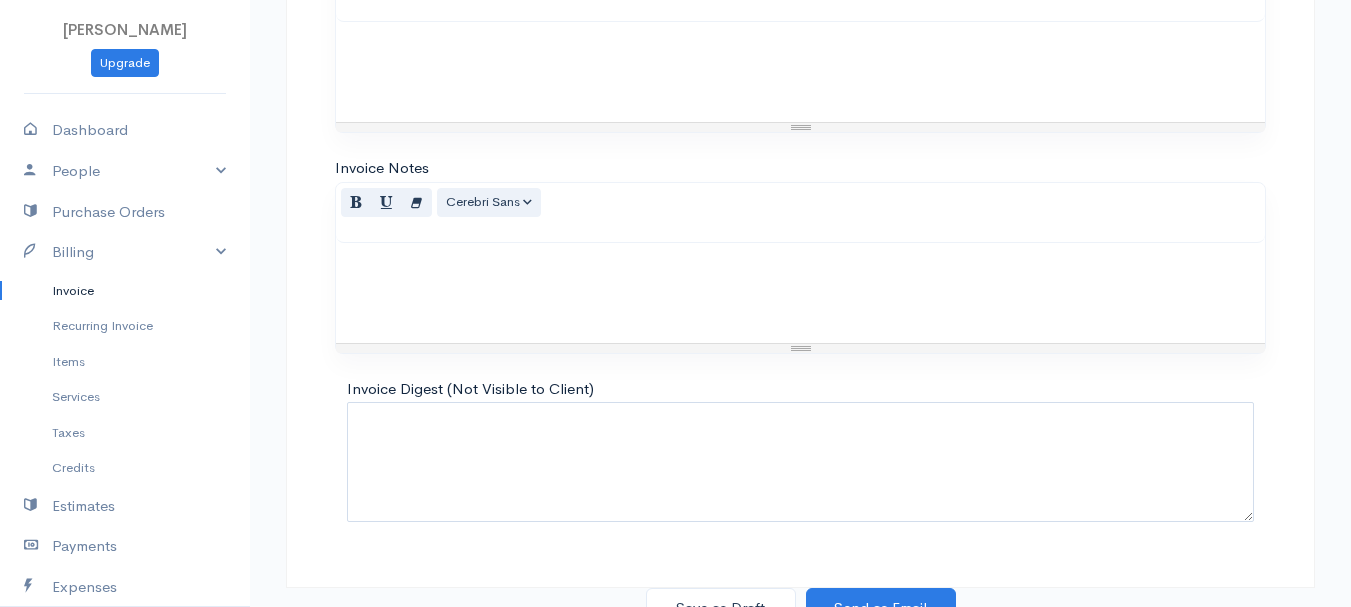 scroll, scrollTop: 1122, scrollLeft: 0, axis: vertical 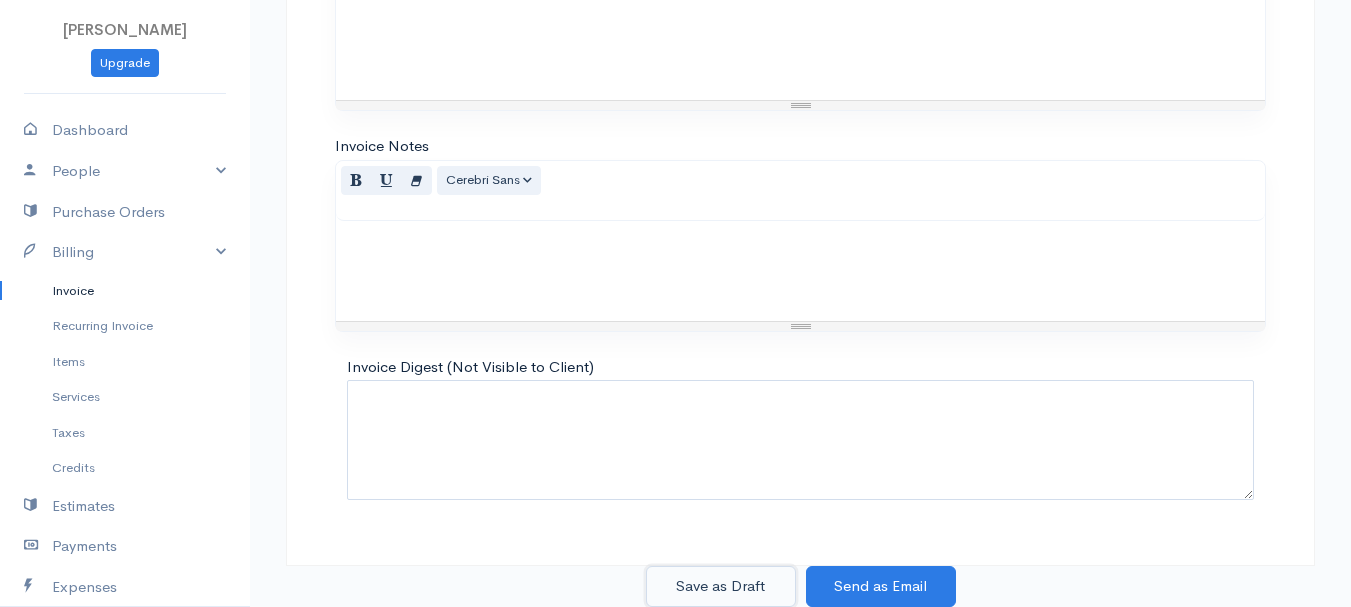 click on "Save as Draft" at bounding box center [721, 586] 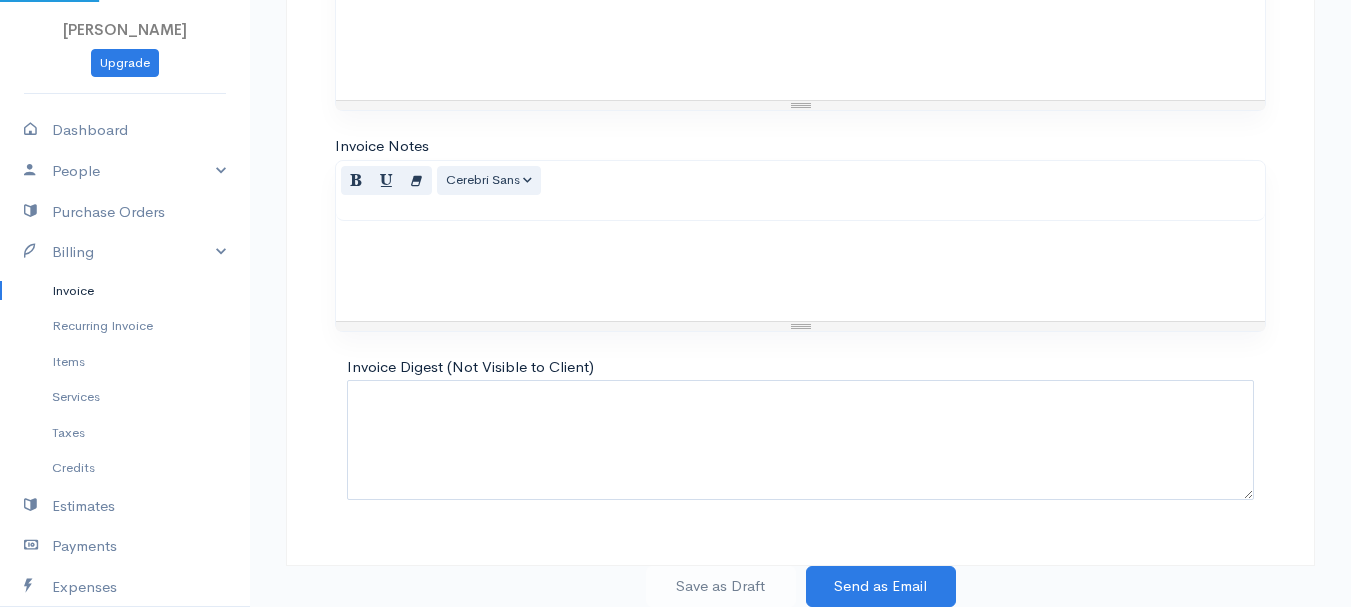scroll, scrollTop: 0, scrollLeft: 0, axis: both 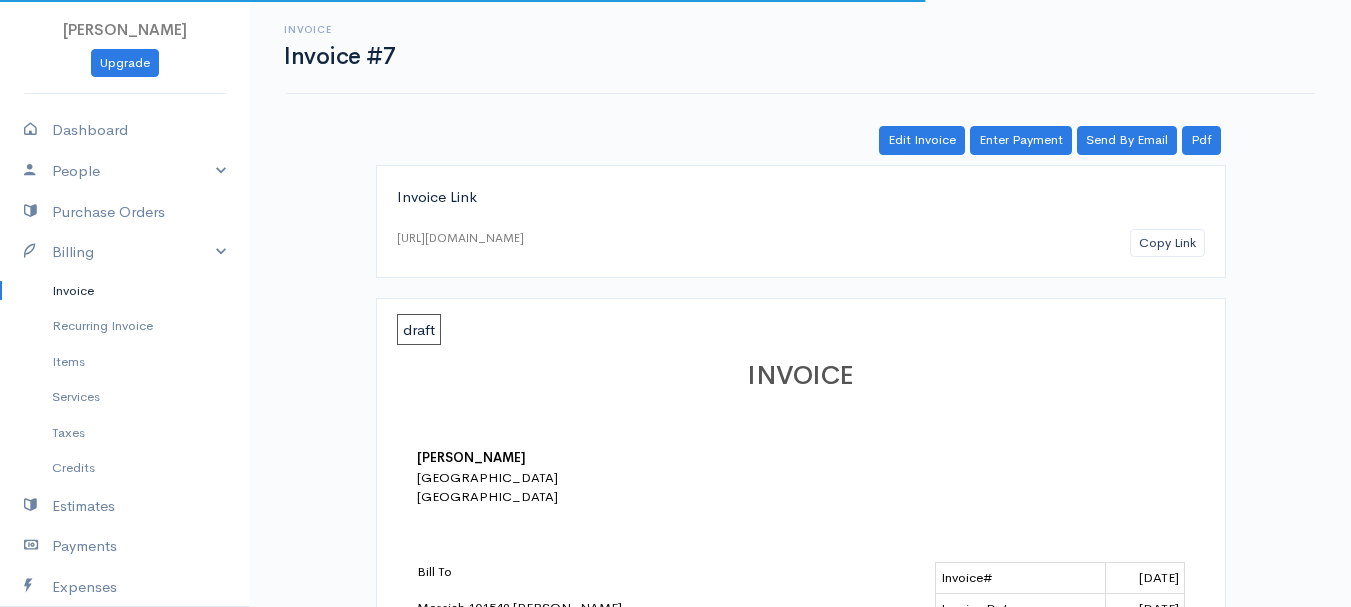 click on "Invoice" at bounding box center [125, 291] 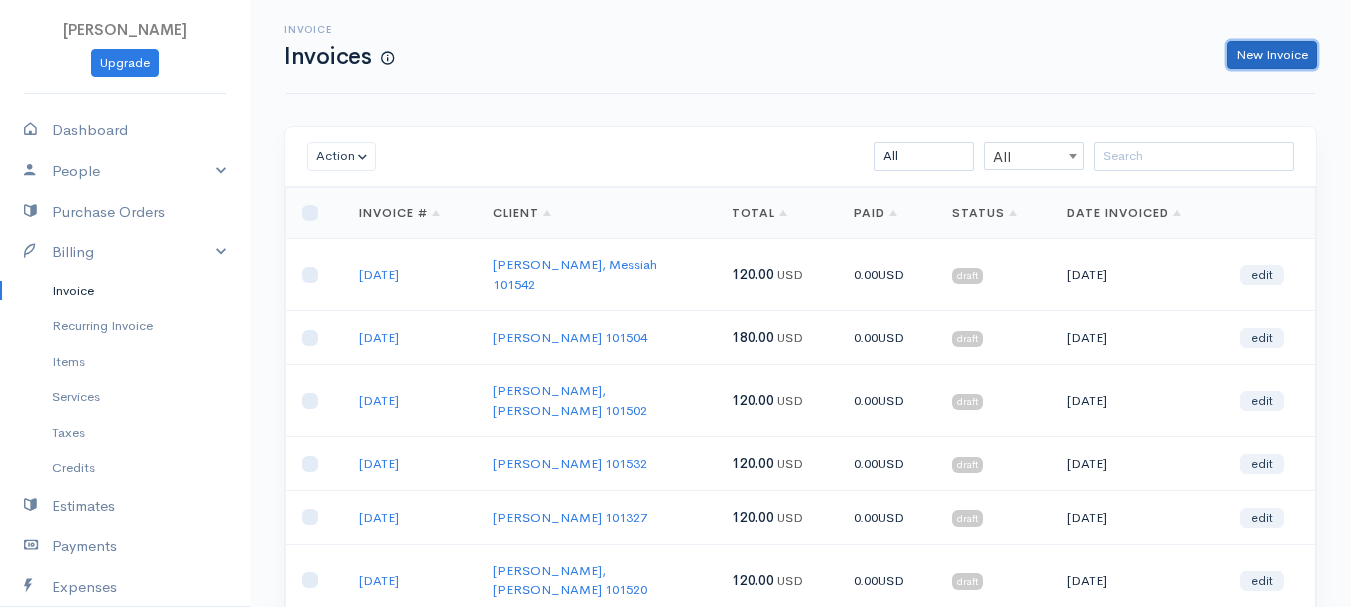 click on "New Invoice" at bounding box center [1272, 55] 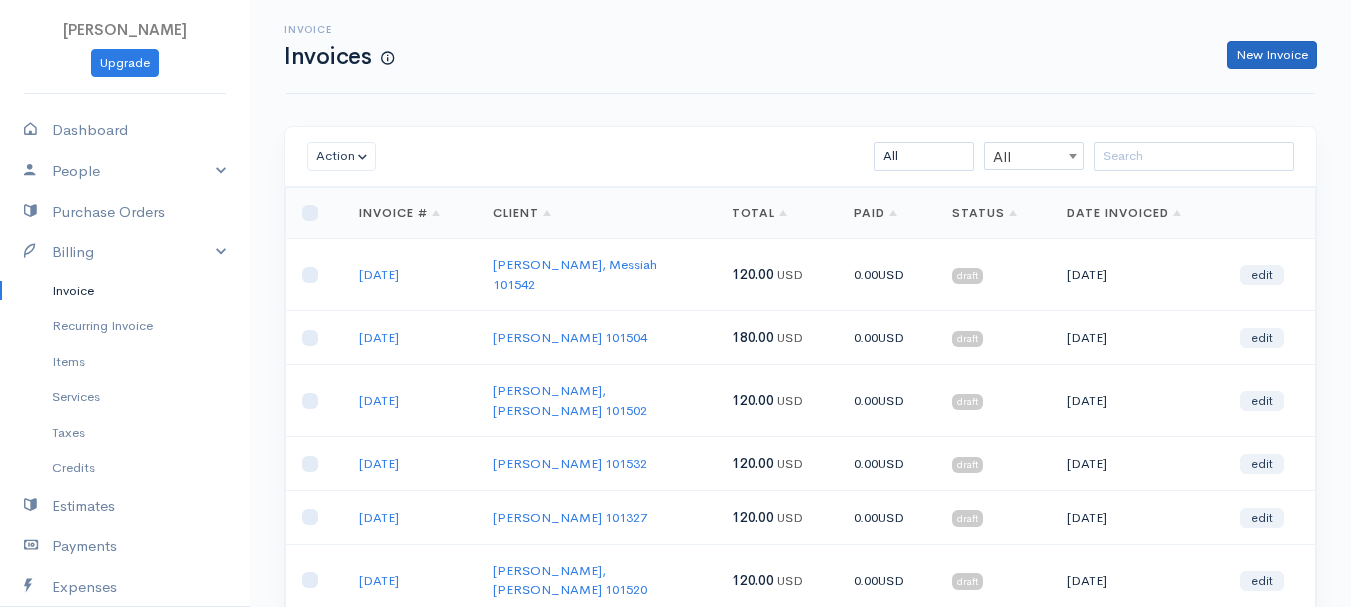 select on "[GEOGRAPHIC_DATA]" 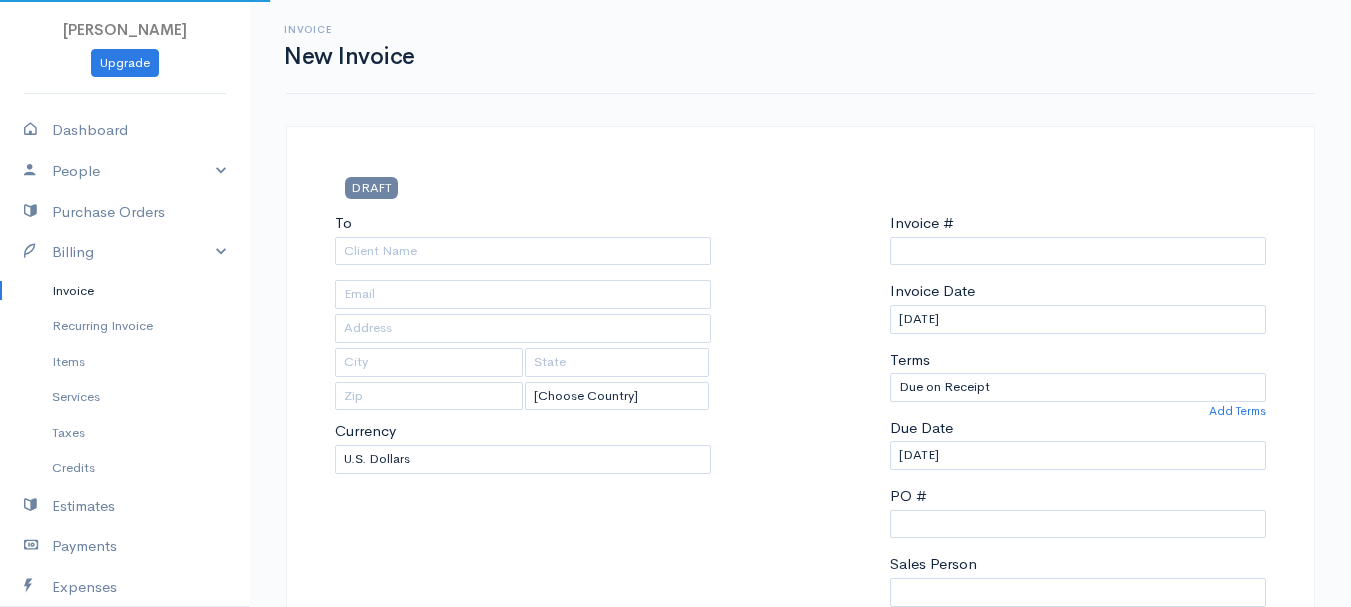 type on "0011212024" 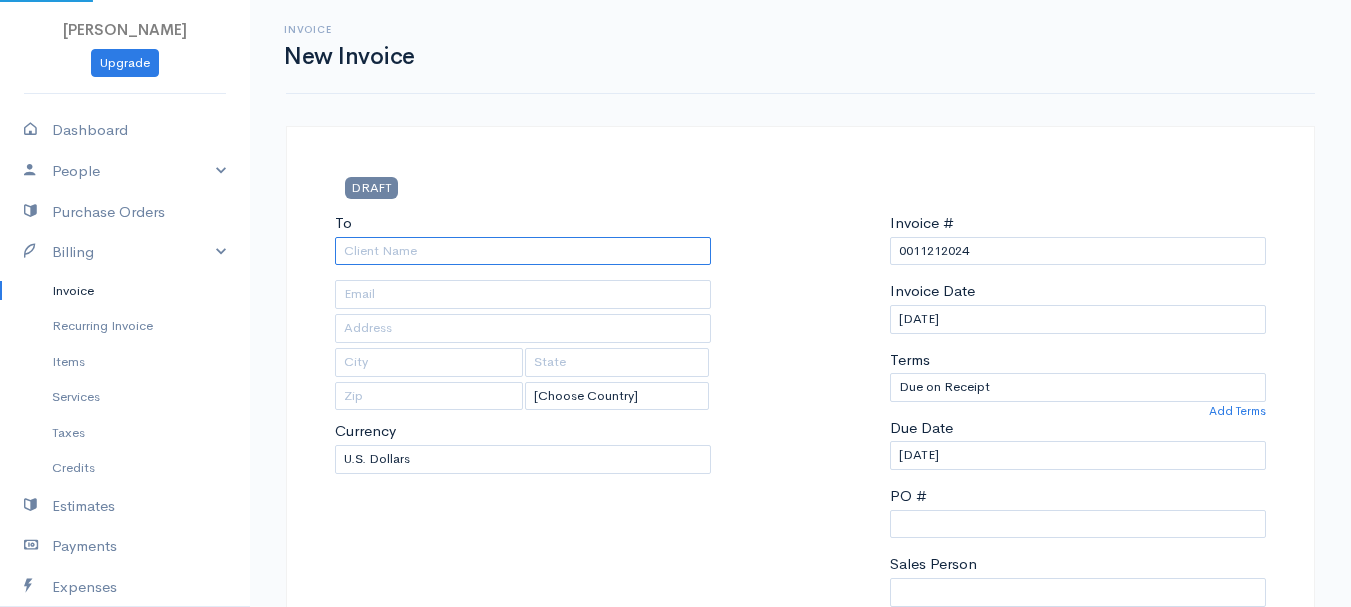 click on "To" at bounding box center [523, 251] 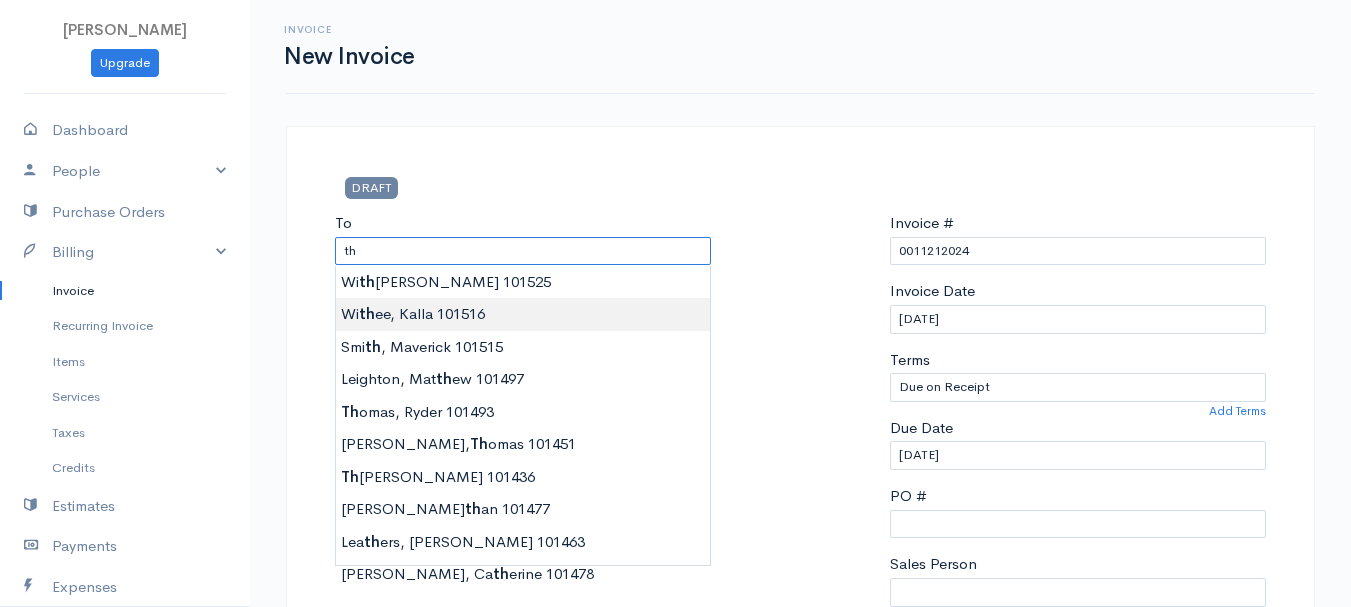 type on "[PERSON_NAME]     101516" 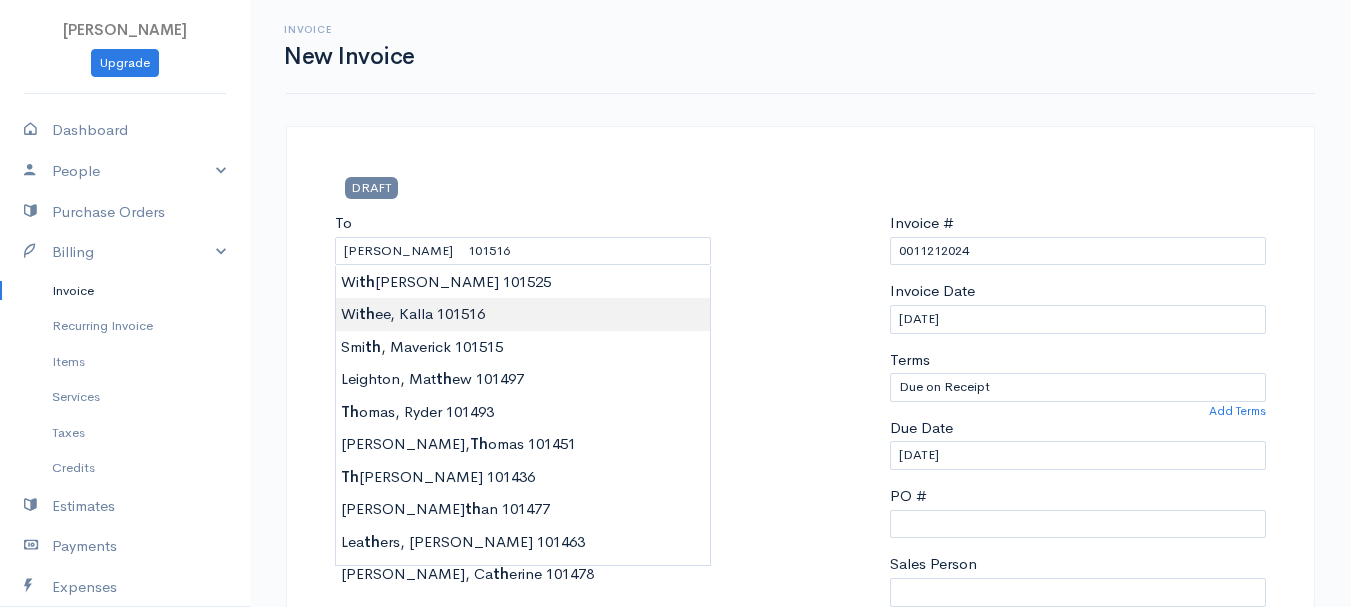 click on "[PERSON_NAME]
Upgrade
Dashboard
People
Clients
Vendors
Staff Users
Purchase Orders
Billing
Invoice
Recurring Invoice
Items
Services
Taxes
Credits
Estimates
Payments
Expenses
Track Time
Projects
Reports
Settings
My Organizations
Logout
Help
@CloudBooksApp 2022
Invoice
New Invoice
DRAFT To [GEOGRAPHIC_DATA][PERSON_NAME]     101516 [Choose Country] [GEOGRAPHIC_DATA] [GEOGRAPHIC_DATA] [GEOGRAPHIC_DATA] [GEOGRAPHIC_DATA] [GEOGRAPHIC_DATA] [GEOGRAPHIC_DATA] [US_STATE] [GEOGRAPHIC_DATA] [GEOGRAPHIC_DATA] [GEOGRAPHIC_DATA] [GEOGRAPHIC_DATA] [GEOGRAPHIC_DATA] [PERSON_NAME]" at bounding box center (675, 864) 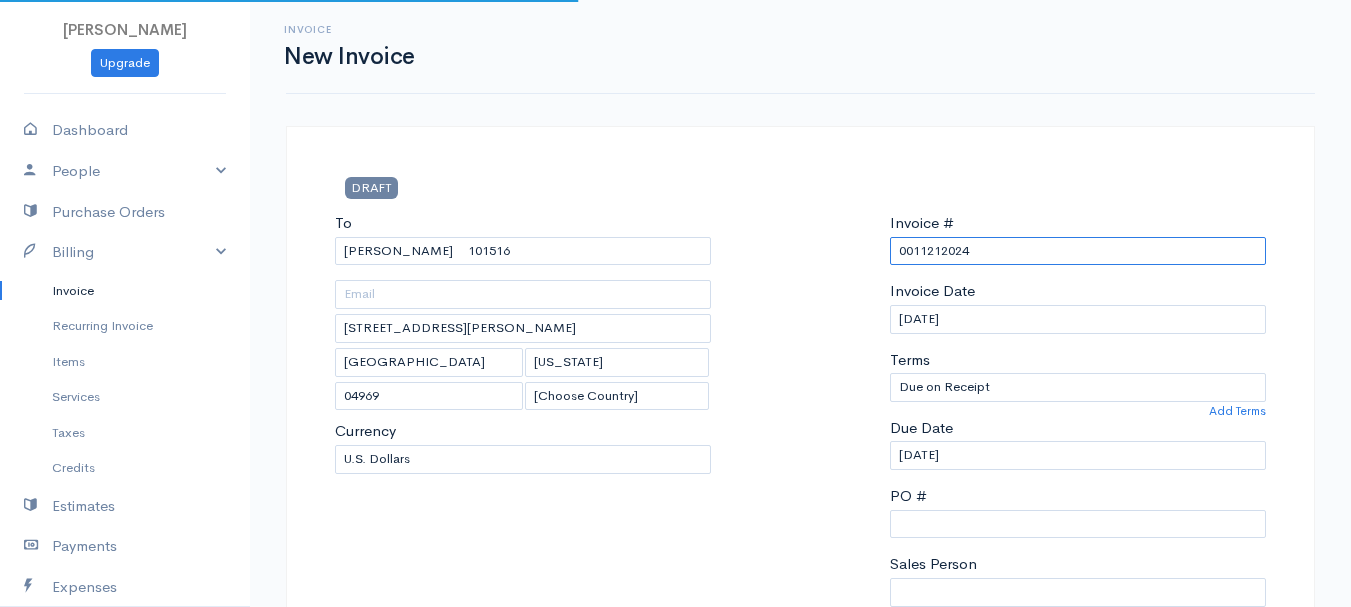 click on "0011212024" at bounding box center [1078, 251] 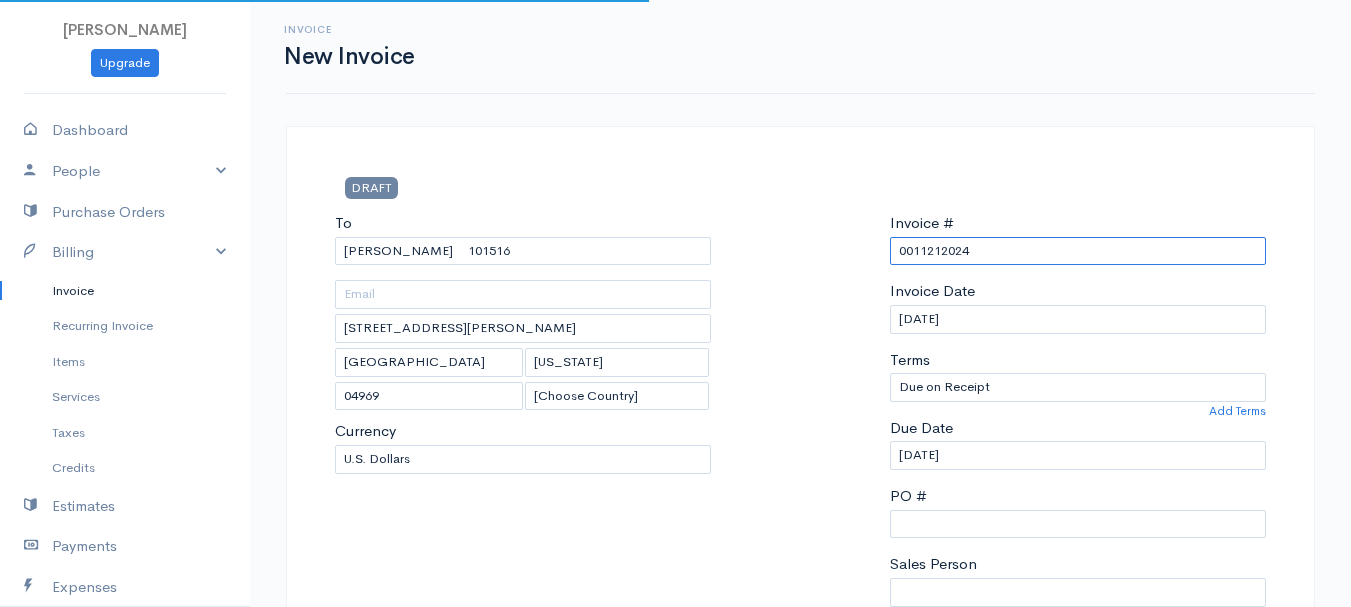 click on "0011212024" at bounding box center (1078, 251) 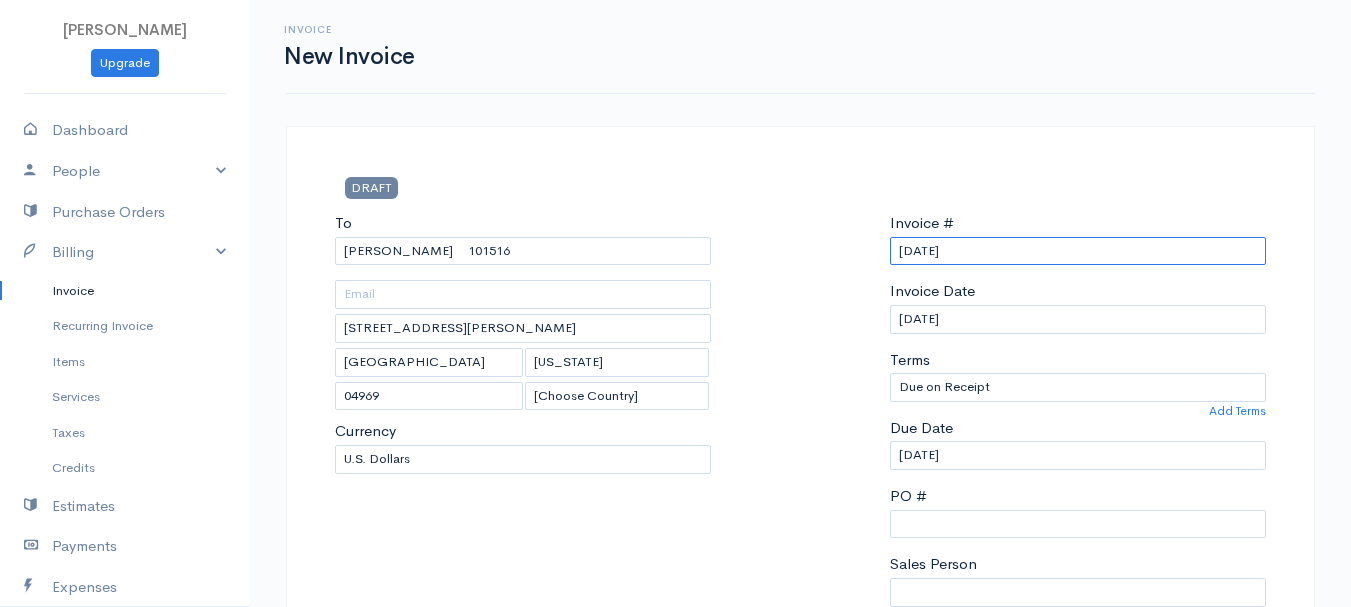 scroll, scrollTop: 400, scrollLeft: 0, axis: vertical 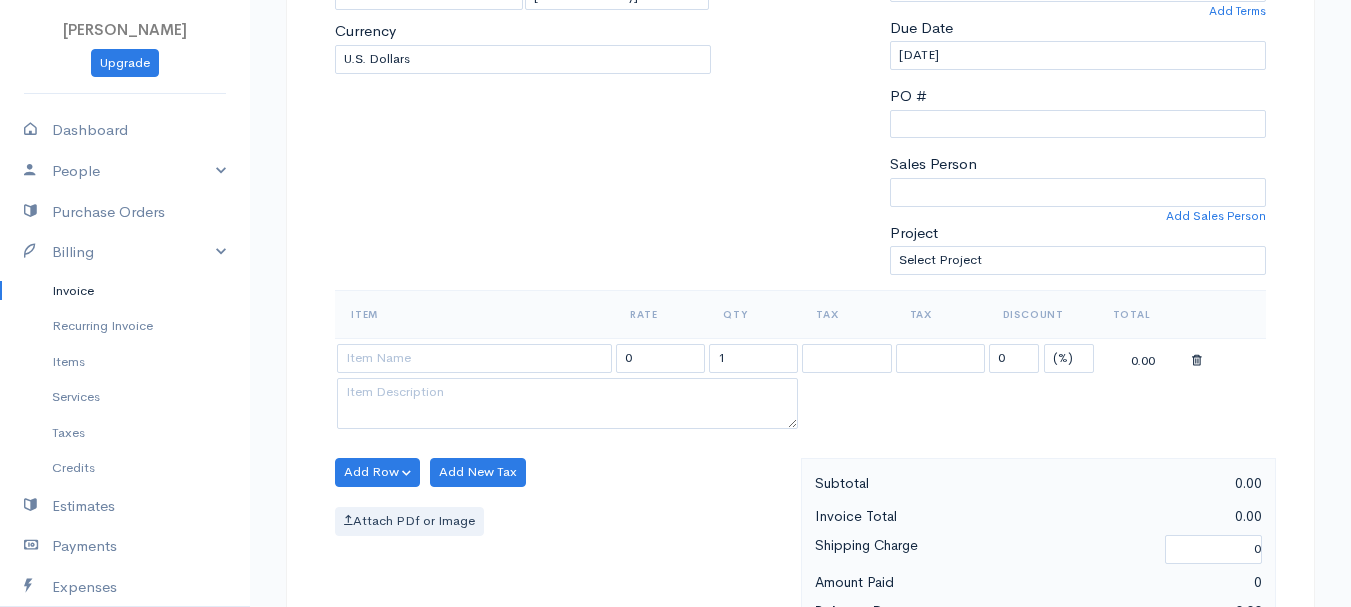 type on "[DATE]" 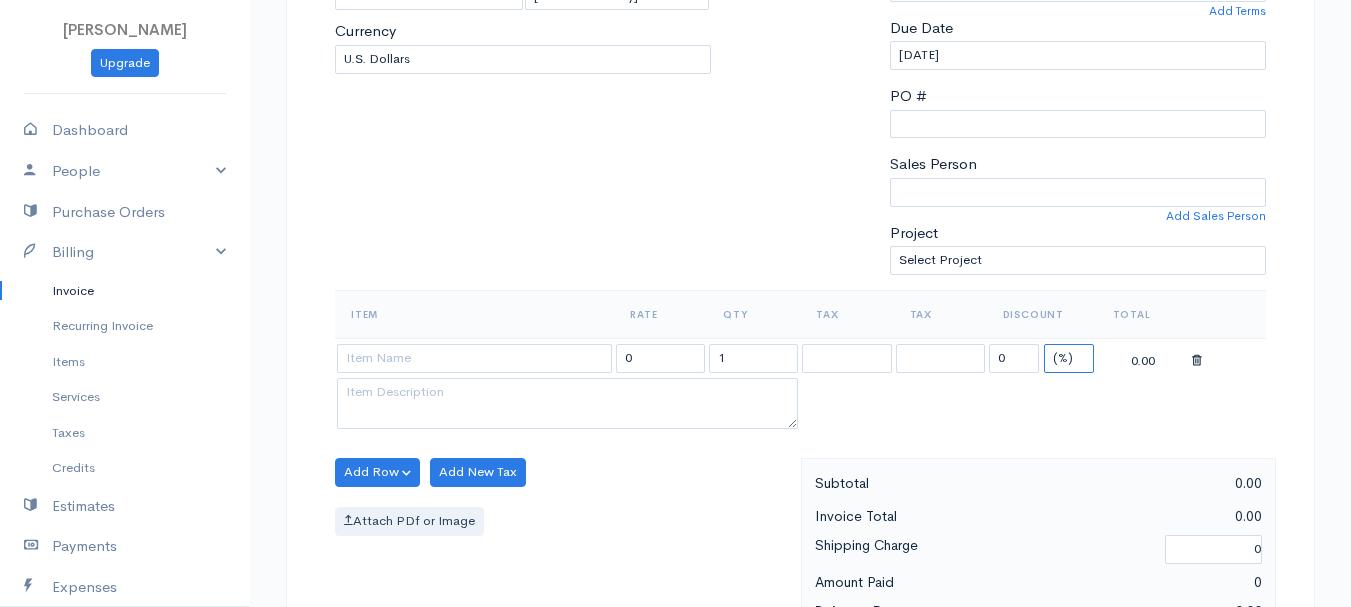 click on "(%) Flat" at bounding box center (1069, 358) 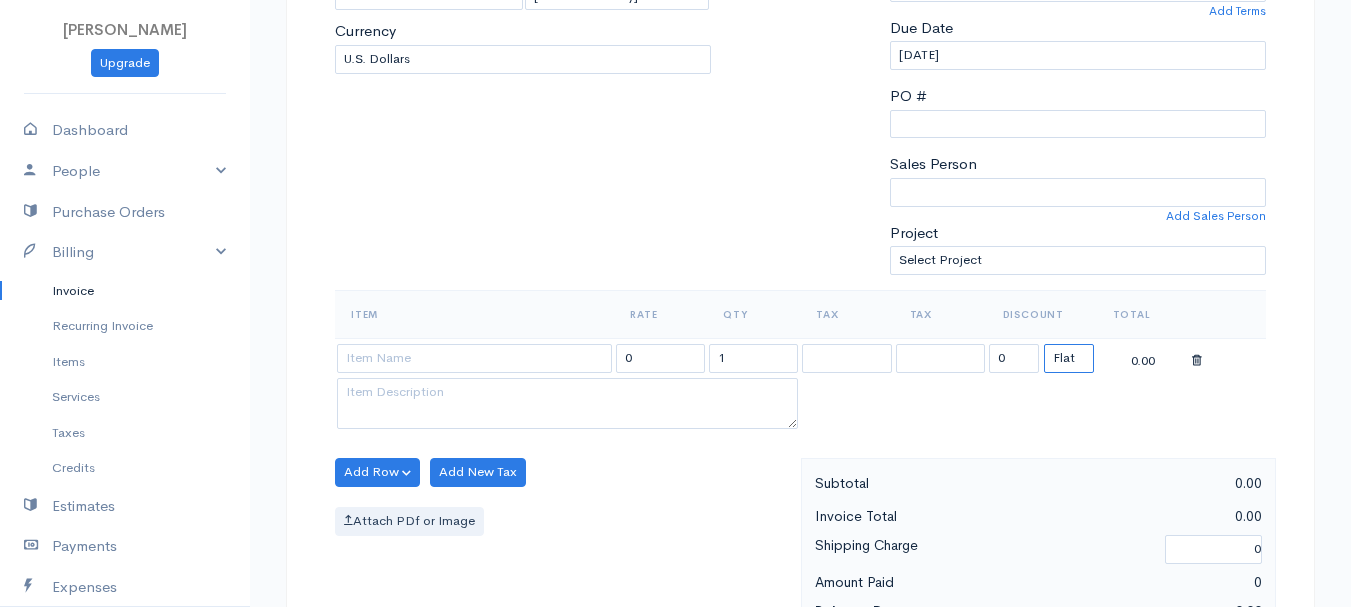 click on "(%) Flat" at bounding box center (1069, 358) 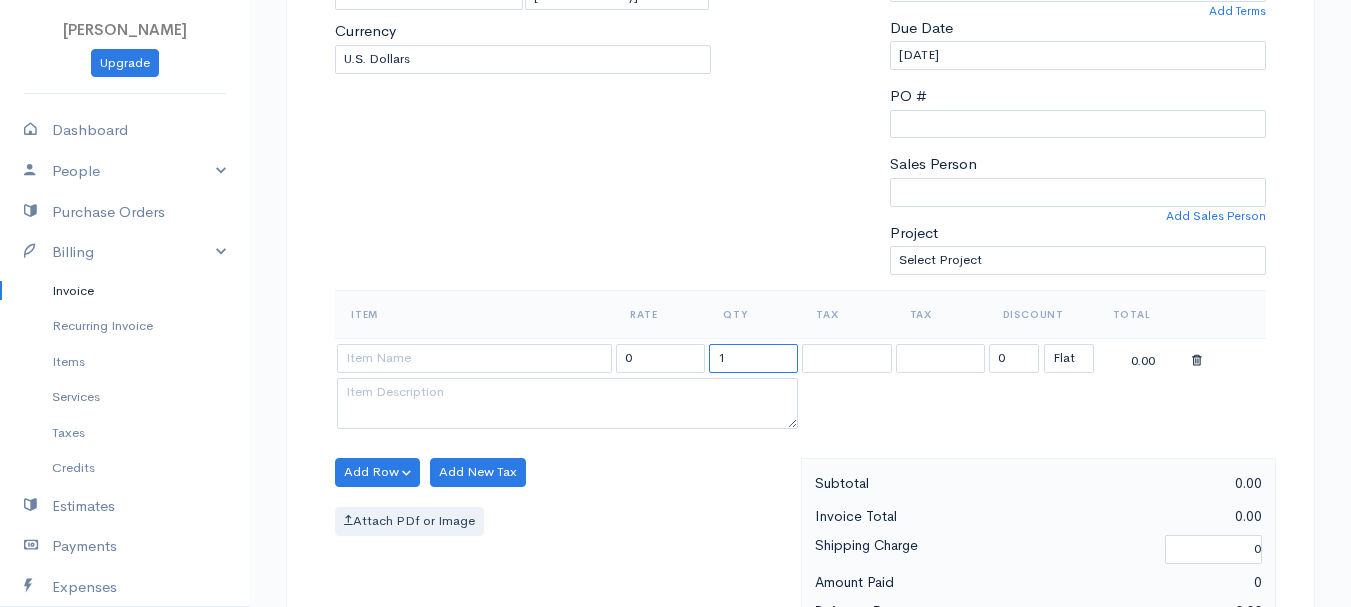 click on "1" at bounding box center [753, 358] 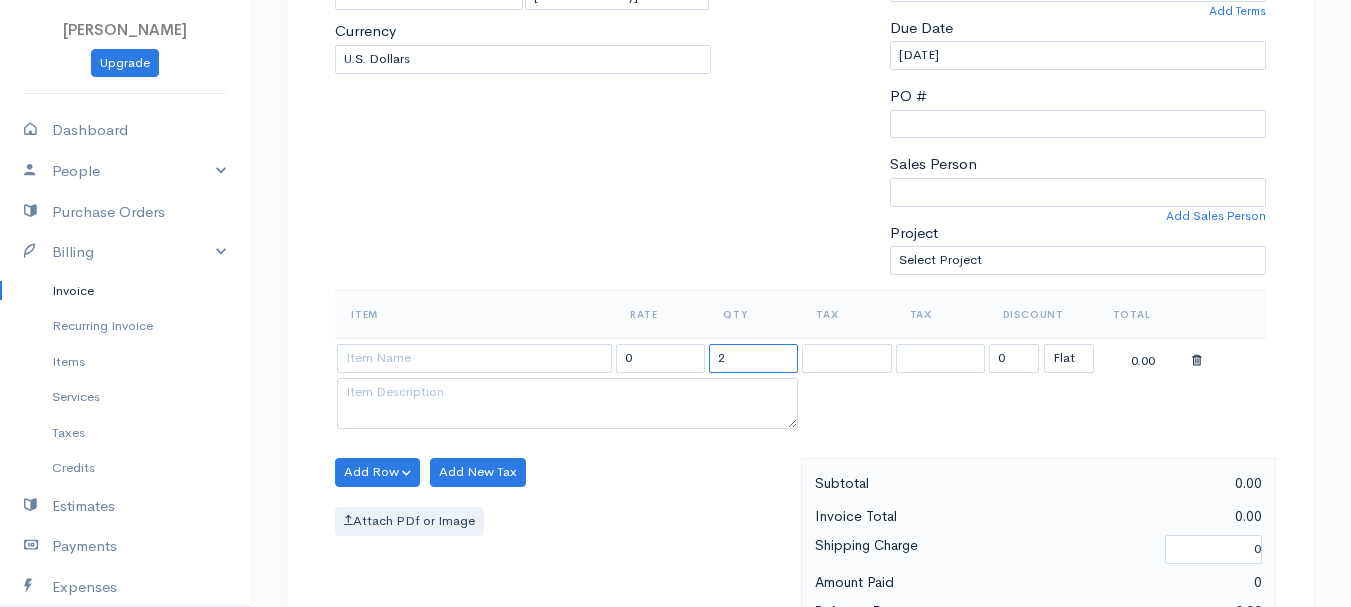 type on "2" 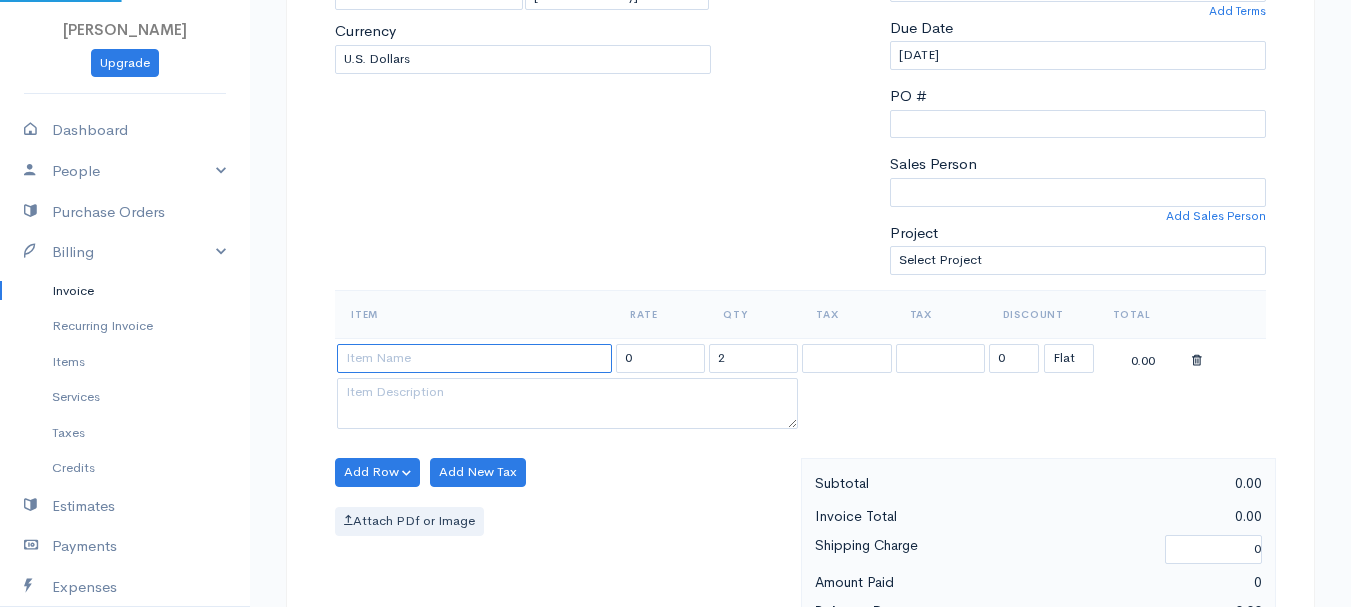 click at bounding box center [474, 358] 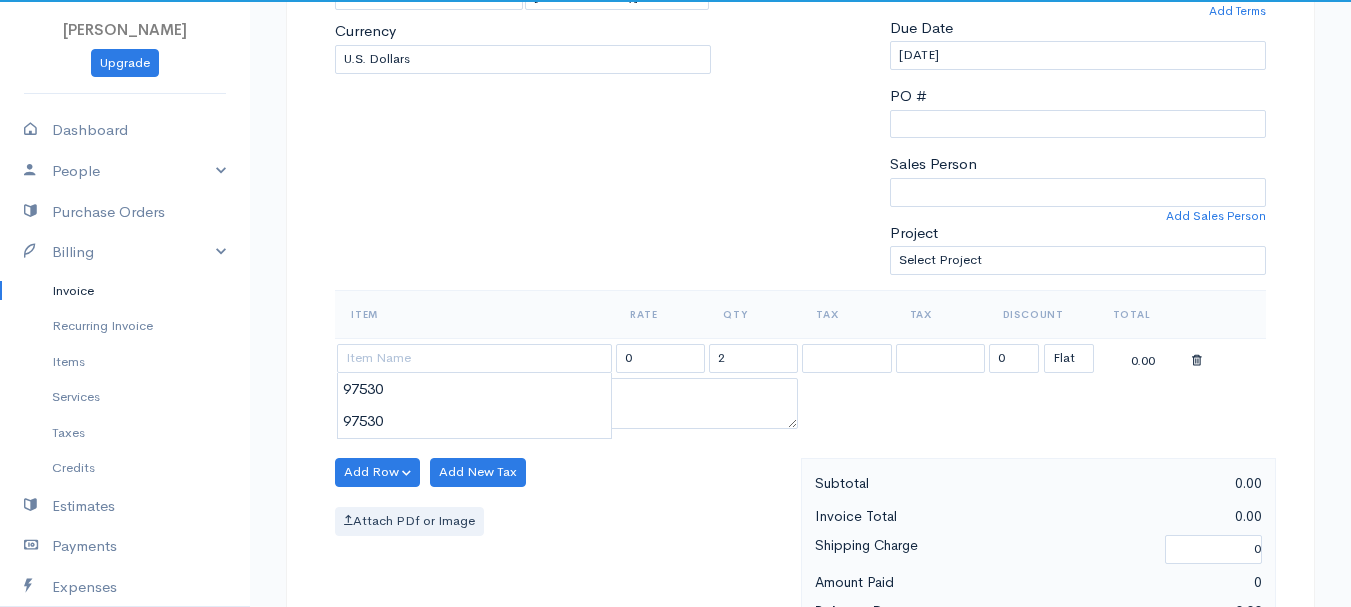 type on "97530" 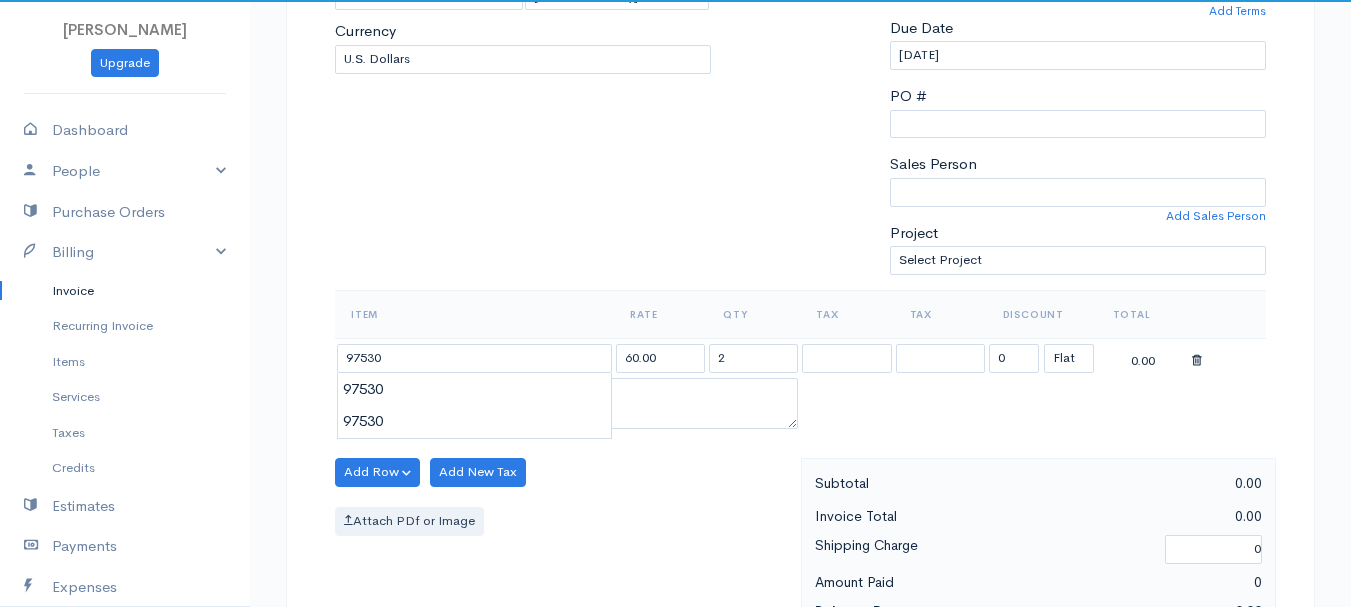 click on "[PERSON_NAME]
Upgrade
Dashboard
People
Clients
Vendors
Staff Users
Purchase Orders
Billing
Invoice
Recurring Invoice
Items
Services
Taxes
Credits
Estimates
Payments
Expenses
Track Time
Projects
Reports
Settings
My Organizations
Logout
Help
@CloudBooksApp 2022
Invoice
New Invoice
DRAFT To [GEOGRAPHIC_DATA][PERSON_NAME]     101516 [STREET_ADDRESS][PERSON_NAME][US_STATE] [Choose Country] [GEOGRAPHIC_DATA] [GEOGRAPHIC_DATA] [GEOGRAPHIC_DATA] [GEOGRAPHIC_DATA] [GEOGRAPHIC_DATA] [GEOGRAPHIC_DATA] [US_STATE] [GEOGRAPHIC_DATA] [GEOGRAPHIC_DATA] 2" at bounding box center [675, 464] 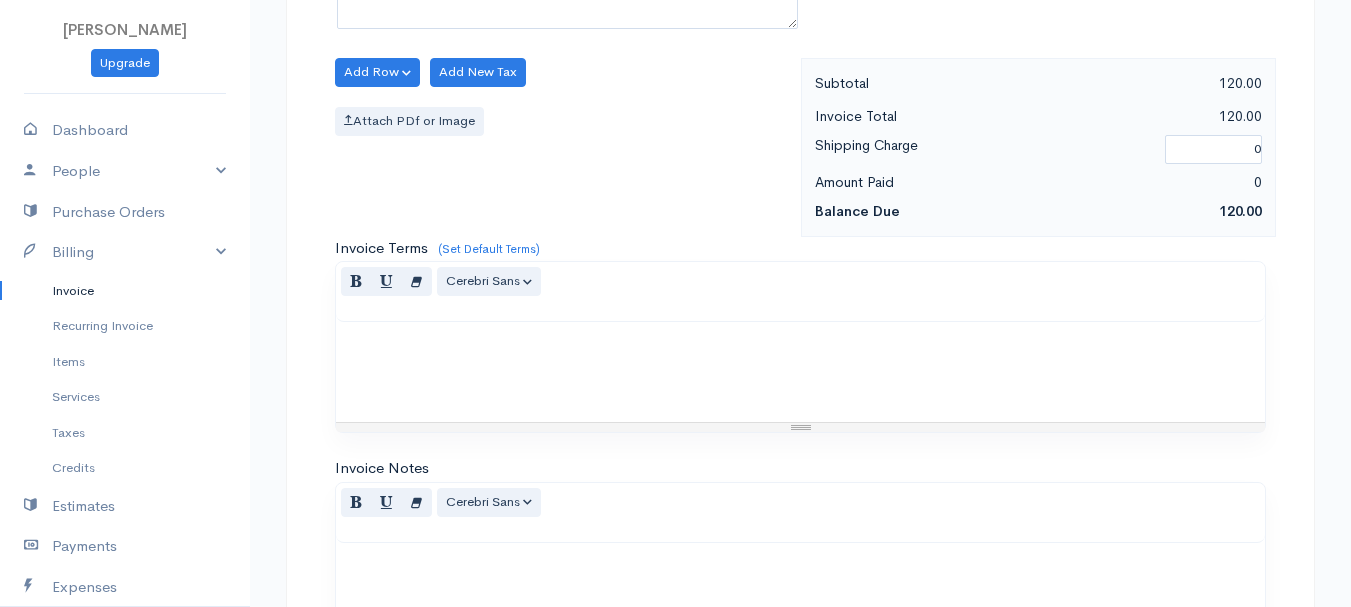 scroll, scrollTop: 1122, scrollLeft: 0, axis: vertical 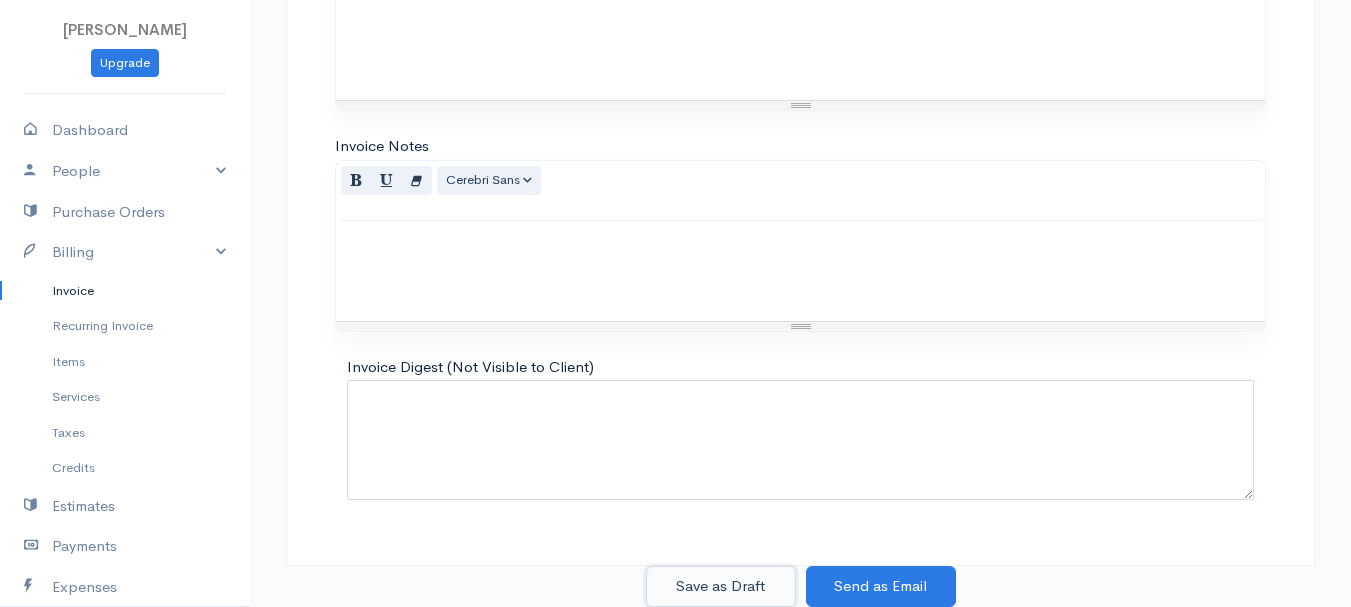 click on "Save as Draft" at bounding box center (721, 586) 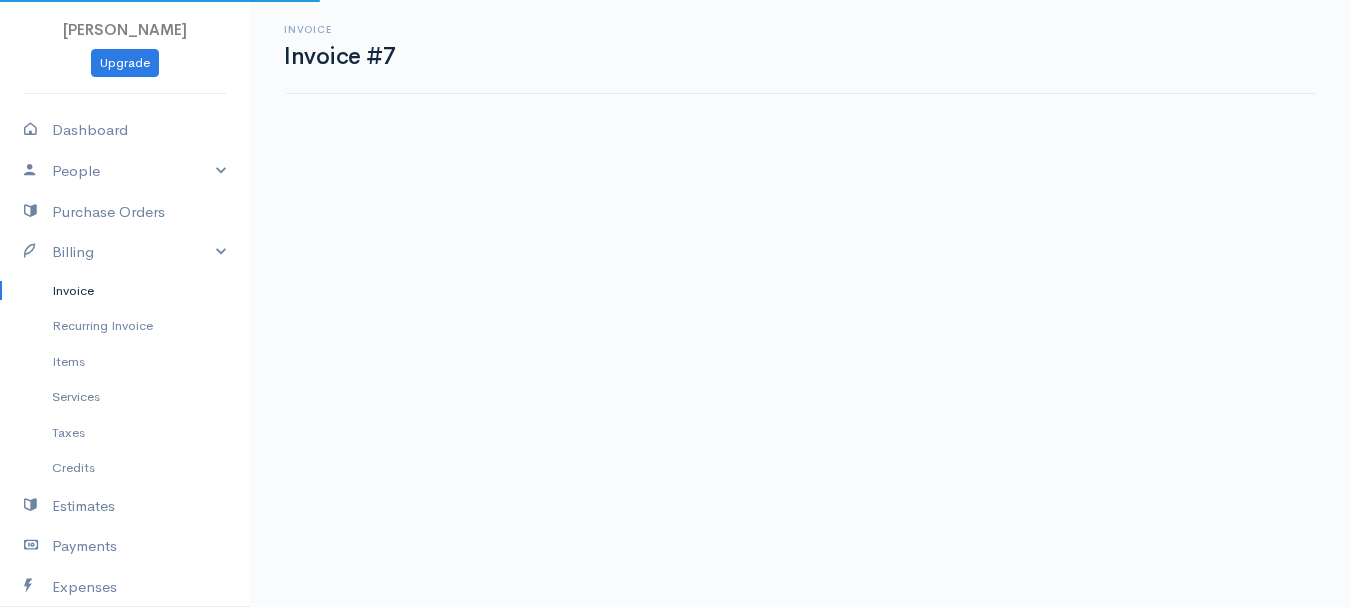 scroll, scrollTop: 0, scrollLeft: 0, axis: both 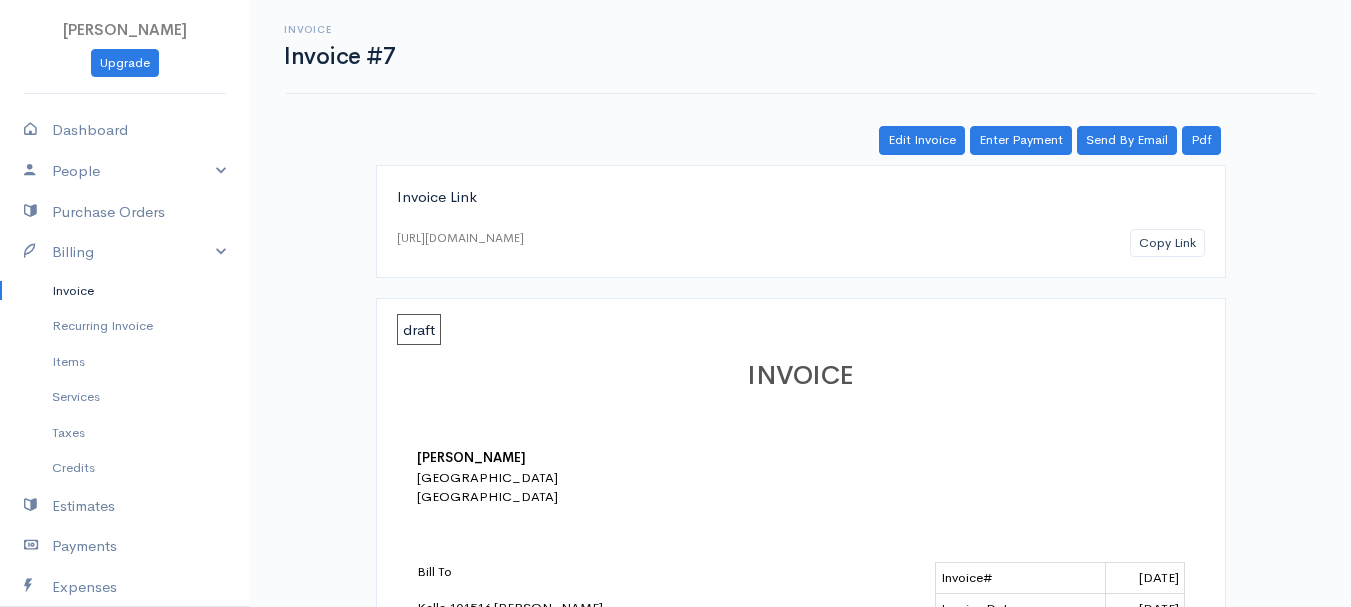 click on "Invoice" at bounding box center [125, 291] 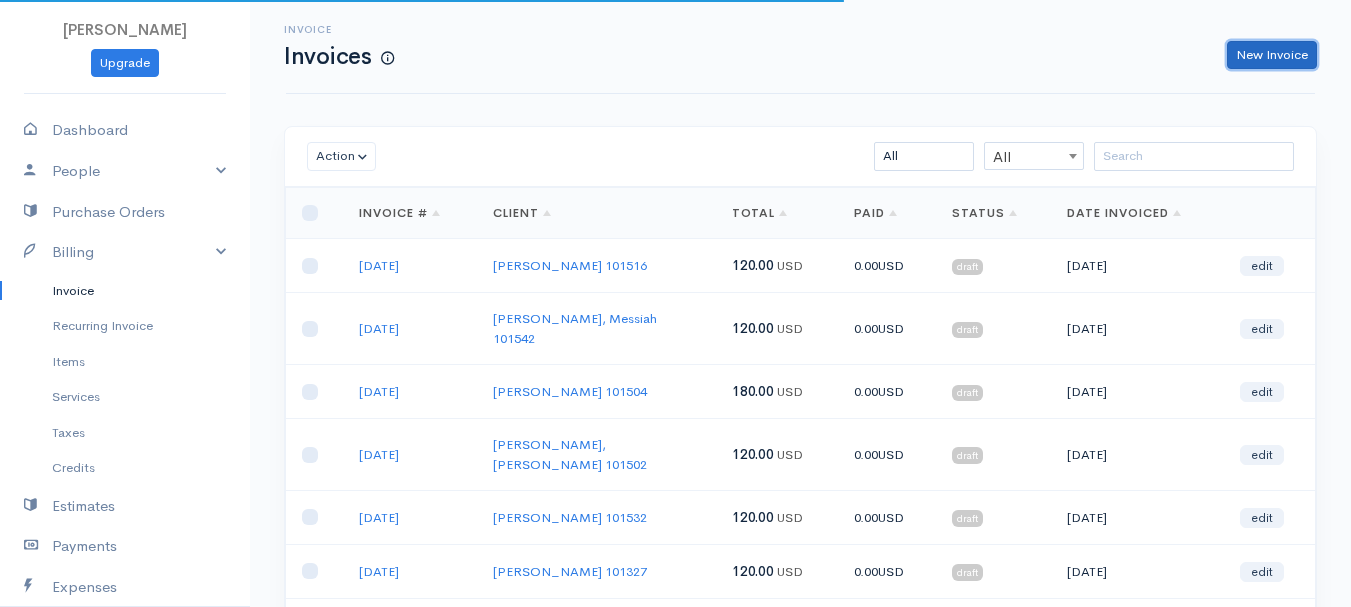 click on "New Invoice" at bounding box center [1272, 55] 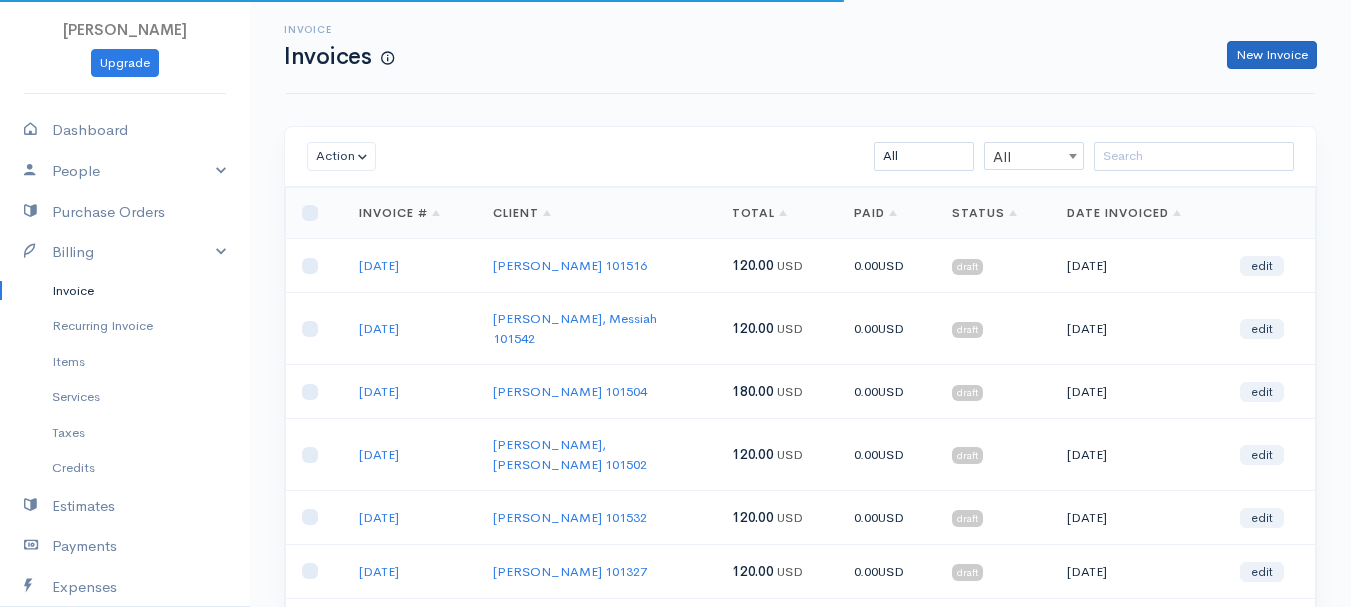 select on "[GEOGRAPHIC_DATA]" 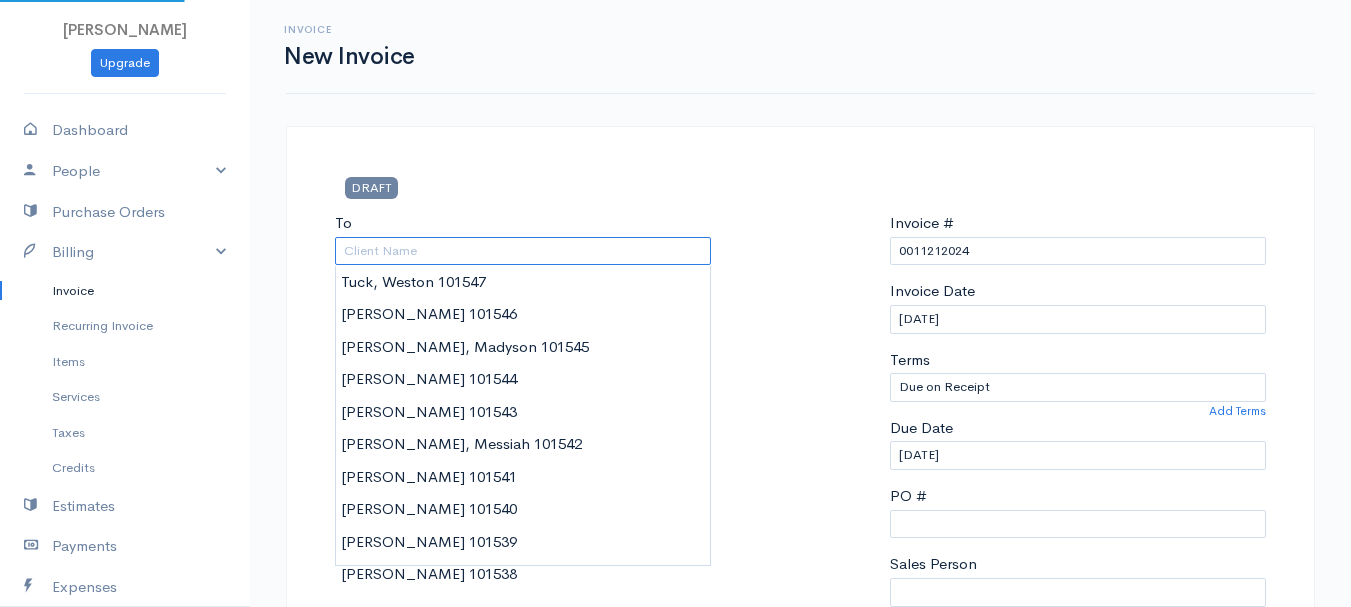 click on "To" at bounding box center (523, 251) 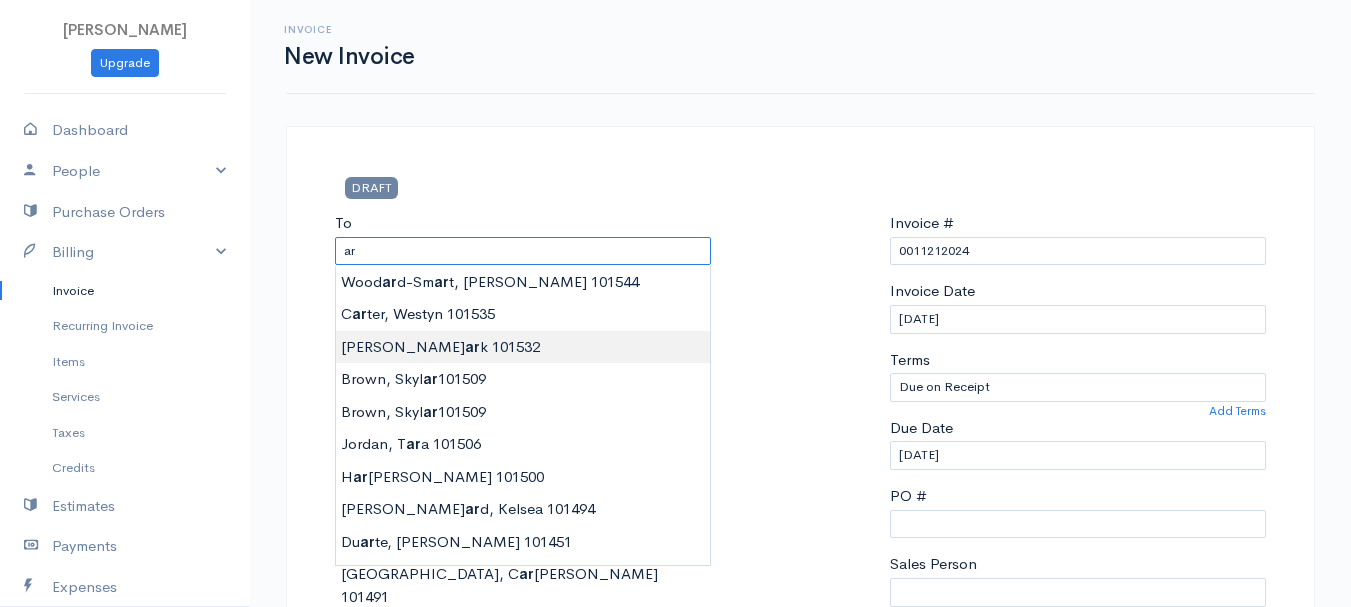 type on "[PERSON_NAME]        101532" 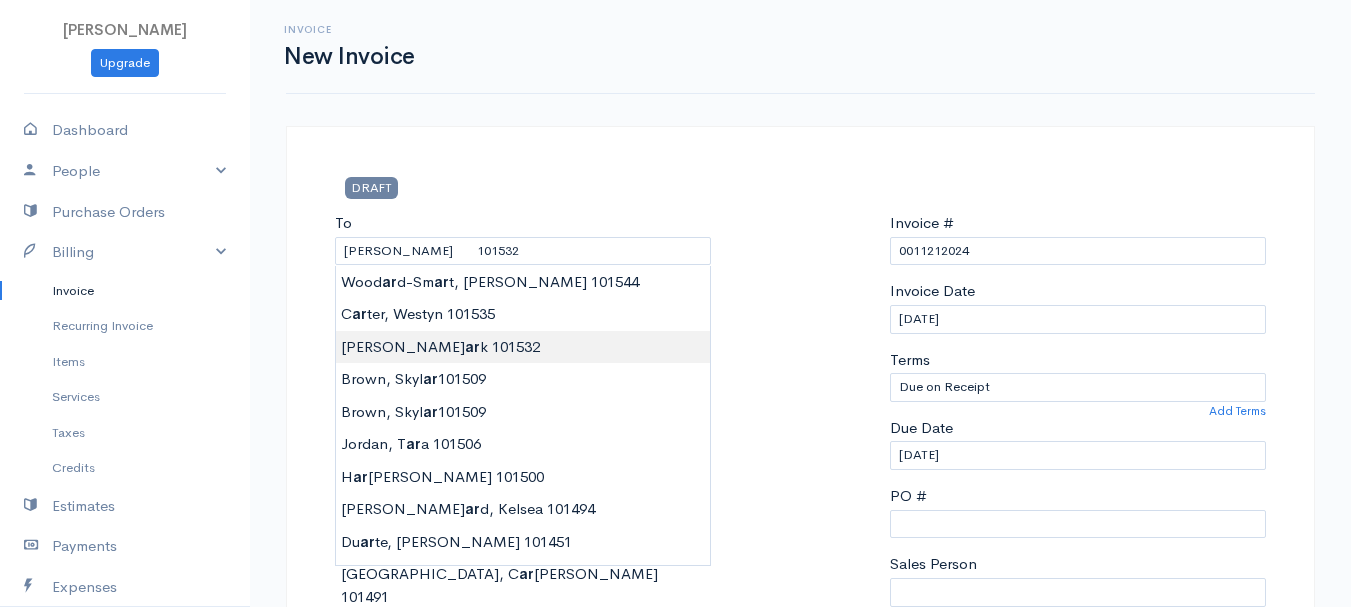 click on "[PERSON_NAME]
Upgrade
Dashboard
People
Clients
Vendors
Staff Users
Purchase Orders
Billing
Invoice
Recurring Invoice
Items
Services
Taxes
Credits
Estimates
Payments
Expenses
Track Time
Projects
Reports
Settings
My Organizations
Logout
Help
@CloudBooksApp 2022
Invoice
New Invoice
DRAFT To [GEOGRAPHIC_DATA][PERSON_NAME]        101532 [Choose Country] [GEOGRAPHIC_DATA] [GEOGRAPHIC_DATA] [GEOGRAPHIC_DATA] [GEOGRAPHIC_DATA] [GEOGRAPHIC_DATA] [GEOGRAPHIC_DATA] [US_STATE] [GEOGRAPHIC_DATA] [GEOGRAPHIC_DATA] [GEOGRAPHIC_DATA] [GEOGRAPHIC_DATA] [GEOGRAPHIC_DATA]" at bounding box center [675, 864] 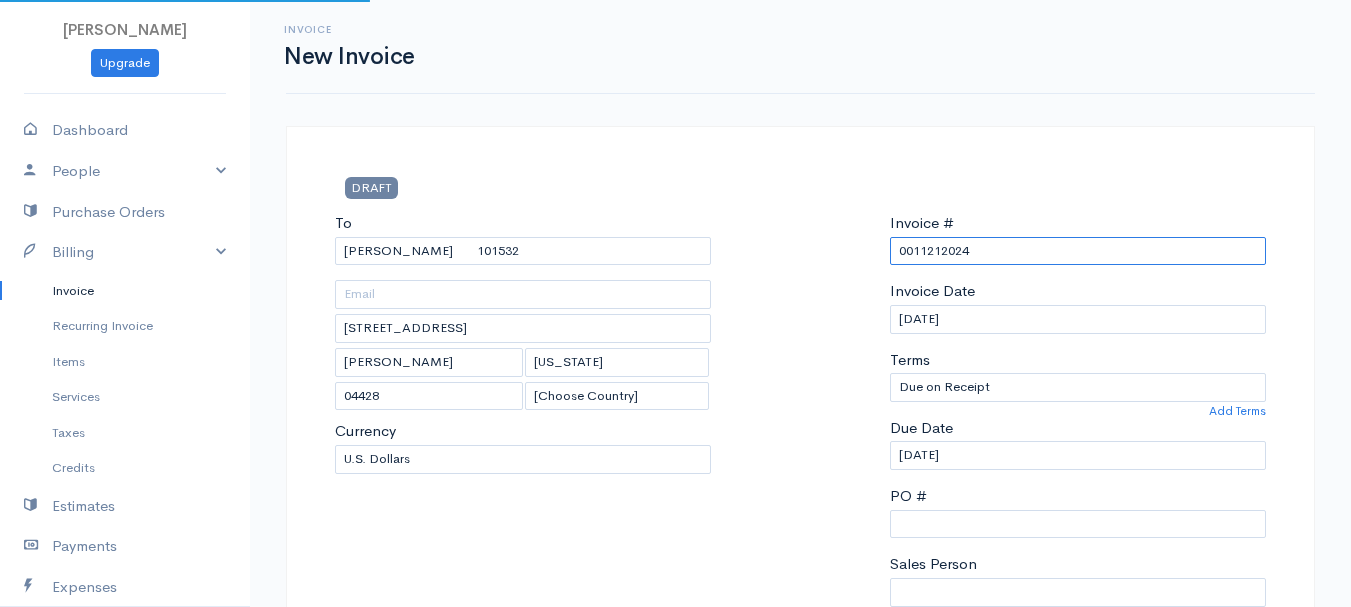 click on "0011212024" at bounding box center [1078, 251] 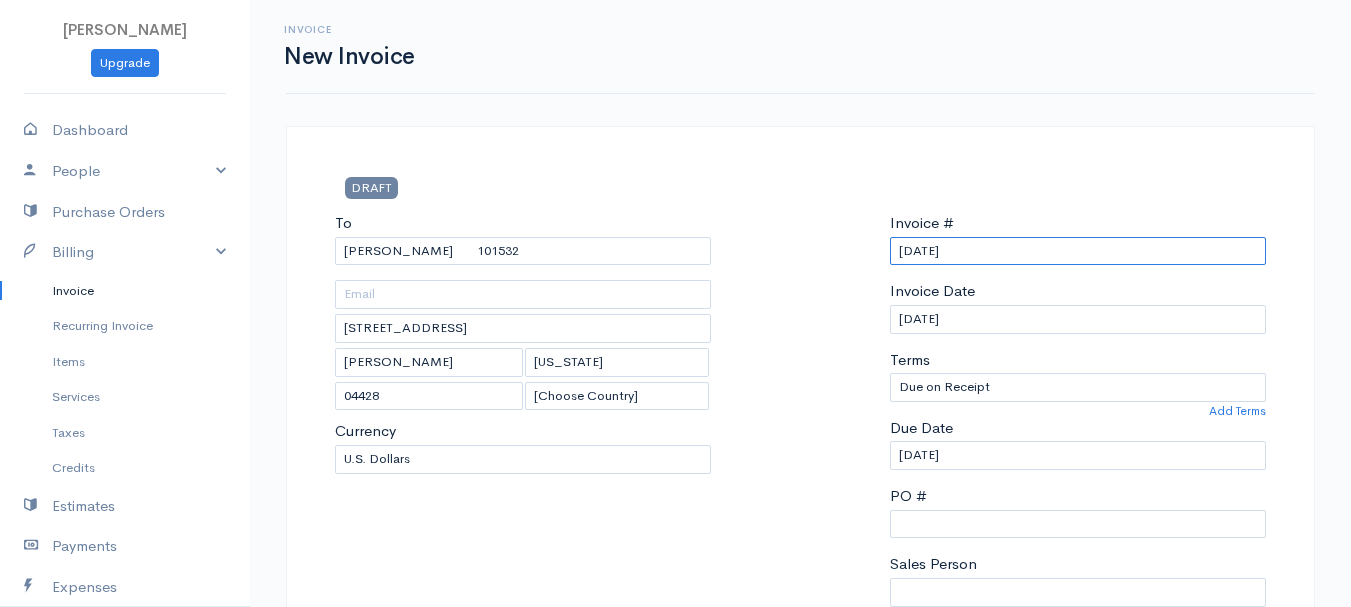 scroll, scrollTop: 500, scrollLeft: 0, axis: vertical 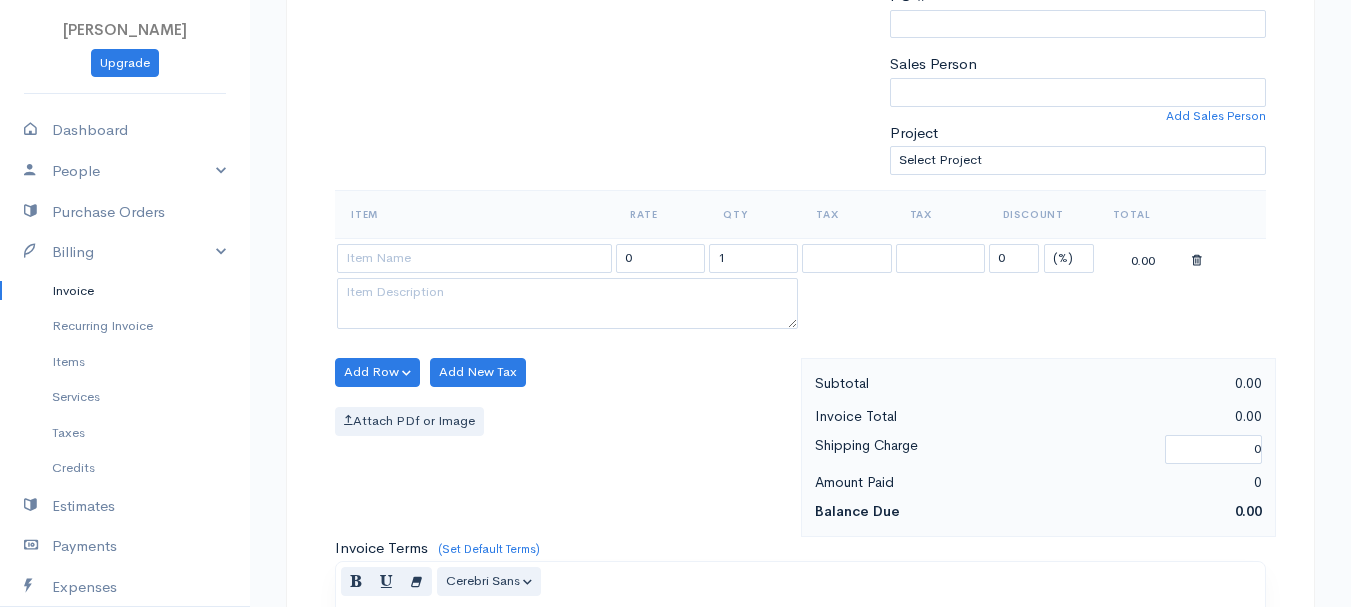 type on "[DATE]" 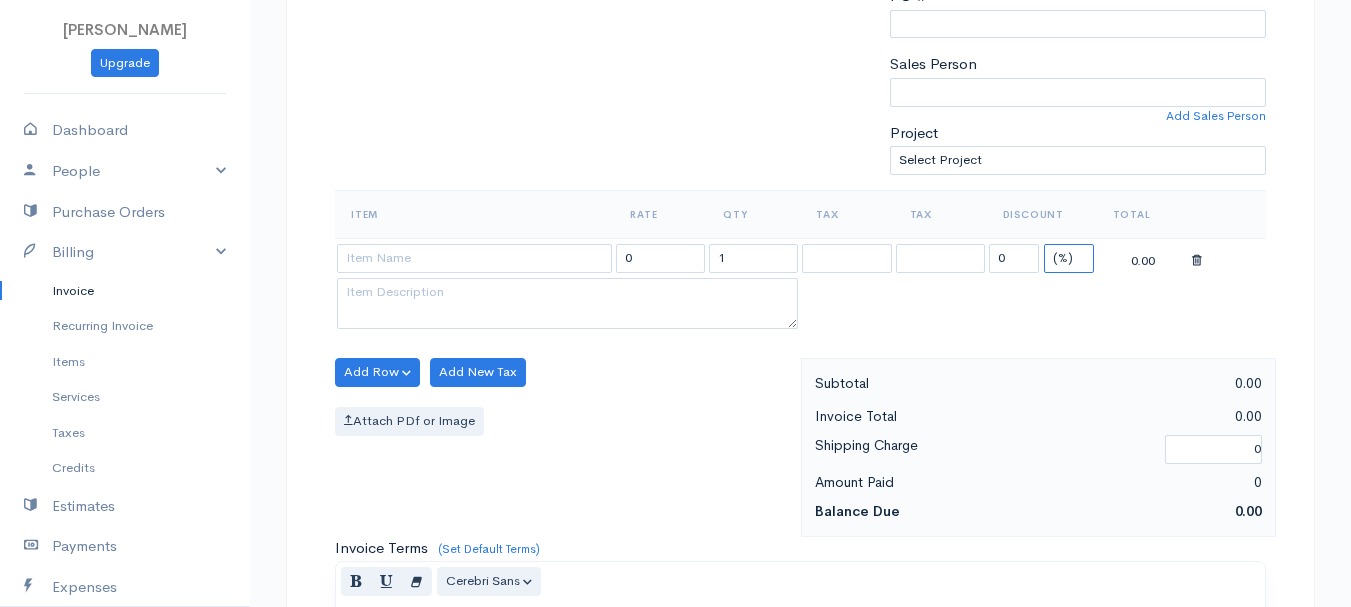 click on "(%) Flat" at bounding box center [1069, 258] 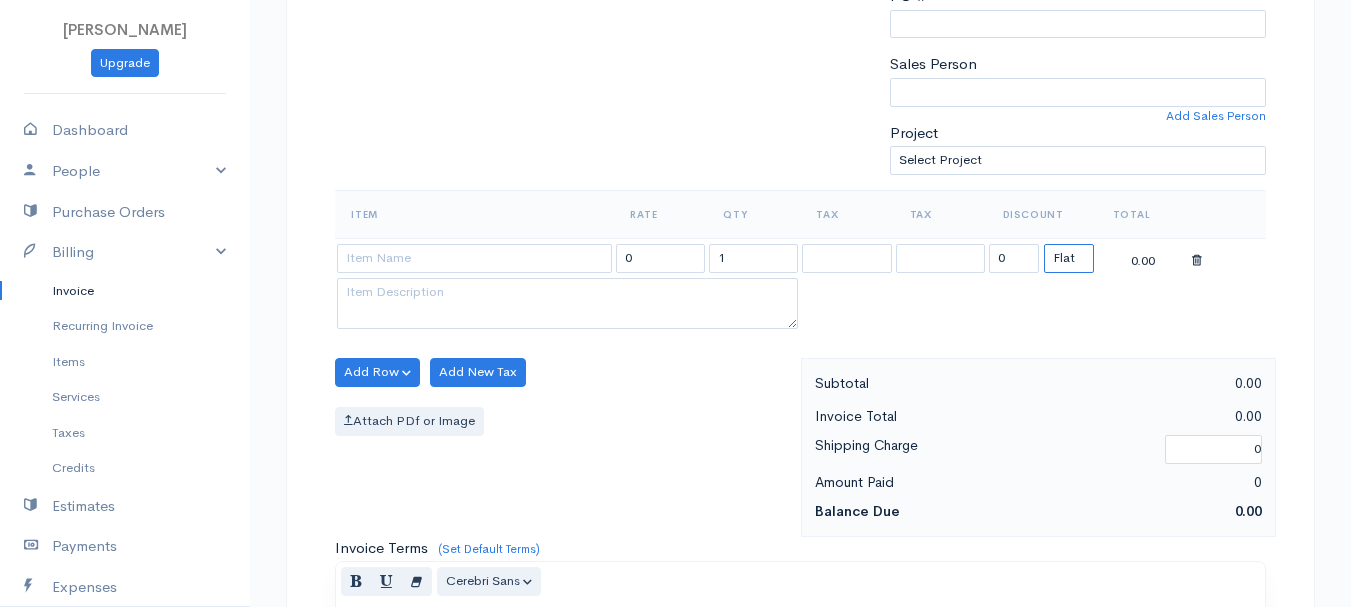 click on "(%) Flat" at bounding box center [1069, 258] 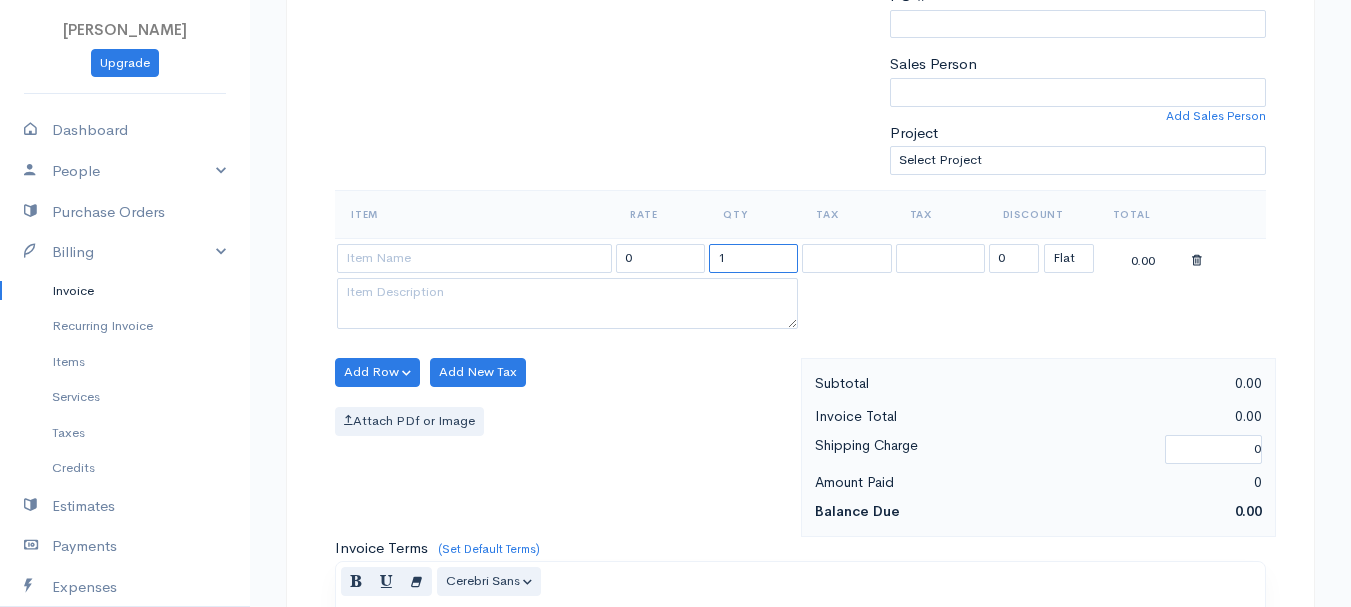 click on "1" at bounding box center (753, 258) 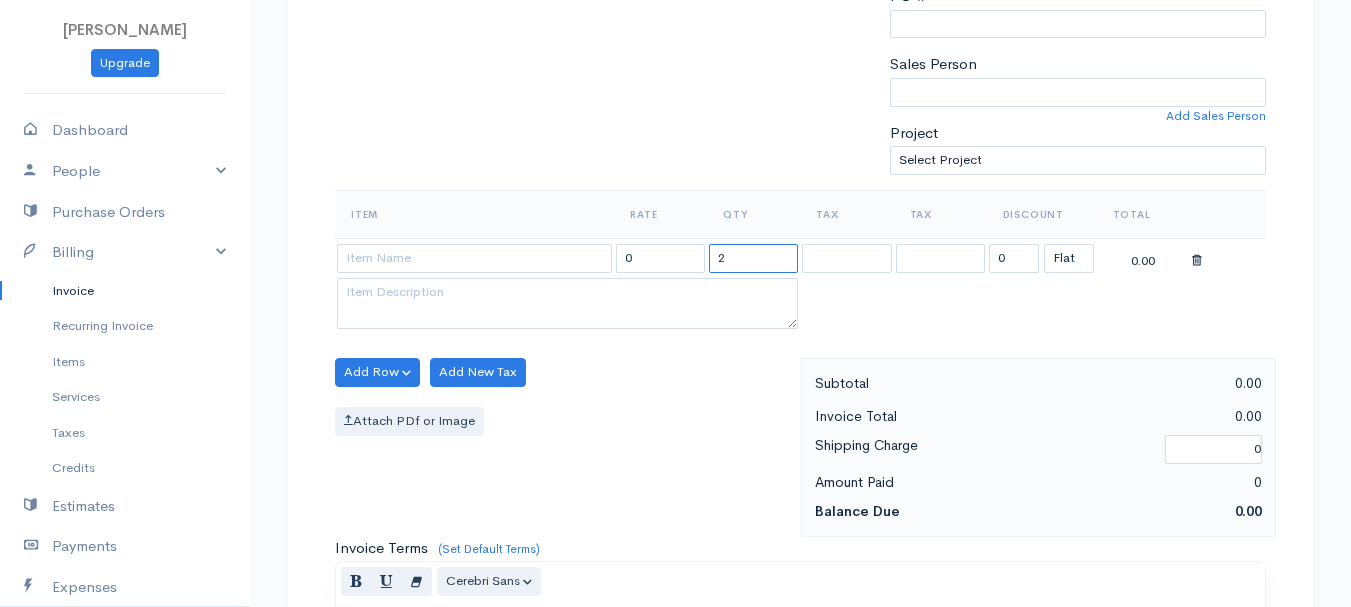 type on "2" 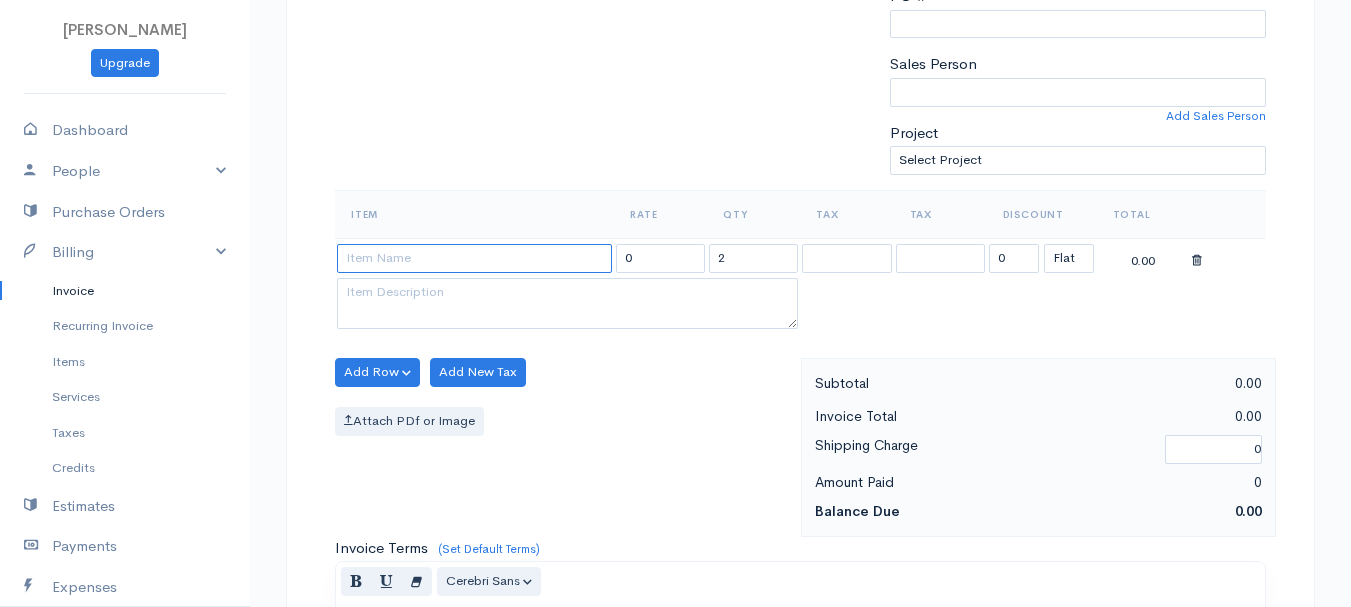 click at bounding box center [474, 258] 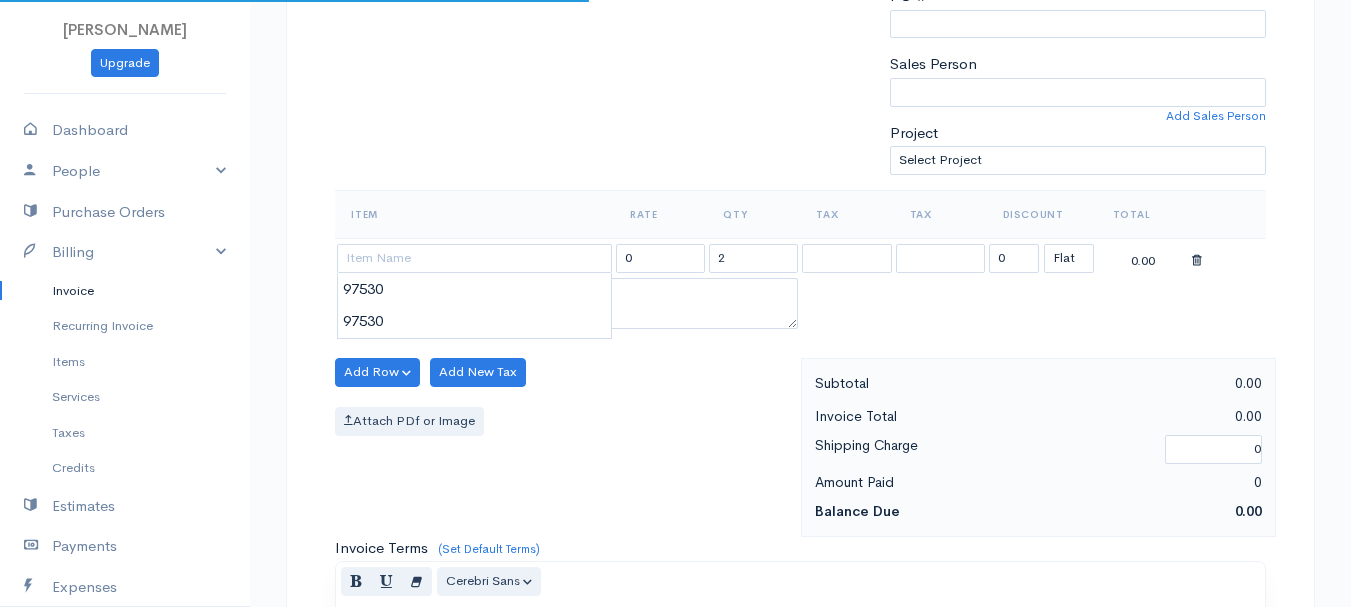 type on "97530" 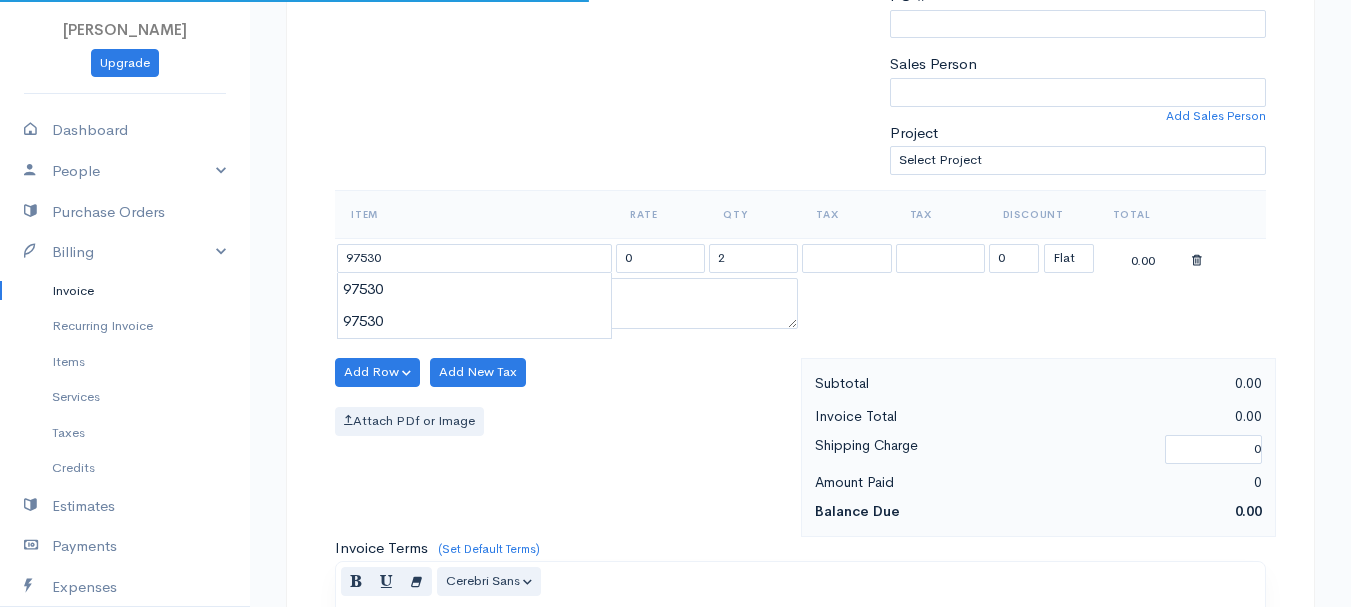 type on "60.00" 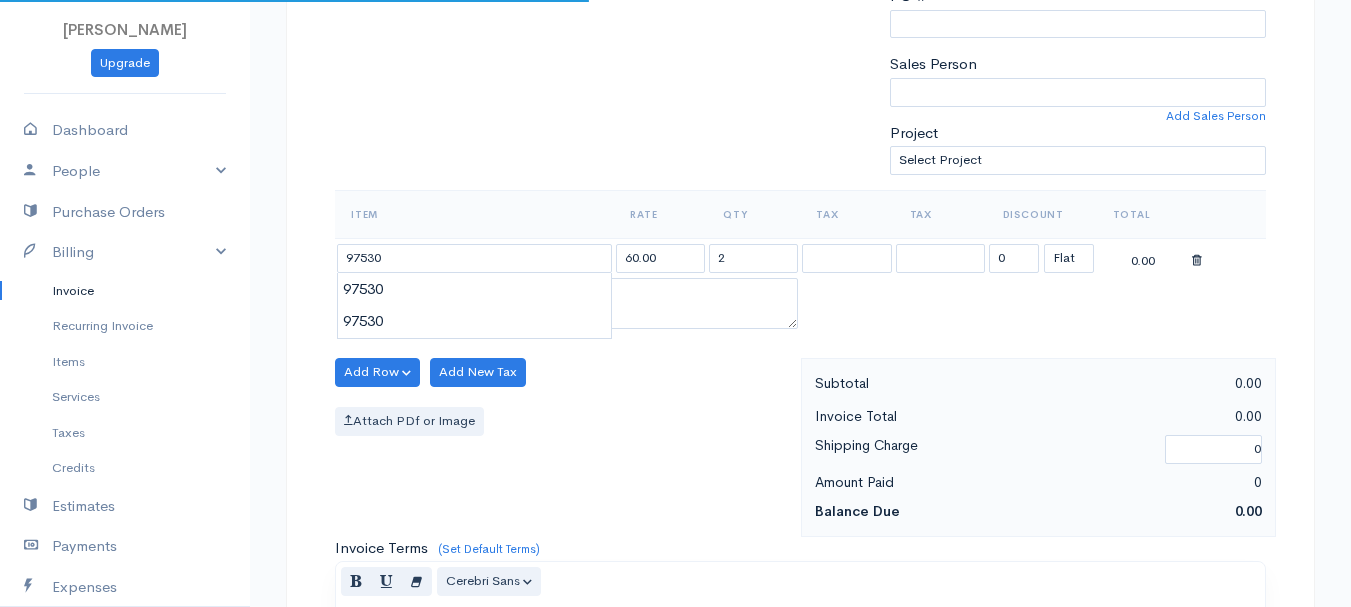 click on "[PERSON_NAME]
Upgrade
Dashboard
People
Clients
Vendors
Staff Users
Purchase Orders
Billing
Invoice
Recurring Invoice
Items
Services
Taxes
Credits
Estimates
Payments
Expenses
Track Time
Projects
Reports
Settings
My Organizations
Logout
Help
@CloudBooksApp 2022
Invoice
New Invoice
DRAFT To [PERSON_NAME][GEOGRAPHIC_DATA][STREET_ADDRESS][PERSON_NAME][US_STATE] [Choose Country] [GEOGRAPHIC_DATA] [GEOGRAPHIC_DATA] [GEOGRAPHIC_DATA] [GEOGRAPHIC_DATA] [GEOGRAPHIC_DATA] [GEOGRAPHIC_DATA] [US_STATE] [GEOGRAPHIC_DATA] [GEOGRAPHIC_DATA] 2" at bounding box center (675, 364) 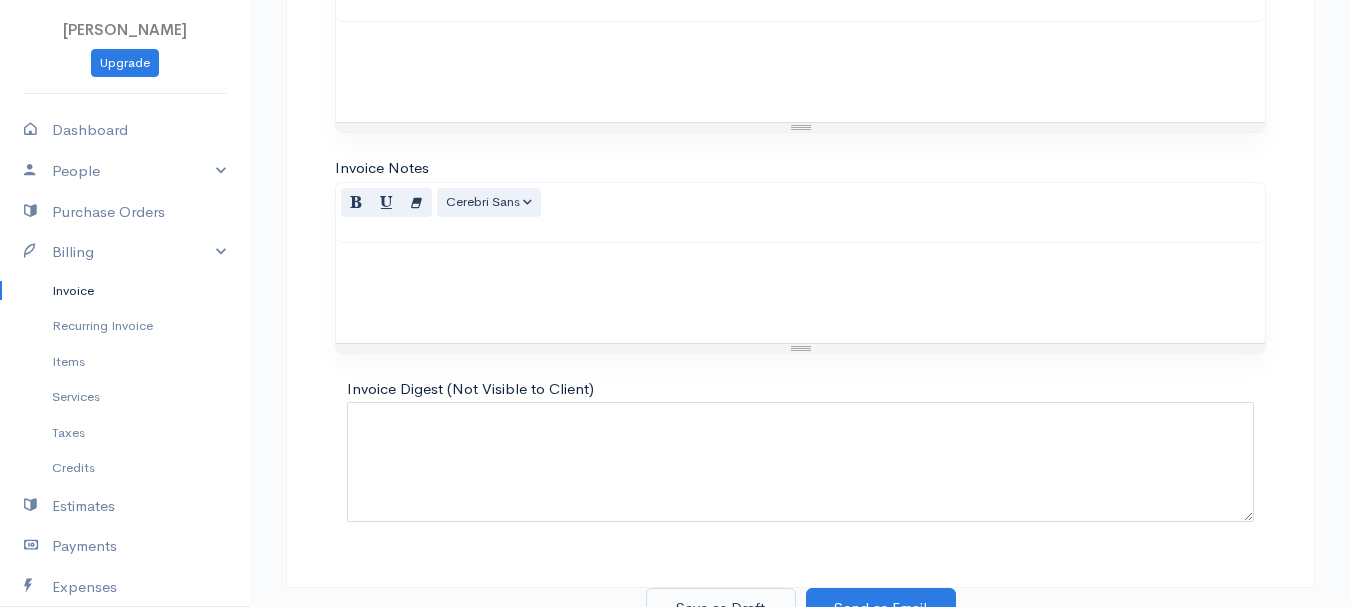 scroll, scrollTop: 1122, scrollLeft: 0, axis: vertical 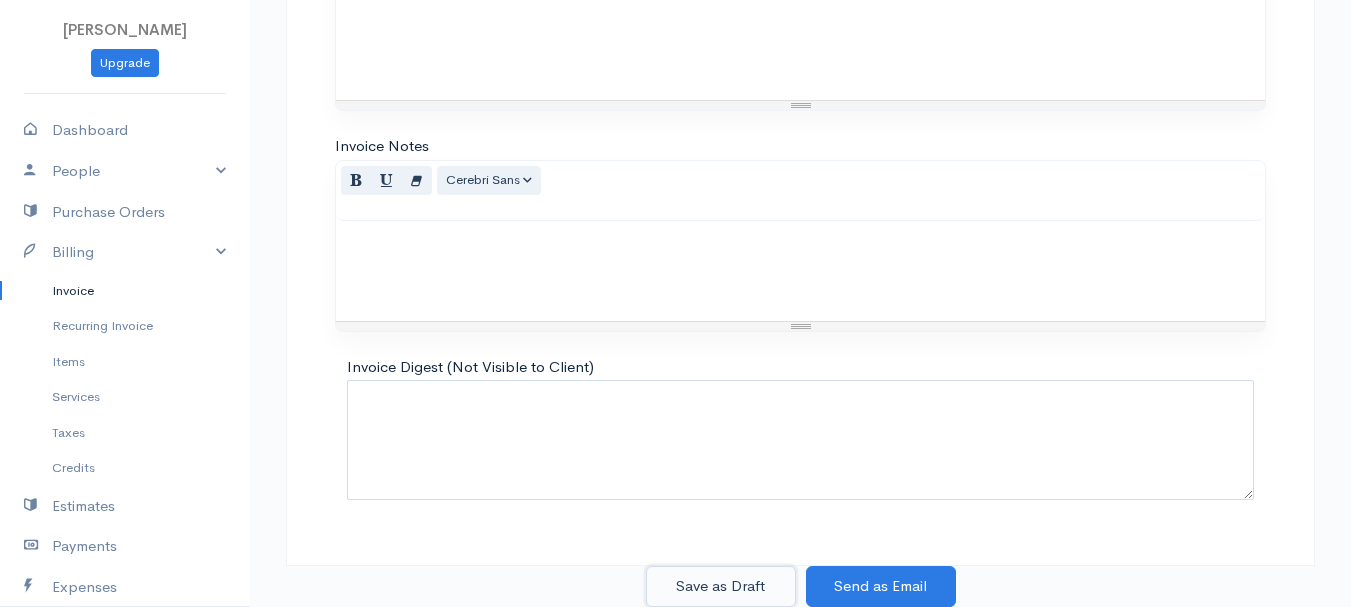 click on "Save as Draft" at bounding box center (721, 586) 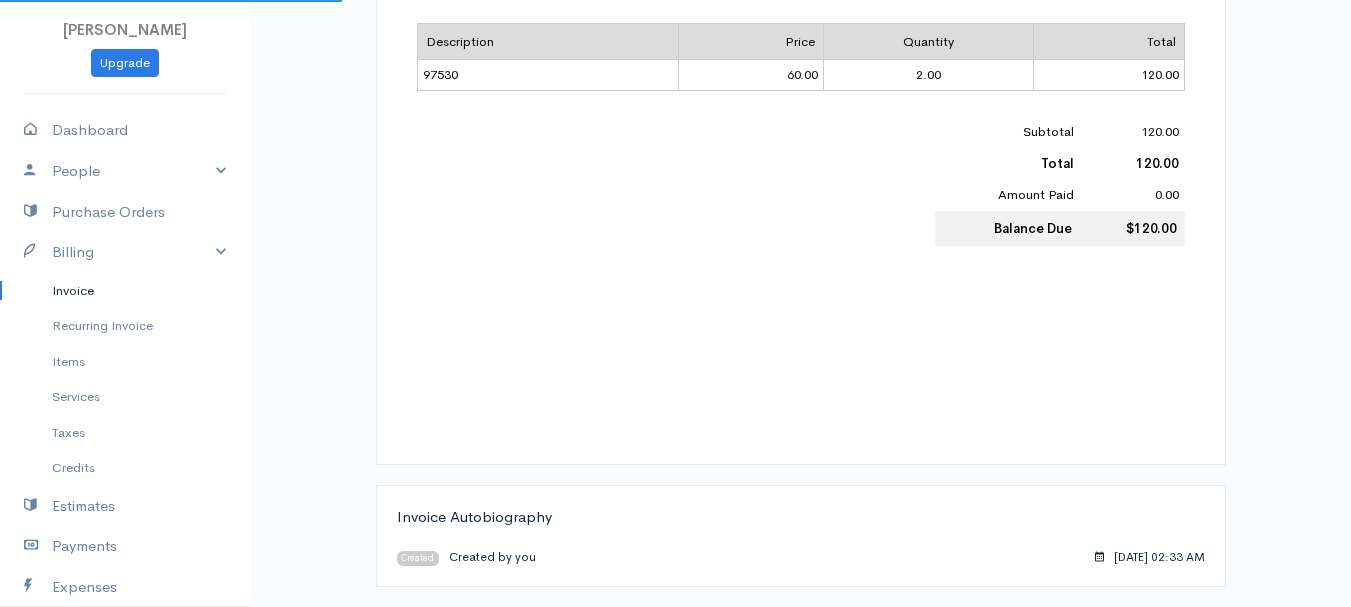 scroll, scrollTop: 0, scrollLeft: 0, axis: both 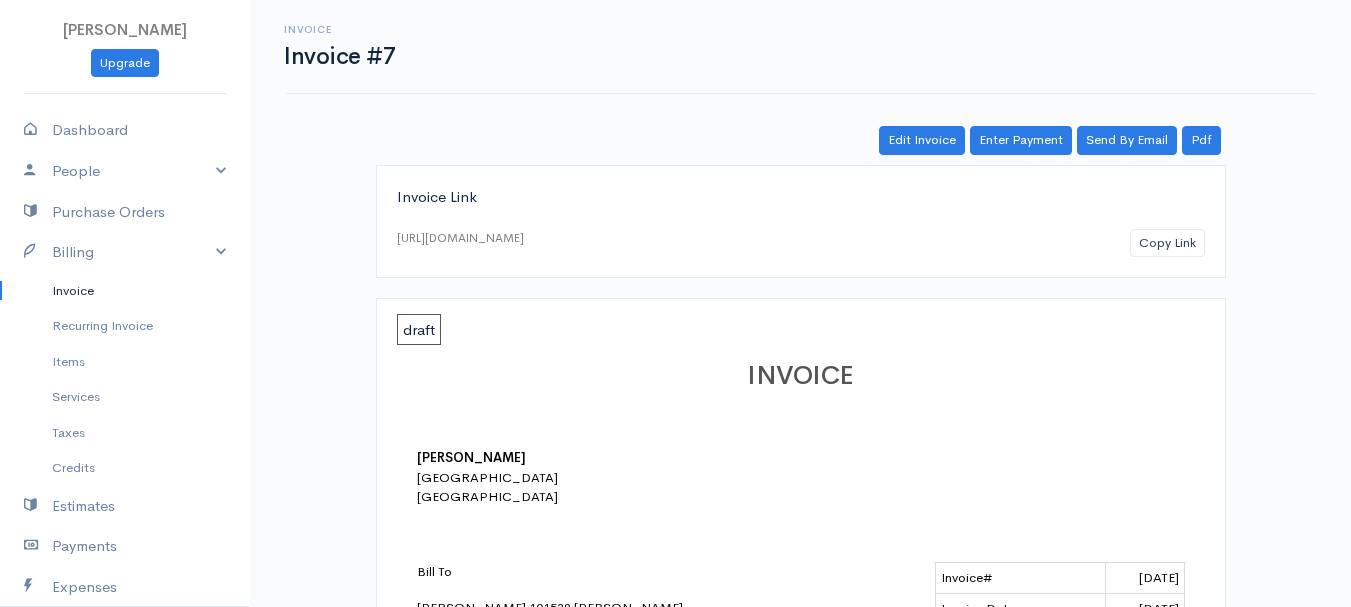 click on "Invoice" at bounding box center [125, 291] 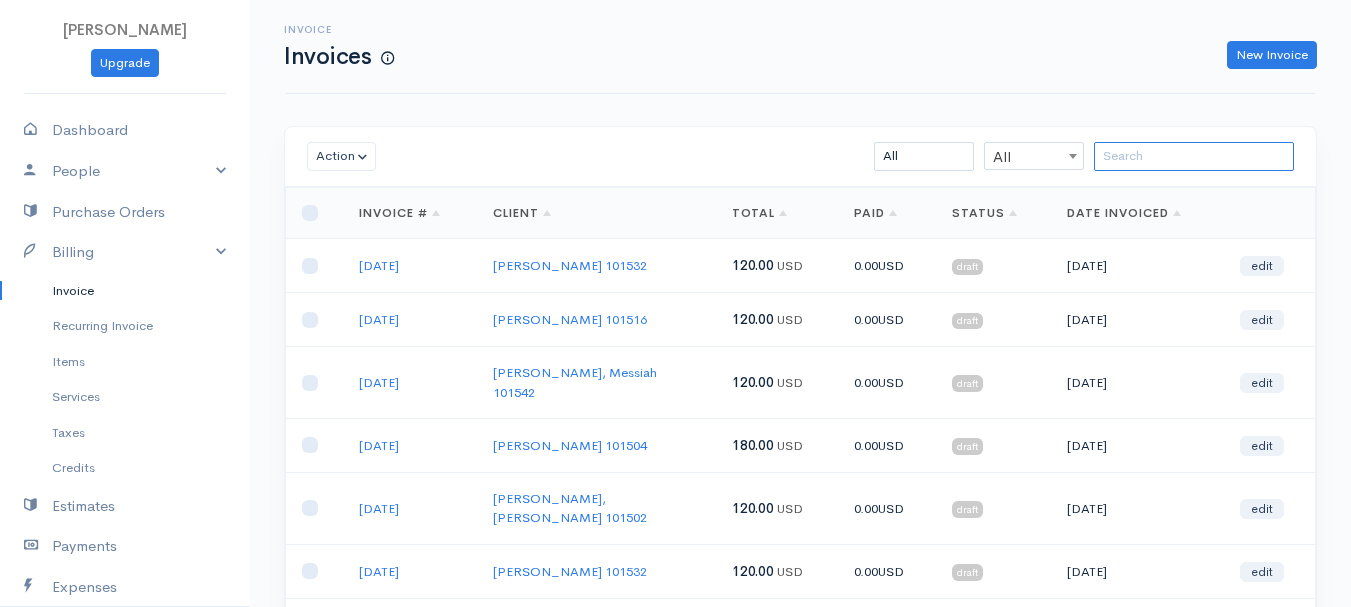 click at bounding box center (1194, 156) 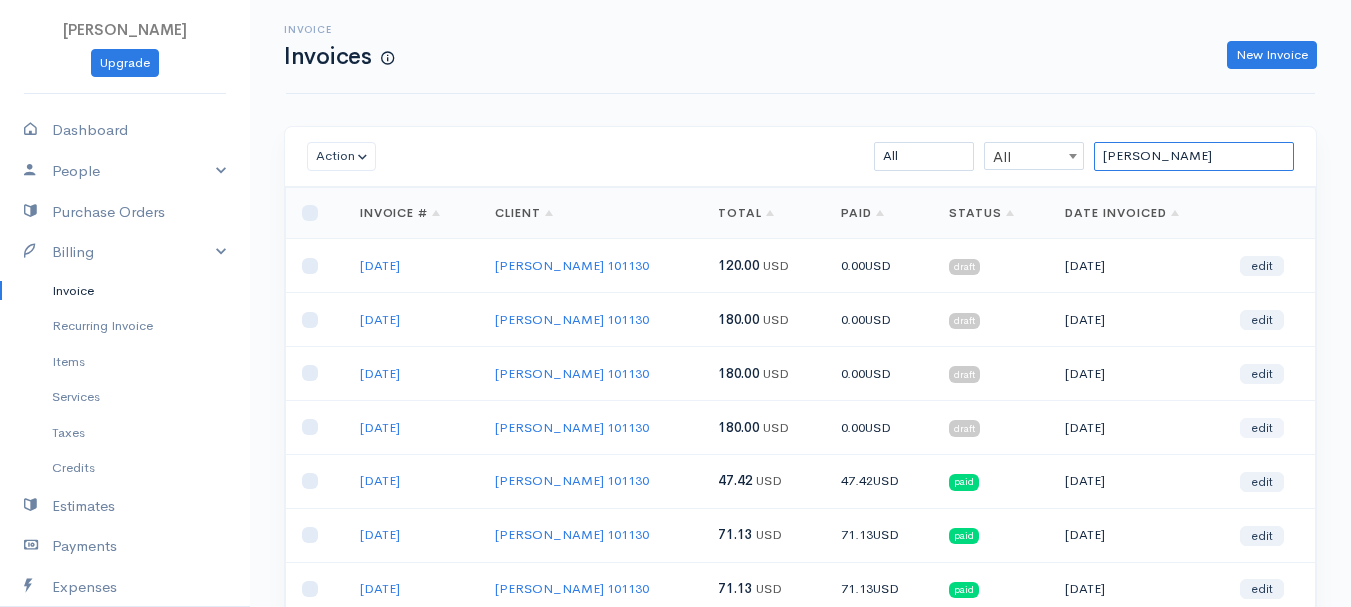 type on "[PERSON_NAME]" 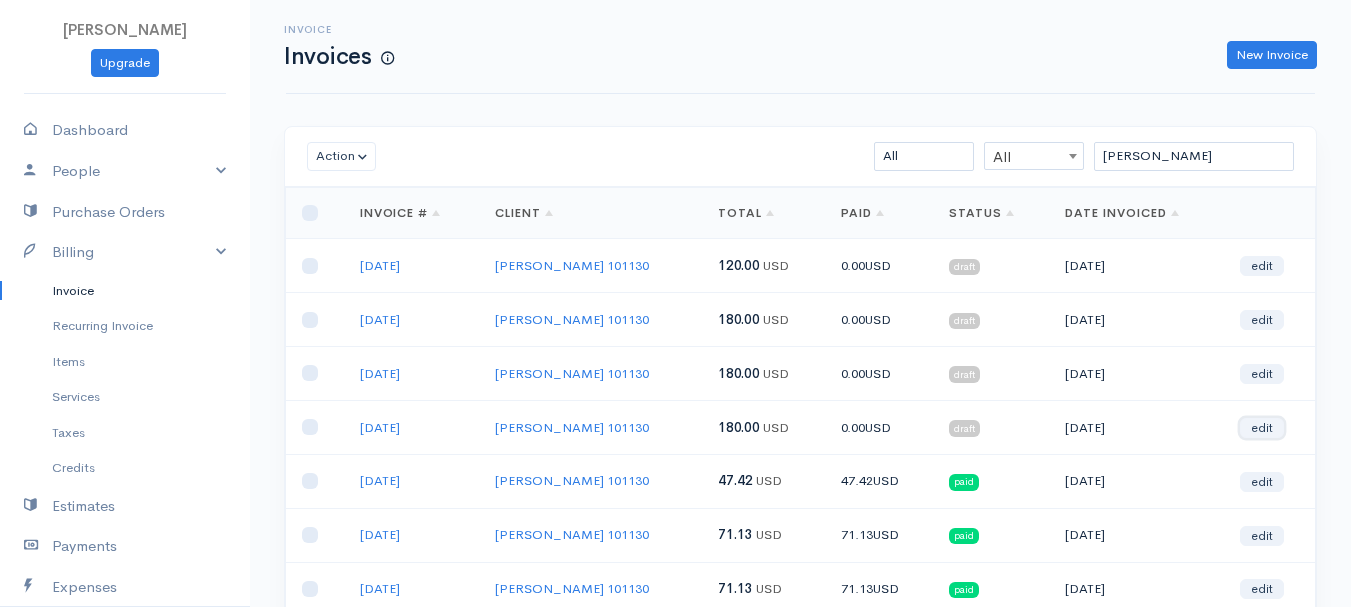 click on "edit" at bounding box center (1262, 428) 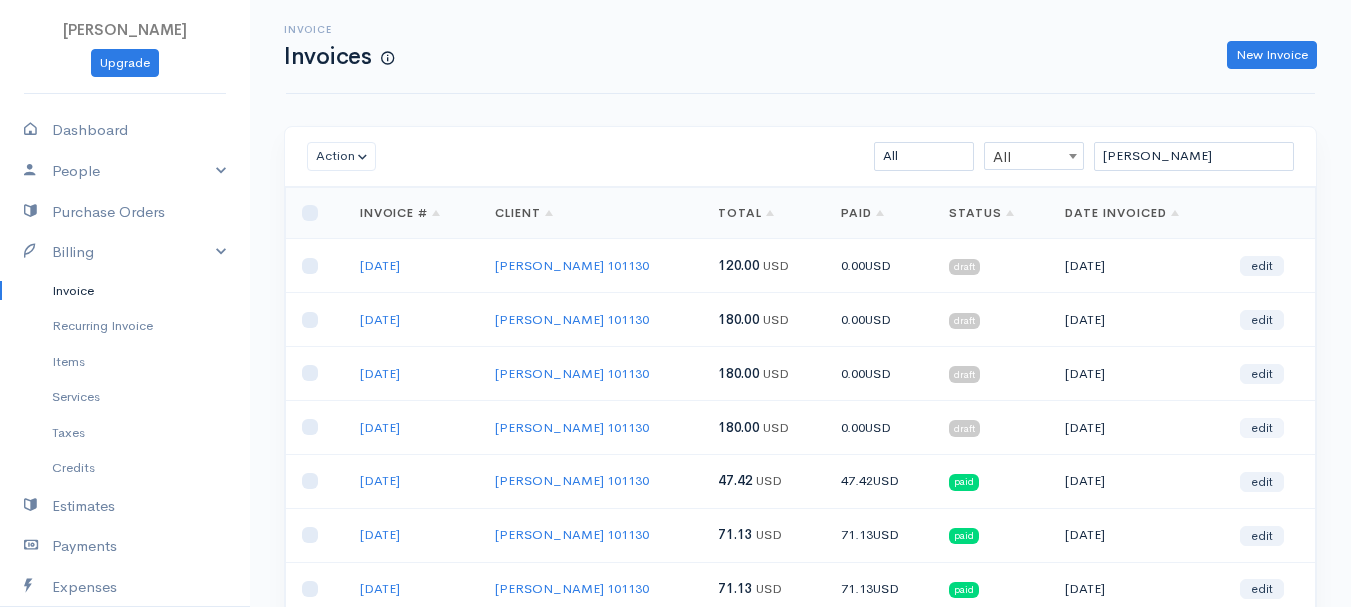 select on "2" 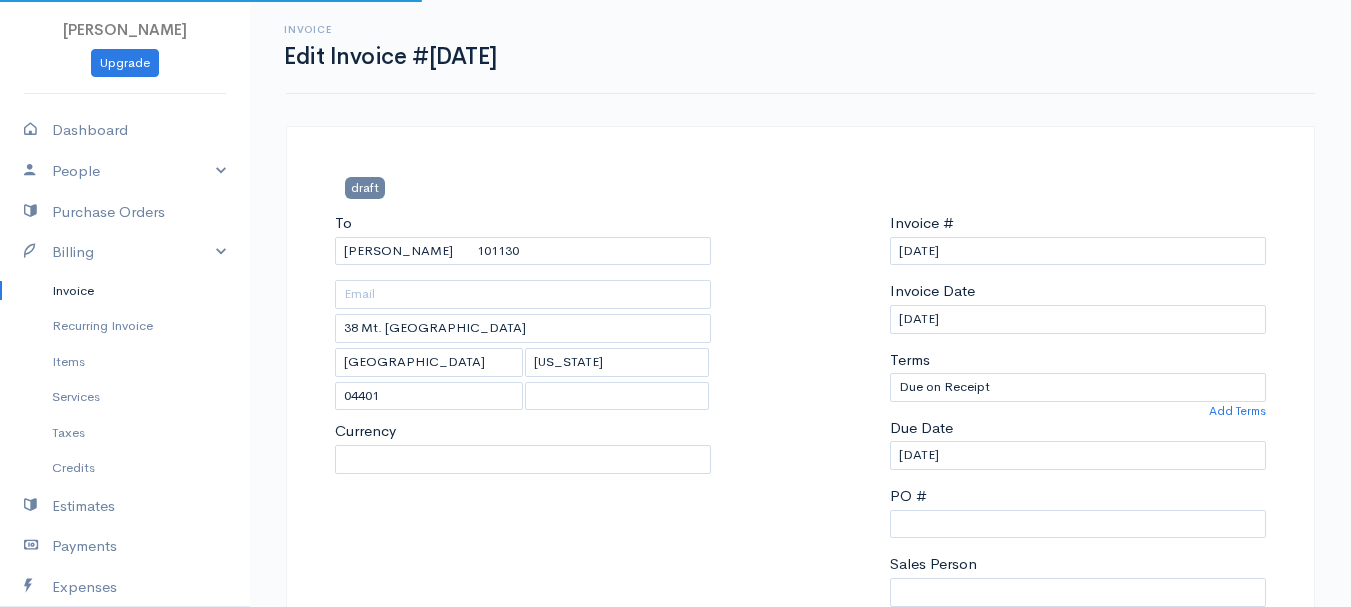 select on "[GEOGRAPHIC_DATA]" 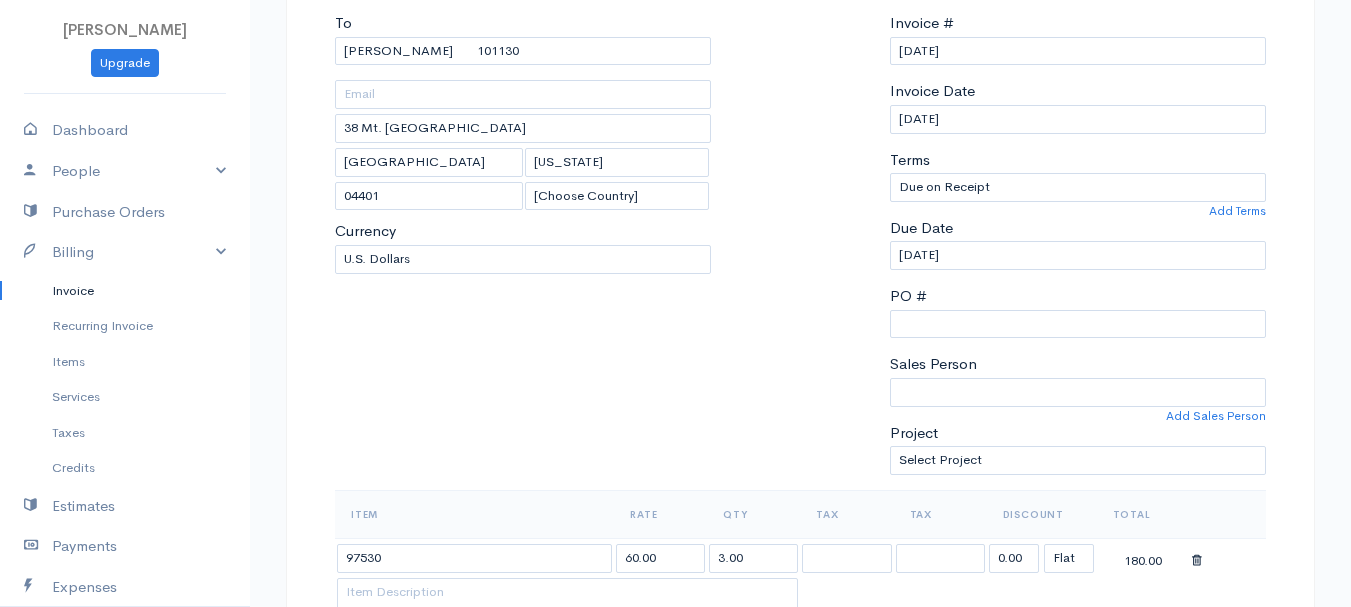 scroll, scrollTop: 400, scrollLeft: 0, axis: vertical 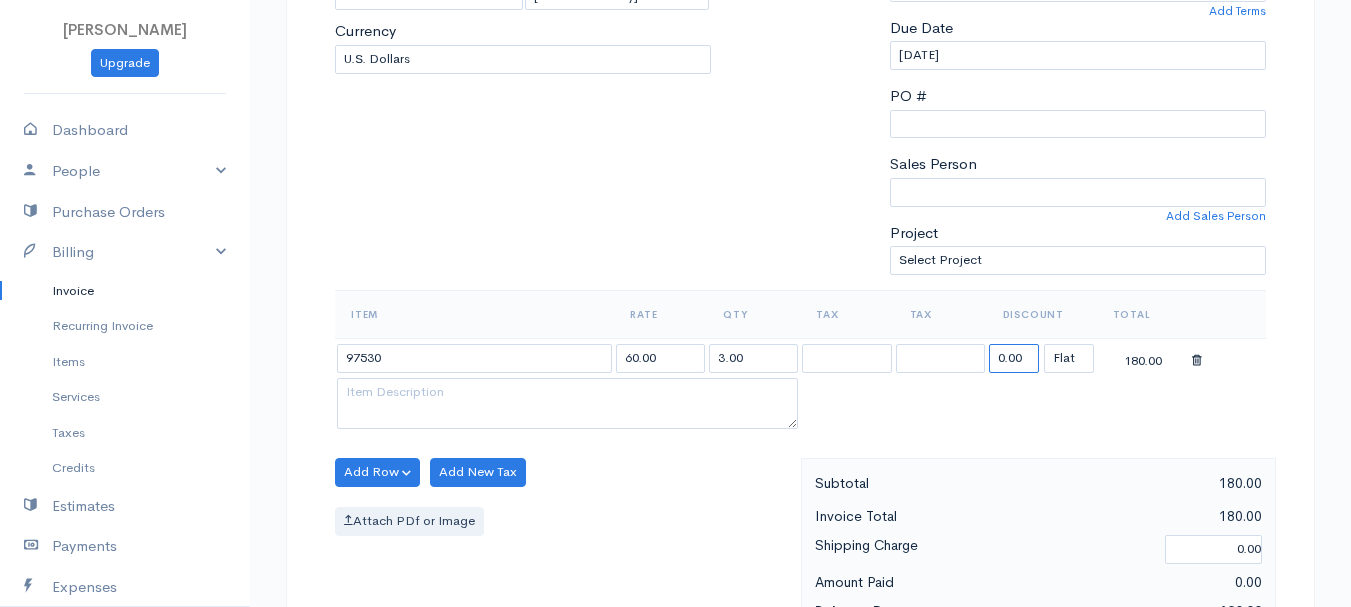 click on "0.00" at bounding box center [1014, 358] 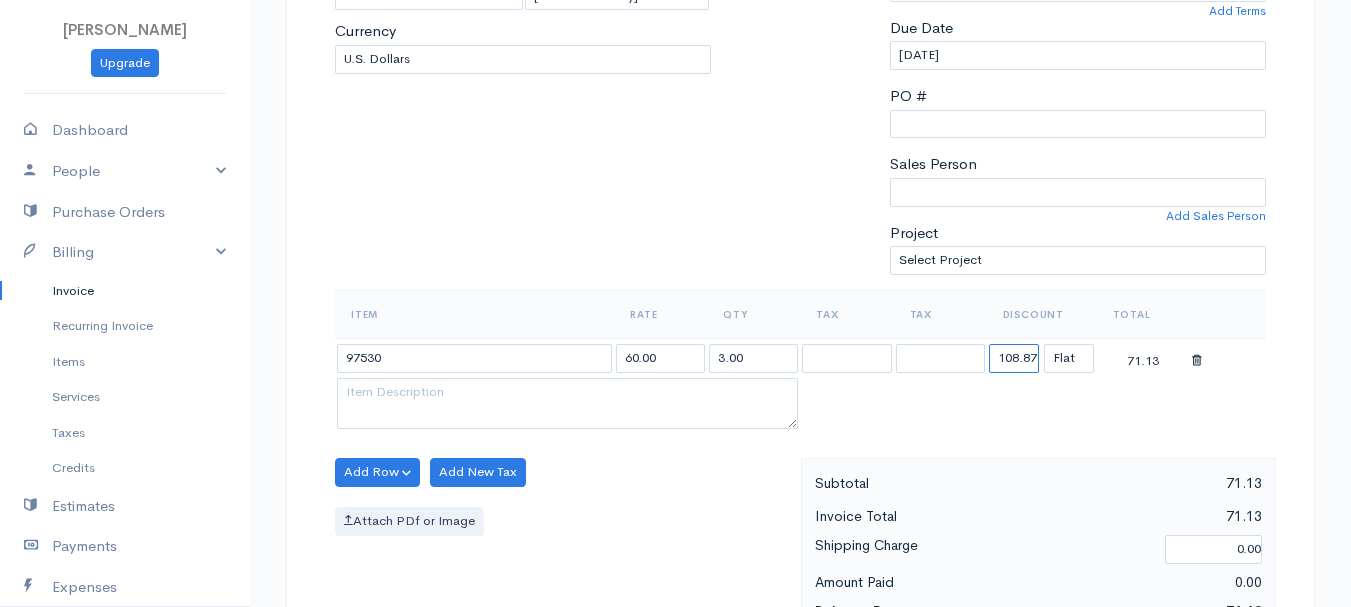 type on "108.87" 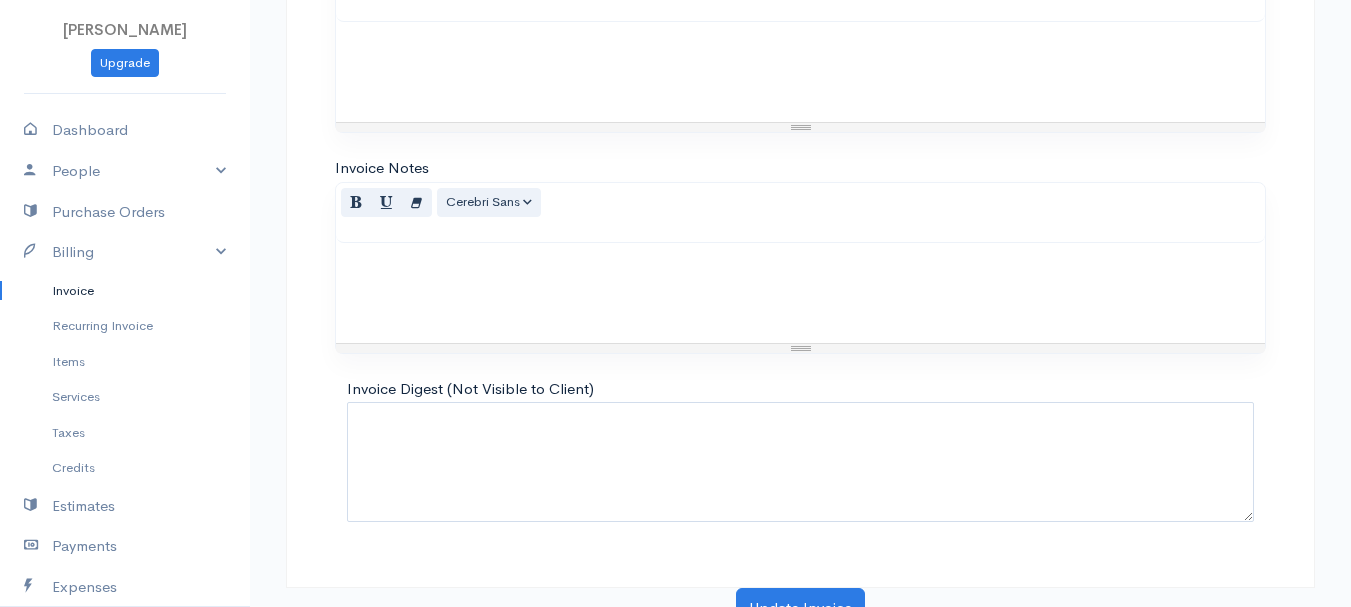 scroll, scrollTop: 1122, scrollLeft: 0, axis: vertical 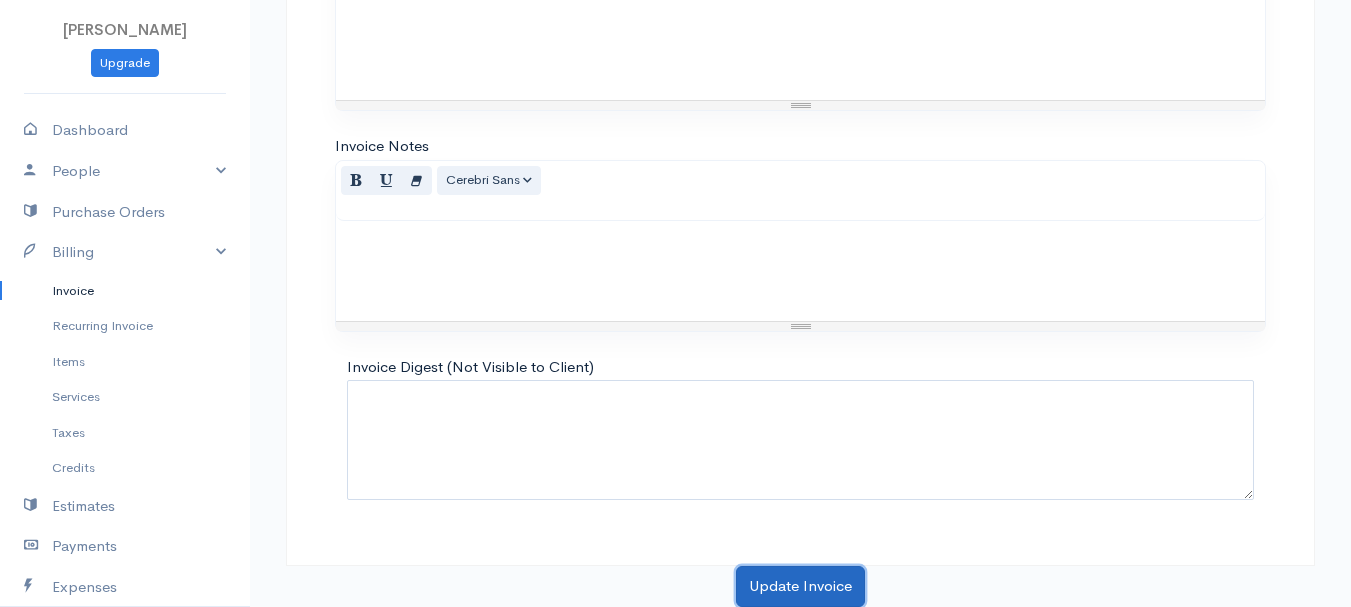 click on "Update Invoice" at bounding box center (800, 586) 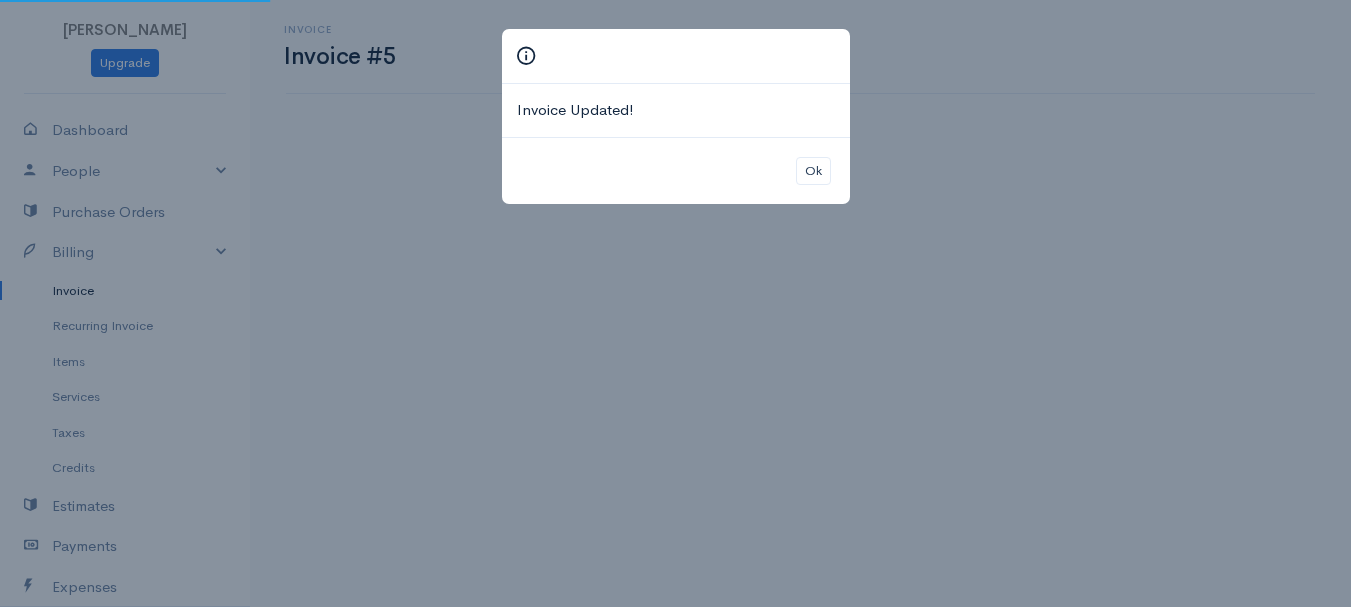scroll, scrollTop: 0, scrollLeft: 0, axis: both 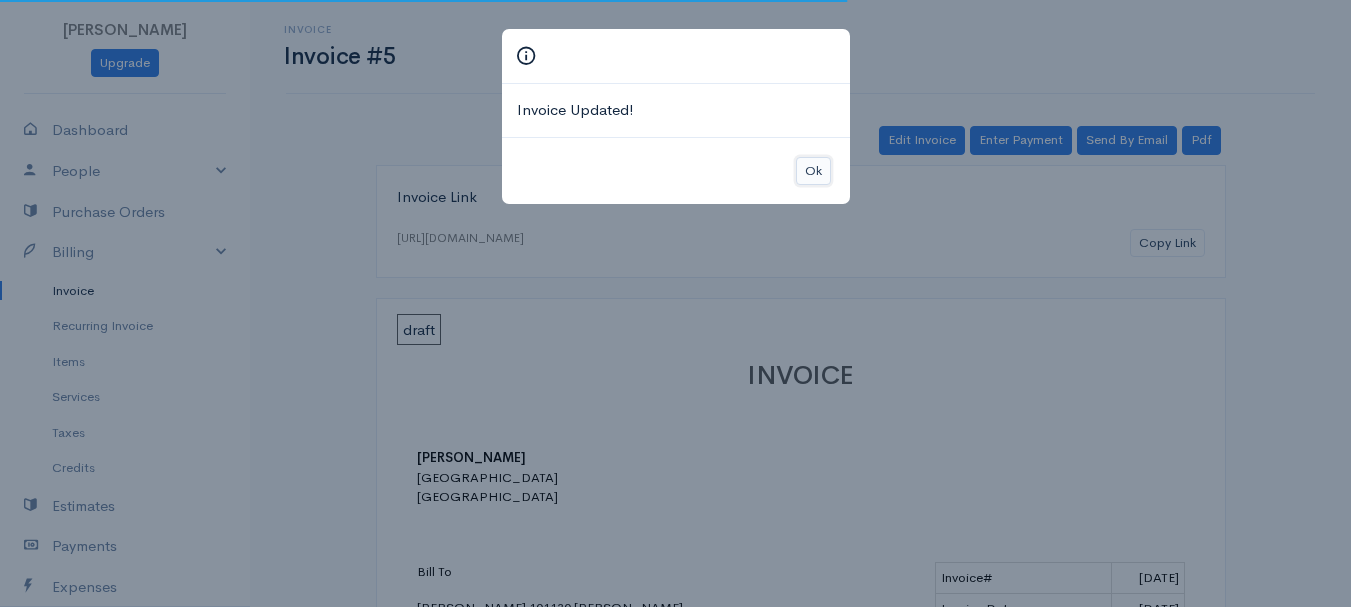 click on "Ok" at bounding box center (813, 171) 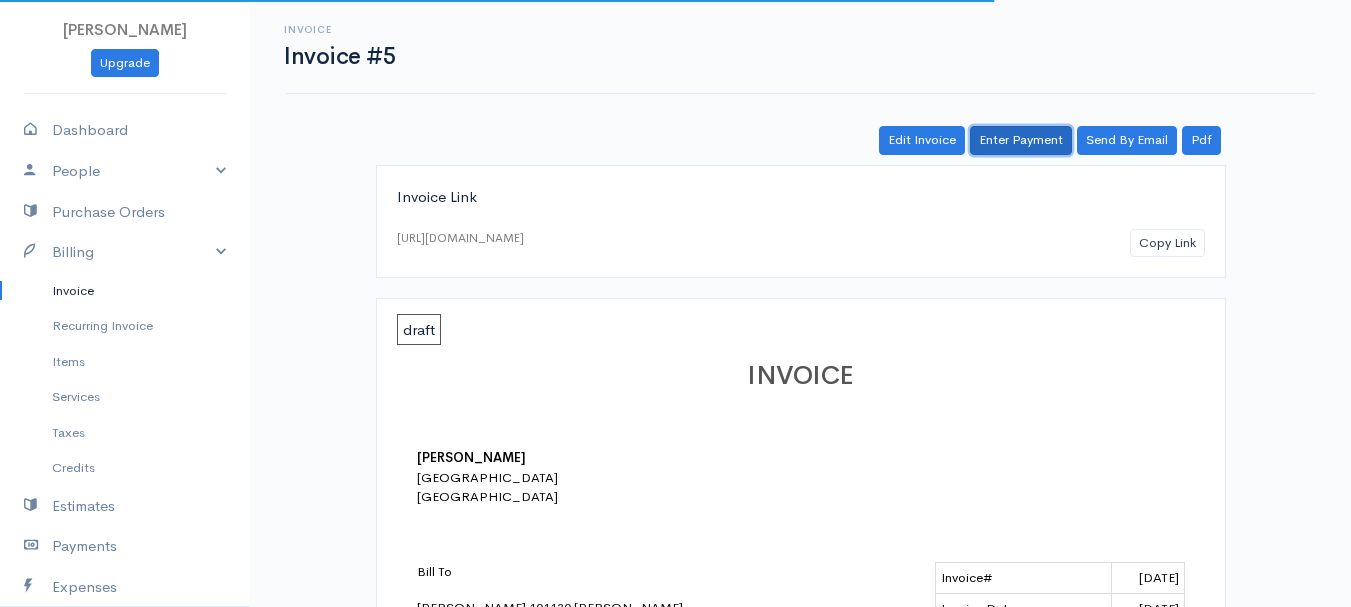 click on "Enter Payment" at bounding box center [1021, 140] 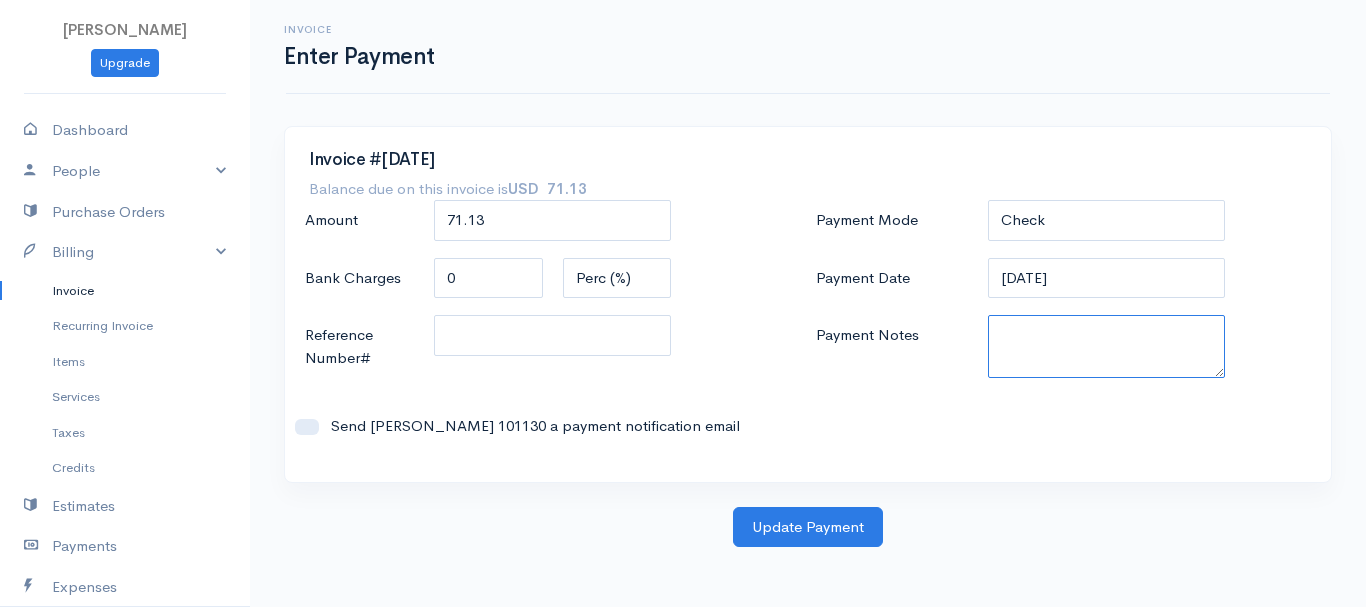 paste on "7090012402" 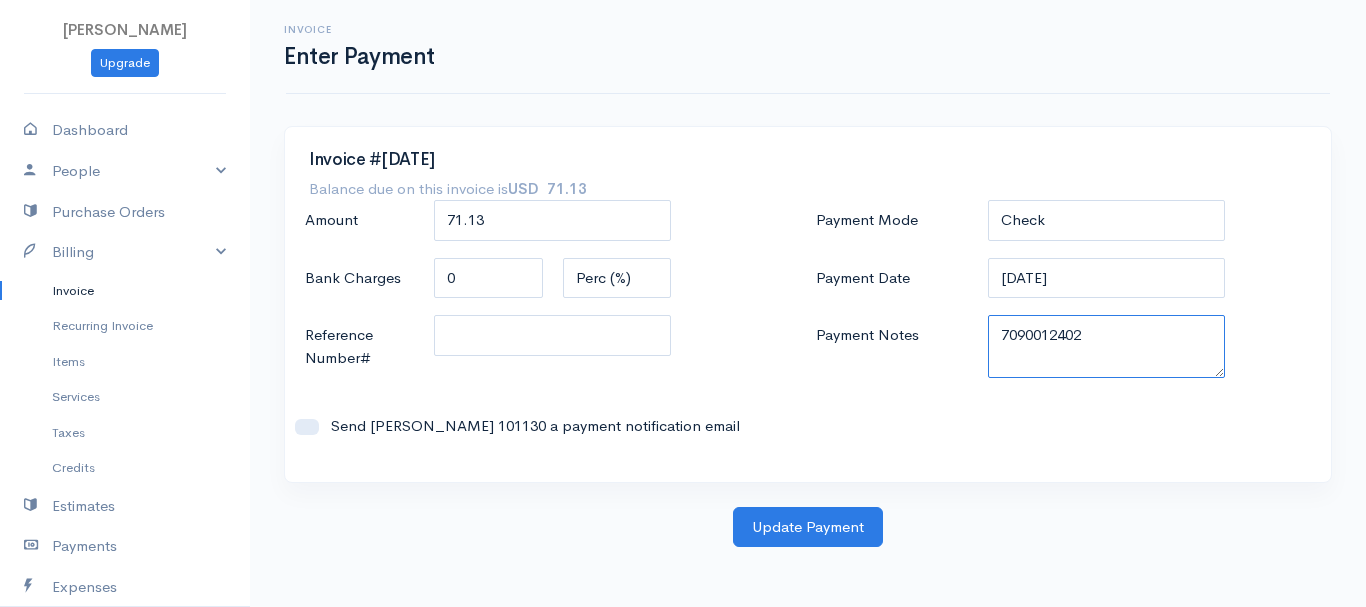 type on "7090012402" 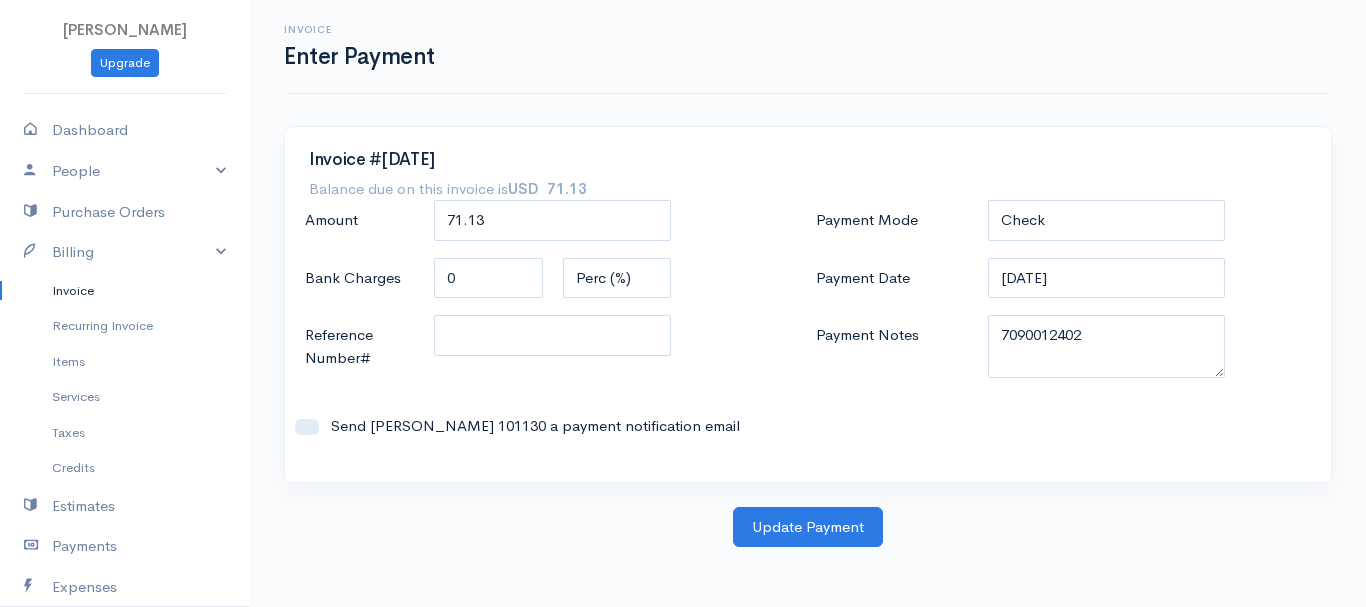 click on "Invoice #[DATE]  Balance due on this invoice is  USD  71.13 Amount 71.13 Bank Charges 0 Perc (%) Flat Reference Number# Send [PERSON_NAME]        101130 a payment notification email  Payment Mode Check Bank Transfer Credit Cash Debit ACH VISA MASTERCARD AMEX DISCOVER DINERS EUROCARD JCB NOVA Credit Card PayPal Google Checkout 2Checkout Amazon Payment Date [DATE] Payment Notes 7090012402" at bounding box center [808, 304] 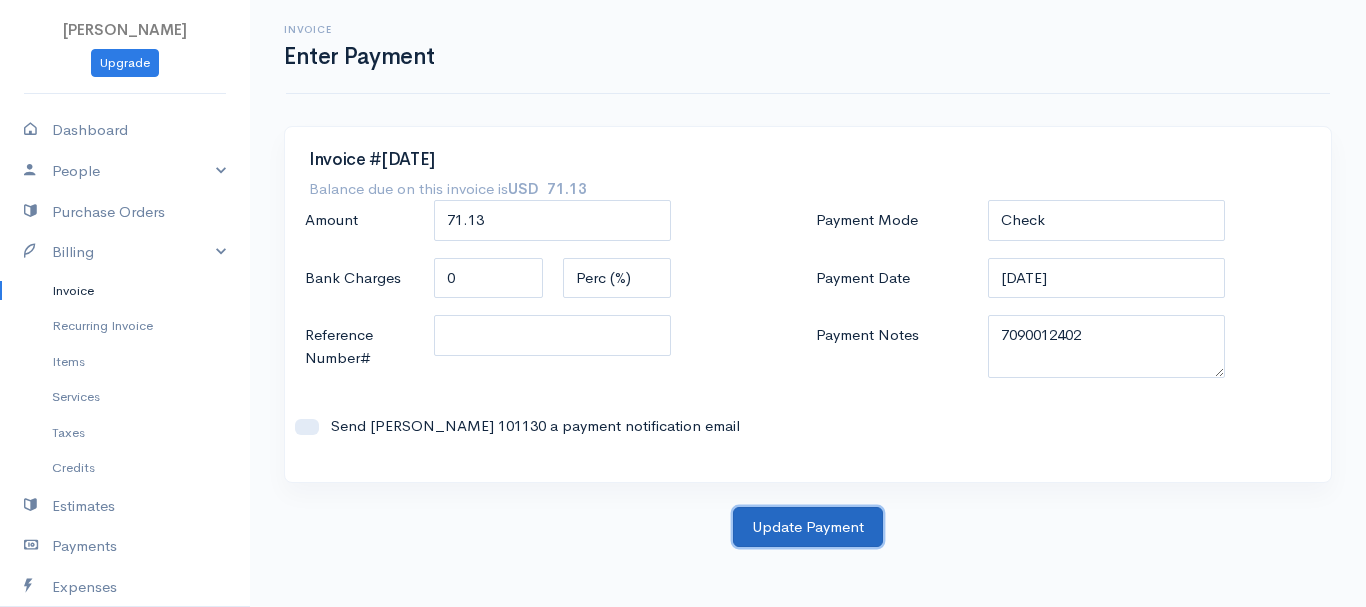 click on "Update Payment" at bounding box center [808, 527] 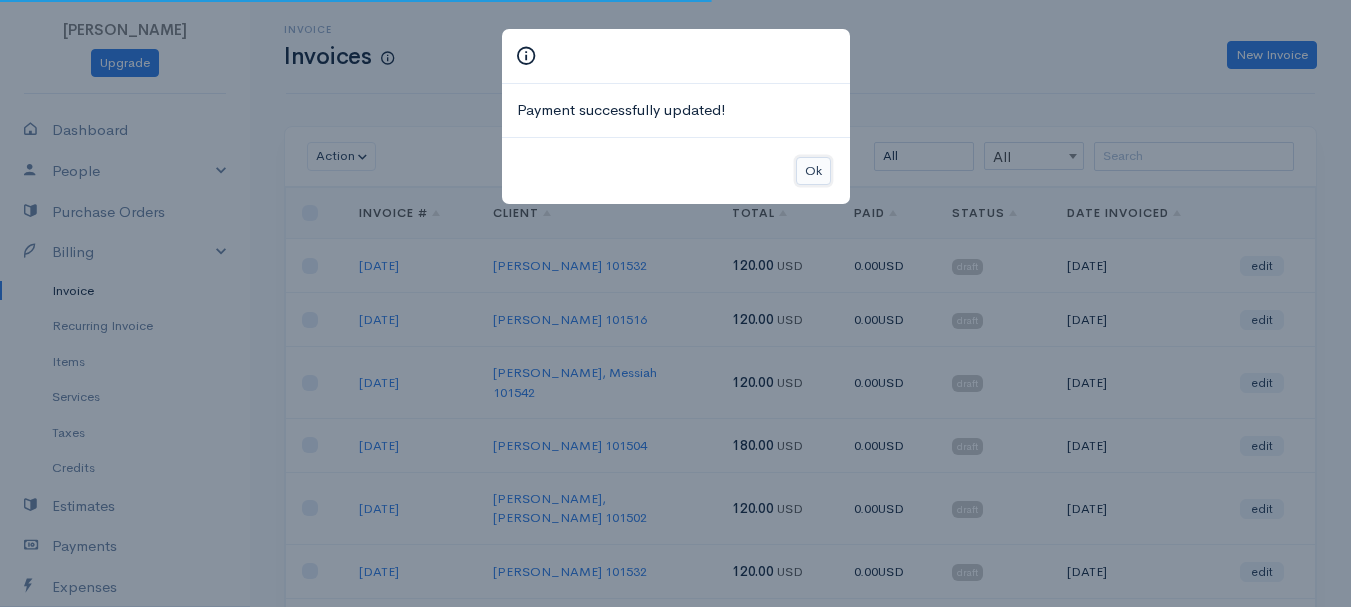 drag, startPoint x: 805, startPoint y: 170, endPoint x: 821, endPoint y: 170, distance: 16 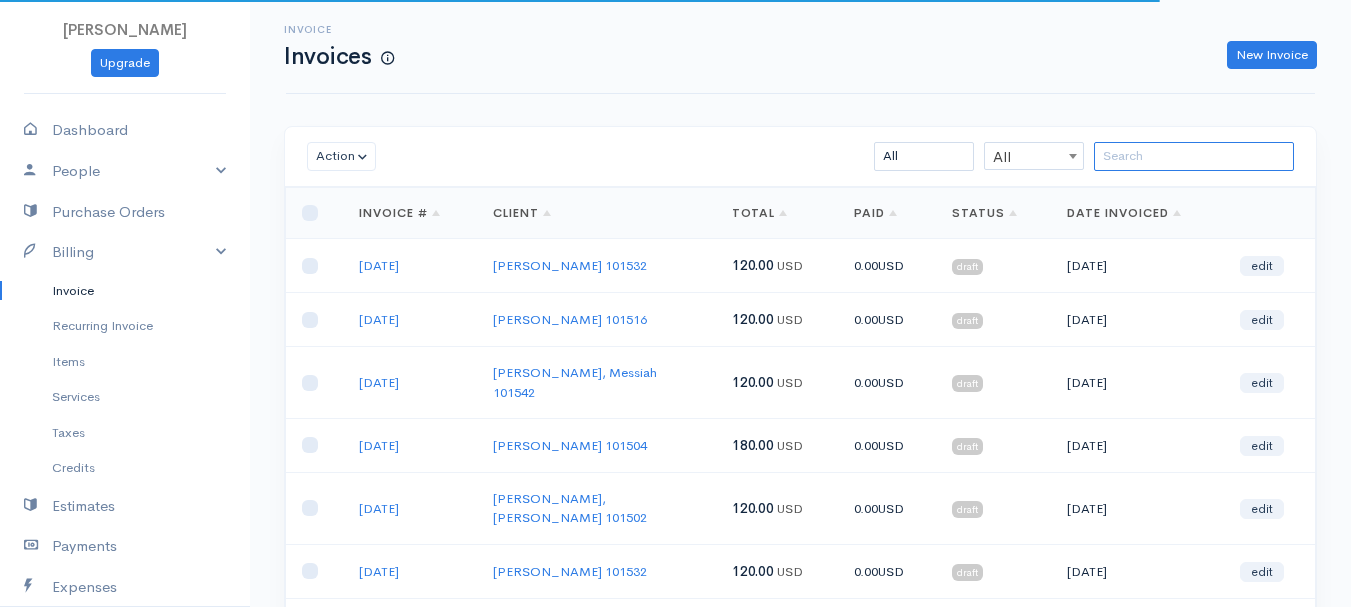 click at bounding box center [1194, 156] 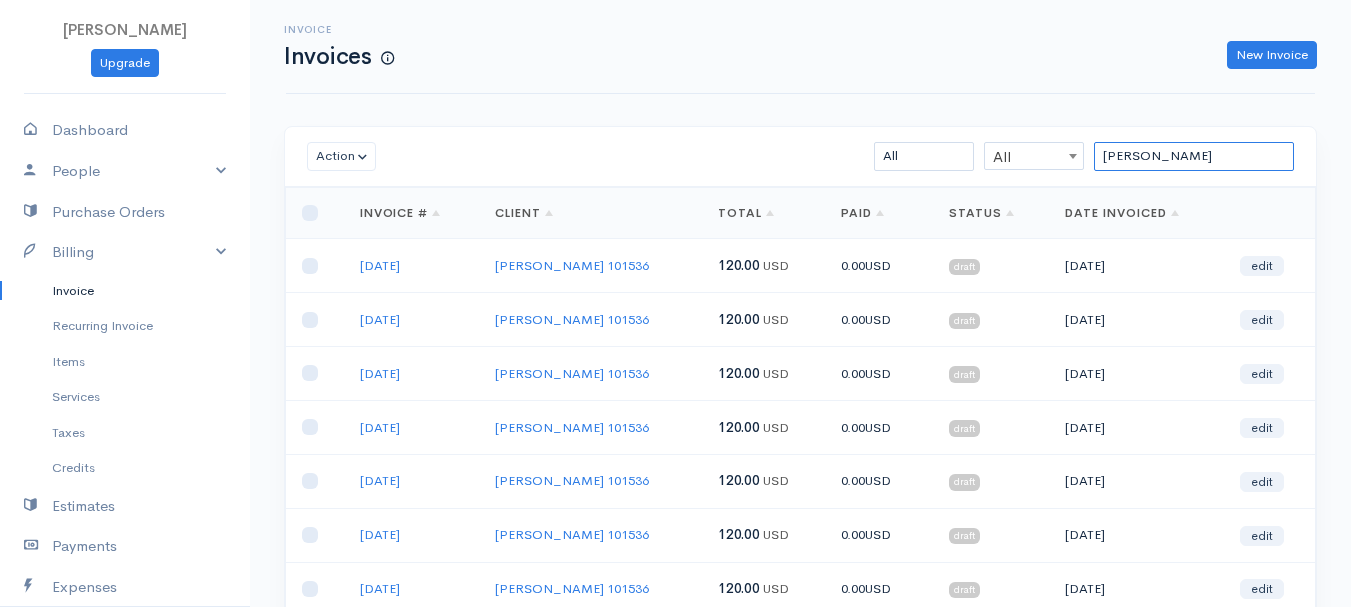 scroll, scrollTop: 355, scrollLeft: 0, axis: vertical 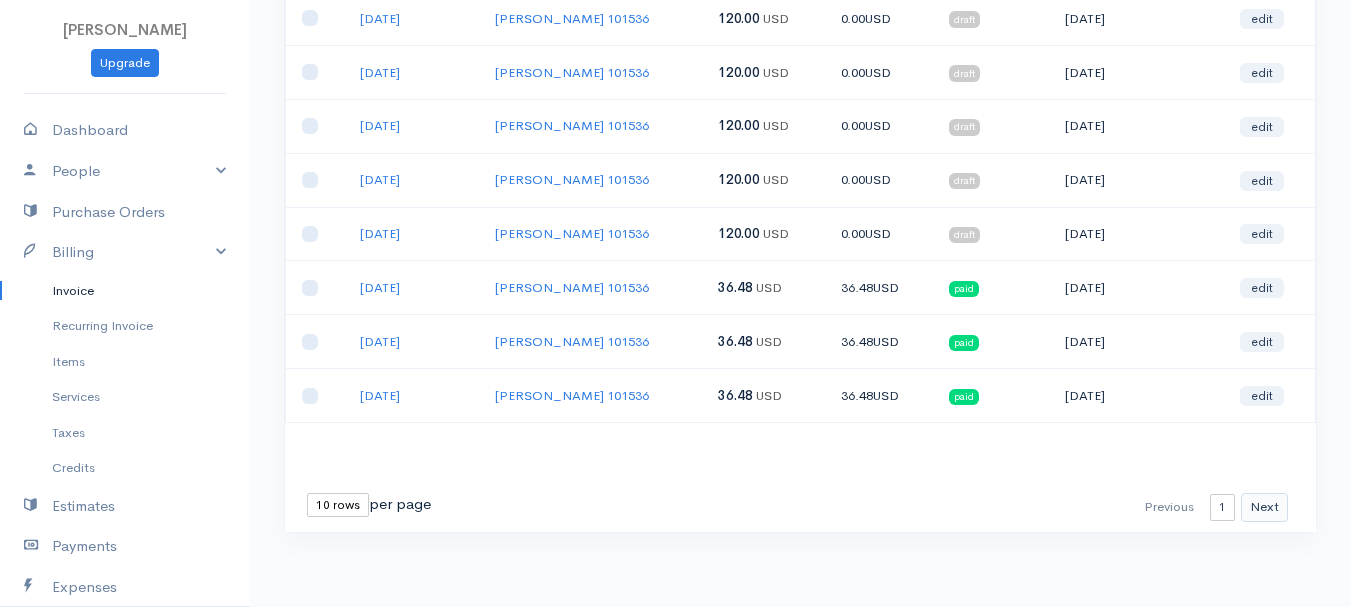 type on "[PERSON_NAME]" 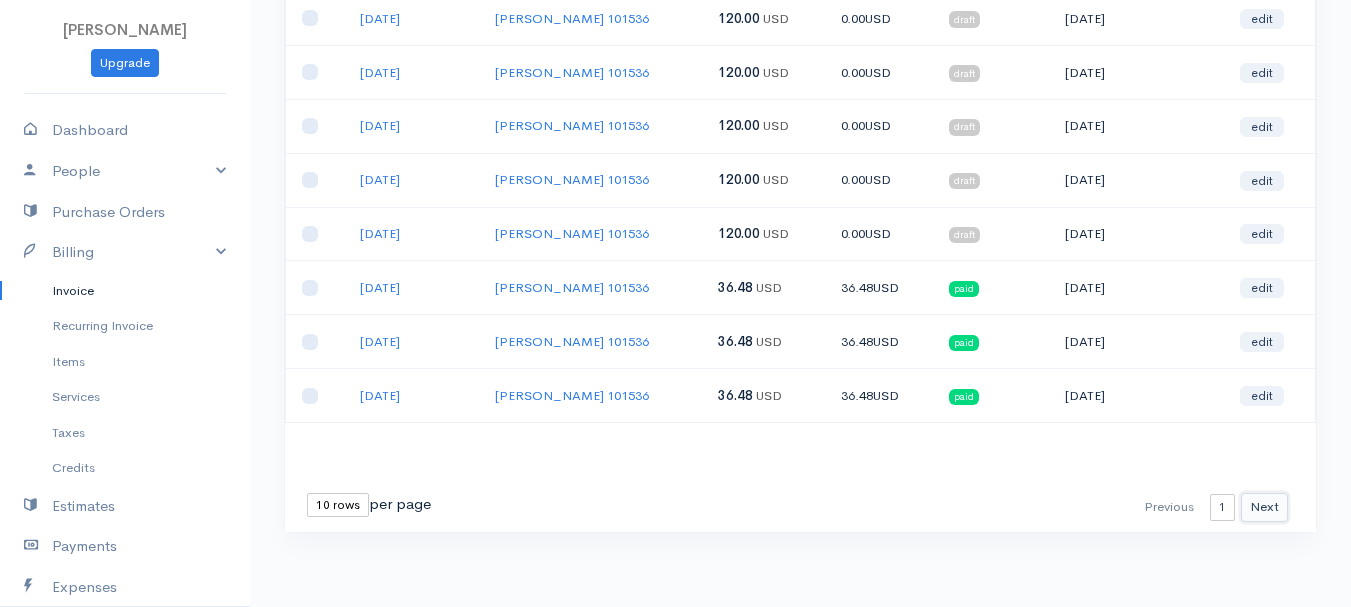 click on "Next" at bounding box center (1264, 507) 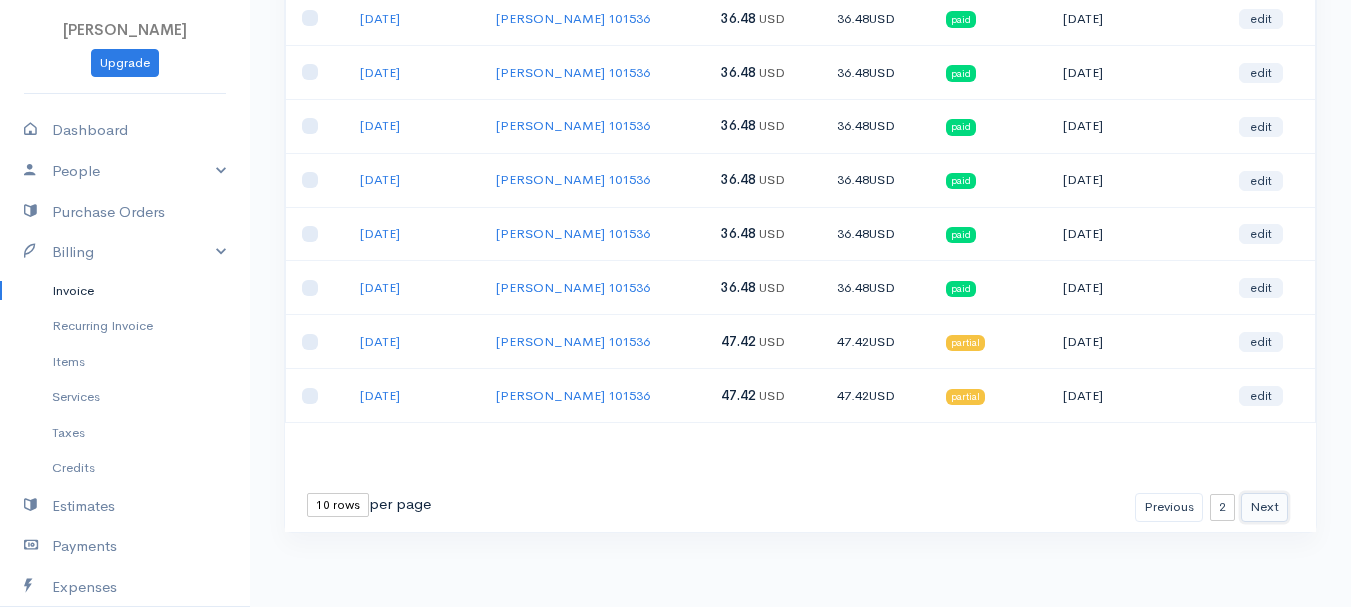 click on "Next" at bounding box center (1264, 507) 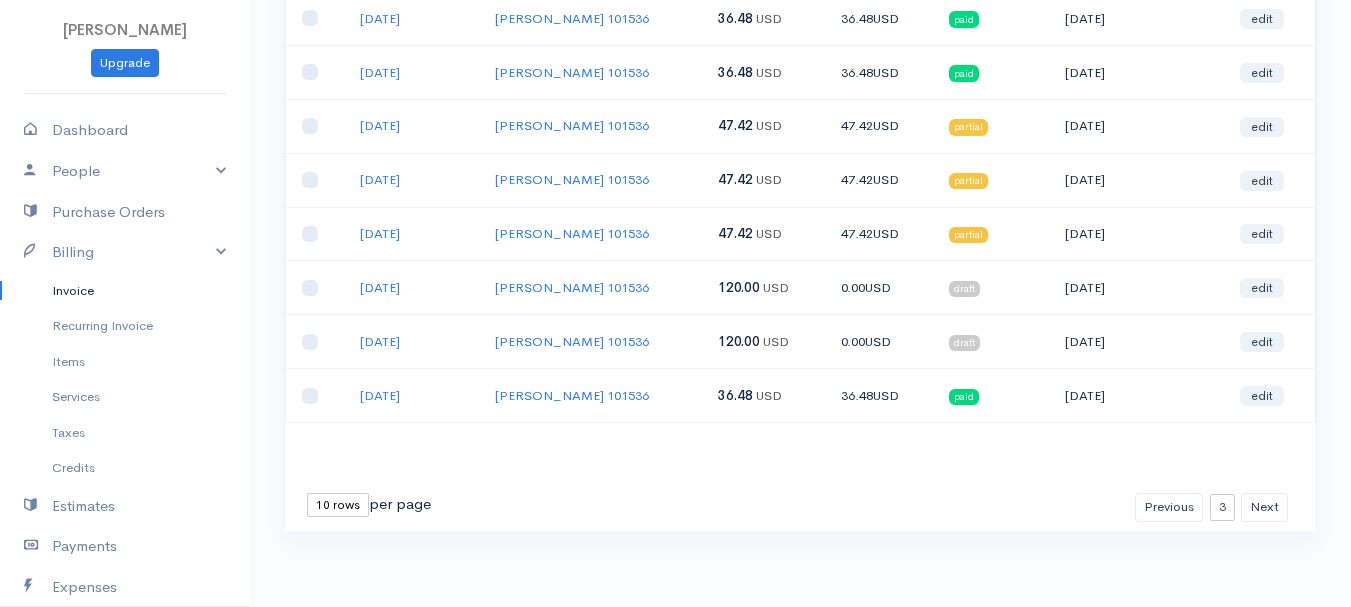 click on "edit" at bounding box center [1270, 396] 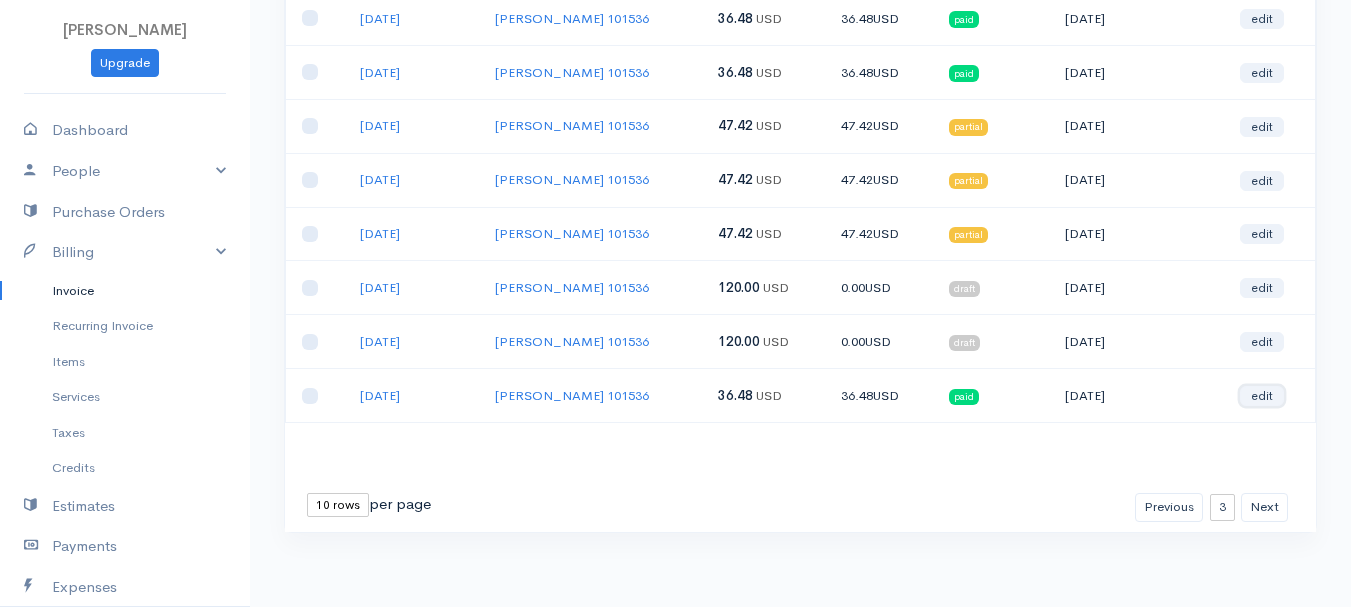 click on "edit" at bounding box center [1262, 396] 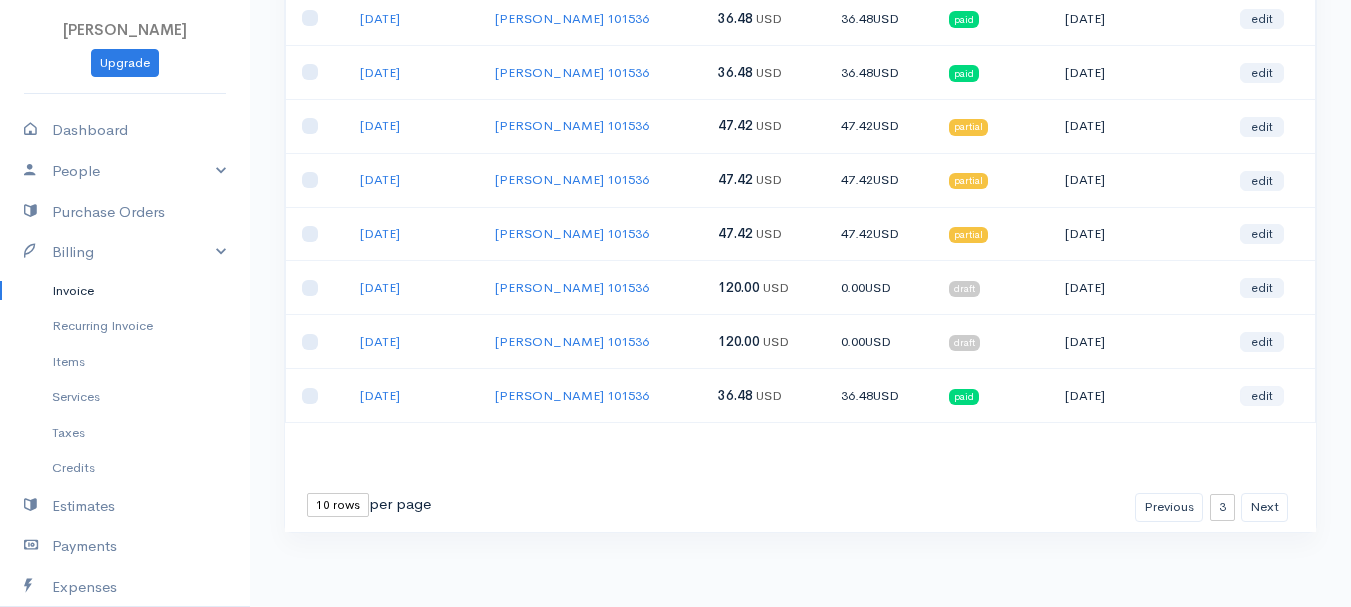 select on "2" 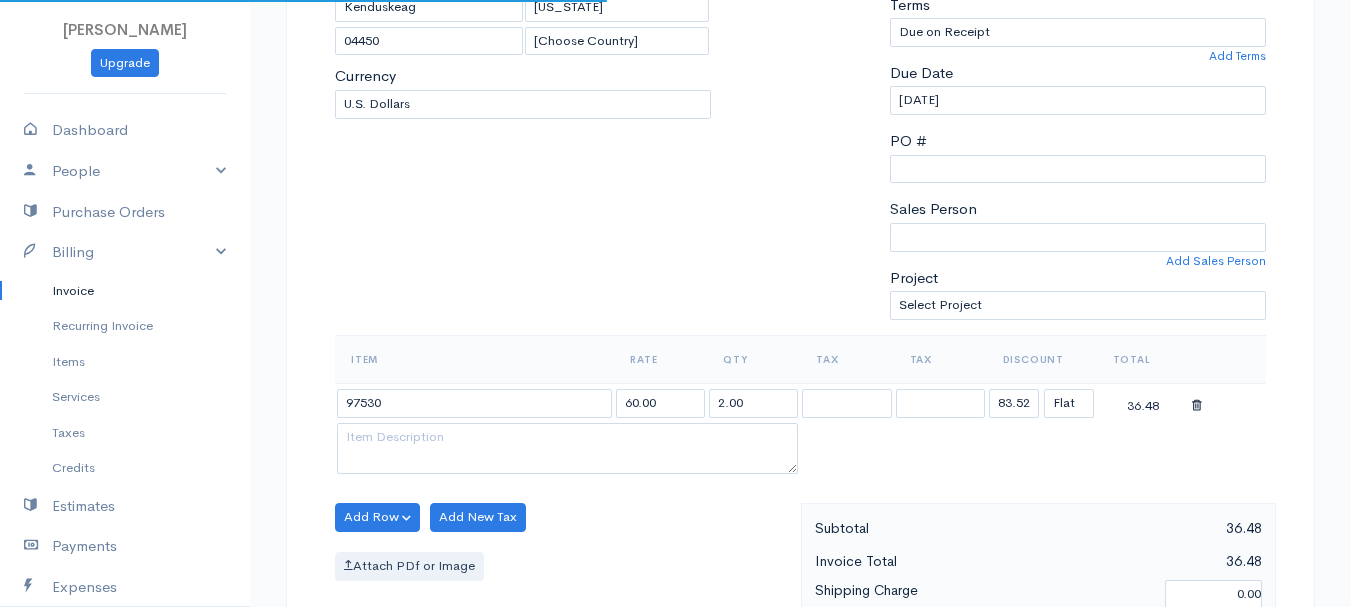 select on "[GEOGRAPHIC_DATA]" 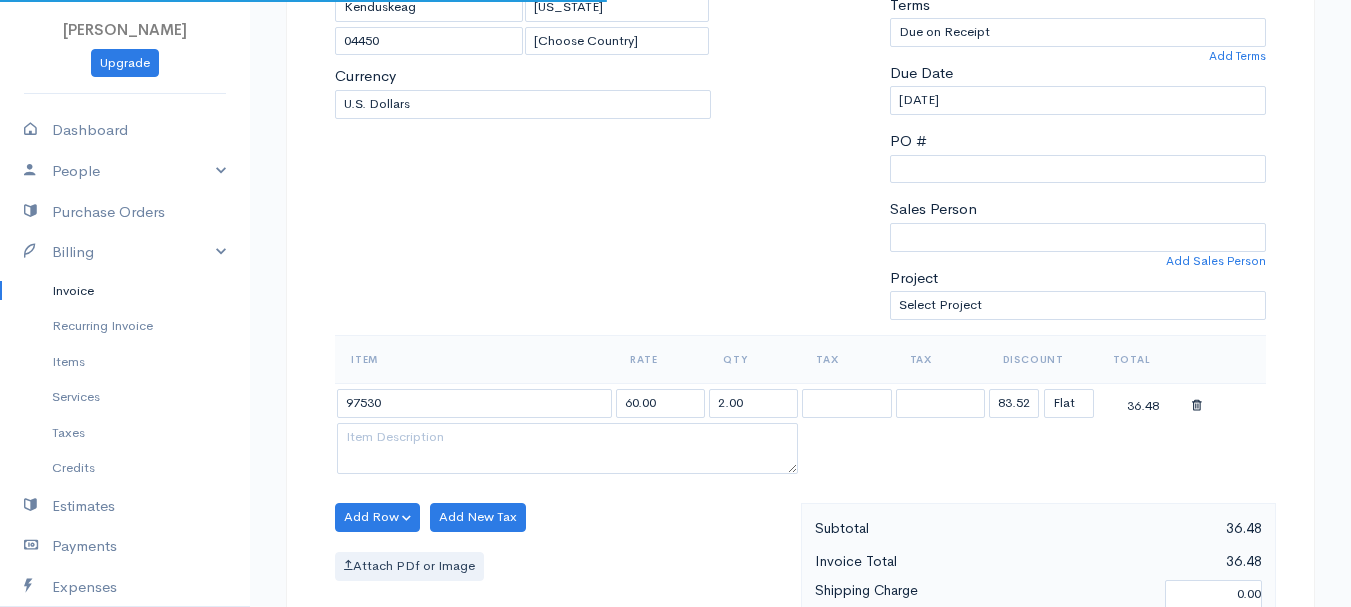 select on "USD" 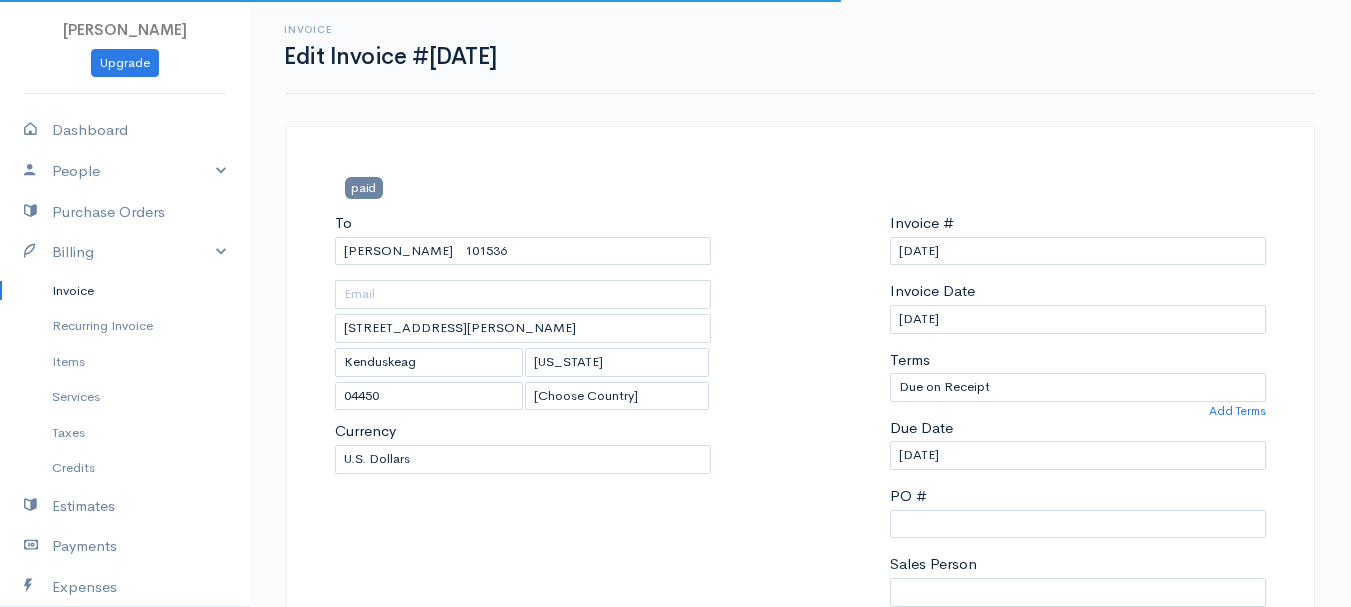 scroll, scrollTop: 400, scrollLeft: 0, axis: vertical 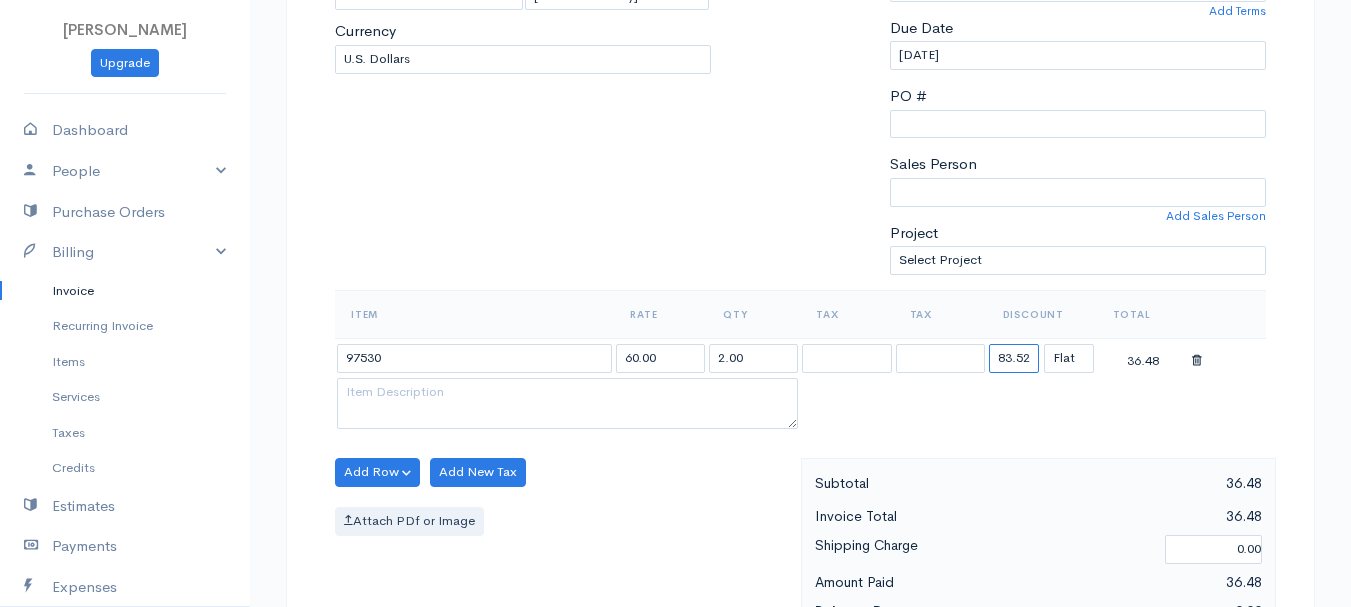 click on "83.52" at bounding box center (1014, 358) 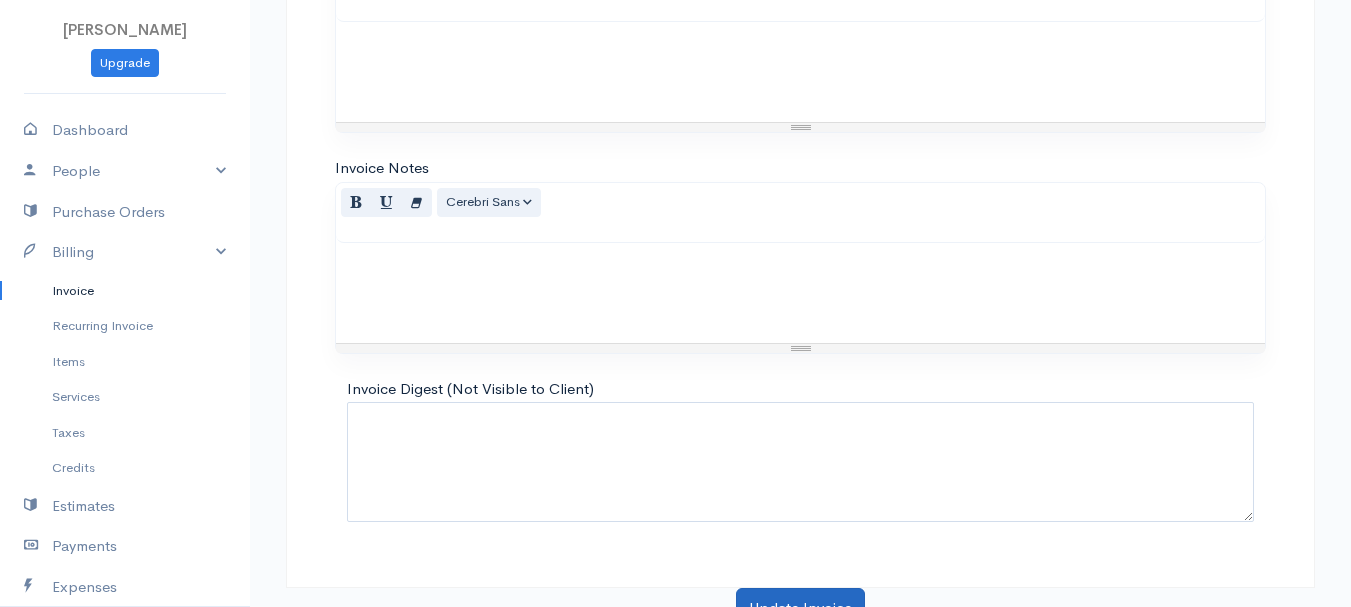 scroll, scrollTop: 1122, scrollLeft: 0, axis: vertical 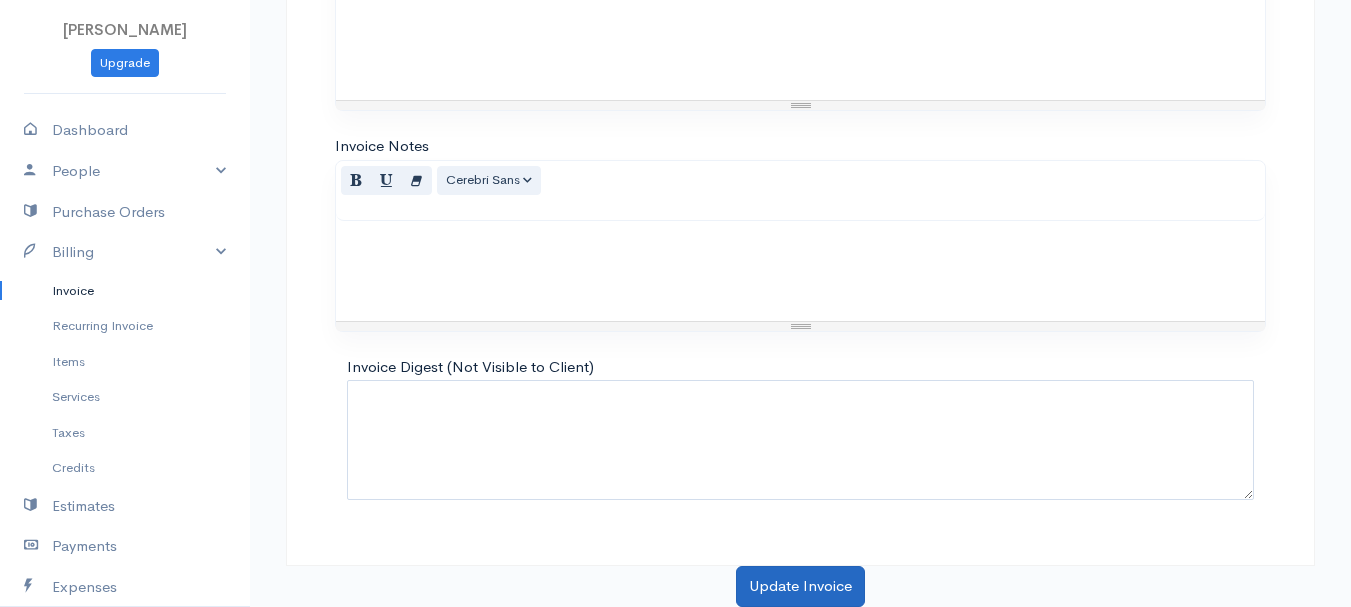 type on "72.58" 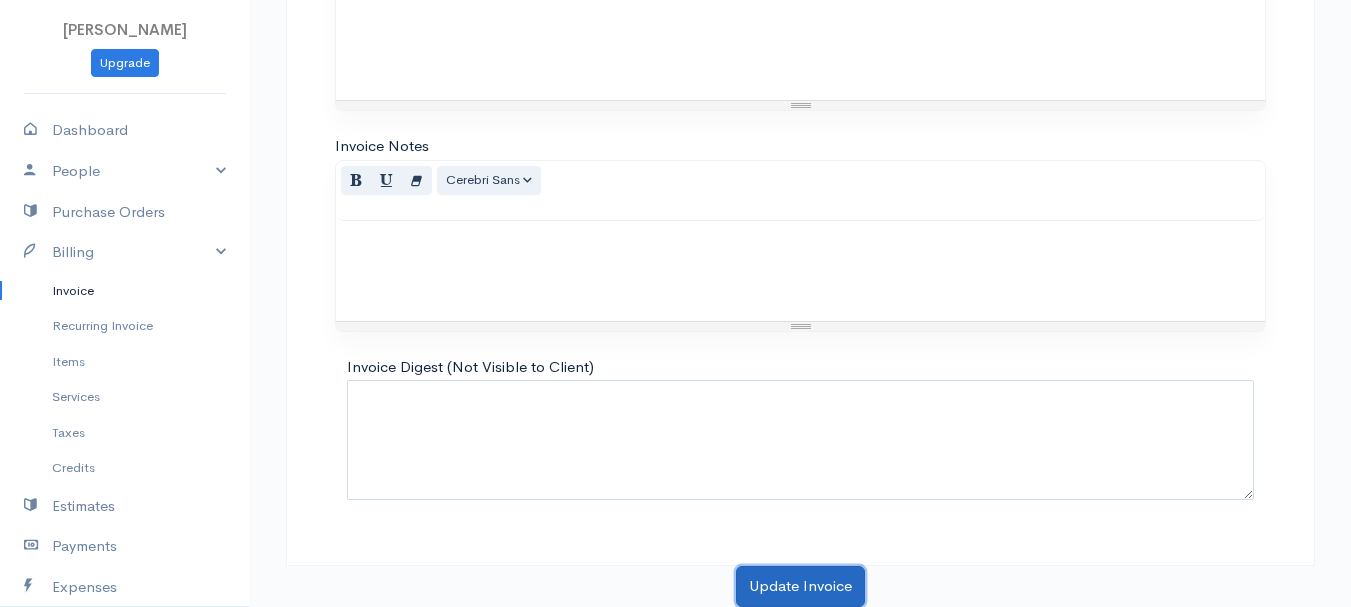 click on "Update Invoice" at bounding box center [800, 586] 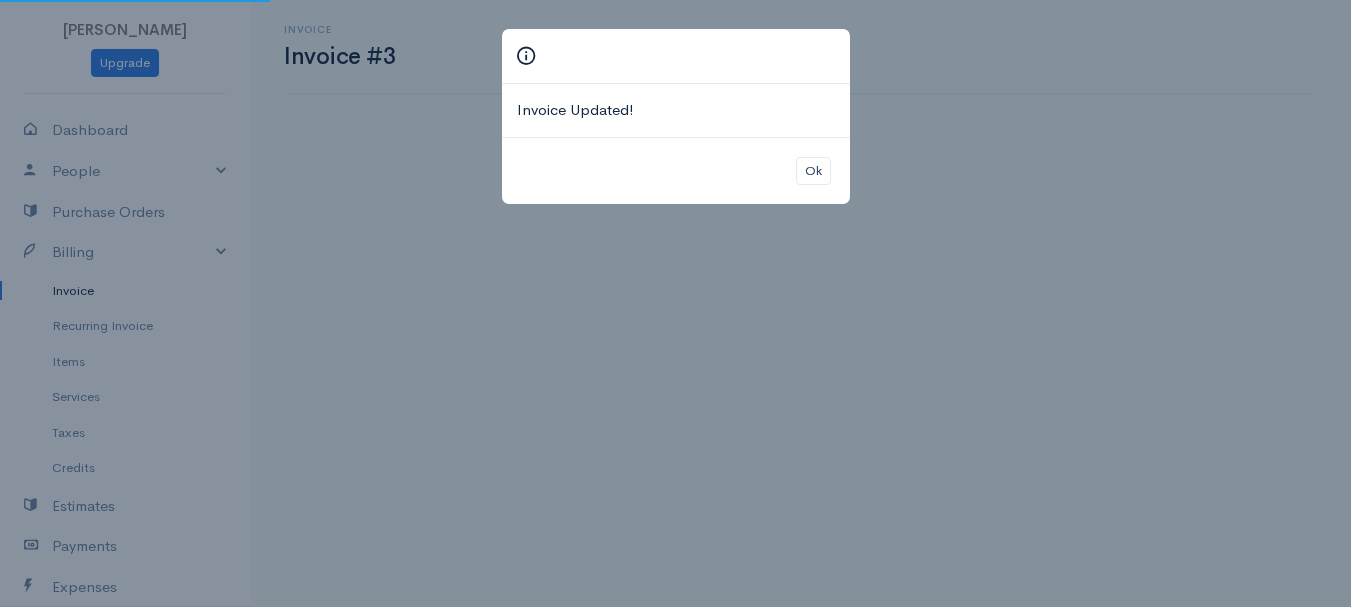 scroll, scrollTop: 0, scrollLeft: 0, axis: both 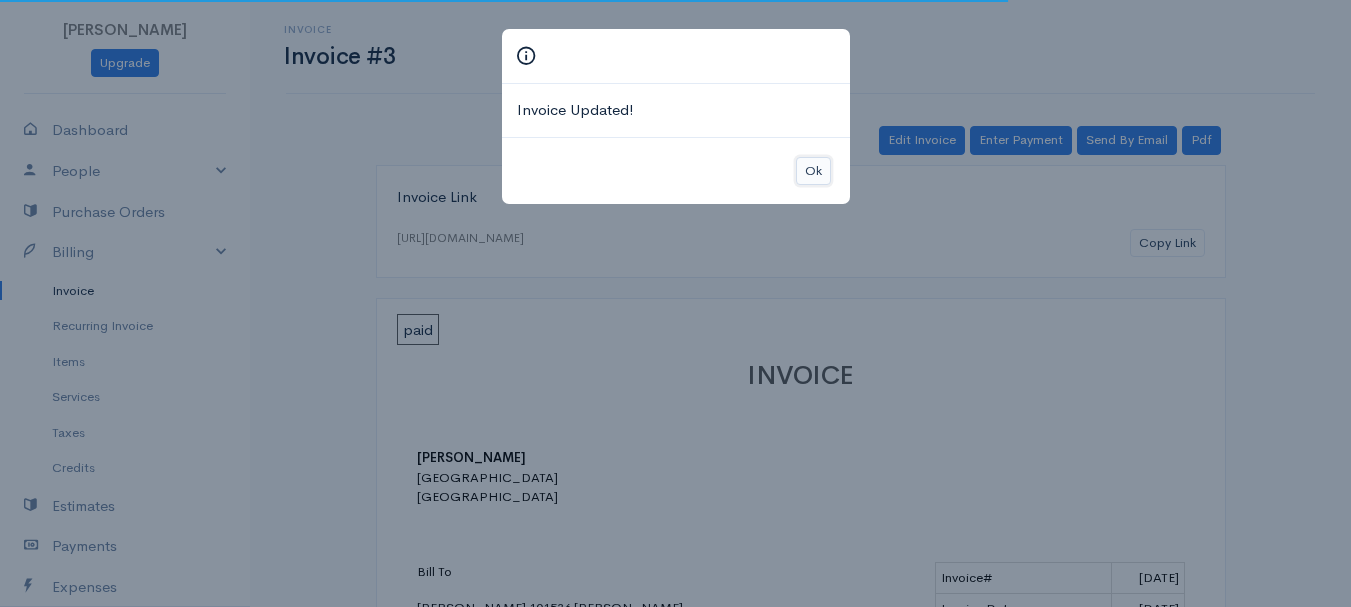 click on "Ok" at bounding box center [813, 171] 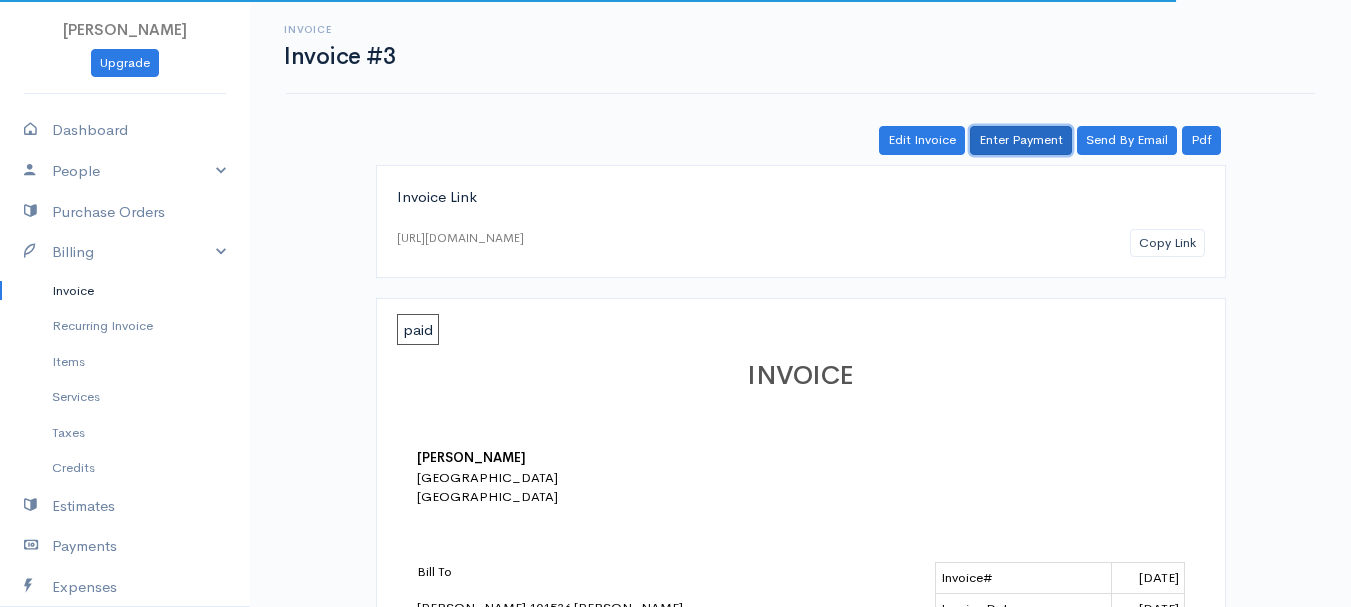 click on "Enter Payment" at bounding box center (1021, 140) 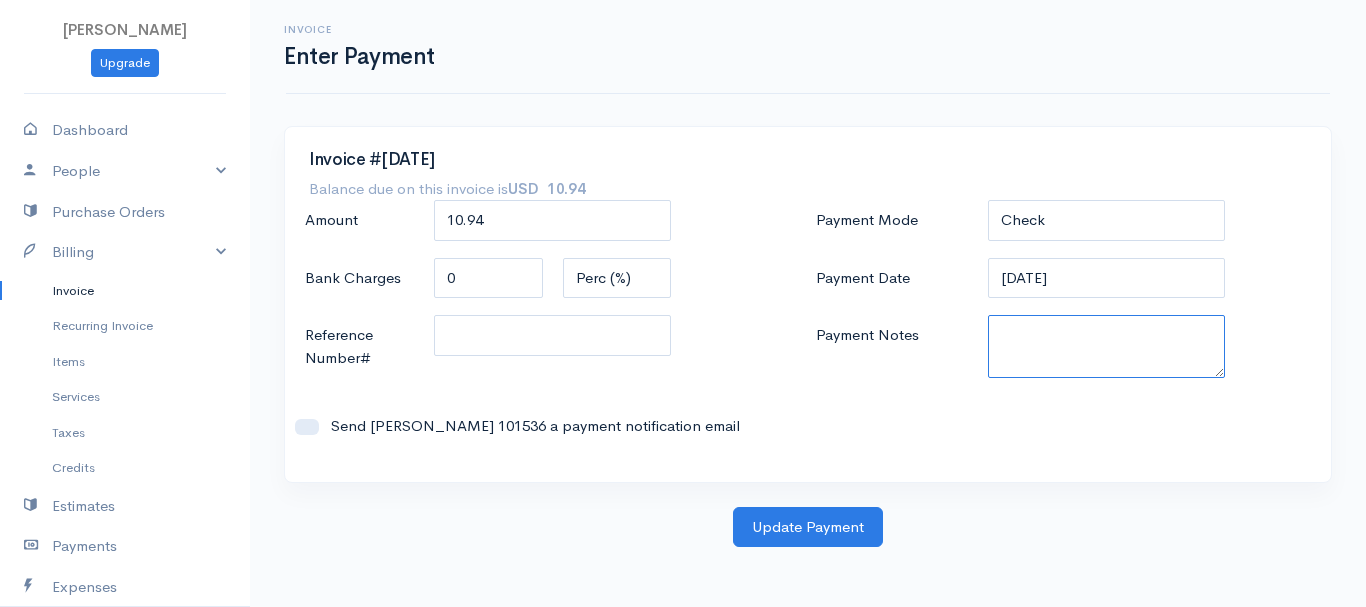 paste on "7090012402" 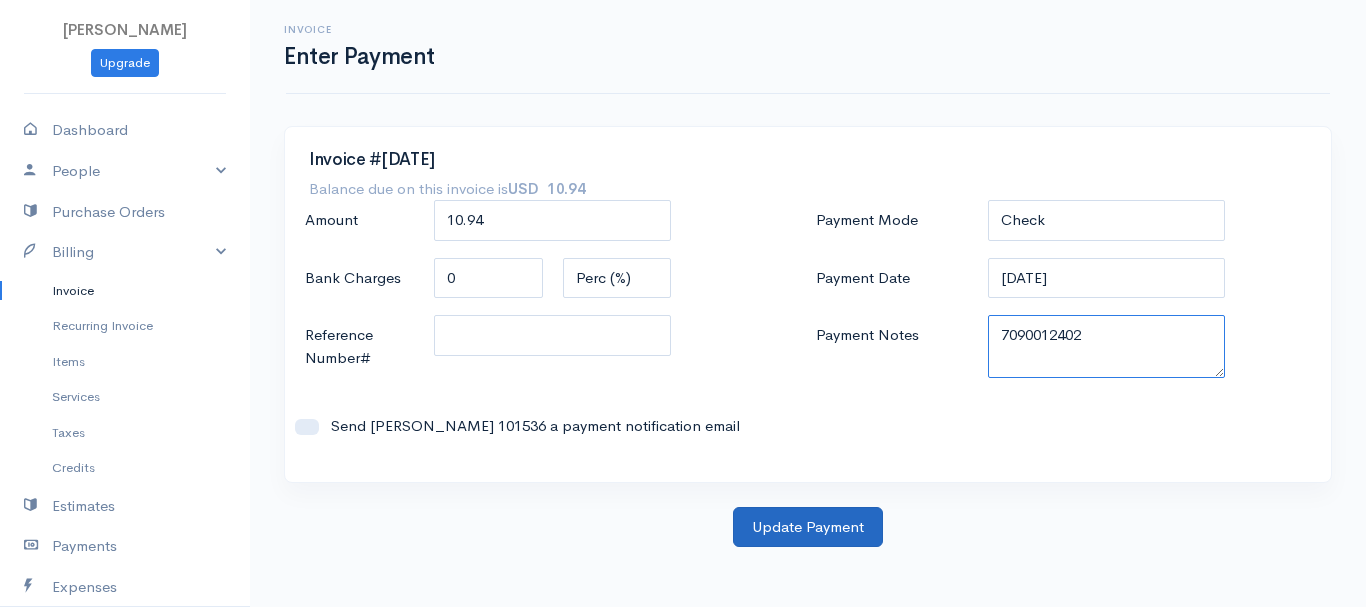 type on "7090012402" 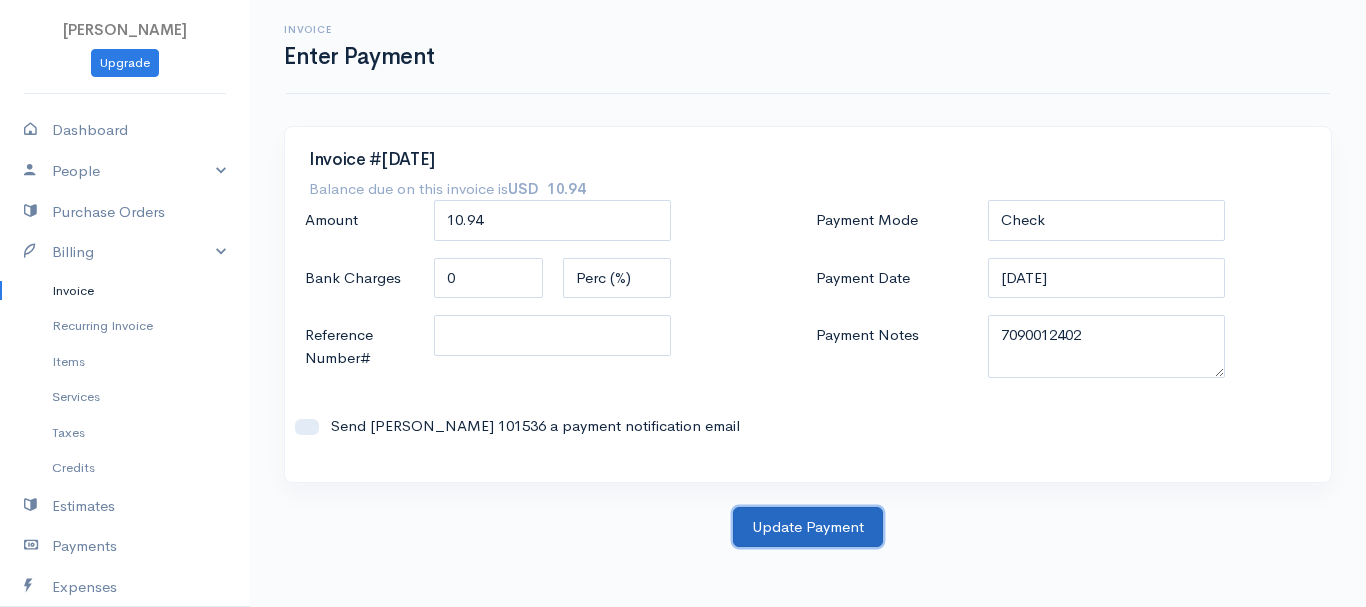 click on "Update Payment" at bounding box center (808, 527) 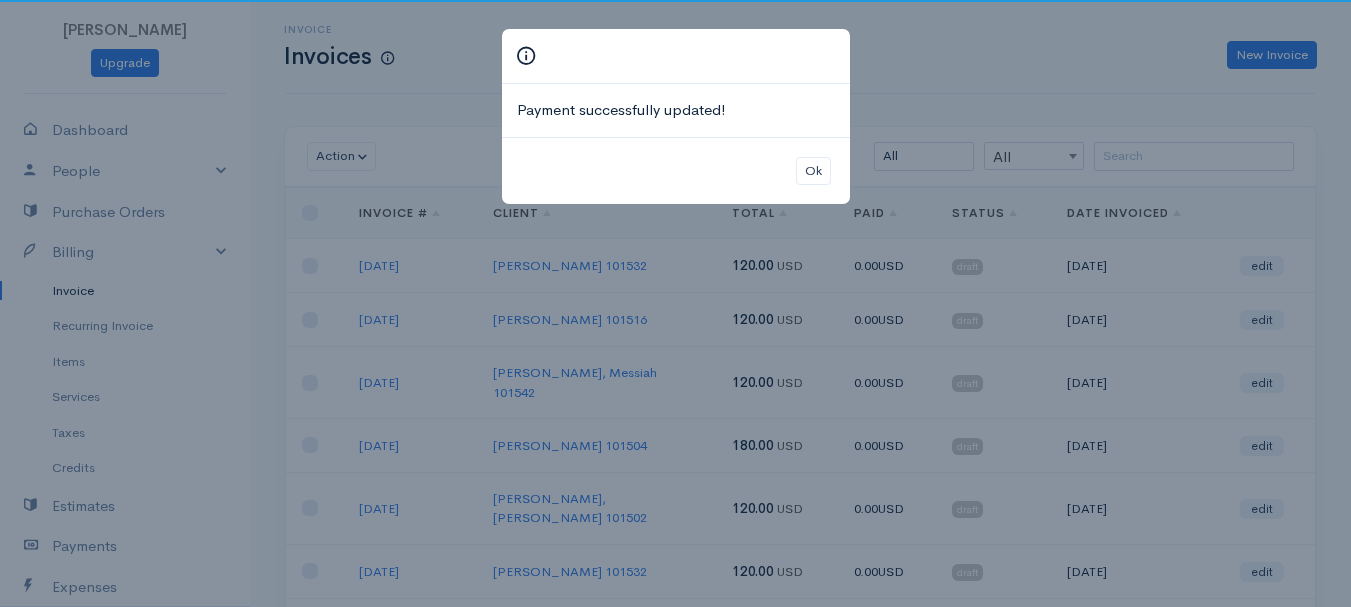 click on "Ok" at bounding box center (676, 171) 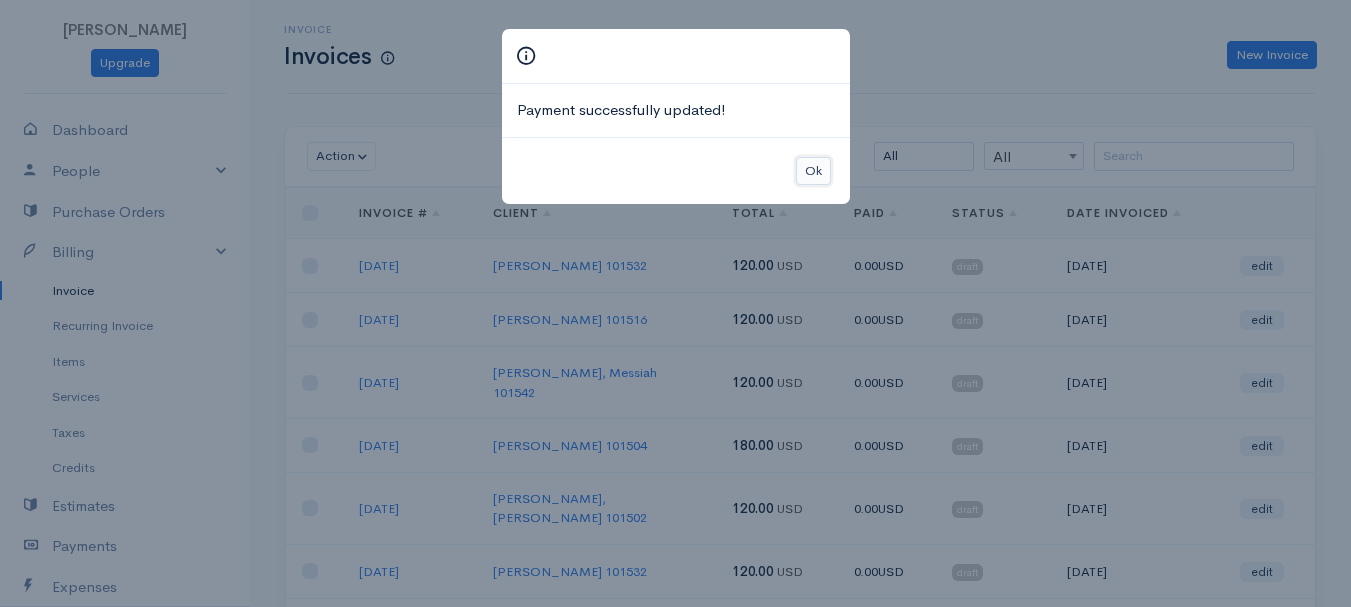 click on "Ok" at bounding box center (813, 171) 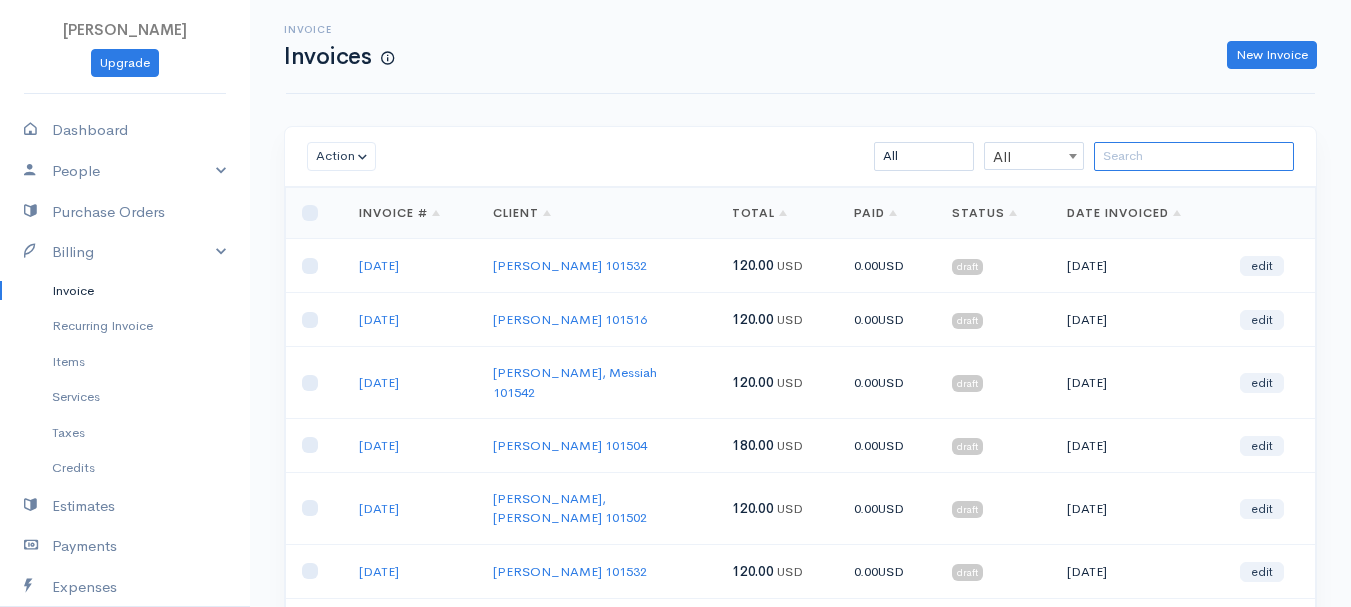 click at bounding box center [1194, 156] 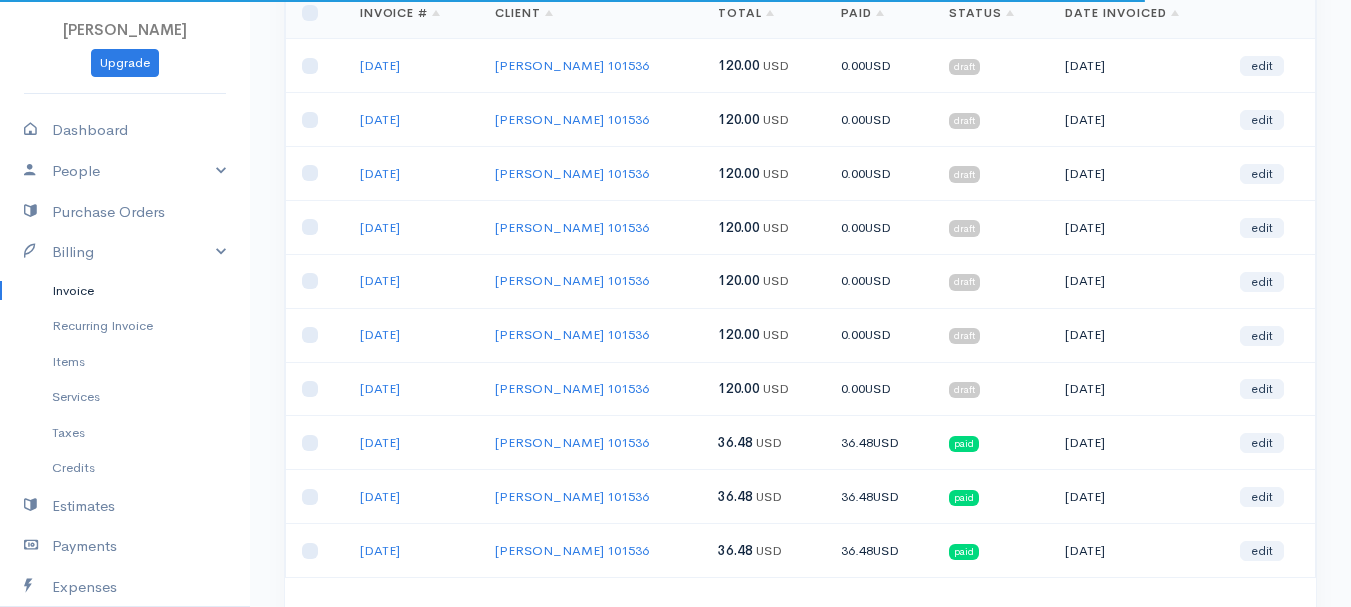 scroll, scrollTop: 355, scrollLeft: 0, axis: vertical 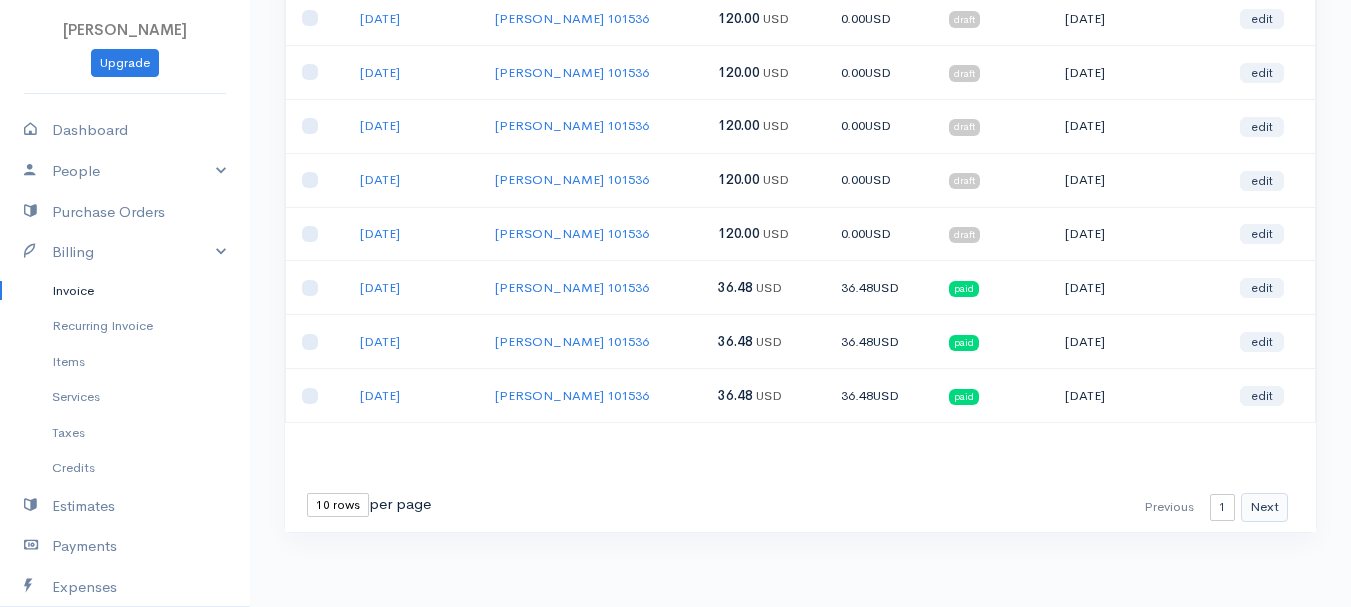 type on "[PERSON_NAME]" 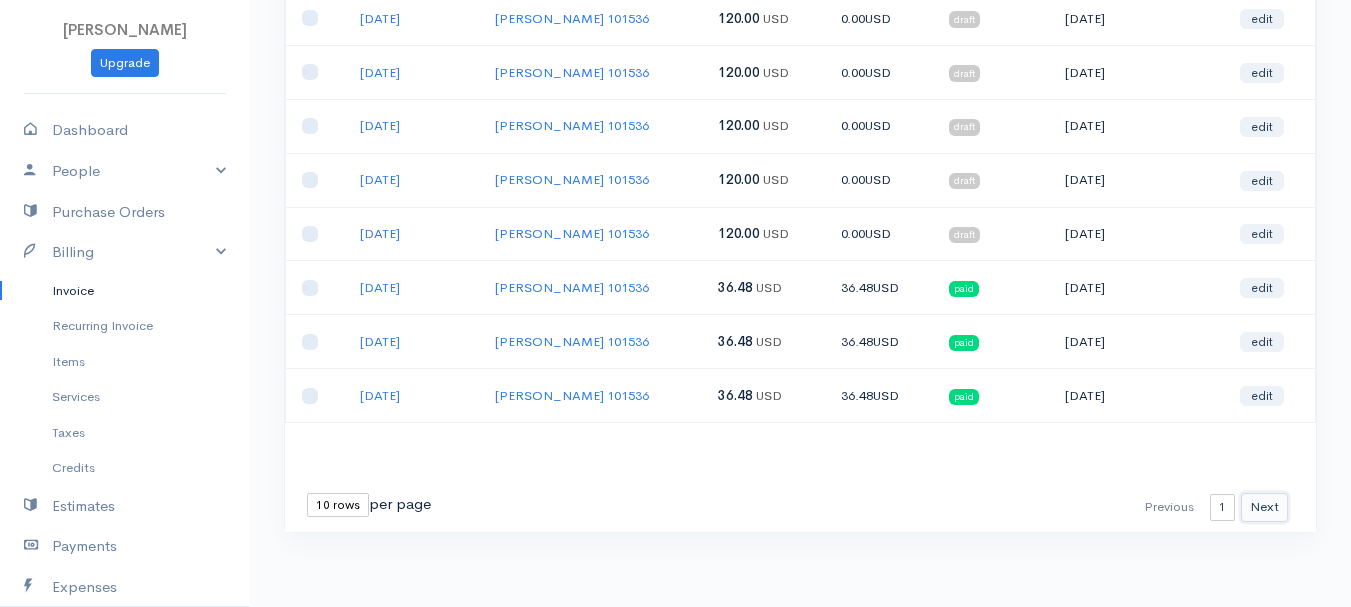 click on "Next" at bounding box center (1264, 507) 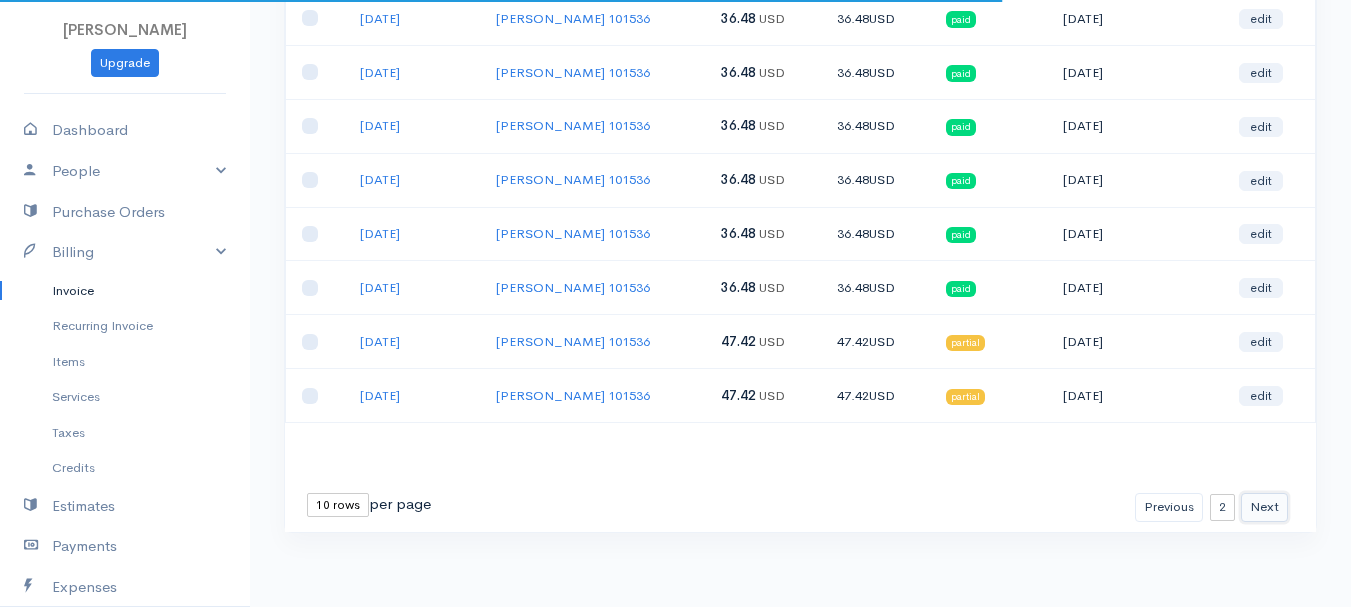 click on "Next" at bounding box center [1264, 507] 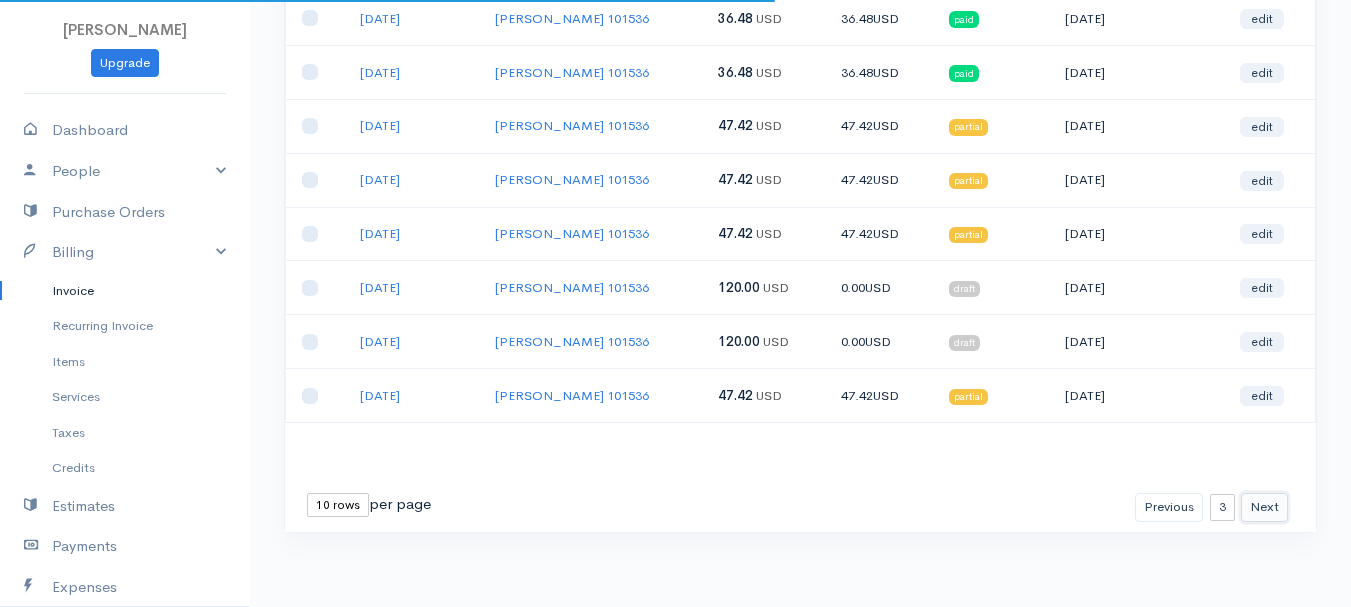 click on "Next" at bounding box center [1264, 507] 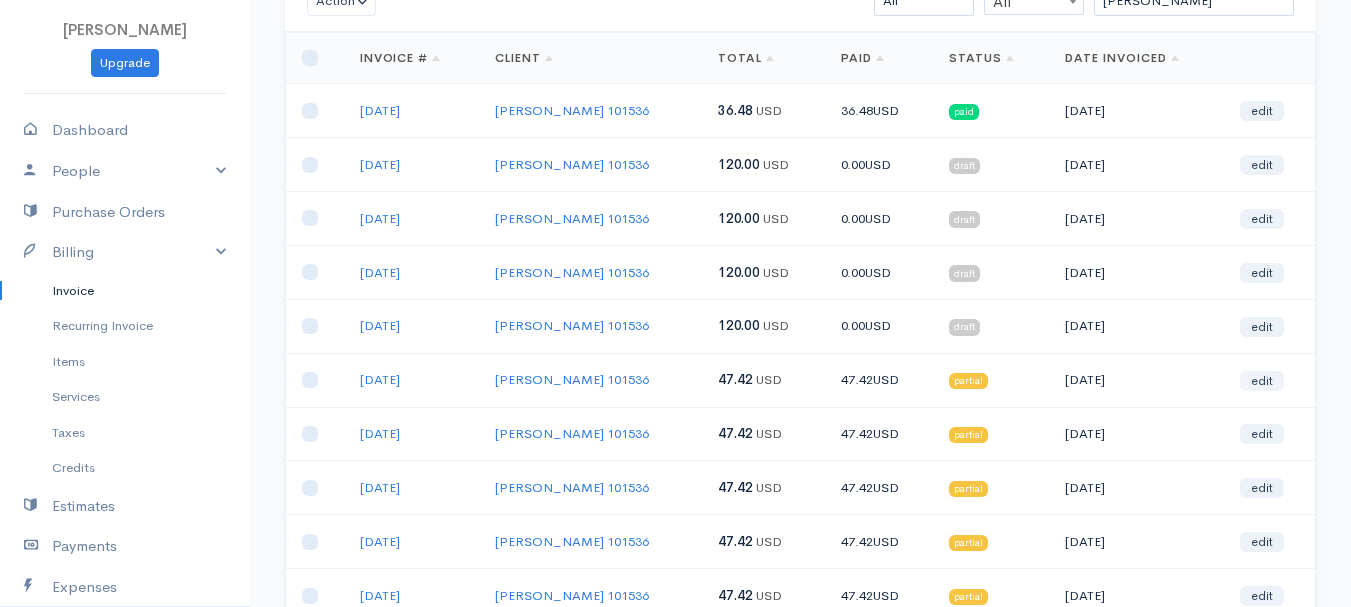 scroll, scrollTop: 55, scrollLeft: 0, axis: vertical 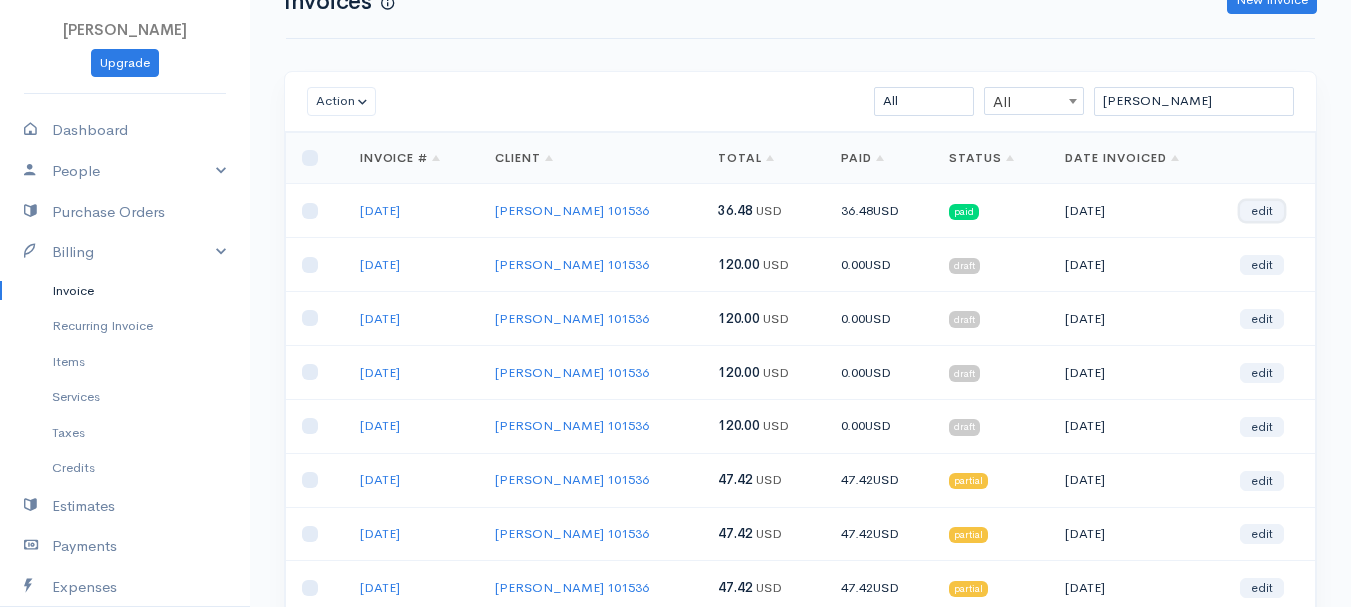 click on "edit" at bounding box center [1262, 211] 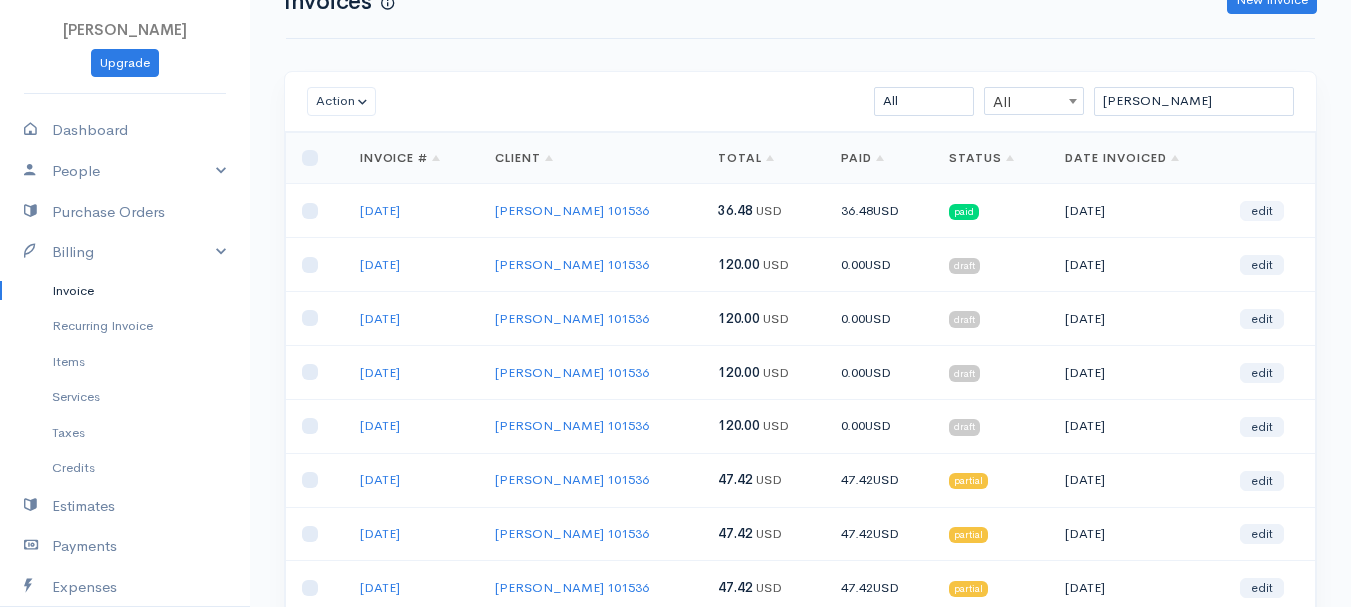 scroll, scrollTop: 0, scrollLeft: 0, axis: both 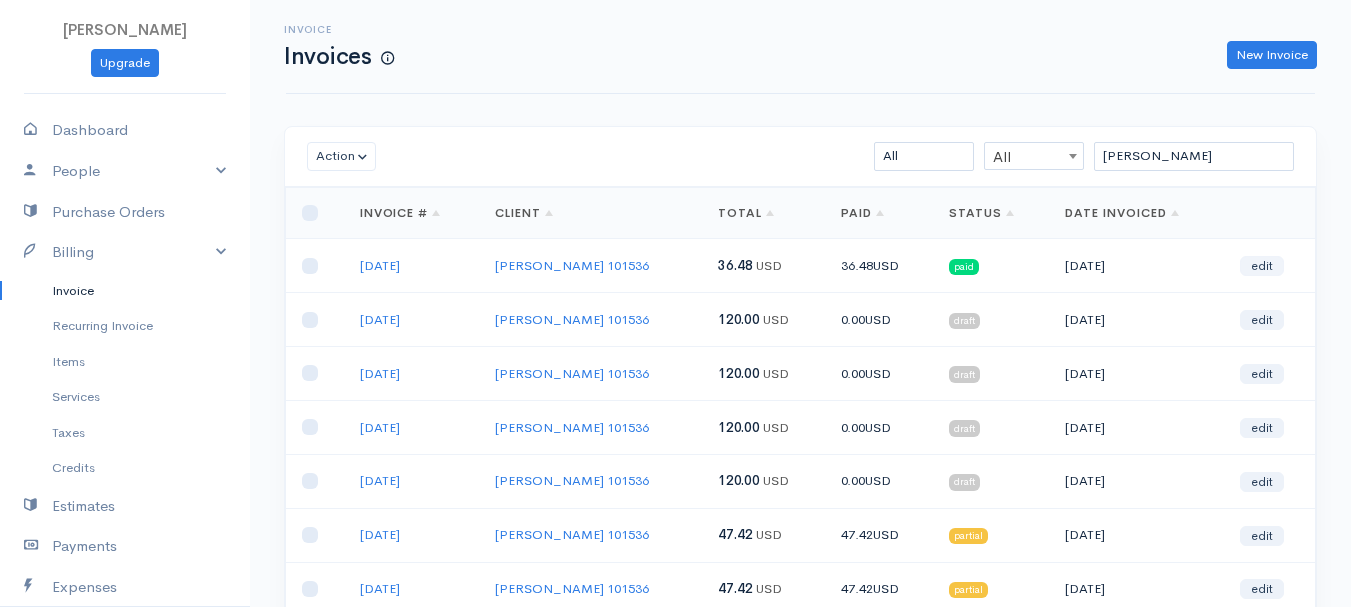 select on "2" 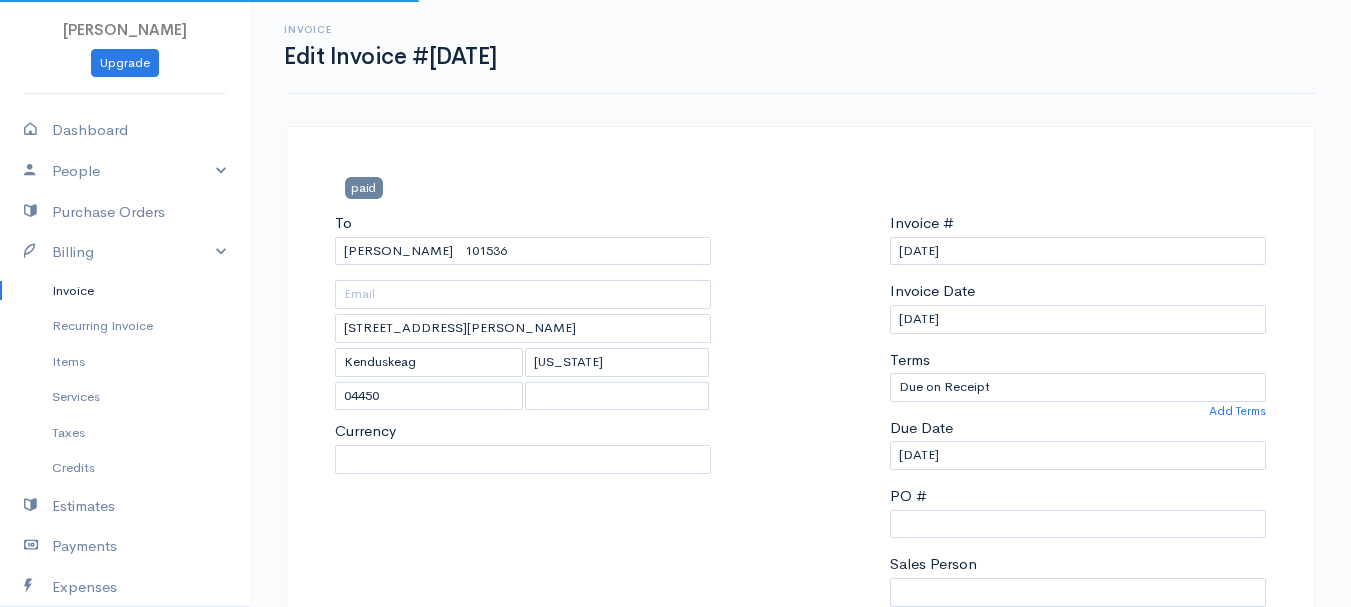 select on "[GEOGRAPHIC_DATA]" 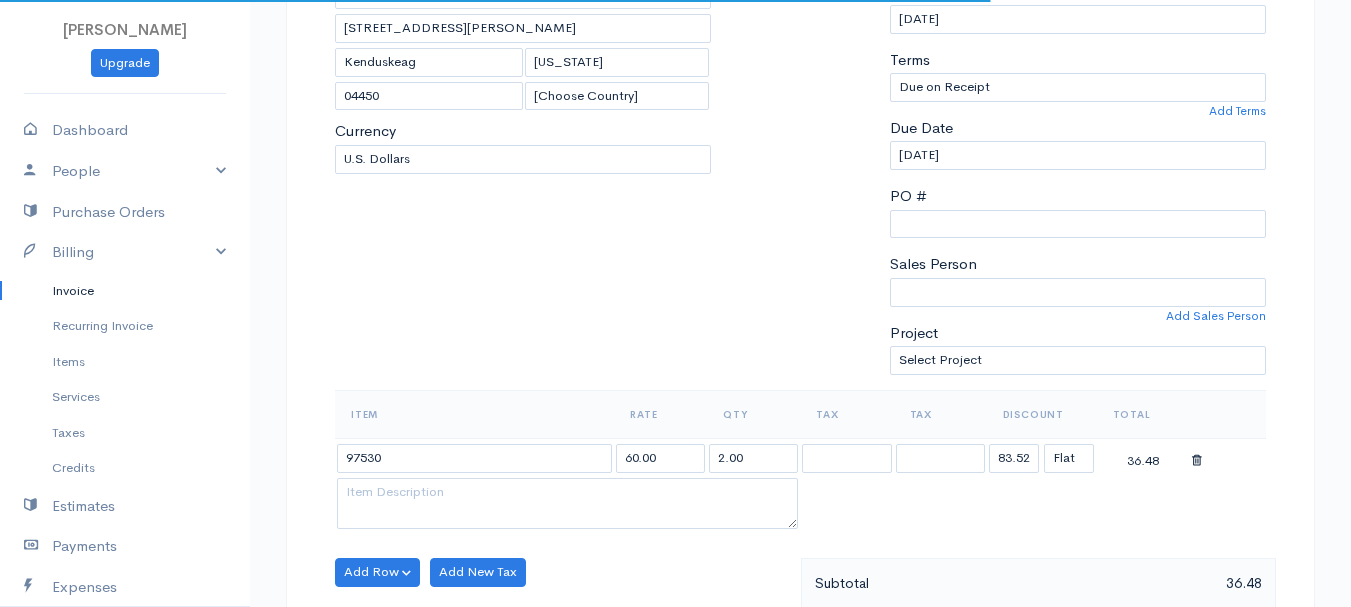 scroll, scrollTop: 500, scrollLeft: 0, axis: vertical 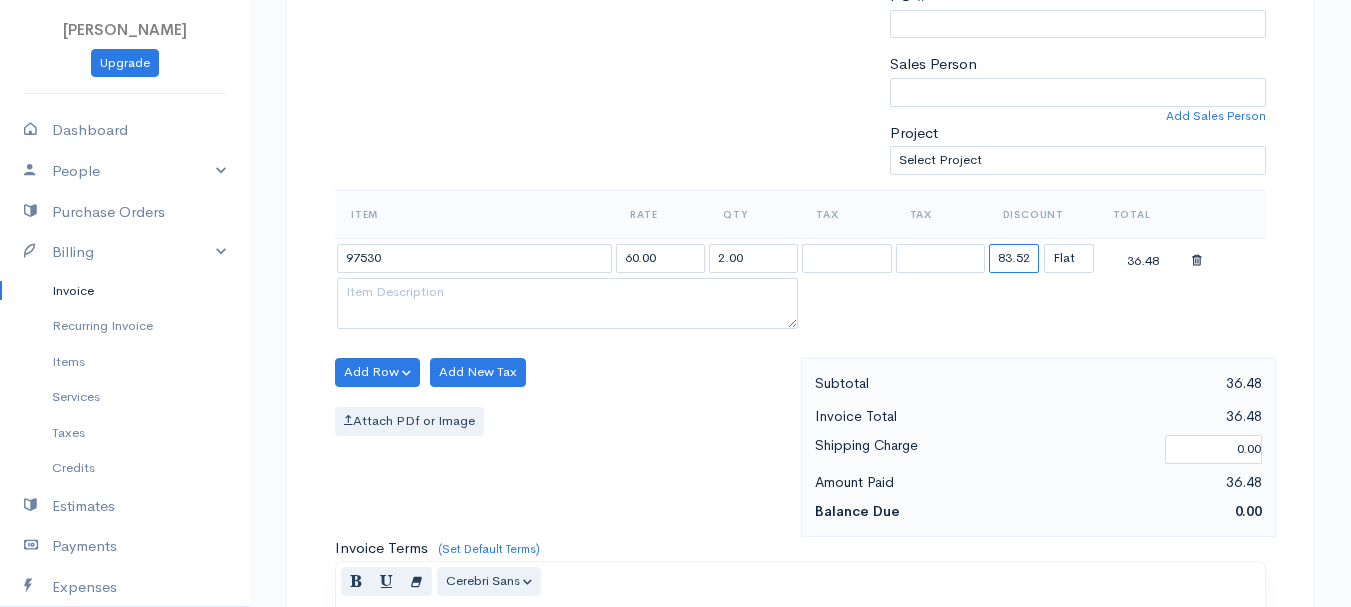 click on "83.52" at bounding box center (1014, 258) 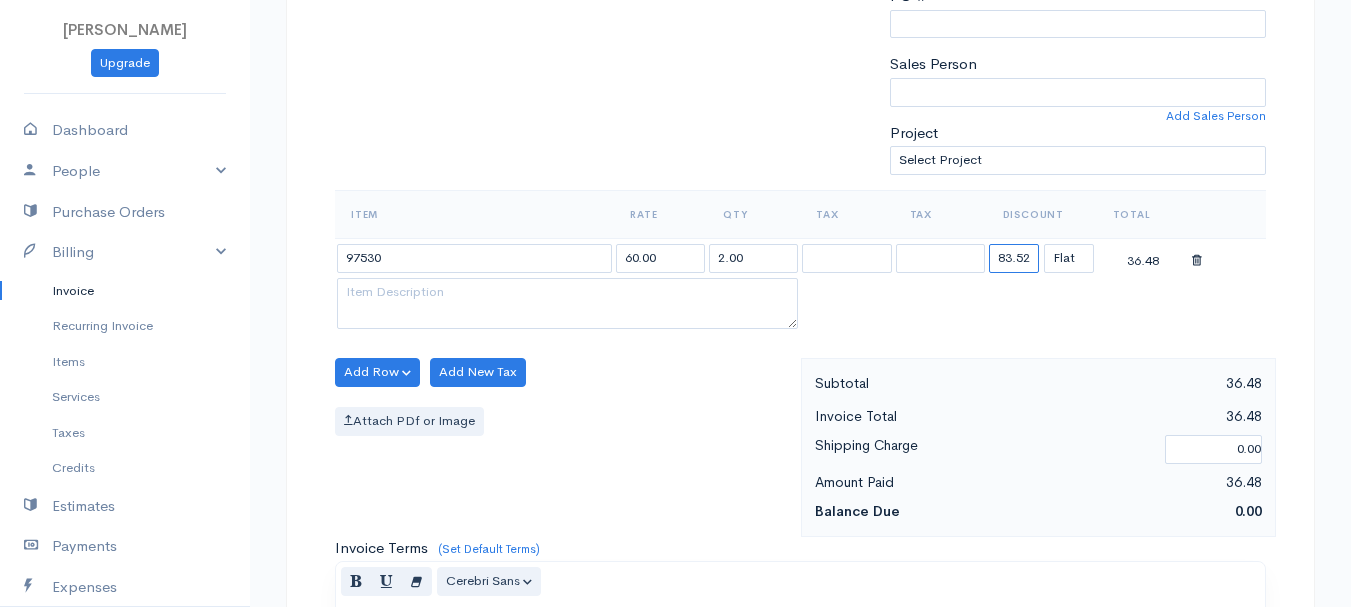 click on "83.52" at bounding box center [1014, 258] 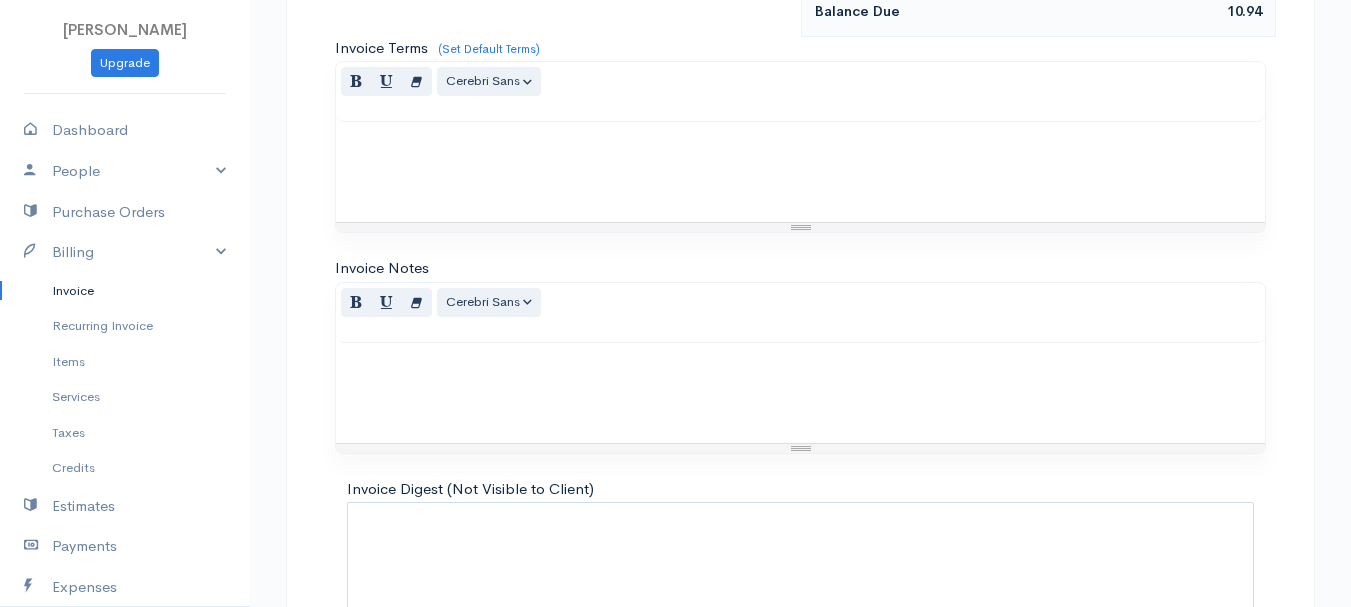 scroll, scrollTop: 1122, scrollLeft: 0, axis: vertical 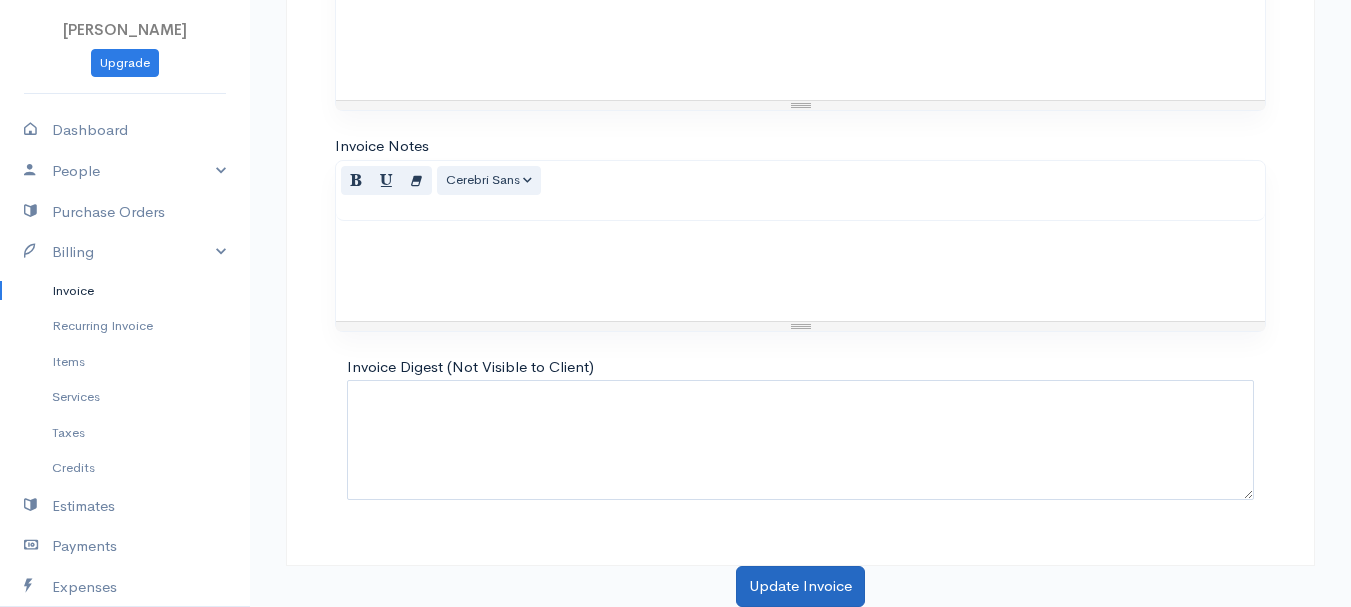 type on "72.58" 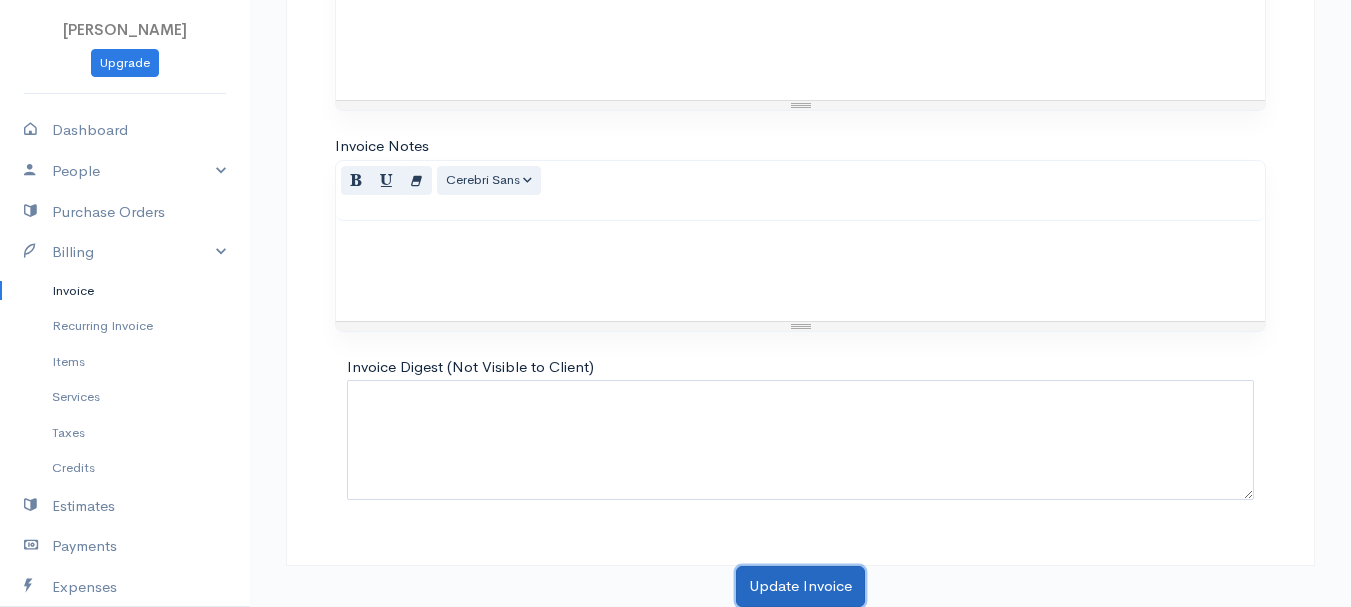 click on "Update Invoice" at bounding box center [800, 586] 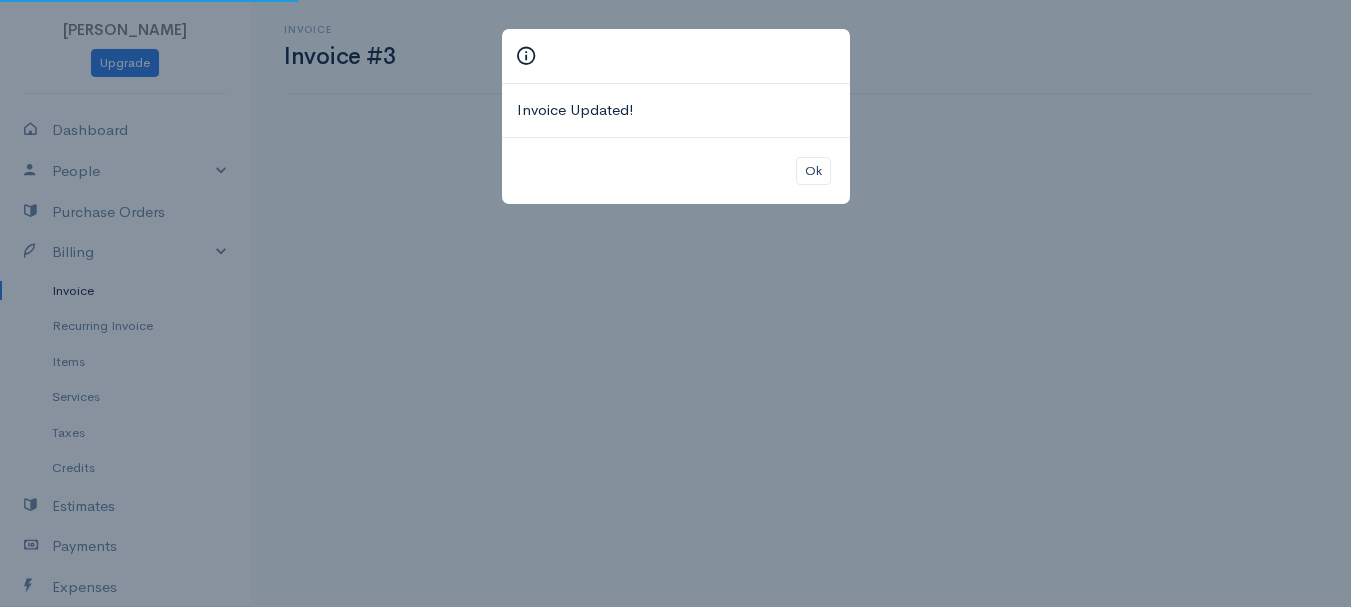 scroll, scrollTop: 0, scrollLeft: 0, axis: both 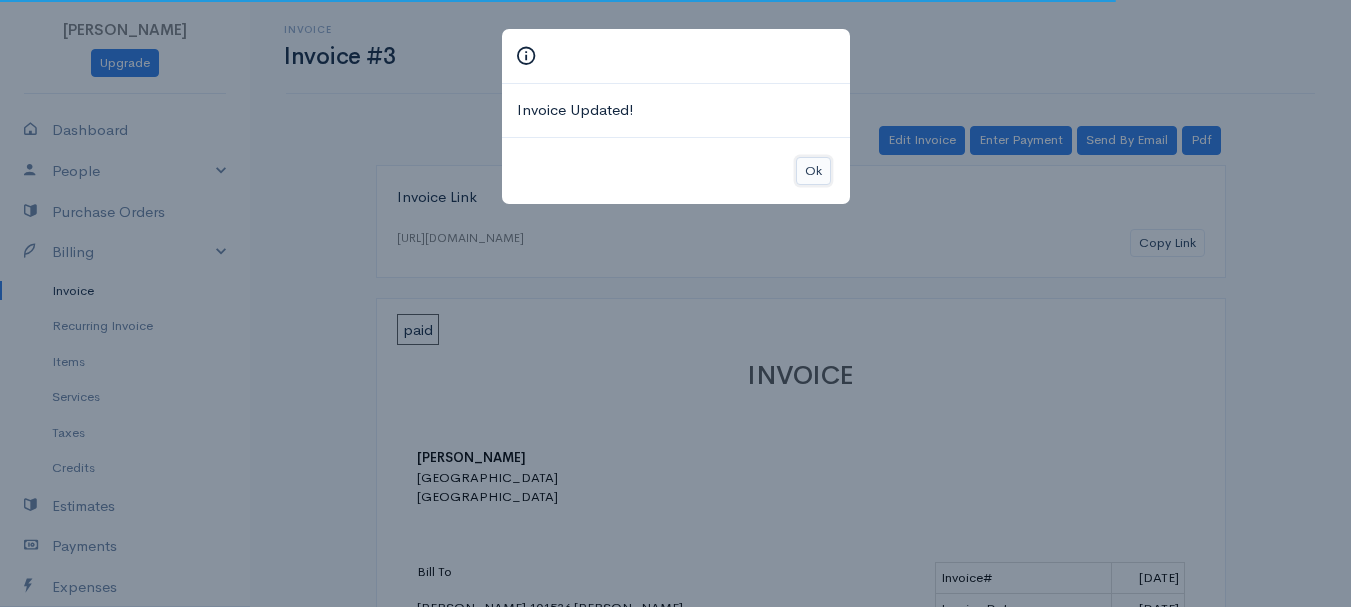 click on "Ok" at bounding box center (813, 171) 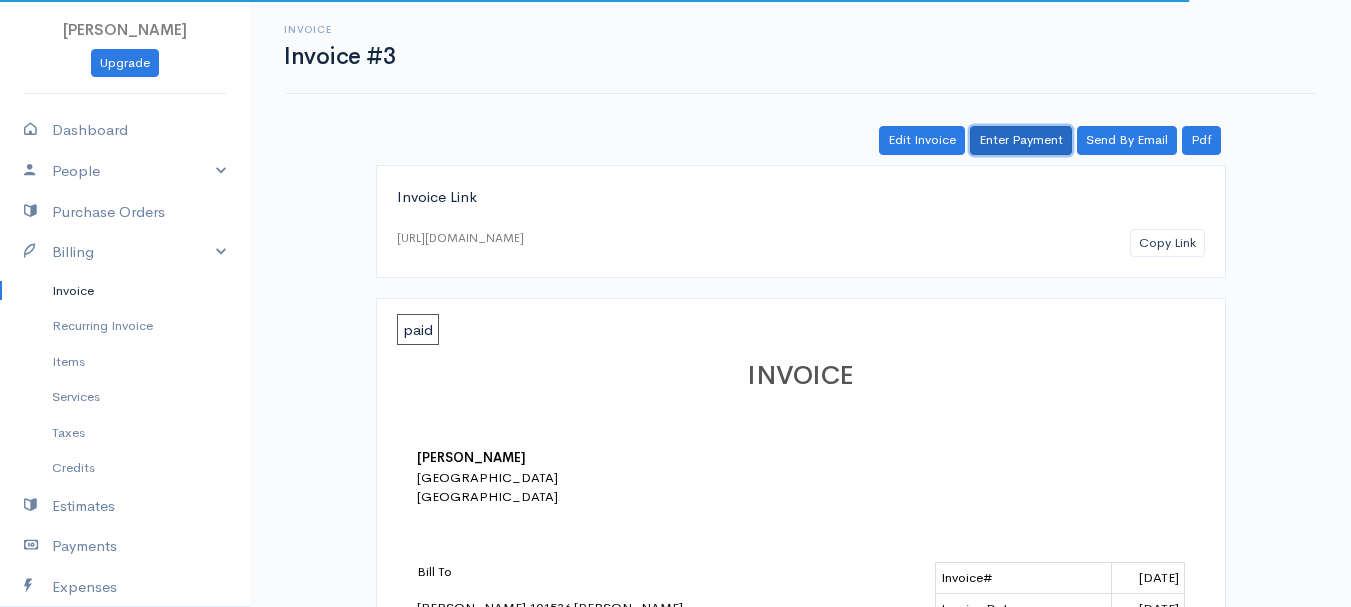 click on "Enter Payment" at bounding box center [1021, 140] 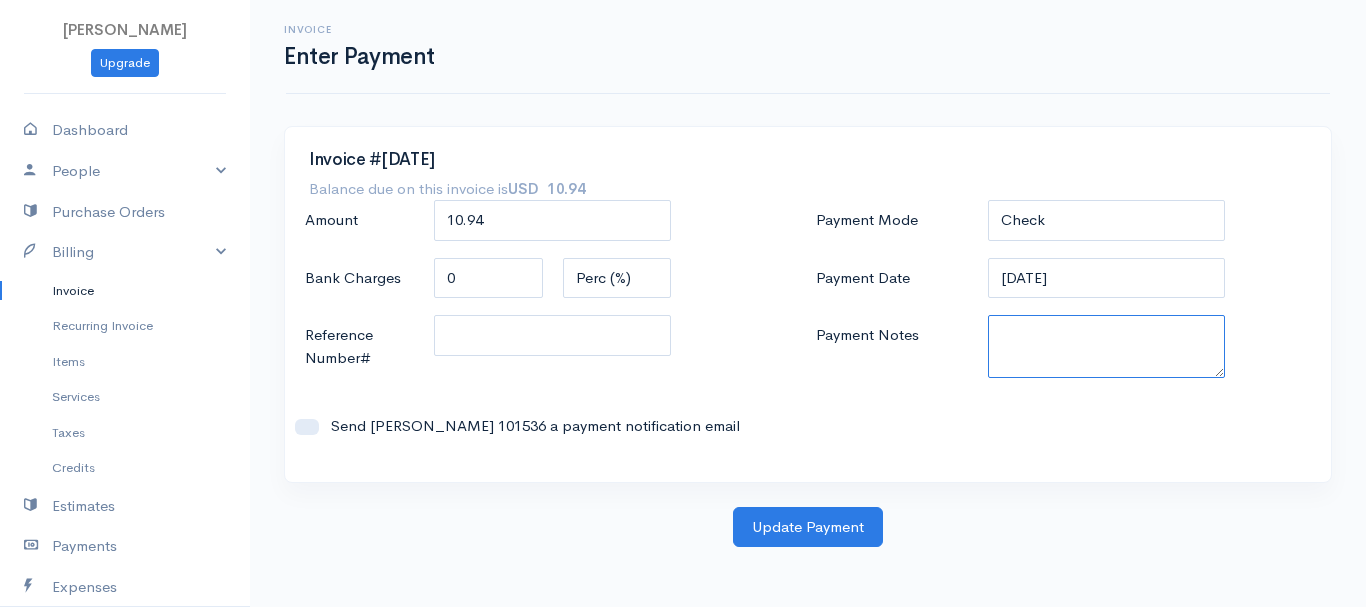 paste on "7090012402" 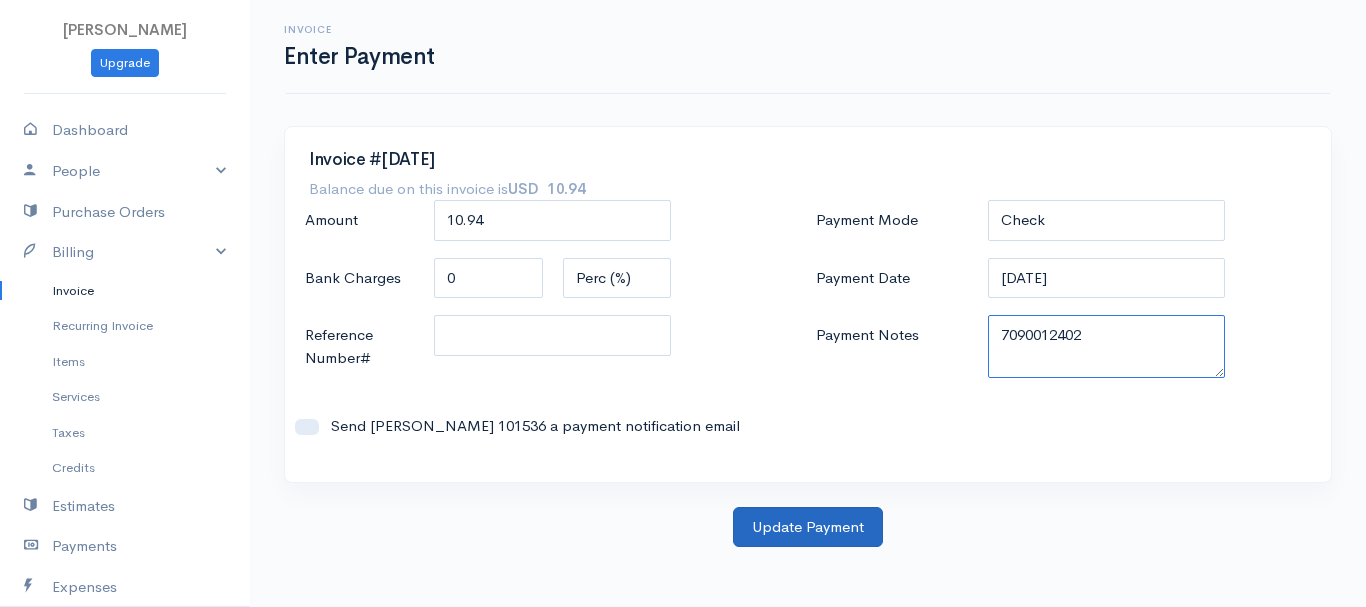 type on "7090012402" 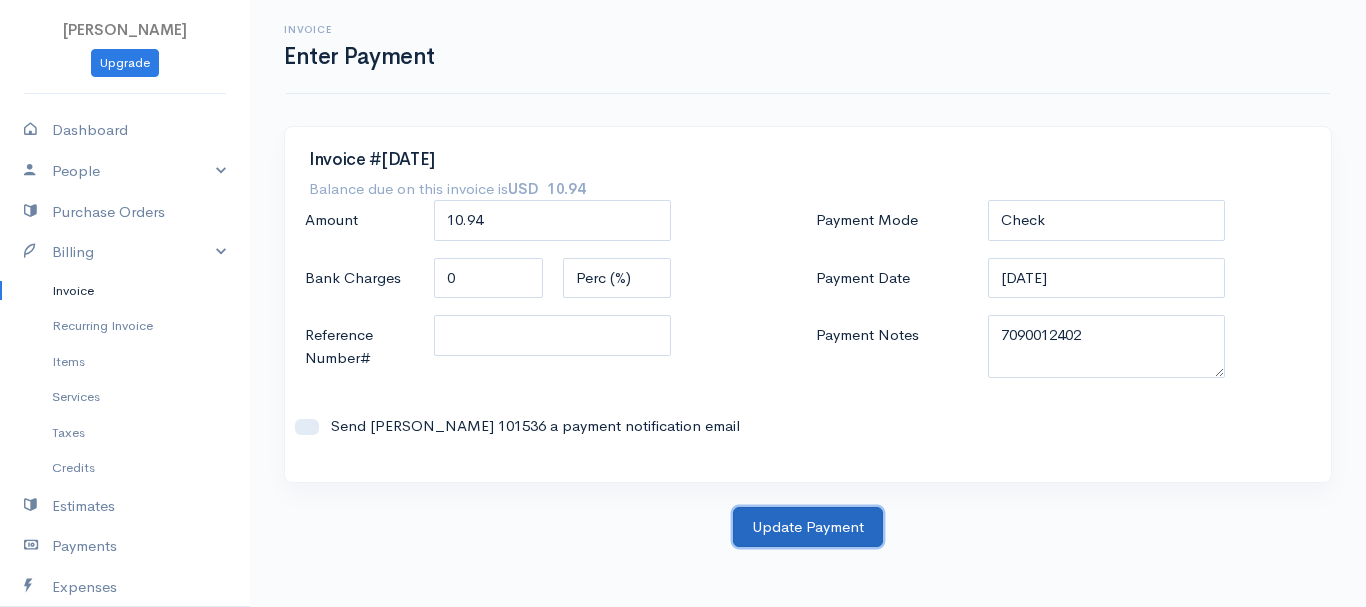 click on "Update Payment" at bounding box center (808, 527) 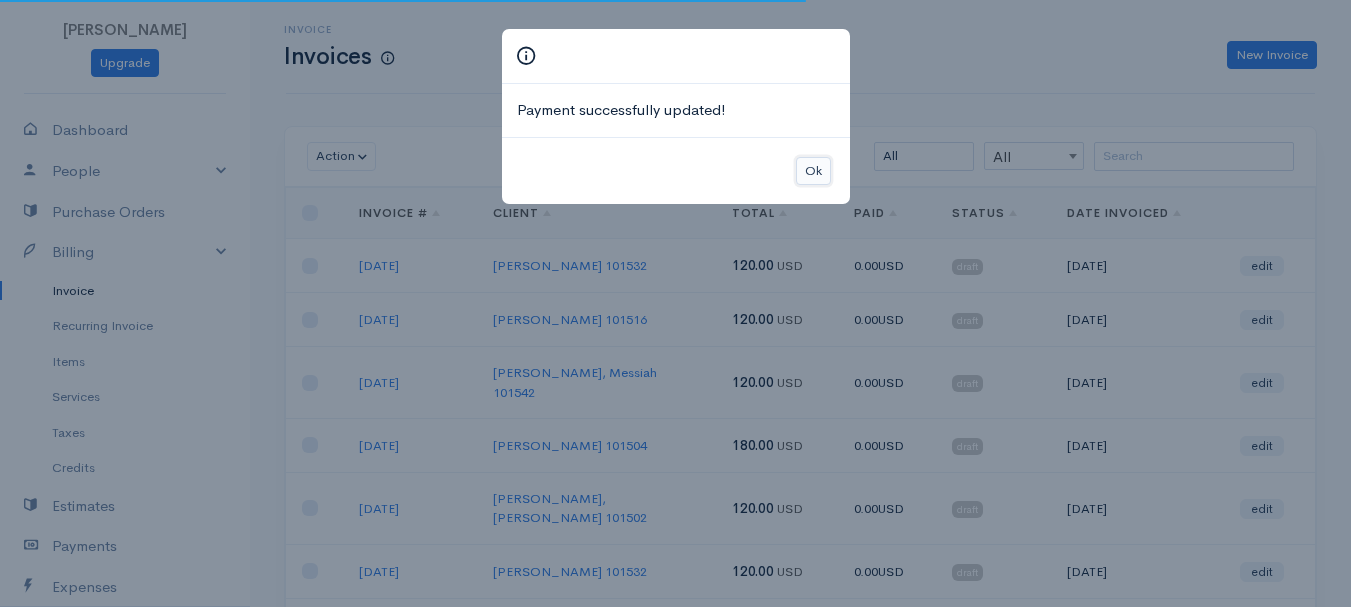 click on "Ok" at bounding box center [813, 171] 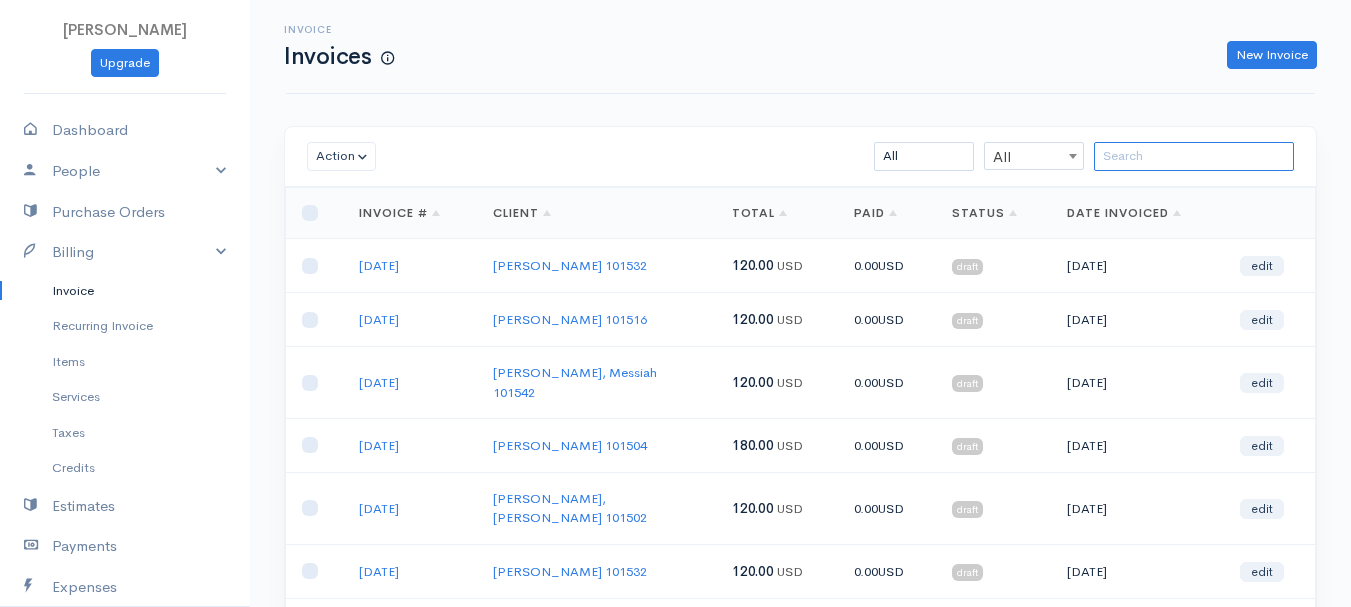 click at bounding box center [1194, 156] 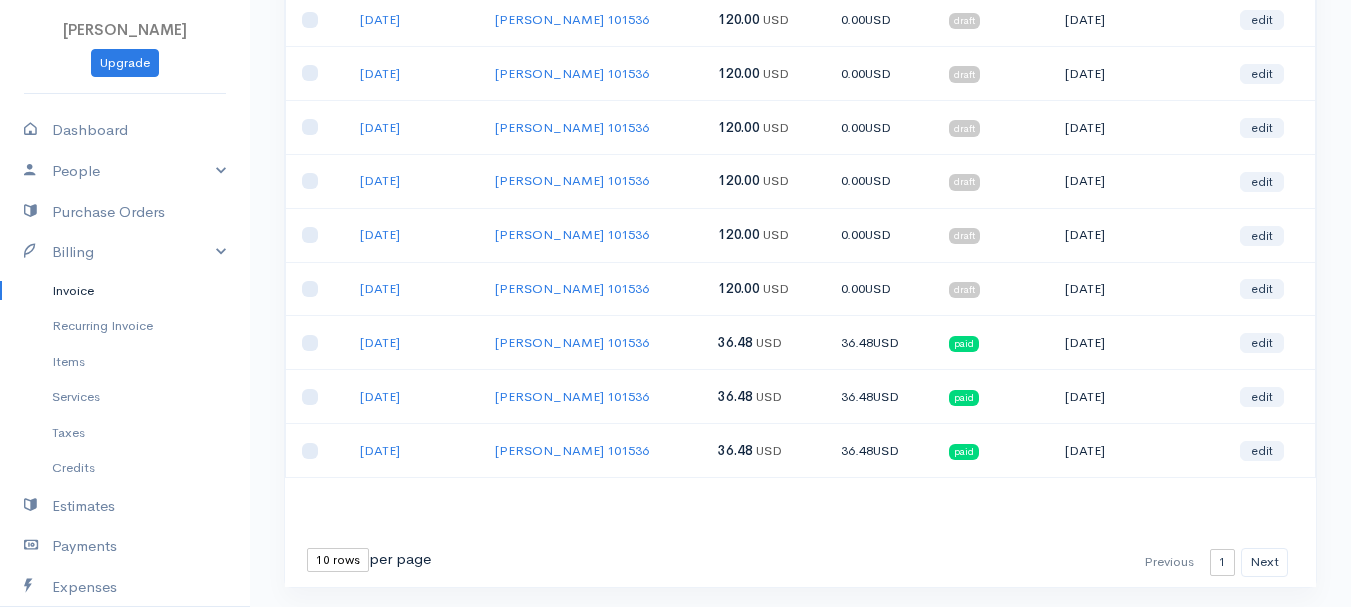 scroll, scrollTop: 355, scrollLeft: 0, axis: vertical 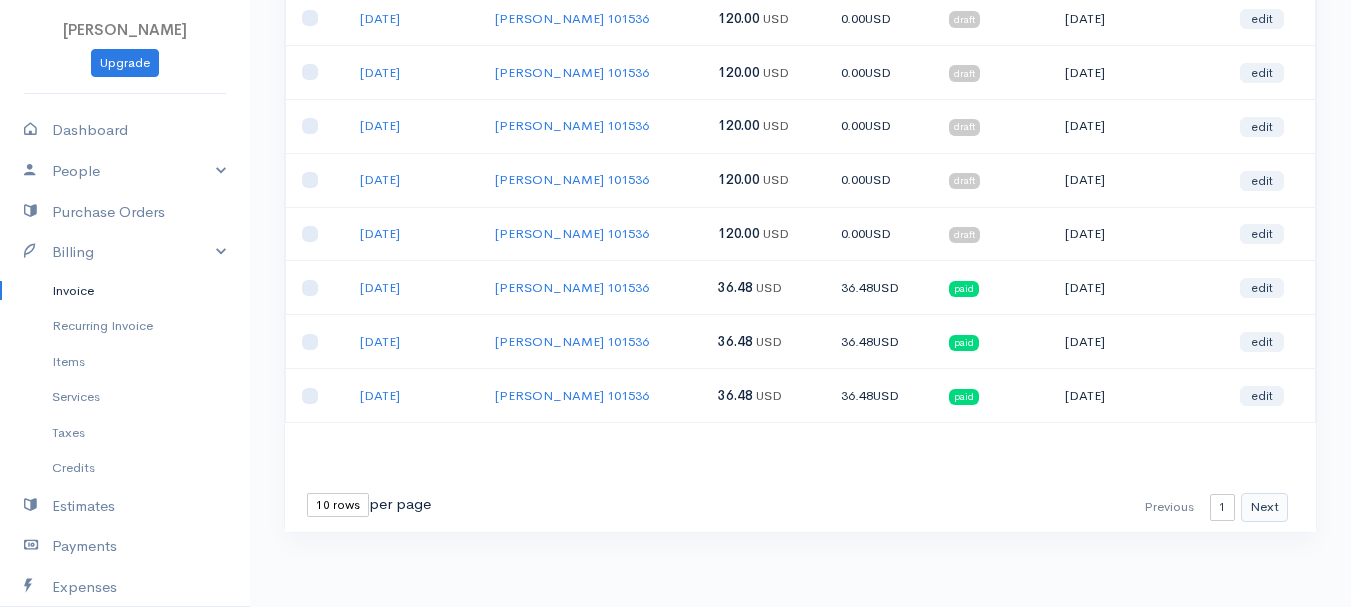 type on "[PERSON_NAME]" 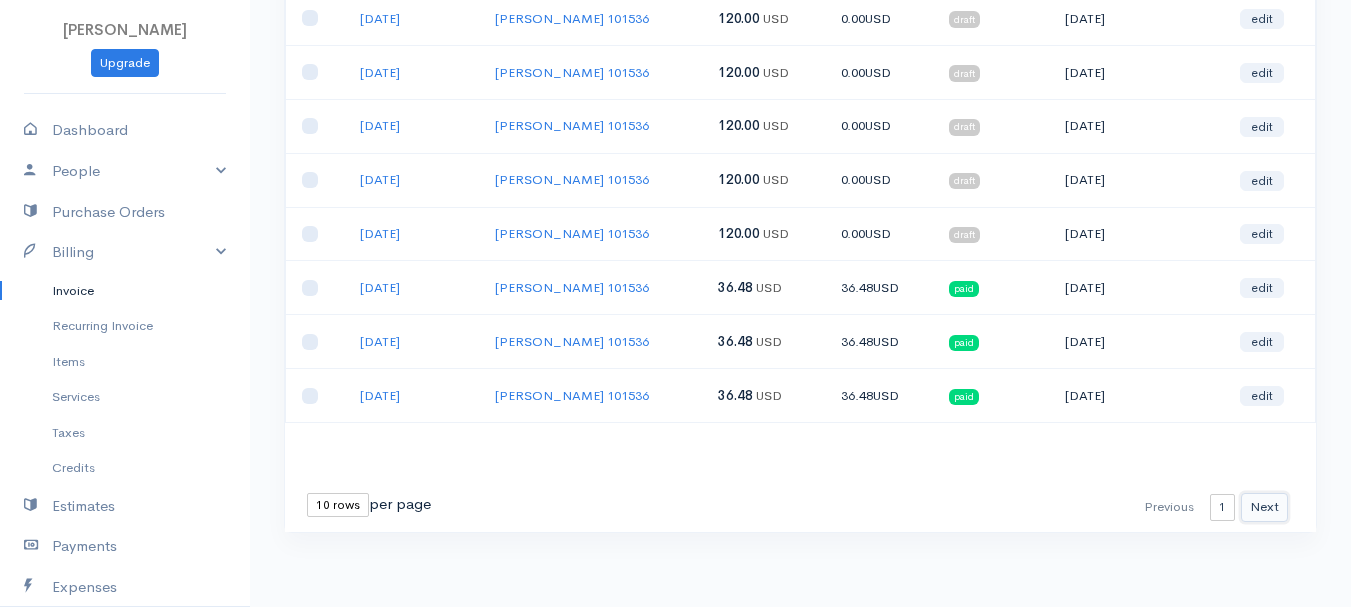 click on "Next" at bounding box center [1264, 507] 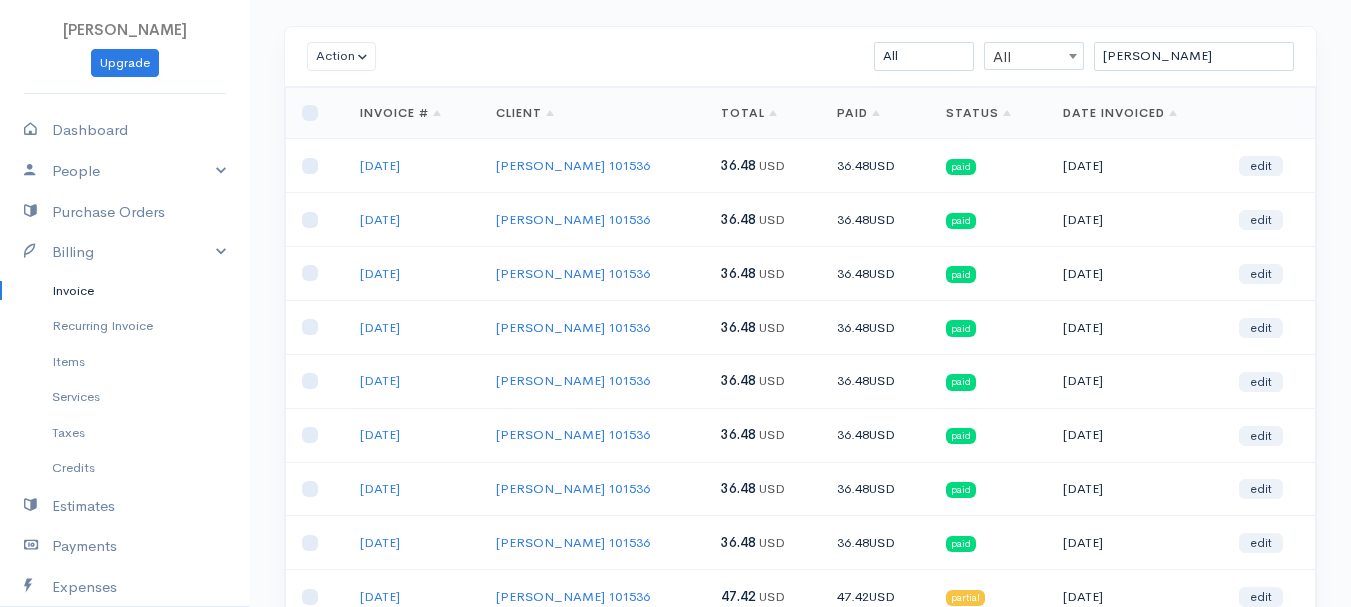 scroll, scrollTop: 200, scrollLeft: 0, axis: vertical 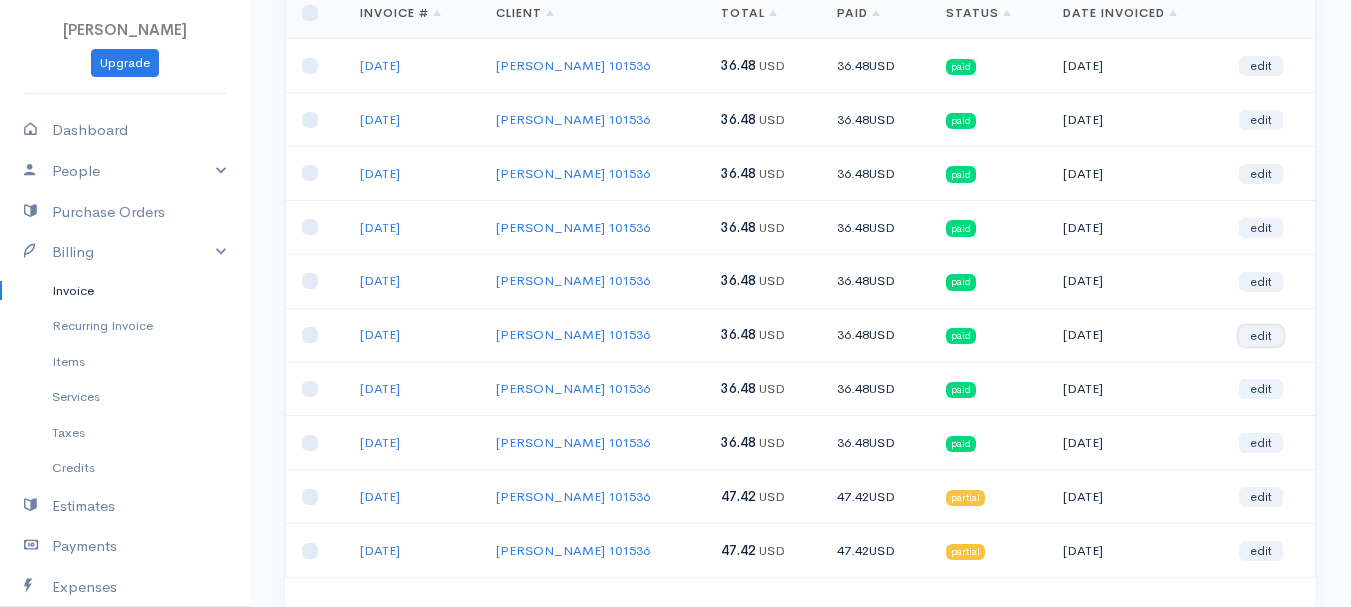 click on "edit" at bounding box center [1261, 336] 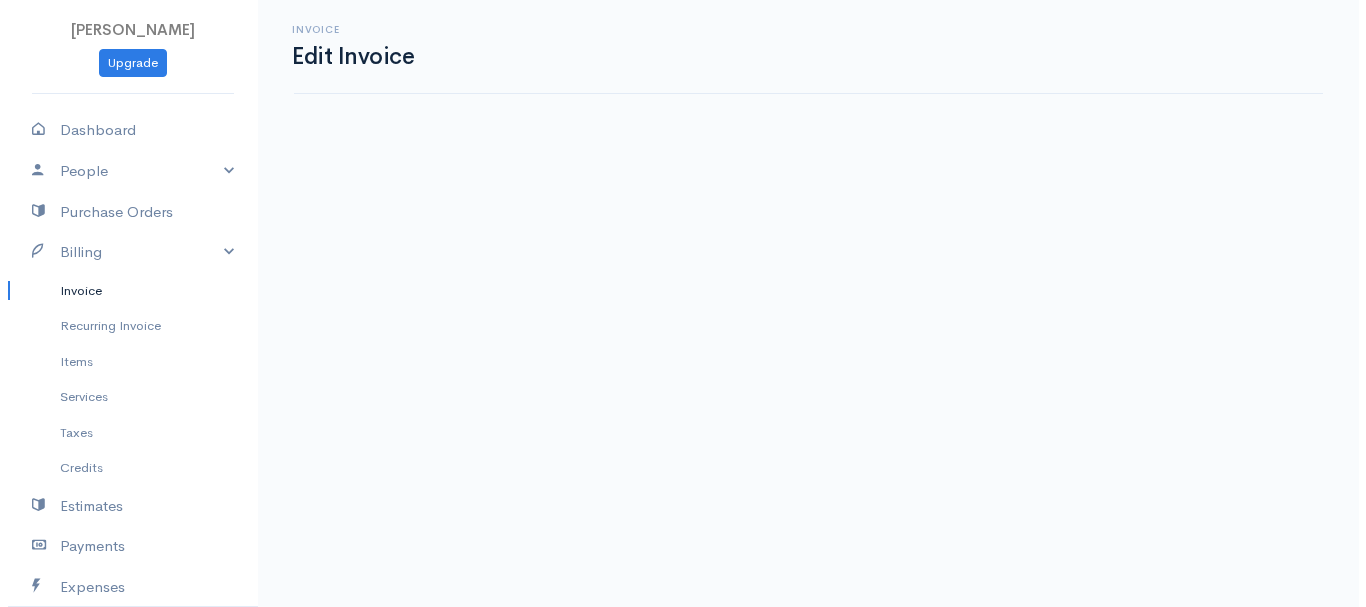 scroll, scrollTop: 0, scrollLeft: 0, axis: both 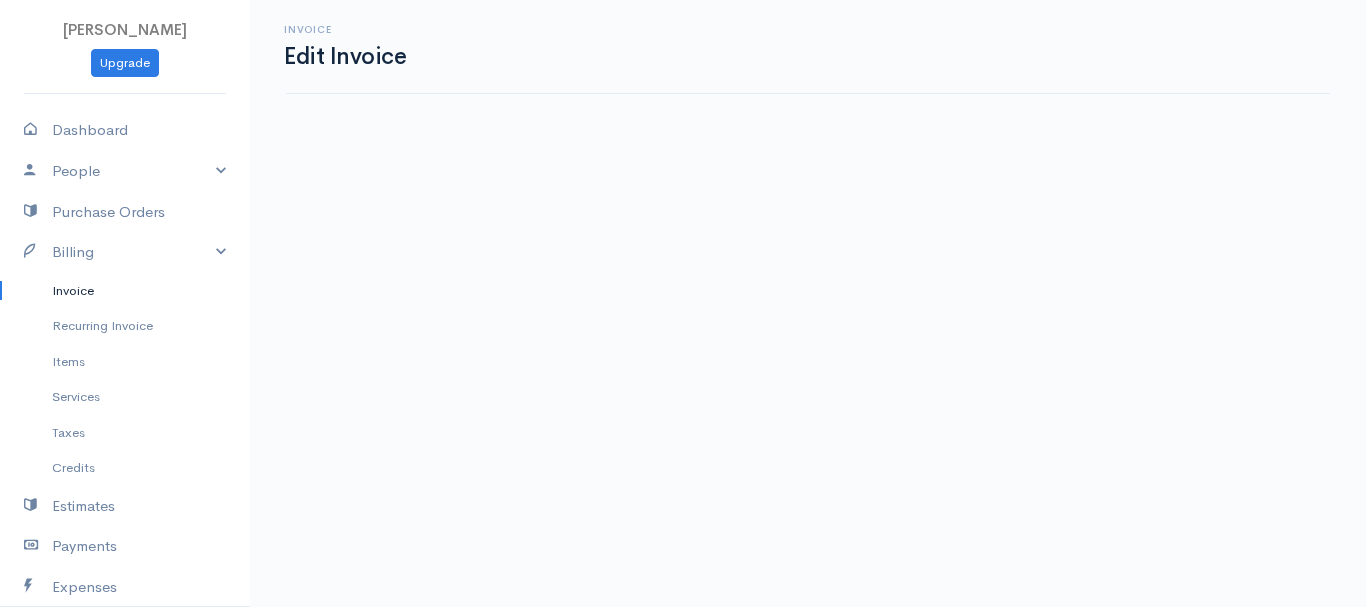 select on "2" 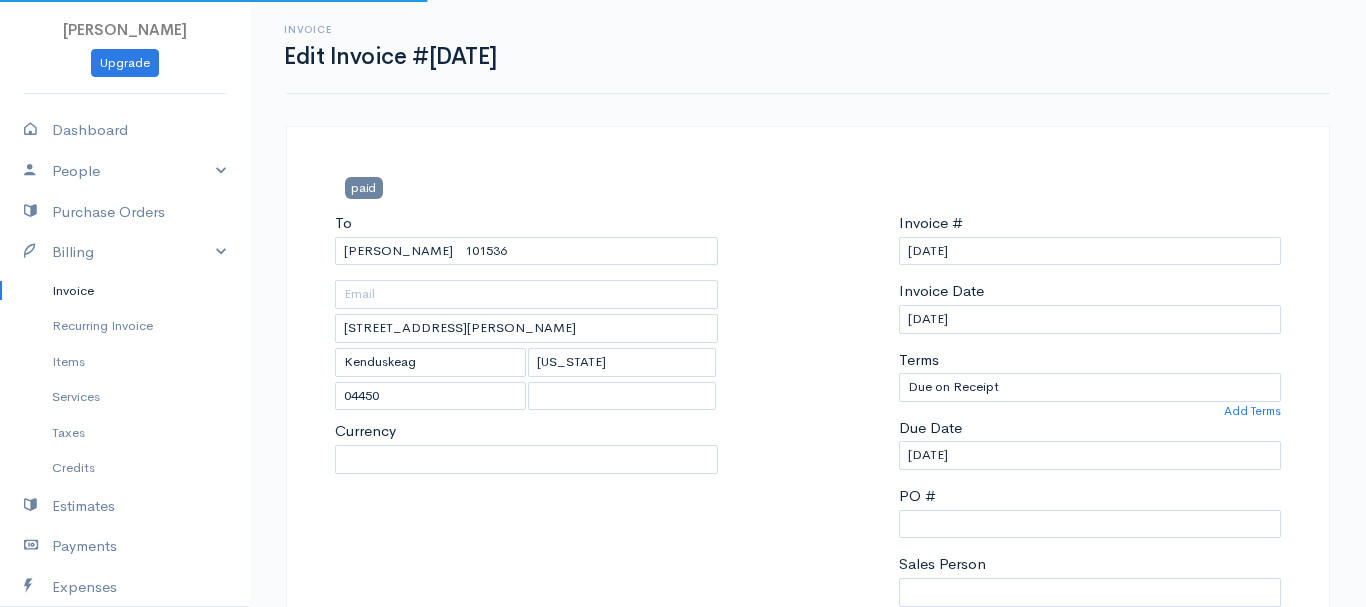 select on "[GEOGRAPHIC_DATA]" 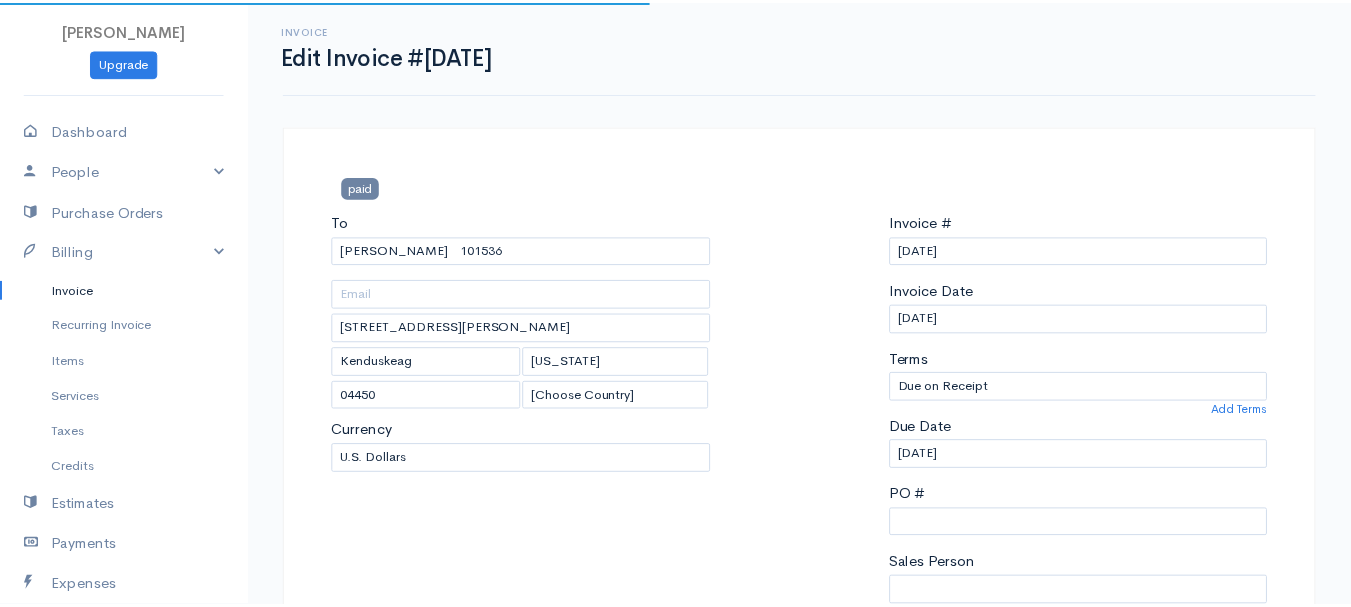 scroll, scrollTop: 400, scrollLeft: 0, axis: vertical 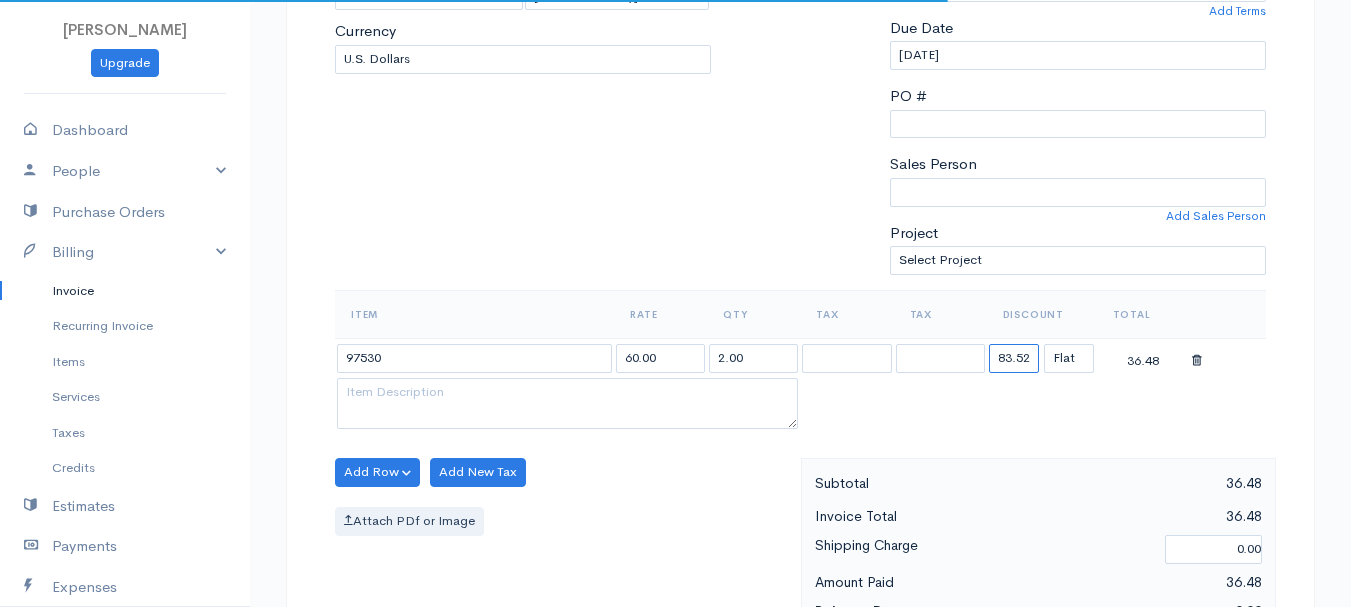 click on "83.52" at bounding box center [1014, 358] 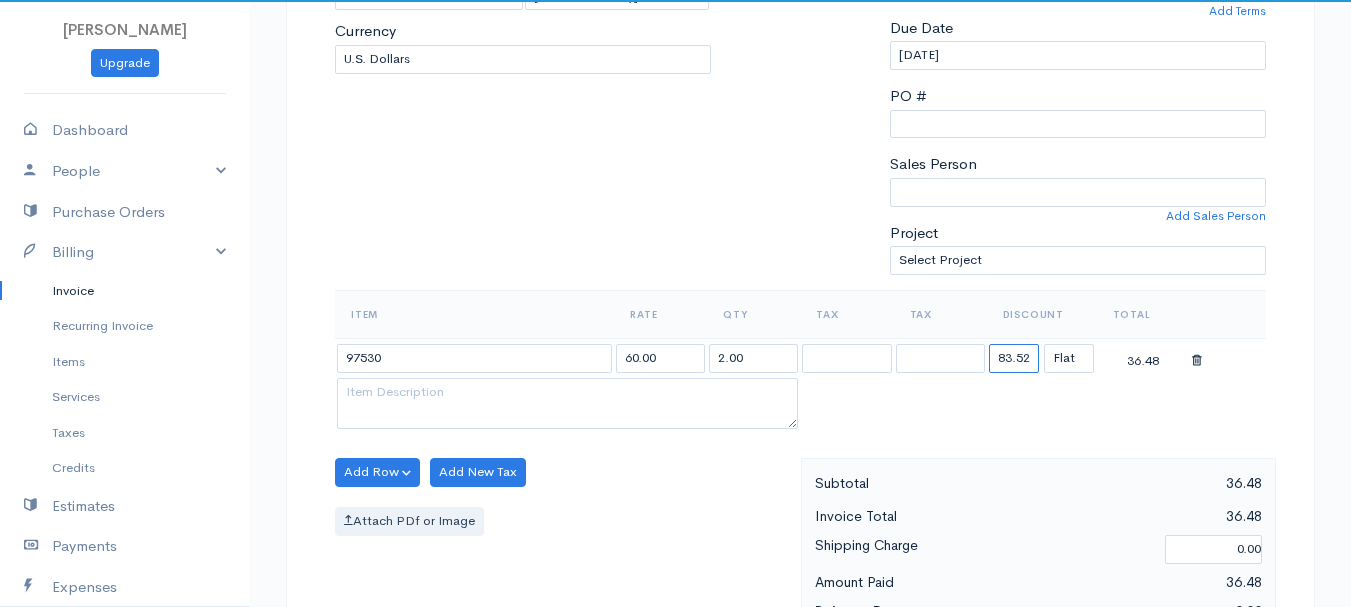 click on "83.52" at bounding box center [1014, 358] 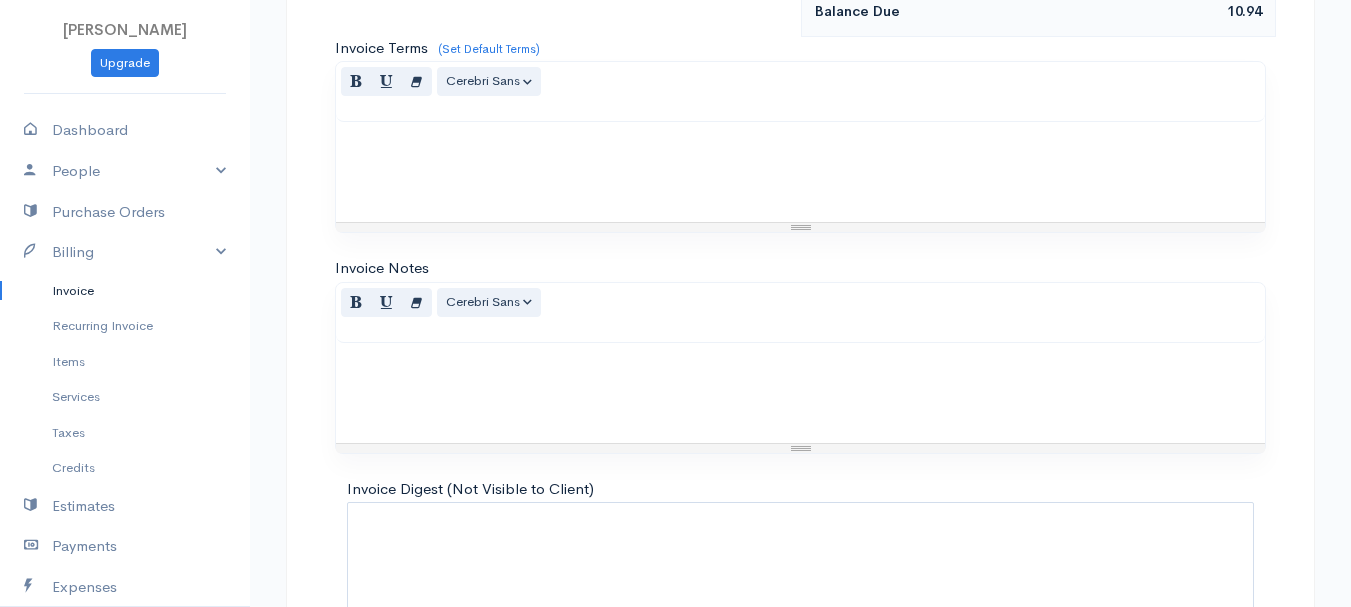 scroll, scrollTop: 1122, scrollLeft: 0, axis: vertical 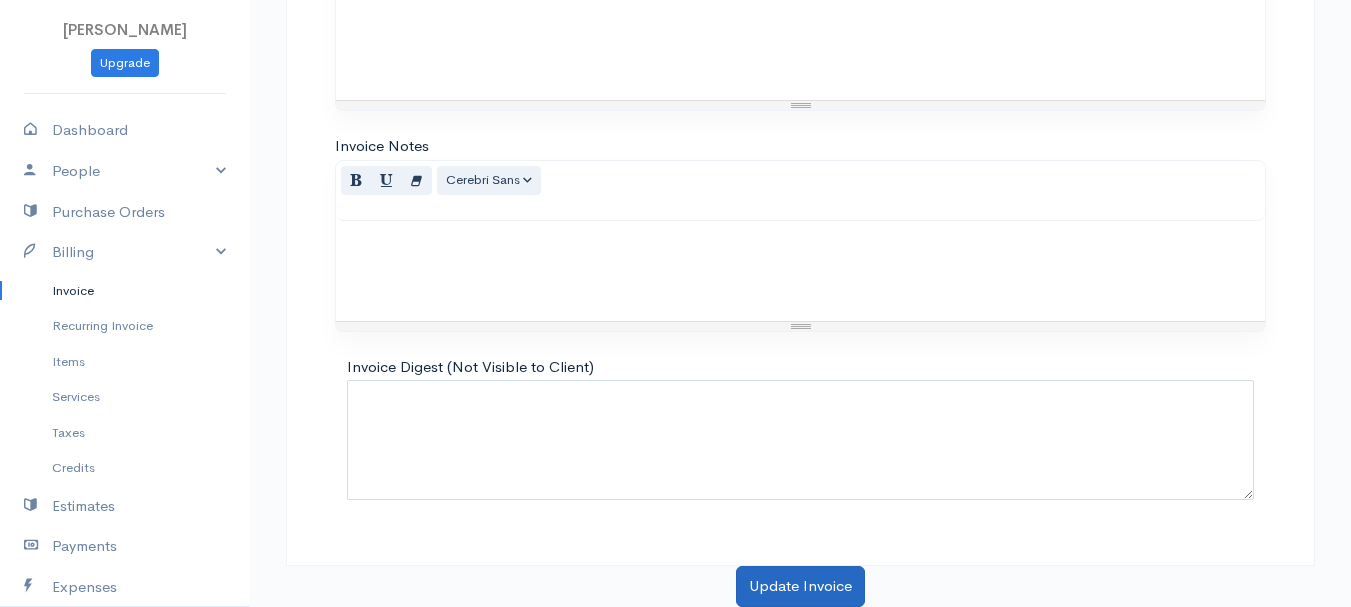 type on "72.58" 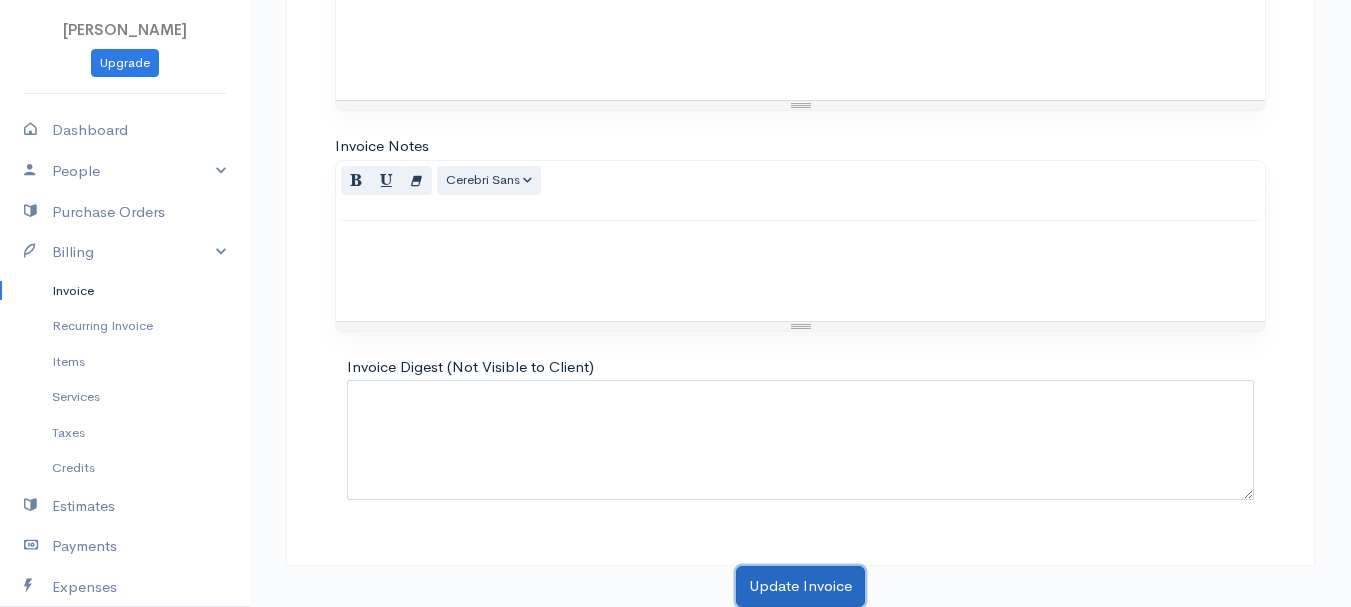 click on "Update Invoice" at bounding box center (800, 586) 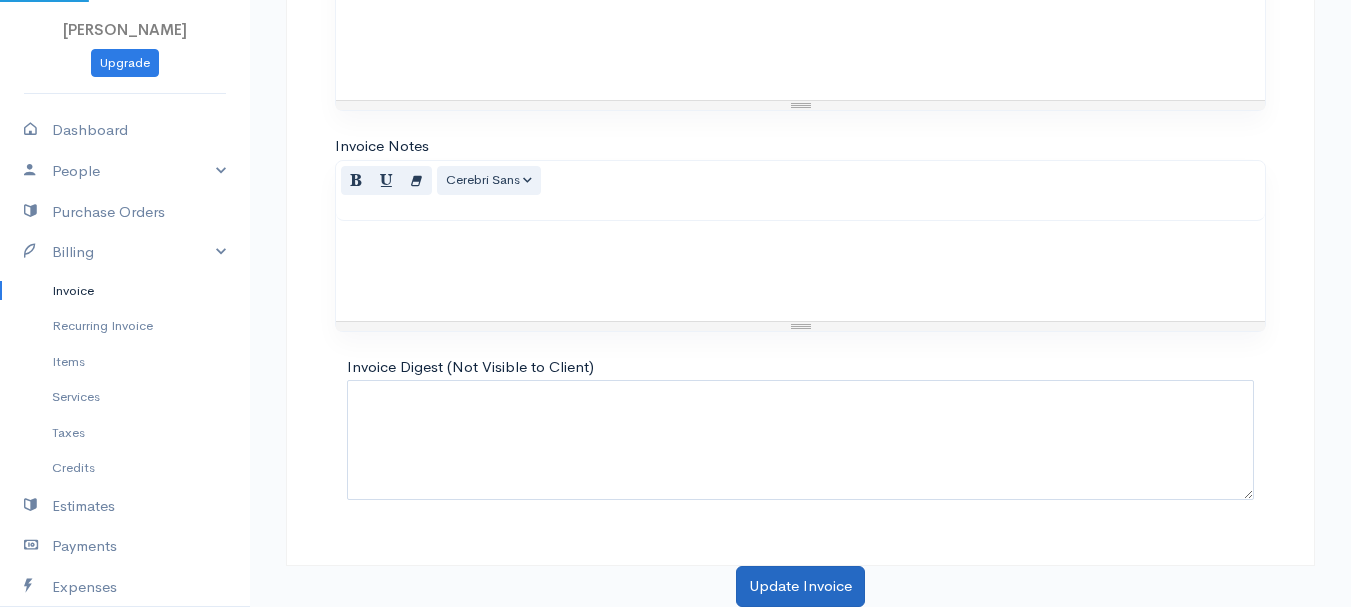 scroll, scrollTop: 0, scrollLeft: 0, axis: both 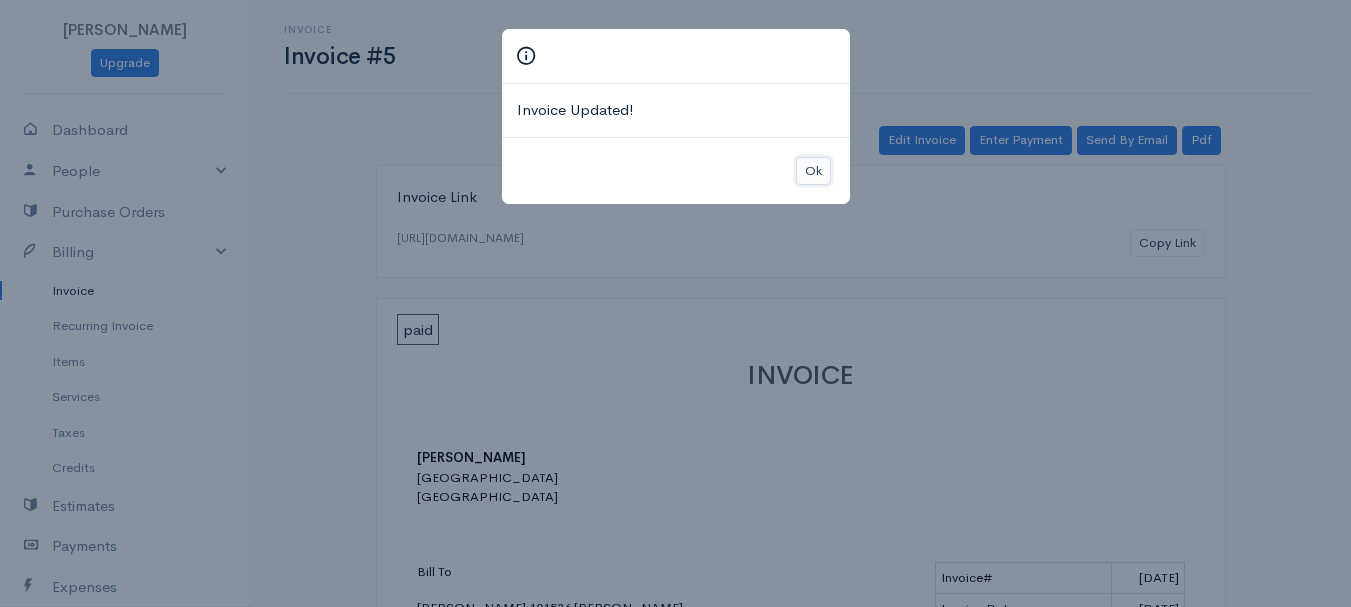 click on "Ok" at bounding box center (813, 171) 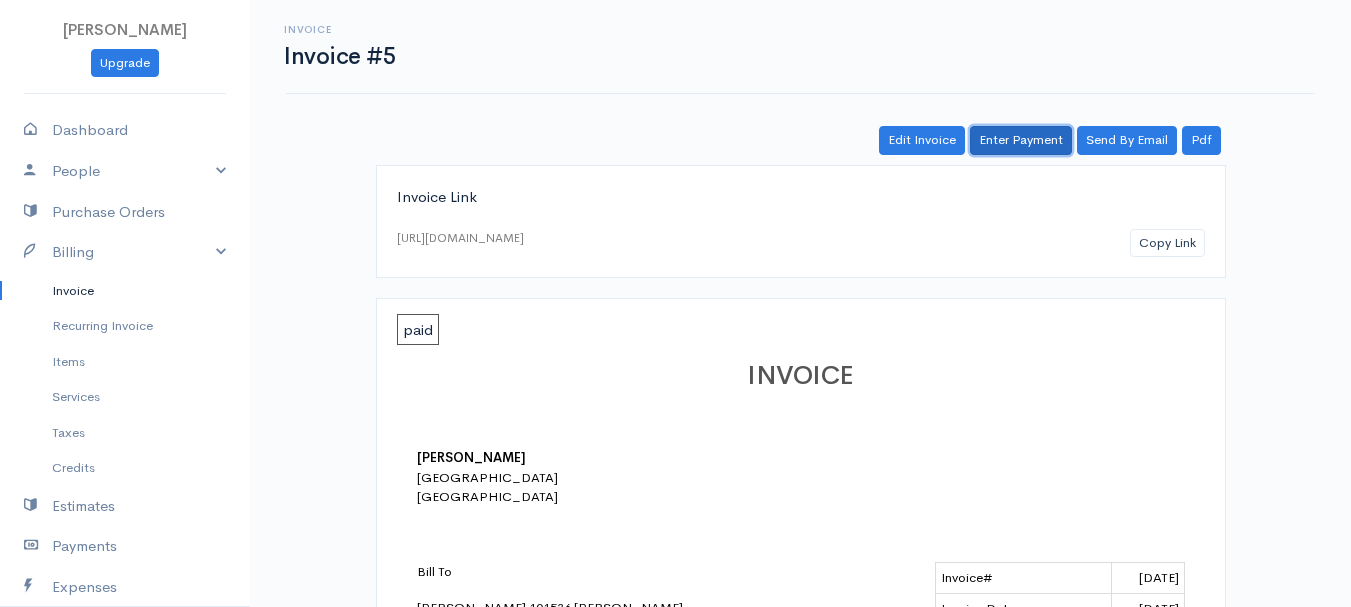 click on "Enter Payment" at bounding box center [1021, 140] 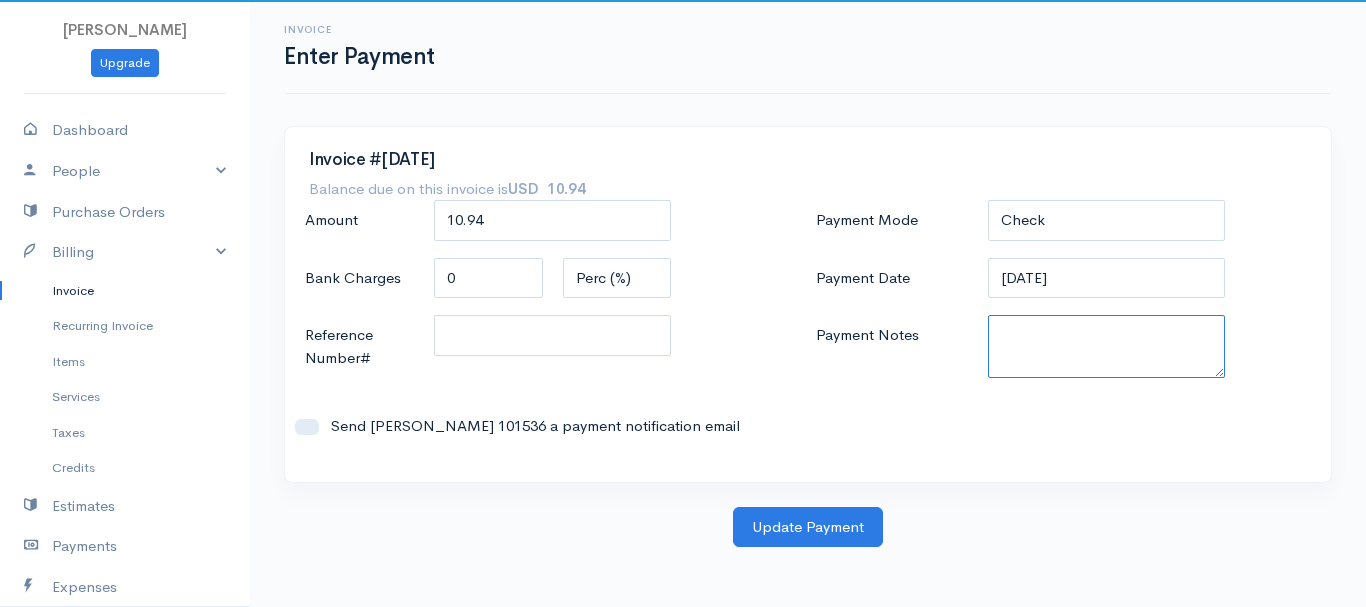 paste on "7090012402" 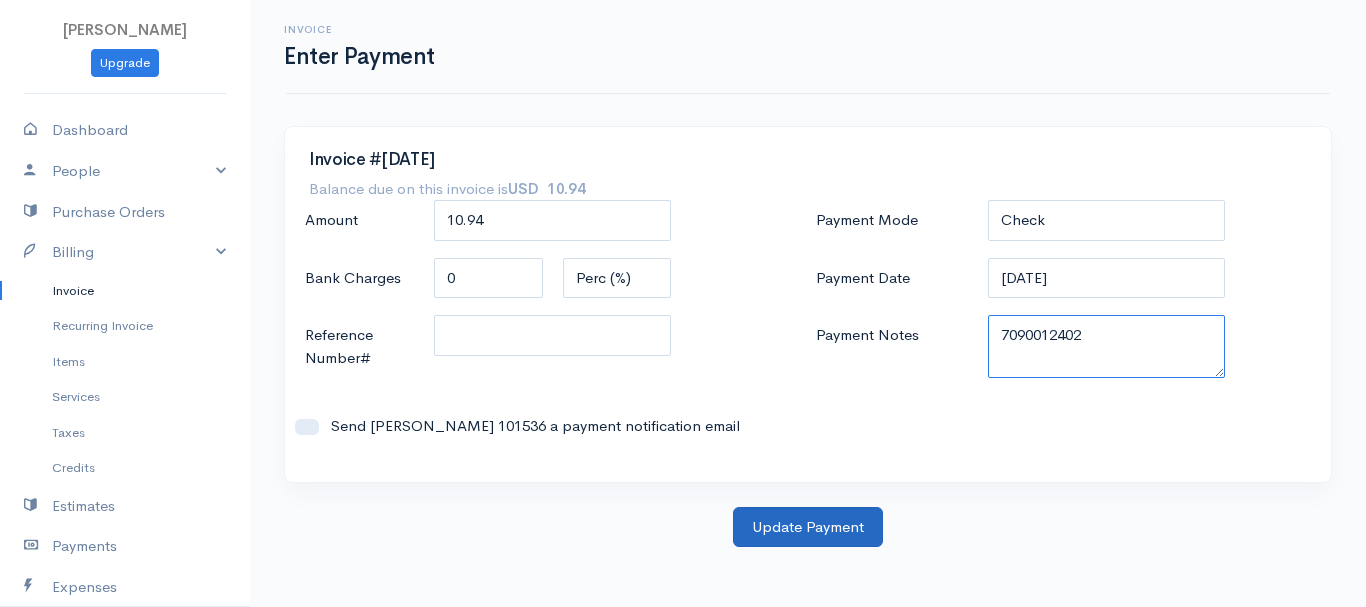 type on "7090012402" 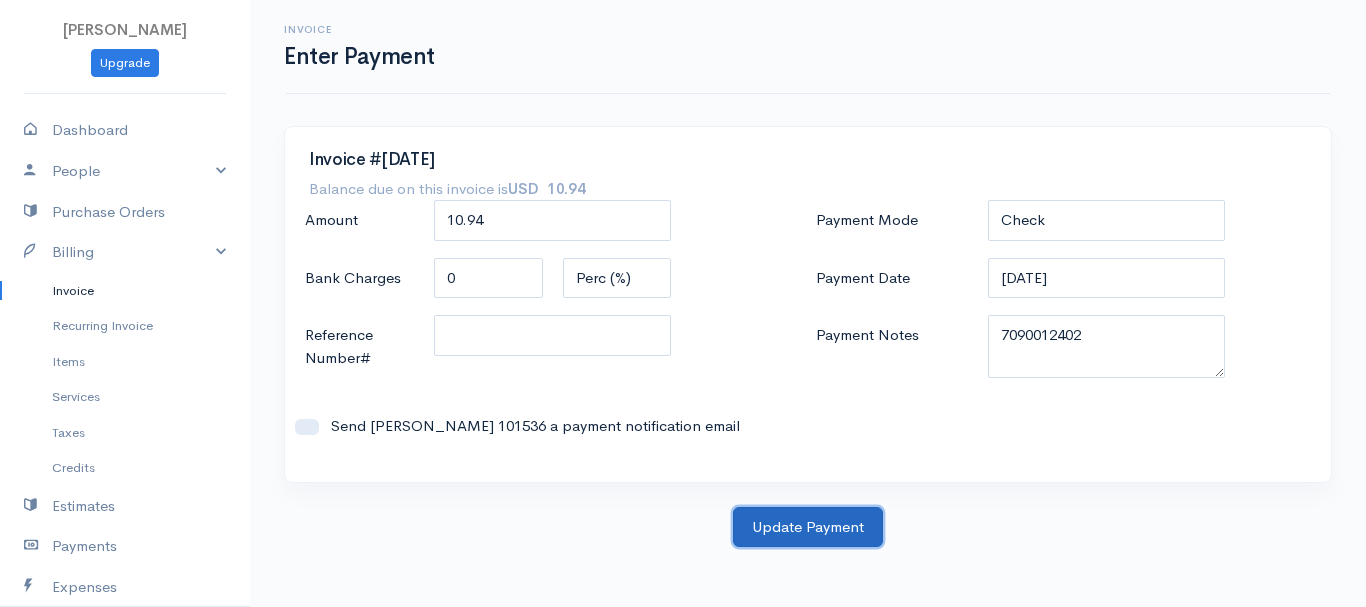 click on "Update Payment" at bounding box center (808, 527) 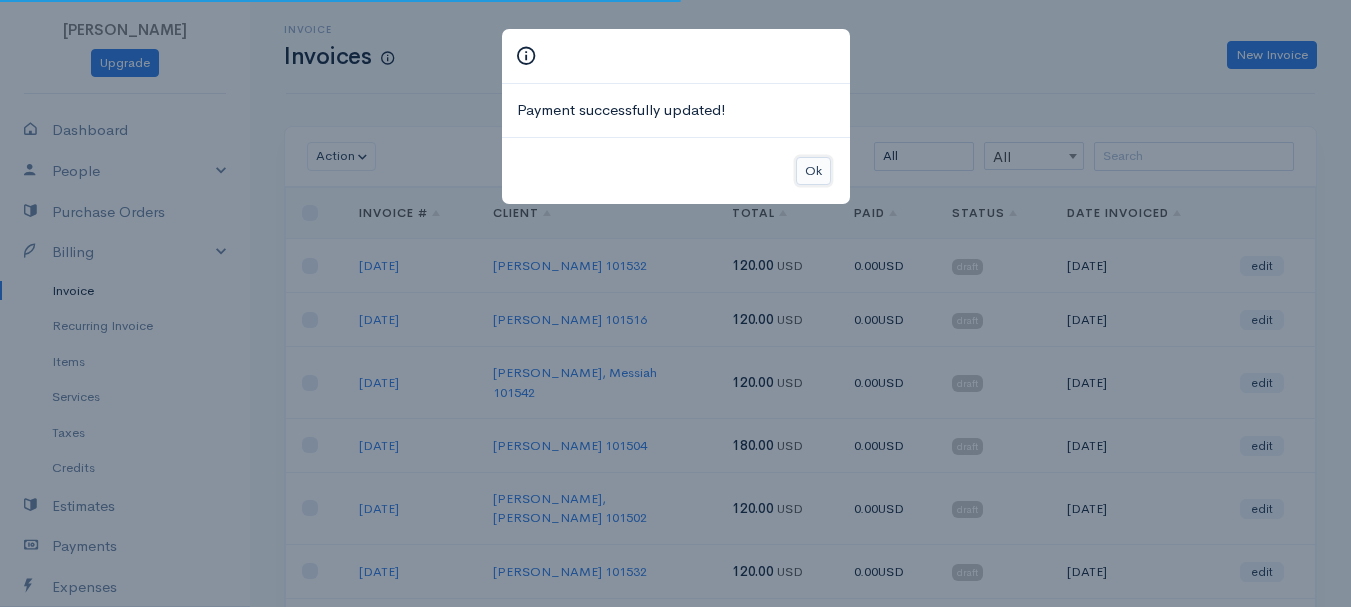 click on "Ok" at bounding box center [813, 171] 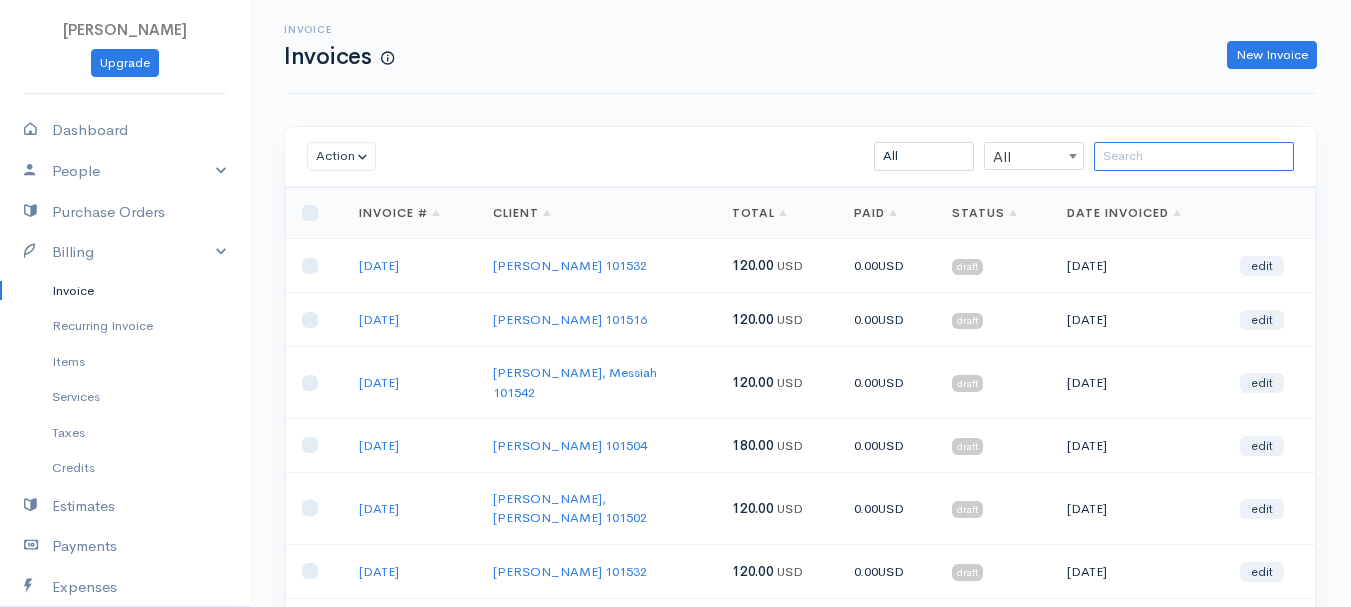 click at bounding box center [1194, 156] 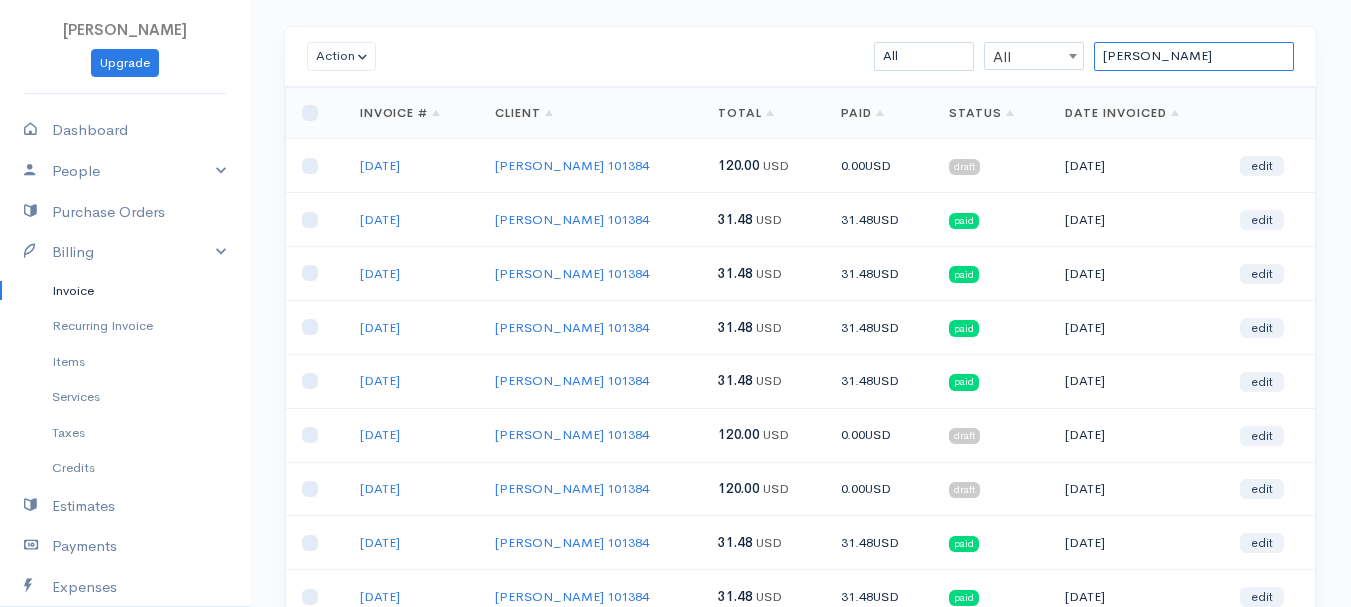 scroll, scrollTop: 200, scrollLeft: 0, axis: vertical 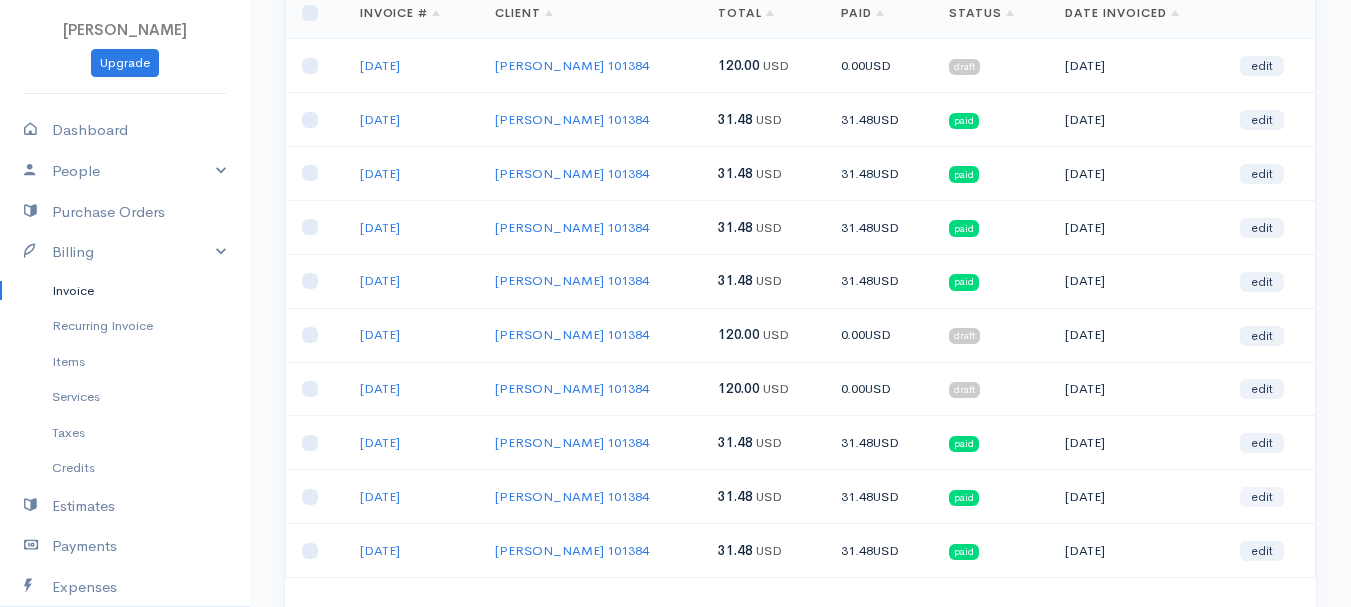 type on "[PERSON_NAME]" 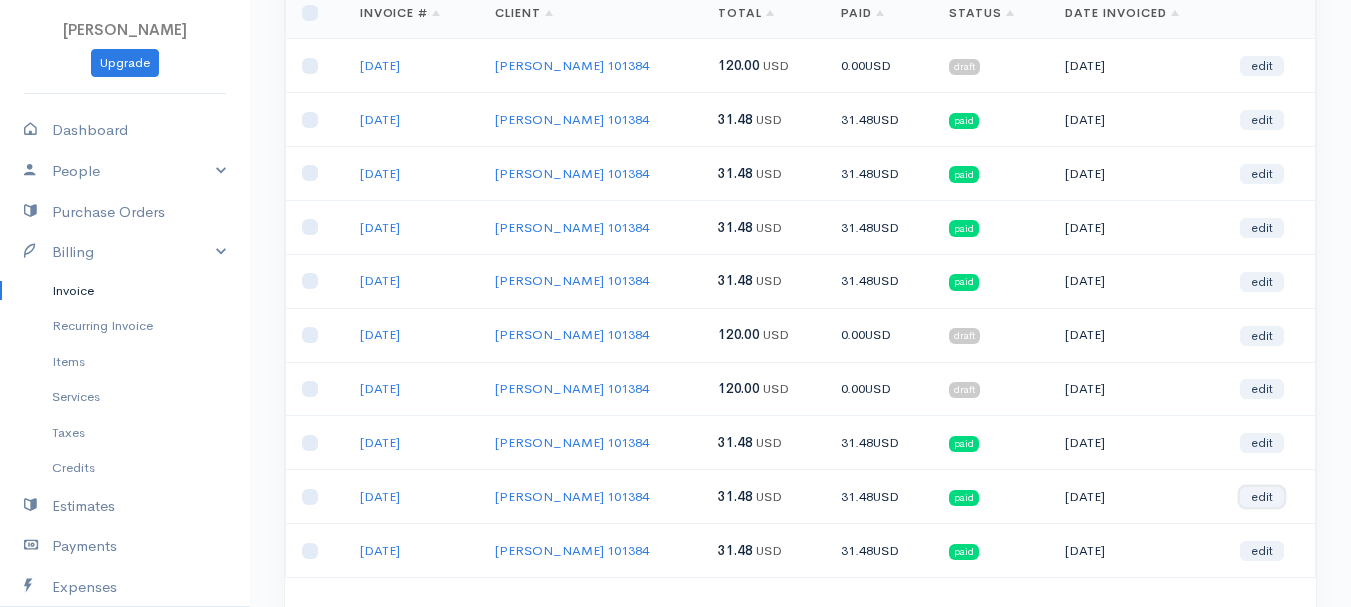 click on "edit" at bounding box center [1262, 497] 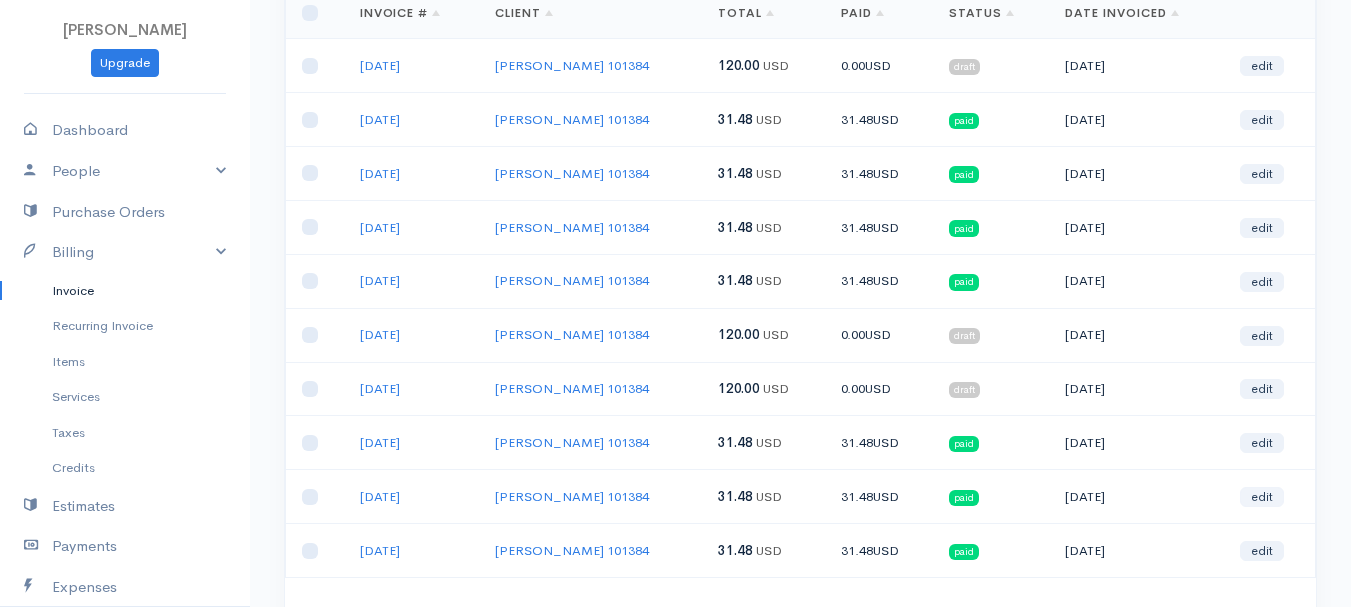 scroll, scrollTop: 0, scrollLeft: 0, axis: both 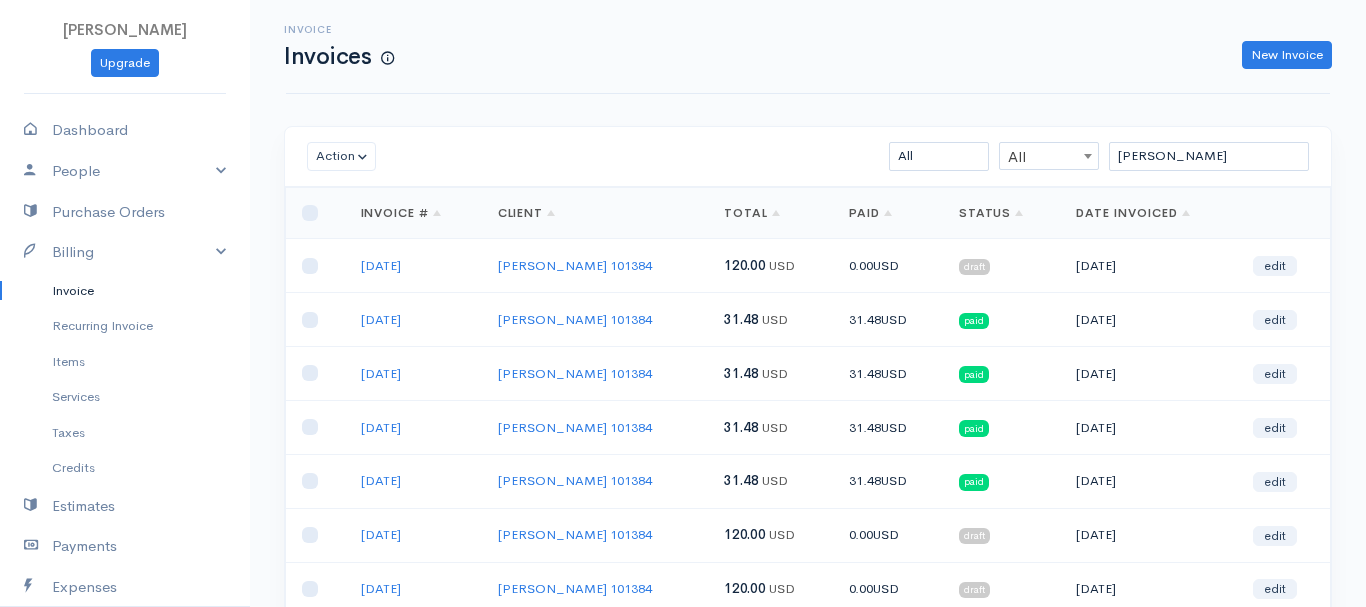 select on "2" 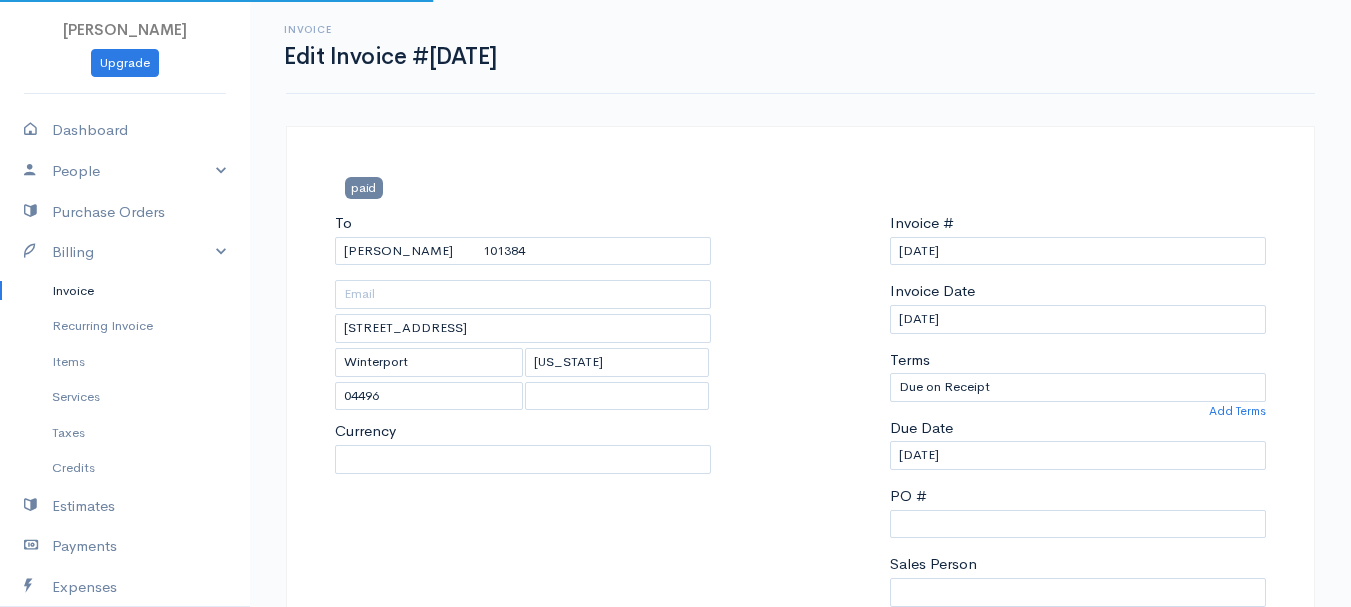 select on "[GEOGRAPHIC_DATA]" 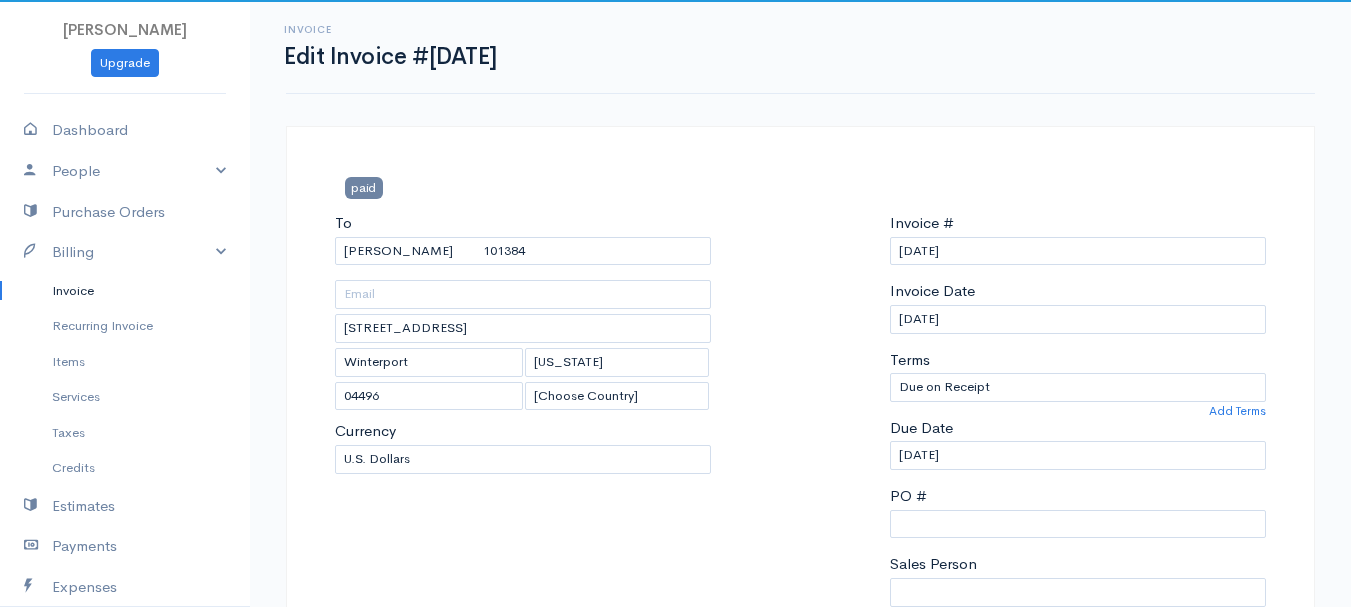 scroll, scrollTop: 300, scrollLeft: 0, axis: vertical 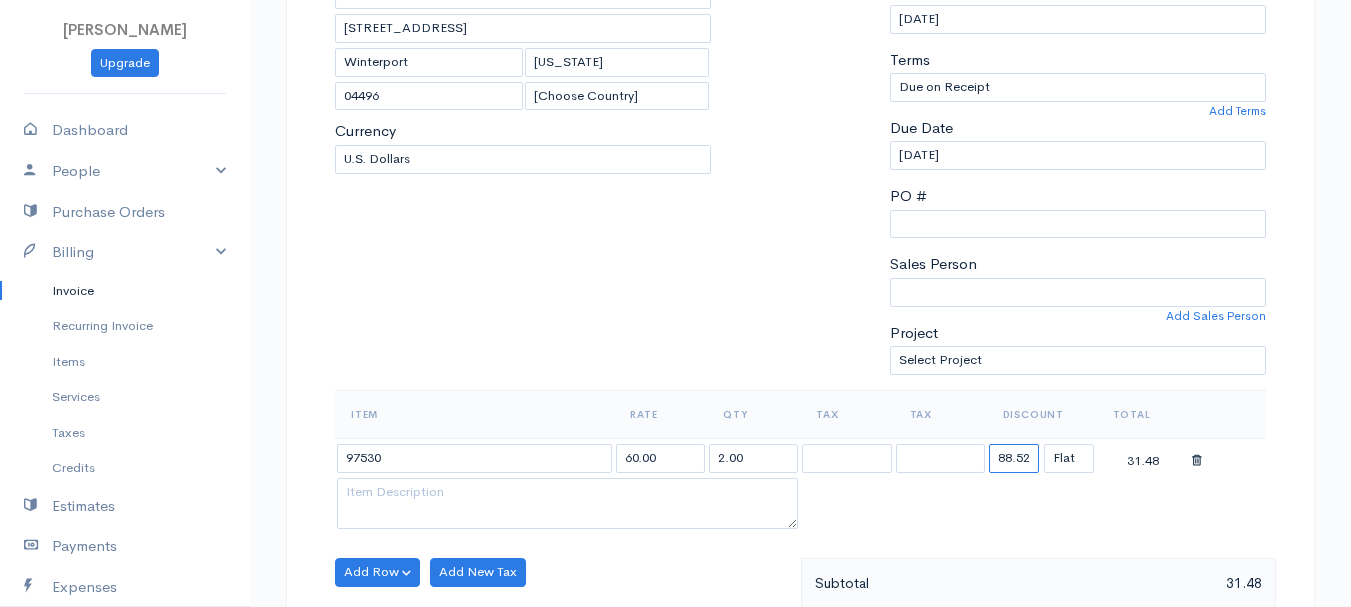 click on "88.52" at bounding box center (1014, 458) 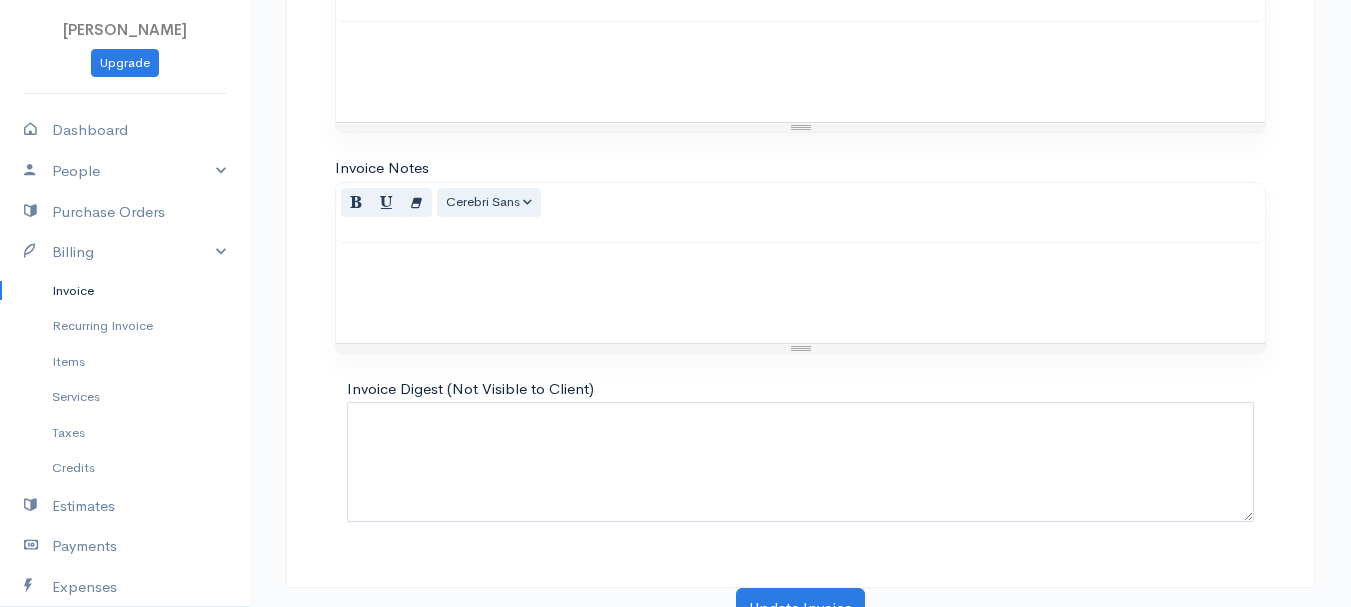 scroll, scrollTop: 1122, scrollLeft: 0, axis: vertical 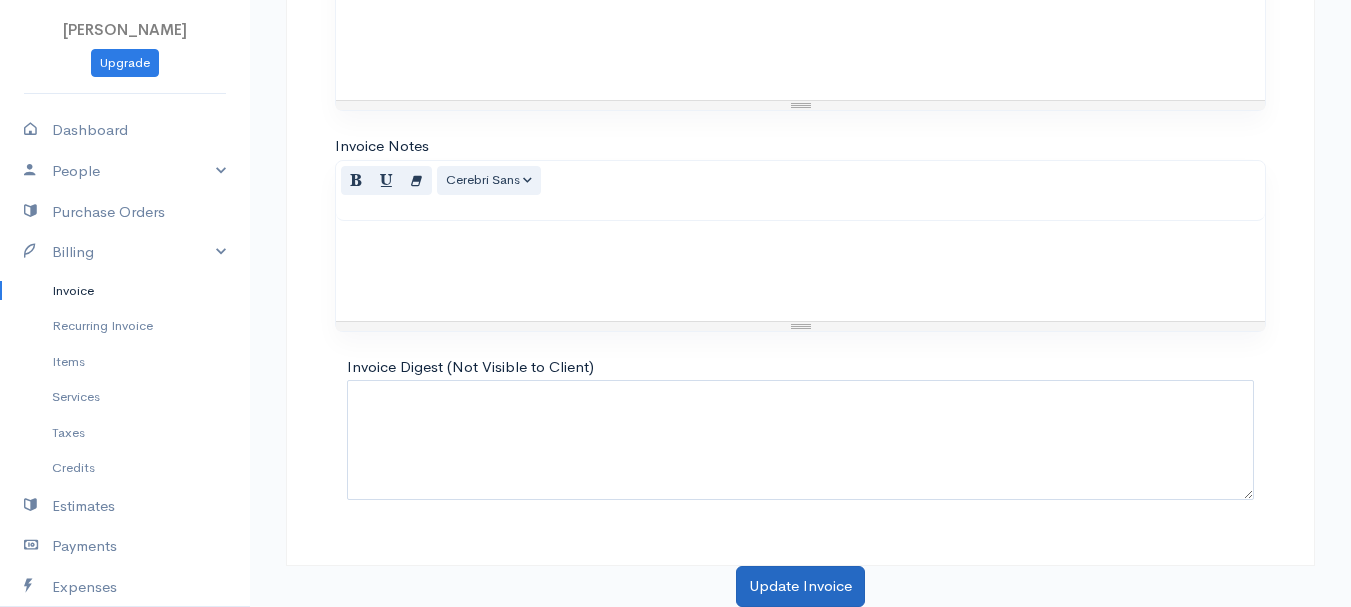 type on "72.58" 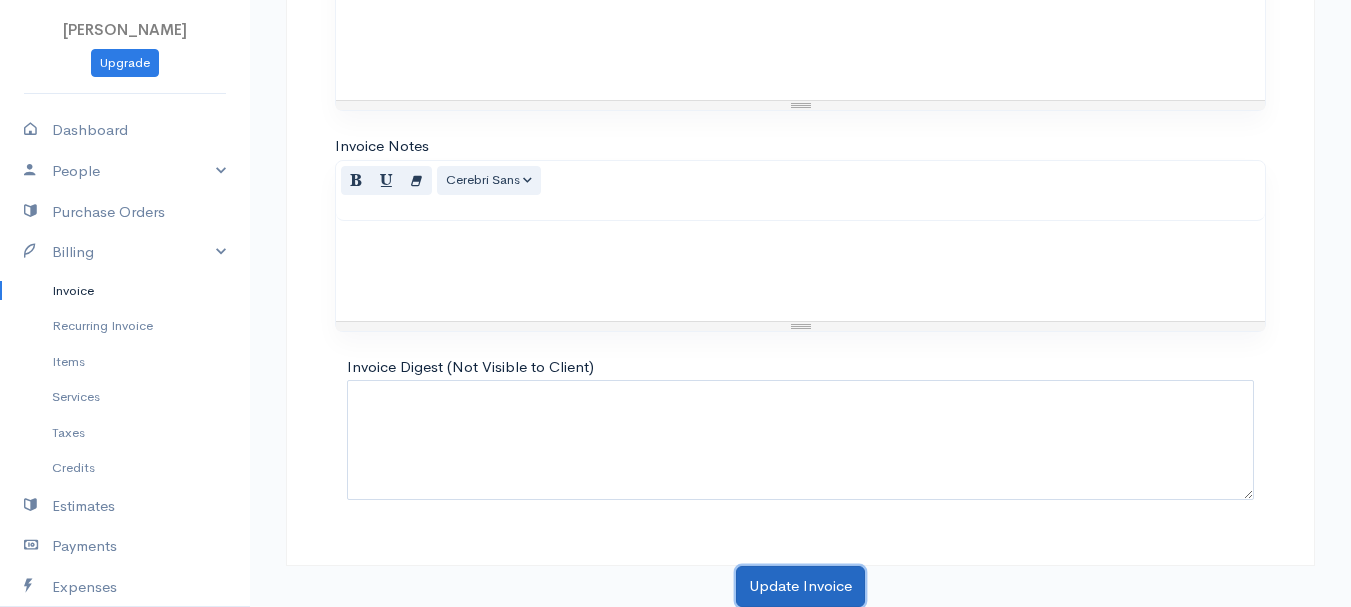 click on "Update Invoice" at bounding box center (800, 586) 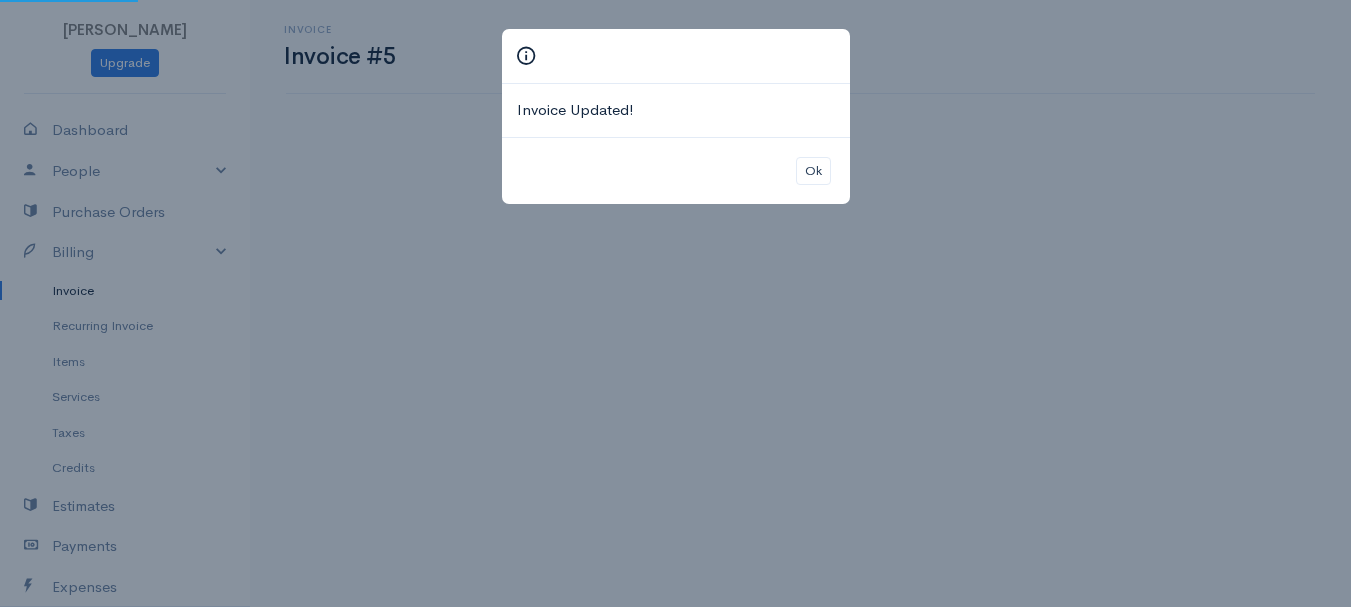 scroll, scrollTop: 0, scrollLeft: 0, axis: both 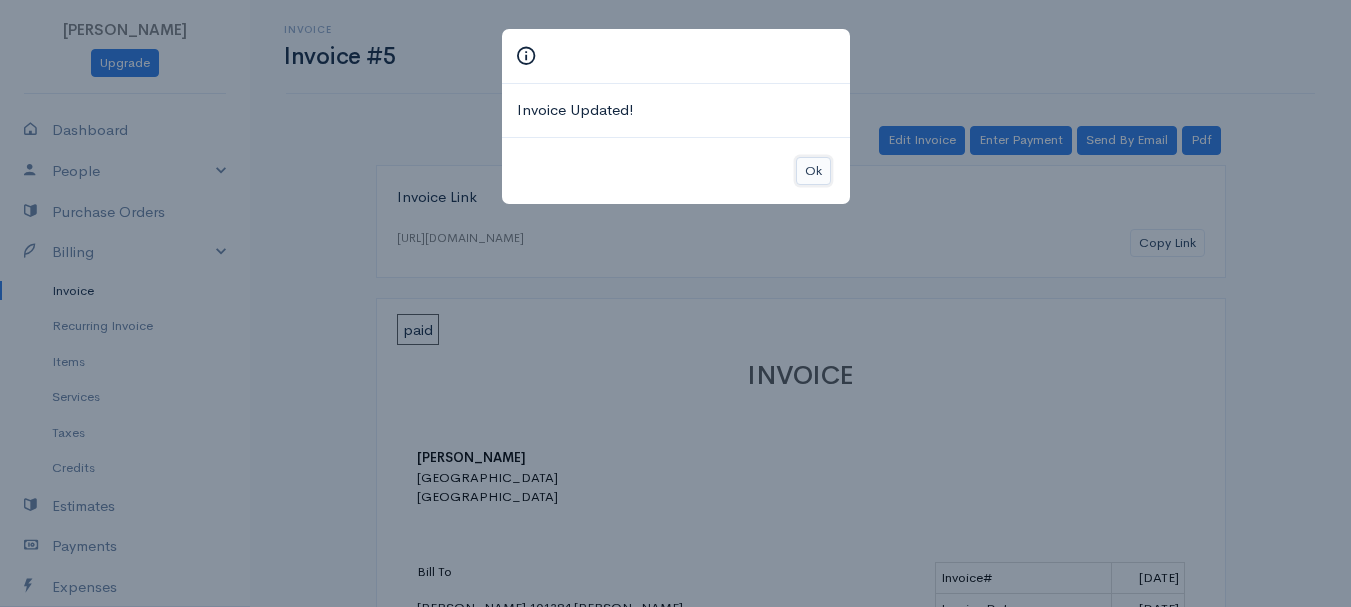click on "Ok" at bounding box center [813, 171] 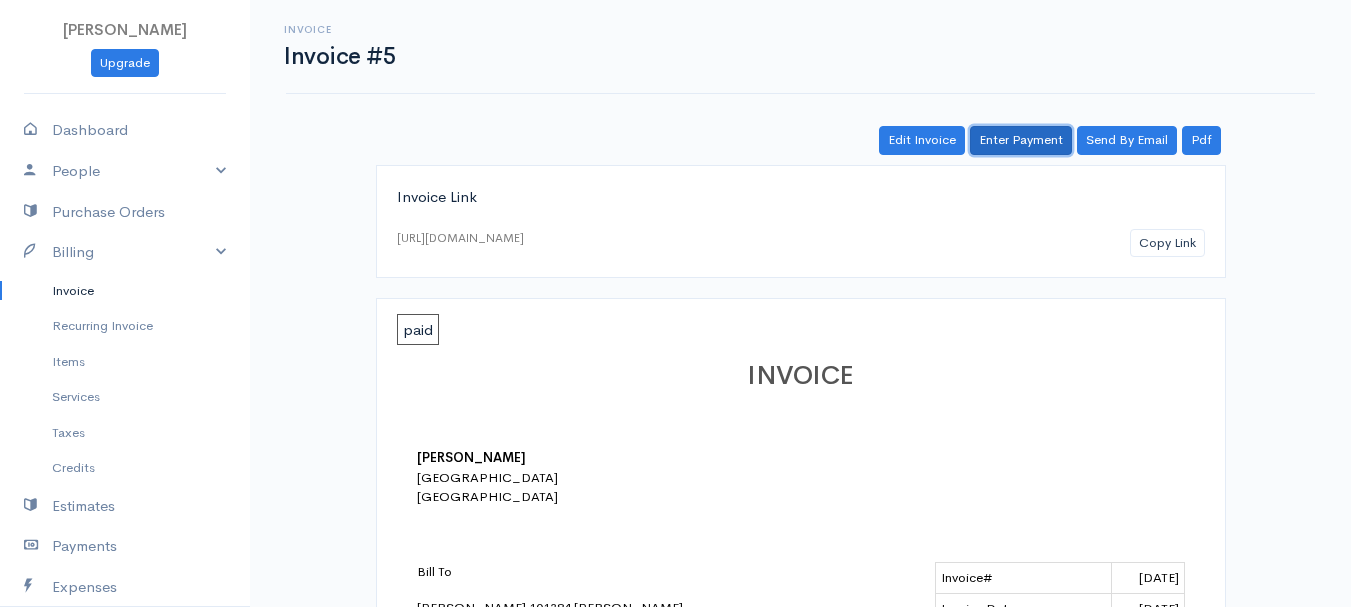 click on "Enter Payment" at bounding box center (1021, 140) 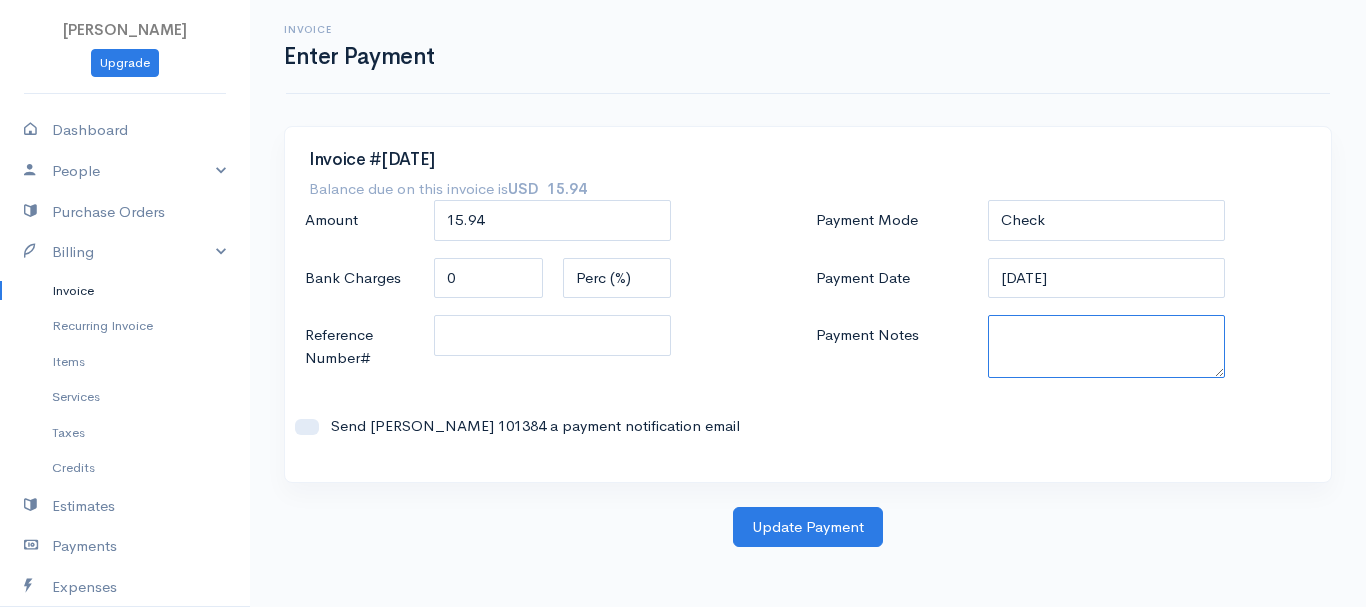 paste on "7090012402" 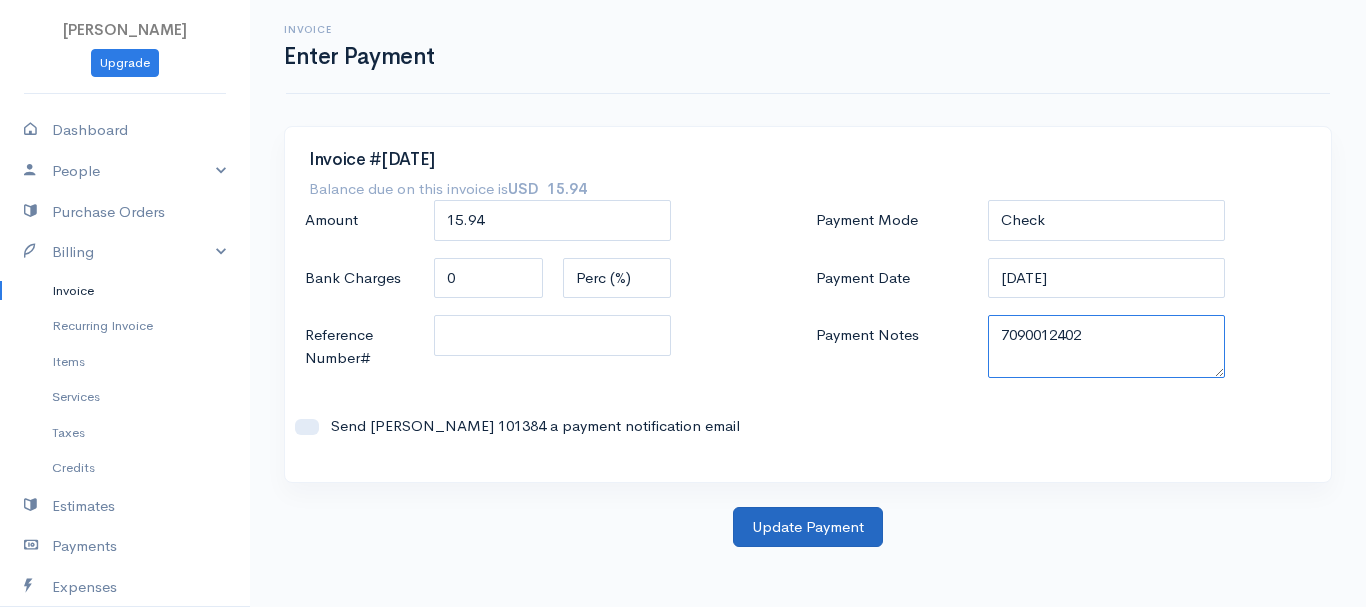 type on "7090012402" 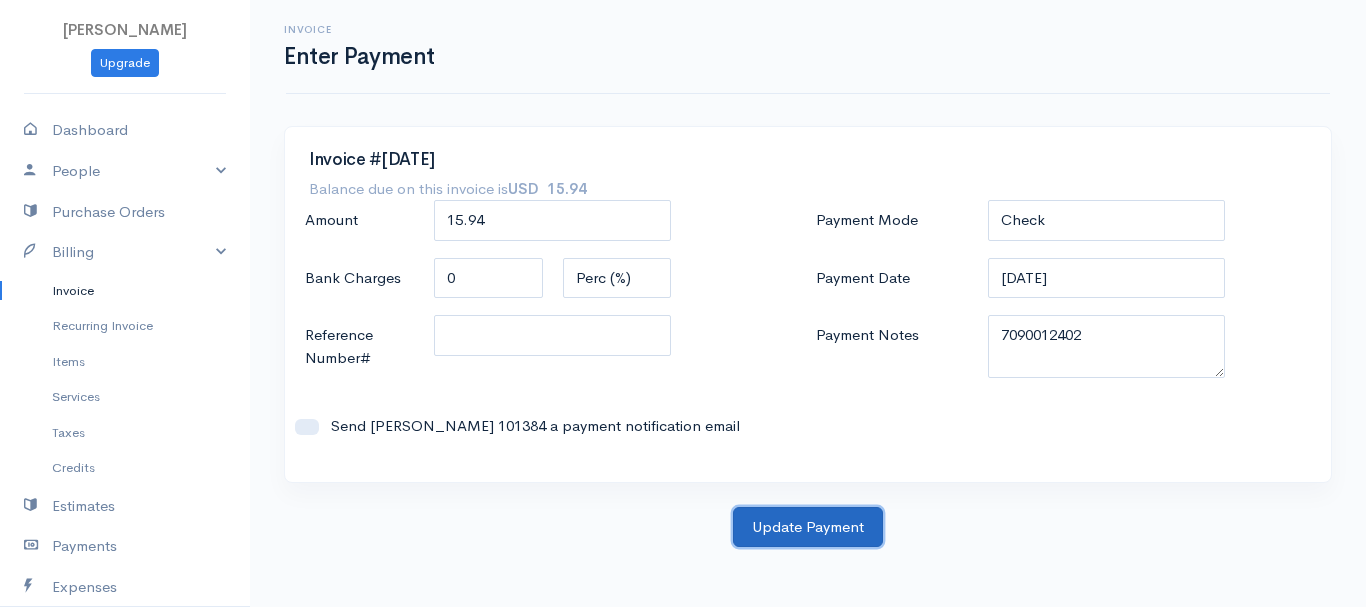 click on "Update Payment" at bounding box center (808, 527) 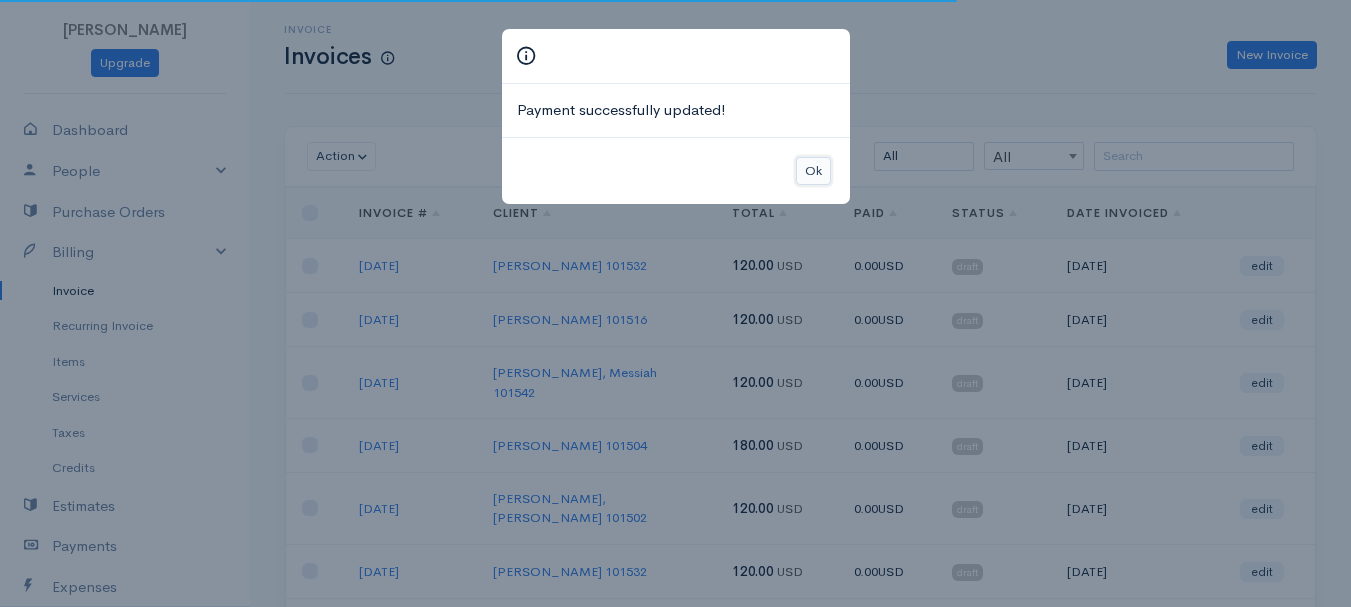 click on "Ok" at bounding box center (813, 171) 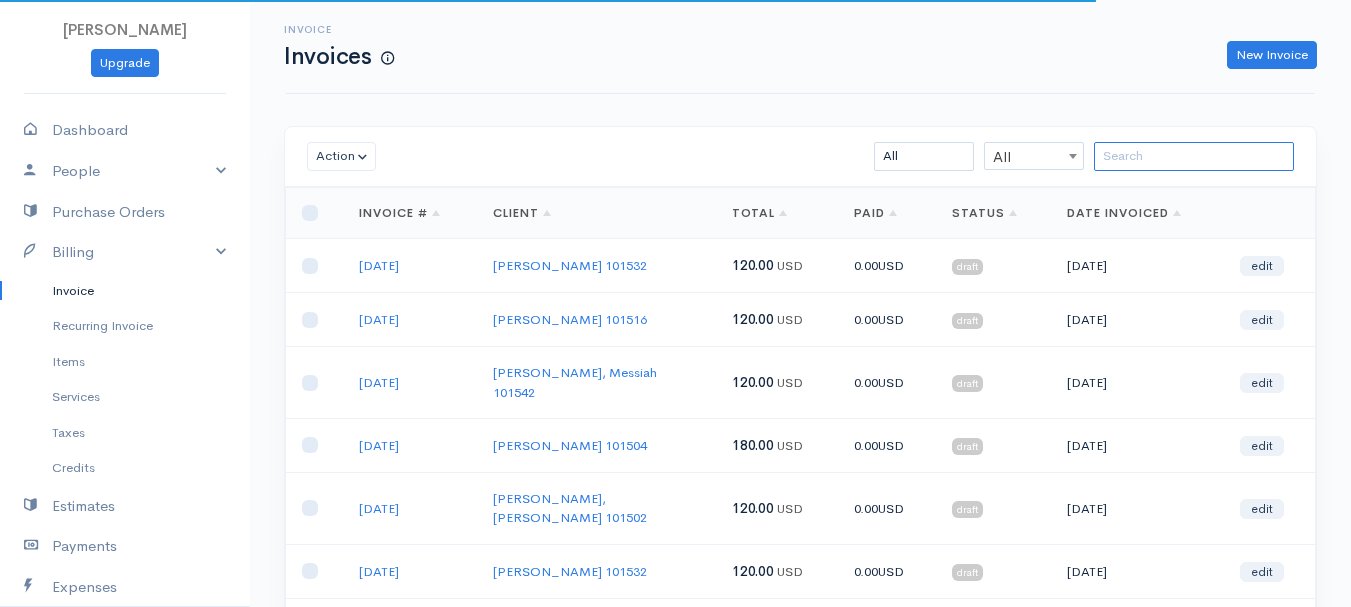 click at bounding box center (1194, 156) 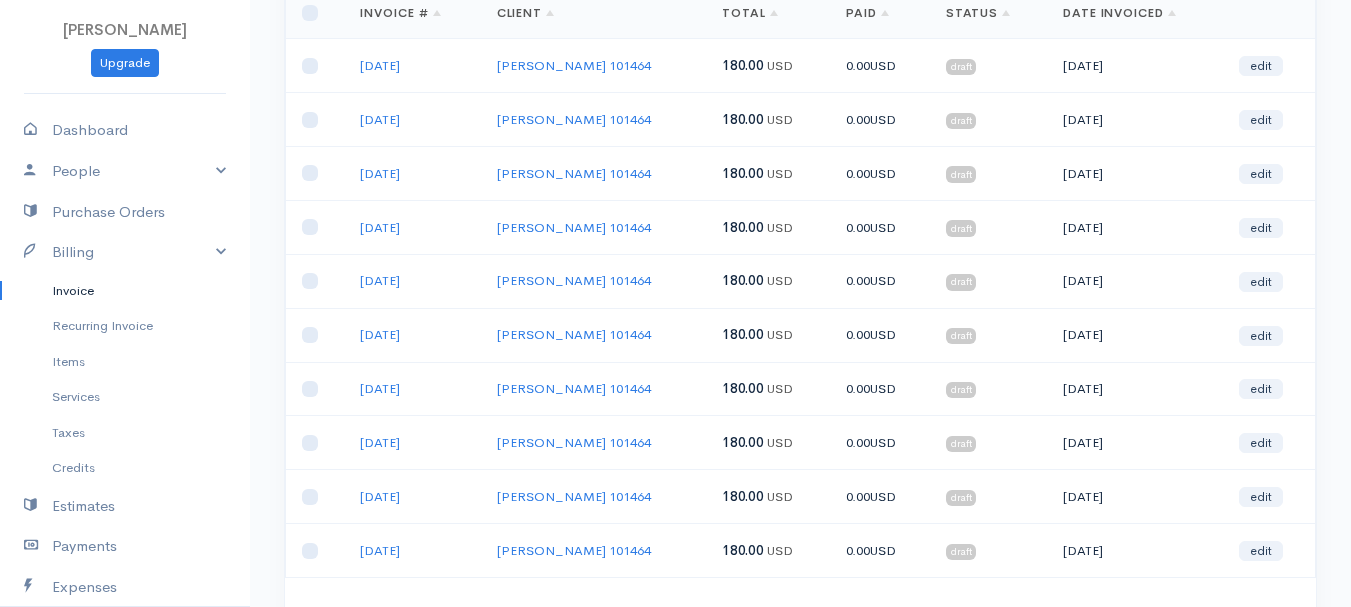 scroll, scrollTop: 300, scrollLeft: 0, axis: vertical 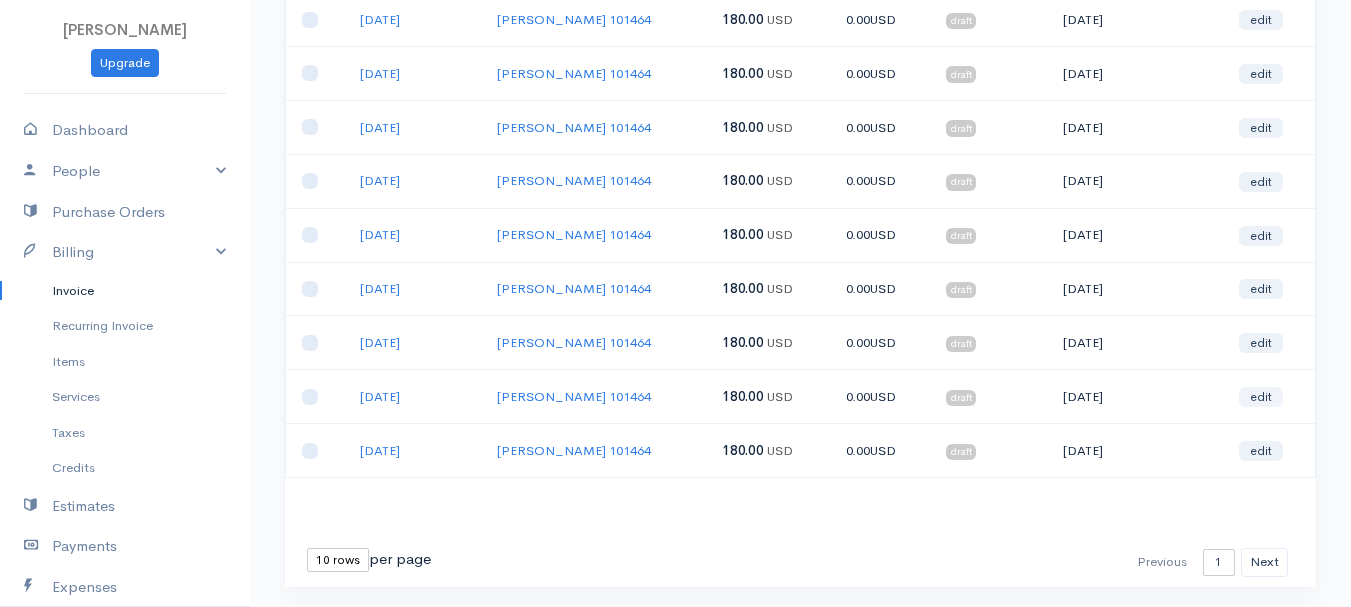type on "ras" 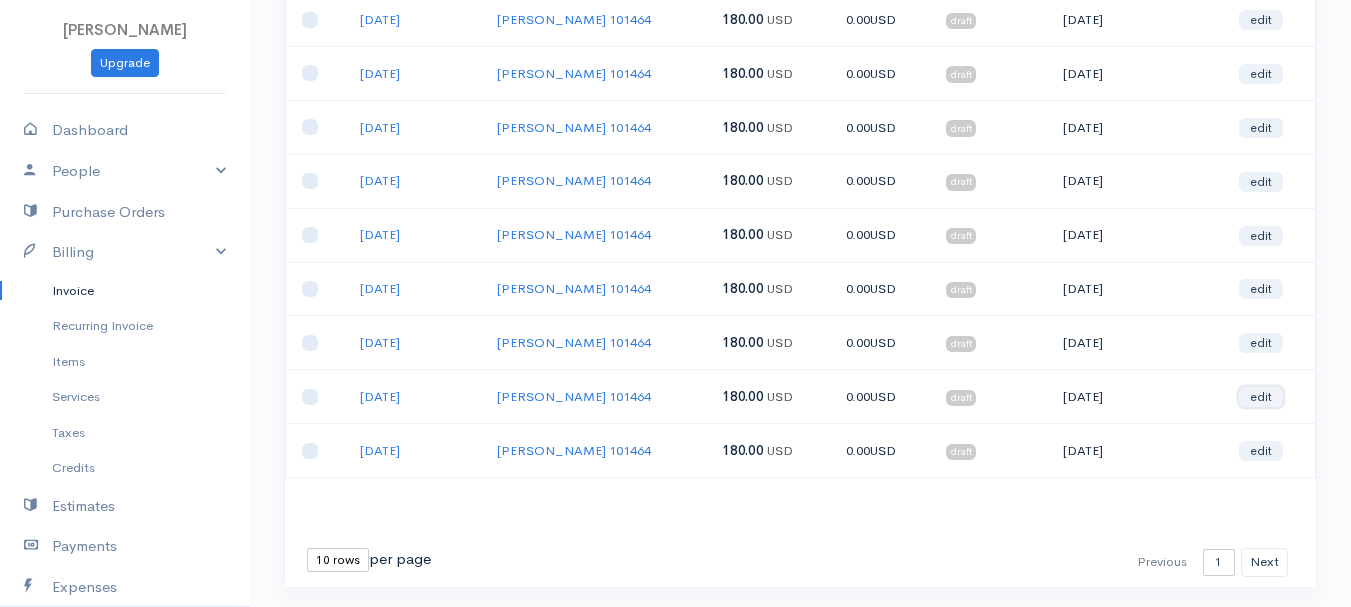 click on "edit" at bounding box center (1261, 397) 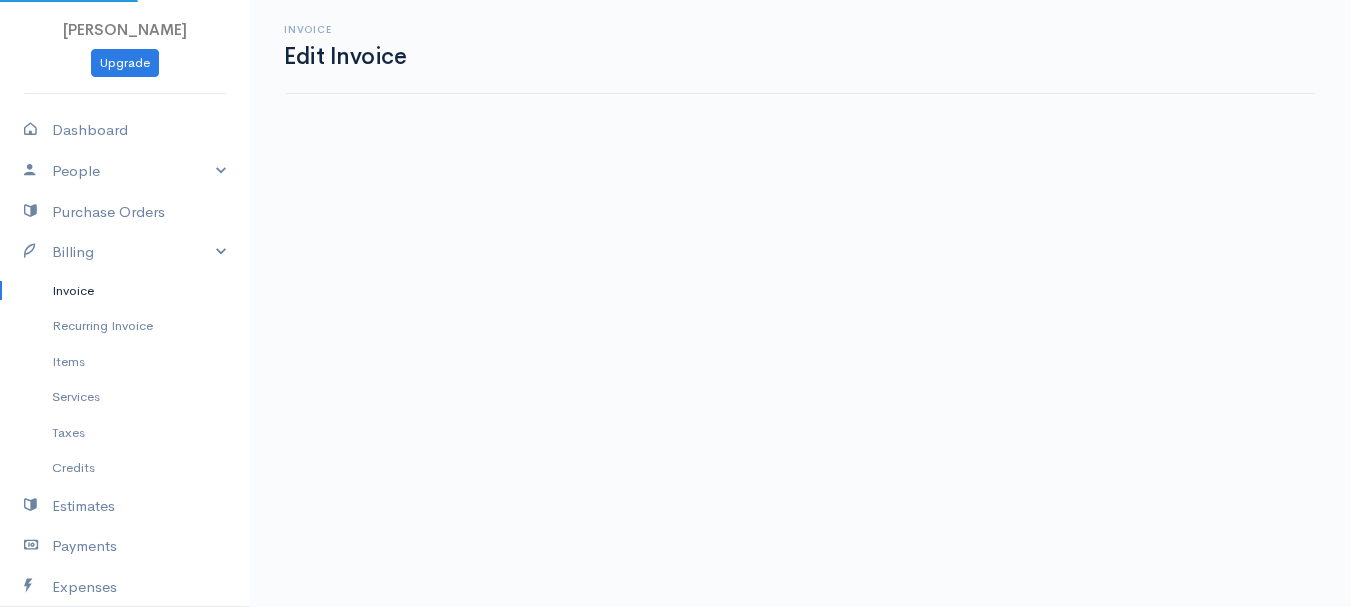 scroll, scrollTop: 0, scrollLeft: 0, axis: both 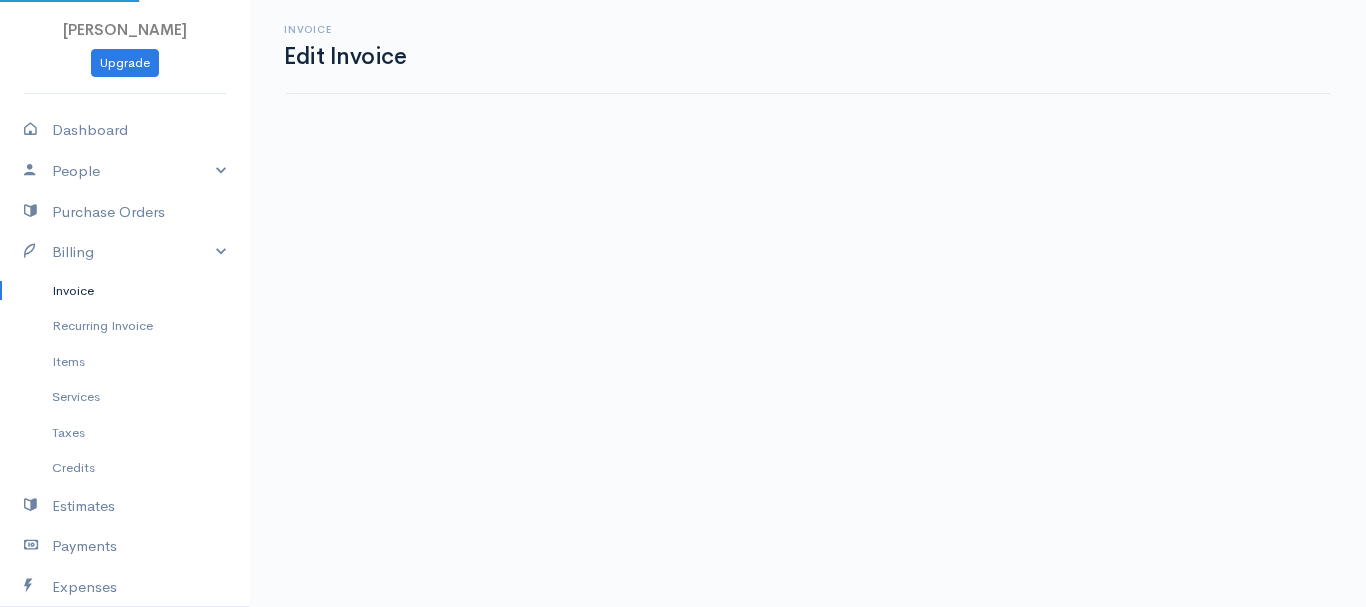 select on "2" 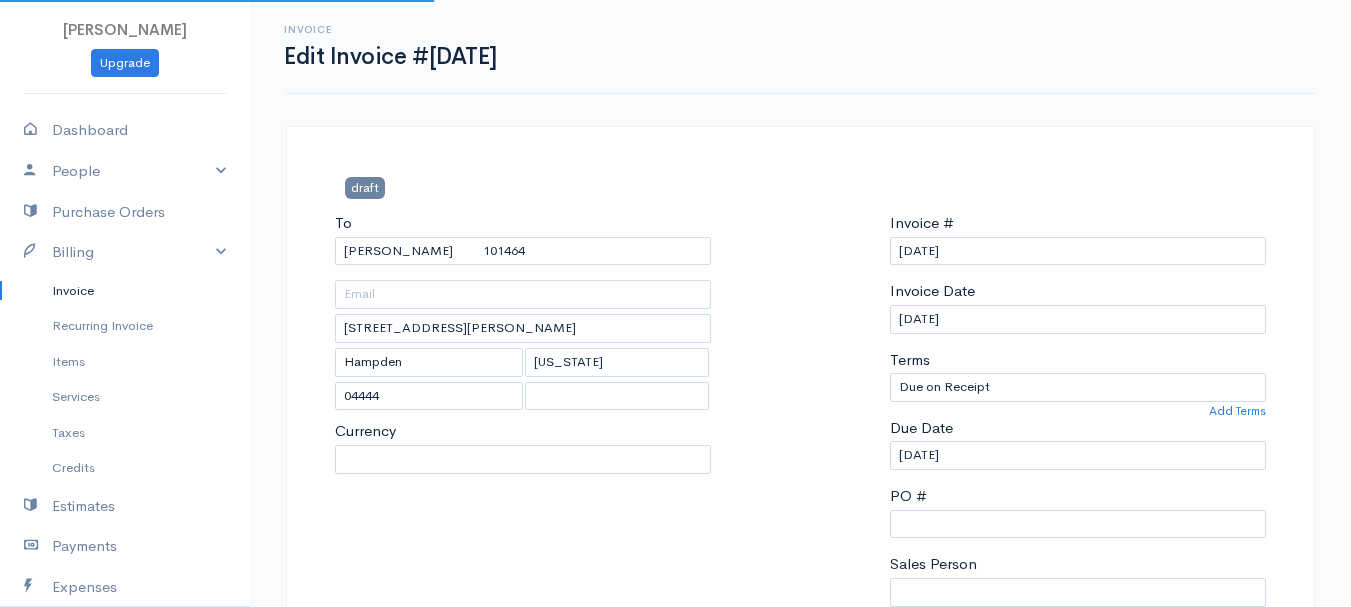 select on "[GEOGRAPHIC_DATA]" 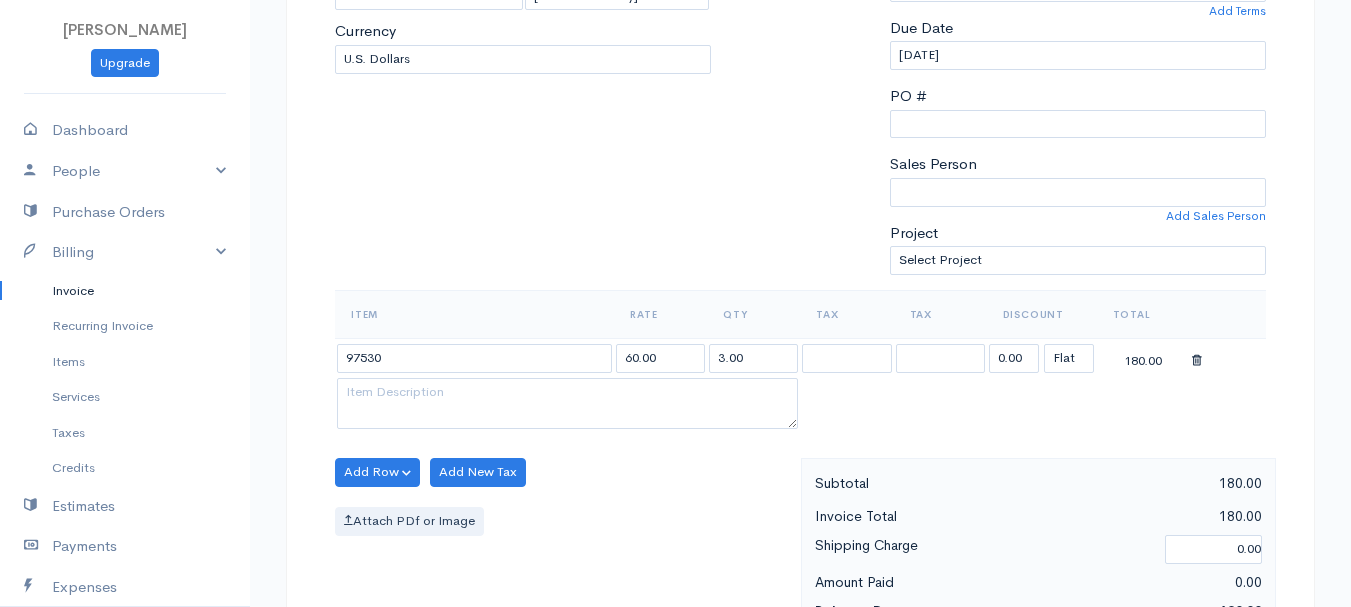 scroll, scrollTop: 500, scrollLeft: 0, axis: vertical 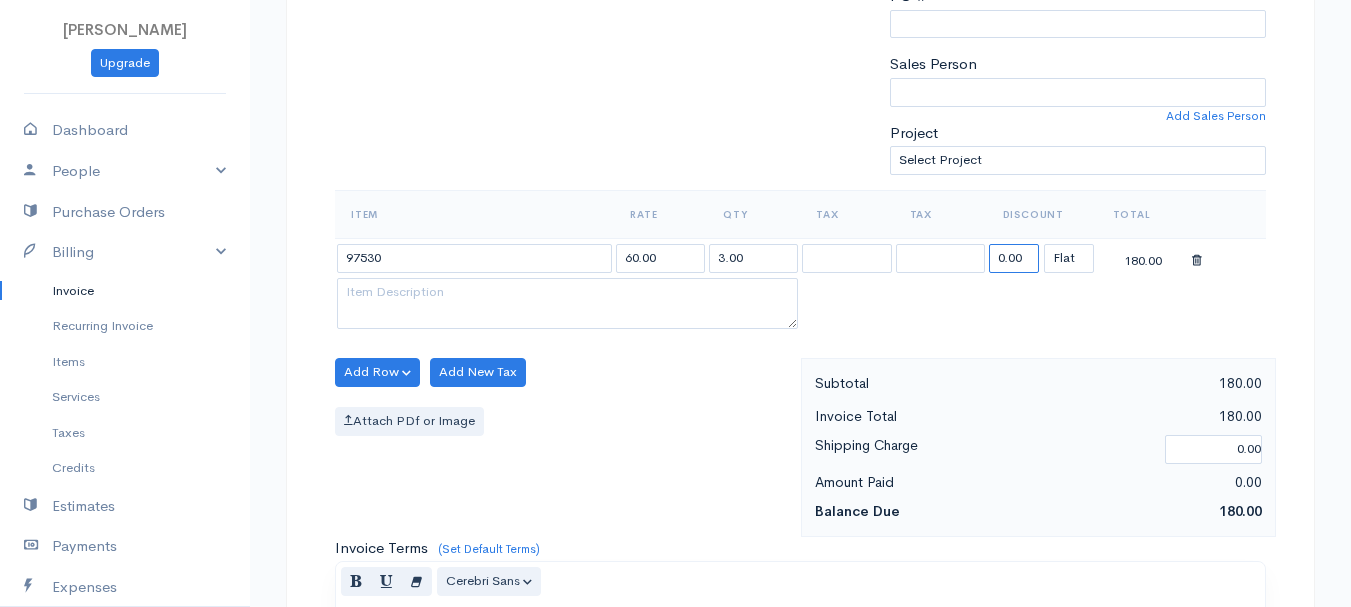 click on "0.00" at bounding box center [1014, 258] 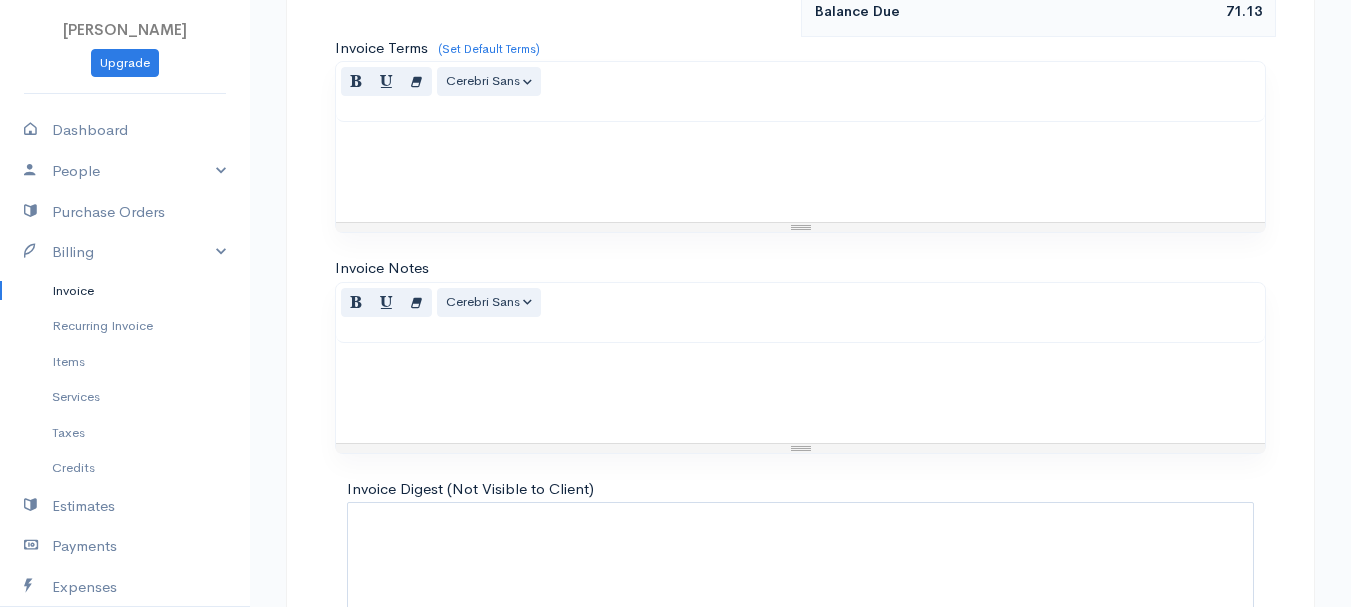 scroll, scrollTop: 1122, scrollLeft: 0, axis: vertical 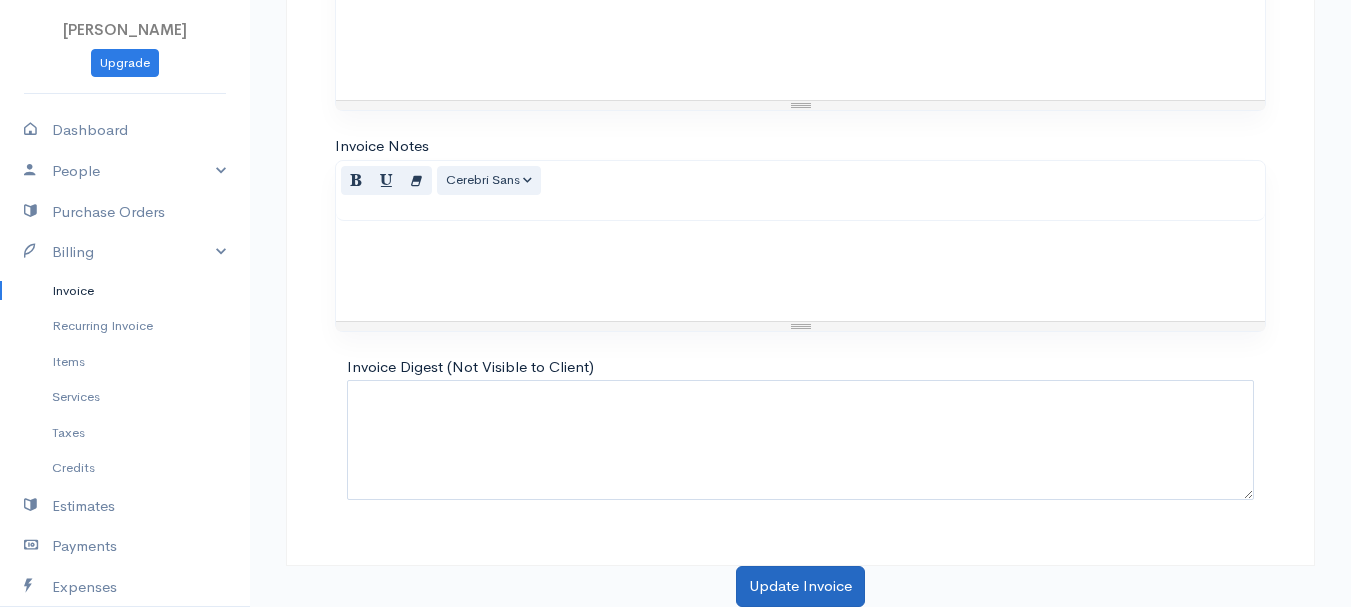 type on "108.87" 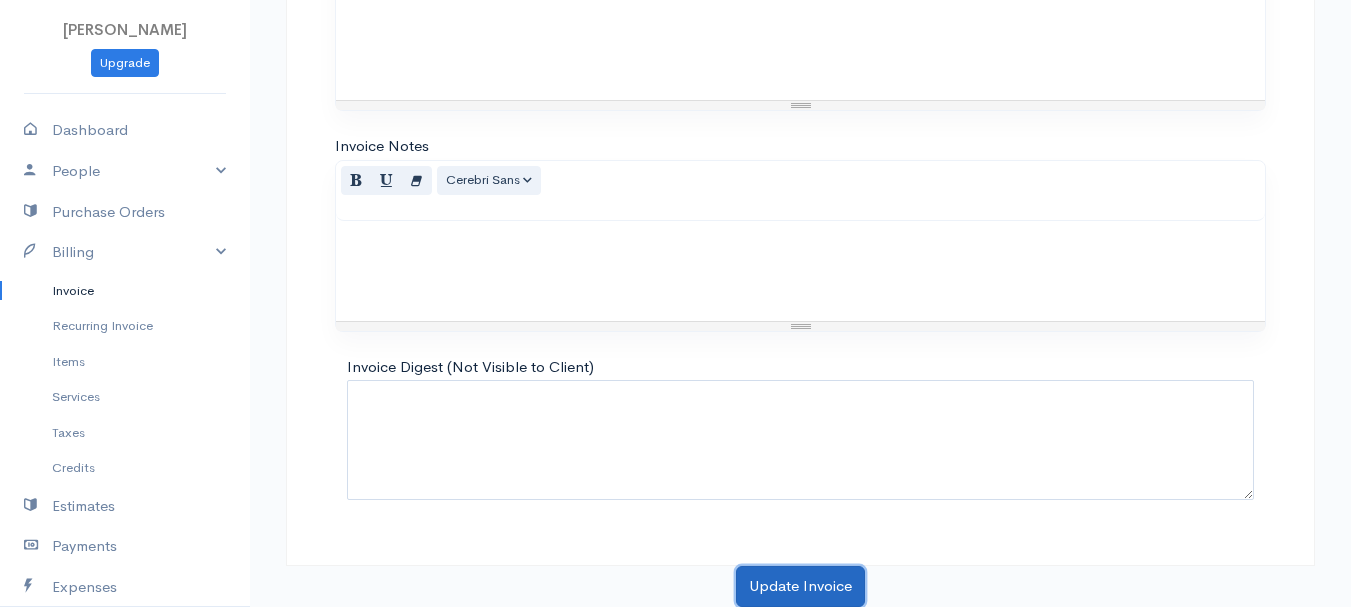 click on "Update Invoice" at bounding box center [800, 586] 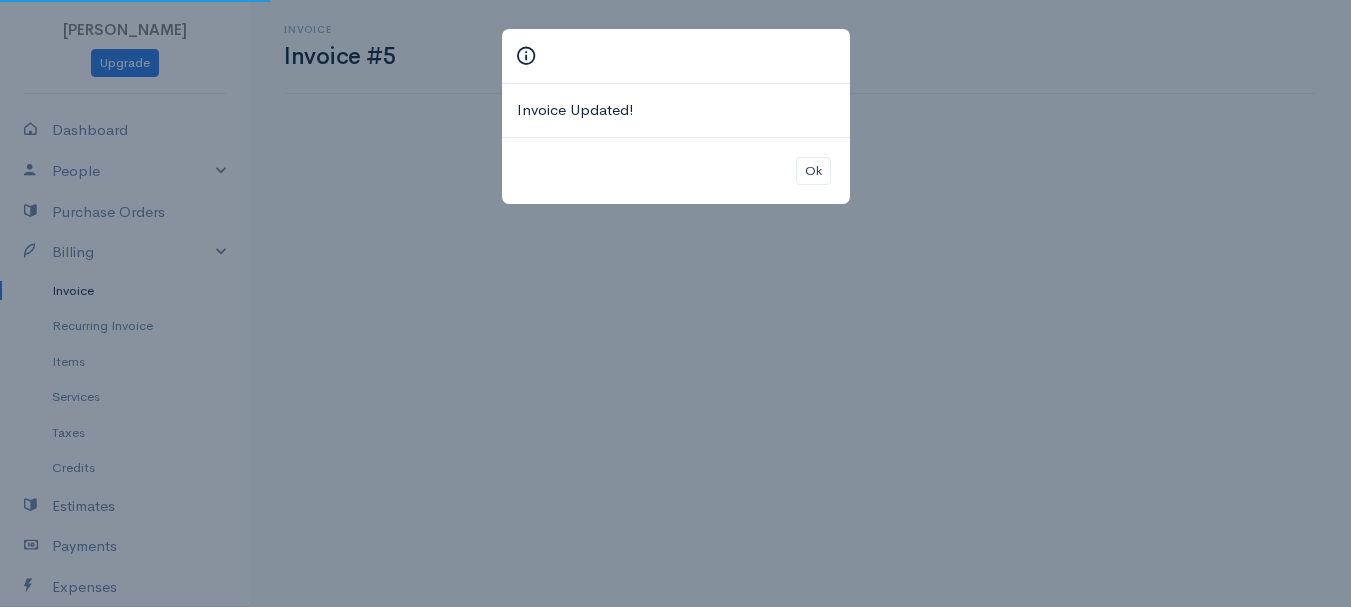 scroll, scrollTop: 0, scrollLeft: 0, axis: both 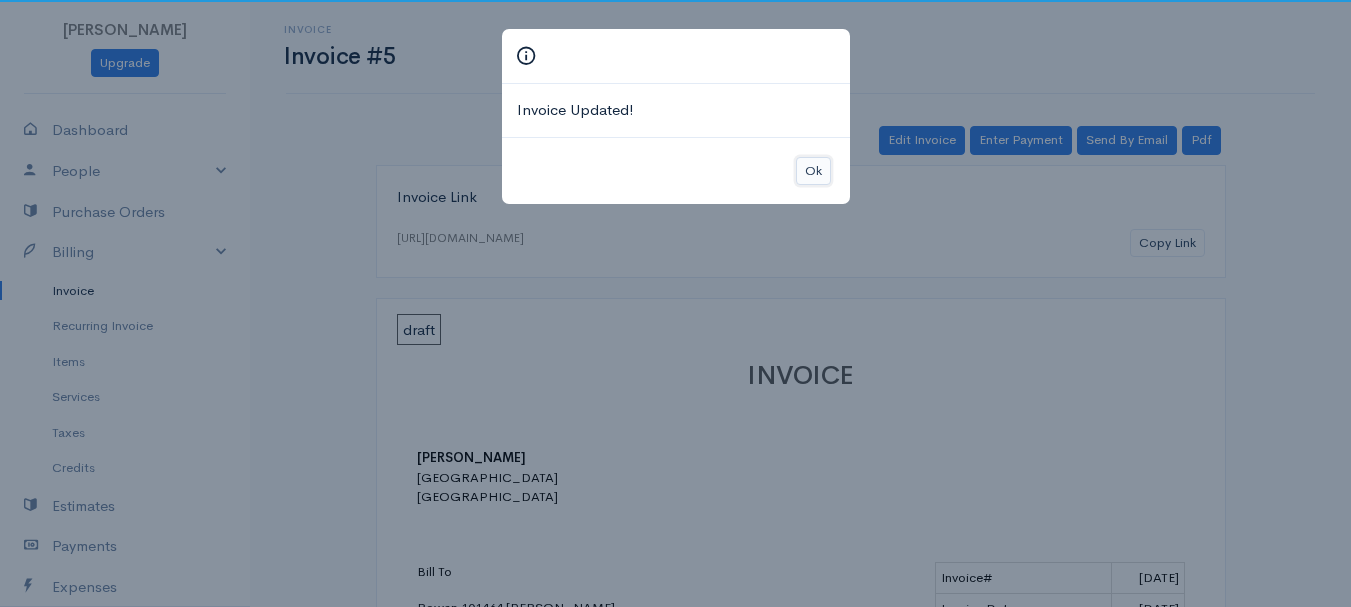 click on "Ok" at bounding box center (813, 171) 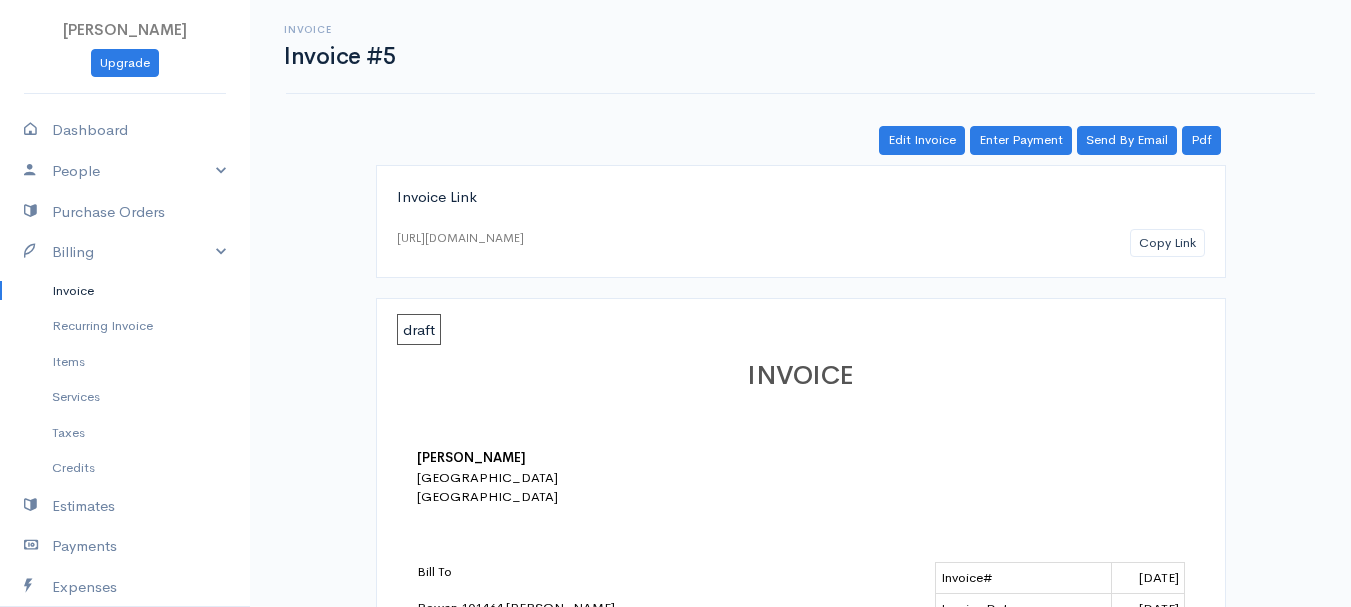 click on "Invoice
Invoice #5
Actions Edit Invoice Enter Payment Print Send By Email PDF Send Paid Receipt
Edit Invoice Enter Payment Send By Email Pdf Invoice Link [URL][DOMAIN_NAME] Copy Link
draft INVOICE [PERSON_NAME] [GEOGRAPHIC_DATA] [GEOGRAPHIC_DATA] Bill To Rowan          101464 [PERSON_NAME]  [STREET_ADDRESS][PERSON_NAME][US_STATE] Invoice# [DATE] Invoice Date [DATE] Due Date [DATE] Balance Due (USD) $71.13 Description Price Quantity Discount Total 97530  60.00 3.00 108.87 71.13 Subtotal 71.13 Total 71.13 Amount Paid 0.00 Balance Due $71.13
Invoice Autobiography Updated Updated by you  [DATE] 02:39 AM
Created Created by you  [DATE] 02:10 AM" at bounding box center [800, 671] 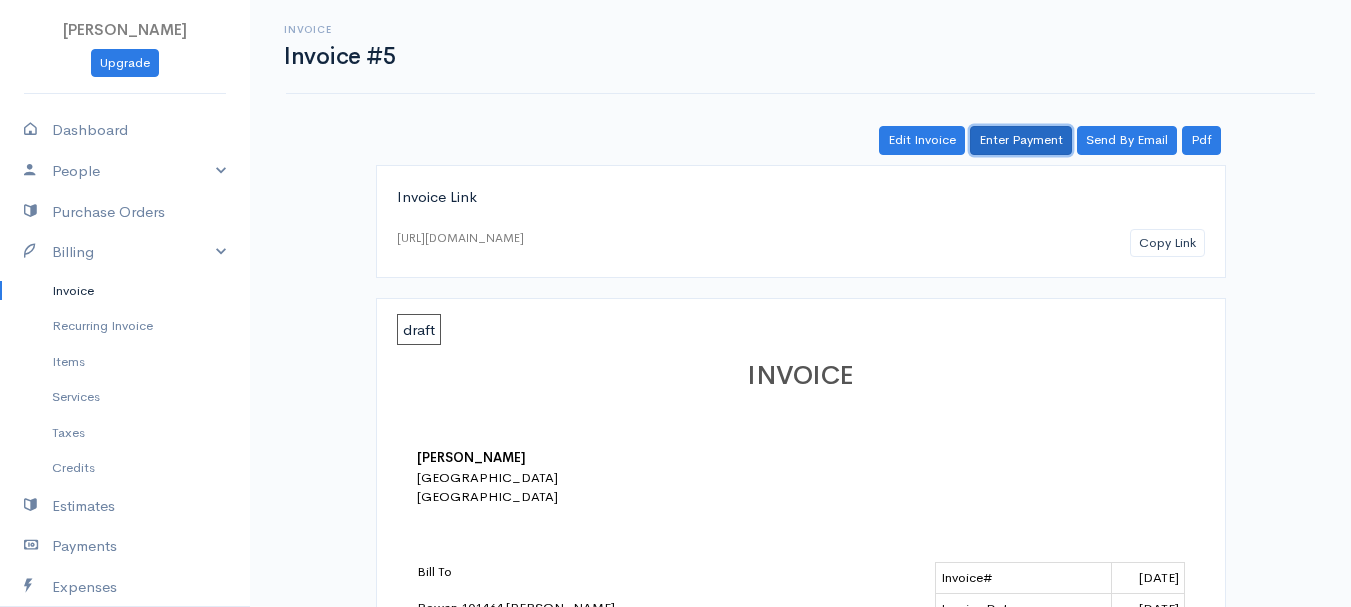 click on "Enter Payment" at bounding box center (1021, 140) 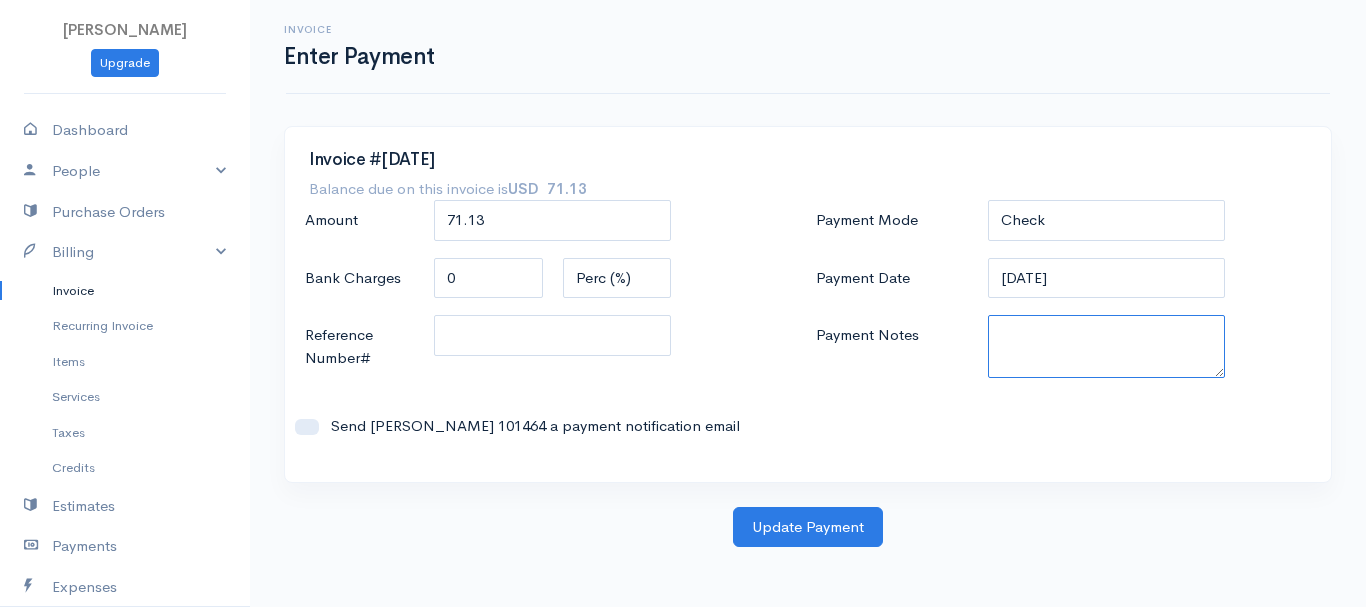 paste on "7090012402" 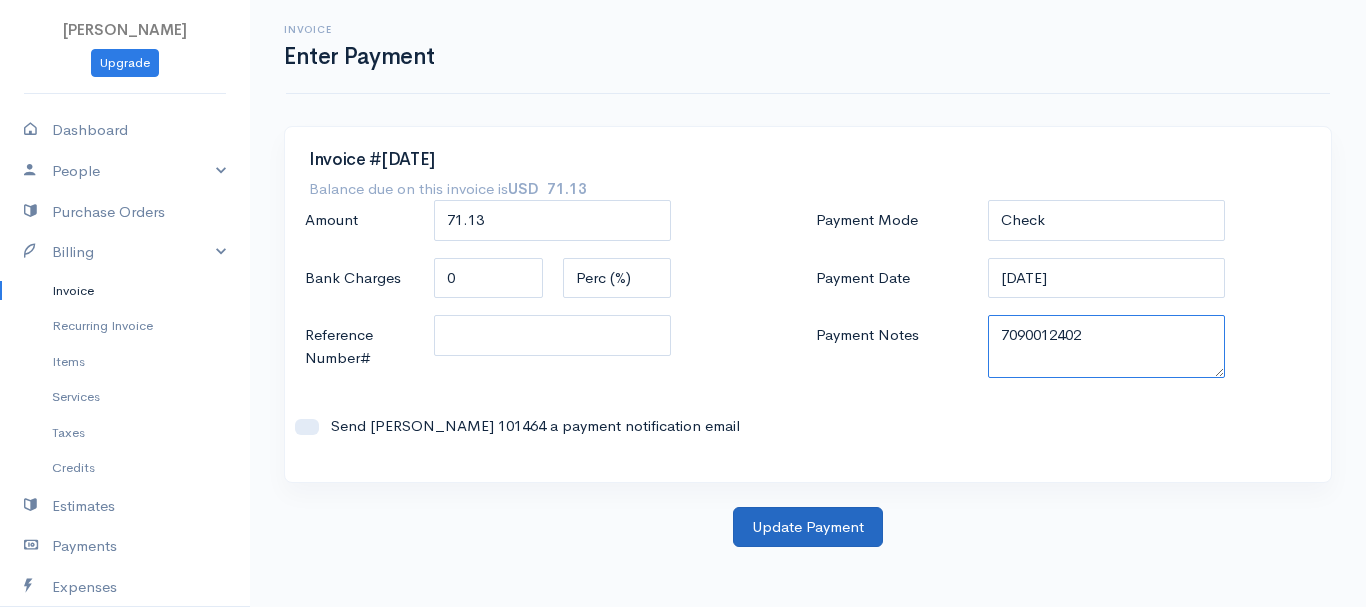 type on "7090012402" 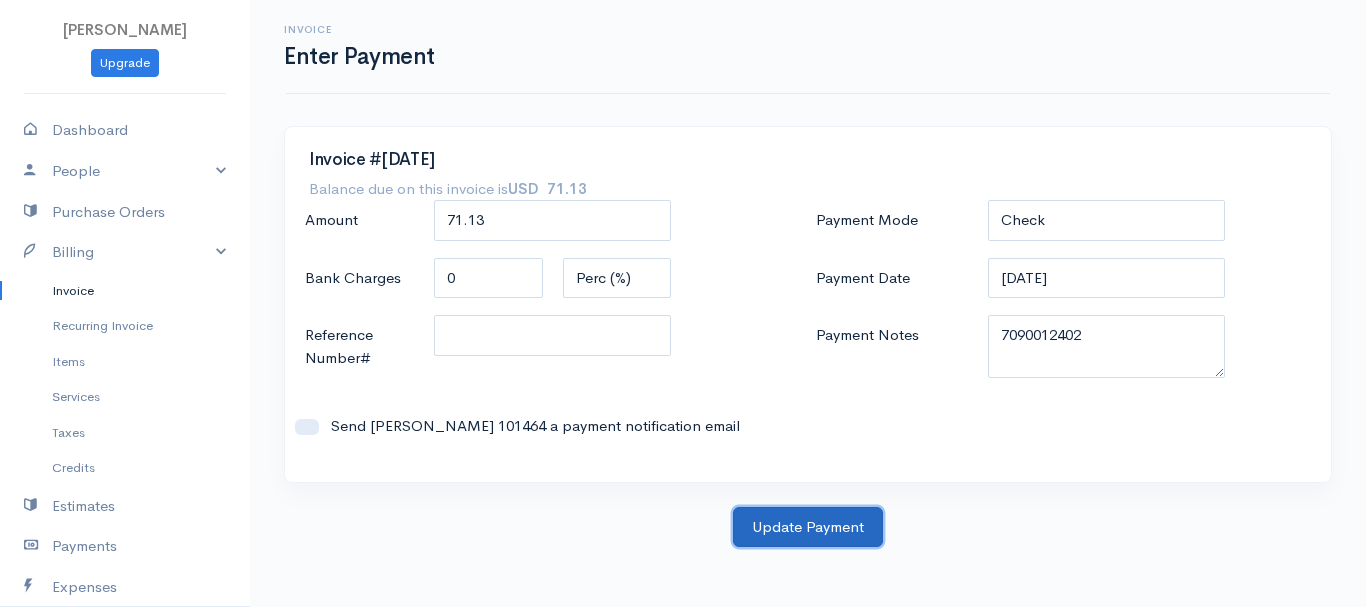 click on "Update Payment" at bounding box center [808, 527] 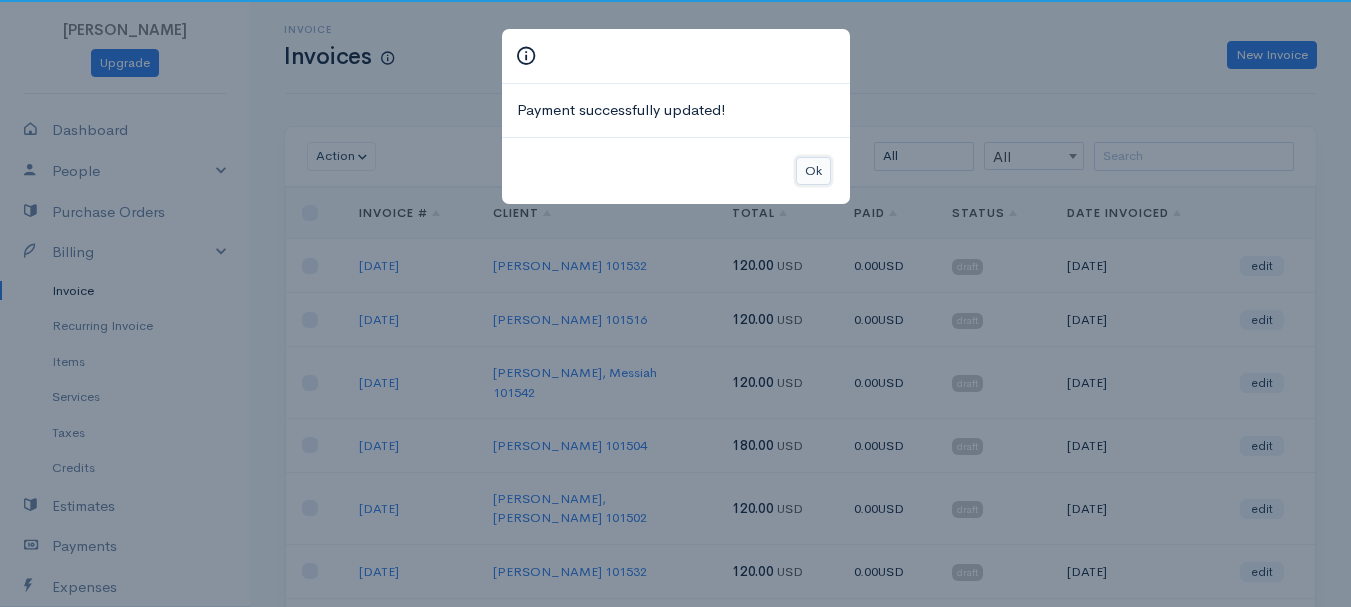 click on "Ok" at bounding box center [813, 171] 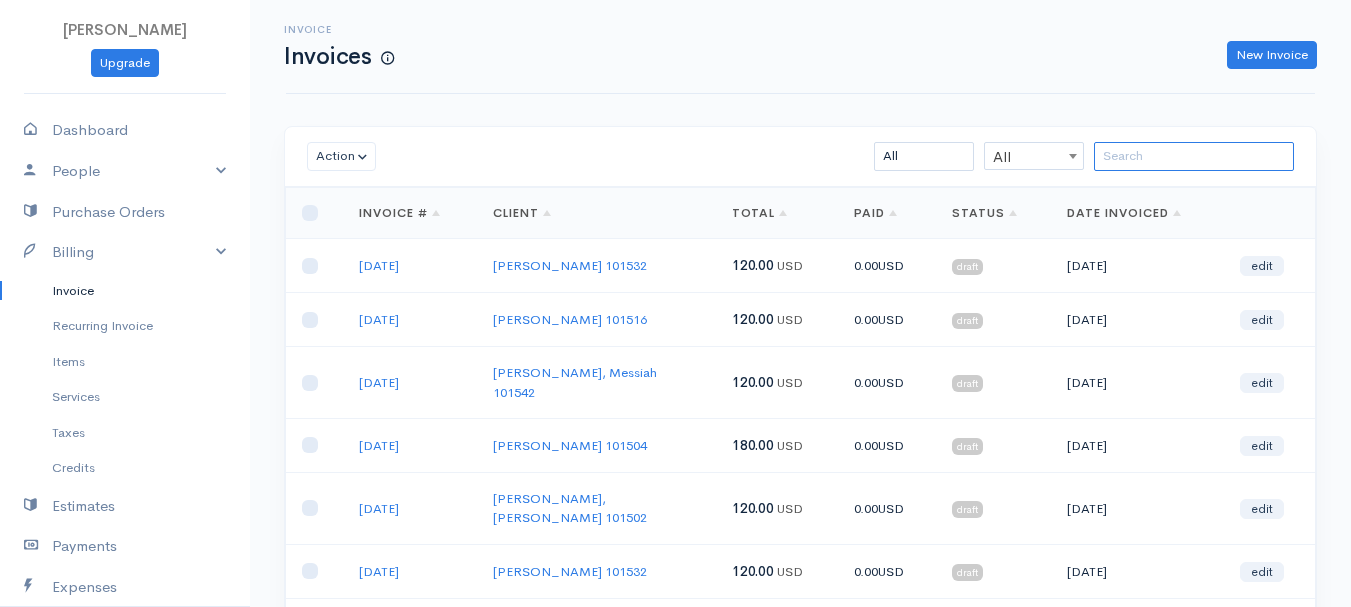 click at bounding box center (1194, 156) 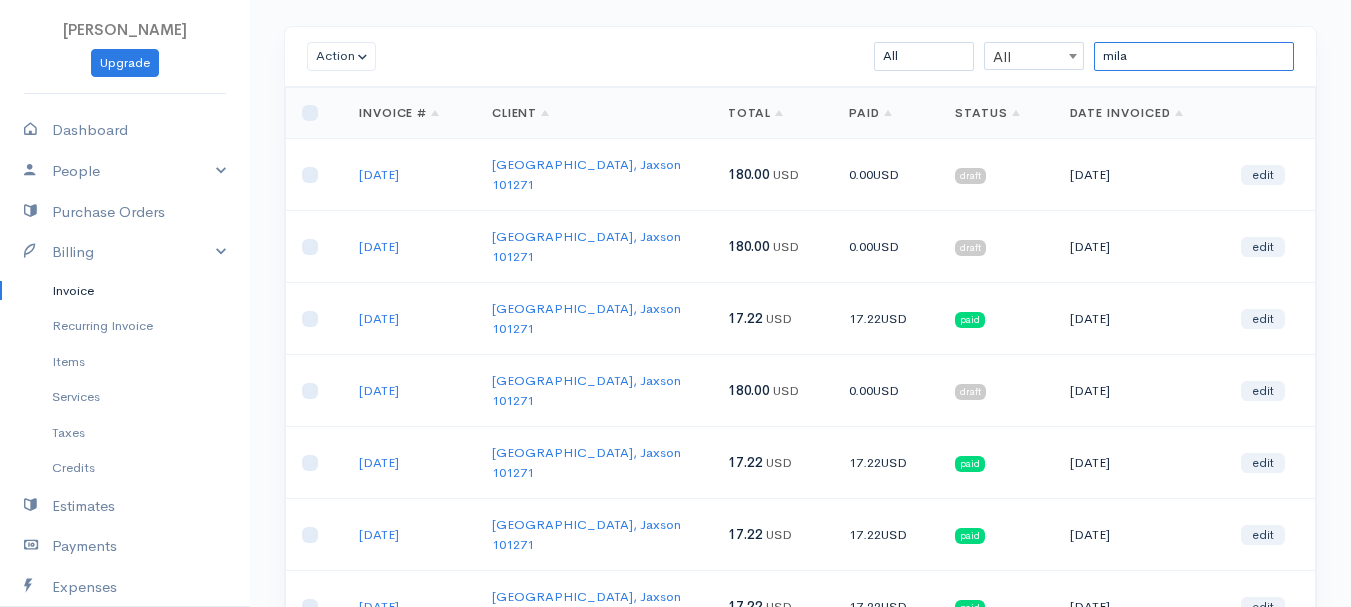 scroll, scrollTop: 200, scrollLeft: 0, axis: vertical 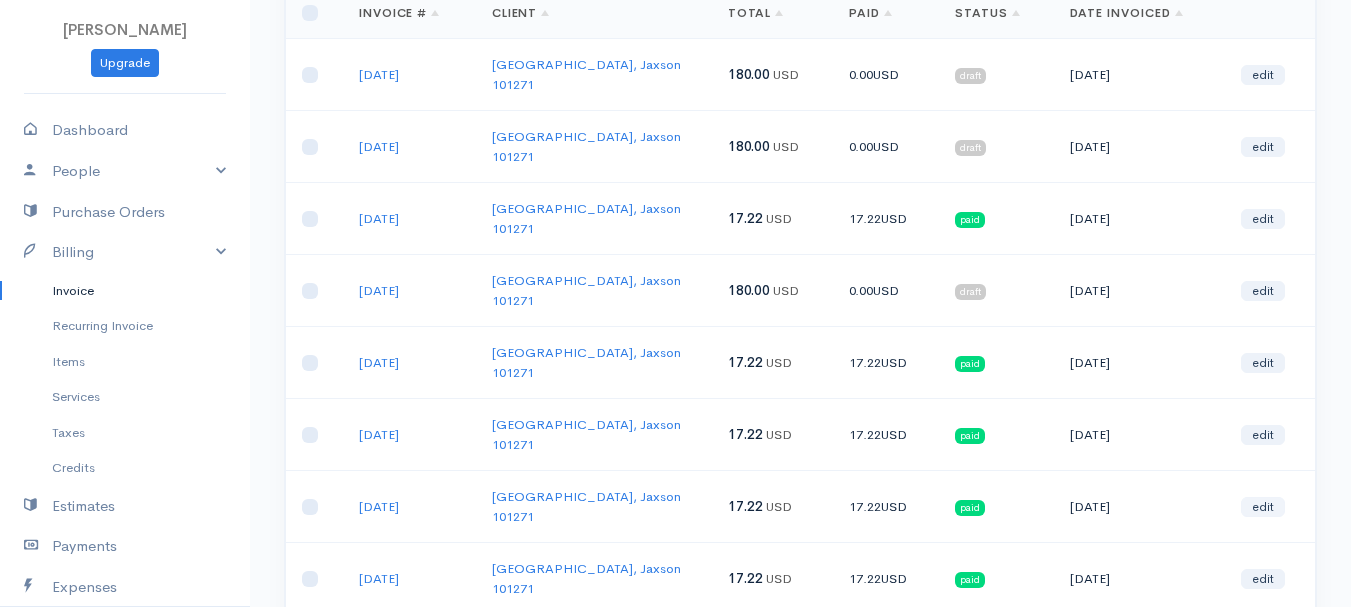 type on "mila" 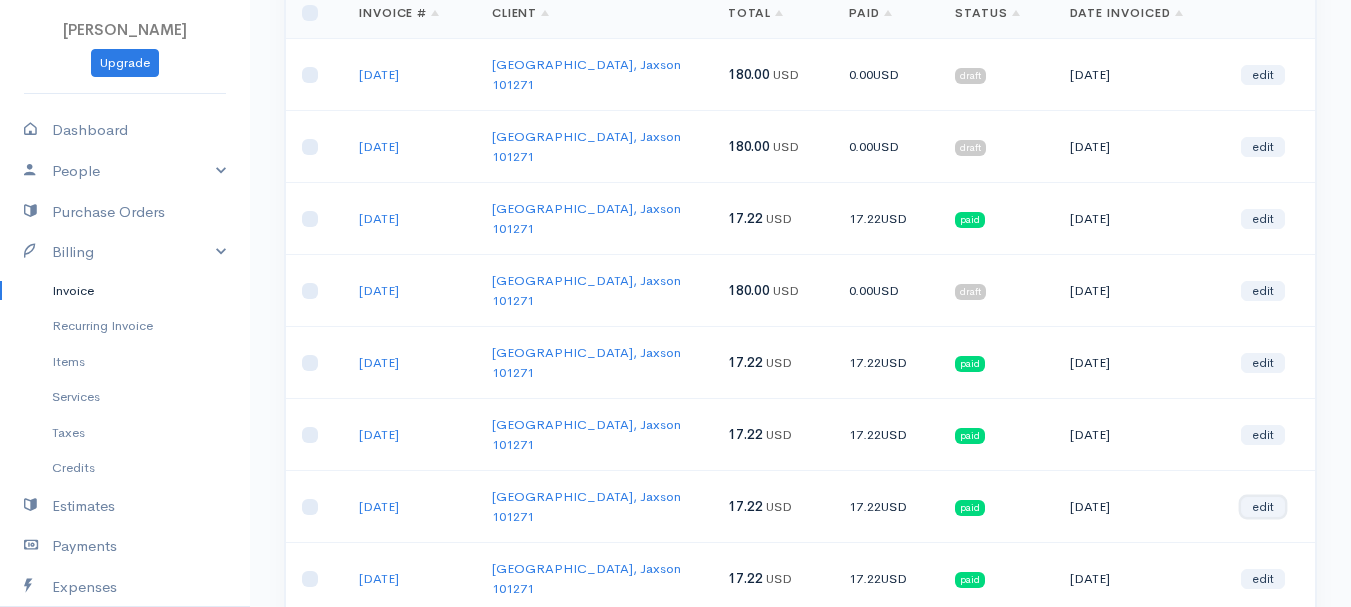click on "edit" at bounding box center [1263, 507] 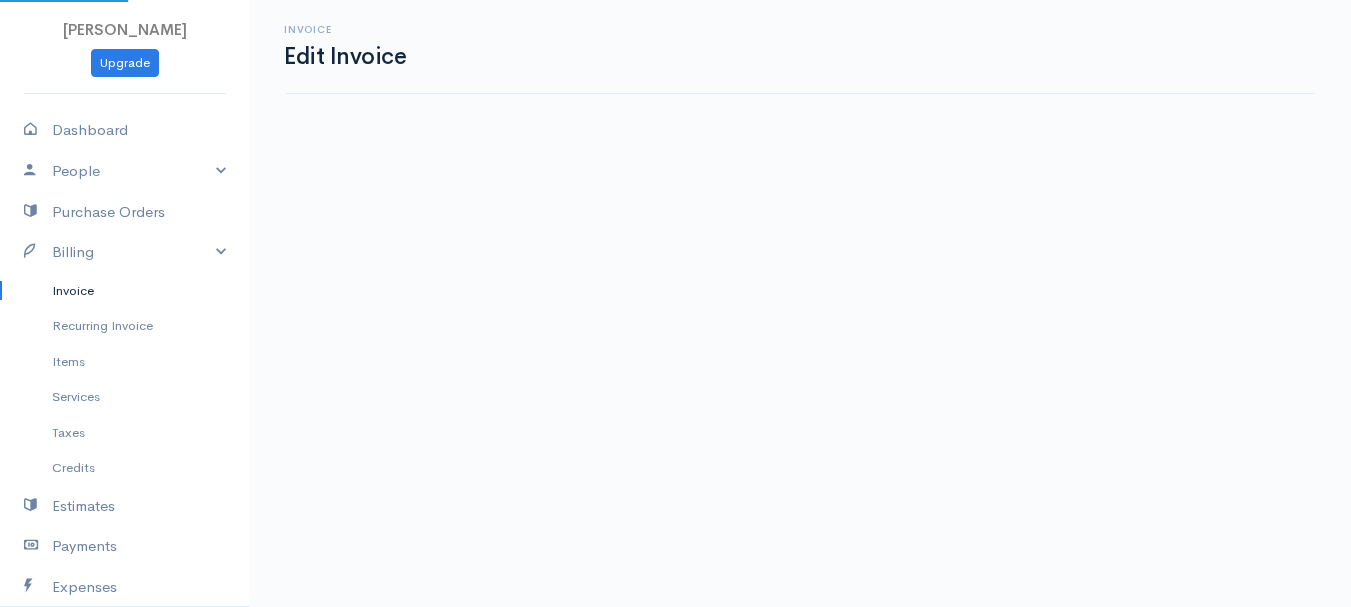 scroll, scrollTop: 0, scrollLeft: 0, axis: both 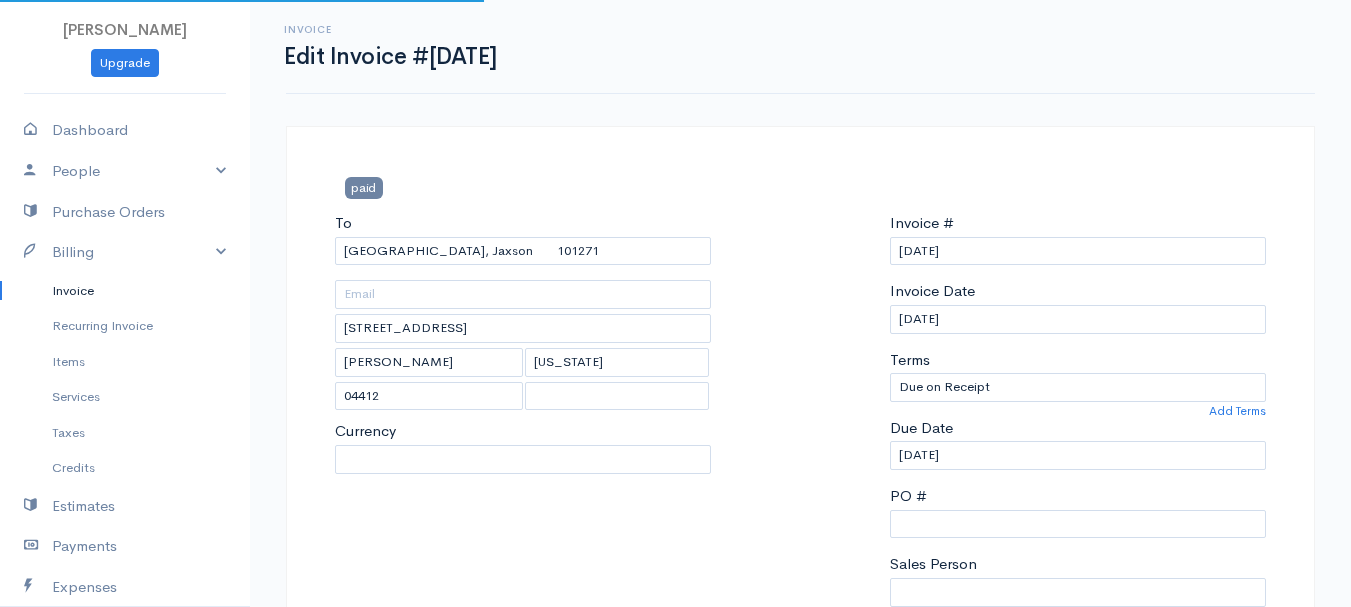 select on "[GEOGRAPHIC_DATA]" 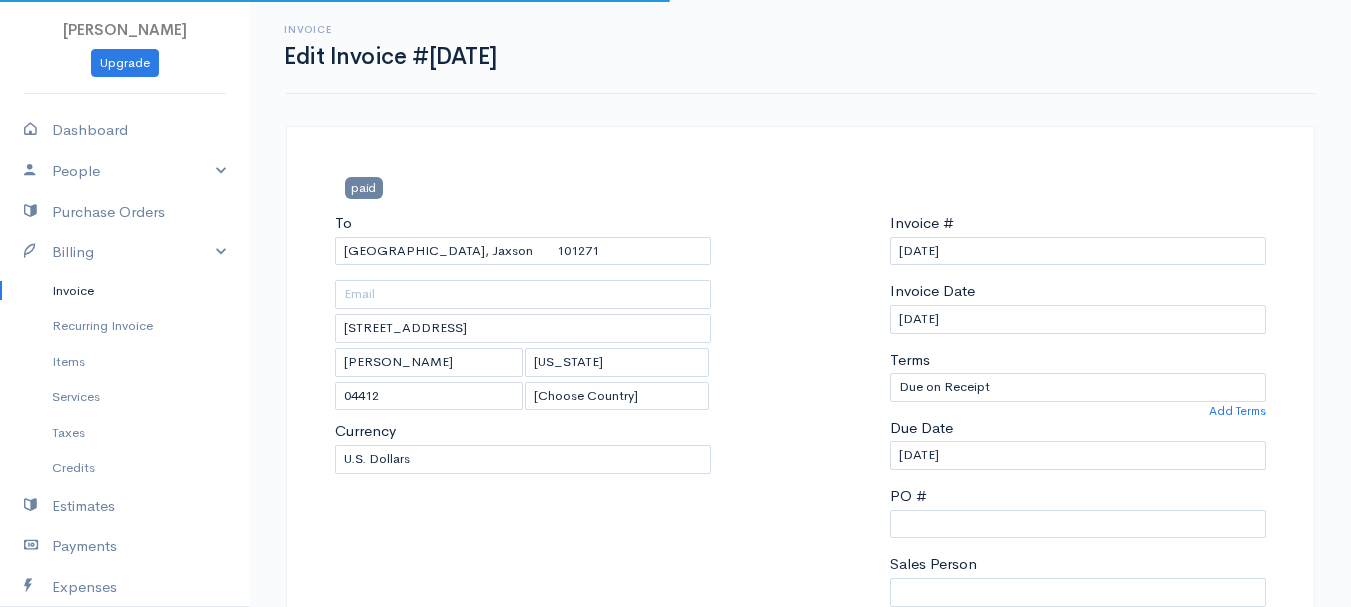 scroll, scrollTop: 300, scrollLeft: 0, axis: vertical 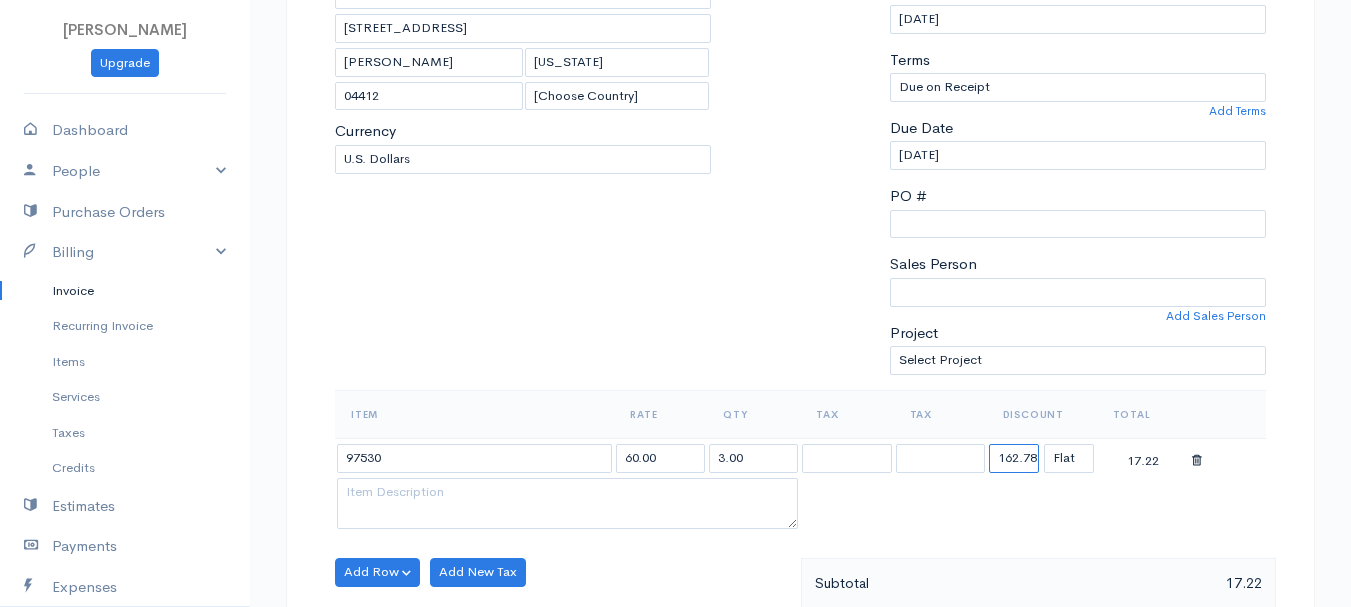click on "162.78" at bounding box center (1014, 458) 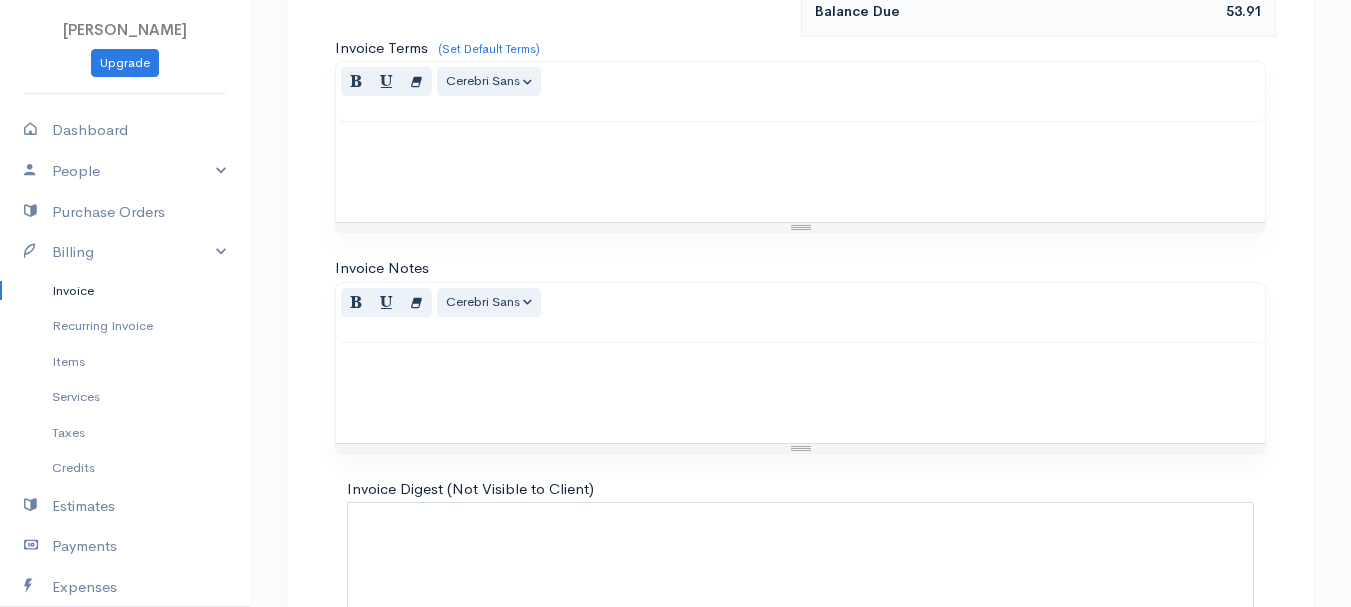 scroll, scrollTop: 1122, scrollLeft: 0, axis: vertical 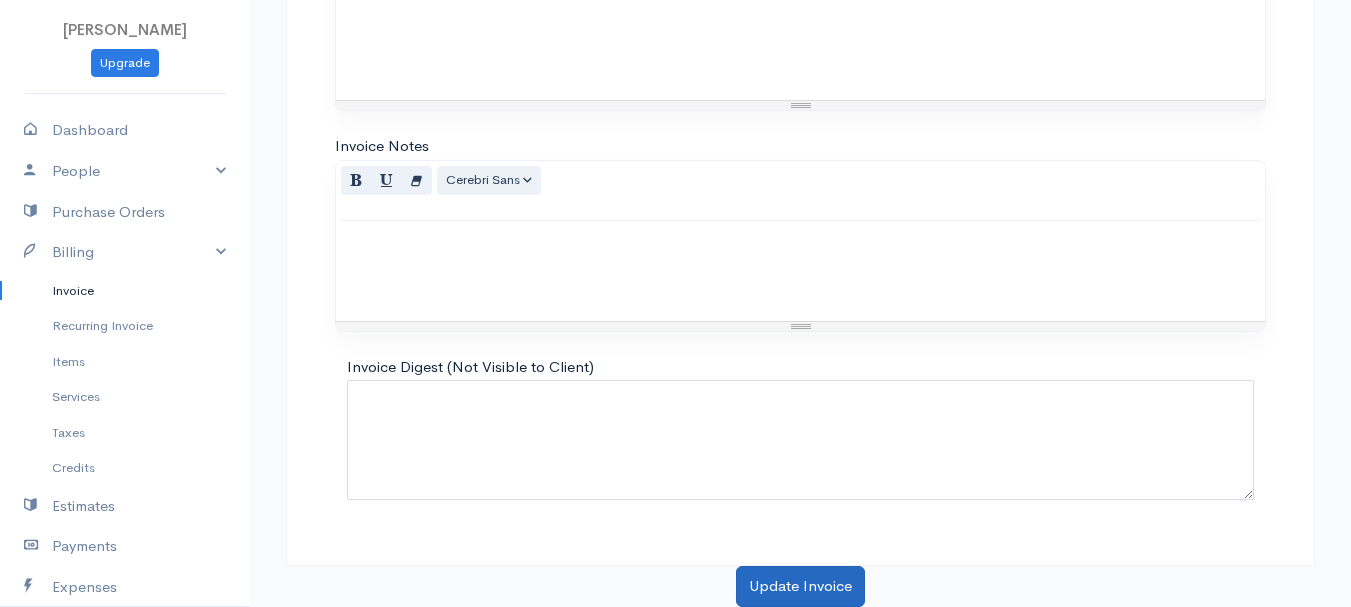 type on "108.87" 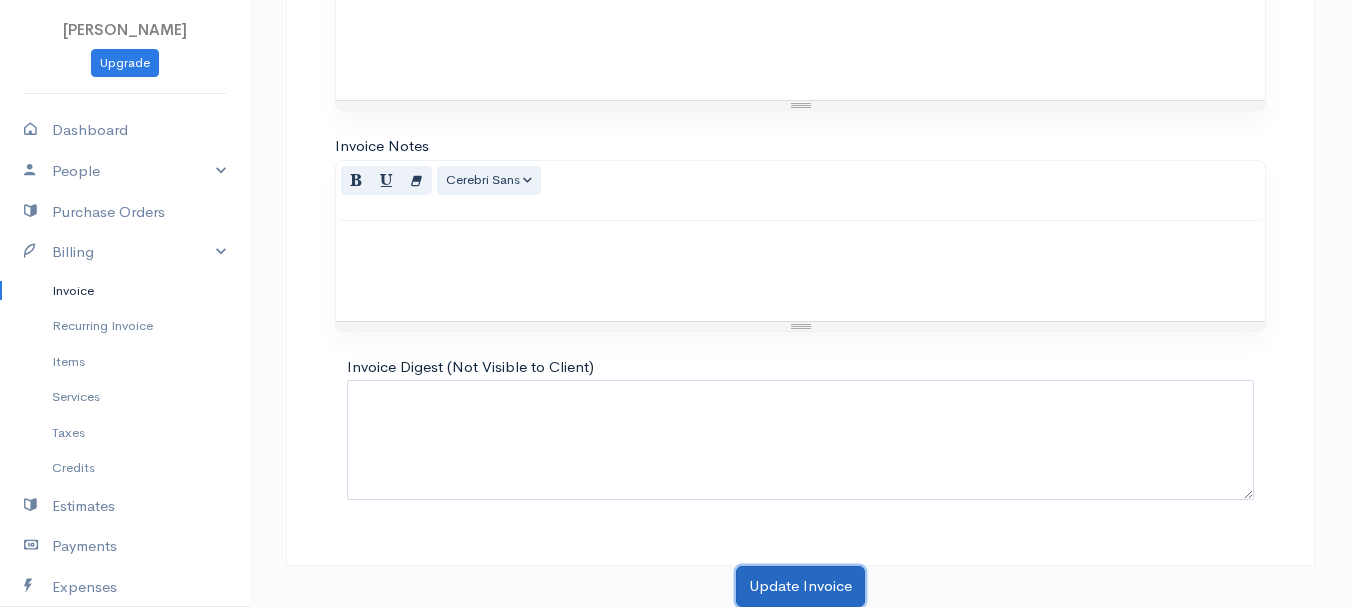 click on "Update Invoice" at bounding box center [800, 586] 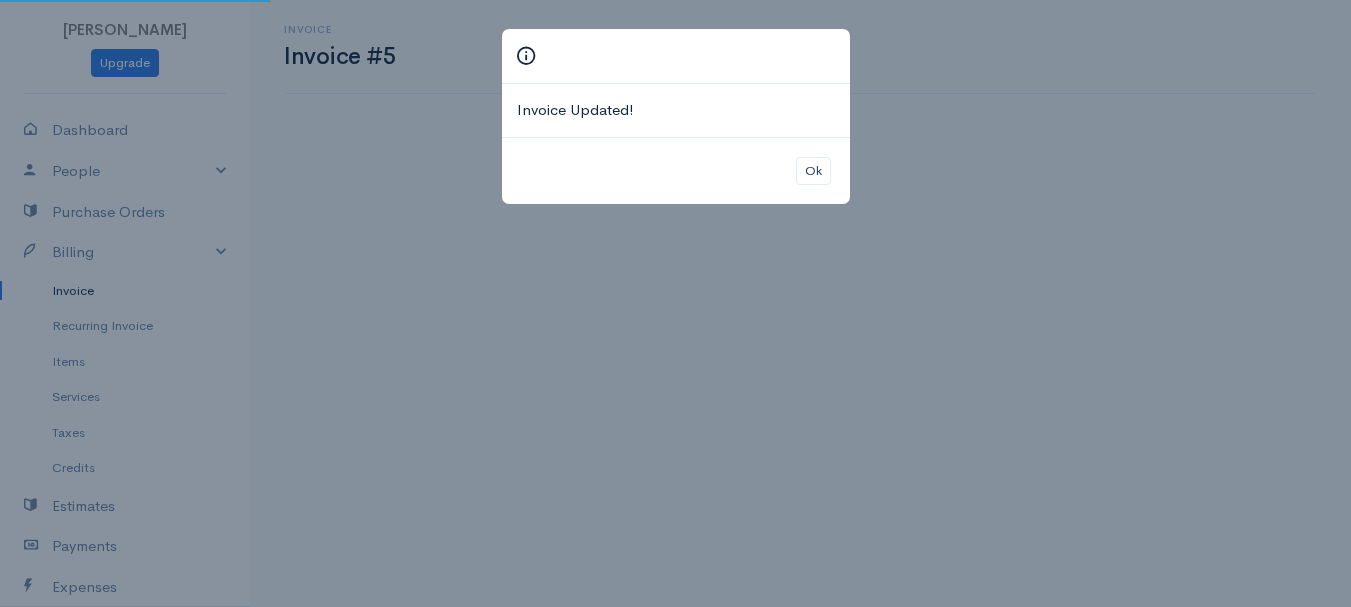 scroll, scrollTop: 0, scrollLeft: 0, axis: both 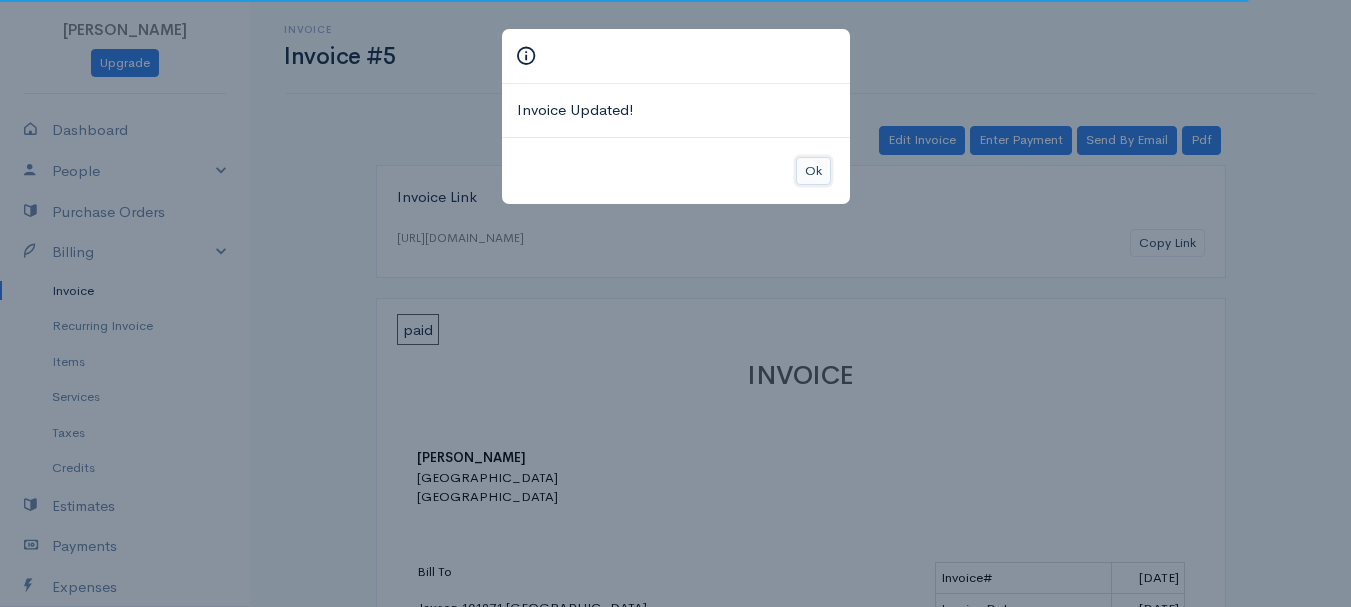 click on "Ok" at bounding box center (813, 171) 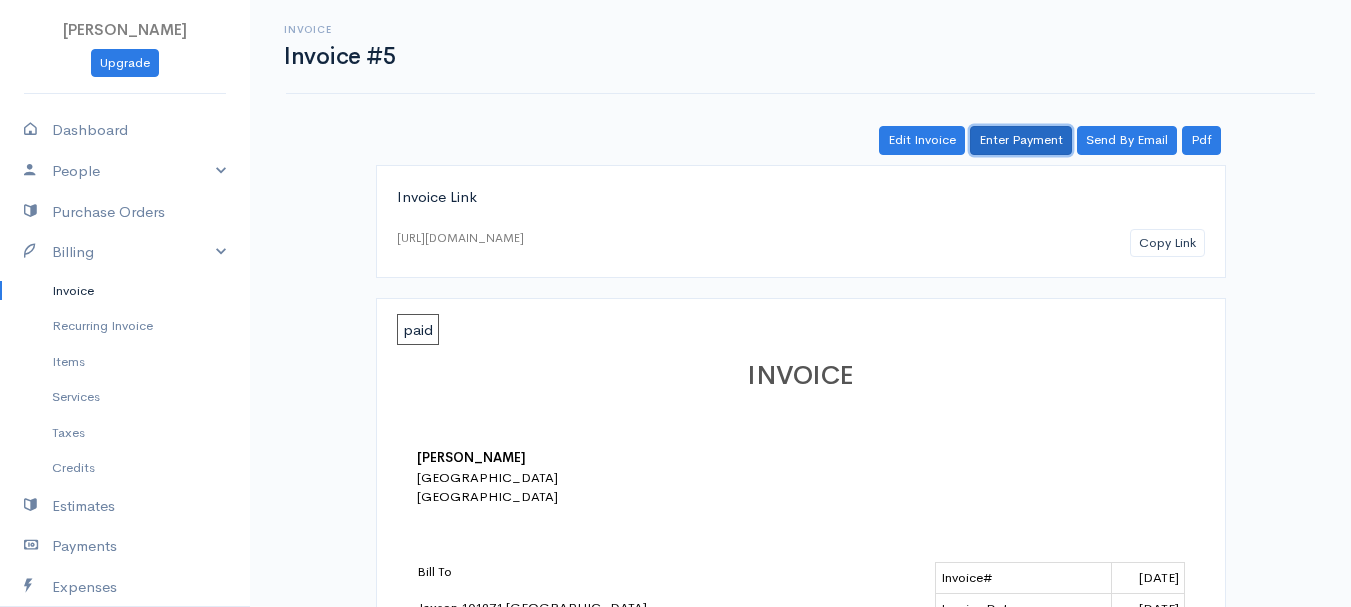 click on "Enter Payment" at bounding box center [1021, 140] 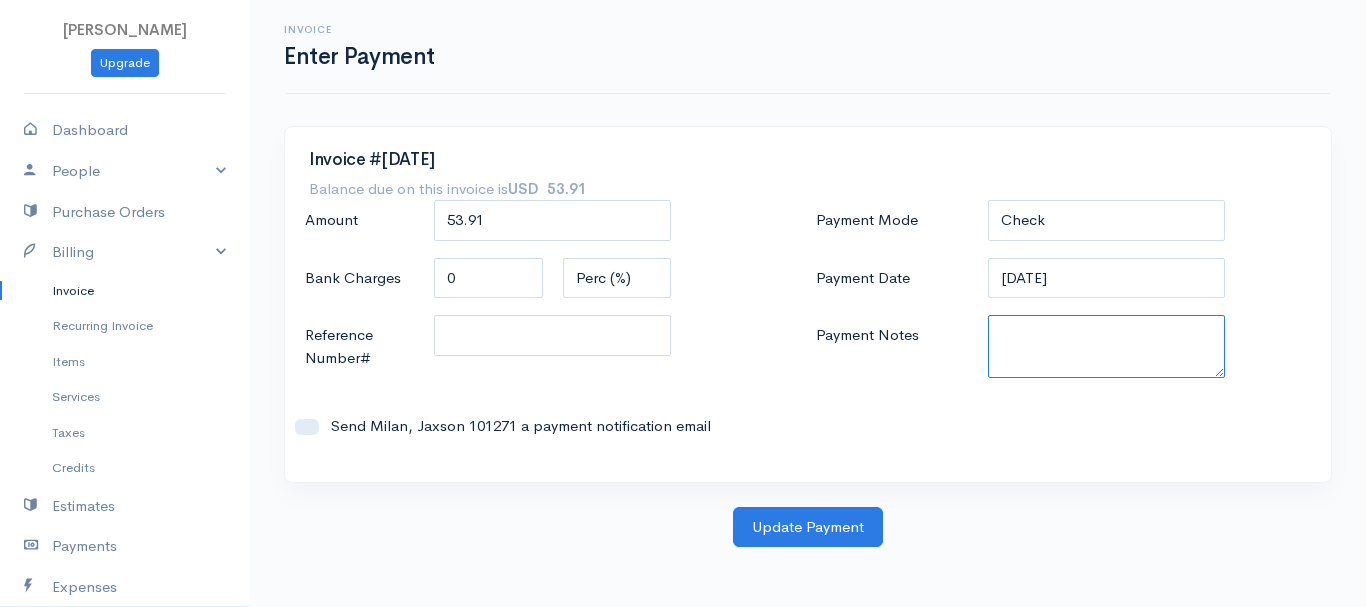 paste on "7090012402" 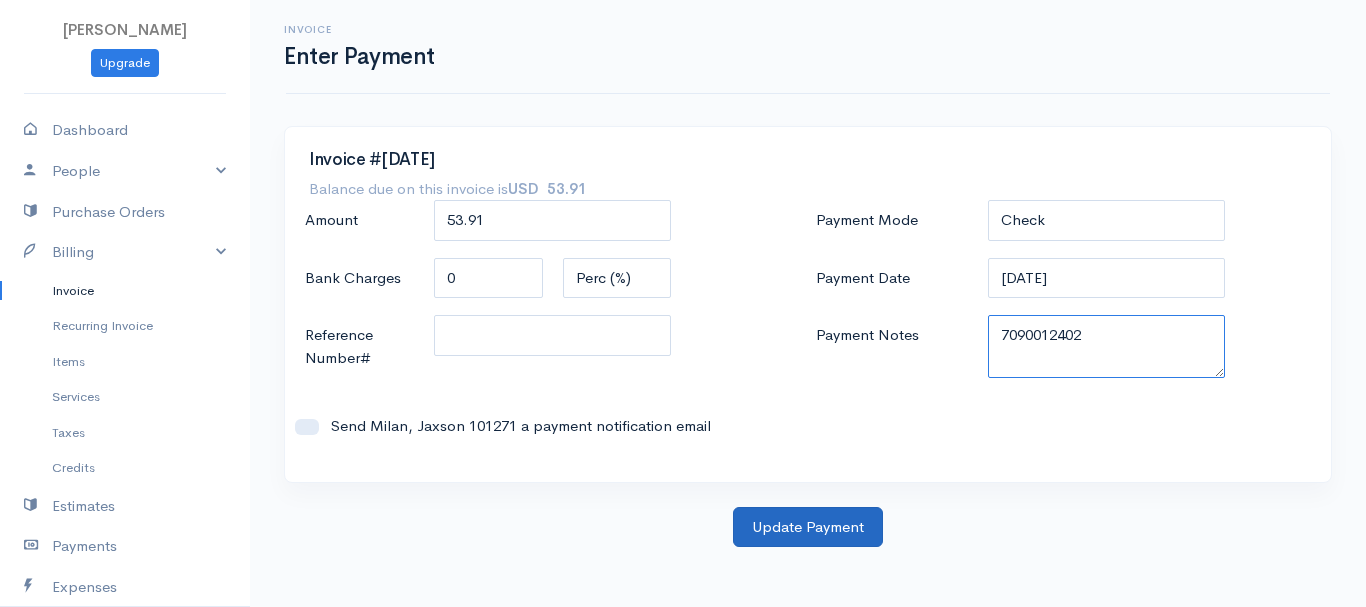 type on "7090012402" 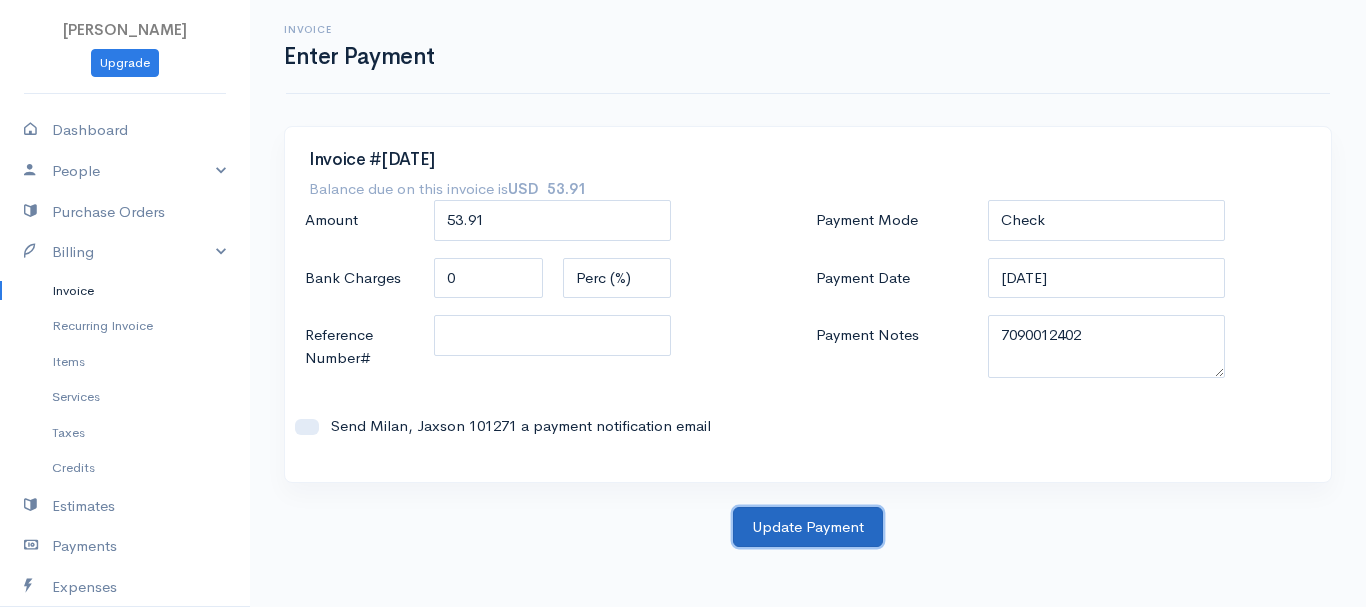 click on "Update Payment" at bounding box center (808, 527) 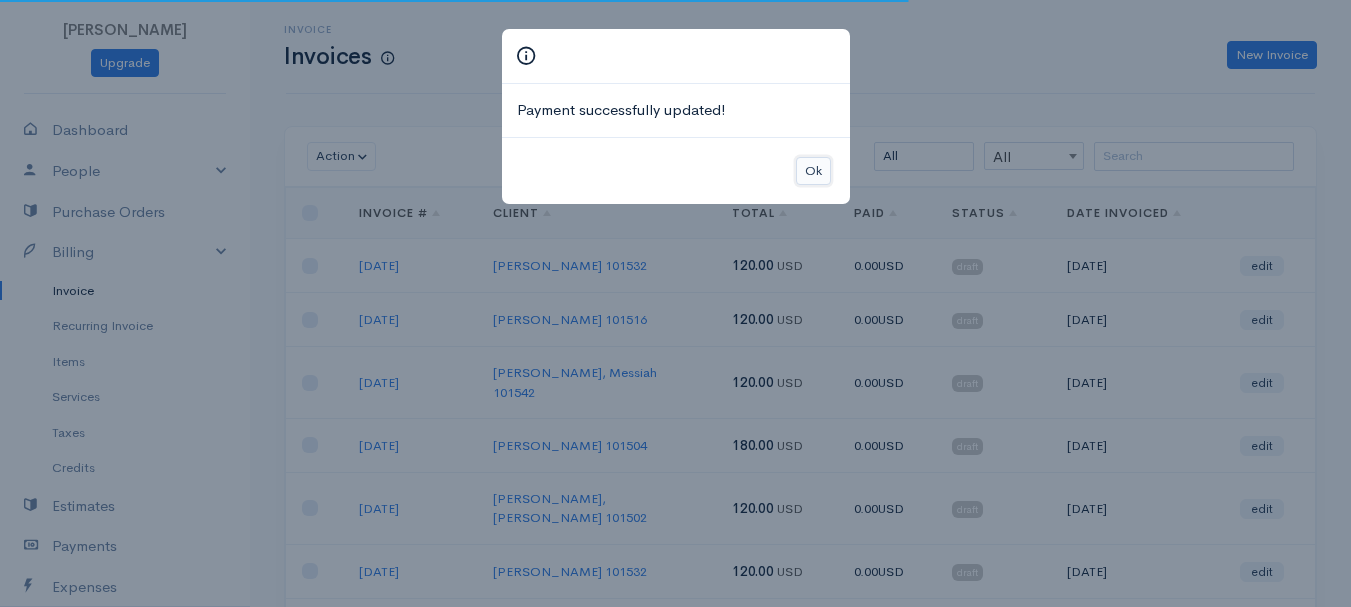 click on "Ok" at bounding box center (813, 171) 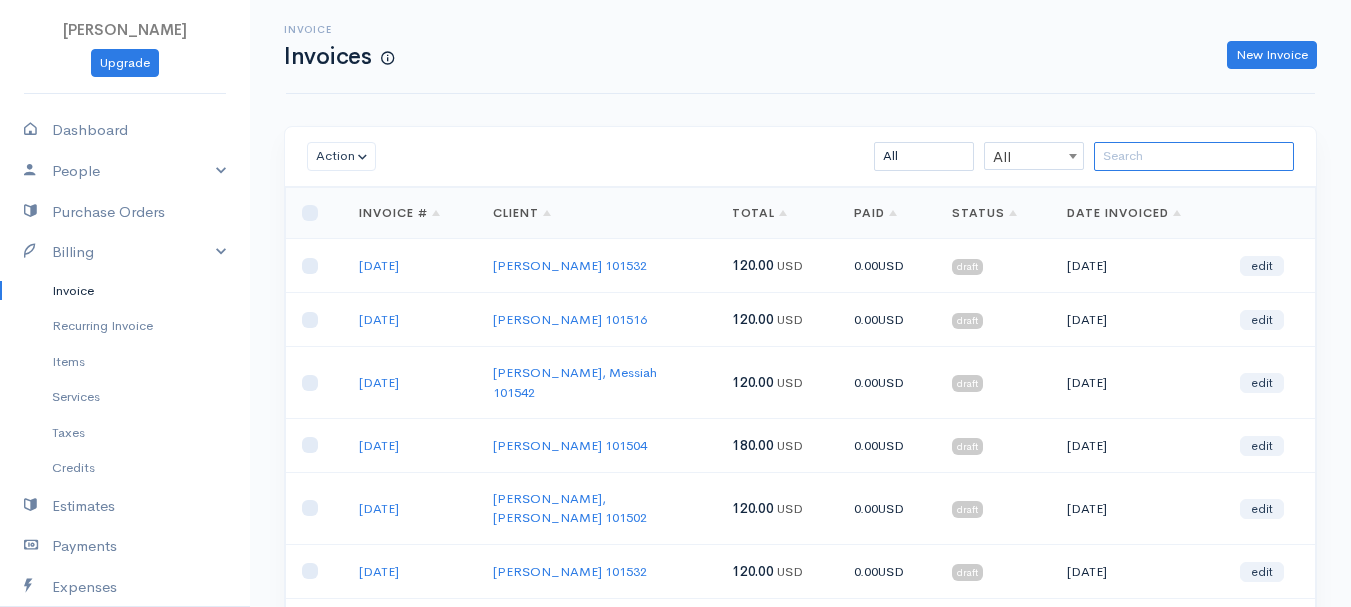 click at bounding box center [1194, 156] 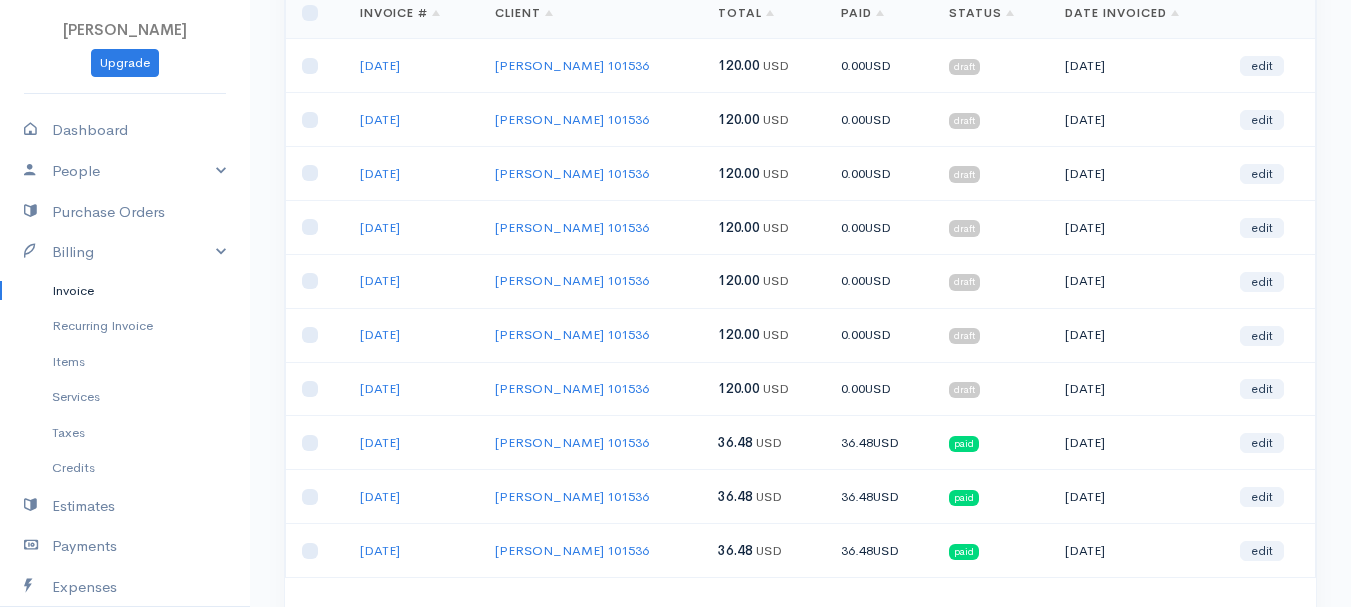 scroll, scrollTop: 300, scrollLeft: 0, axis: vertical 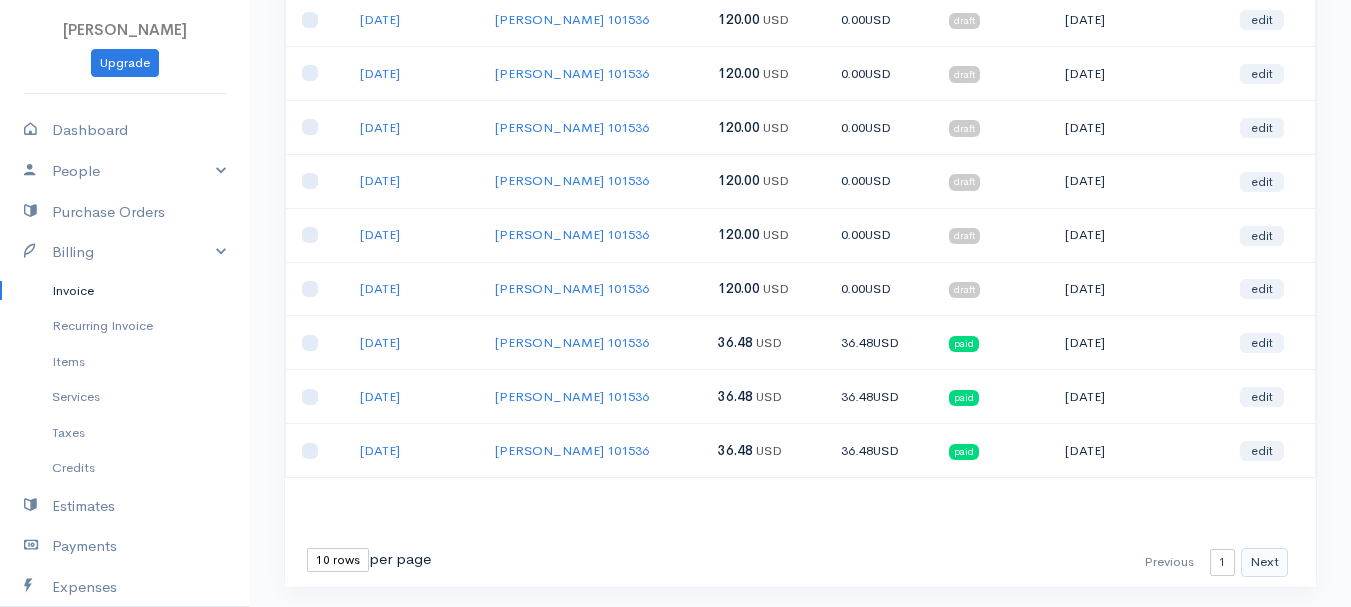 type on "[PERSON_NAME]" 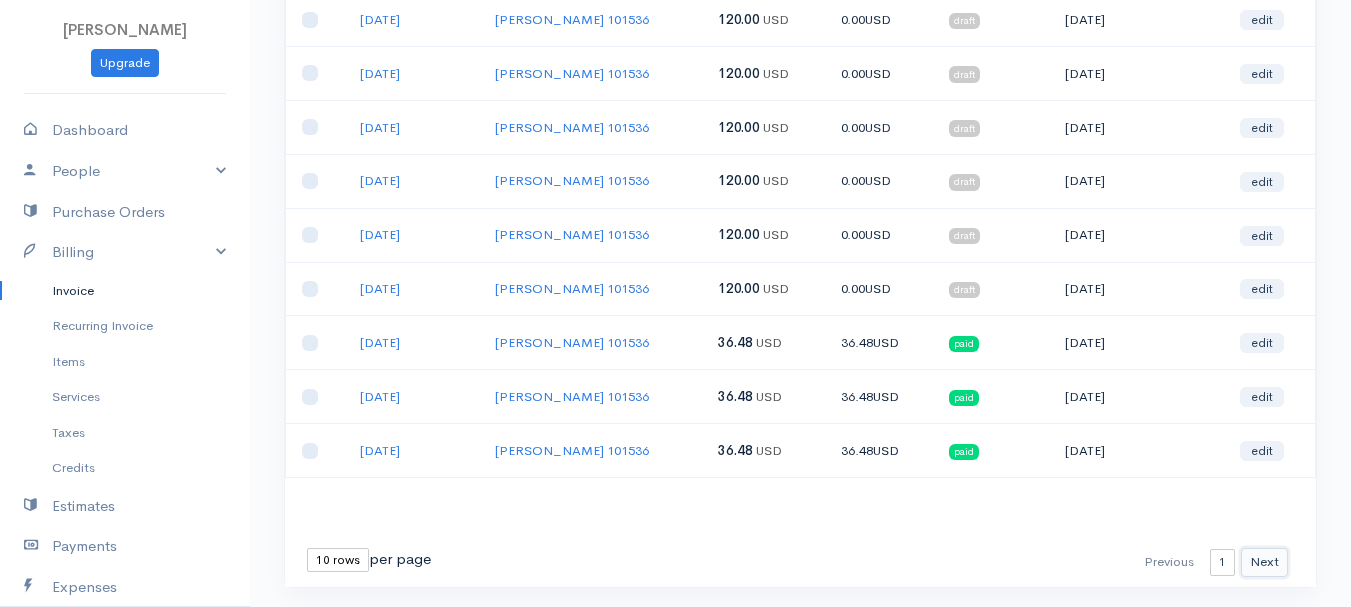 click on "Next" at bounding box center [1264, 562] 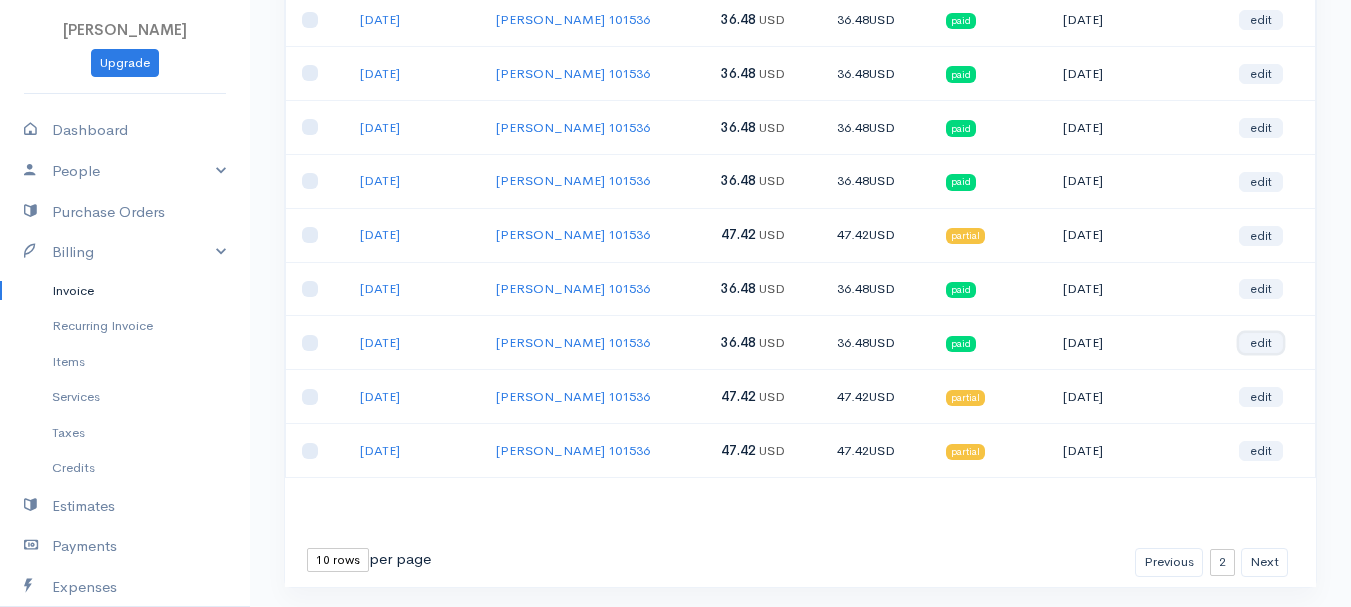 click on "edit" at bounding box center (1261, 343) 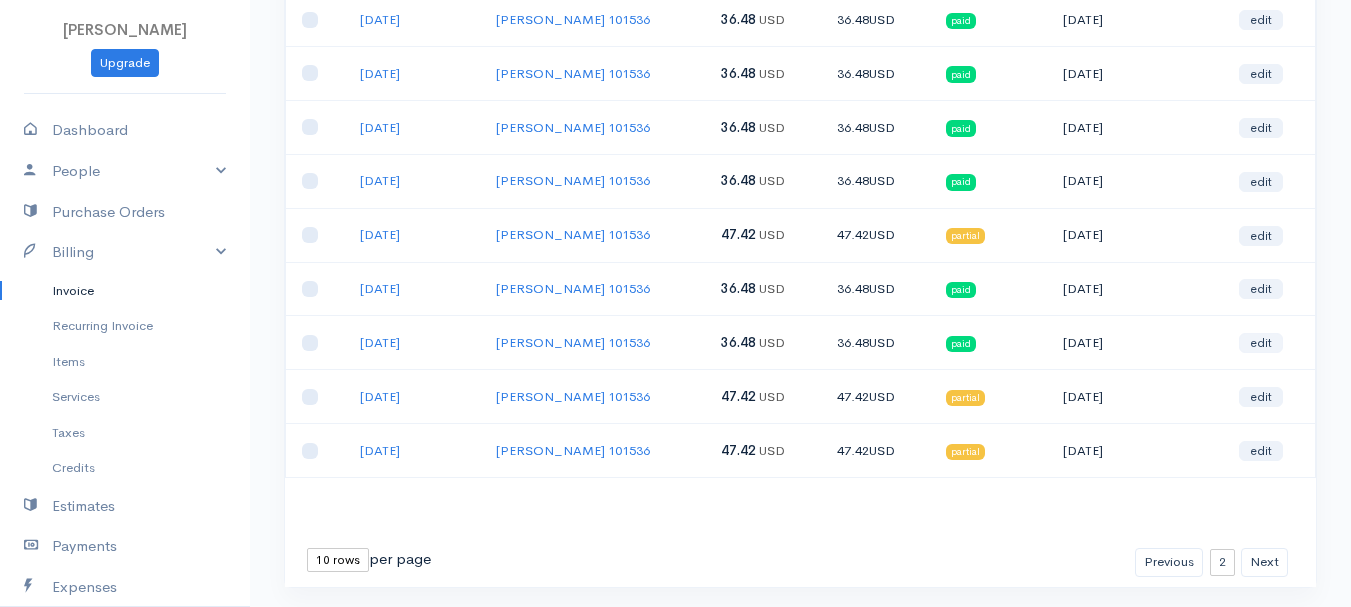 select on "2" 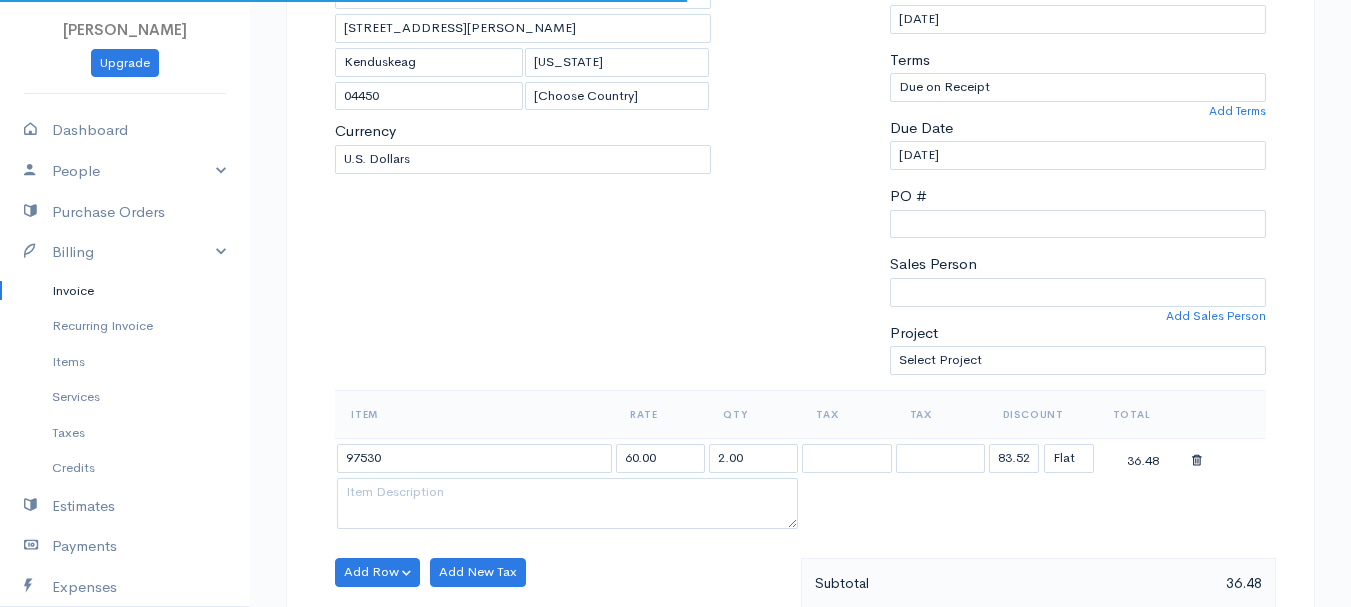 select on "[GEOGRAPHIC_DATA]" 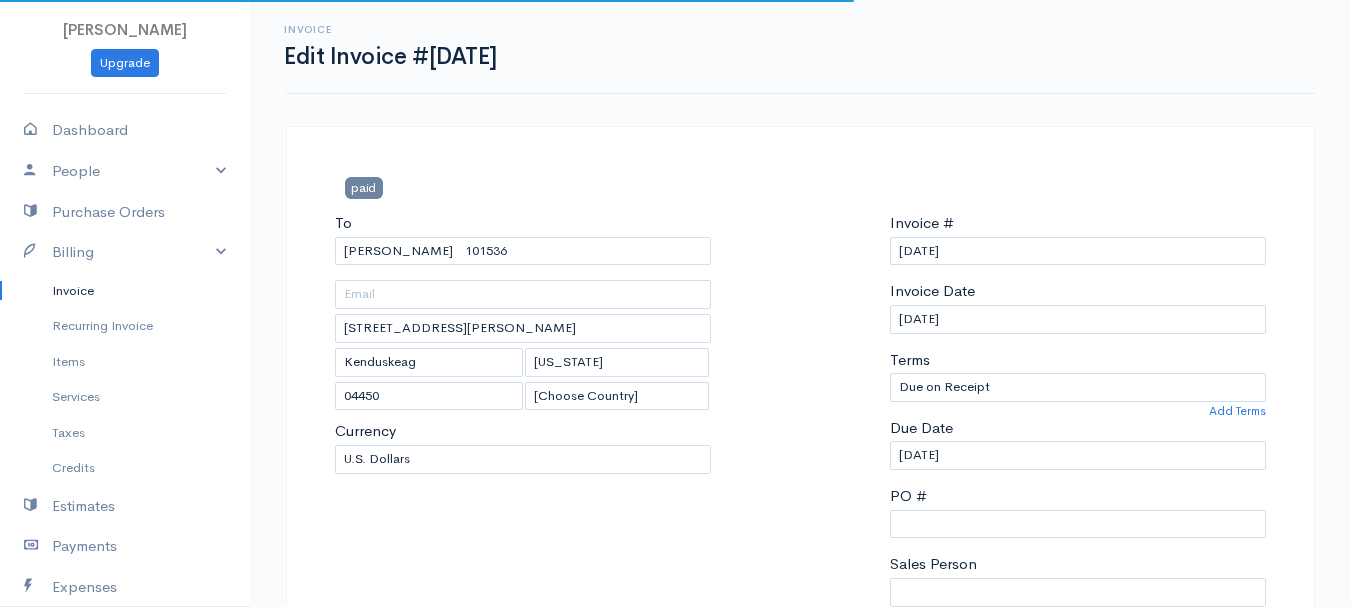 scroll, scrollTop: 400, scrollLeft: 0, axis: vertical 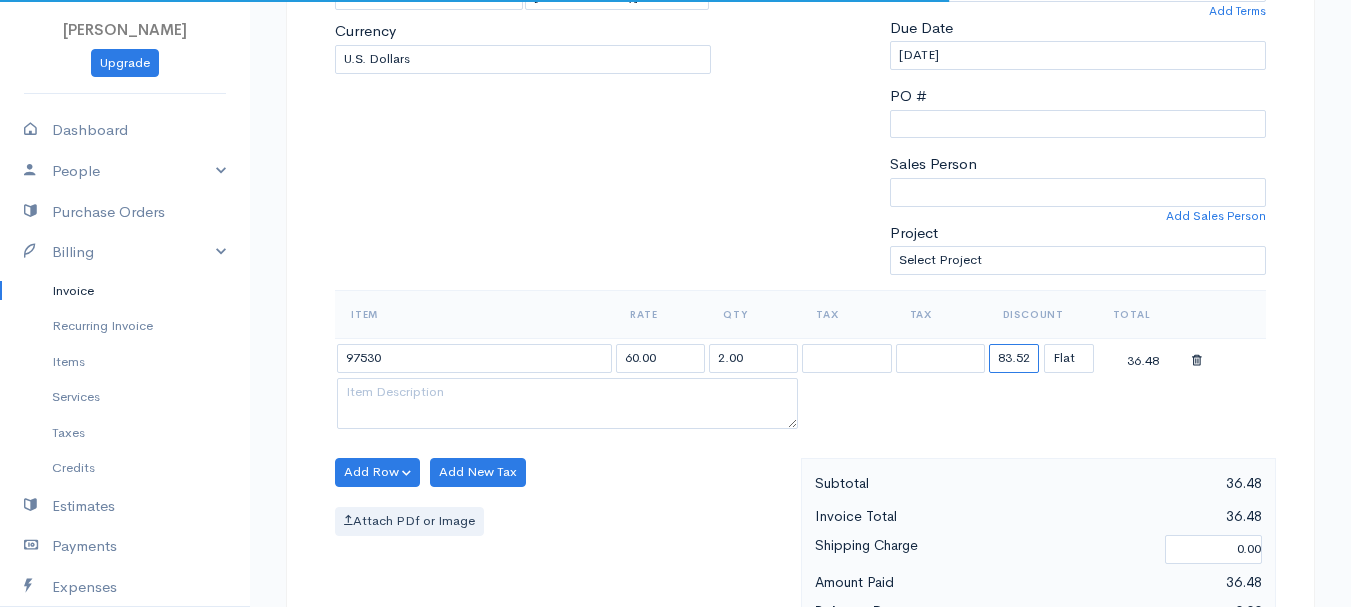 click on "83.52" at bounding box center (1014, 358) 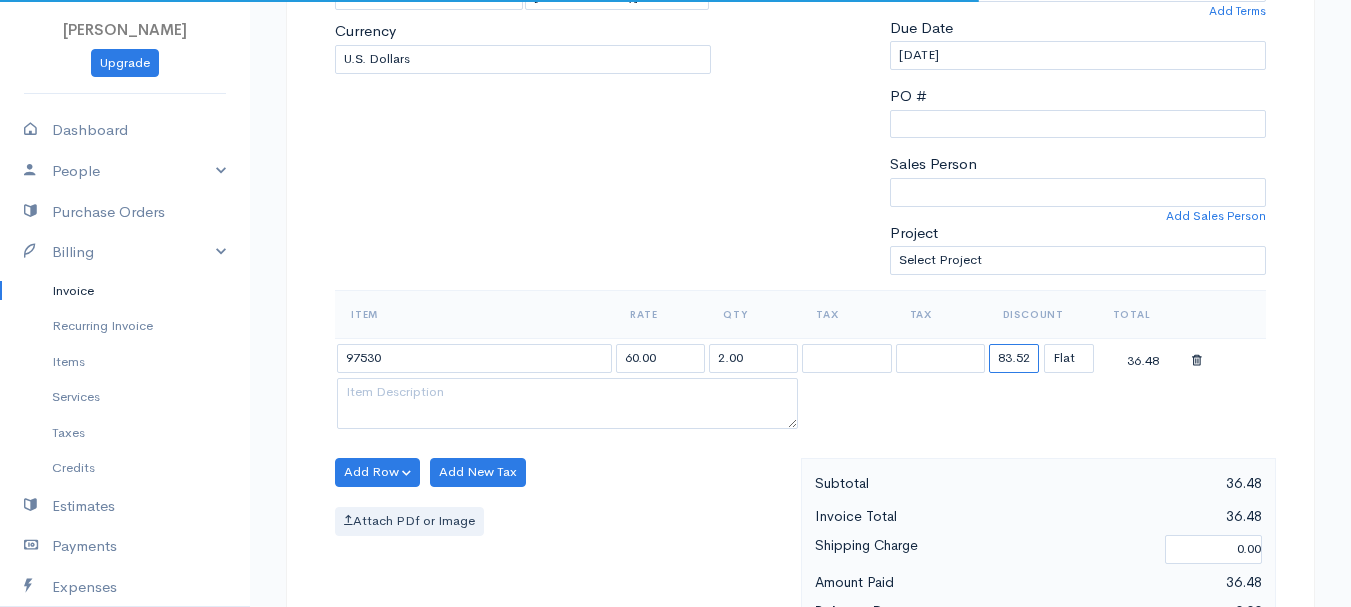 click on "83.52" at bounding box center [1014, 358] 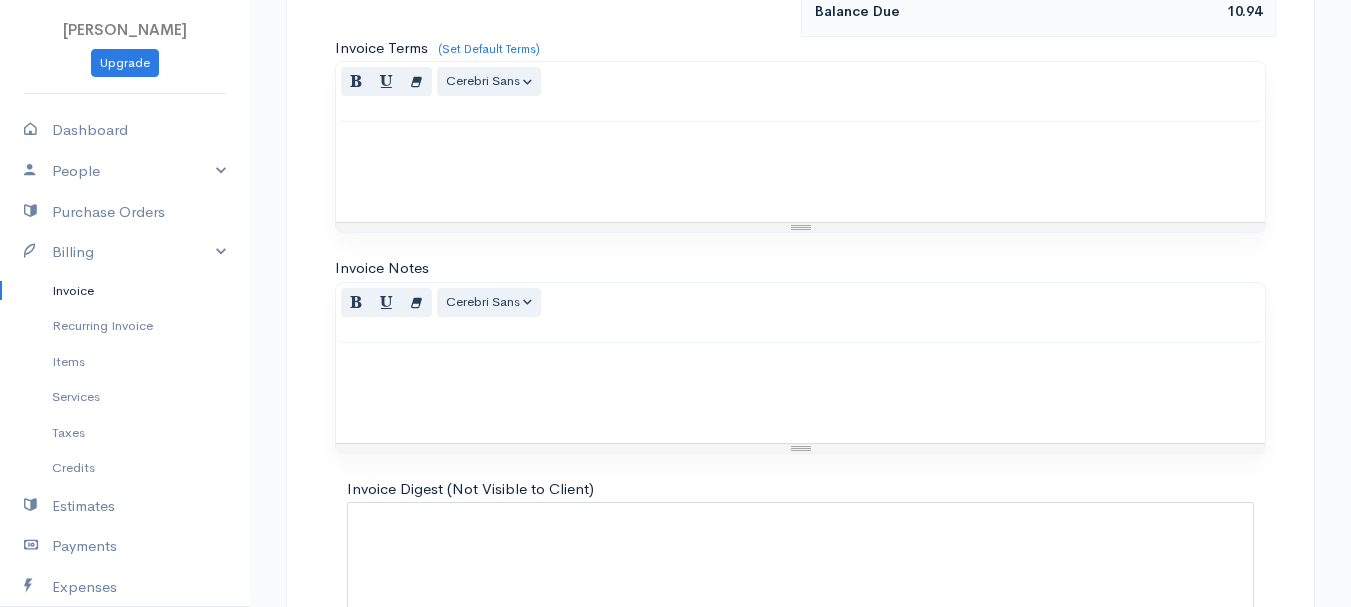 scroll, scrollTop: 1122, scrollLeft: 0, axis: vertical 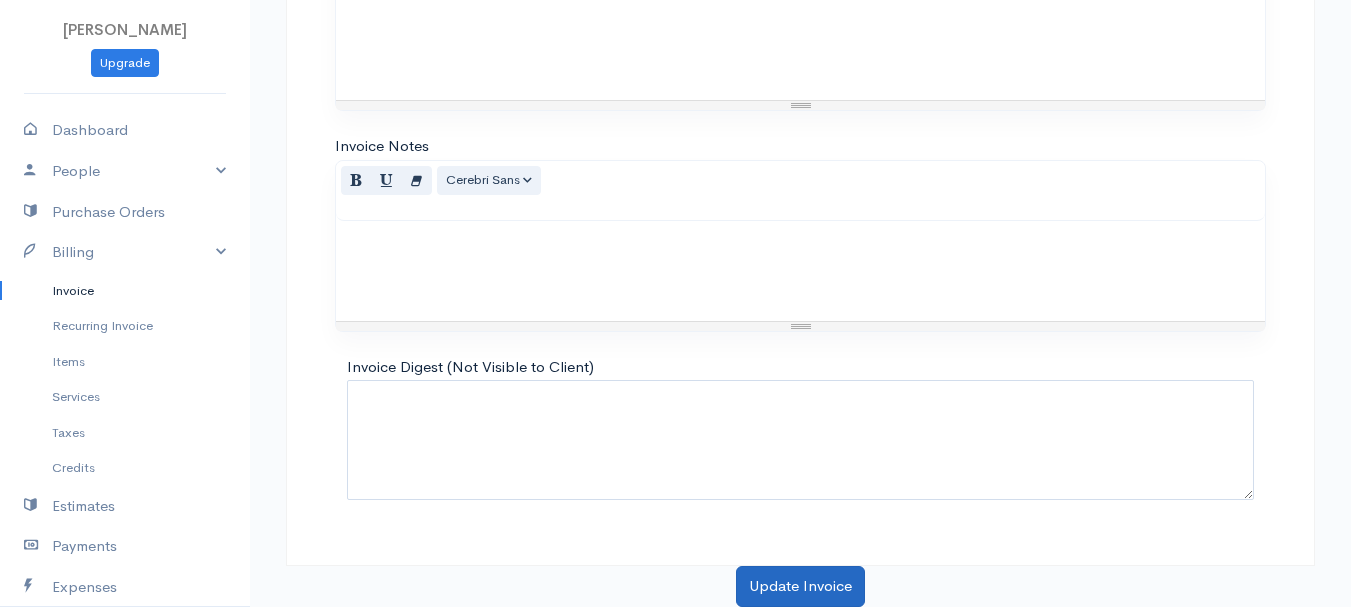 type on "72.58" 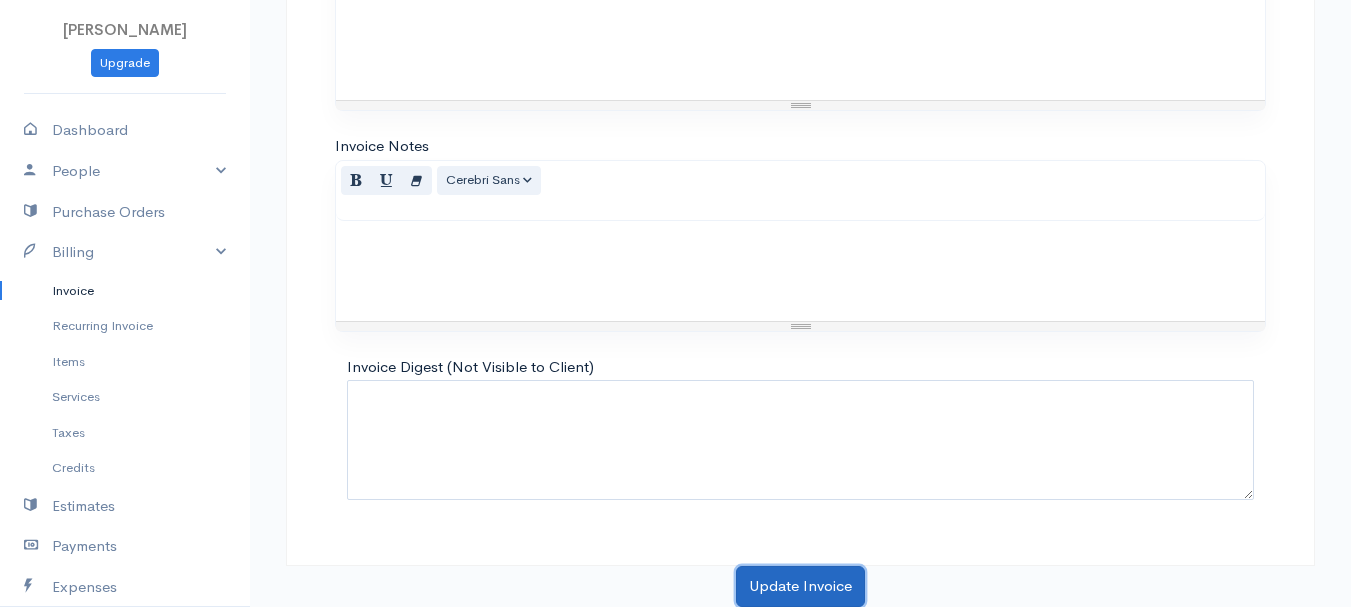 click on "Update Invoice" at bounding box center (800, 586) 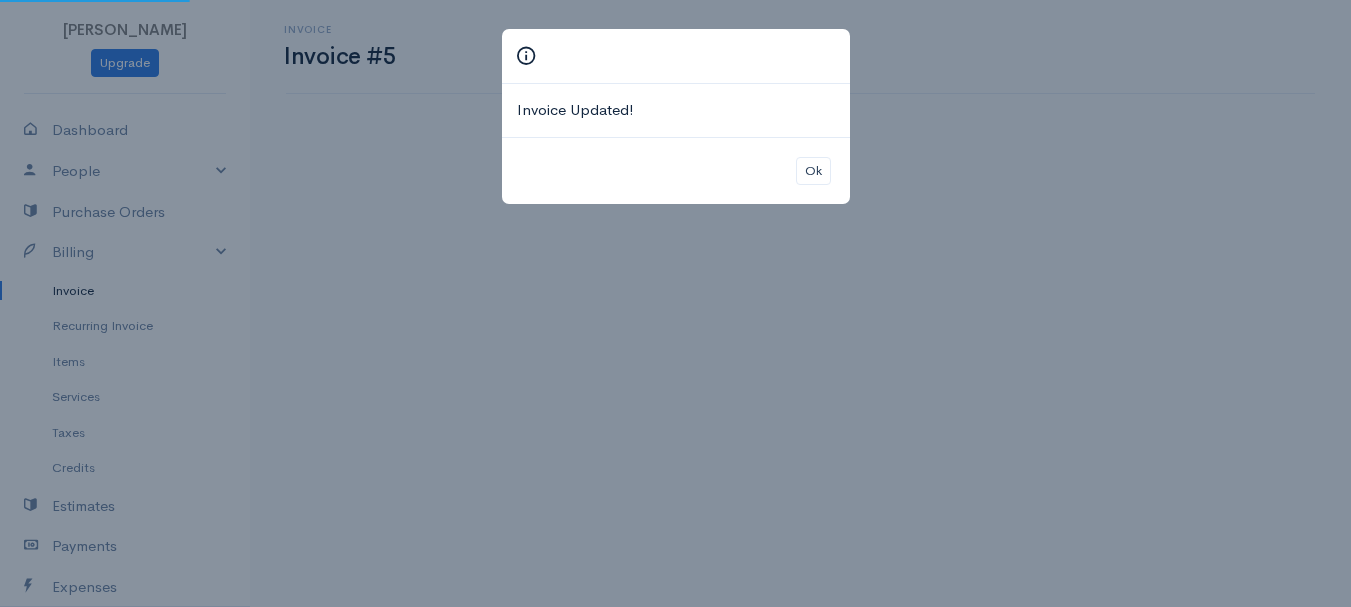 scroll, scrollTop: 0, scrollLeft: 0, axis: both 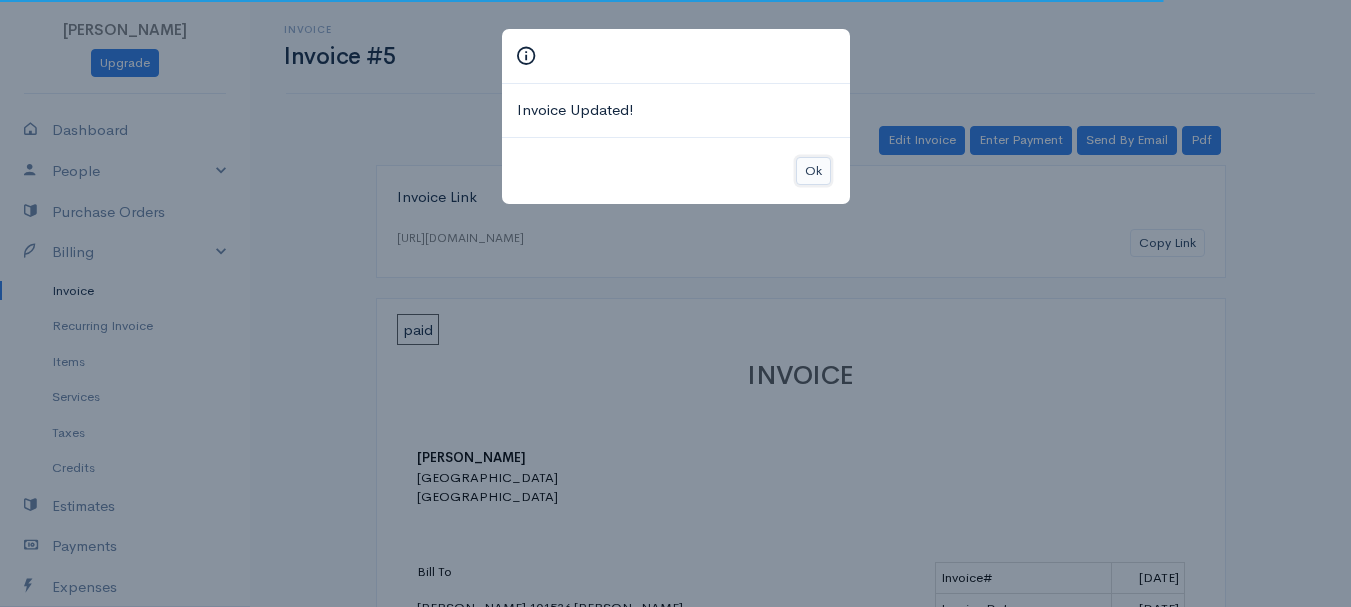 click on "Ok" at bounding box center [813, 171] 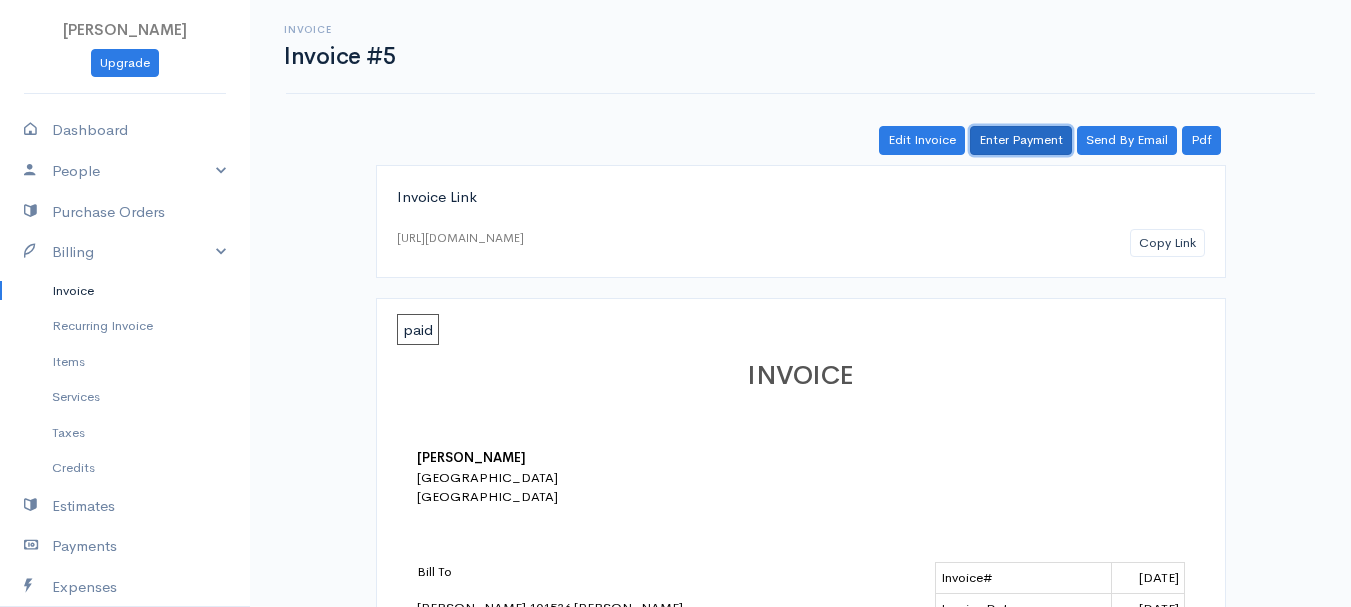 click on "Enter Payment" at bounding box center (1021, 140) 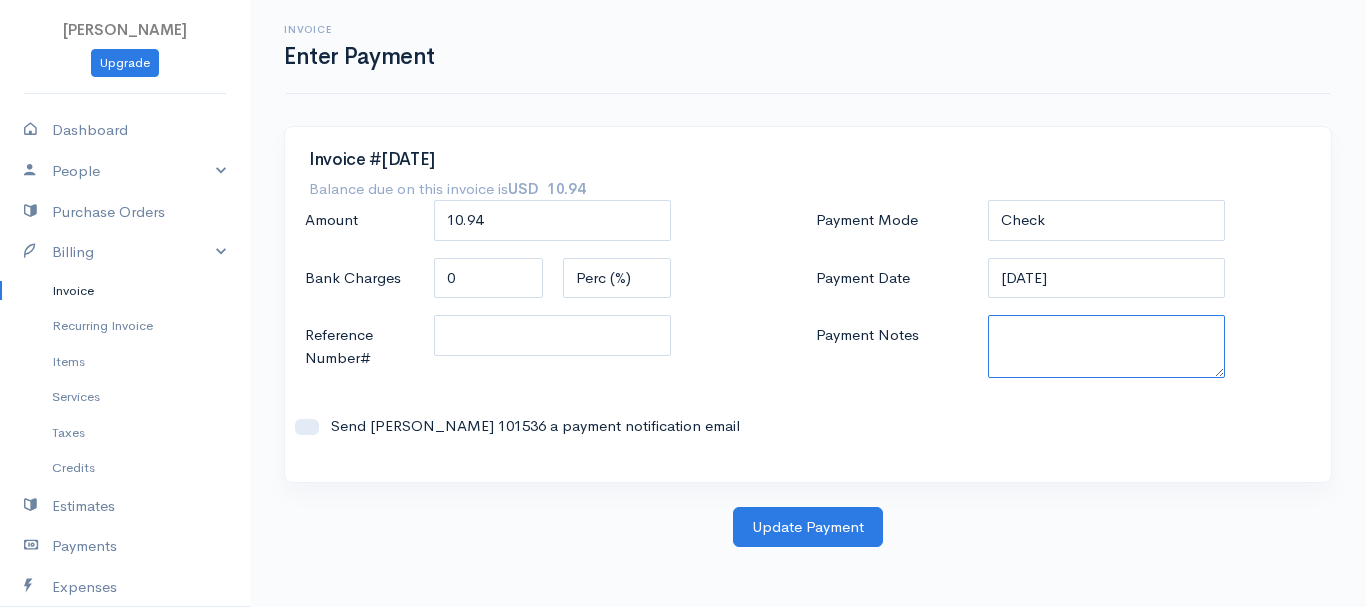 paste on "7090012402" 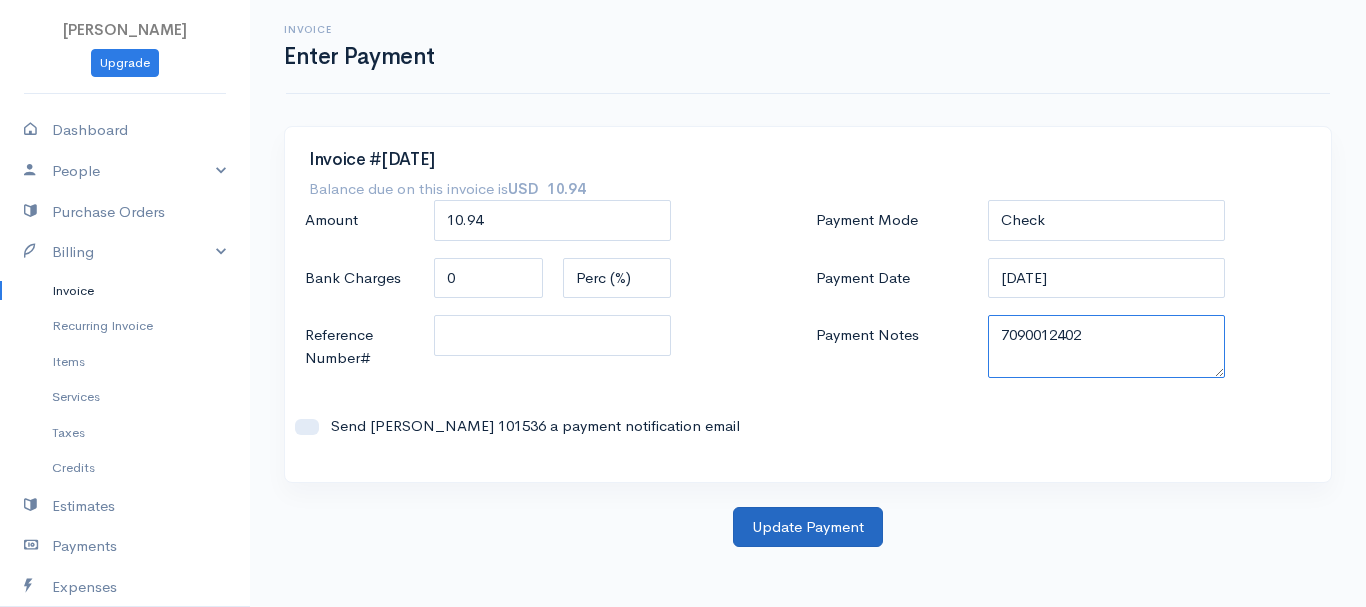 type on "7090012402" 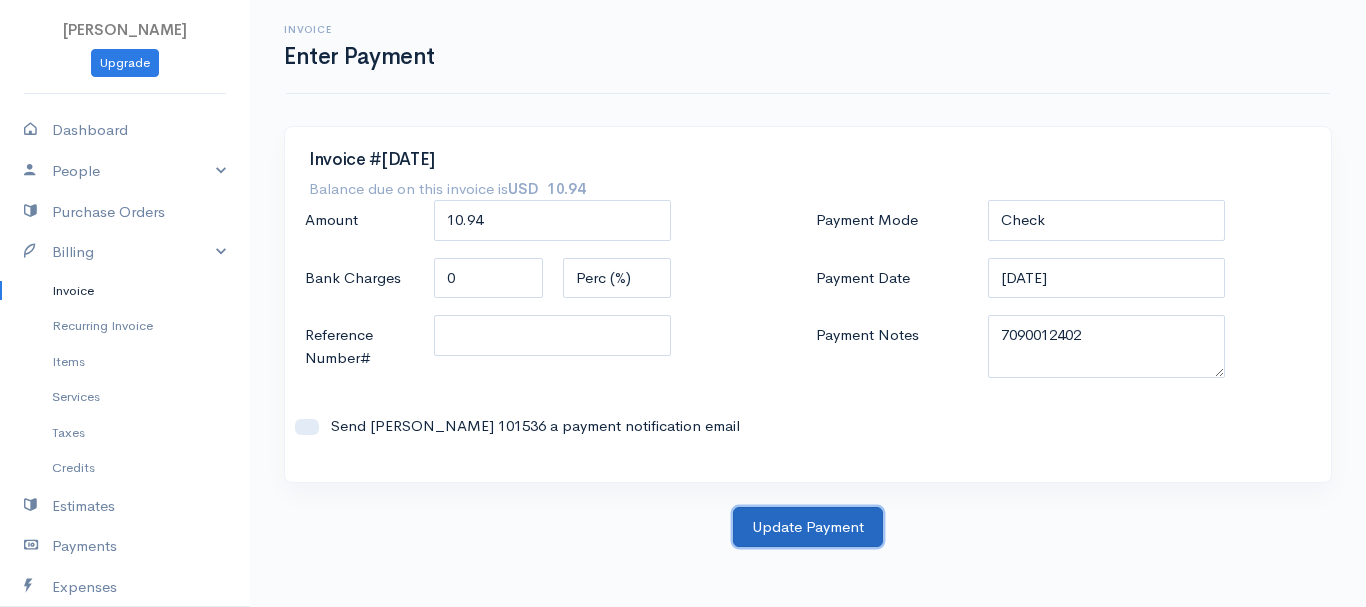 click on "Update Payment" at bounding box center (808, 527) 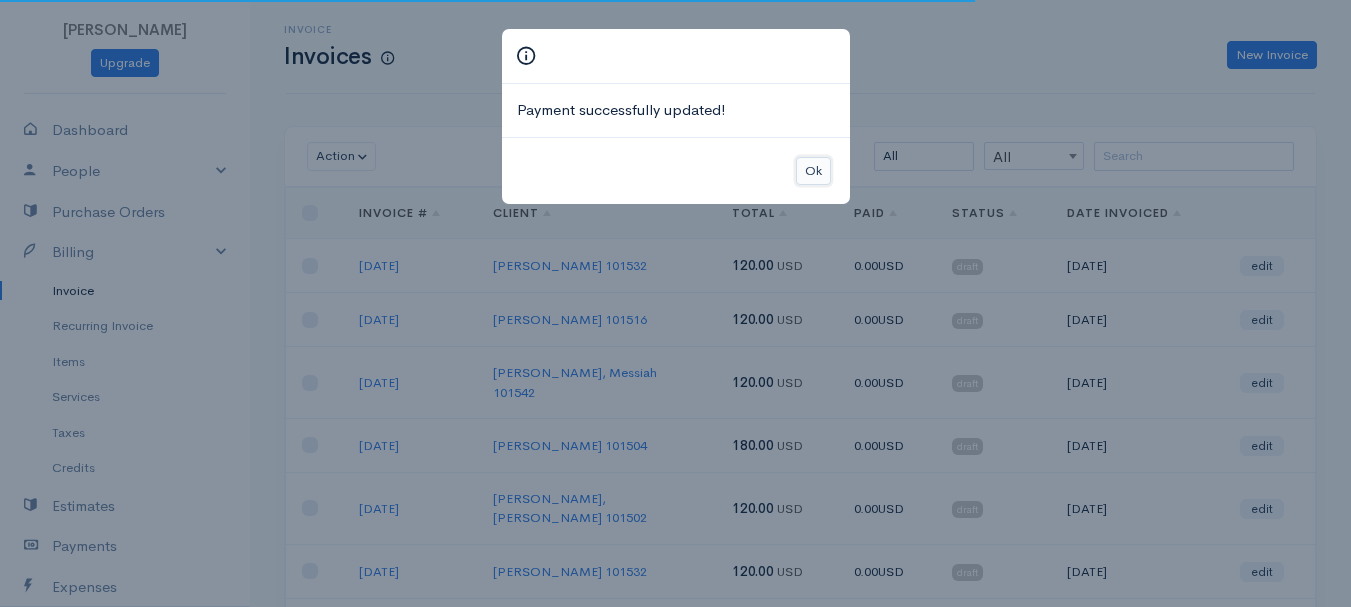 click on "Ok" at bounding box center (813, 171) 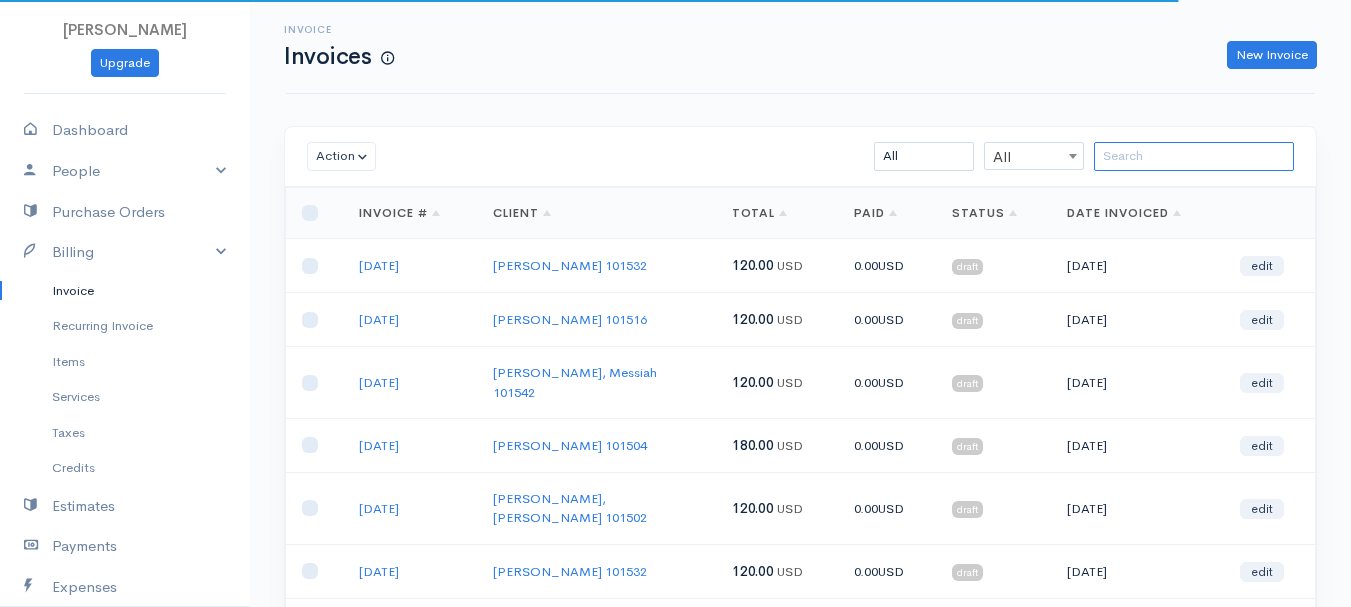click at bounding box center (1194, 156) 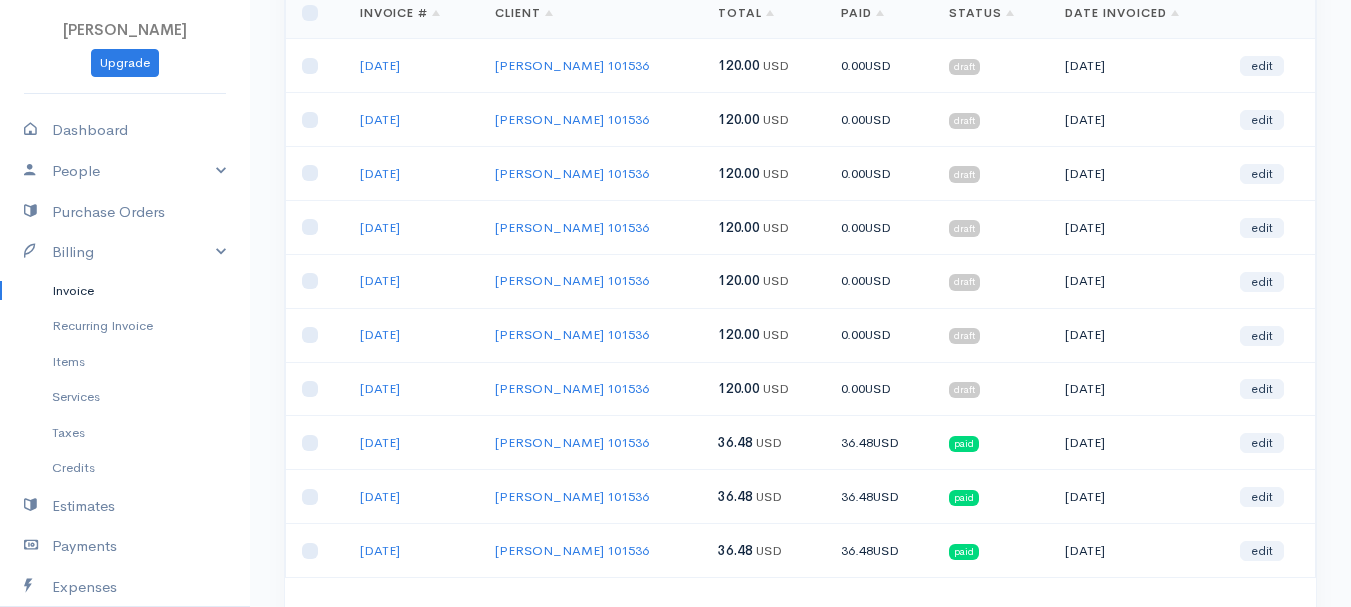 scroll, scrollTop: 355, scrollLeft: 0, axis: vertical 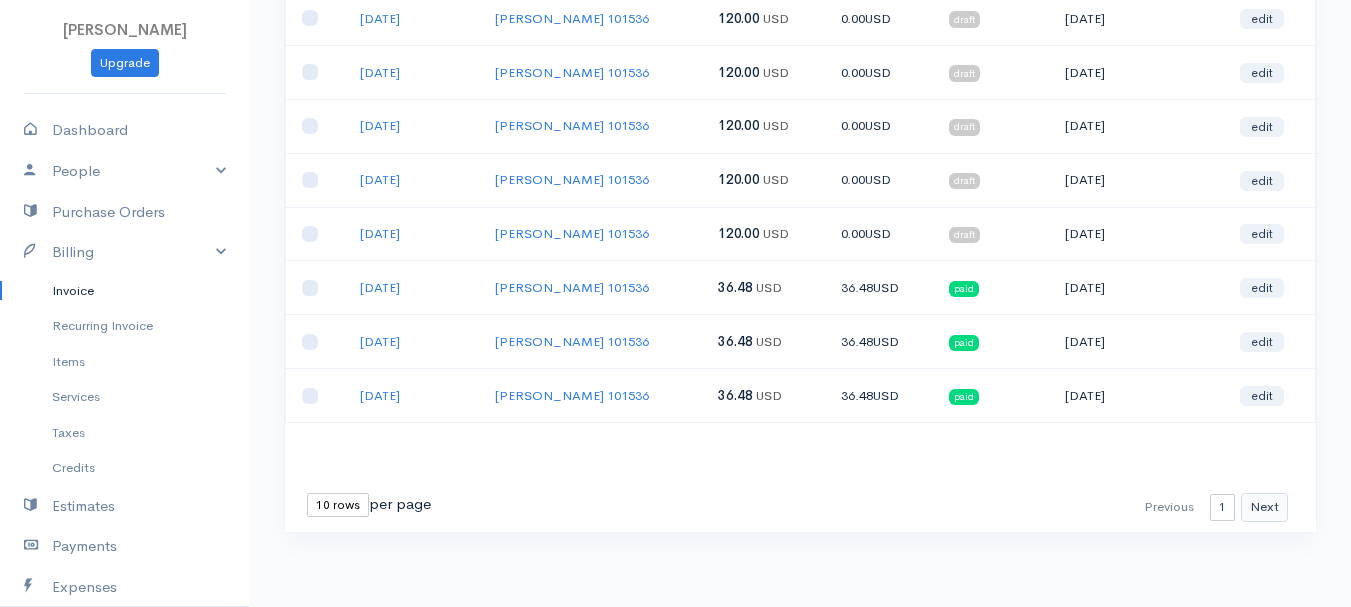 type on "[PERSON_NAME]" 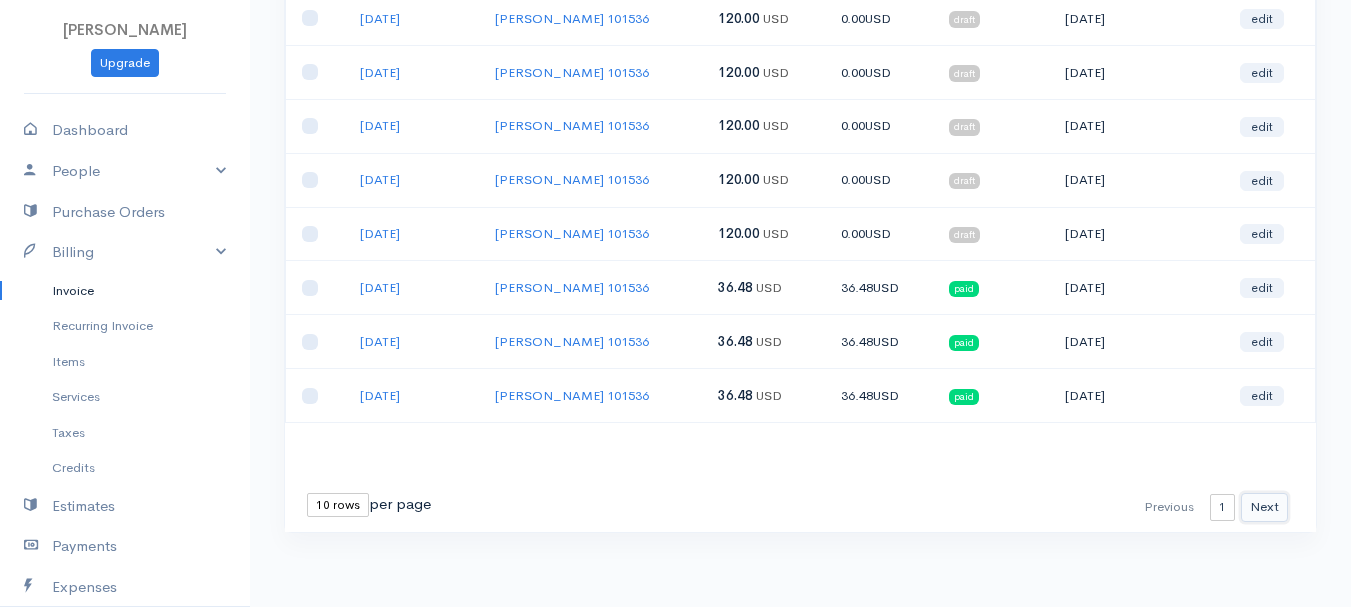 click on "Next" at bounding box center (1264, 507) 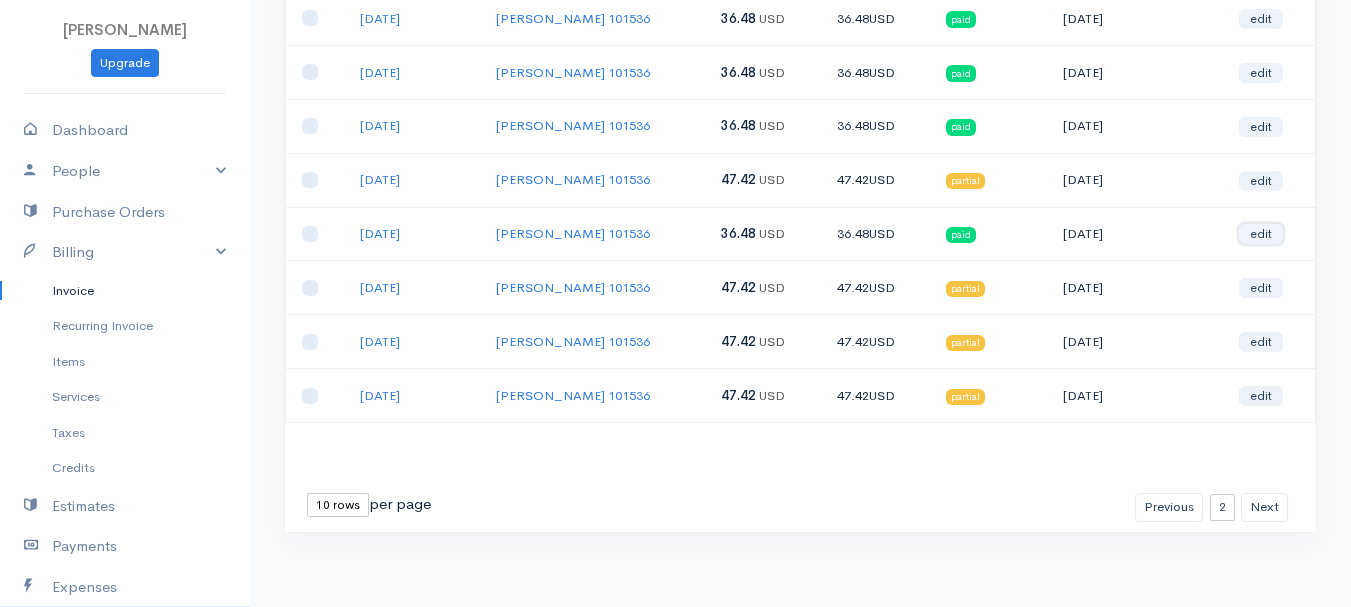 click on "edit" at bounding box center [1261, 234] 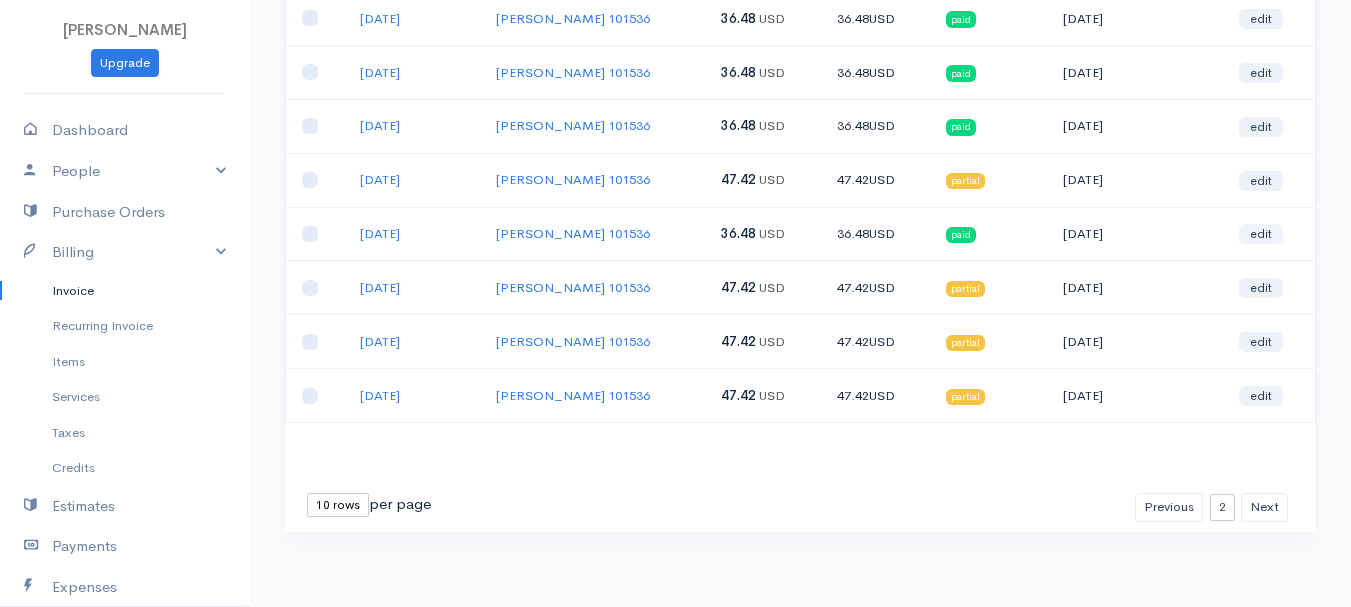 select on "2" 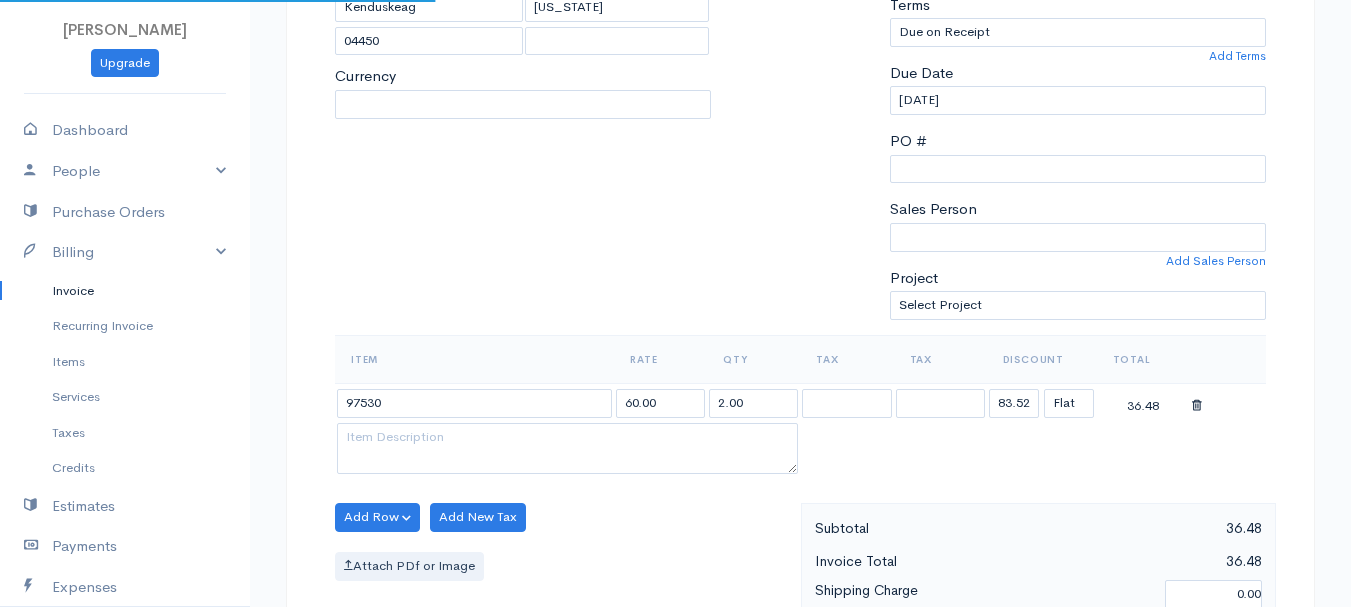 select on "[GEOGRAPHIC_DATA]" 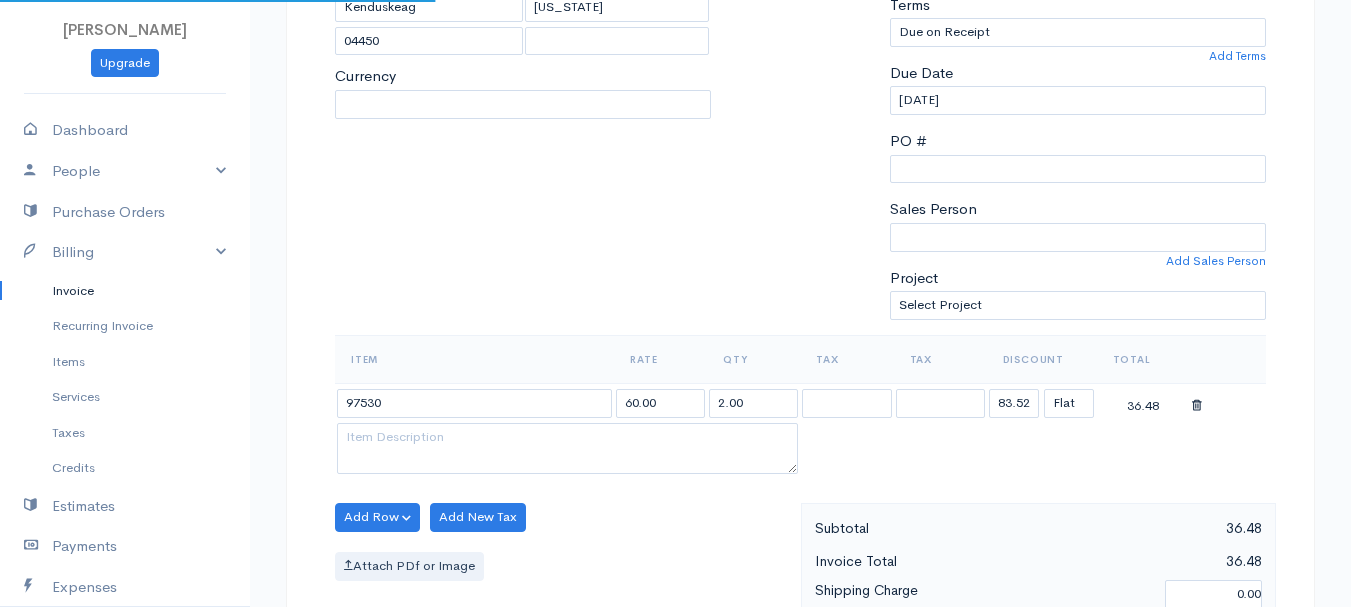 select on "USD" 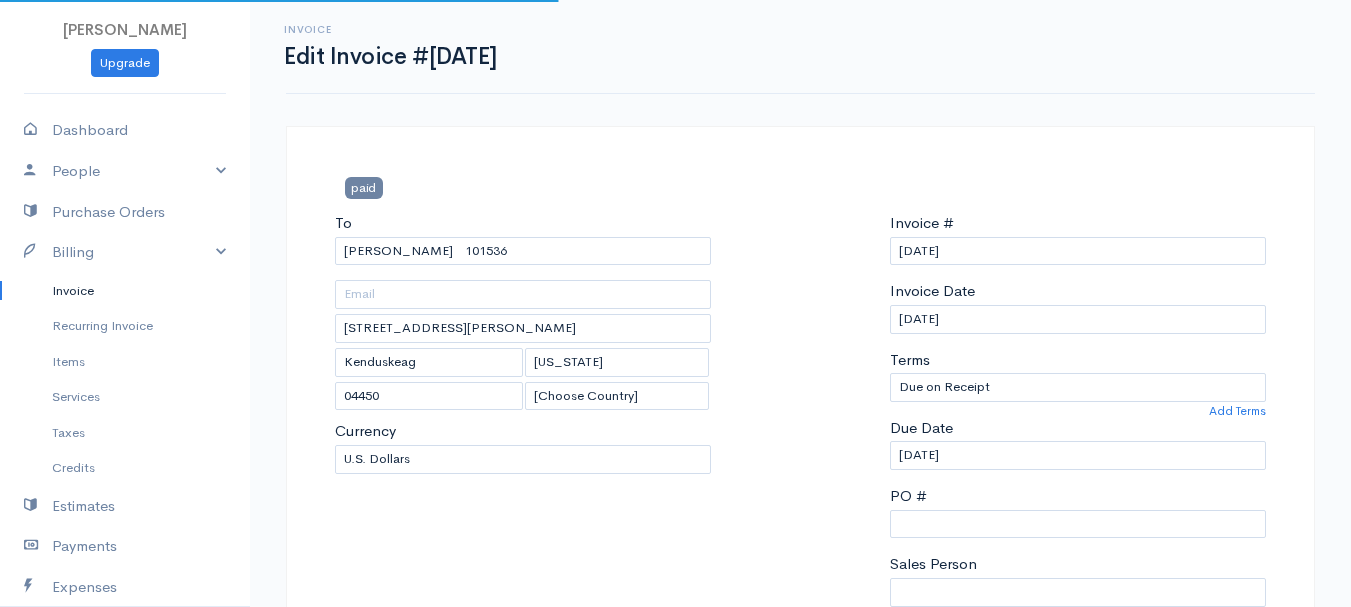 scroll, scrollTop: 300, scrollLeft: 0, axis: vertical 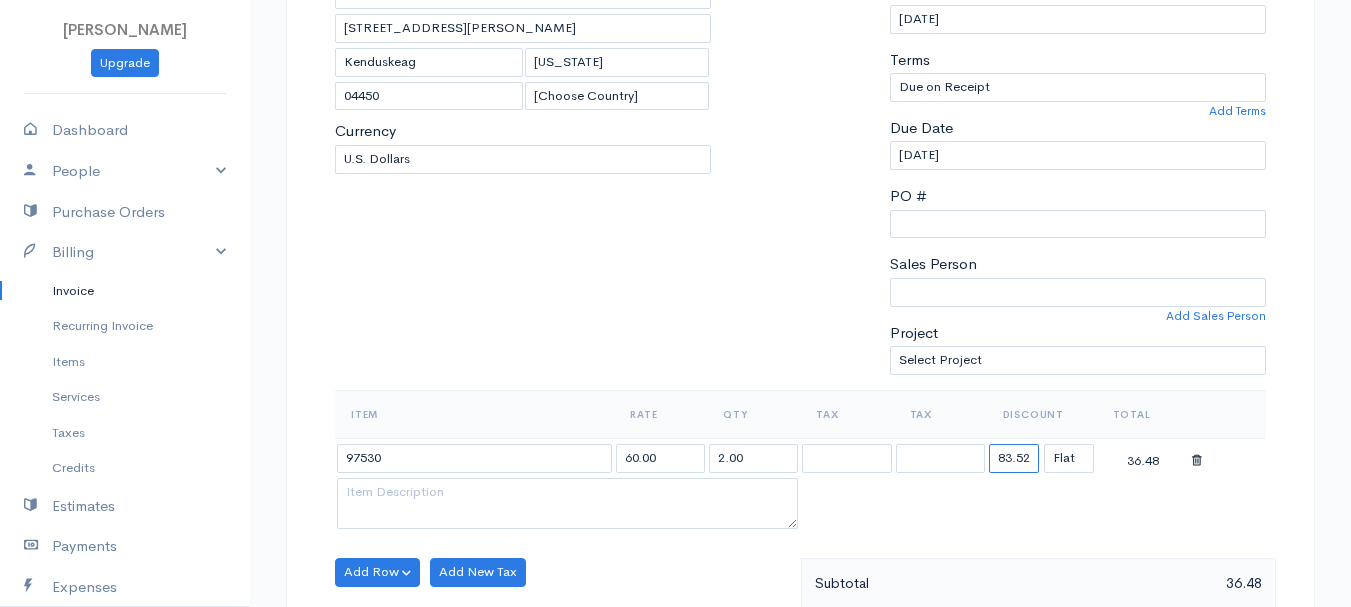 click on "83.52" at bounding box center [1014, 458] 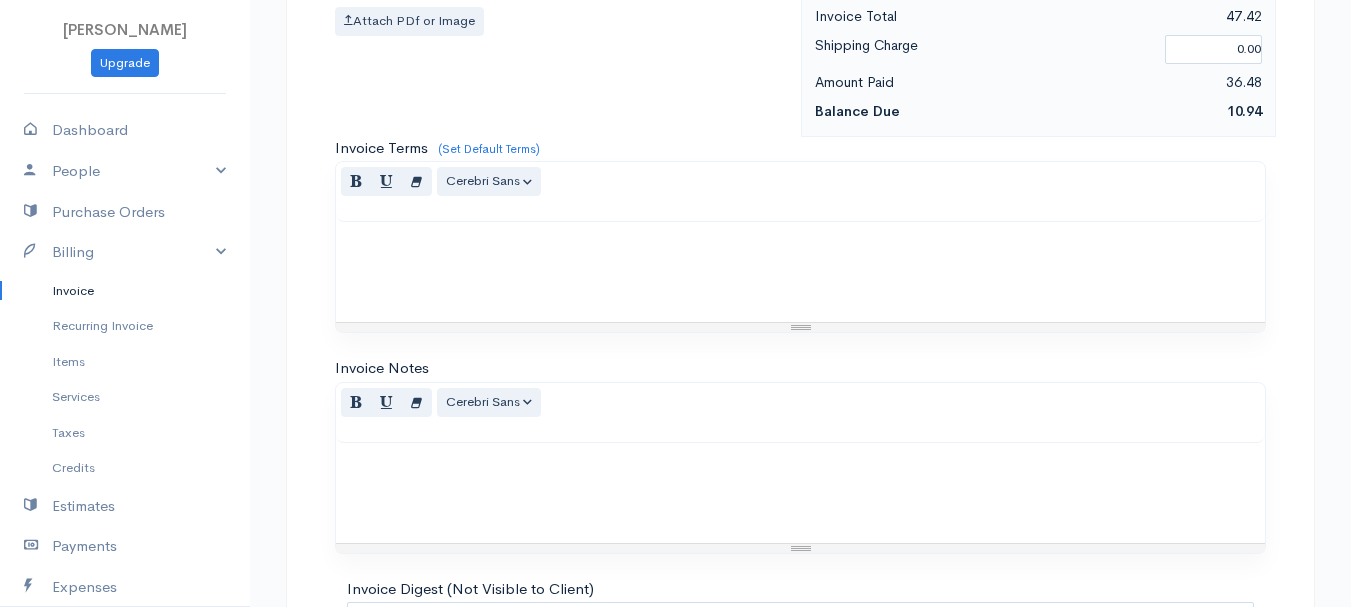 scroll, scrollTop: 1122, scrollLeft: 0, axis: vertical 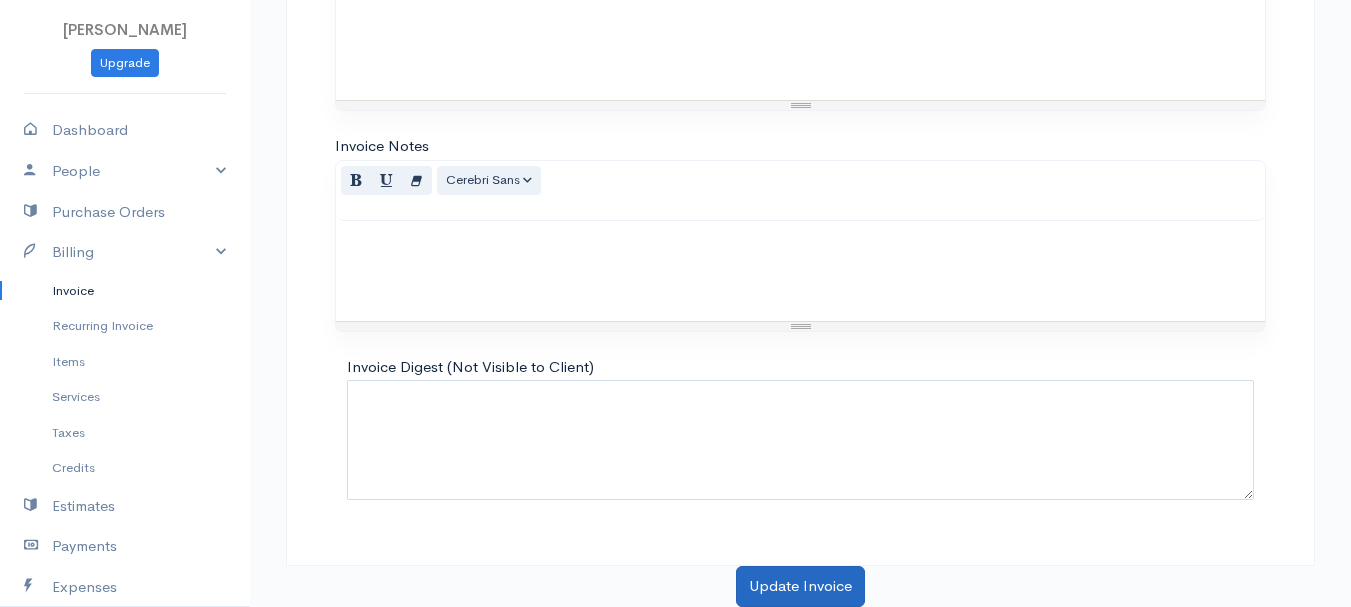 type on "72.58" 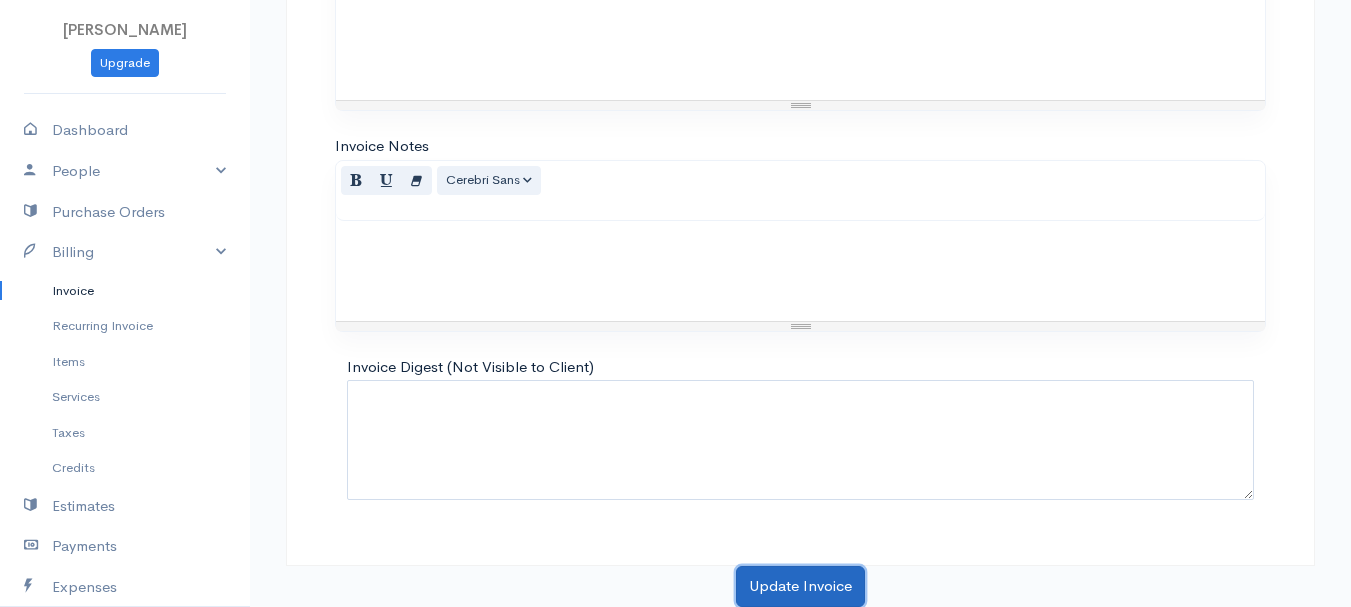 click on "Update Invoice" at bounding box center [800, 586] 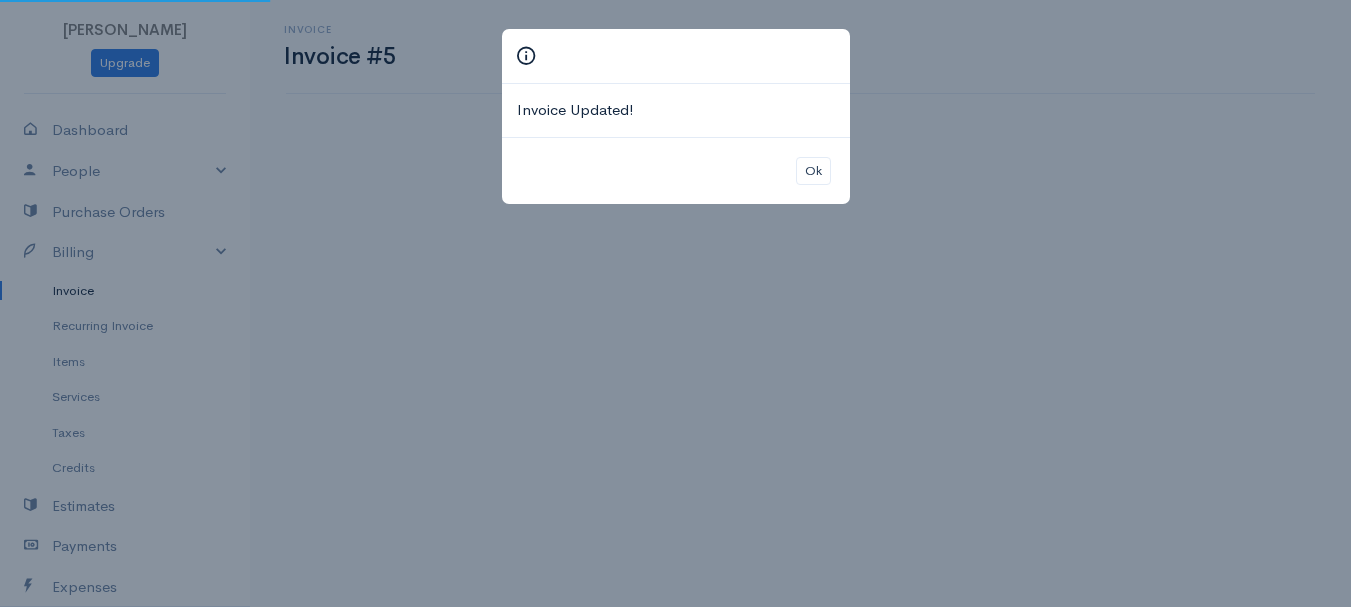 scroll, scrollTop: 0, scrollLeft: 0, axis: both 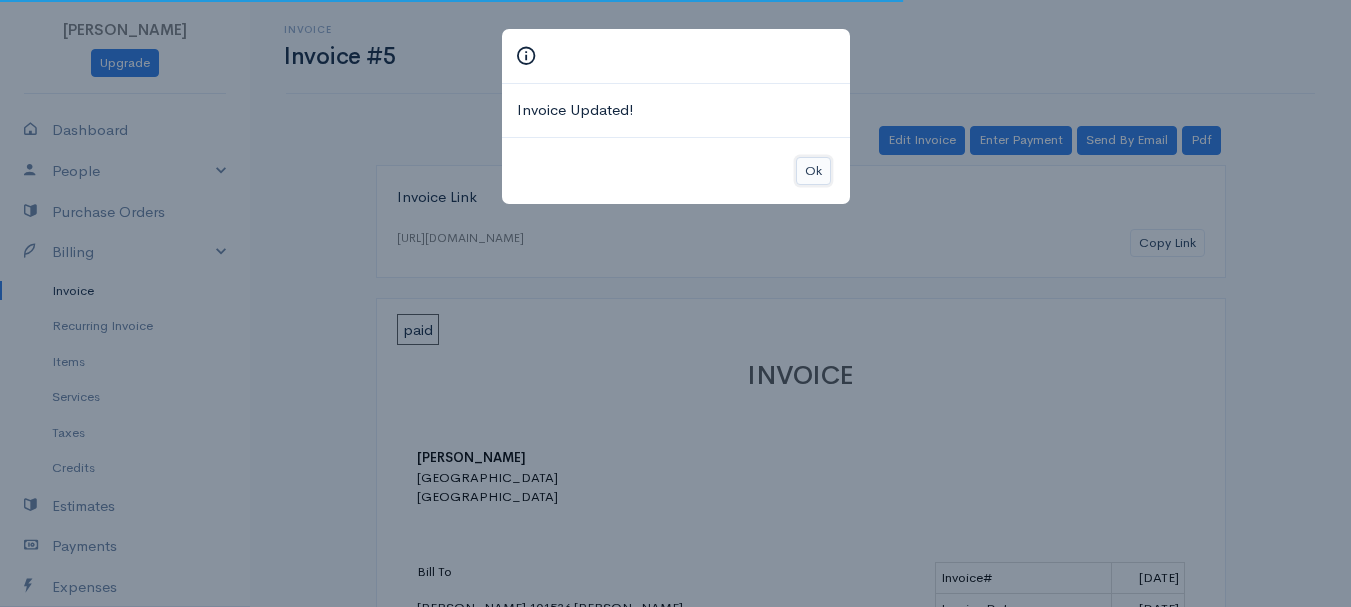 click on "Ok" at bounding box center (813, 171) 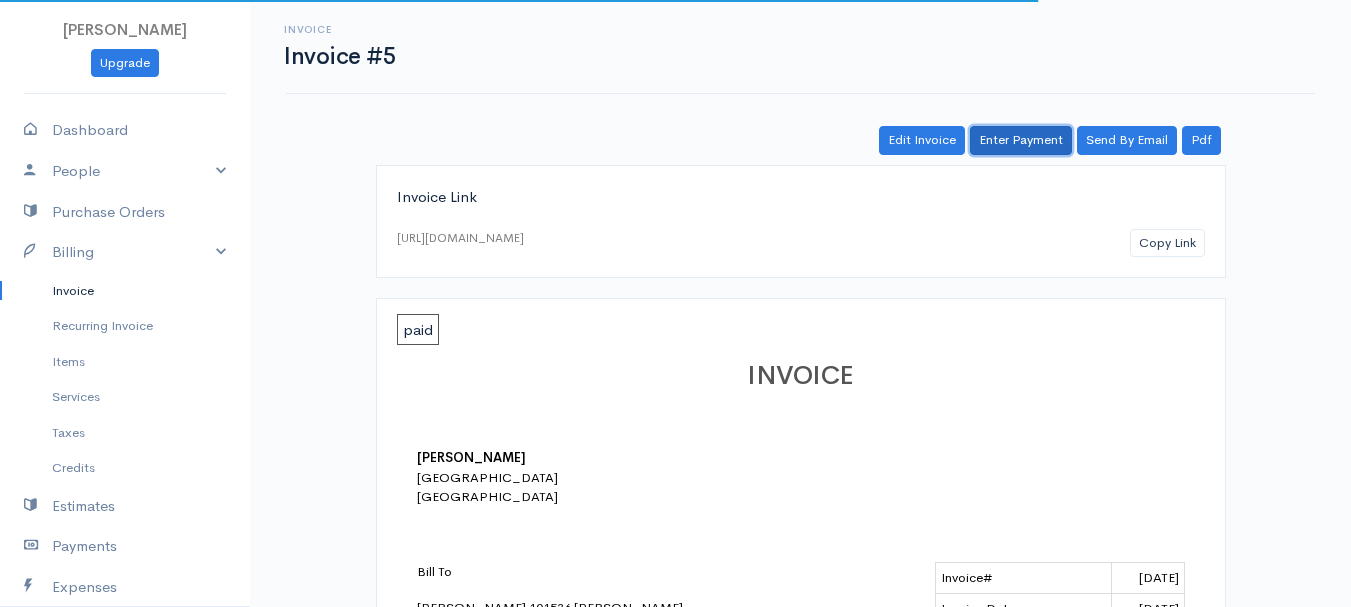 click on "Enter Payment" at bounding box center (1021, 140) 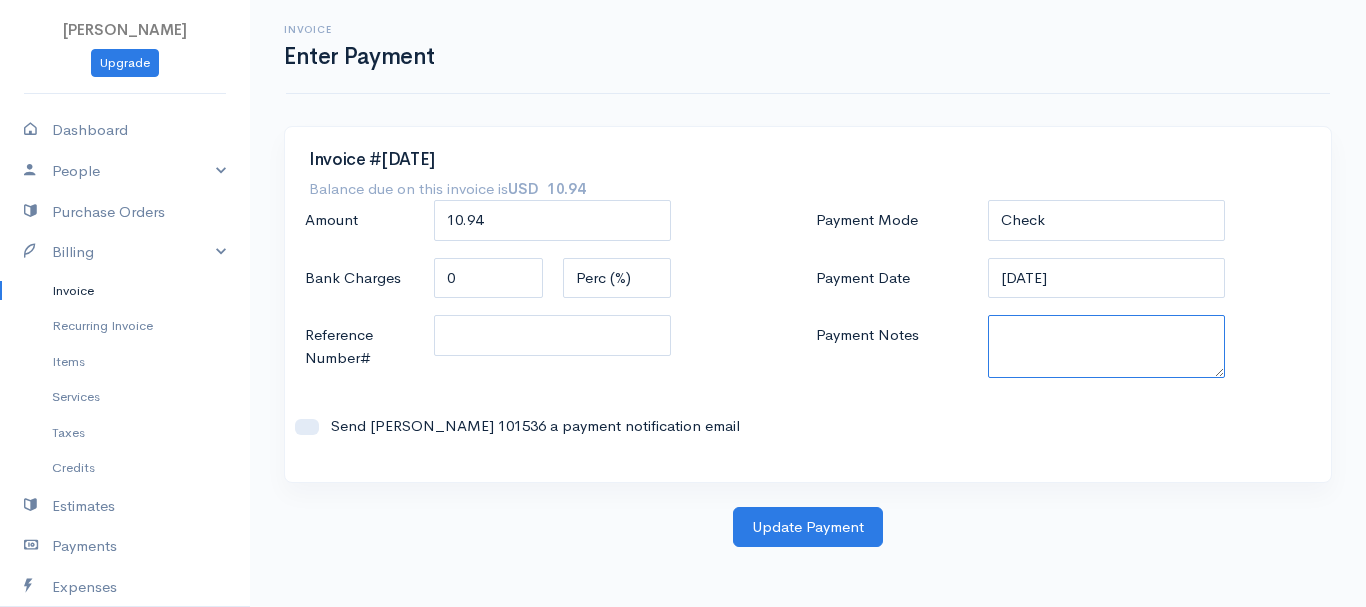 paste on "7090012402" 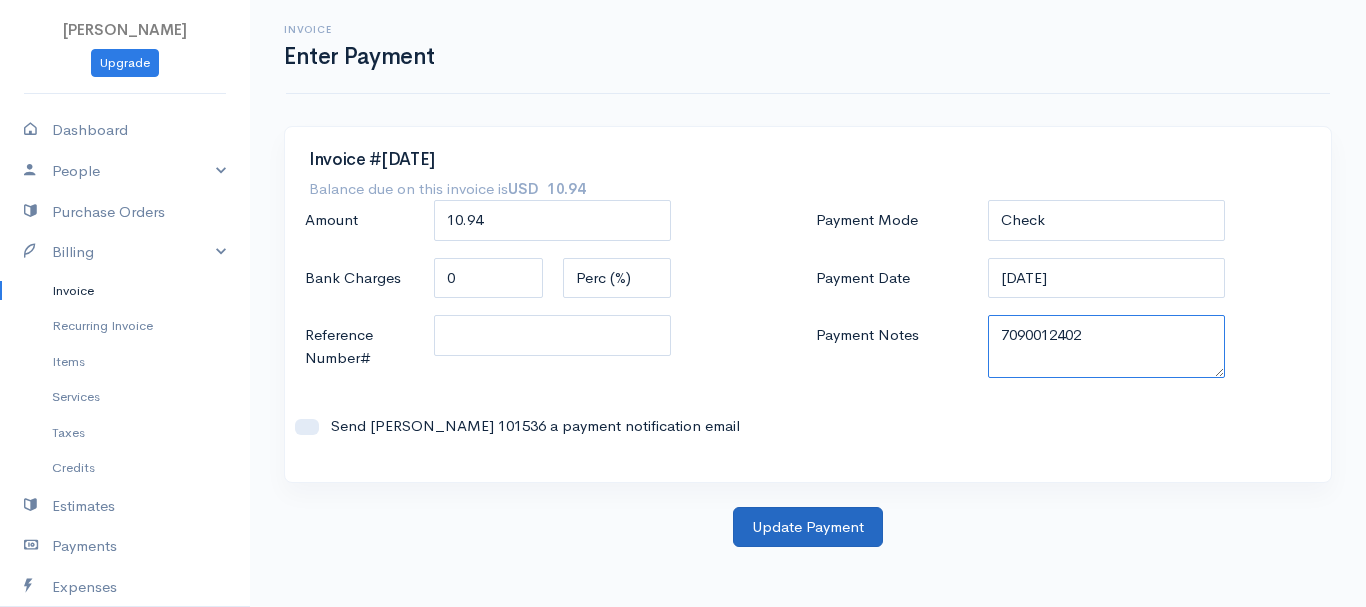 type on "7090012402" 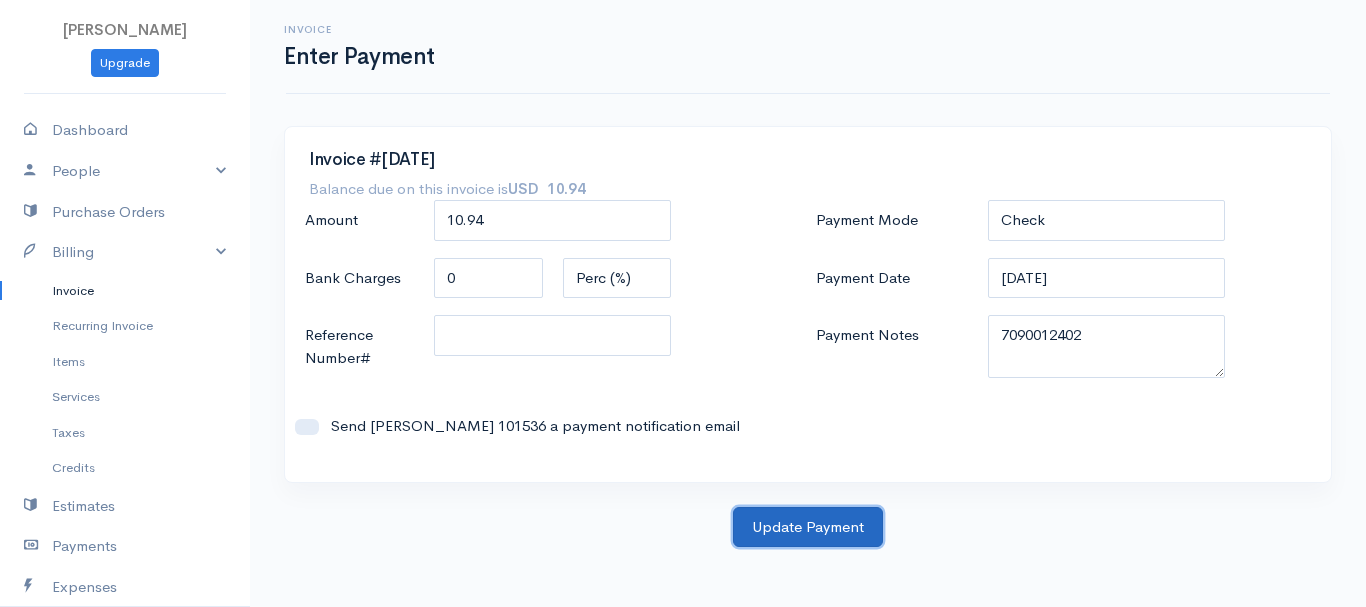 click on "Update Payment" at bounding box center (808, 527) 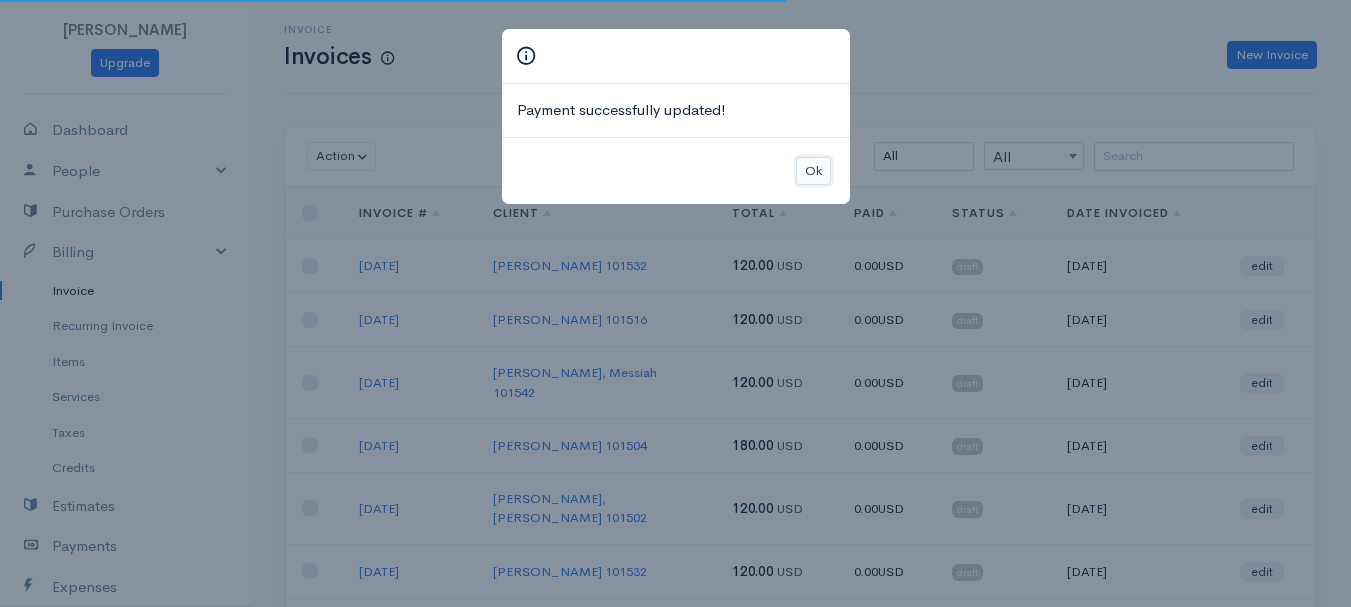 click on "Ok" at bounding box center [813, 171] 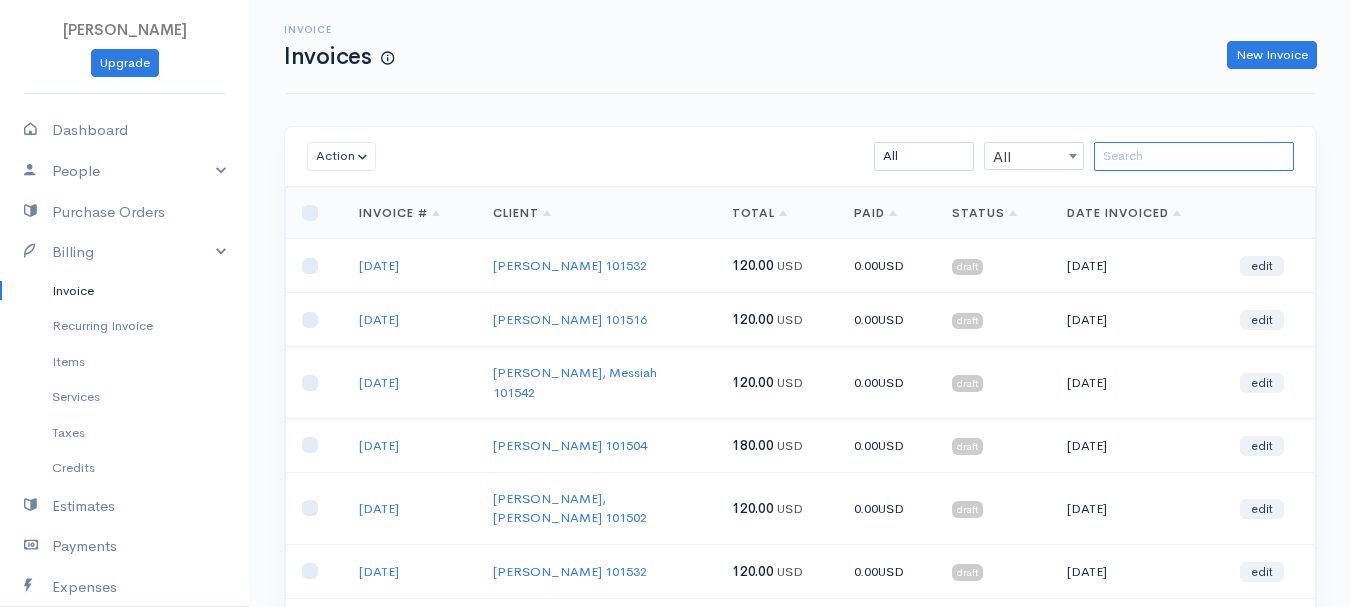 click at bounding box center (1194, 156) 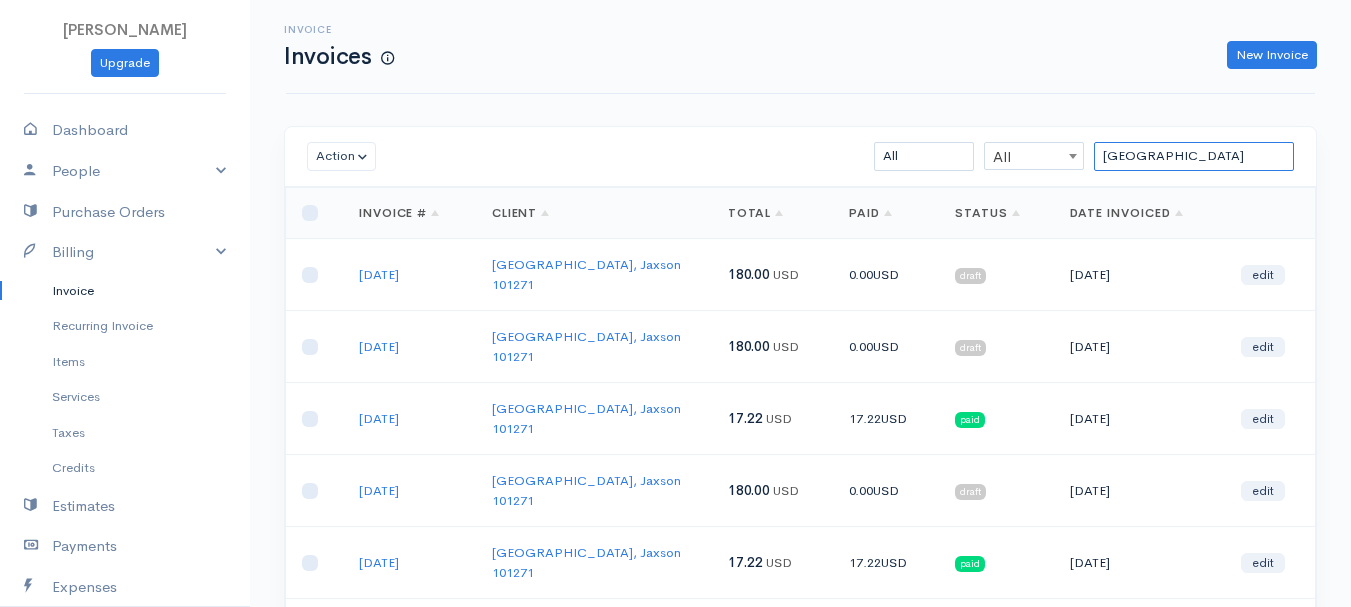 scroll, scrollTop: 200, scrollLeft: 0, axis: vertical 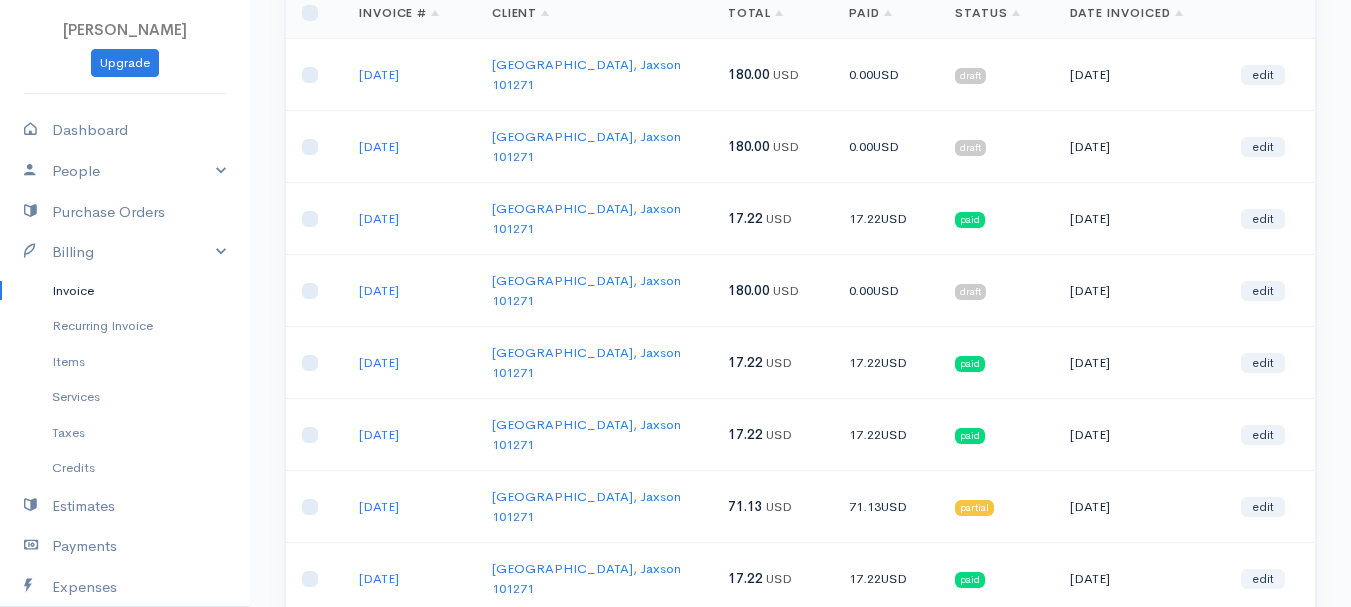 type on "[GEOGRAPHIC_DATA]" 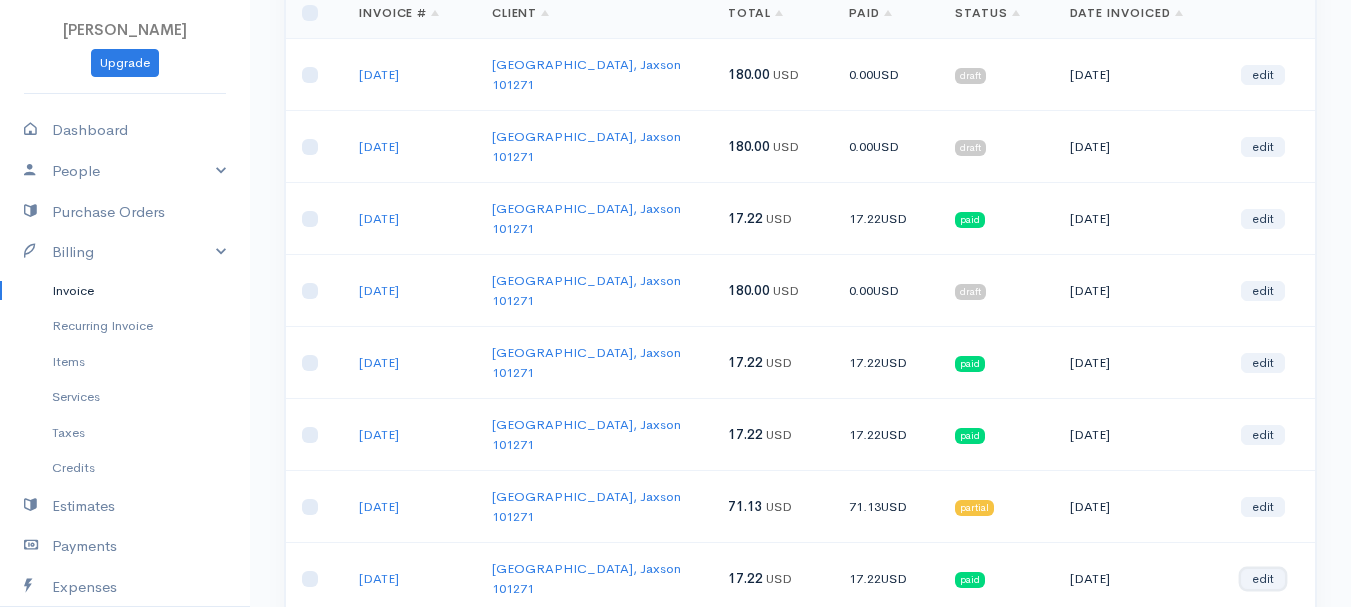 click on "edit" at bounding box center (1263, 579) 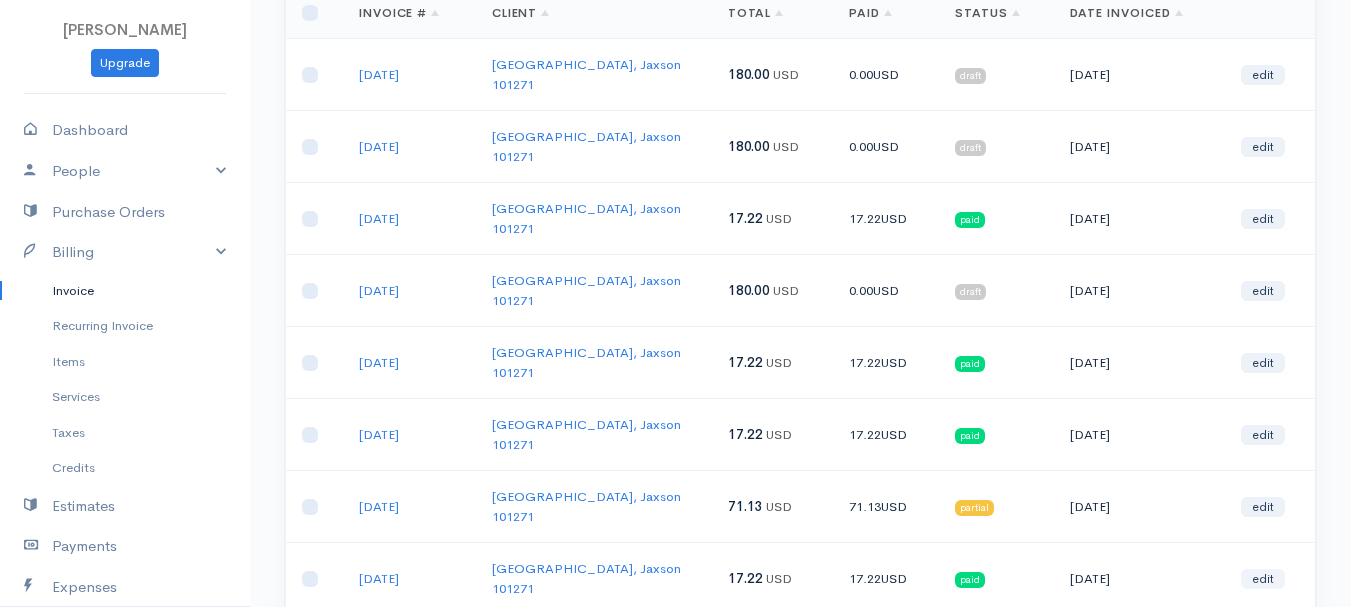 scroll, scrollTop: 0, scrollLeft: 0, axis: both 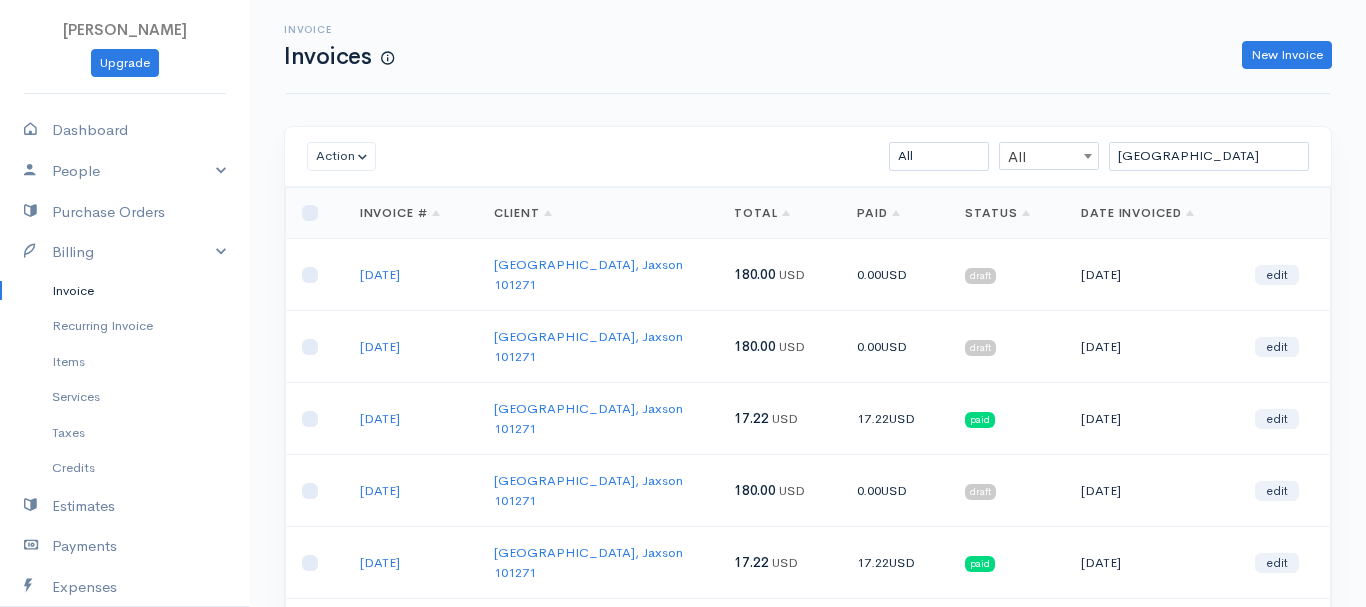 select on "2" 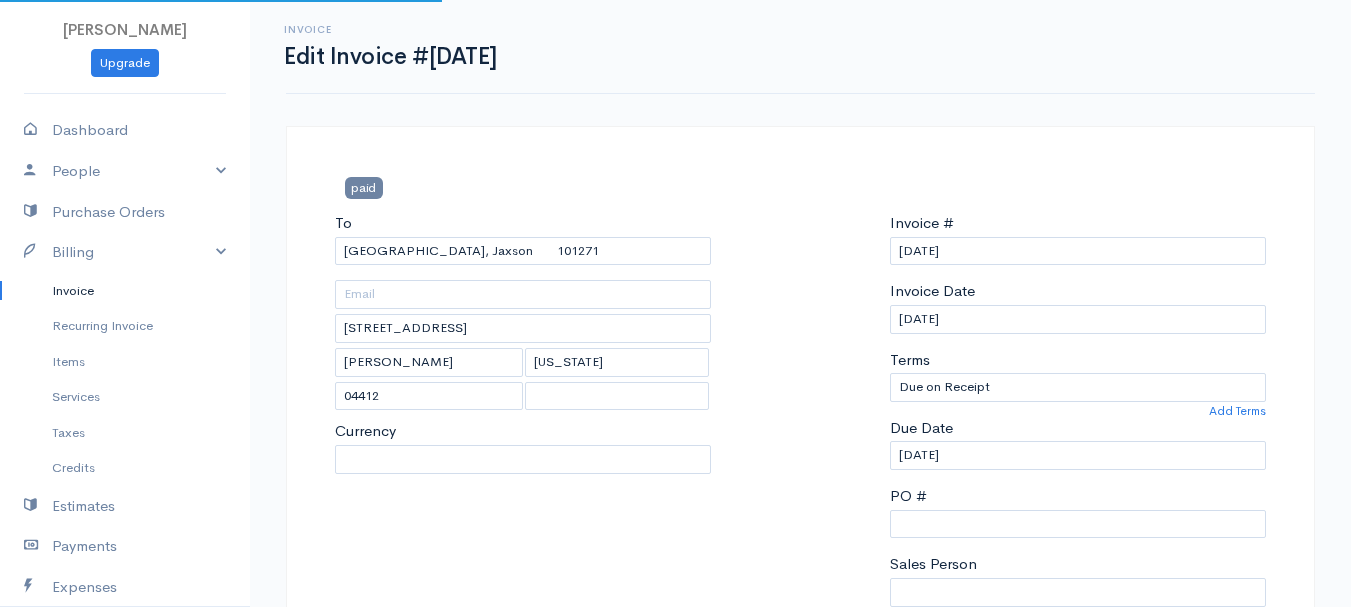 select on "[GEOGRAPHIC_DATA]" 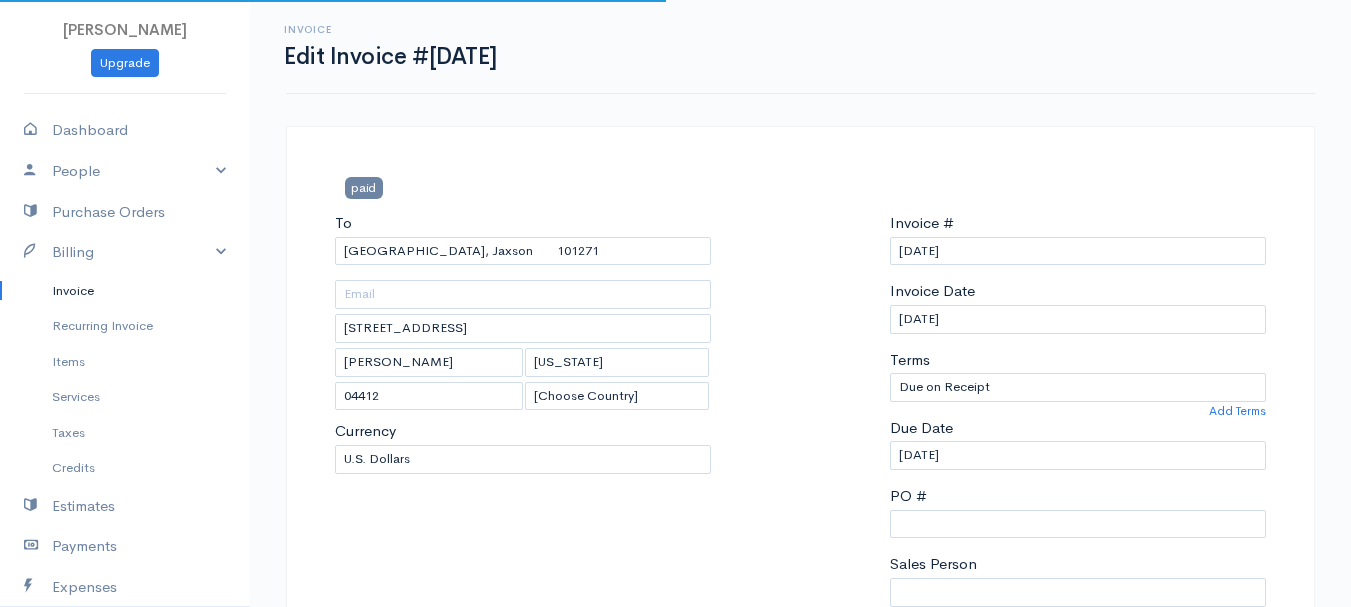 scroll, scrollTop: 300, scrollLeft: 0, axis: vertical 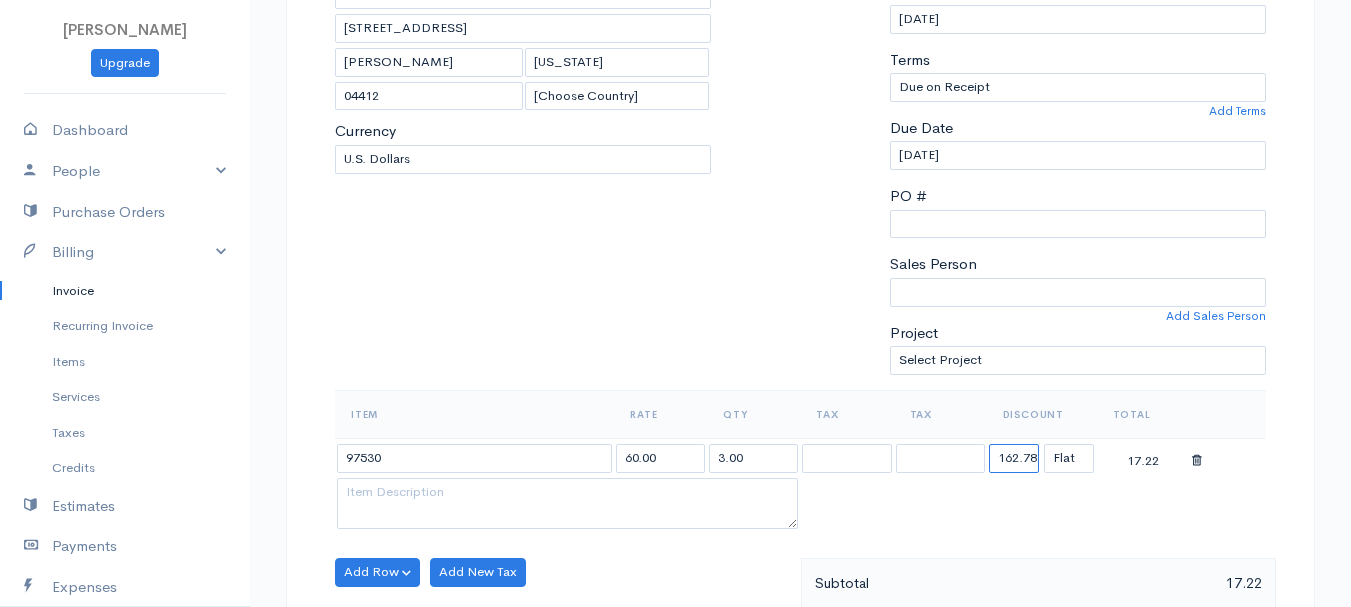 click on "162.78" at bounding box center (1014, 458) 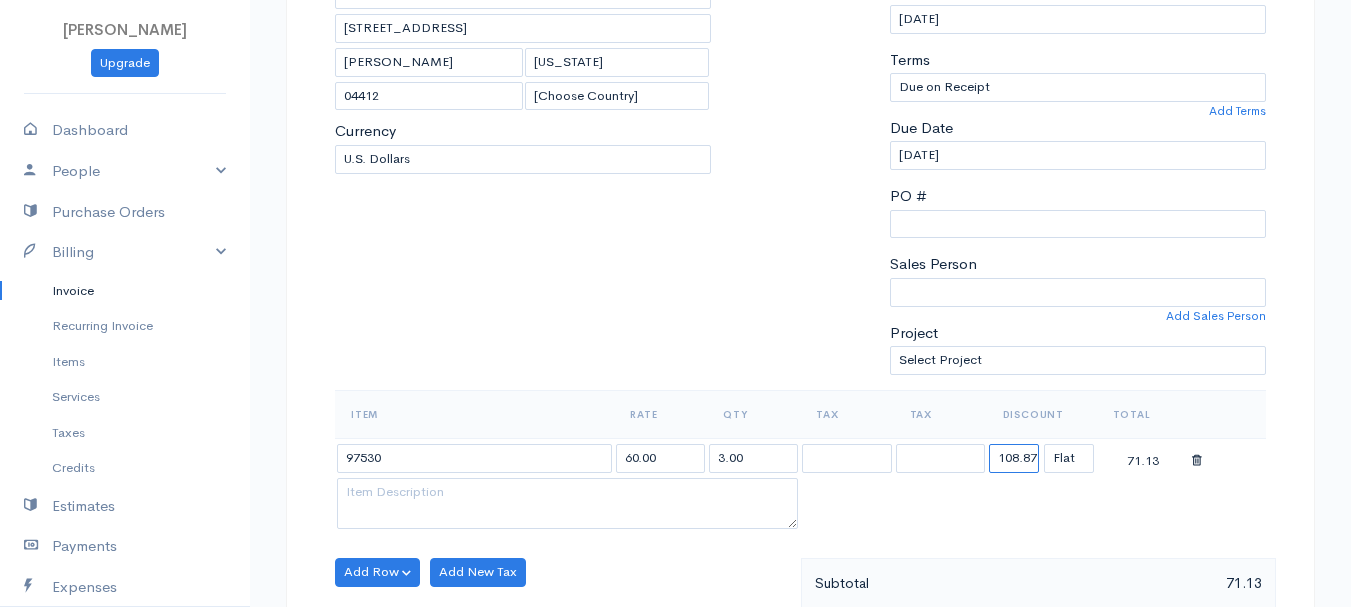 type on "108.87" 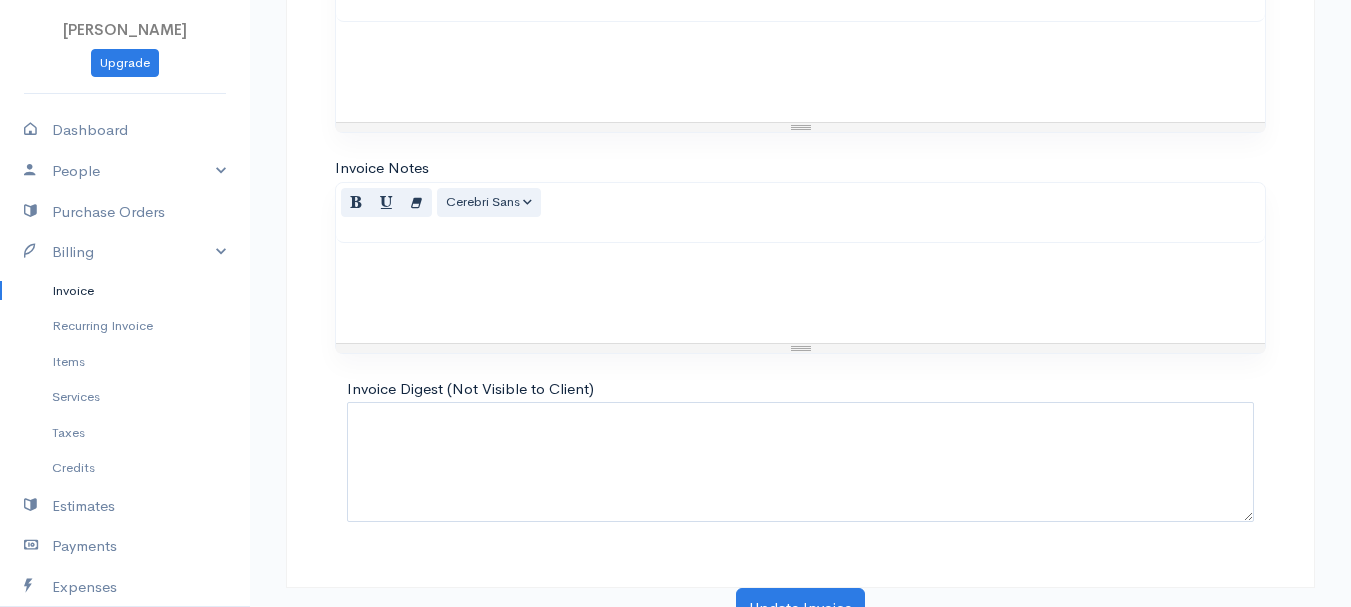 scroll, scrollTop: 1122, scrollLeft: 0, axis: vertical 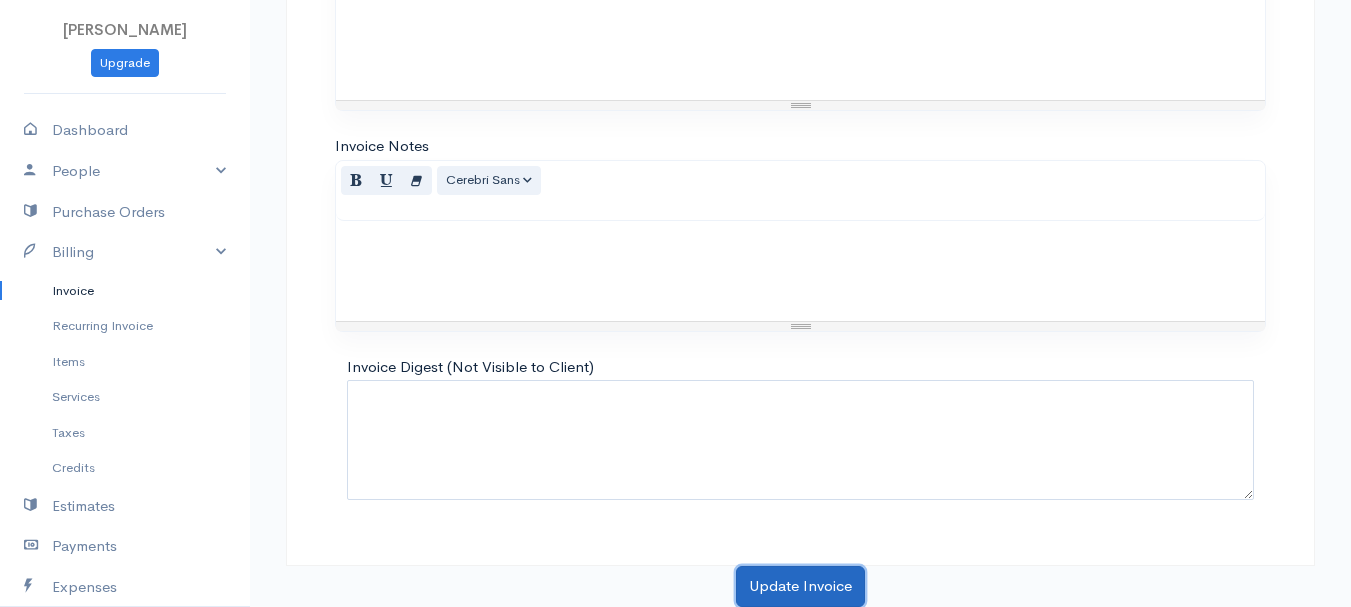 click on "Update Invoice" at bounding box center (800, 586) 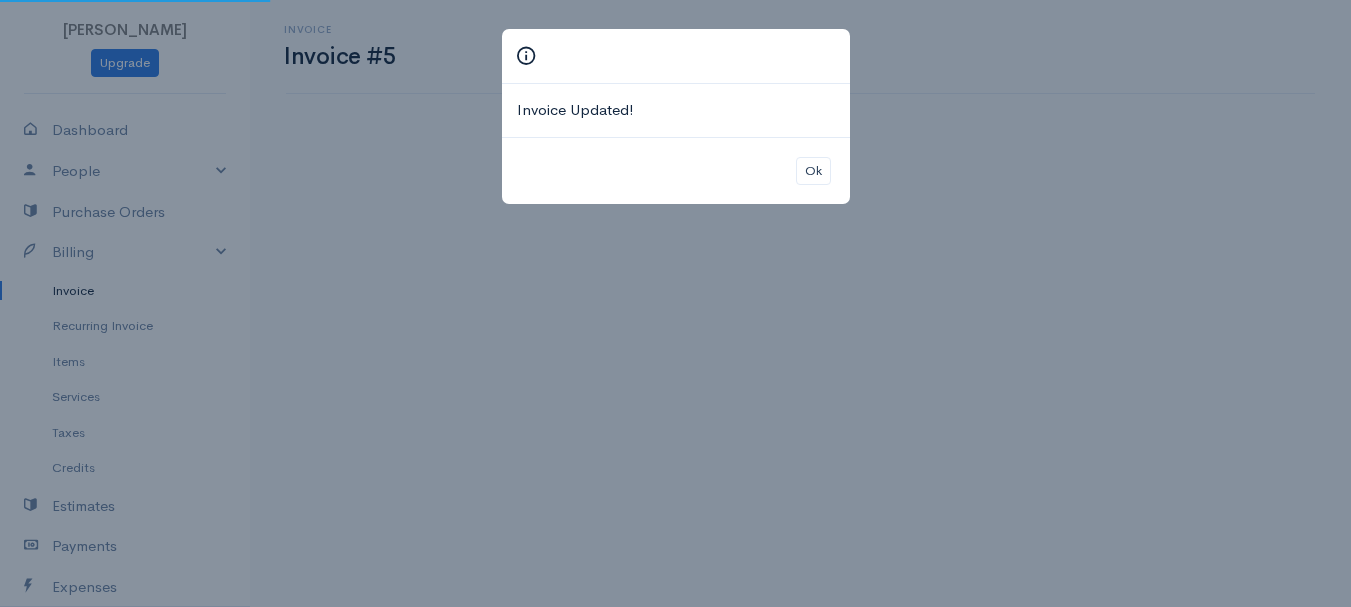scroll, scrollTop: 0, scrollLeft: 0, axis: both 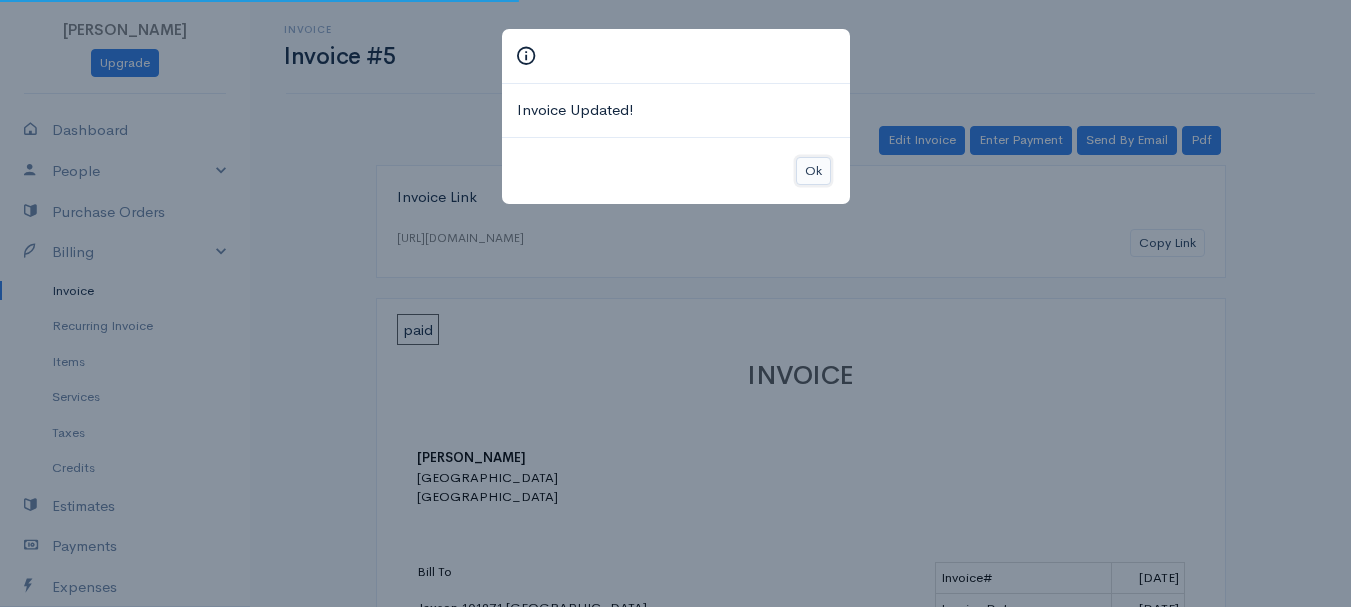 click on "Ok" at bounding box center (813, 171) 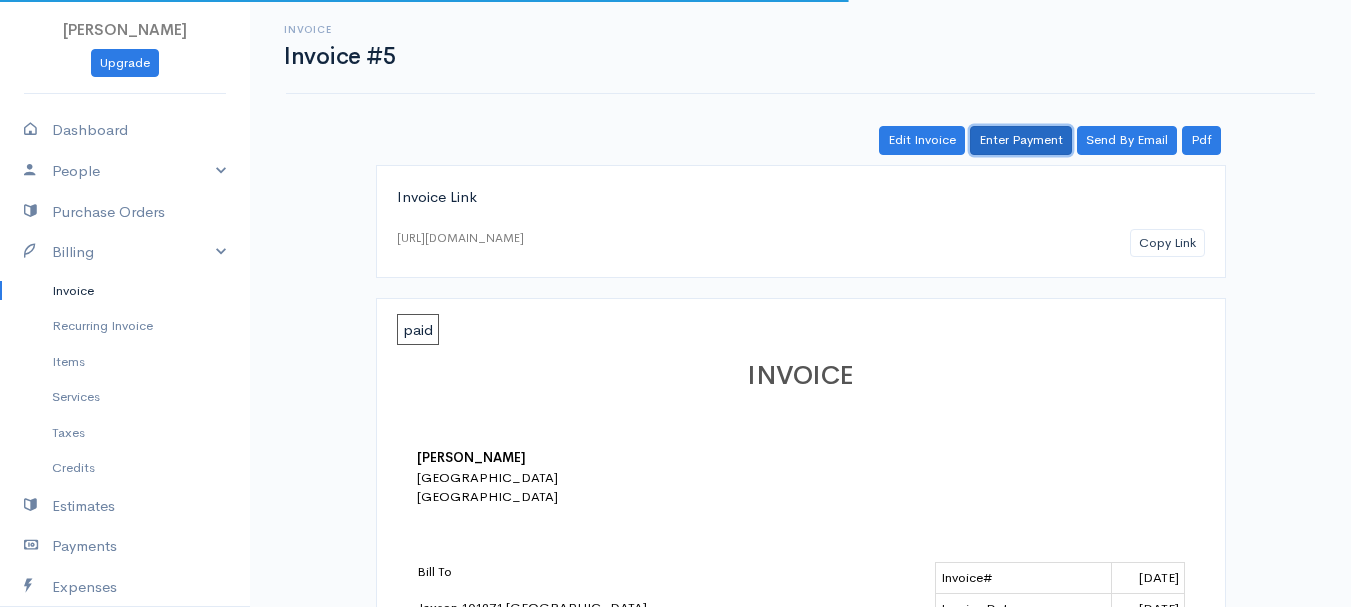 click on "Enter Payment" at bounding box center (1021, 140) 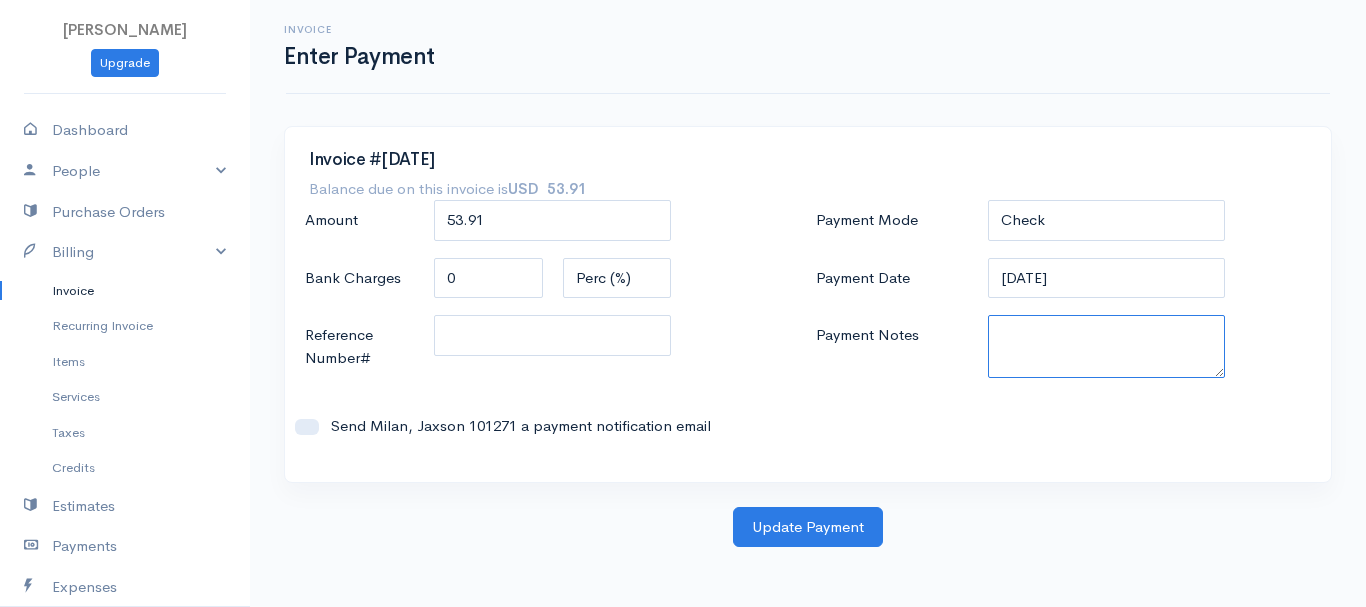 paste on "7090012402" 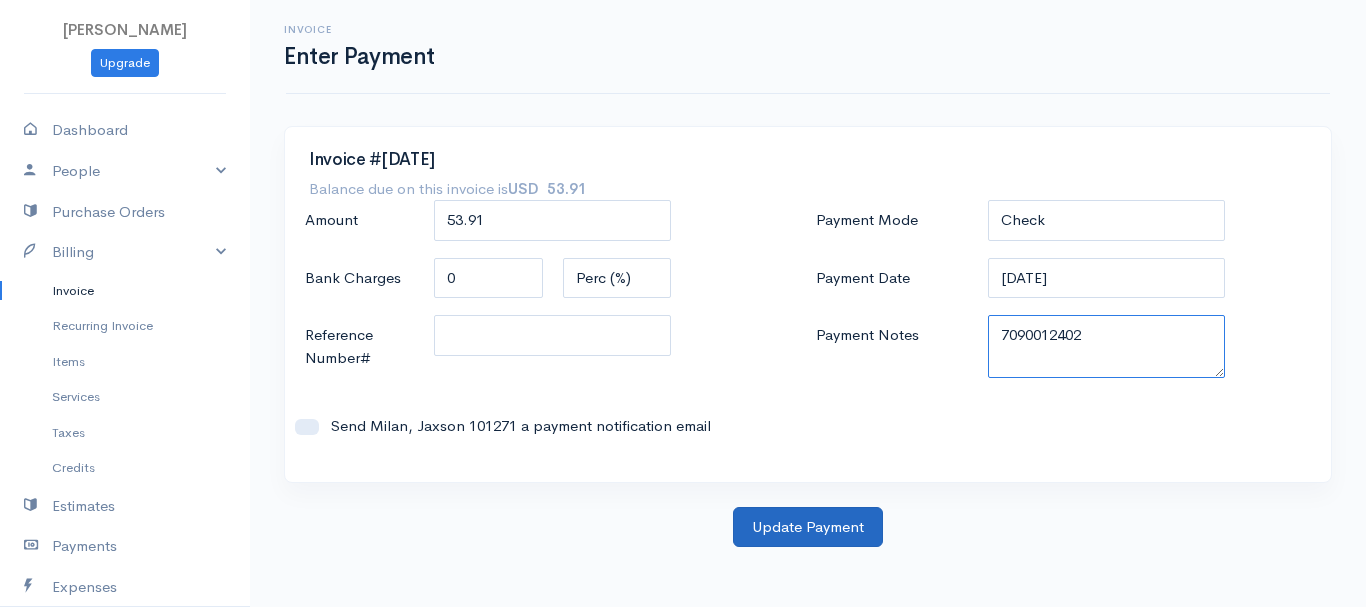 type on "7090012402" 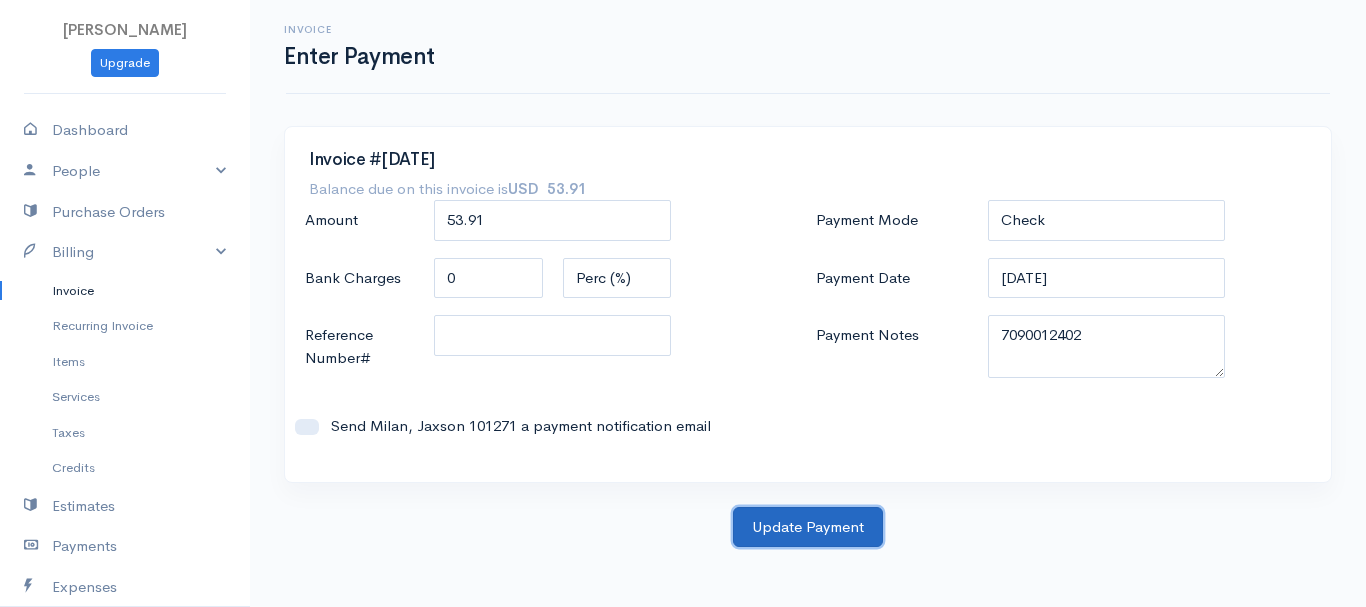 click on "Update Payment" at bounding box center [808, 527] 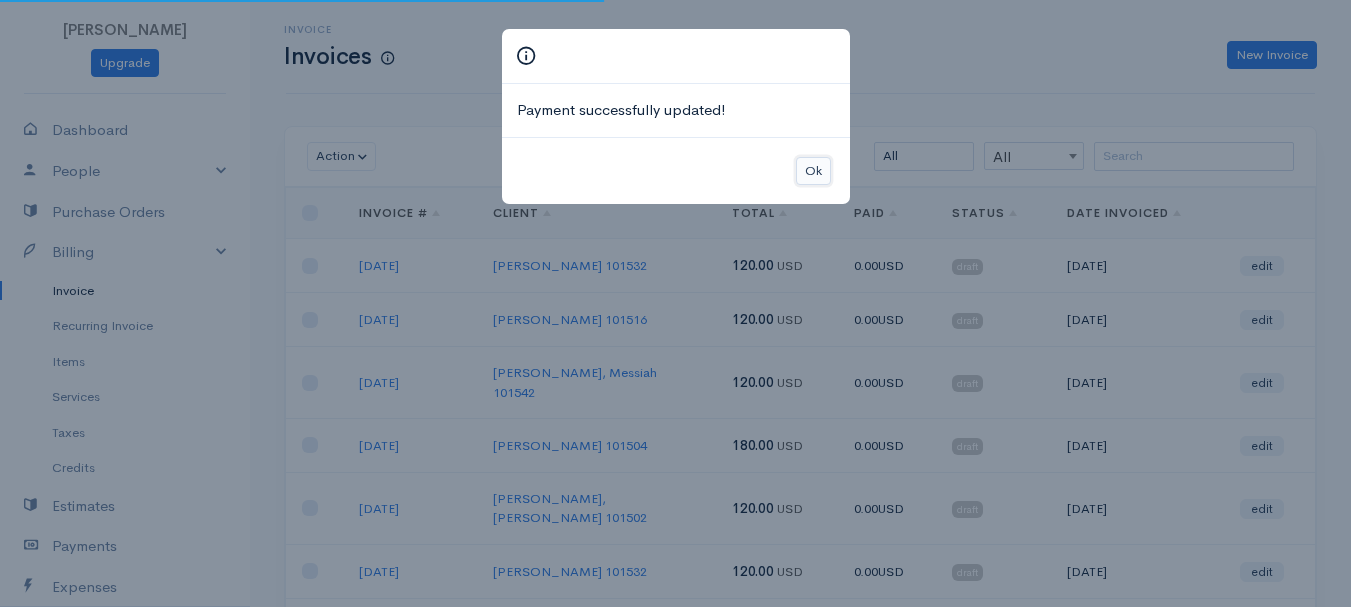 click on "Ok" at bounding box center (813, 171) 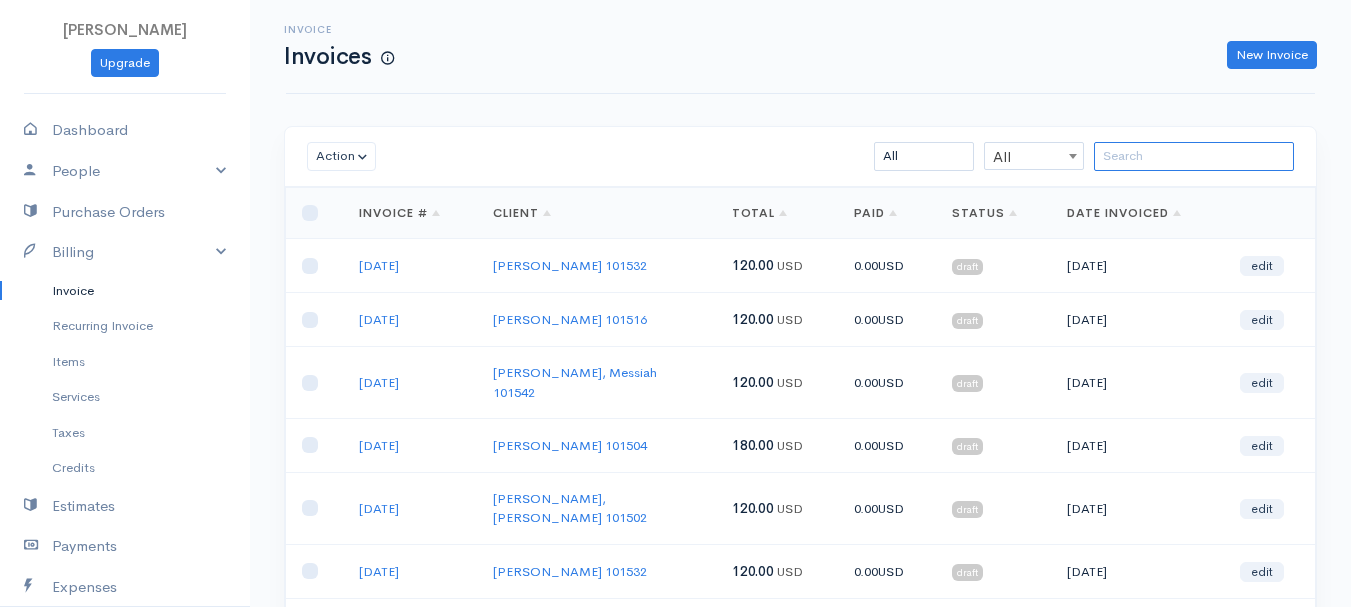 click at bounding box center [1194, 156] 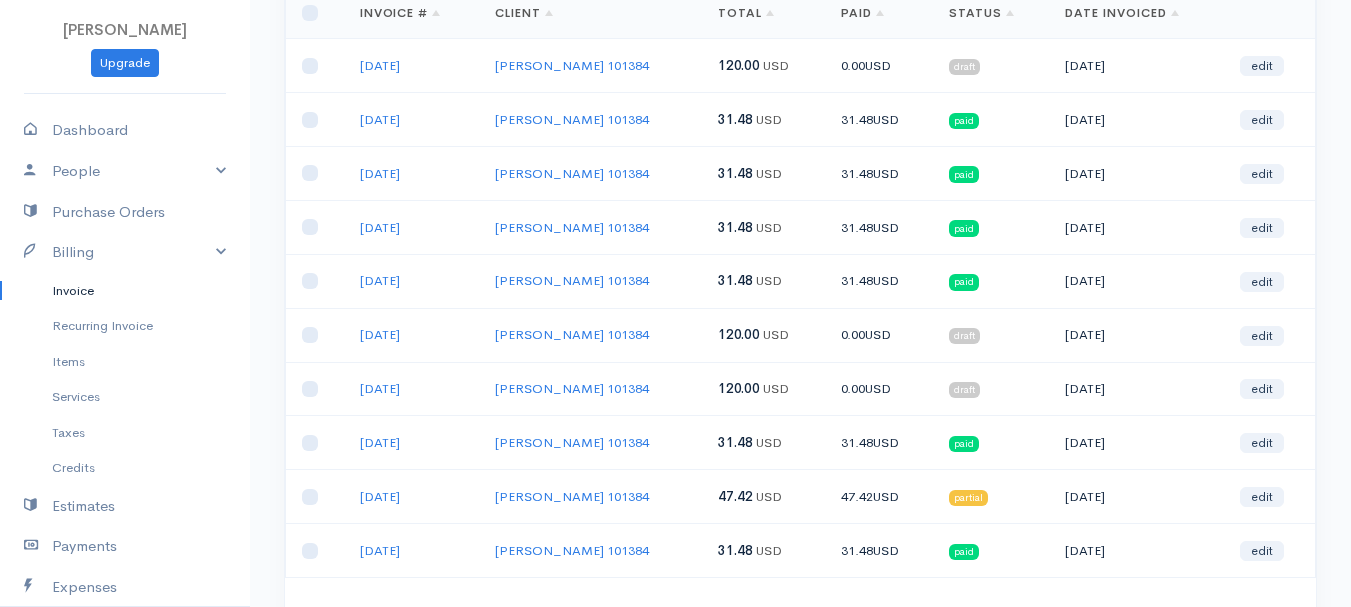 scroll, scrollTop: 355, scrollLeft: 0, axis: vertical 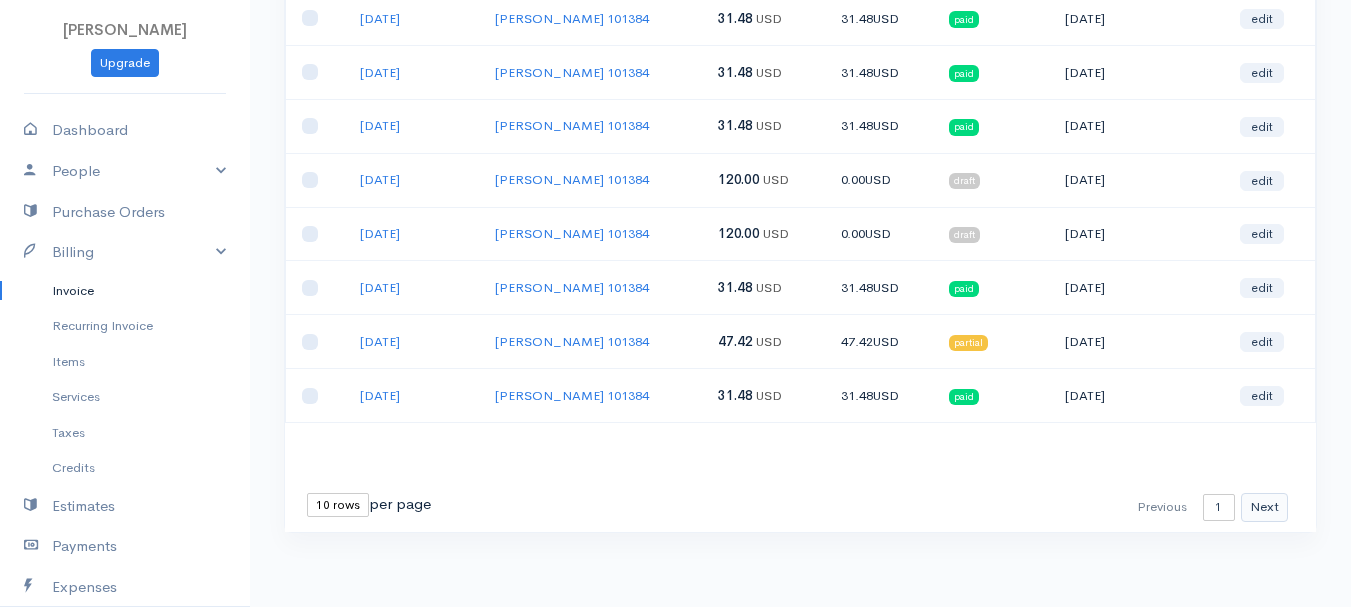 type on "[PERSON_NAME]" 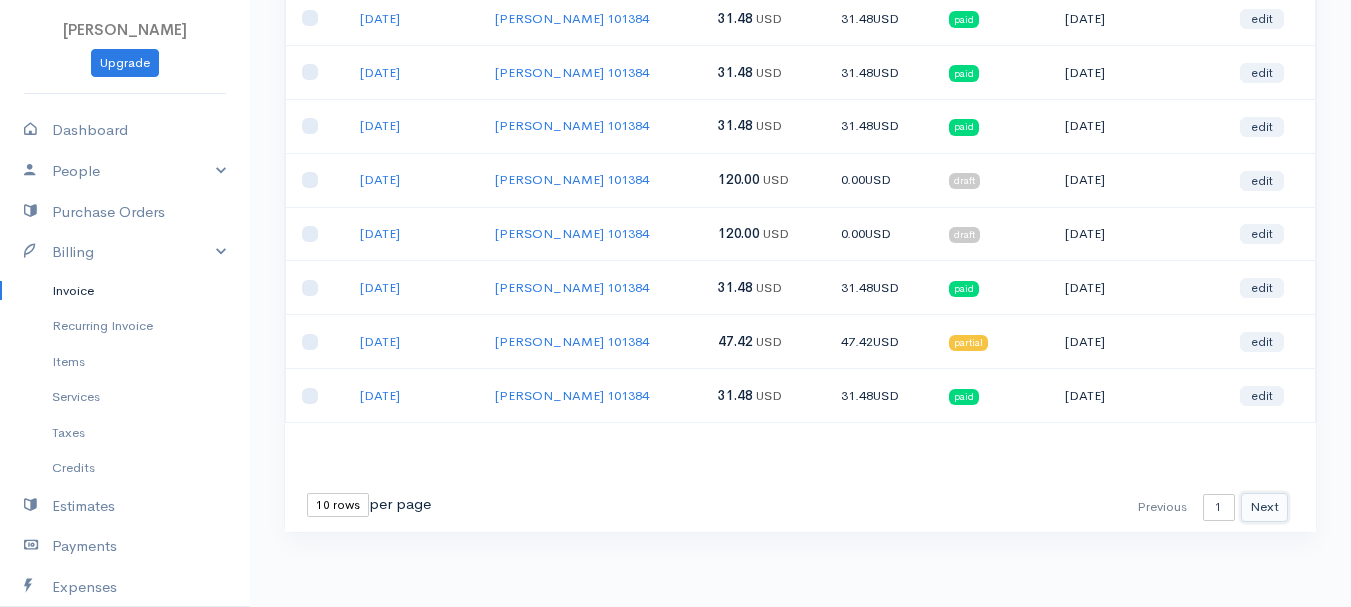click on "Next" at bounding box center (1264, 507) 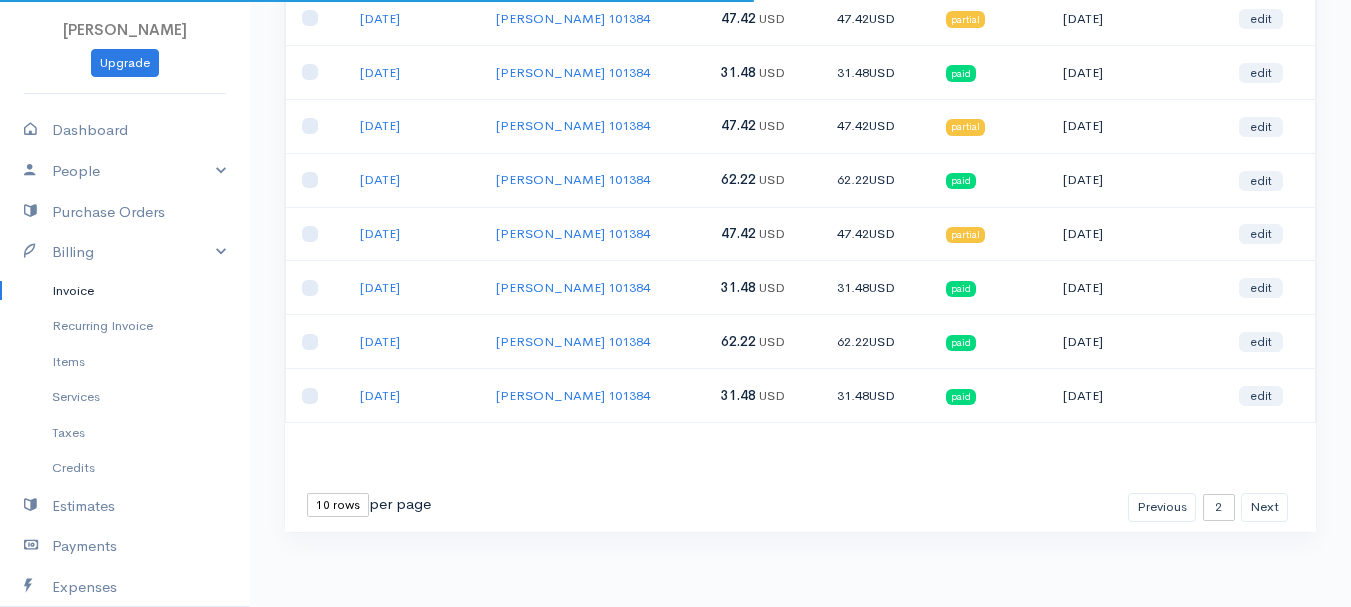 scroll, scrollTop: 0, scrollLeft: 0, axis: both 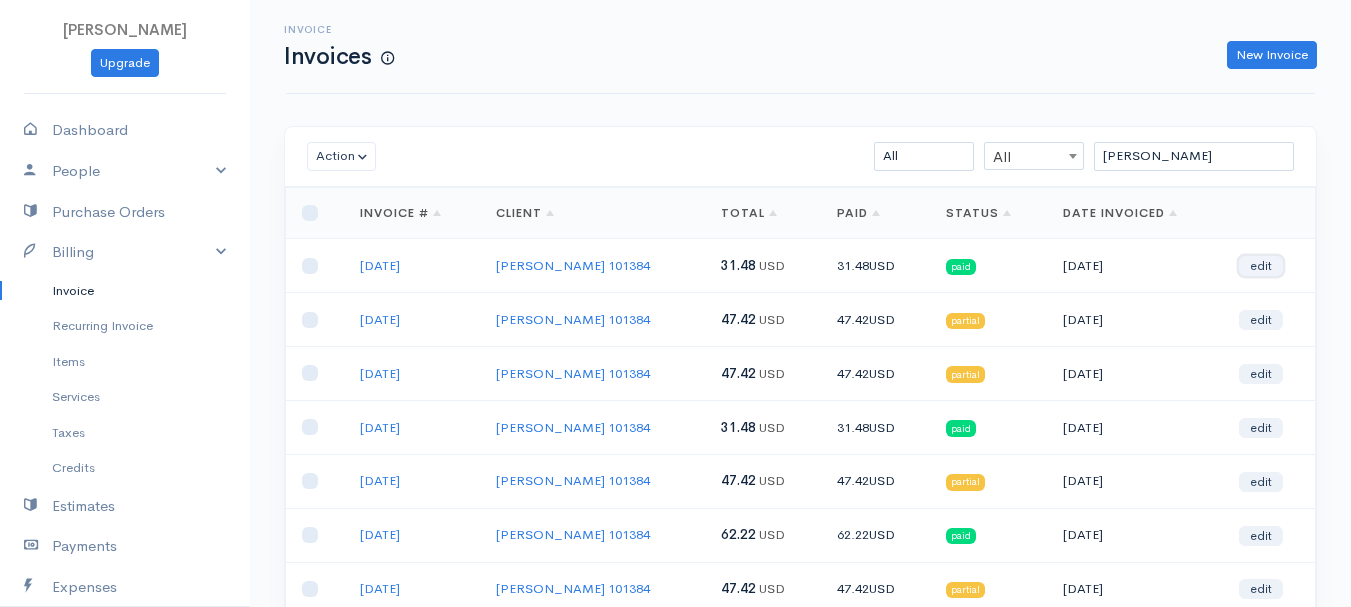 click on "edit" at bounding box center [1261, 266] 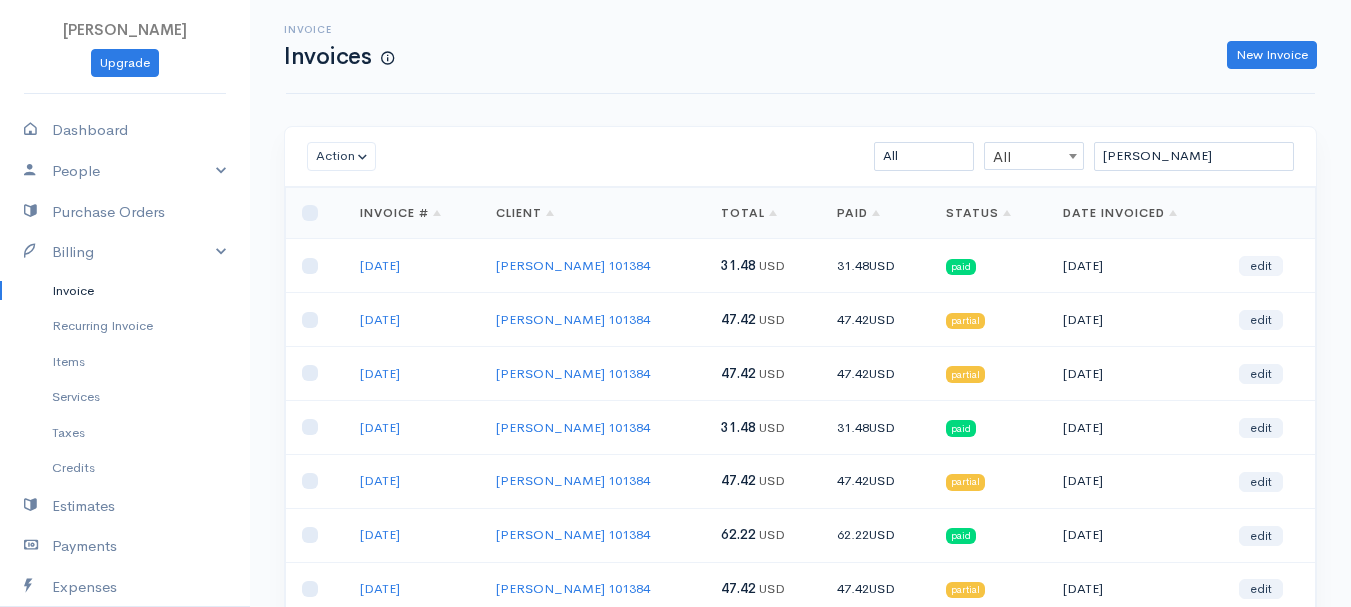 select on "2" 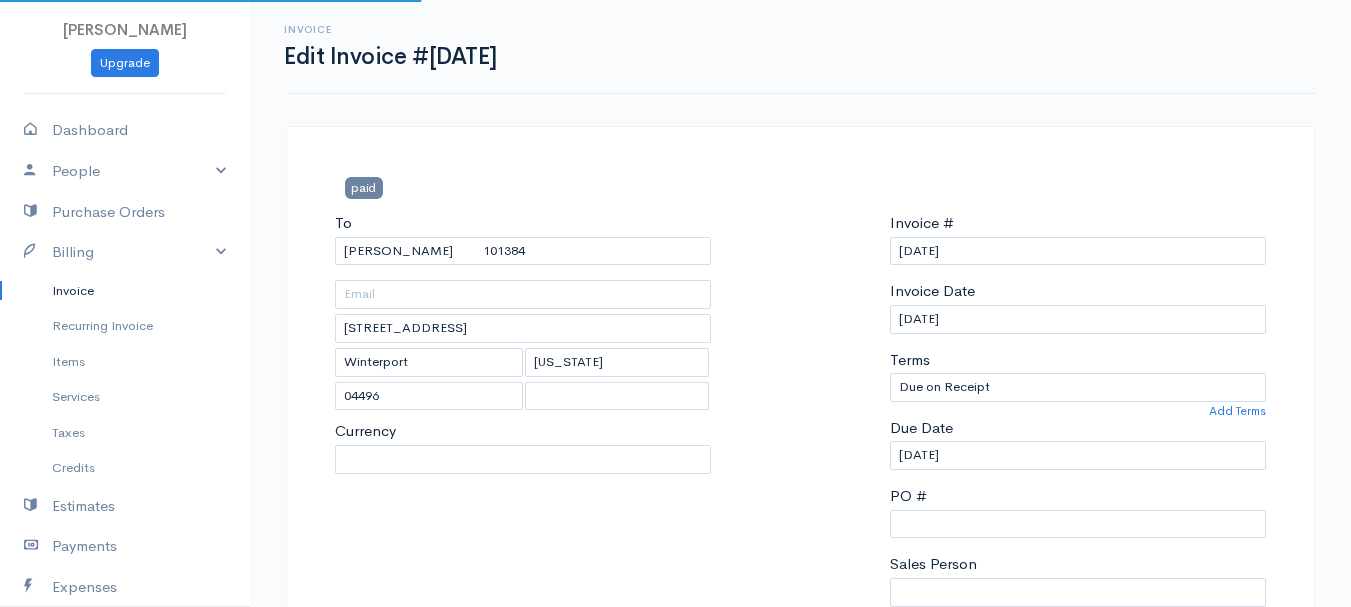 select on "[GEOGRAPHIC_DATA]" 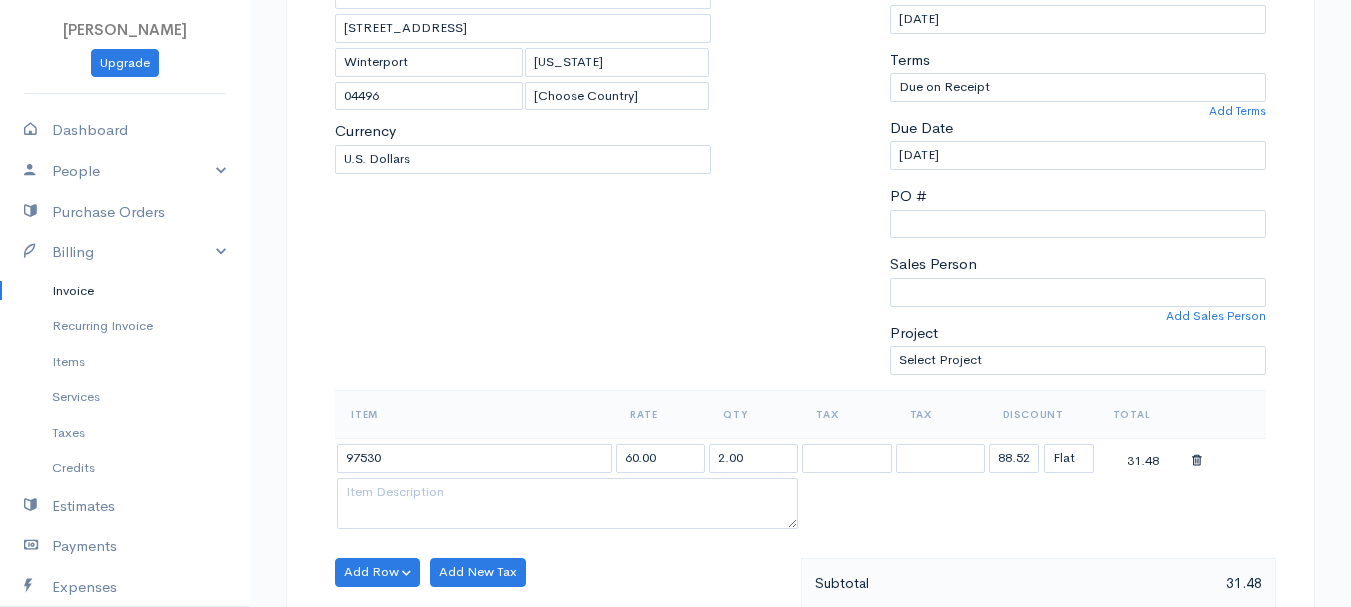 scroll, scrollTop: 400, scrollLeft: 0, axis: vertical 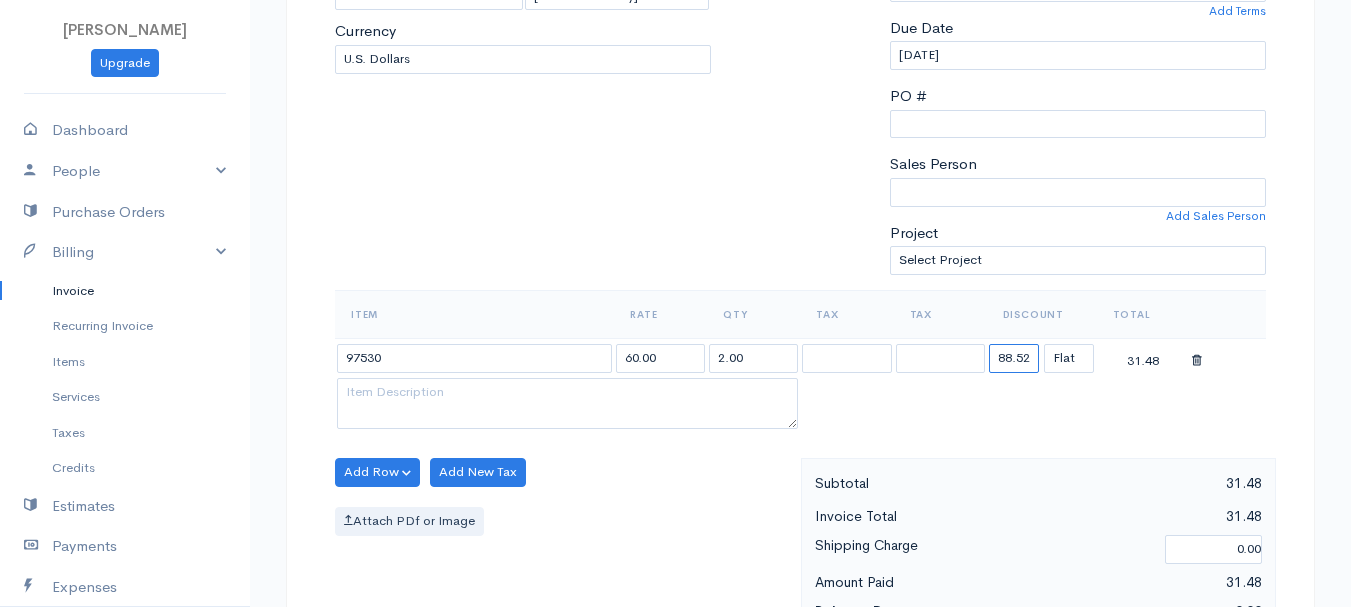 click on "88.52" at bounding box center (1014, 358) 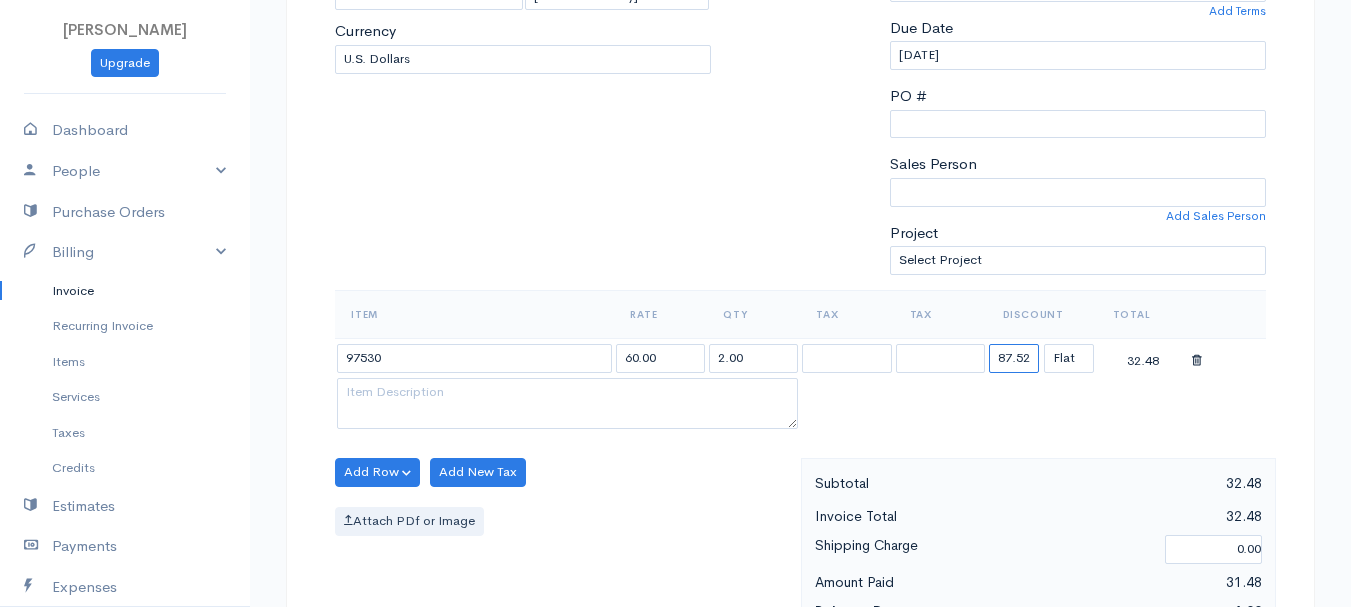 click on "87.52" at bounding box center (1014, 358) 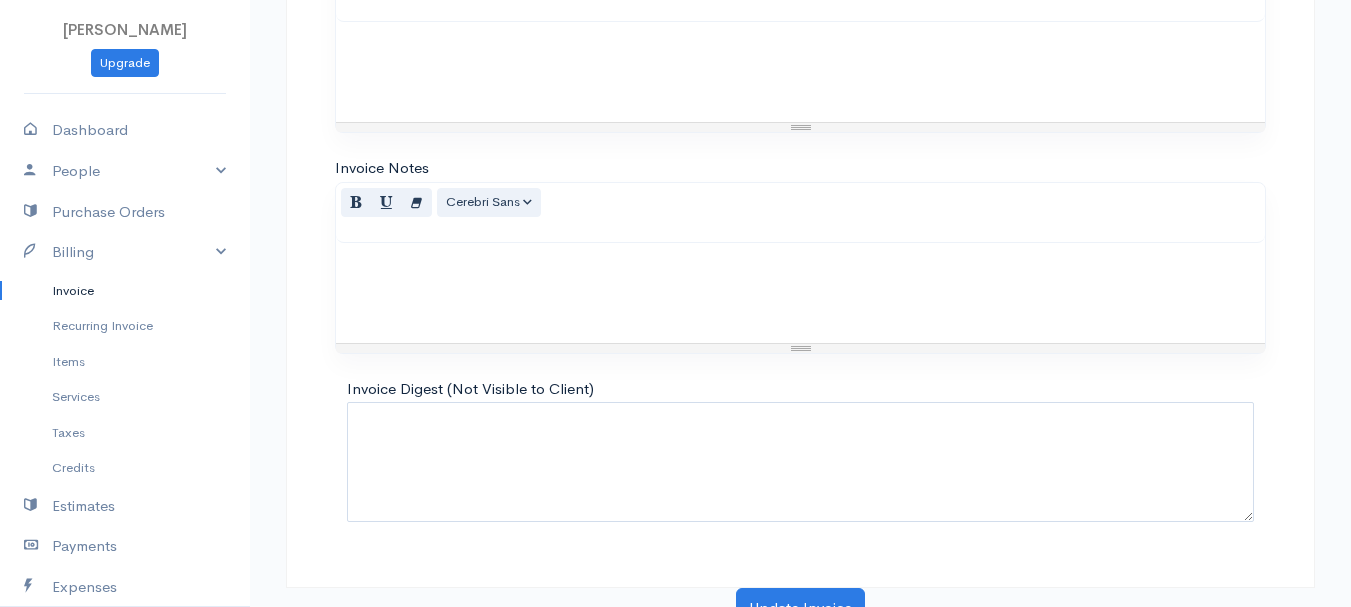 scroll, scrollTop: 1122, scrollLeft: 0, axis: vertical 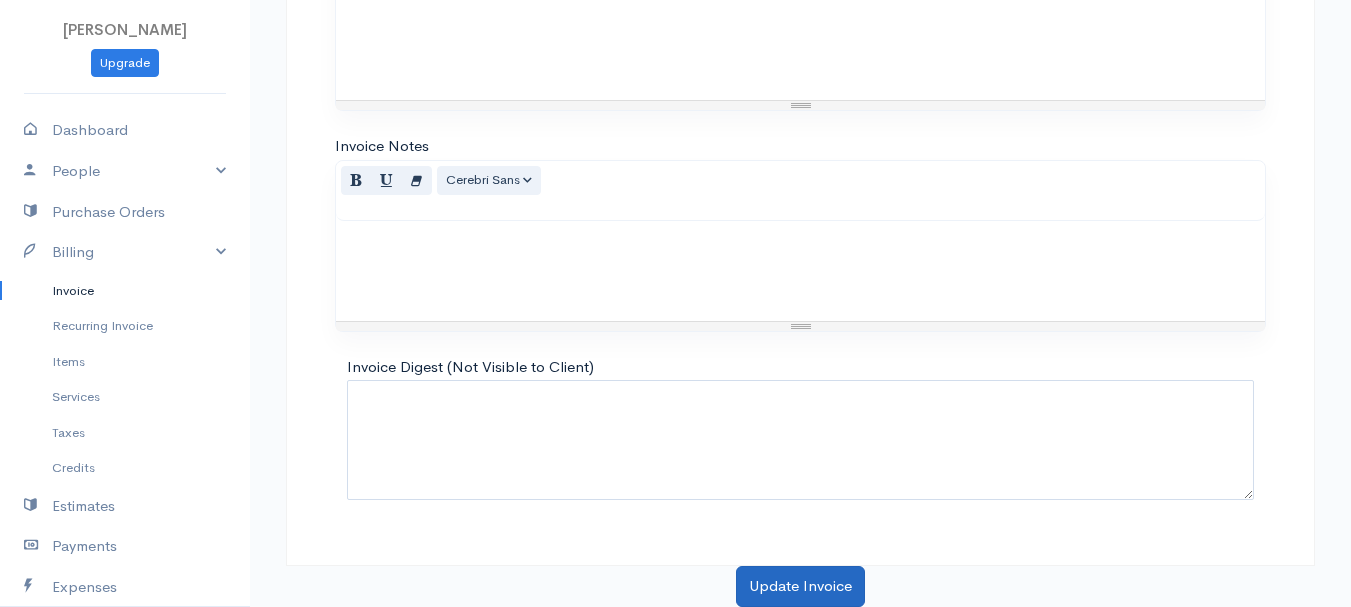type on "72.58" 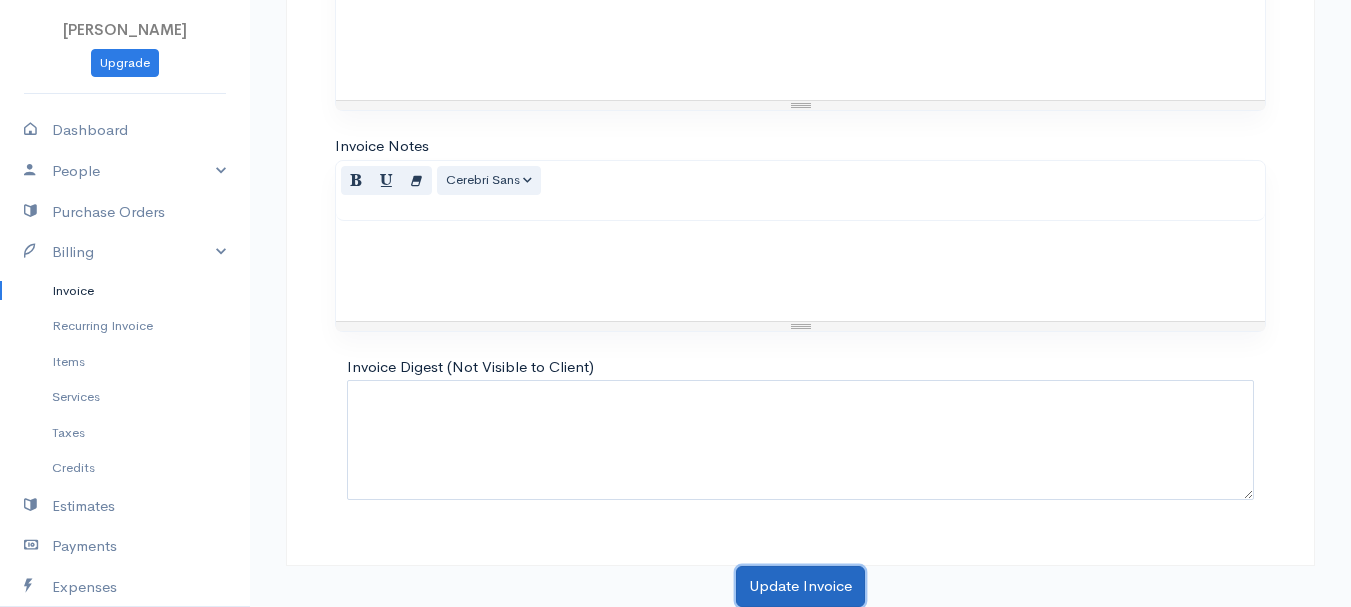 click on "Update Invoice" at bounding box center [800, 586] 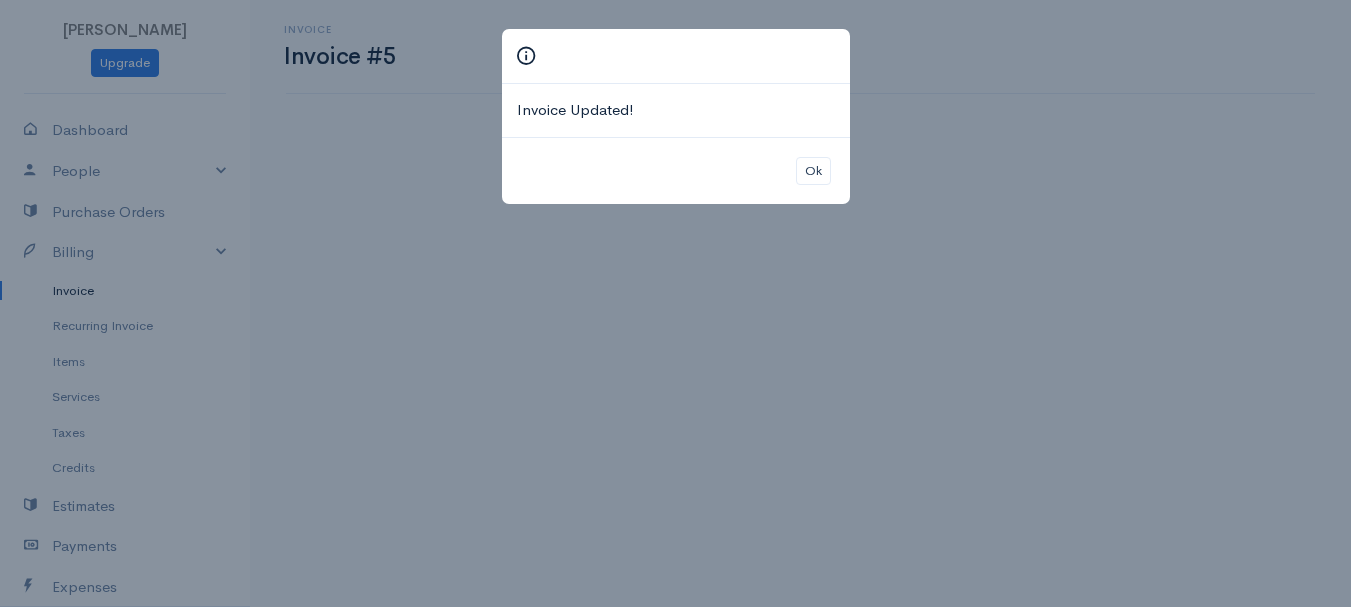 scroll, scrollTop: 0, scrollLeft: 0, axis: both 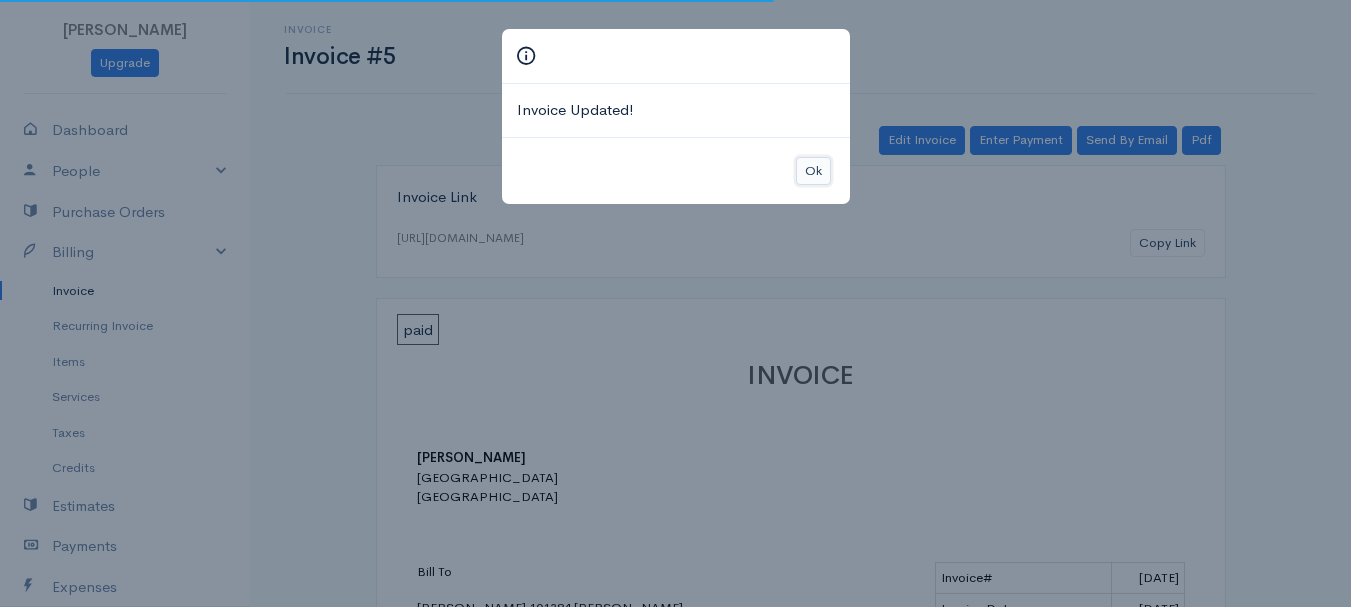 click on "Ok" at bounding box center [813, 171] 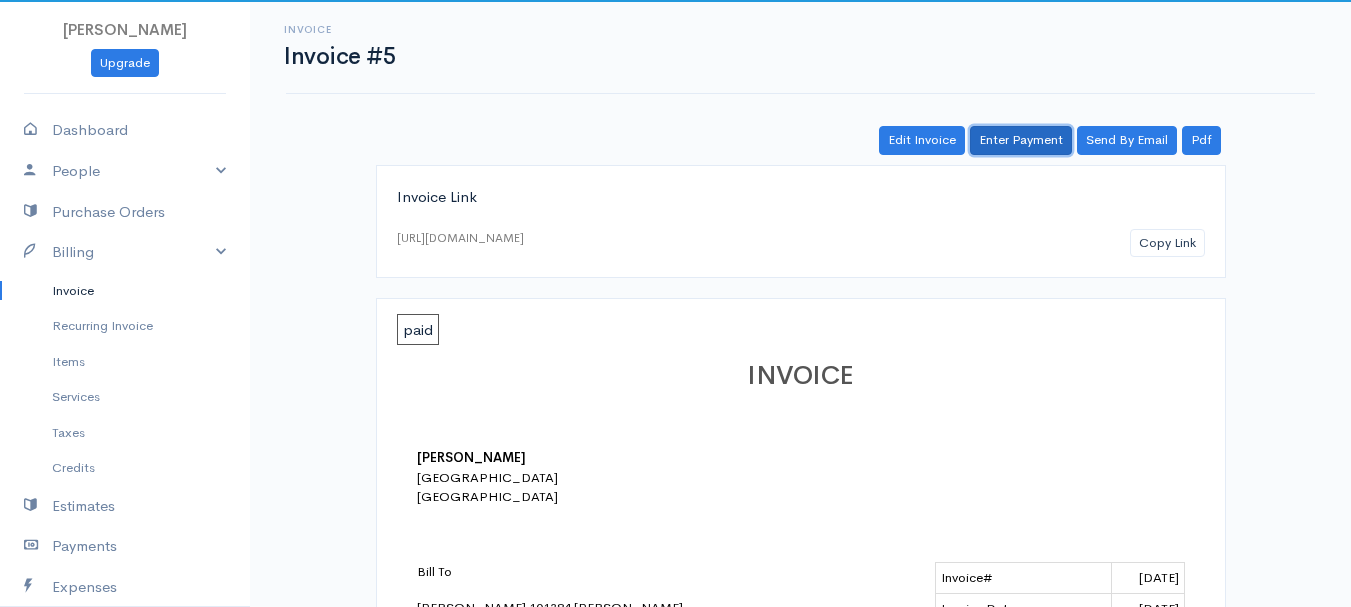 click on "Enter Payment" at bounding box center [1021, 140] 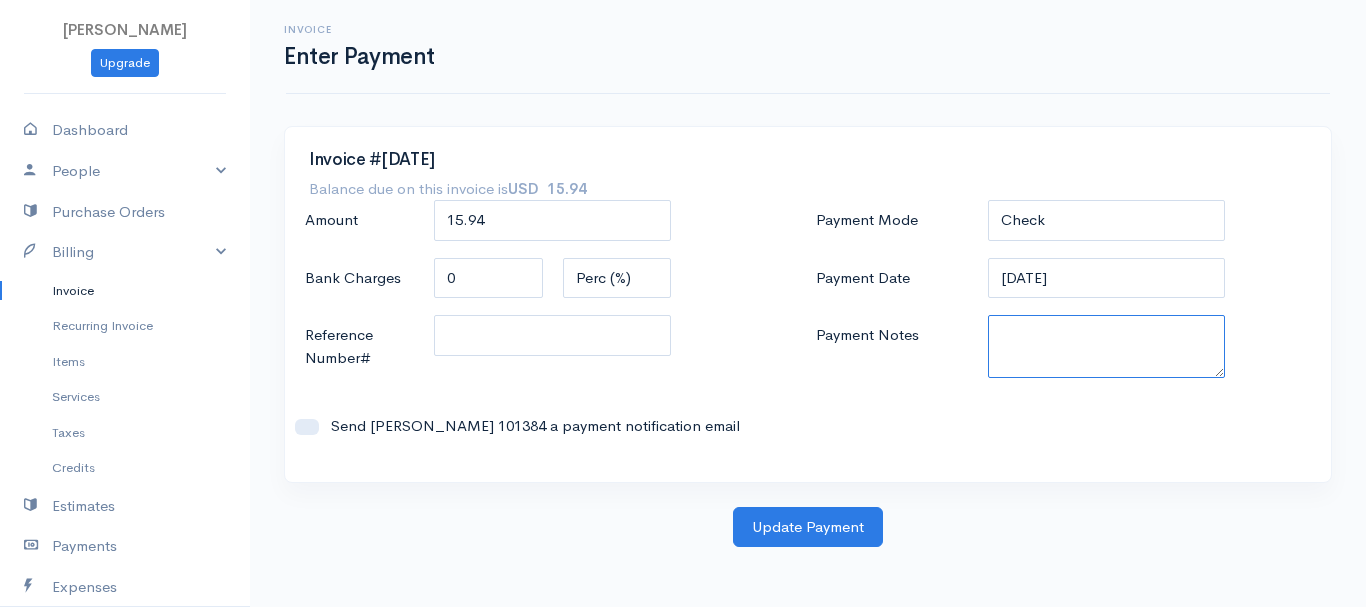 paste on "7090012402" 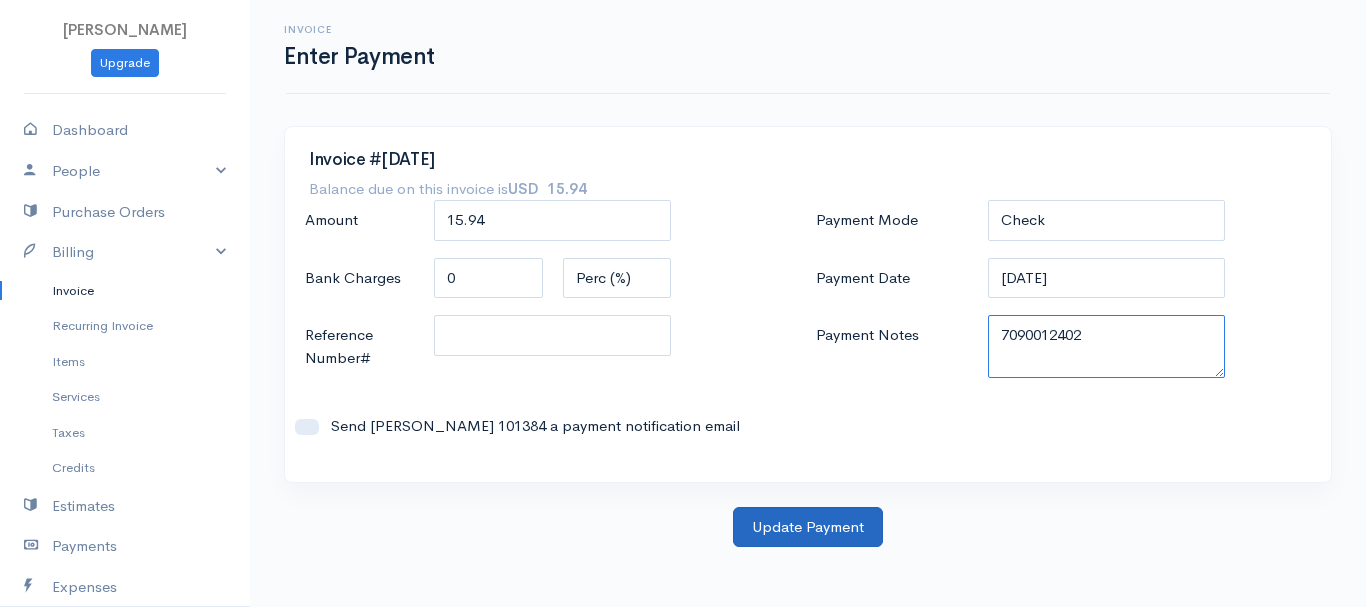 type on "7090012402" 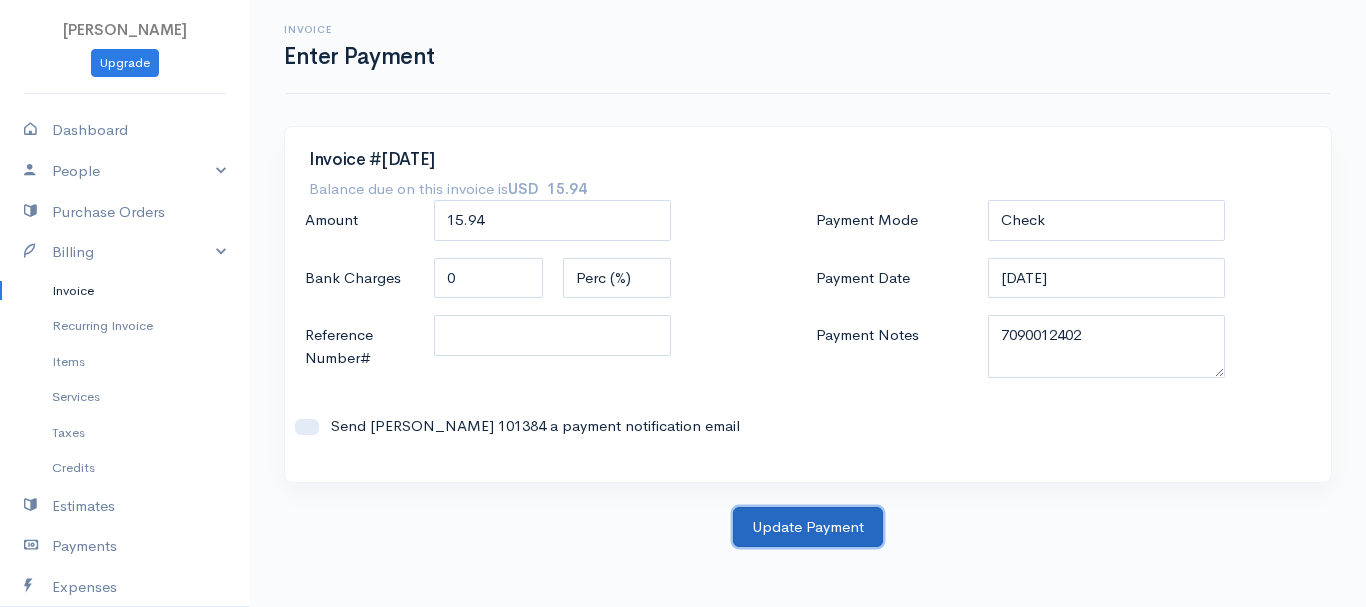 click on "Update Payment" at bounding box center [808, 527] 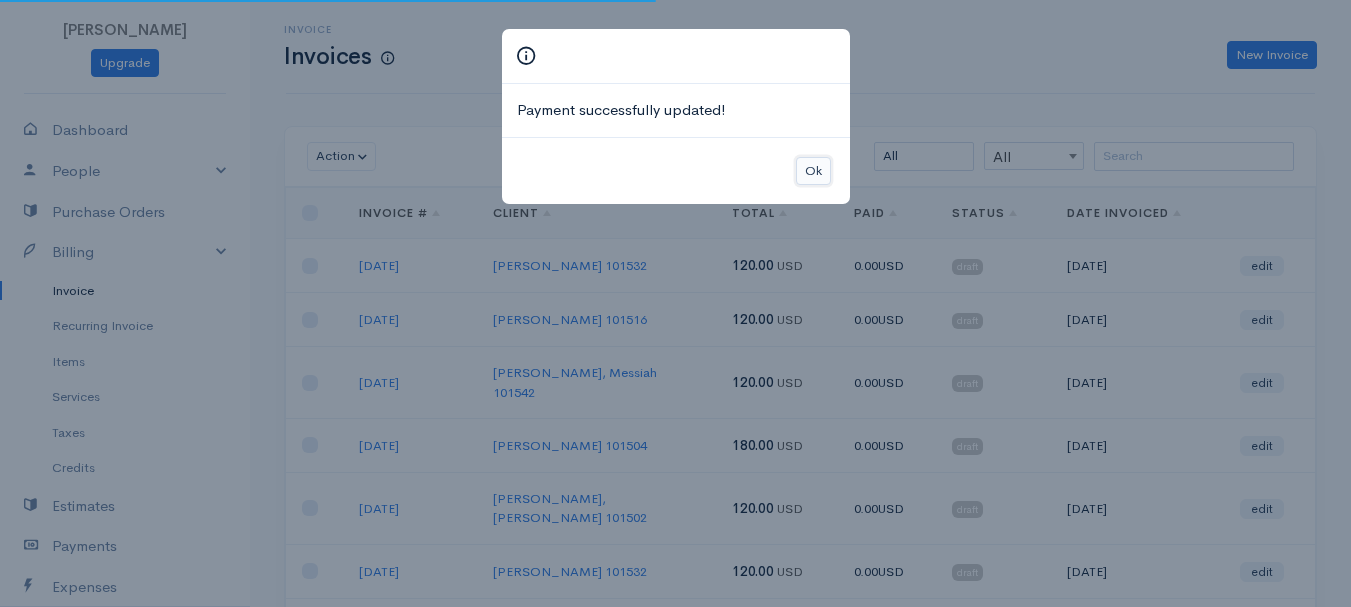 click on "Ok" at bounding box center [813, 171] 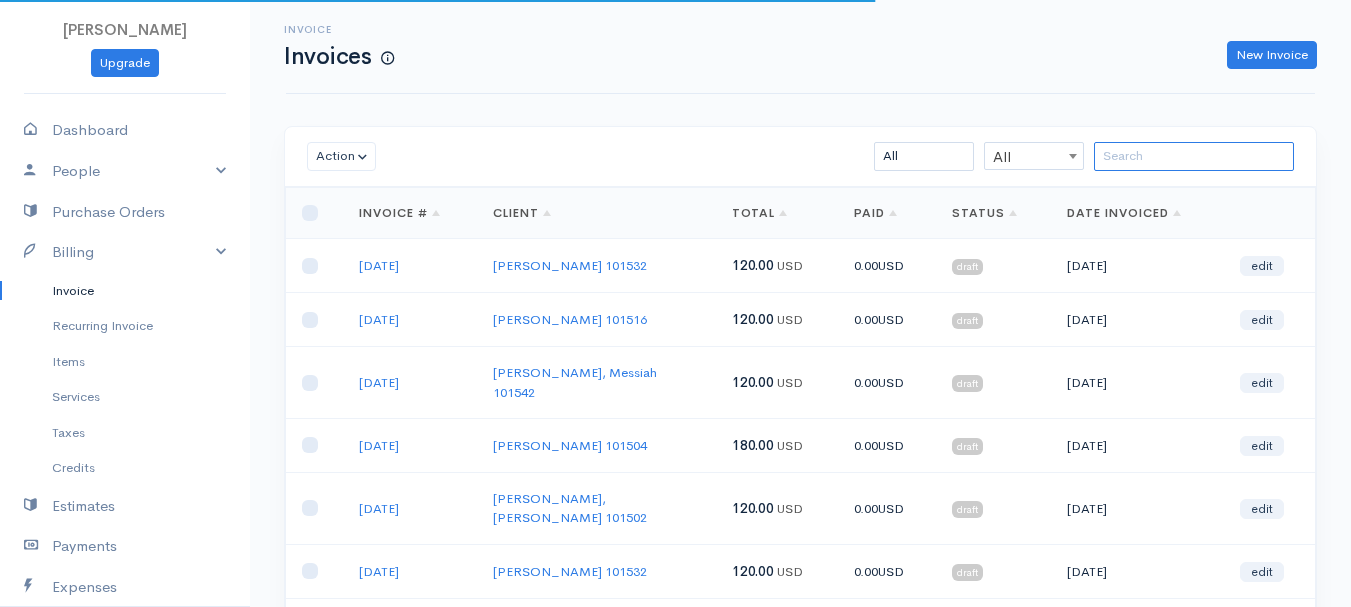 click at bounding box center (1194, 156) 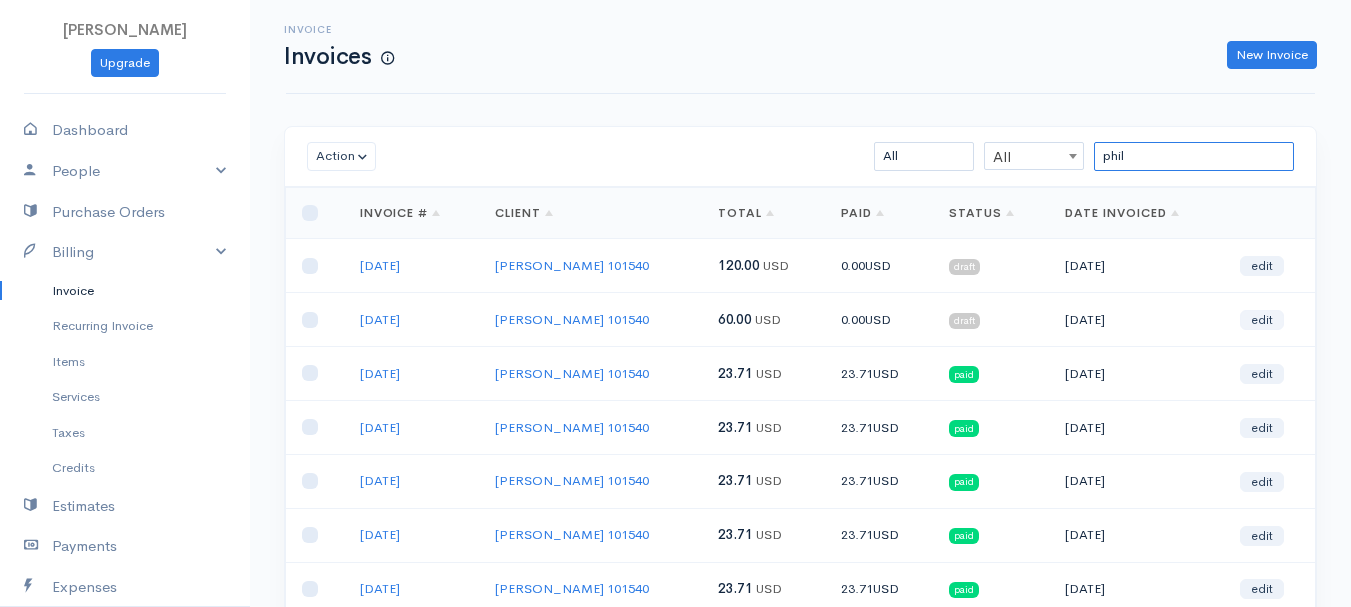 type on "phil" 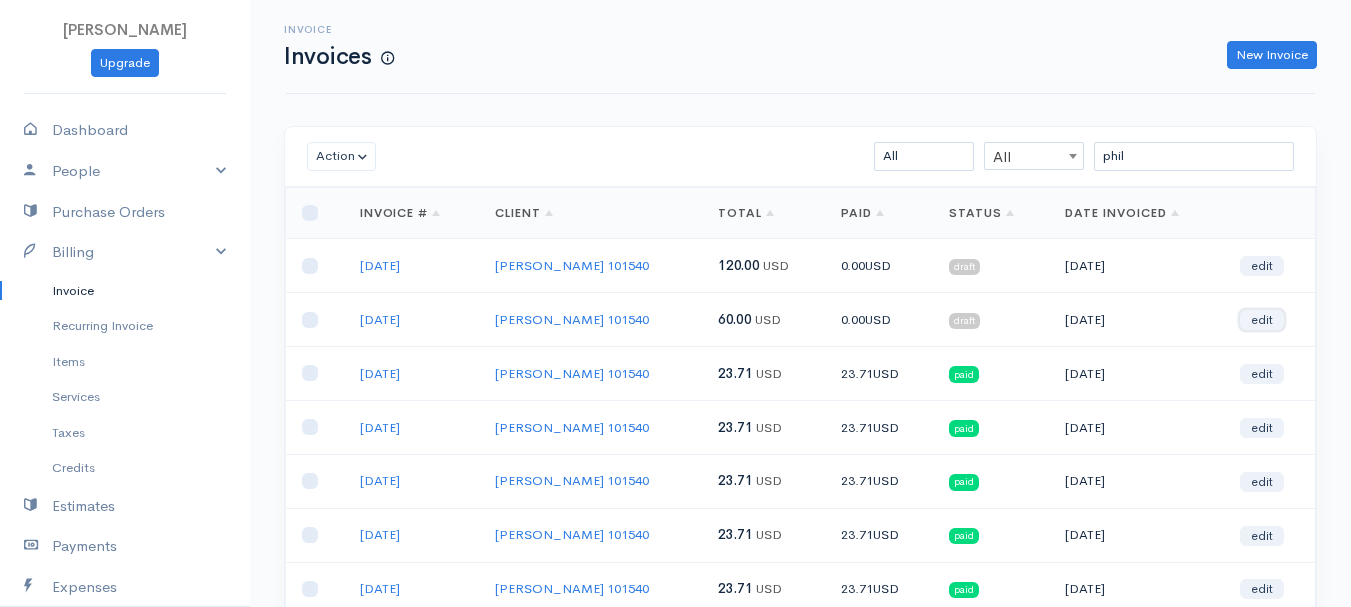 click on "edit" at bounding box center [1262, 320] 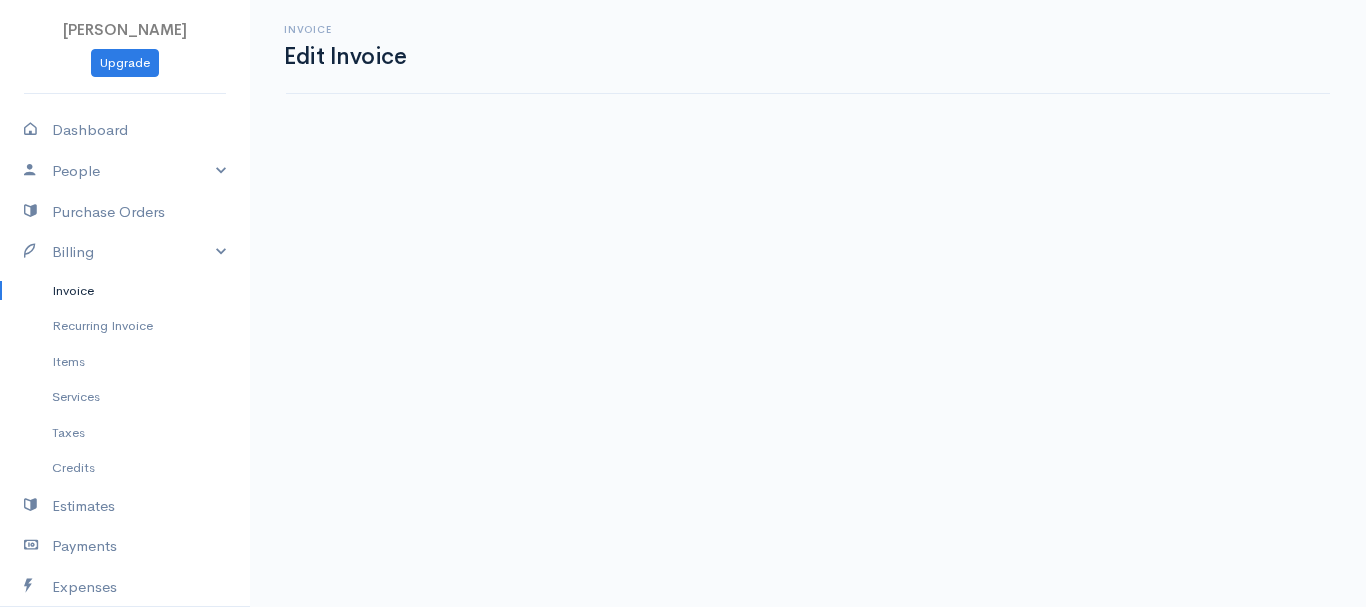 select on "2" 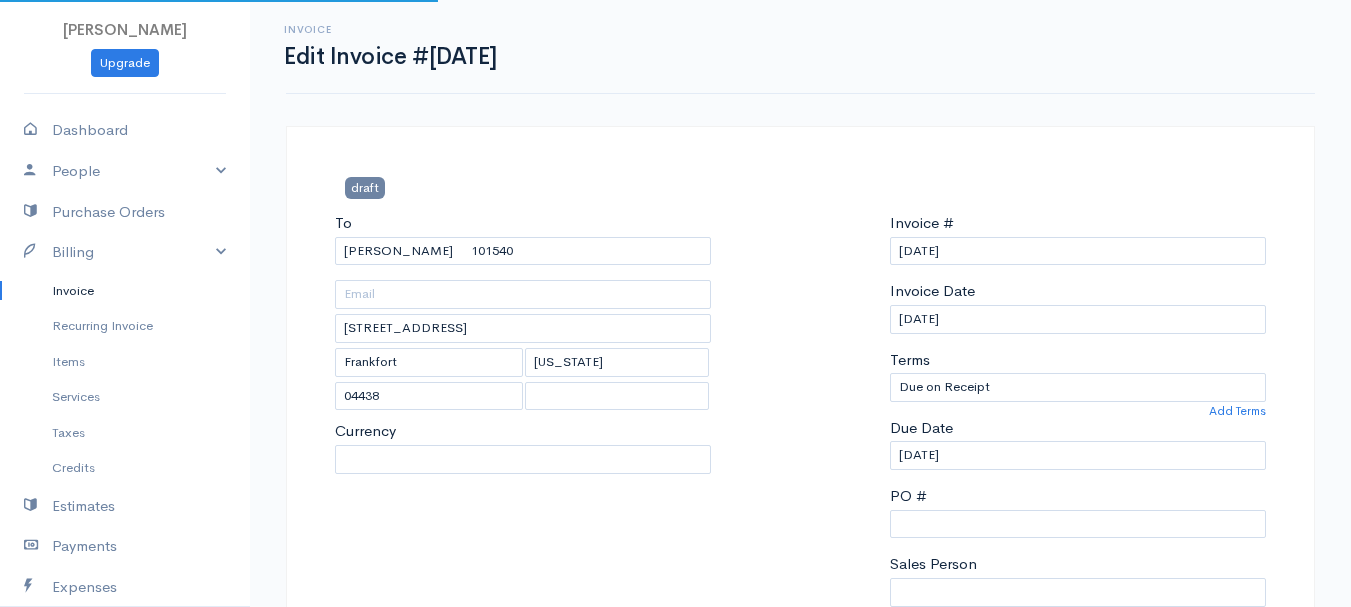 select on "[GEOGRAPHIC_DATA]" 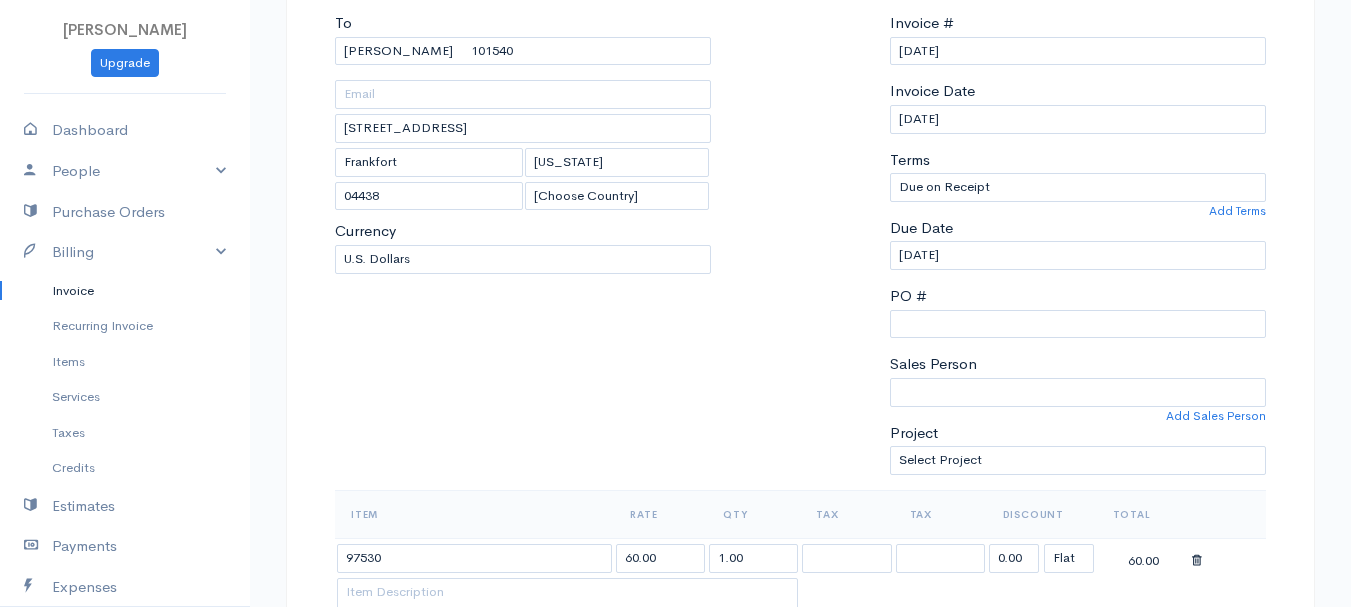 scroll, scrollTop: 300, scrollLeft: 0, axis: vertical 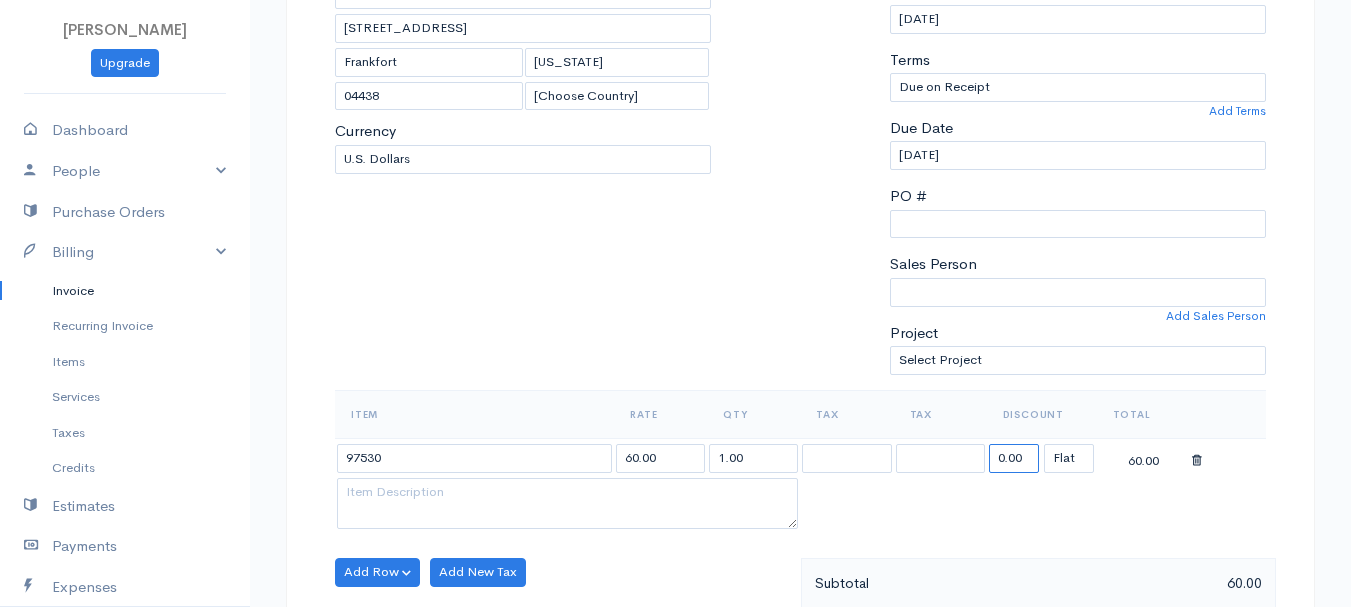 click on "0.00" at bounding box center [1014, 458] 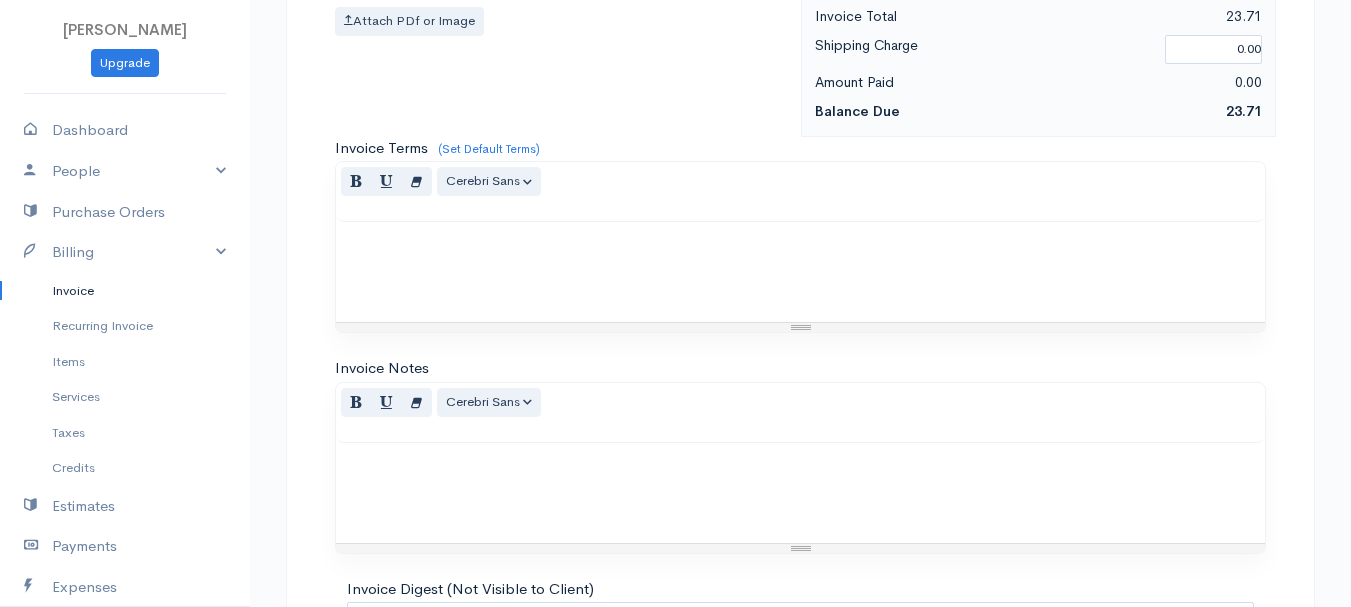 scroll, scrollTop: 1122, scrollLeft: 0, axis: vertical 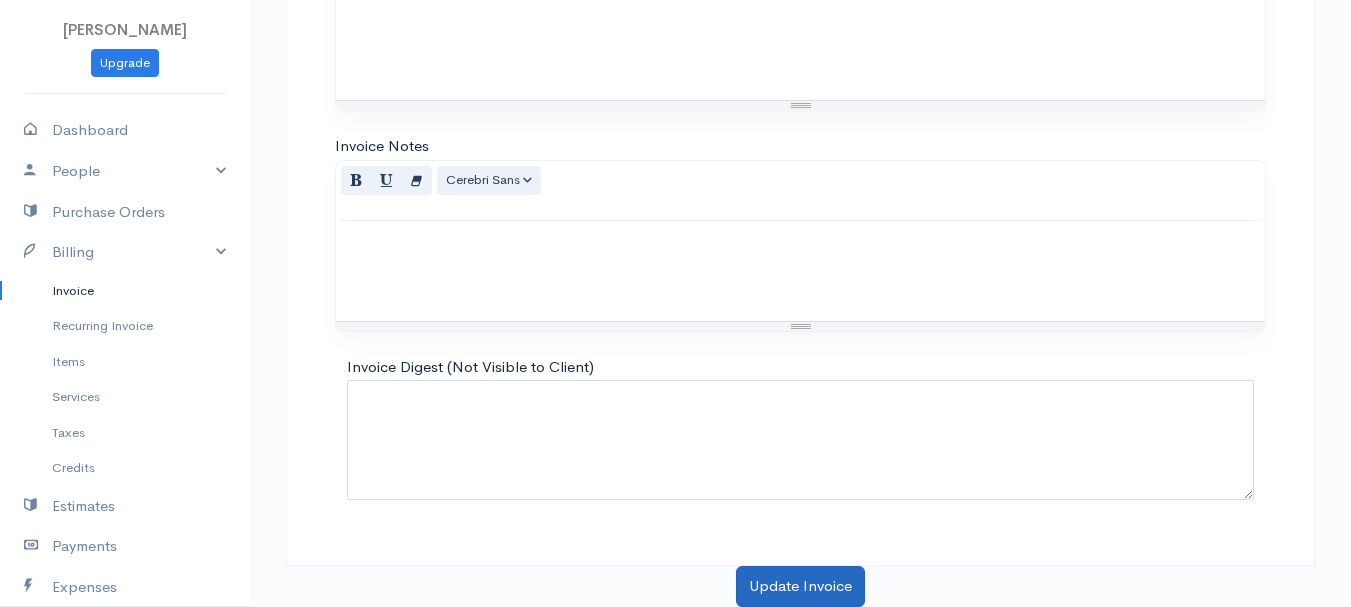 type on "36.29" 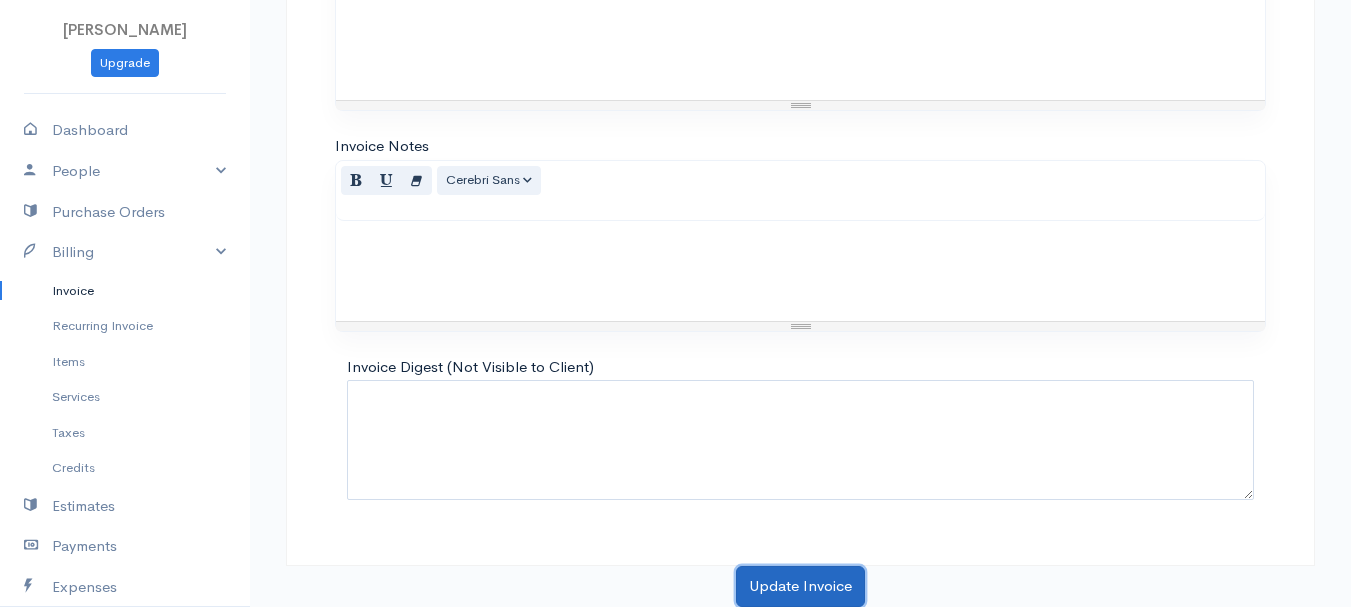 click on "Update Invoice" at bounding box center (800, 586) 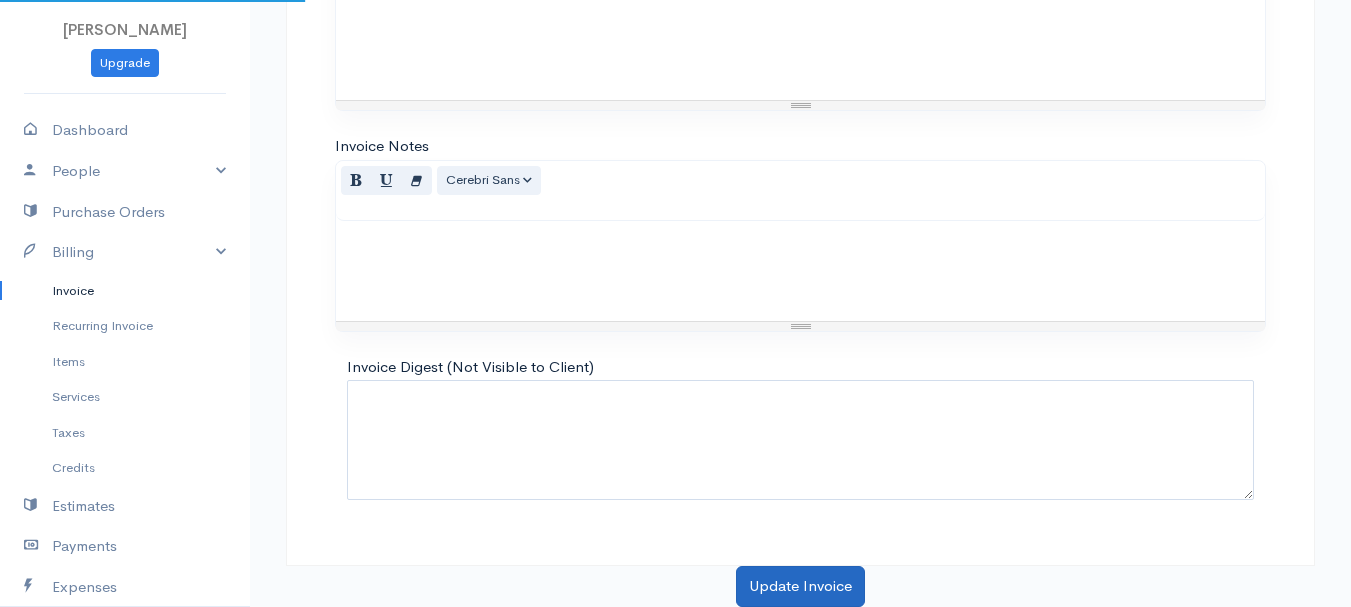 scroll, scrollTop: 0, scrollLeft: 0, axis: both 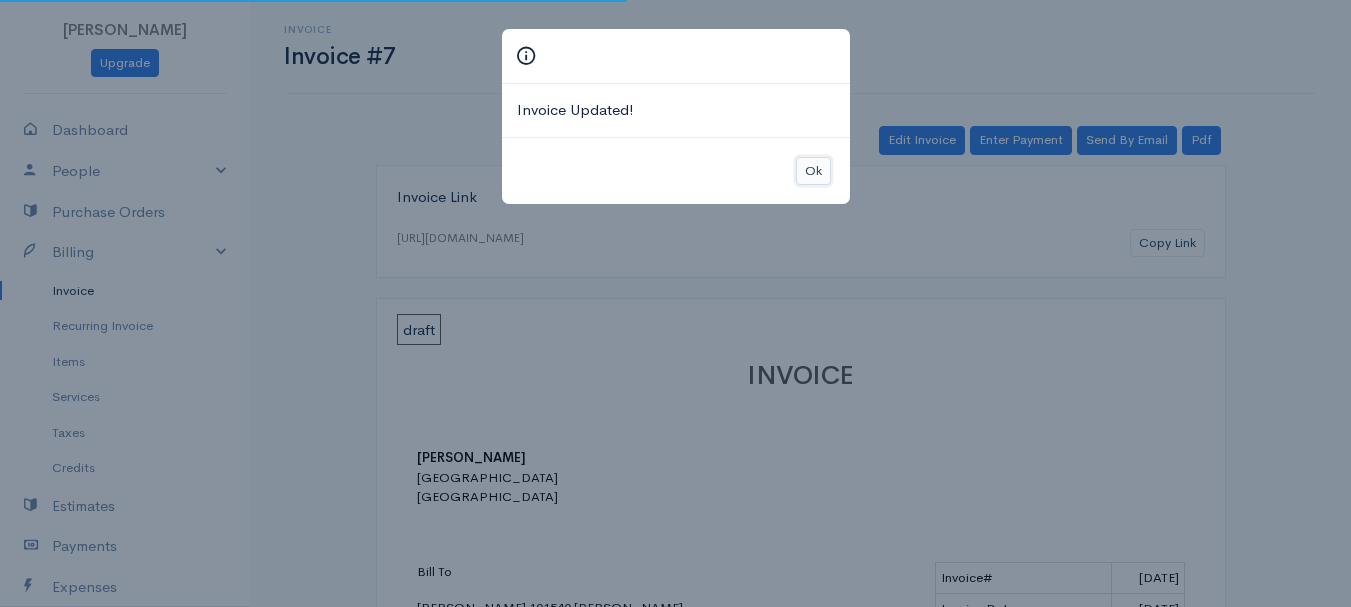 click on "Ok" at bounding box center [813, 171] 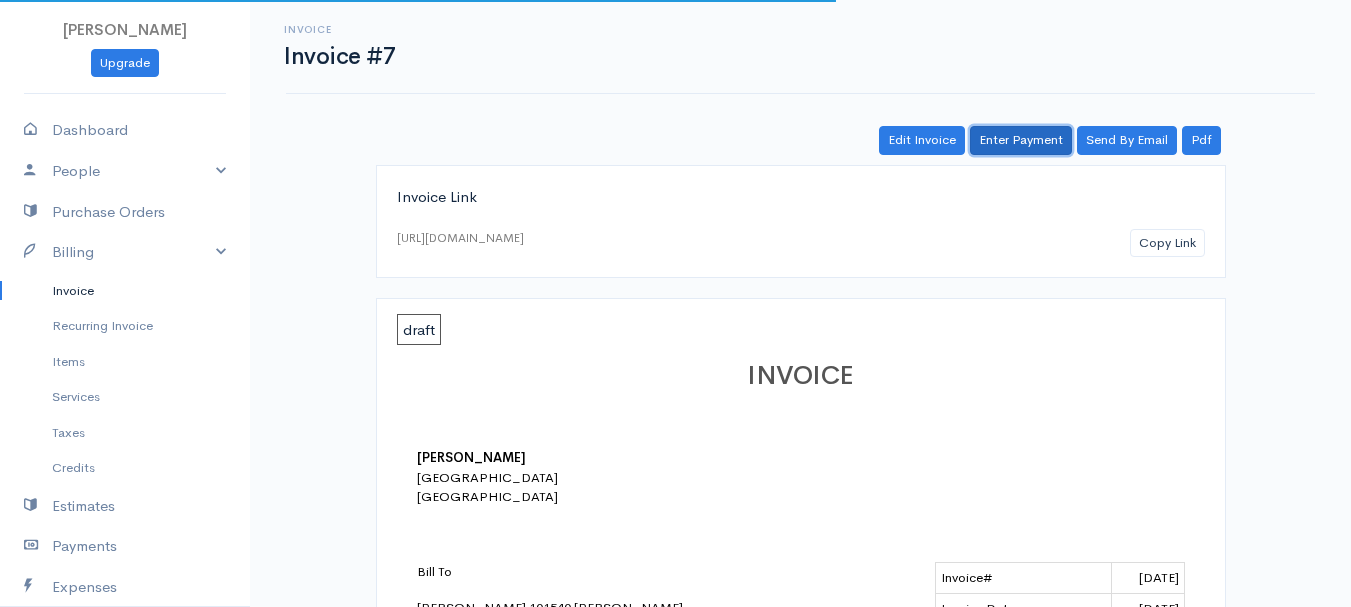 click on "Enter Payment" at bounding box center (1021, 140) 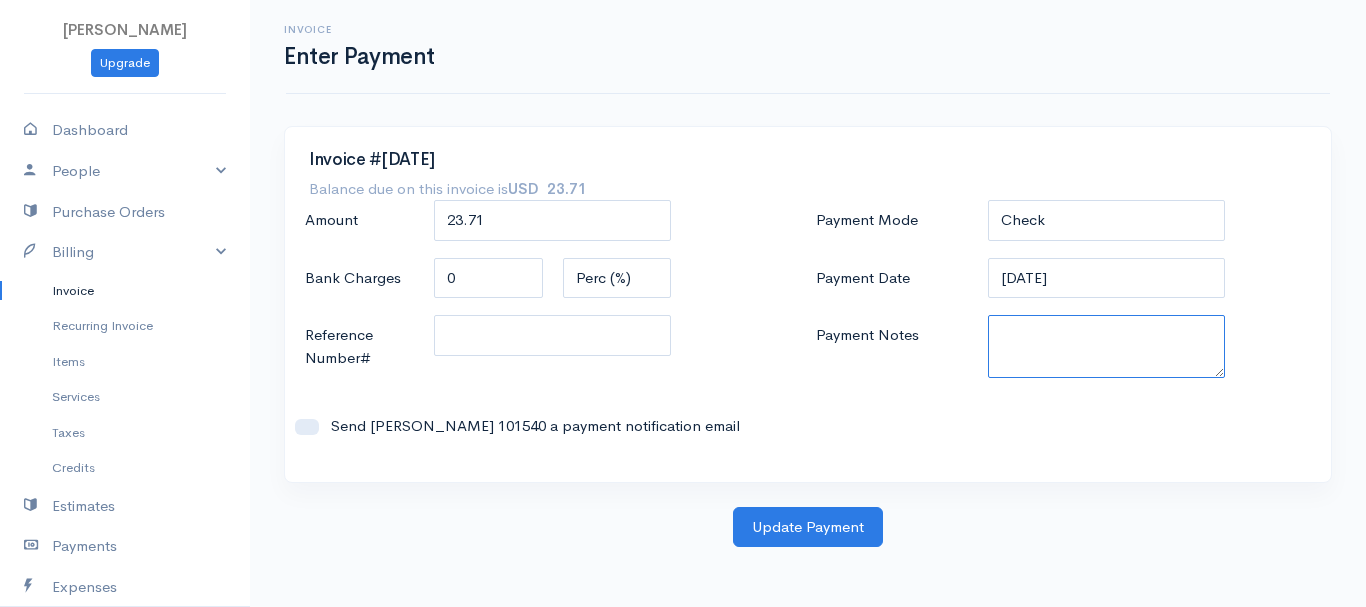 paste on "7090012402" 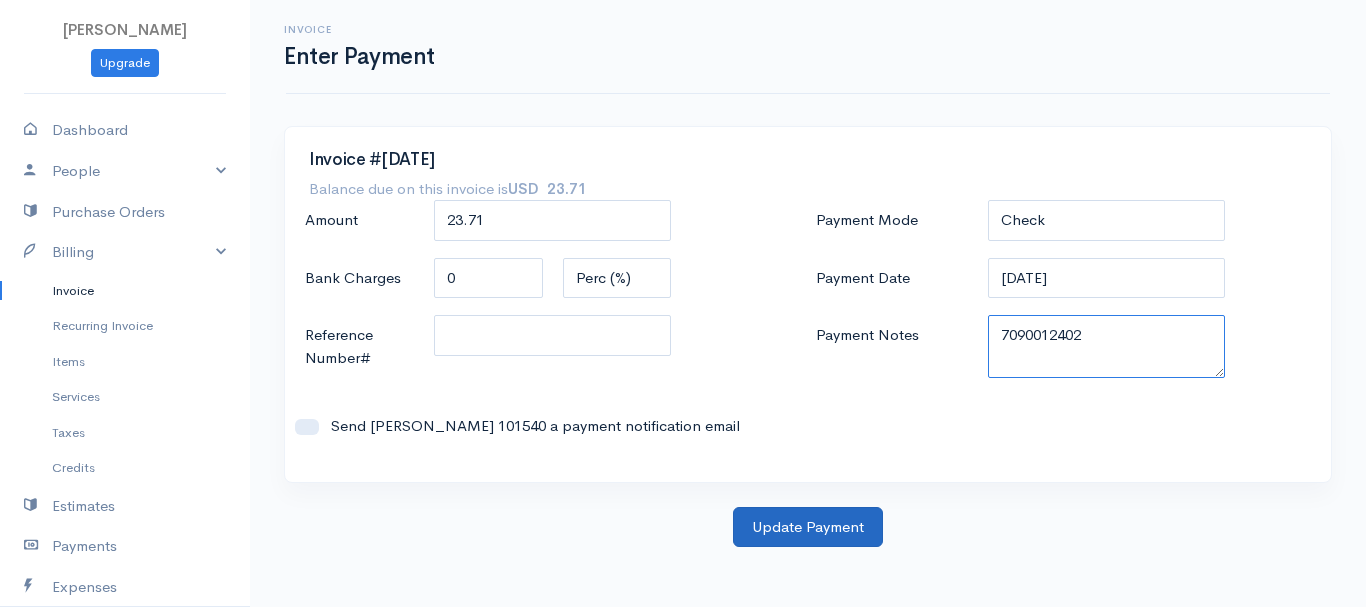 type on "7090012402" 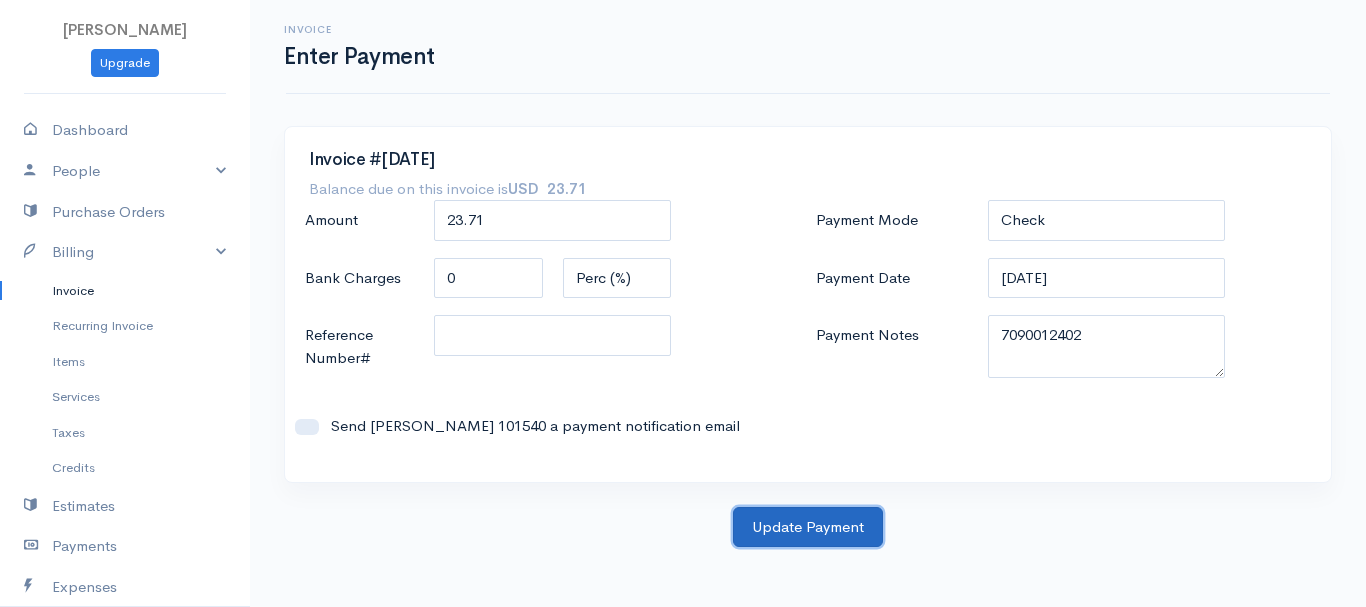 click on "Update Payment" at bounding box center (808, 527) 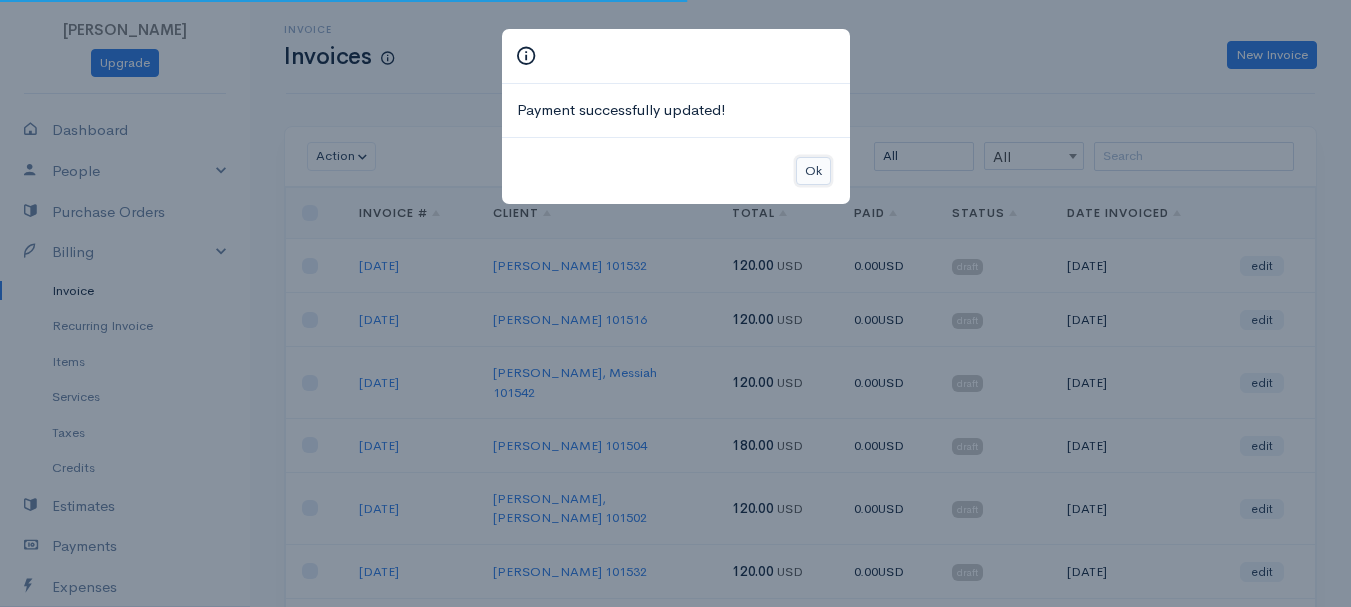 click on "Ok" at bounding box center (813, 171) 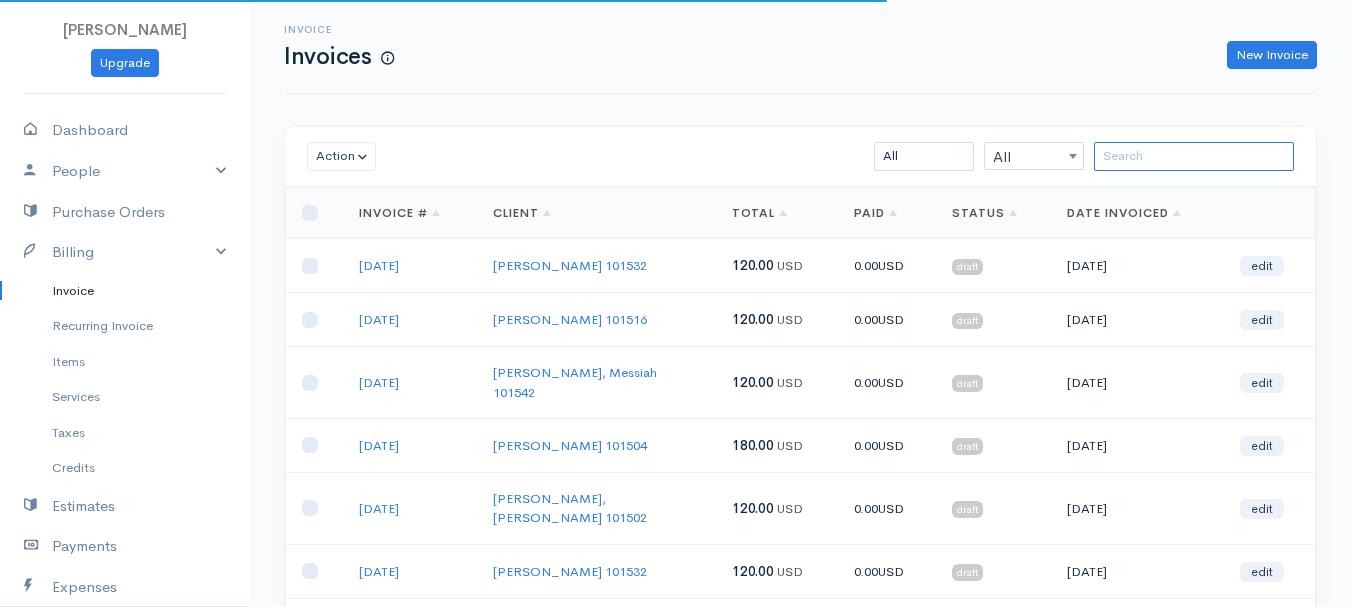 click at bounding box center (1194, 156) 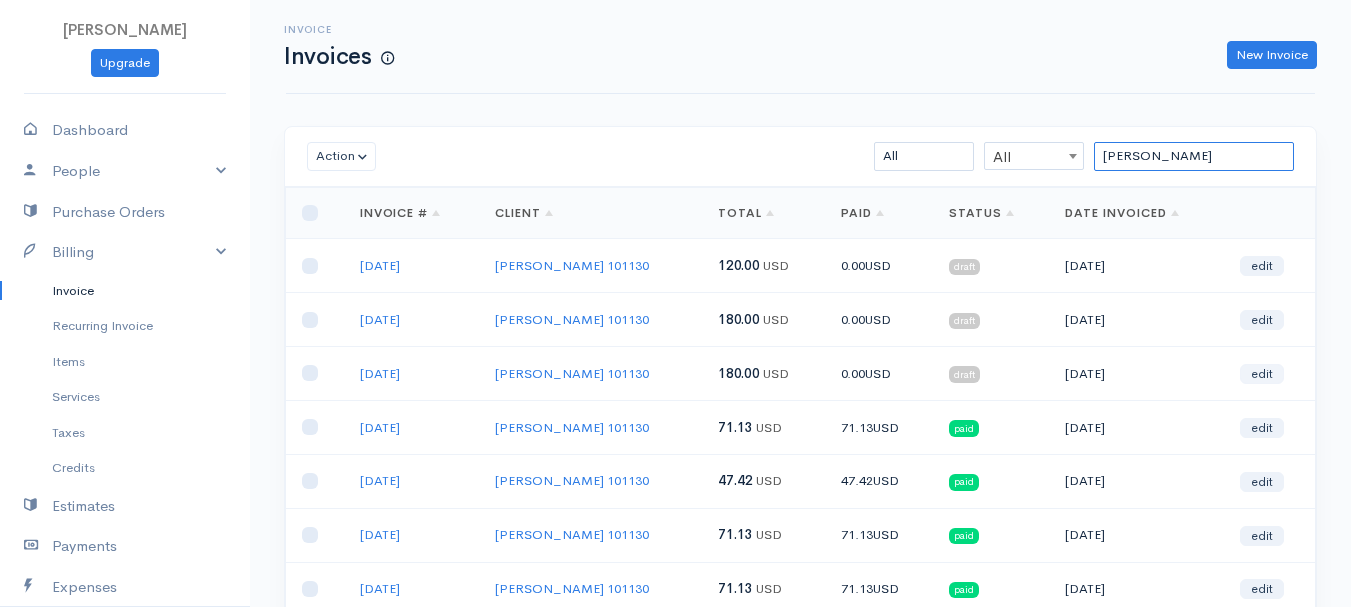 type on "[PERSON_NAME]" 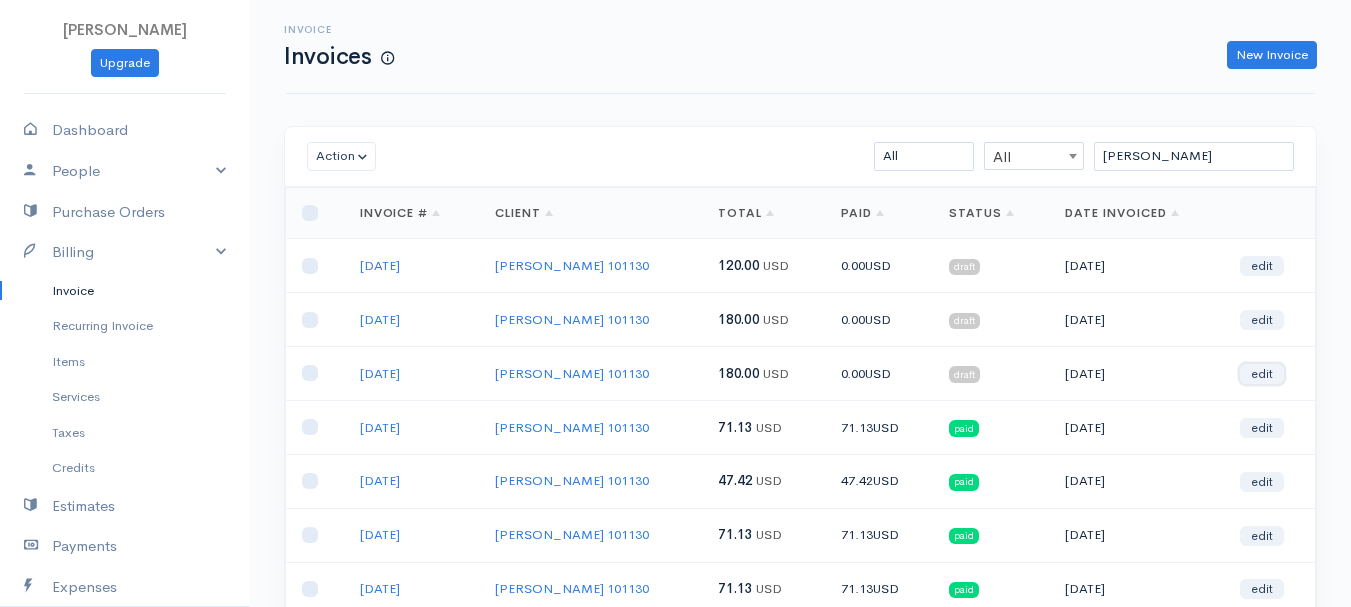 click on "edit" at bounding box center [1262, 374] 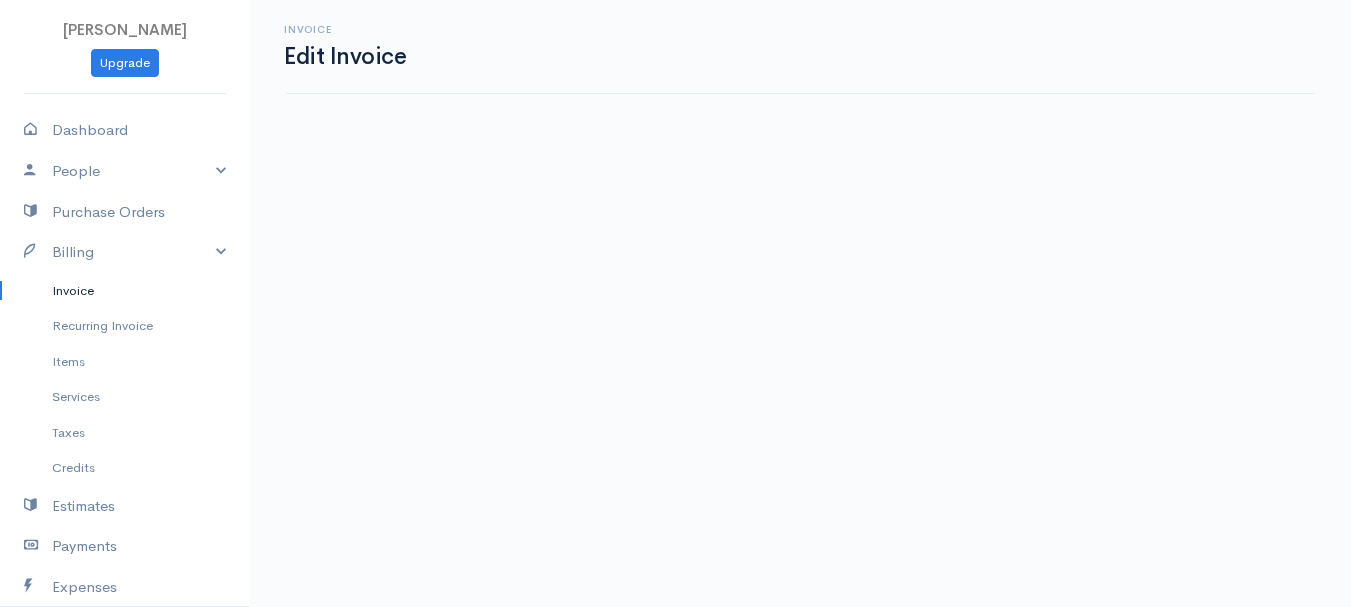 select on "2" 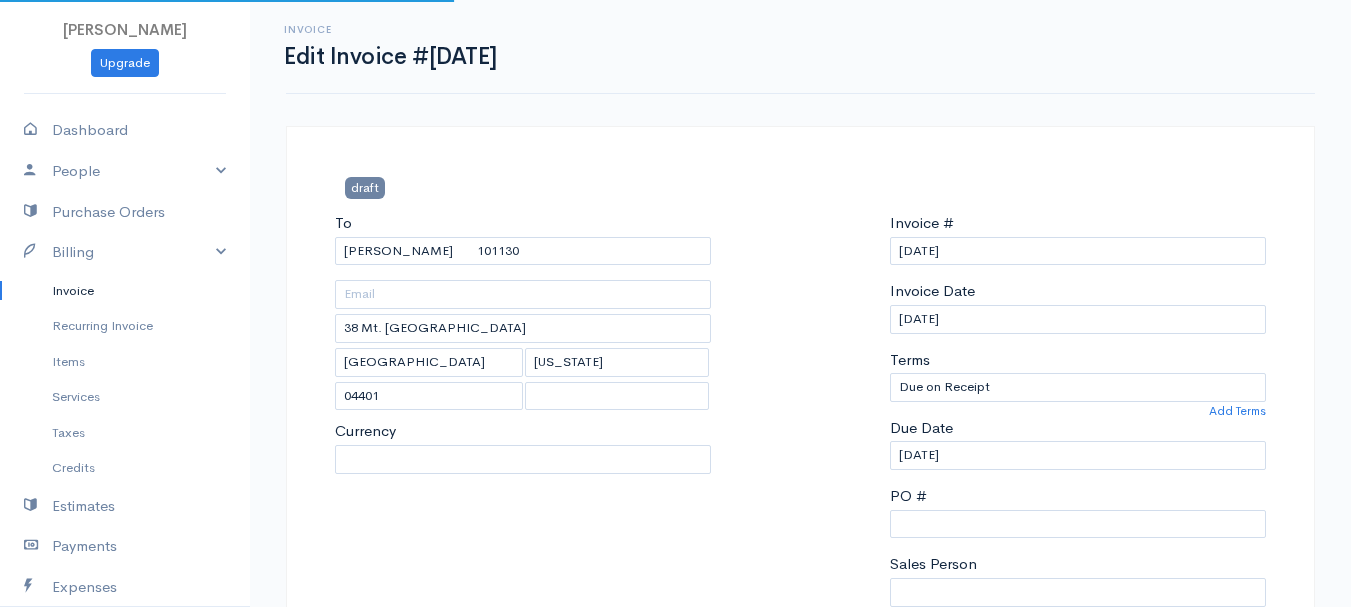 select on "[GEOGRAPHIC_DATA]" 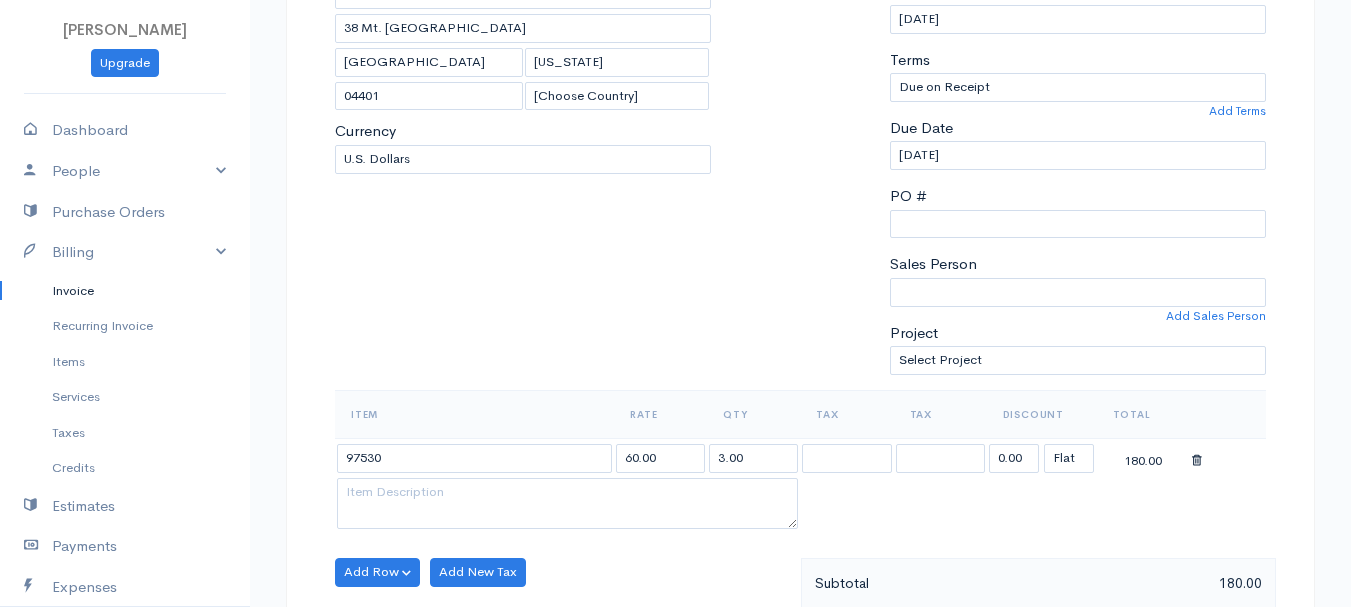 scroll, scrollTop: 400, scrollLeft: 0, axis: vertical 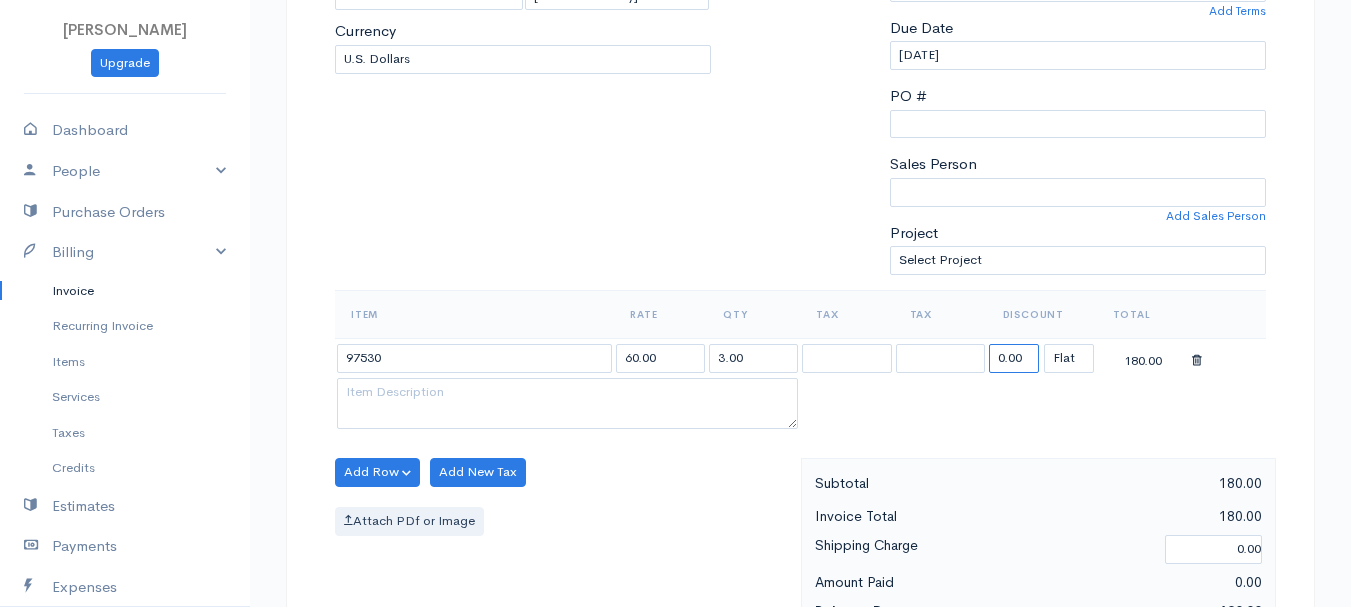 click on "0.00" at bounding box center (1014, 358) 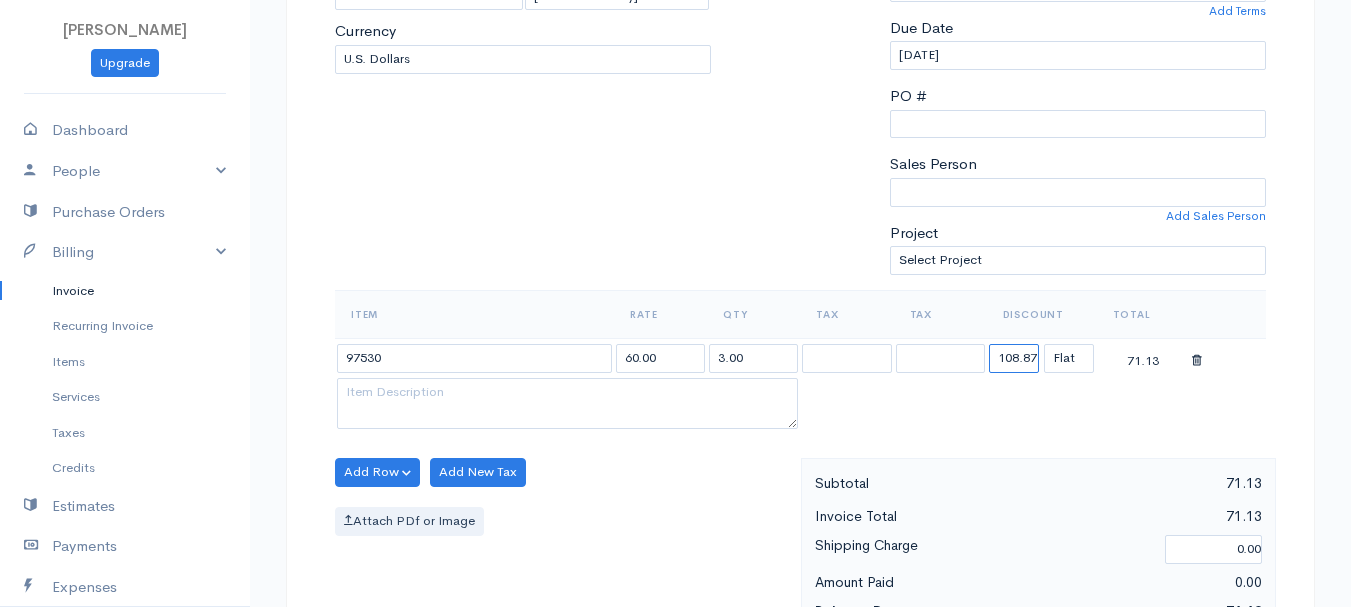 type on "108.87" 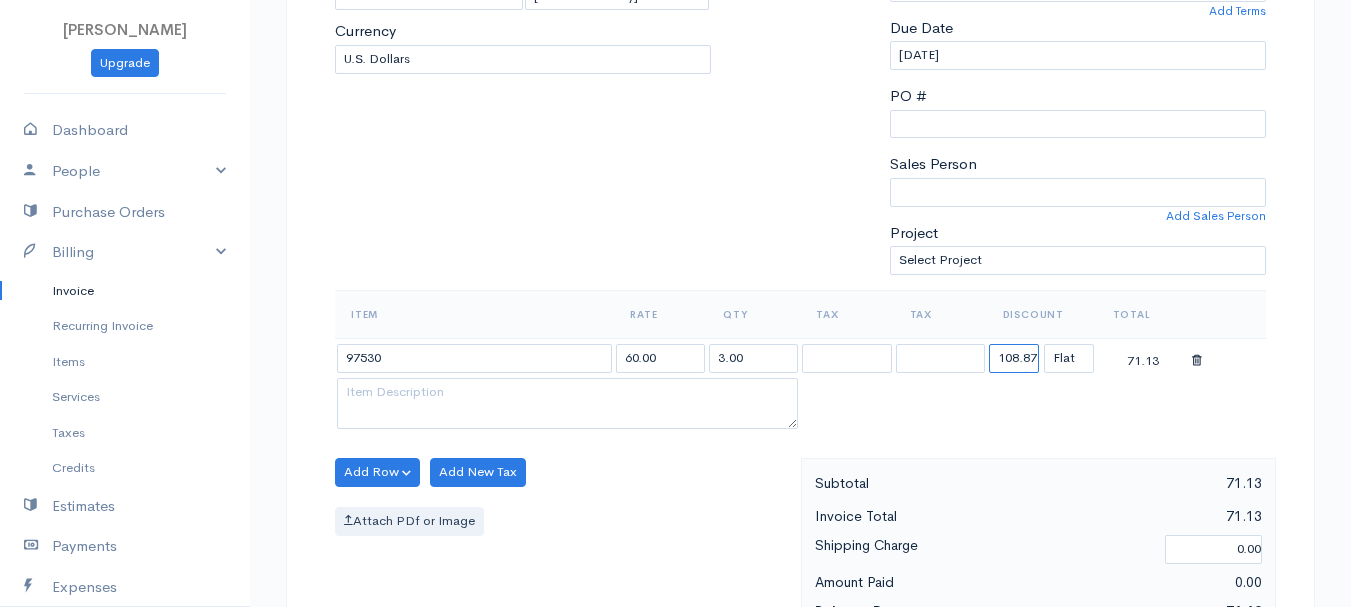 click on "108.87" at bounding box center [1014, 358] 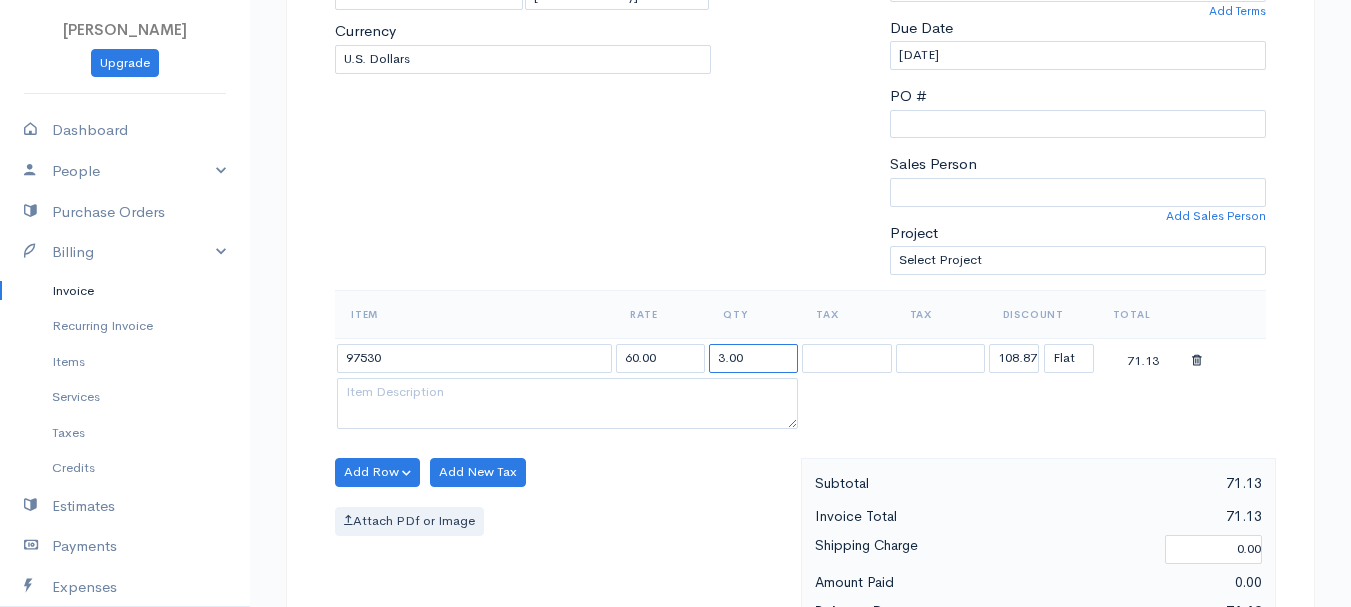 click on "3.00" at bounding box center (753, 358) 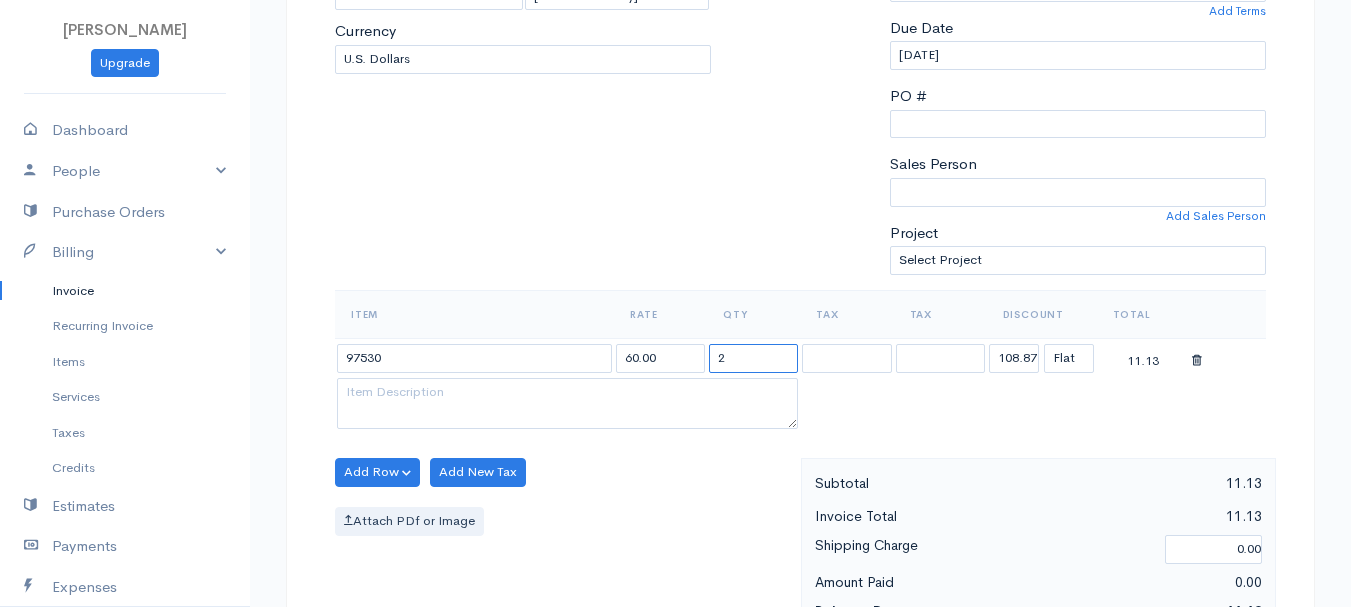 type on "2" 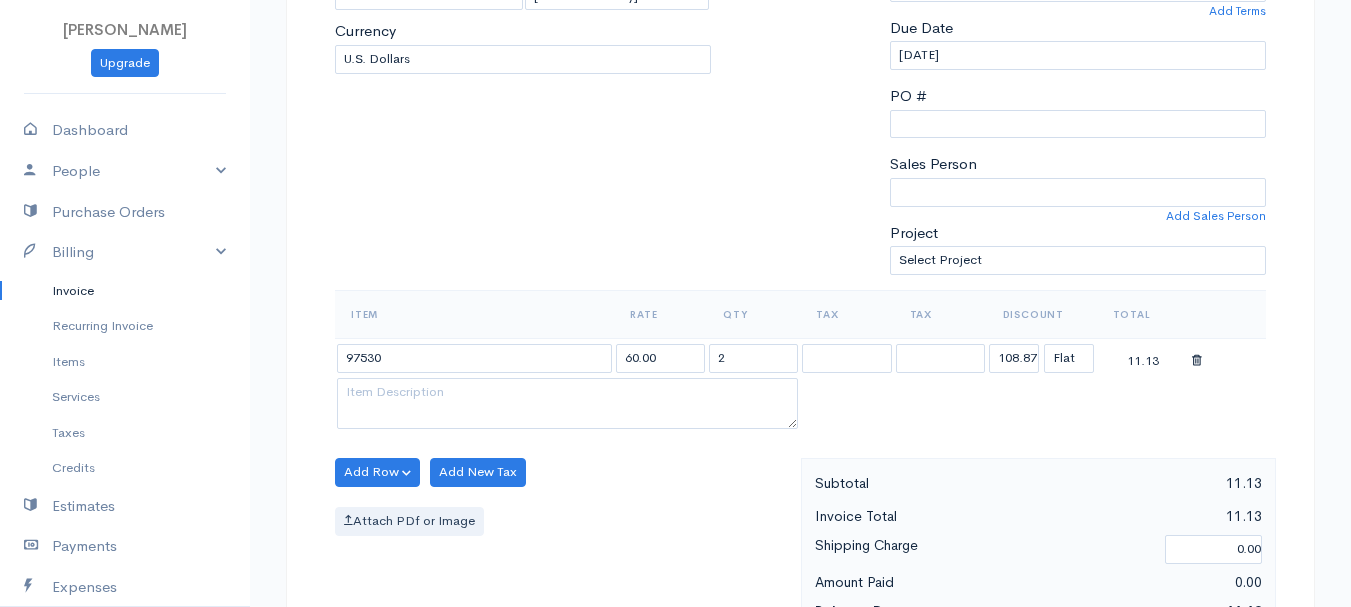 click on "Item Rate Qty Tax Tax Discount Total 97530 60.00 2 108.87 (%) Flat 11.13" at bounding box center [800, 362] 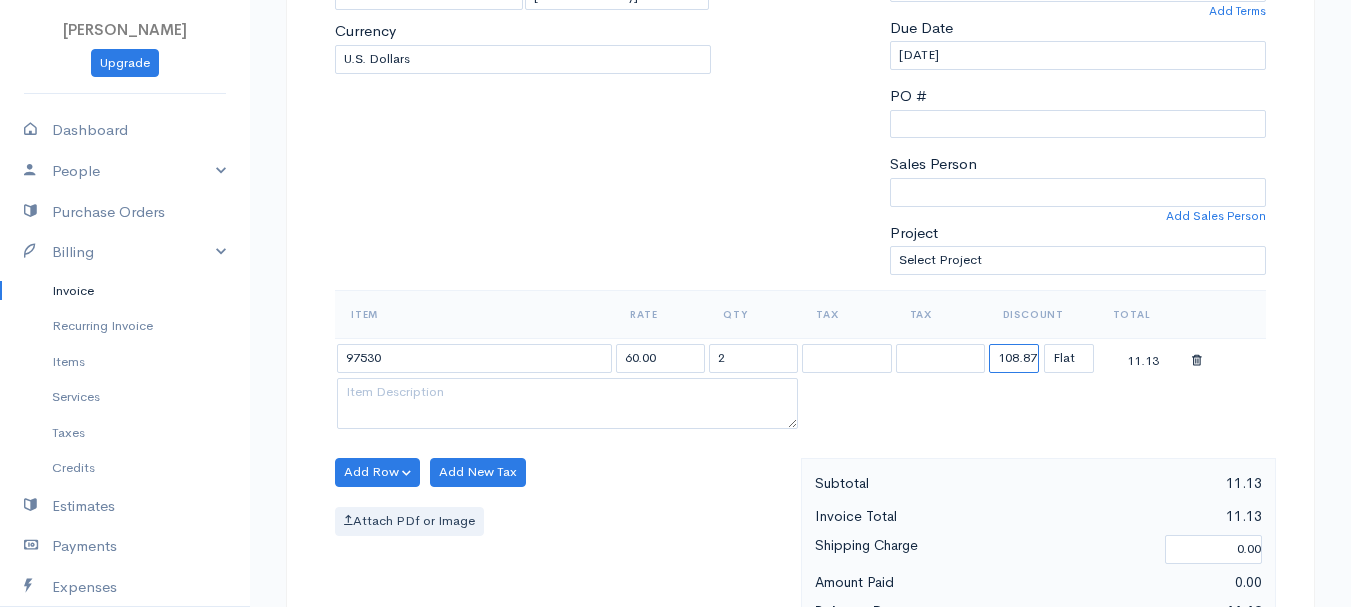 click on "108.87" at bounding box center (1014, 358) 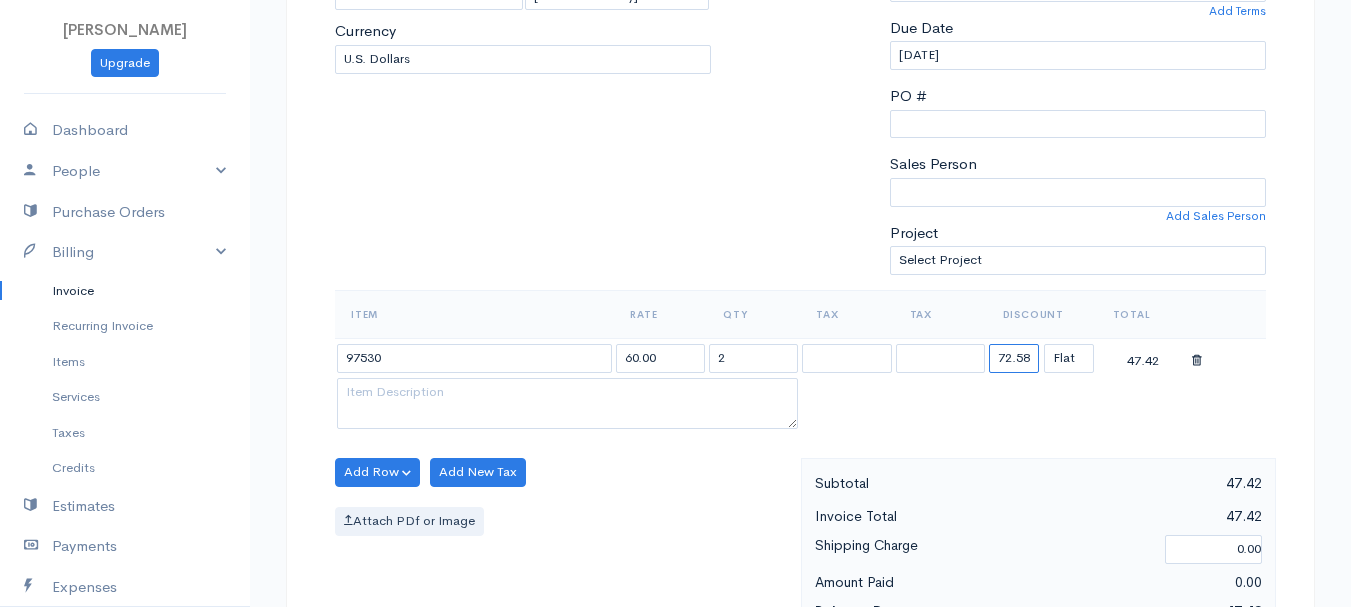 type on "72.58" 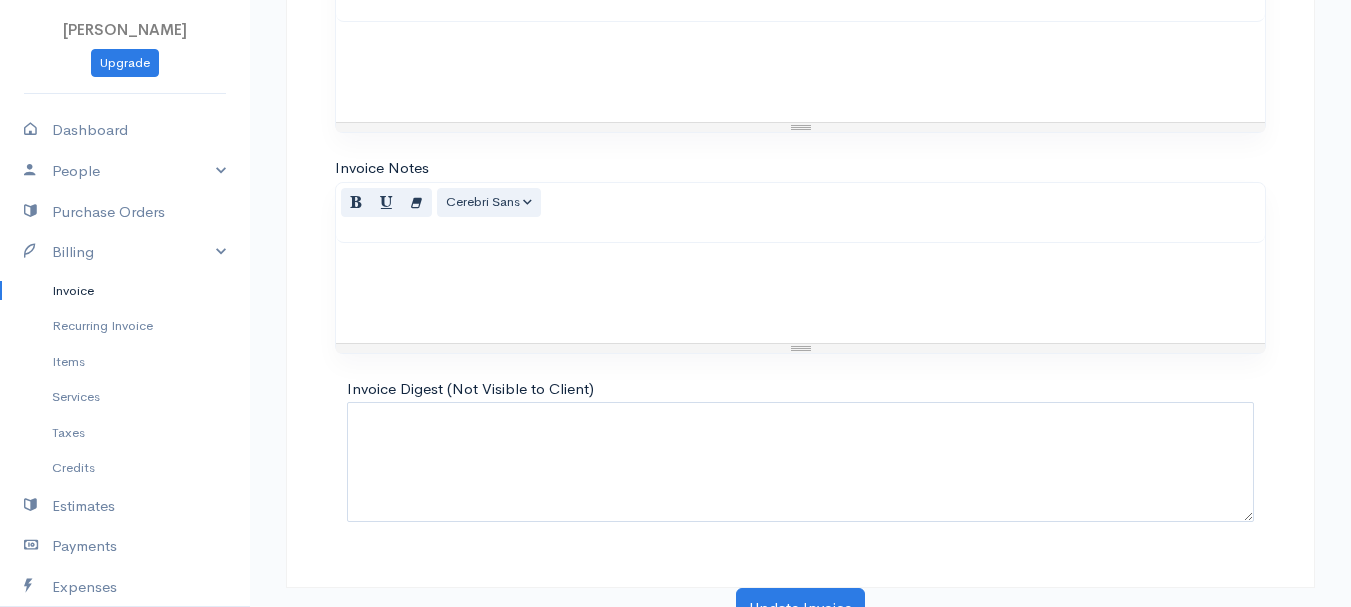 scroll, scrollTop: 1122, scrollLeft: 0, axis: vertical 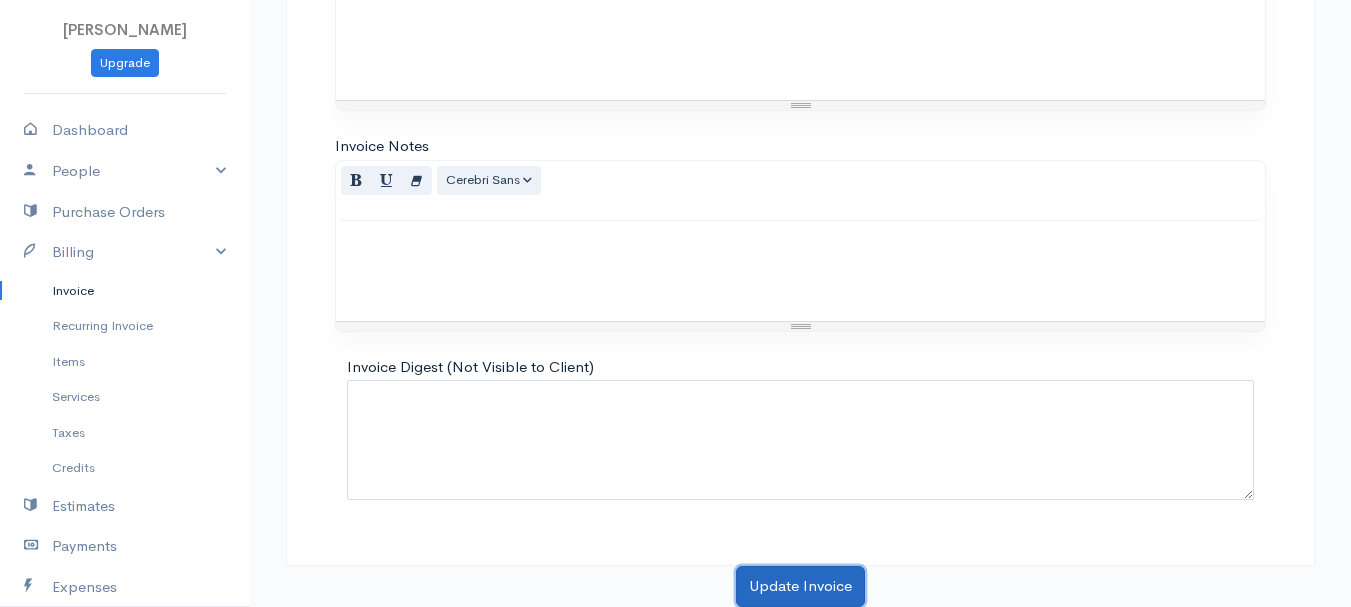 click on "Update Invoice" at bounding box center (800, 586) 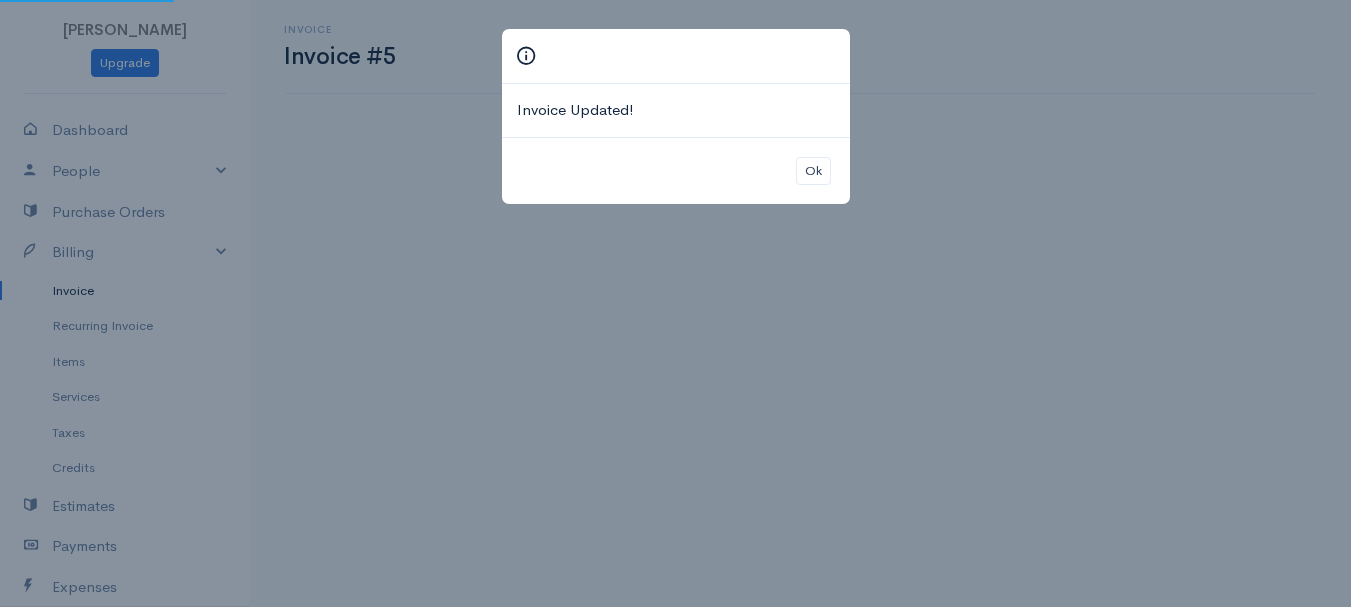 scroll, scrollTop: 0, scrollLeft: 0, axis: both 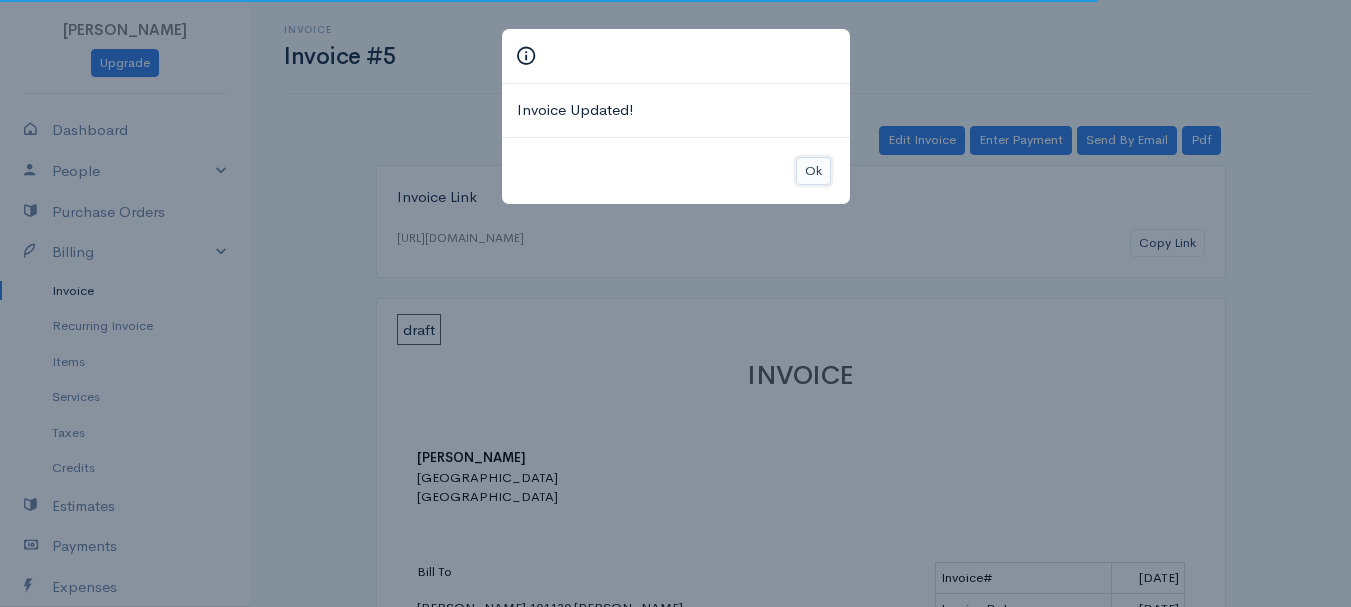 click on "Ok" at bounding box center (813, 171) 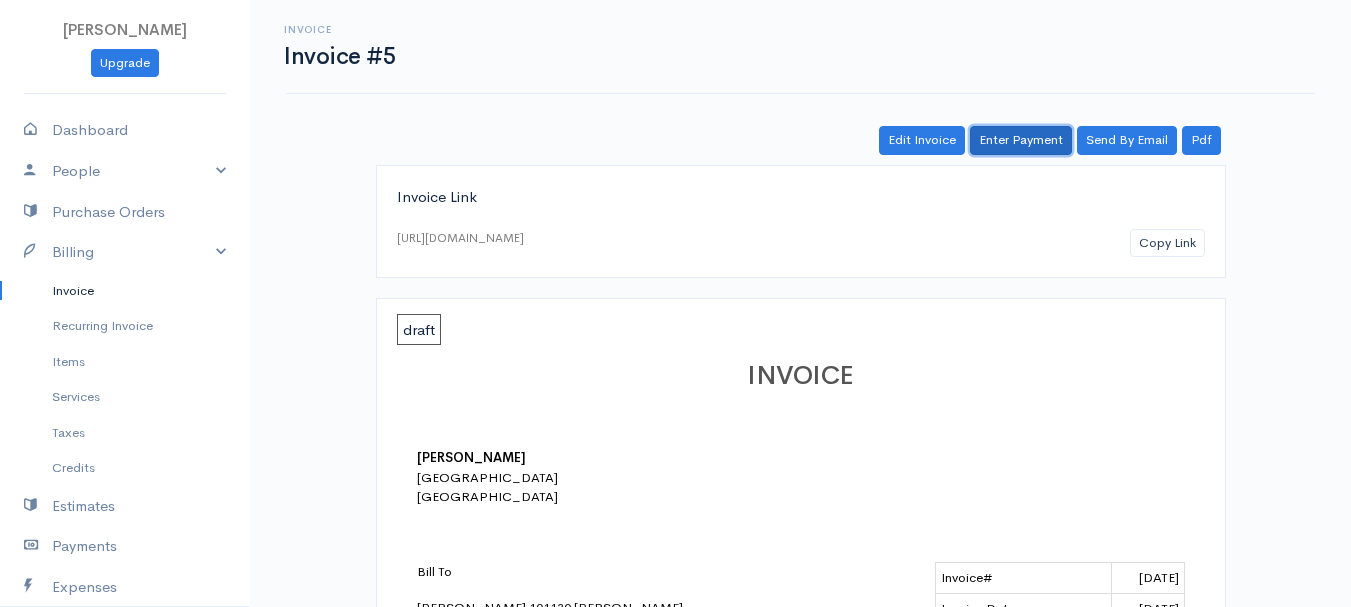 click on "Enter Payment" at bounding box center [1021, 140] 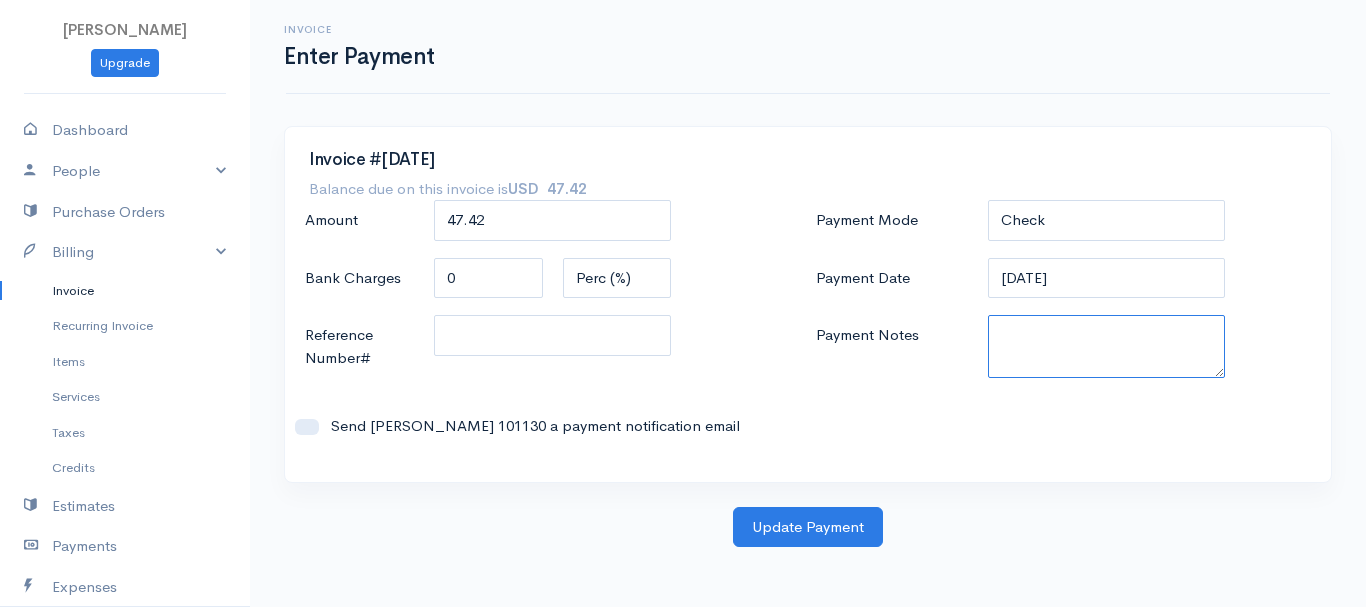 paste on "7090012402" 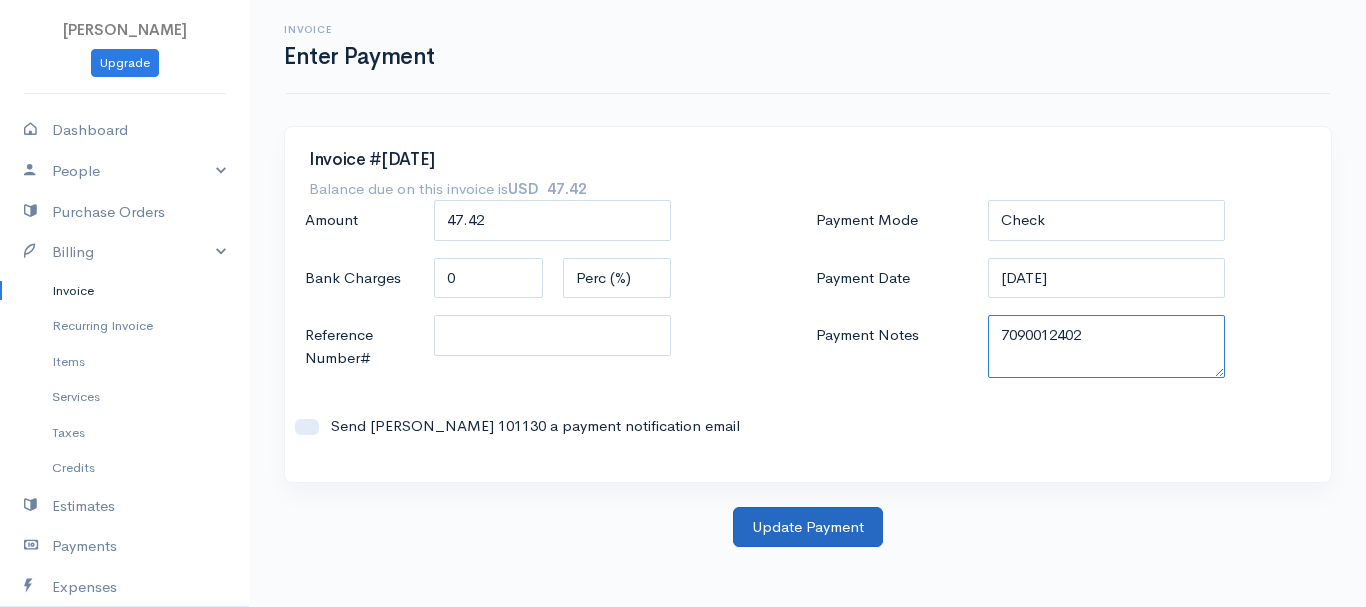 type on "7090012402" 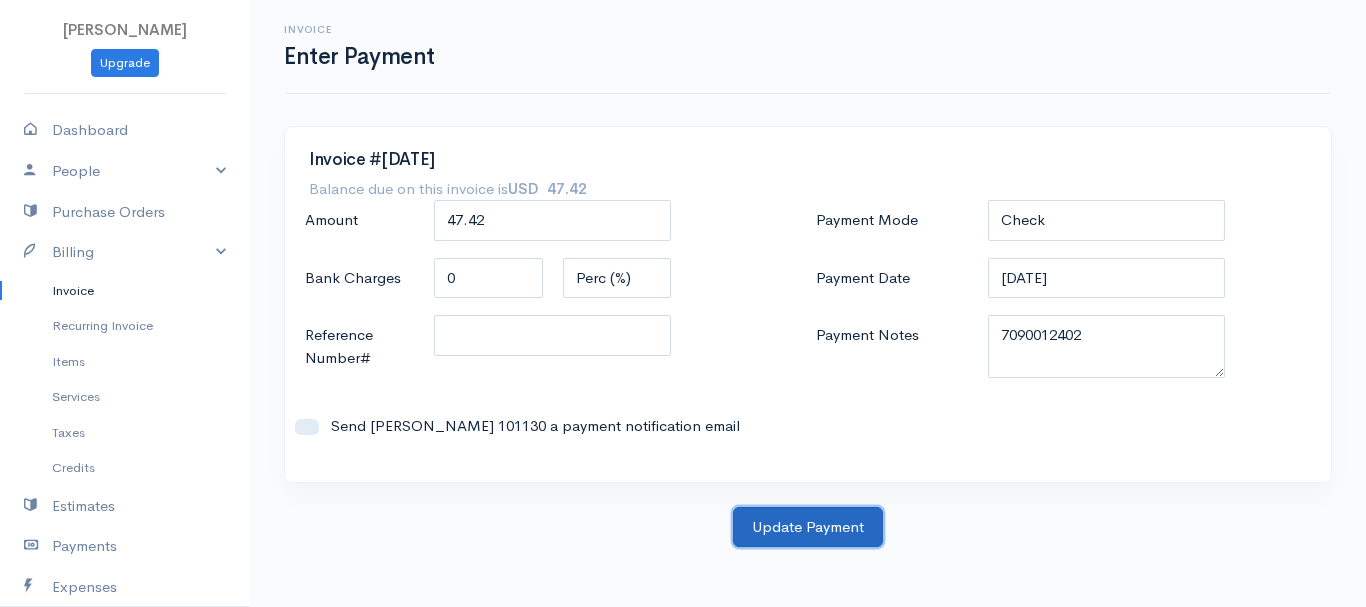 click on "Update Payment" at bounding box center (808, 527) 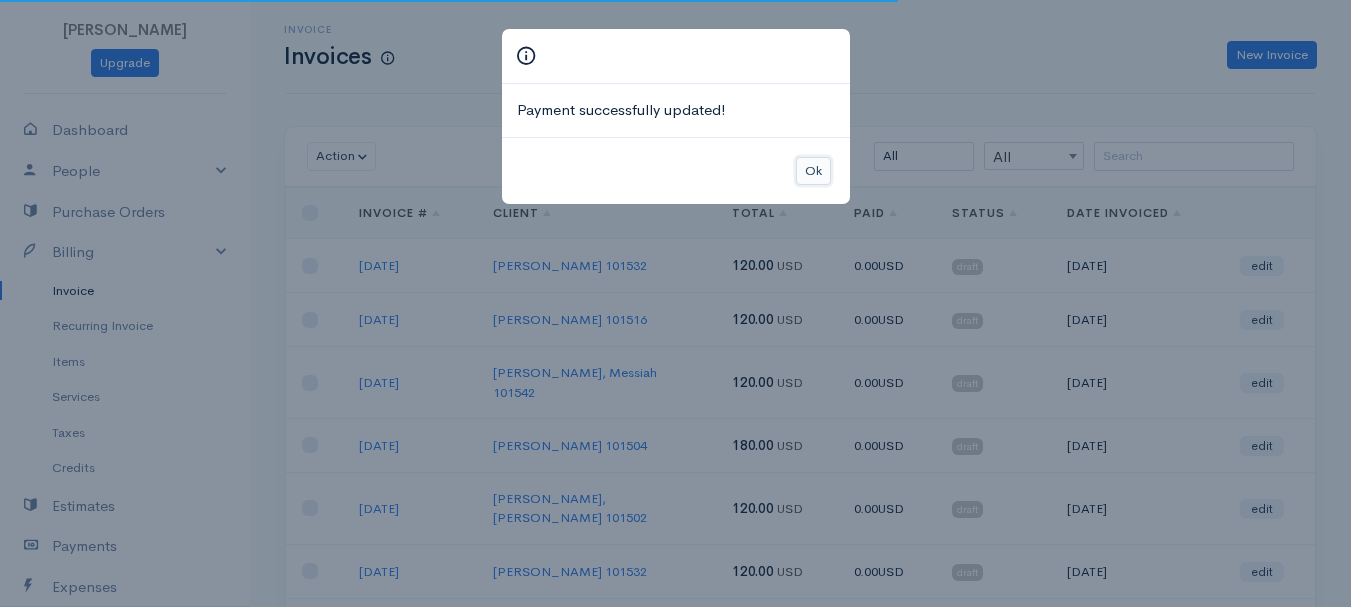 click on "Ok" at bounding box center (813, 171) 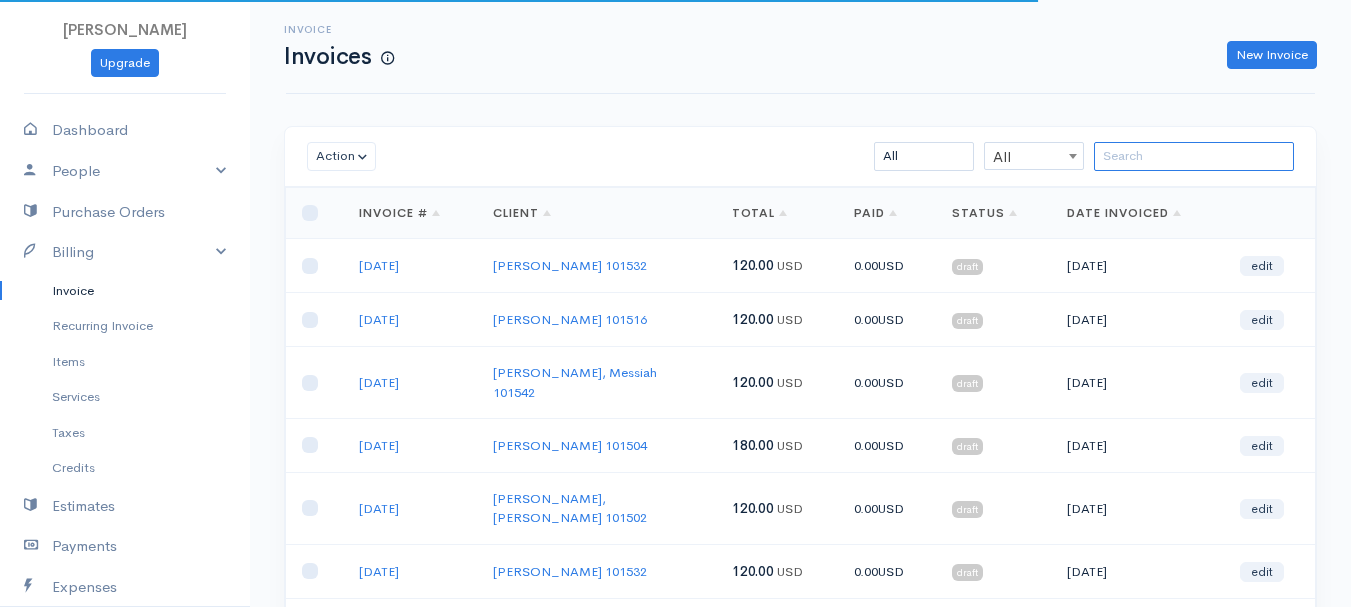 click at bounding box center (1194, 156) 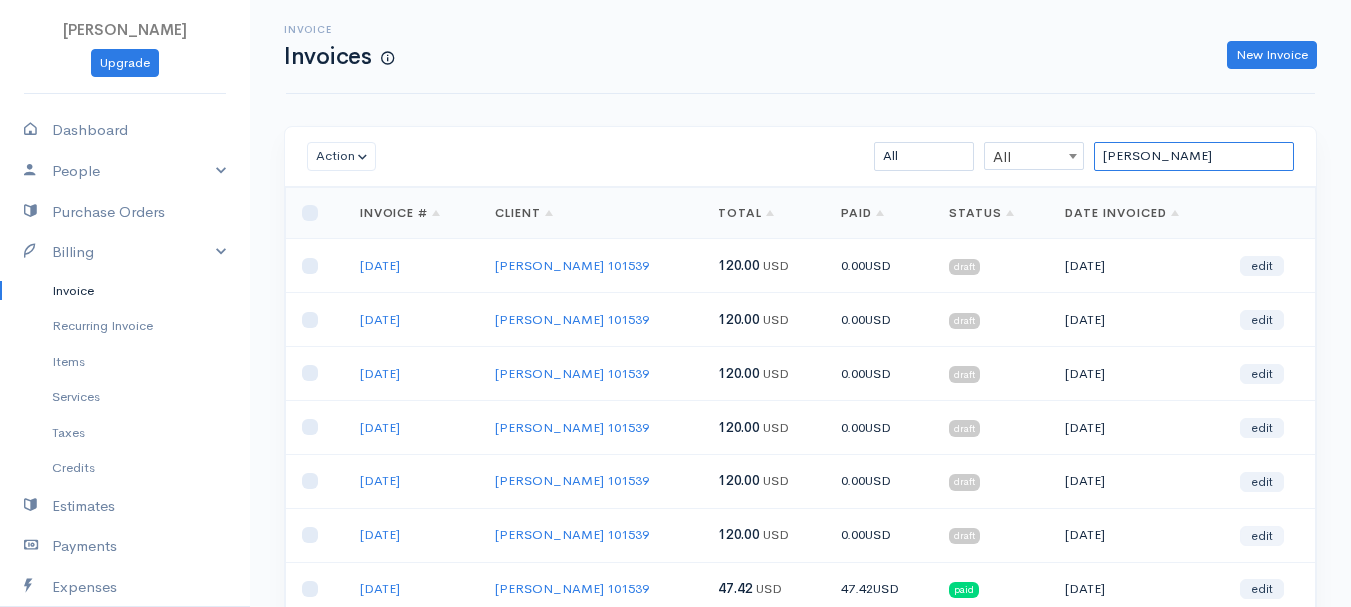 type on "[PERSON_NAME]" 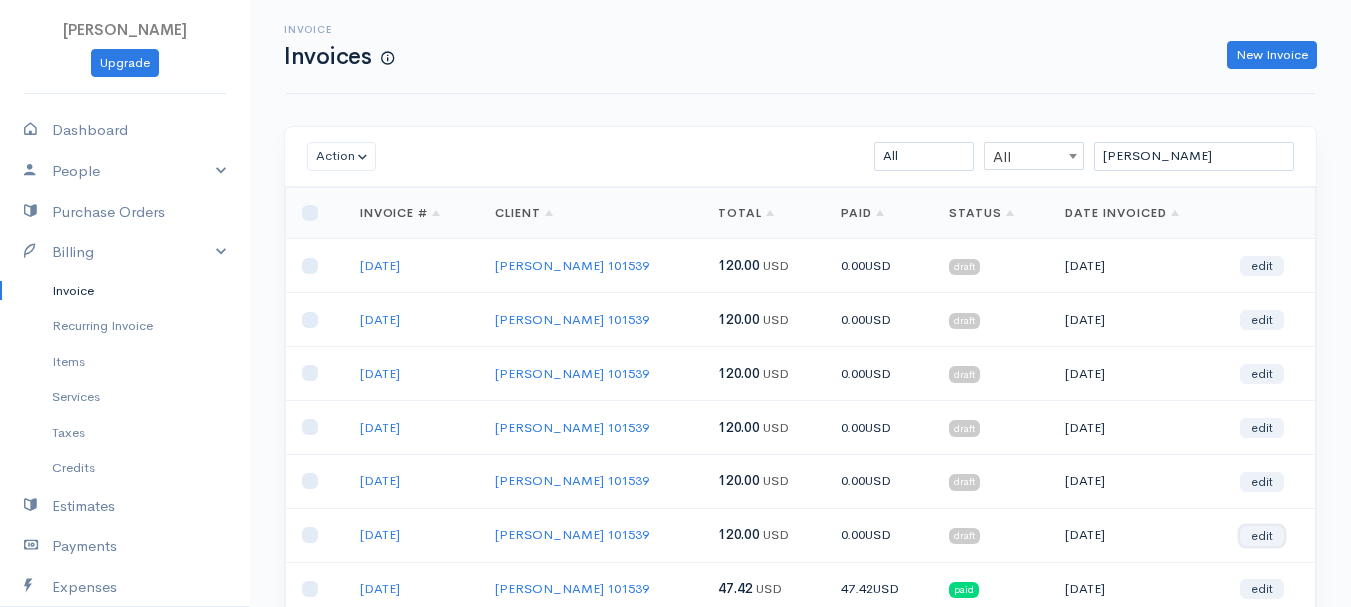 click on "edit" at bounding box center (1262, 536) 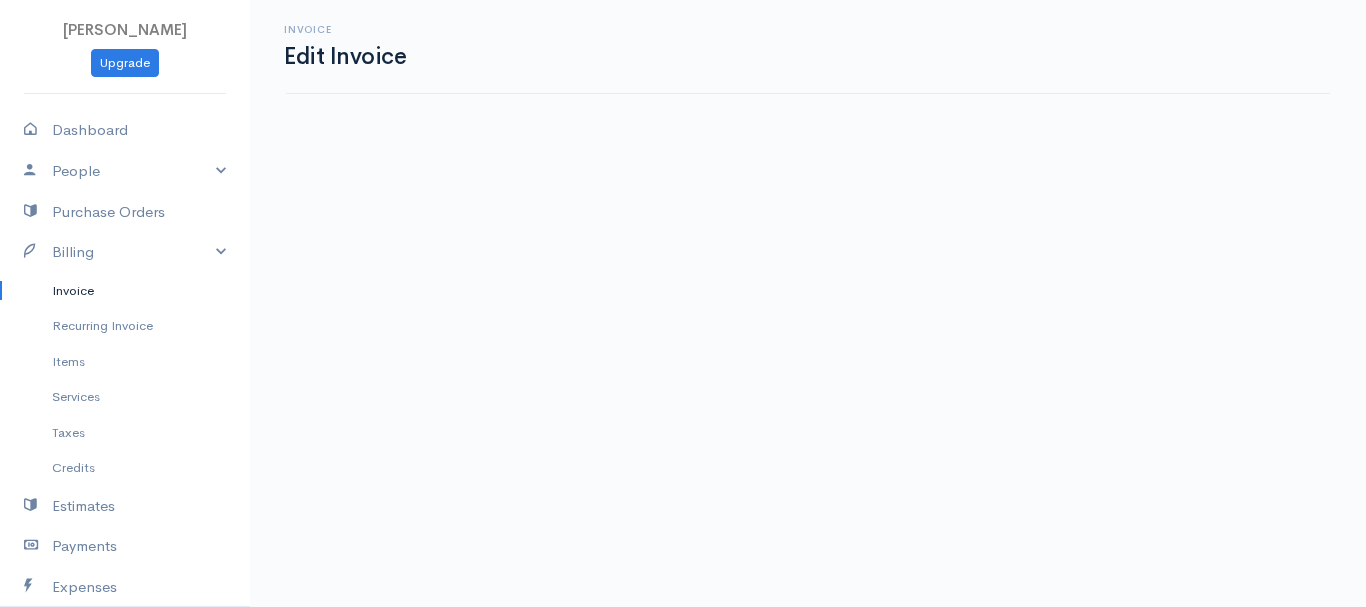 select on "2" 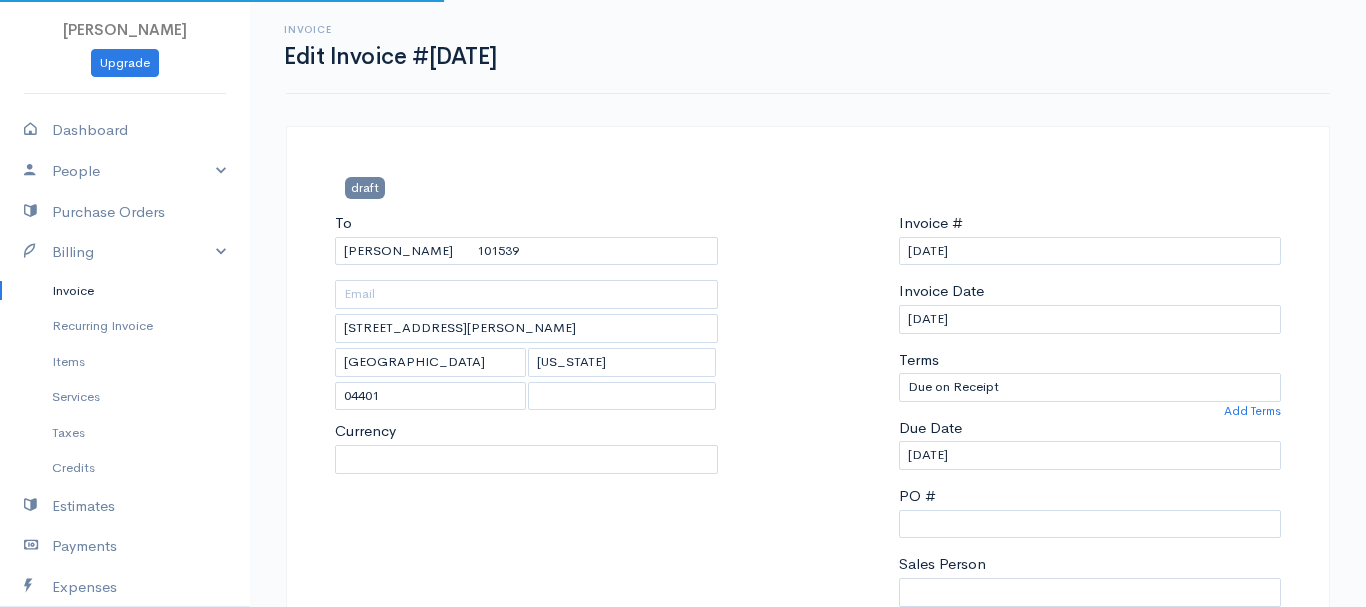 select on "[GEOGRAPHIC_DATA]" 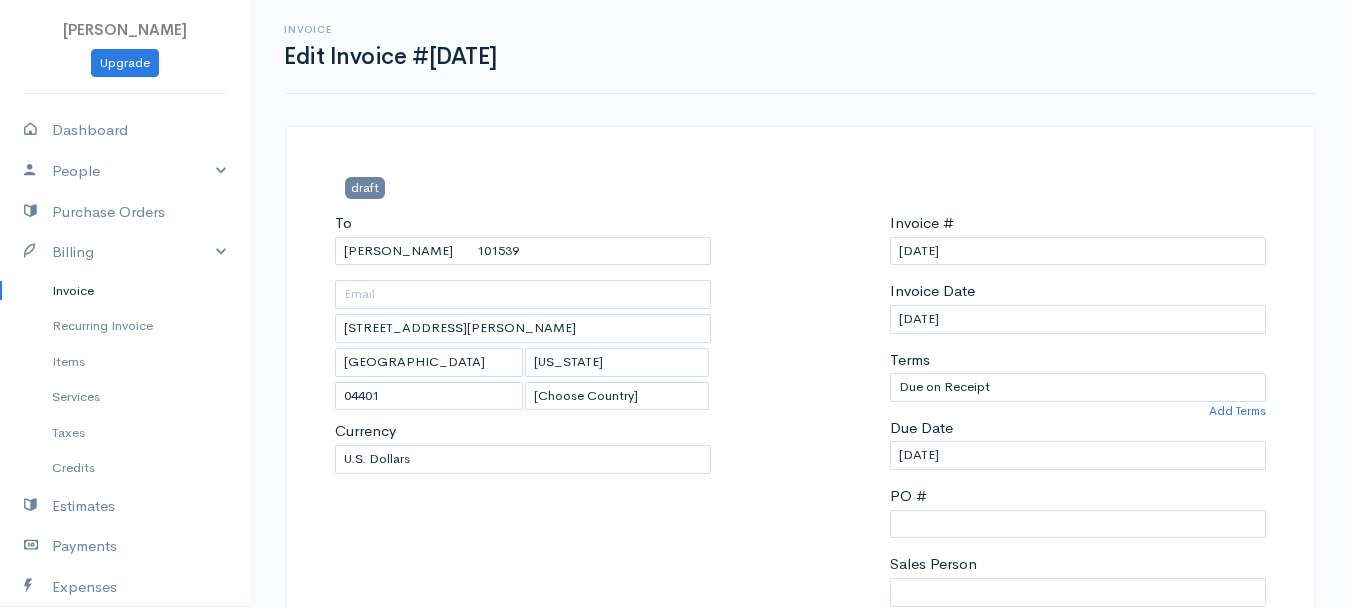 scroll, scrollTop: 200, scrollLeft: 0, axis: vertical 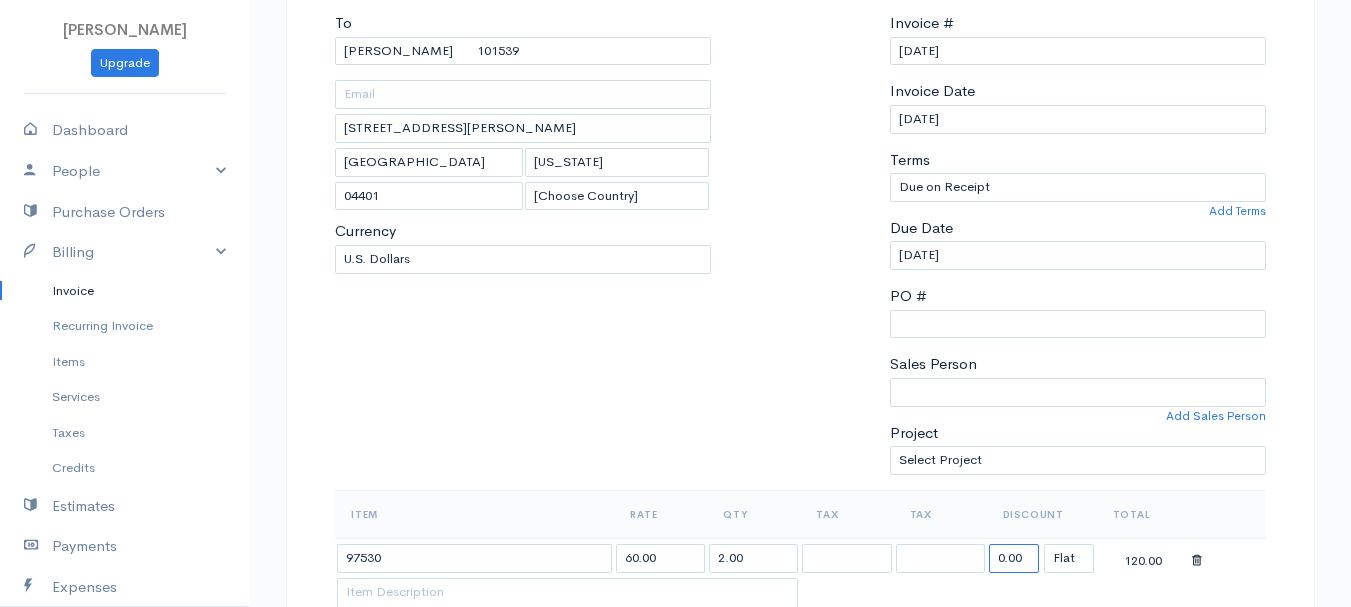 click on "0.00" at bounding box center [1014, 558] 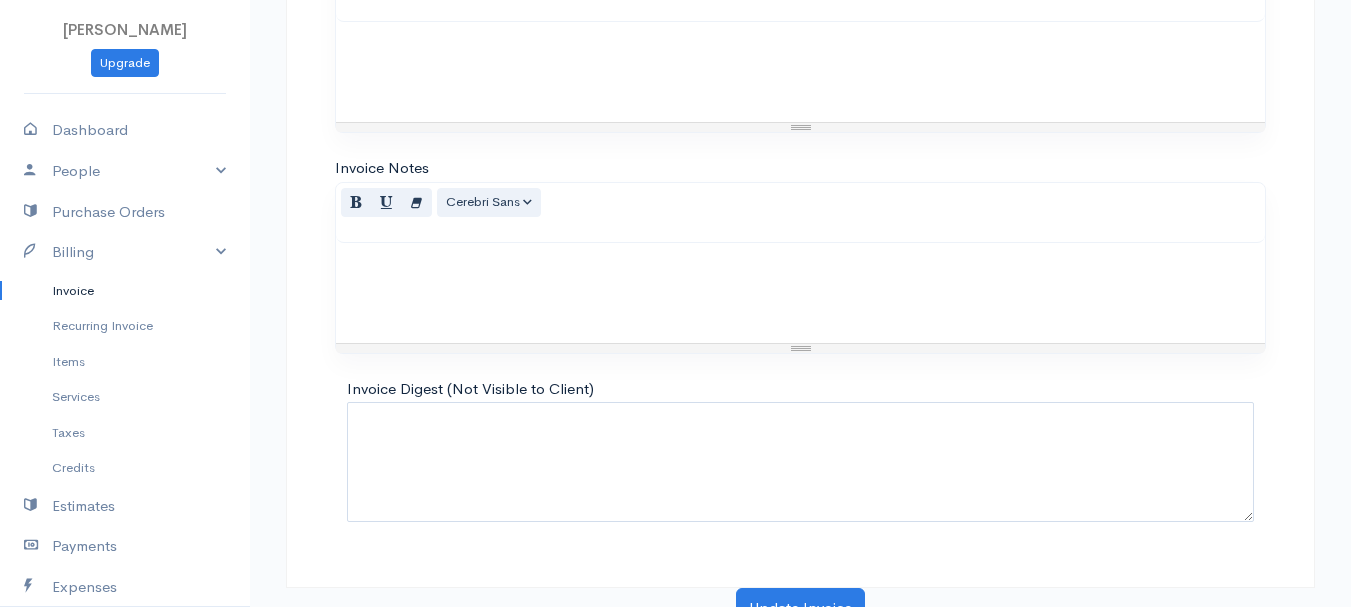 scroll, scrollTop: 1122, scrollLeft: 0, axis: vertical 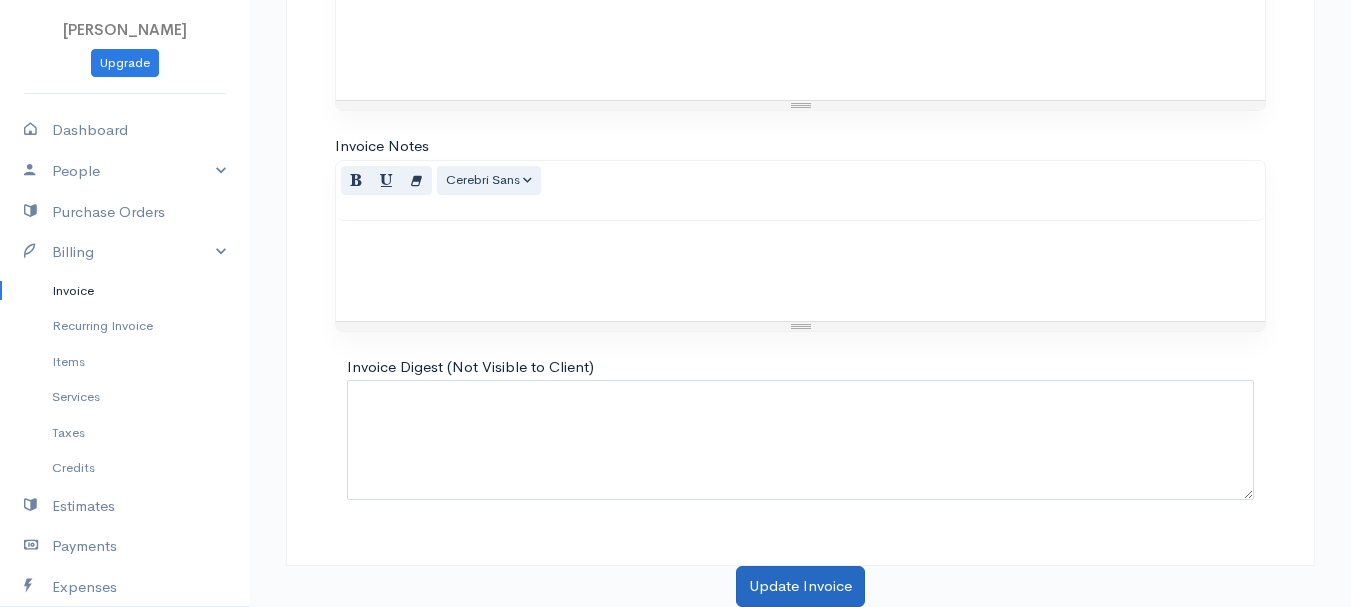 type on "72.58" 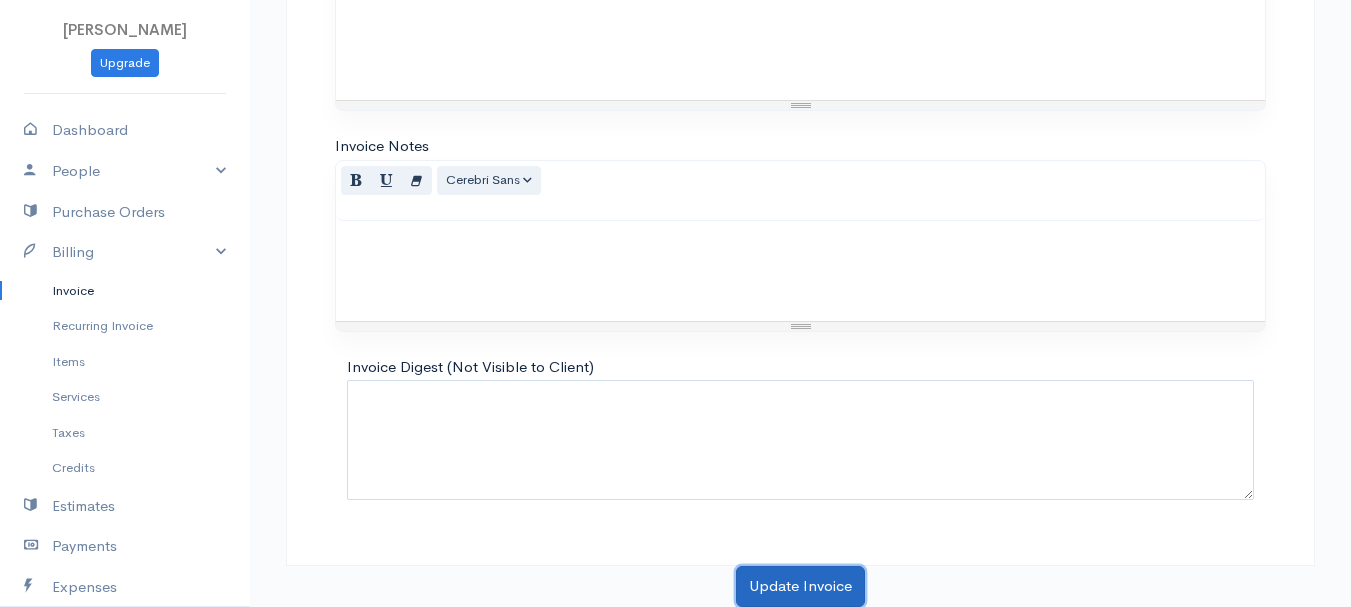 click on "Update Invoice" at bounding box center [800, 586] 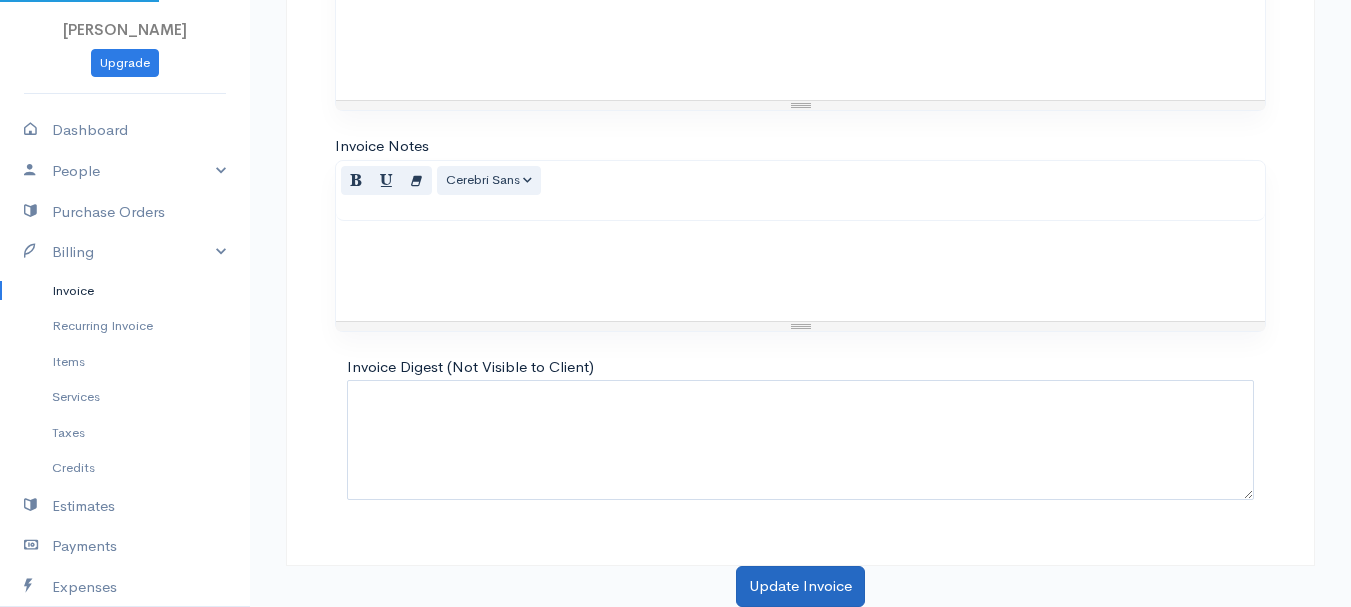 scroll, scrollTop: 0, scrollLeft: 0, axis: both 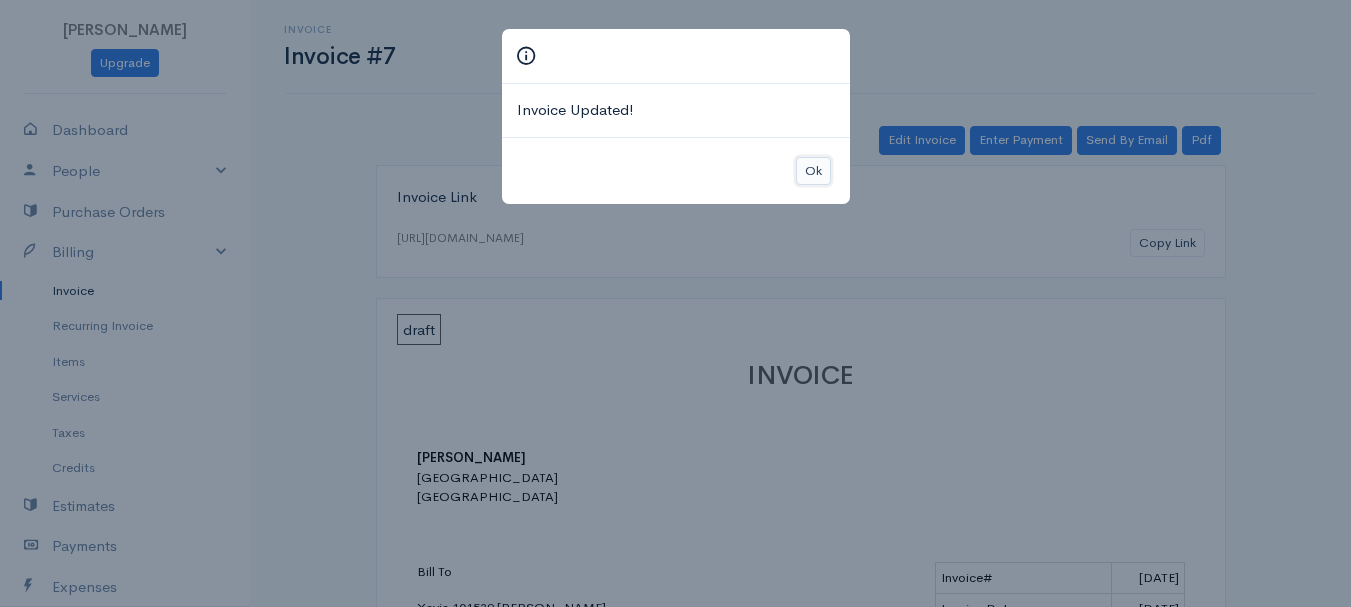 click on "Ok" at bounding box center [813, 171] 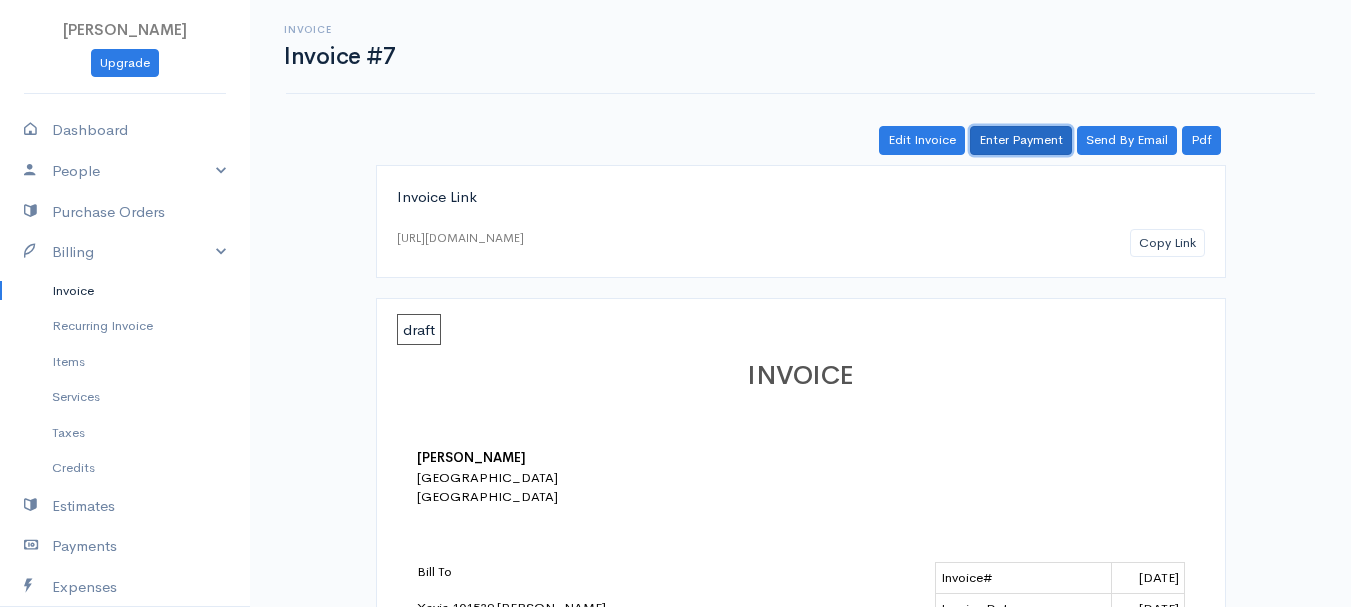 click on "Enter Payment" at bounding box center (1021, 140) 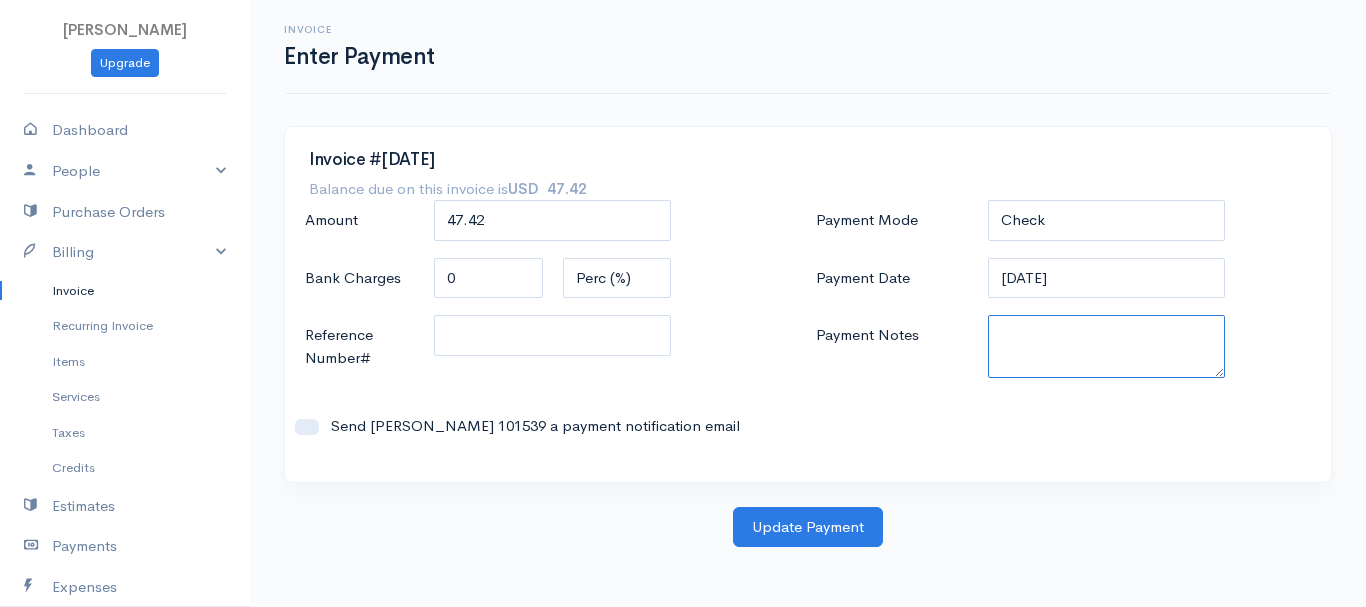 paste on "7090012402" 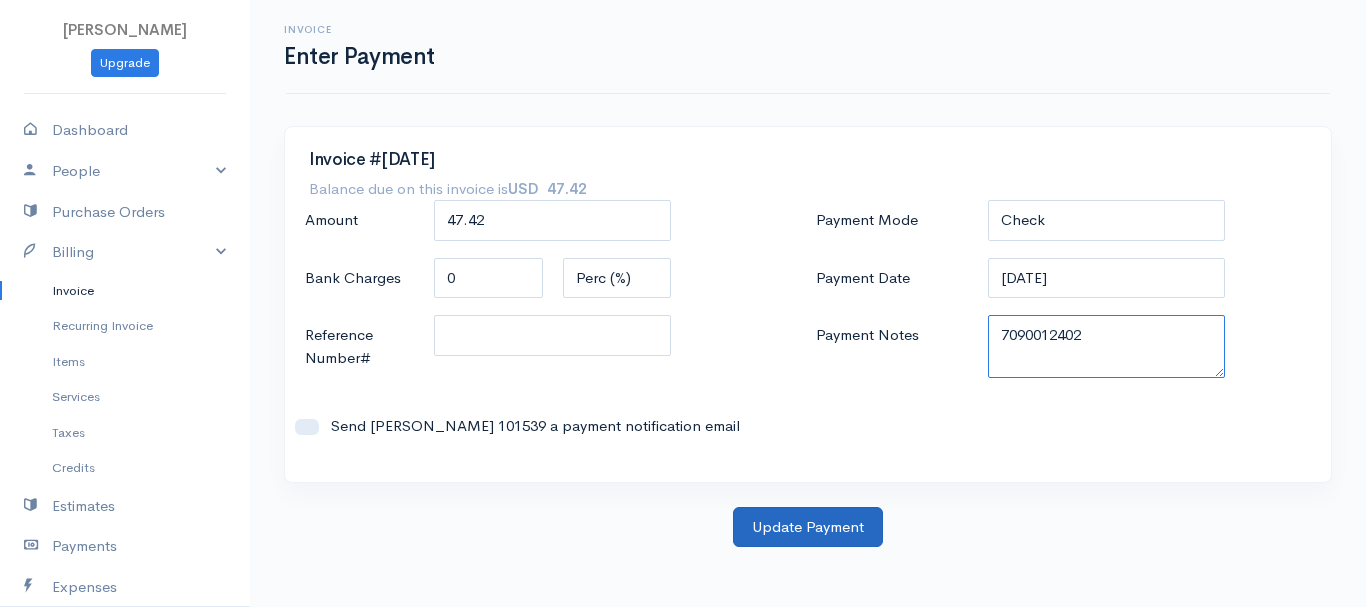 type on "7090012402" 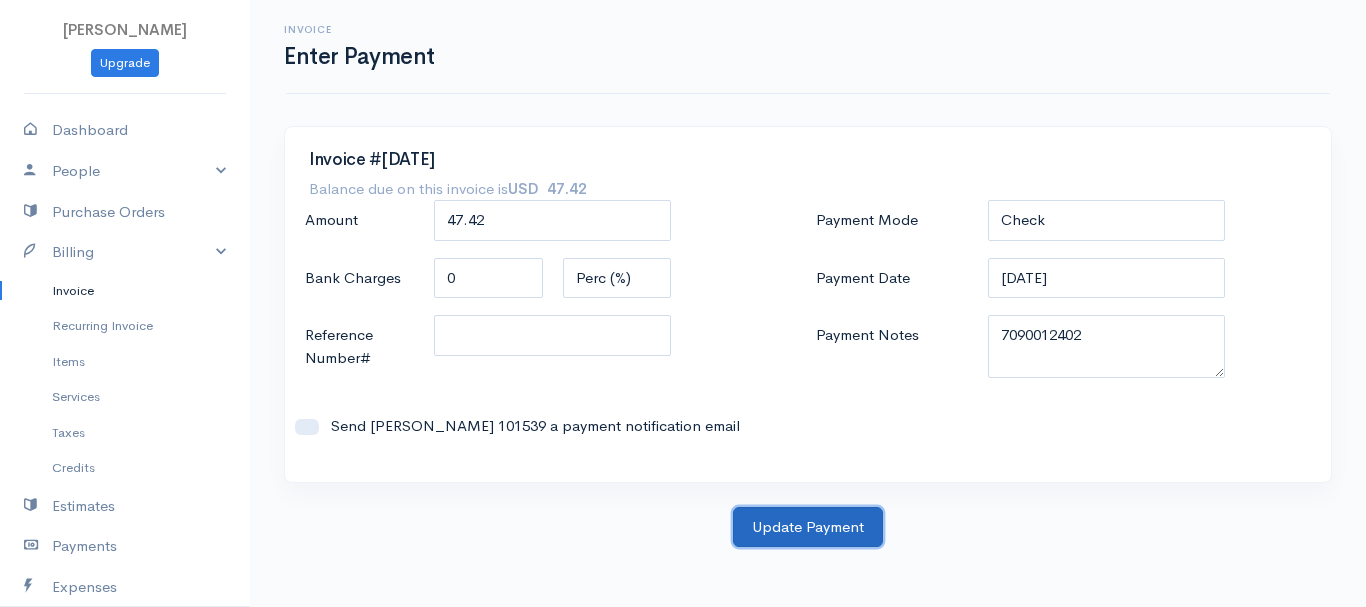 click on "Update Payment" at bounding box center [808, 527] 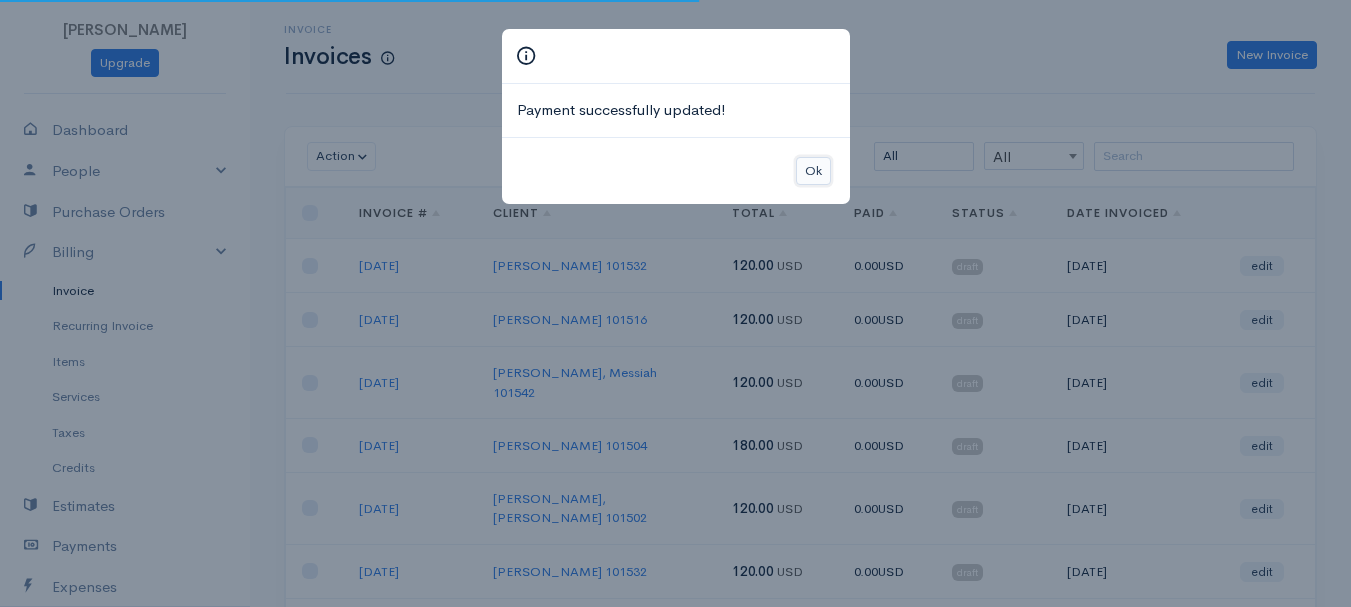 click on "Ok" at bounding box center [813, 171] 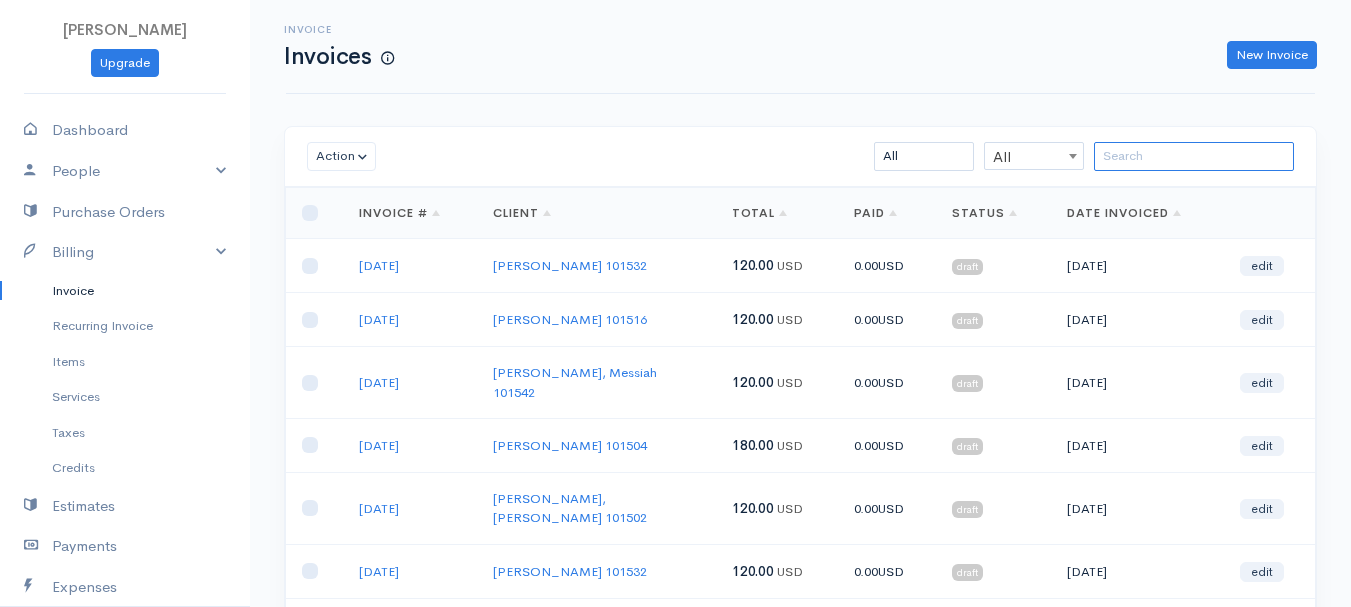 click at bounding box center (1194, 156) 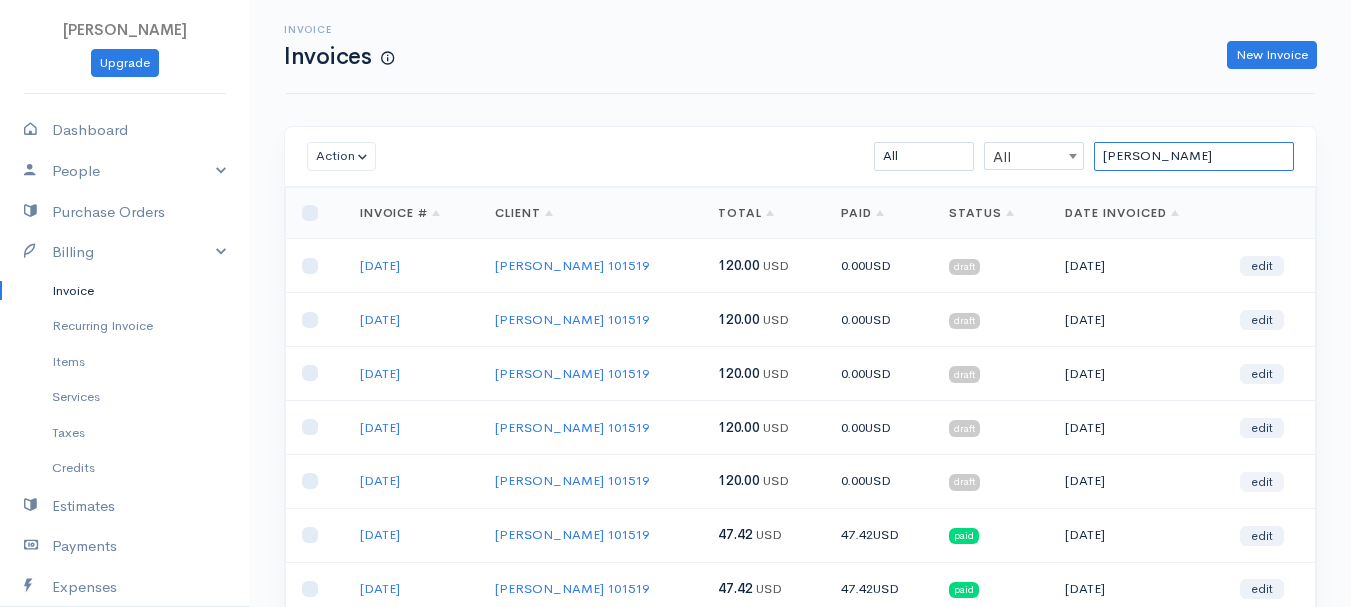 type on "[PERSON_NAME]" 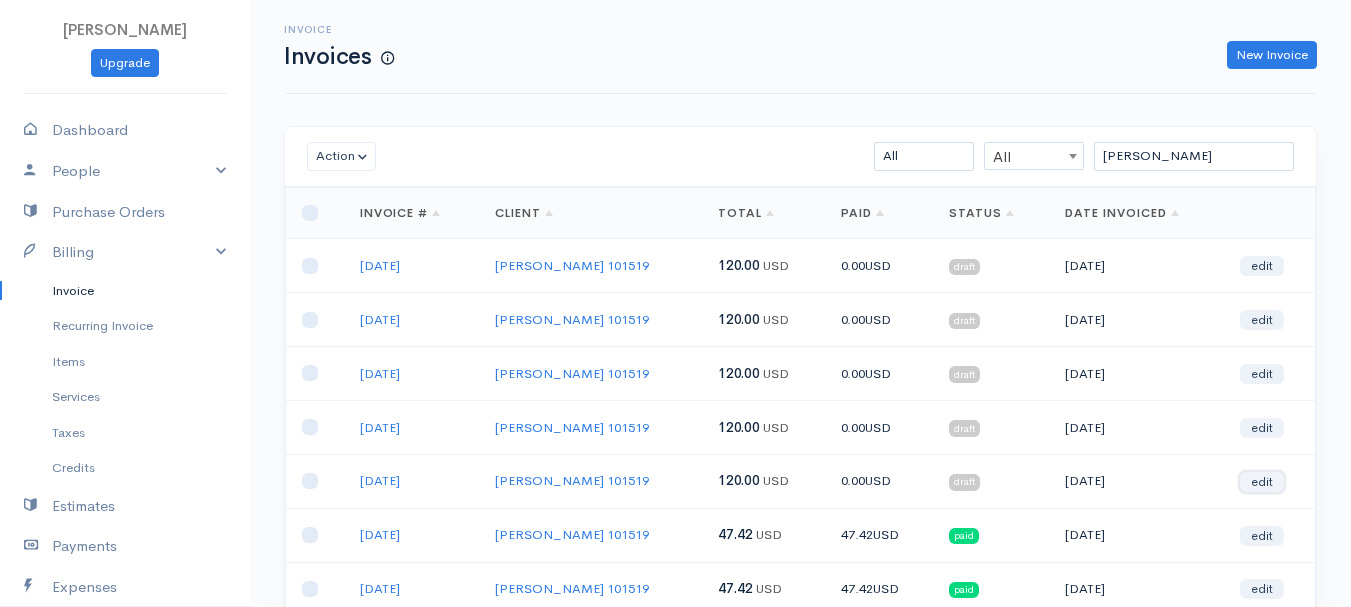 click on "edit" at bounding box center [1262, 482] 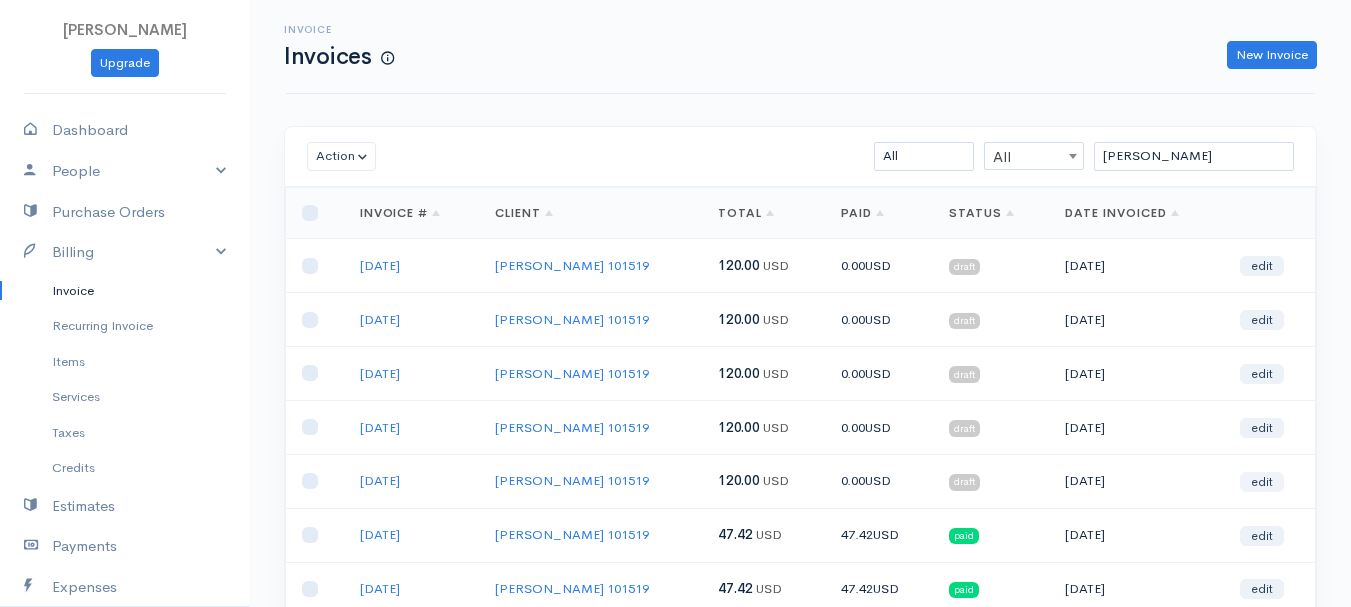 select on "2" 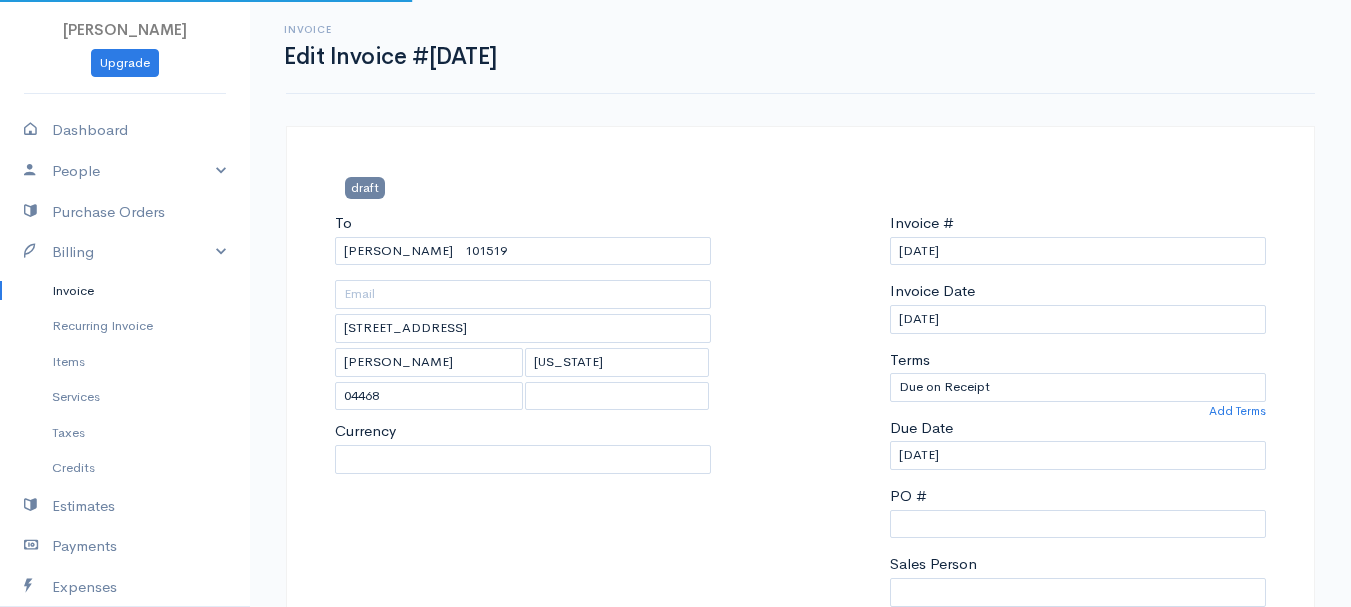 select on "[GEOGRAPHIC_DATA]" 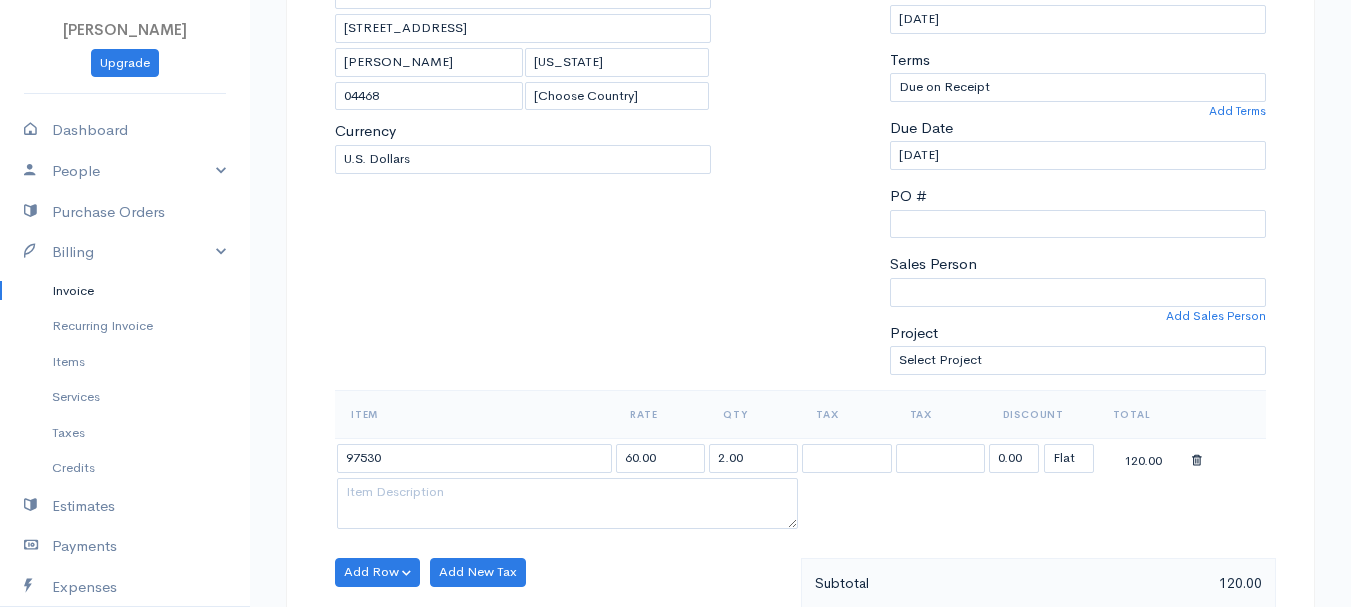 scroll, scrollTop: 400, scrollLeft: 0, axis: vertical 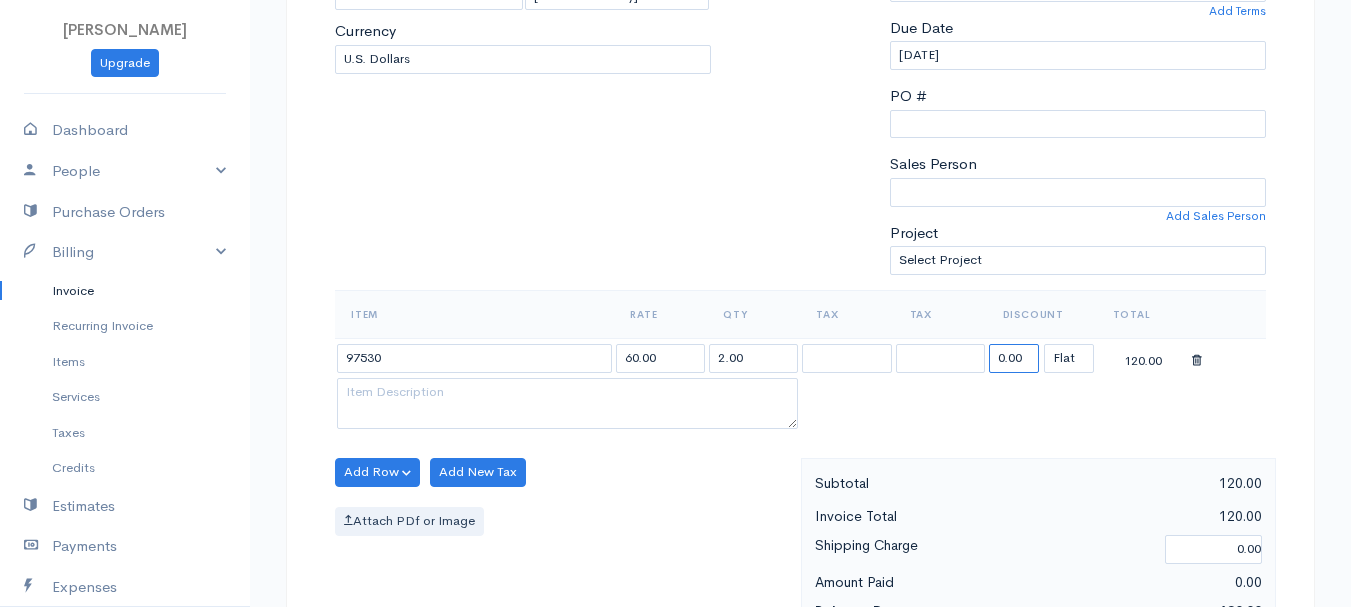 click on "0.00" at bounding box center [1014, 358] 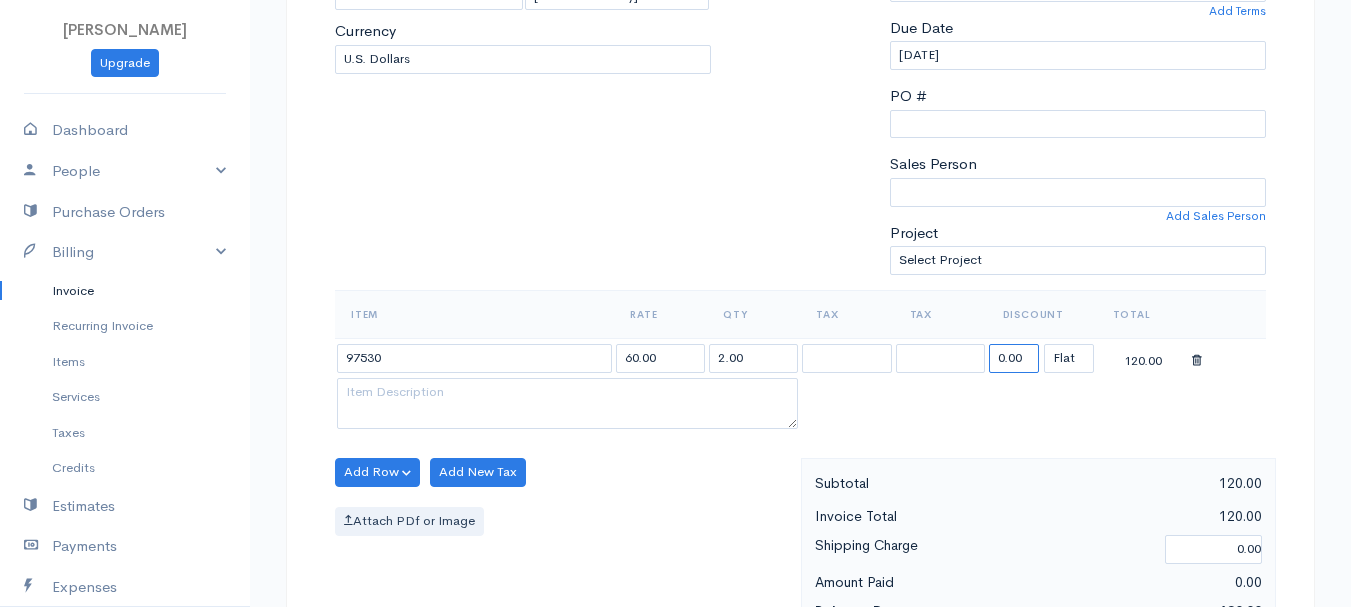 click on "0.00" at bounding box center [1014, 358] 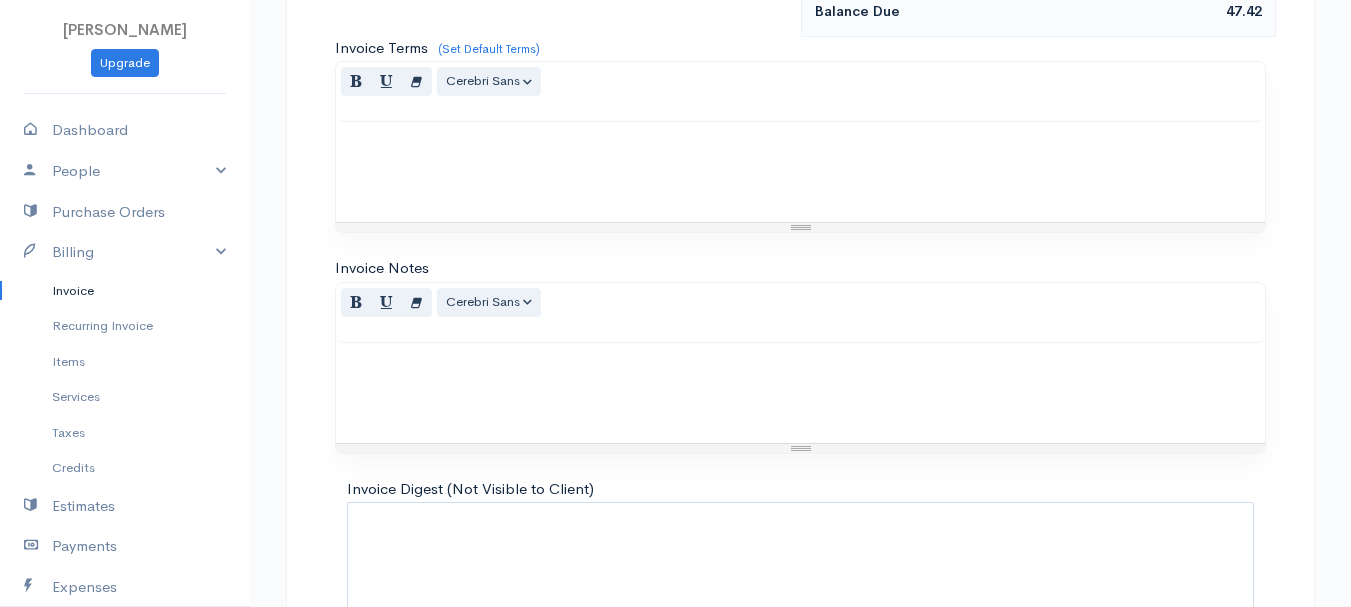 scroll, scrollTop: 1122, scrollLeft: 0, axis: vertical 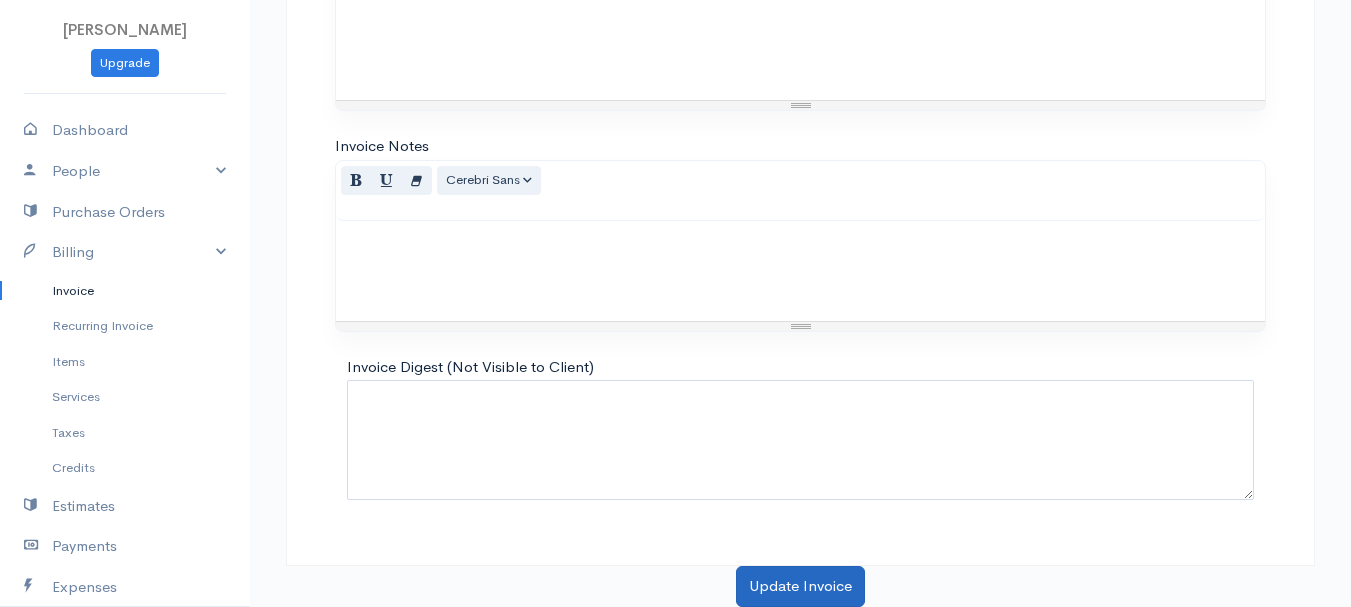 type on "72.58" 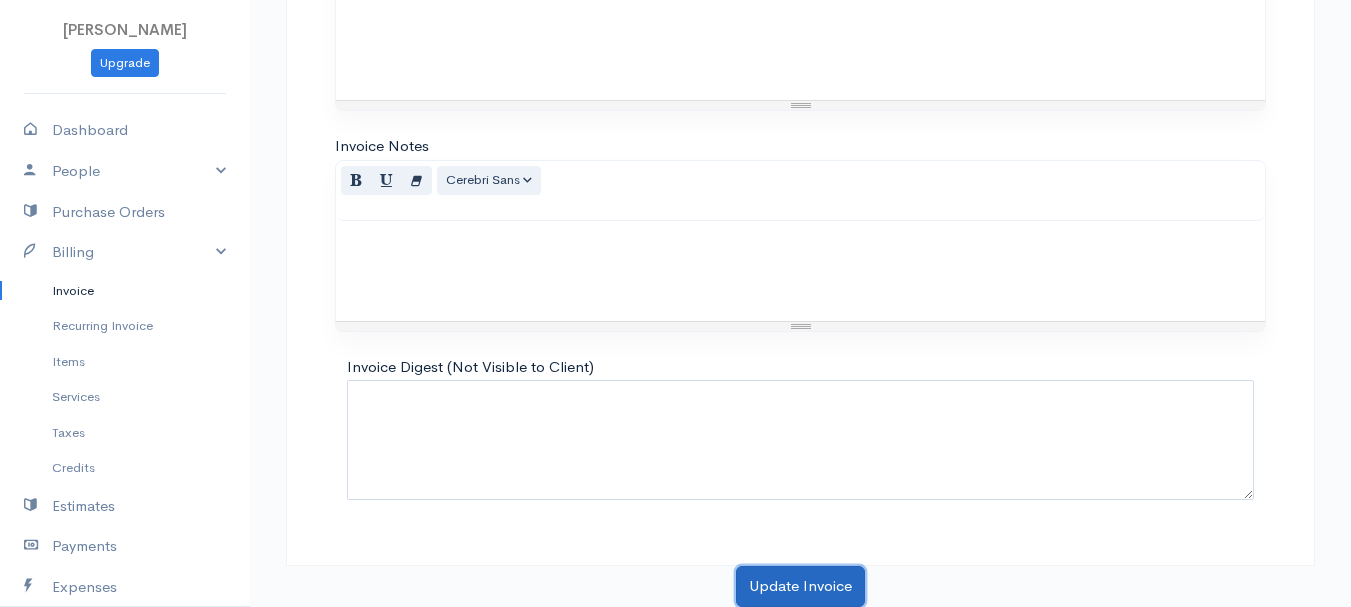 click on "Update Invoice" at bounding box center (800, 586) 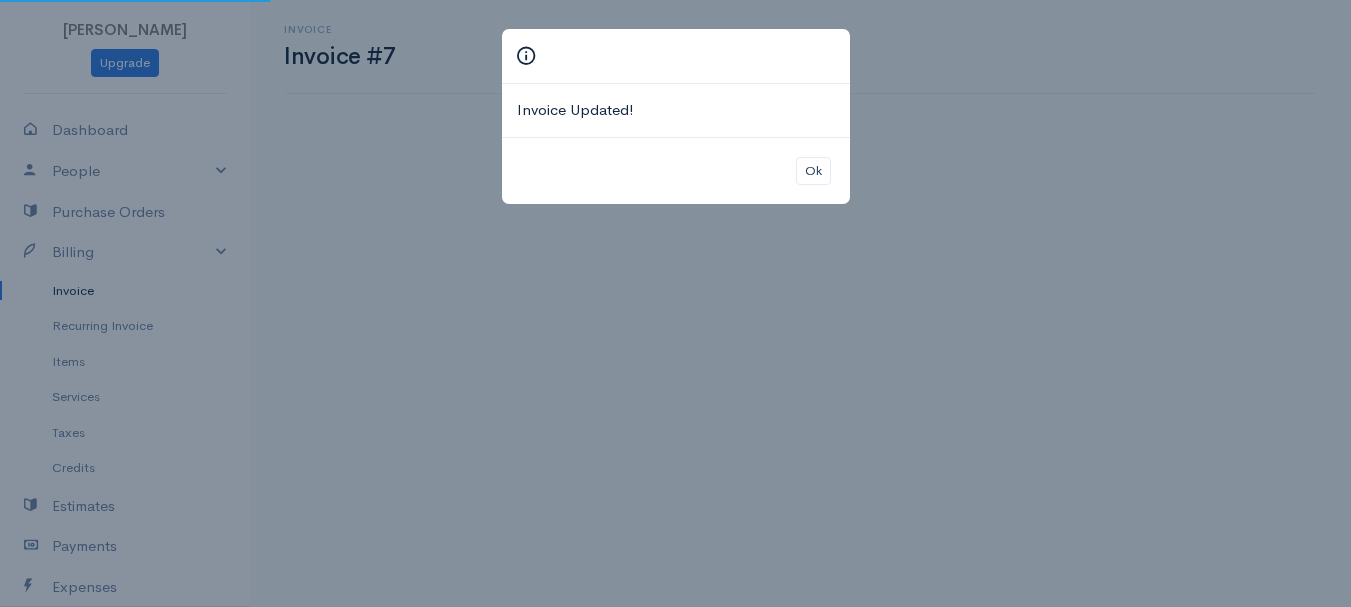 scroll, scrollTop: 0, scrollLeft: 0, axis: both 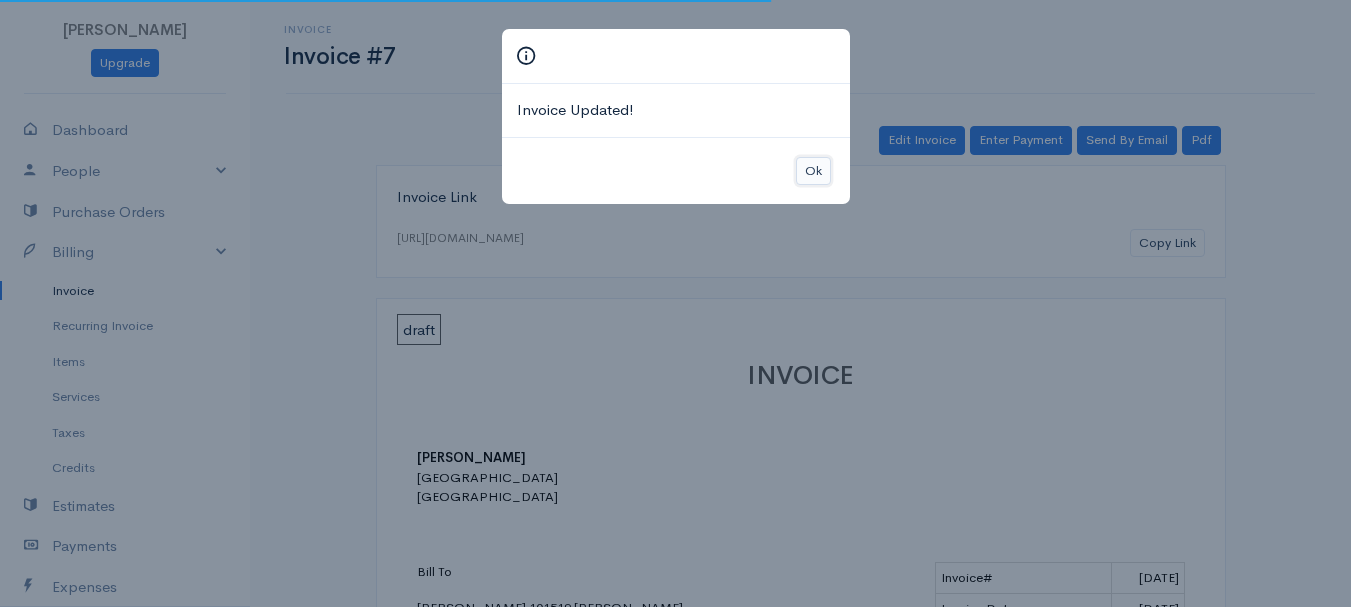 click on "Ok" at bounding box center [813, 171] 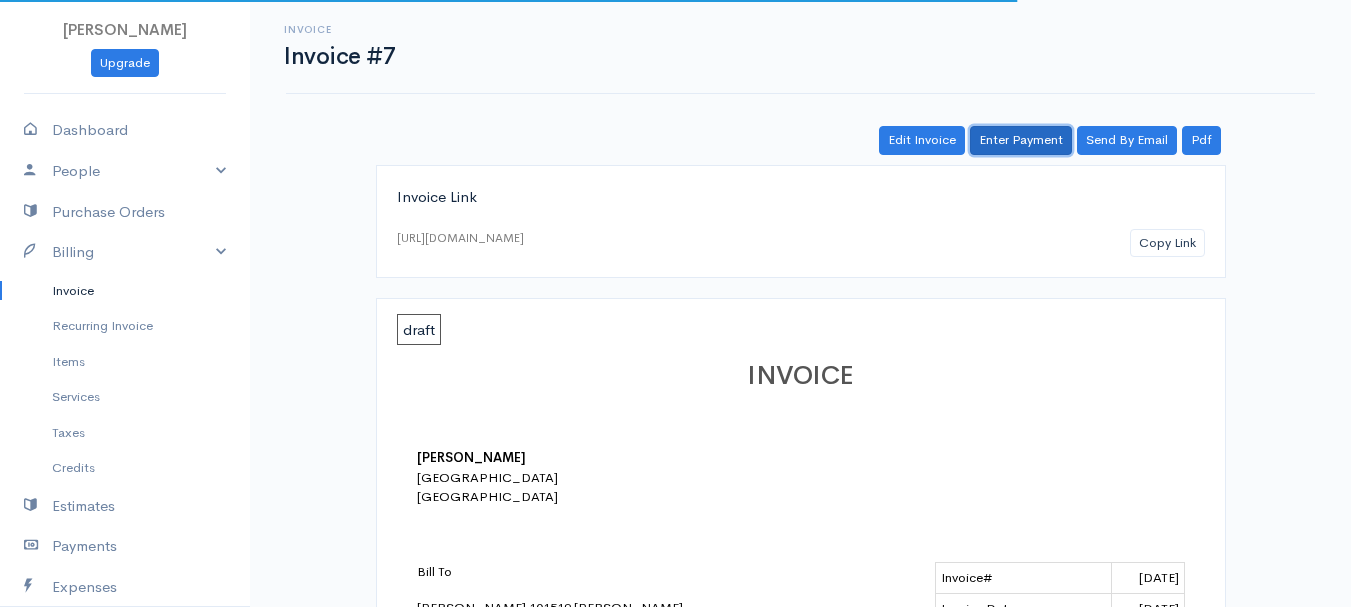 click on "Enter Payment" at bounding box center [1021, 140] 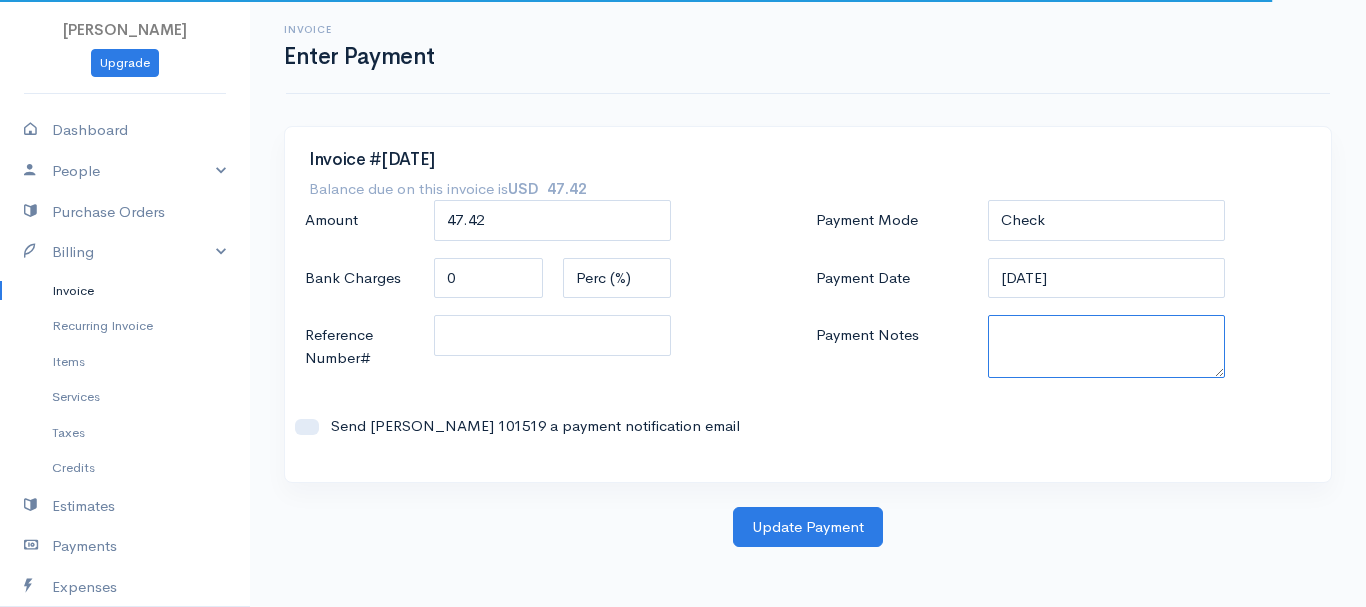 paste on "7090012402" 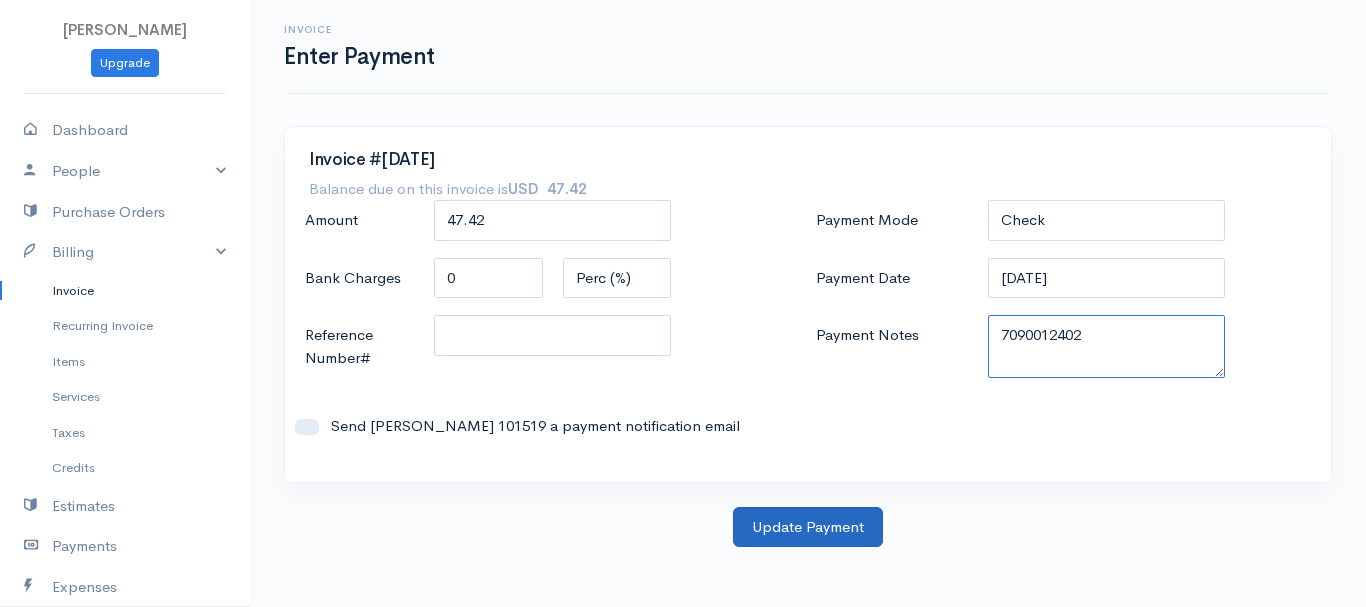 type on "7090012402" 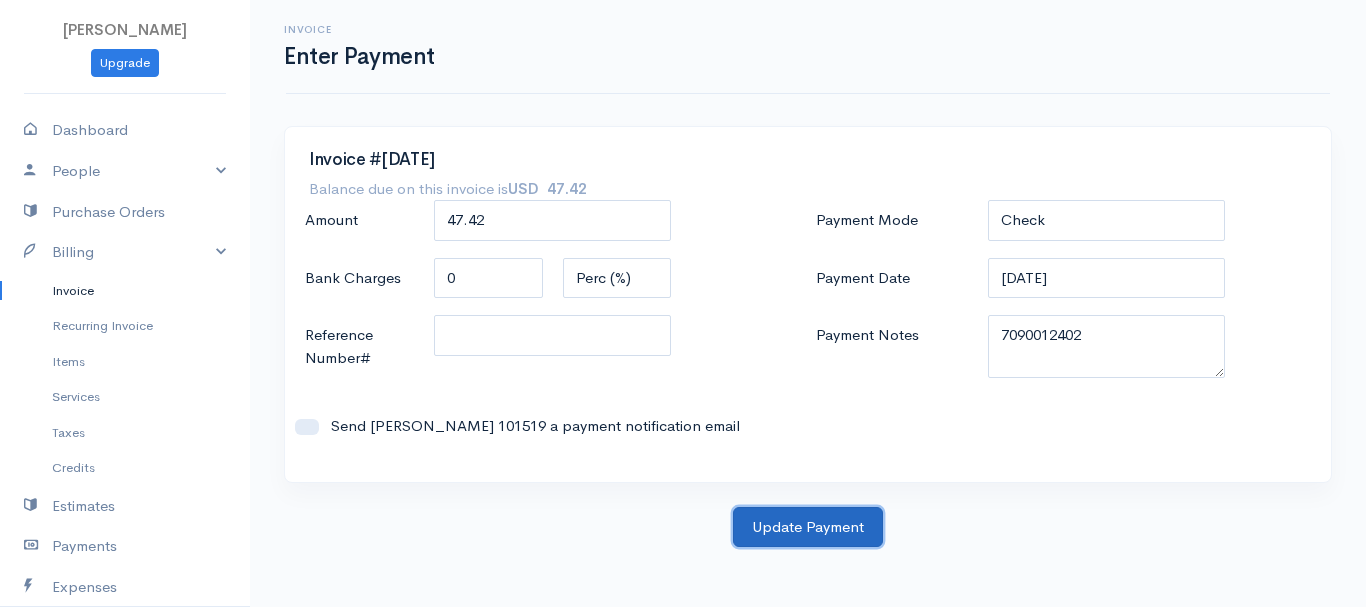 click on "Update Payment" at bounding box center [808, 527] 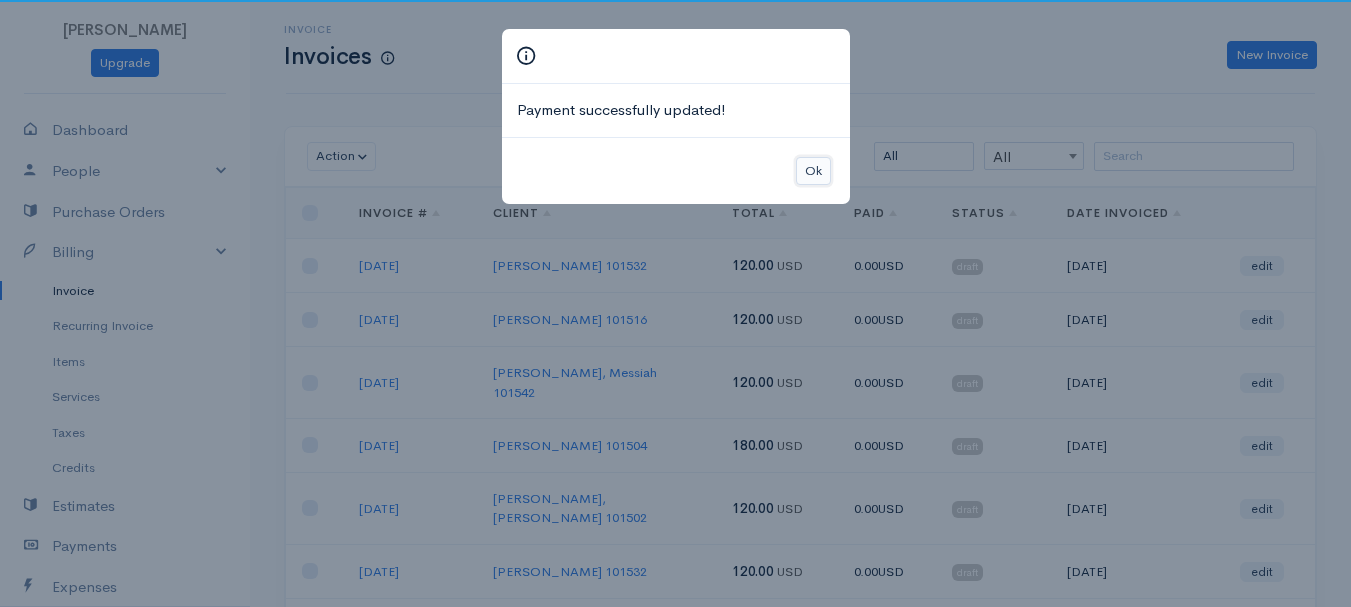 click on "Ok" at bounding box center [813, 171] 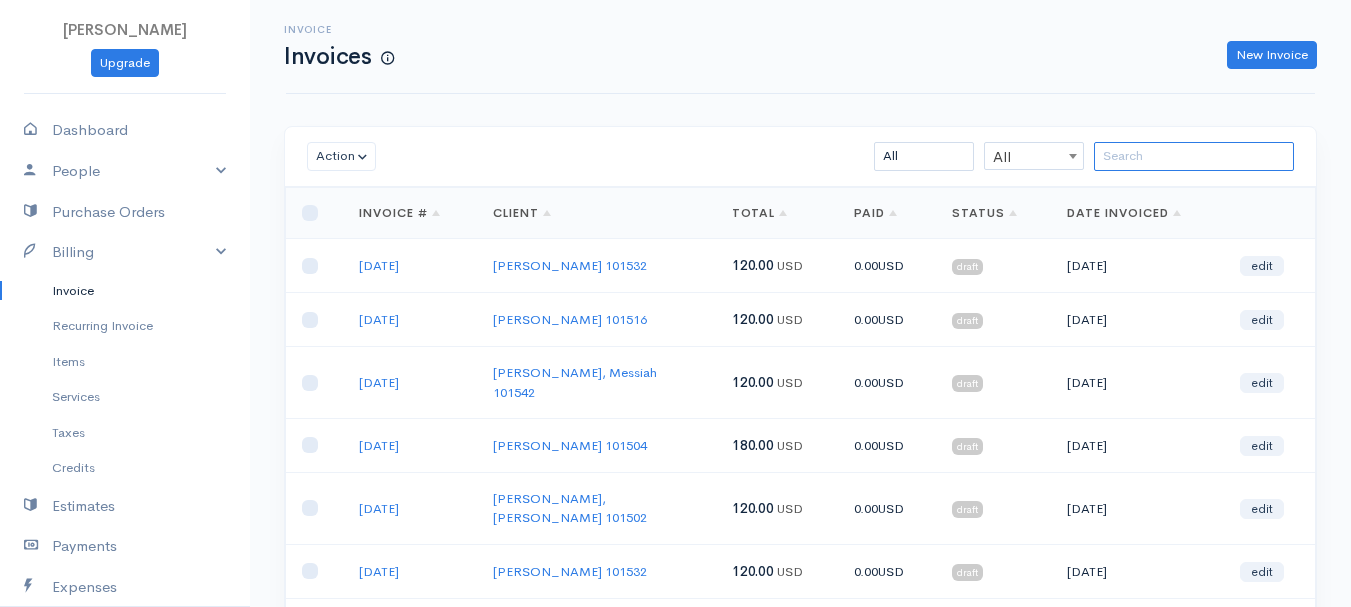click at bounding box center [1194, 156] 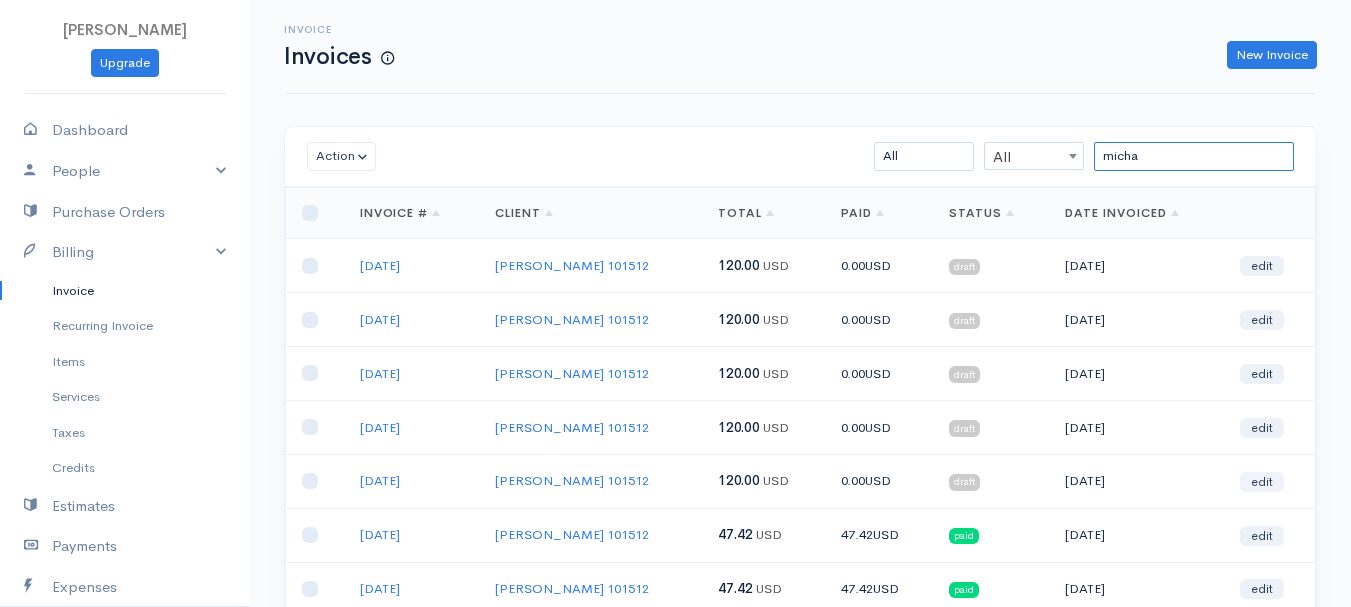 type on "micha" 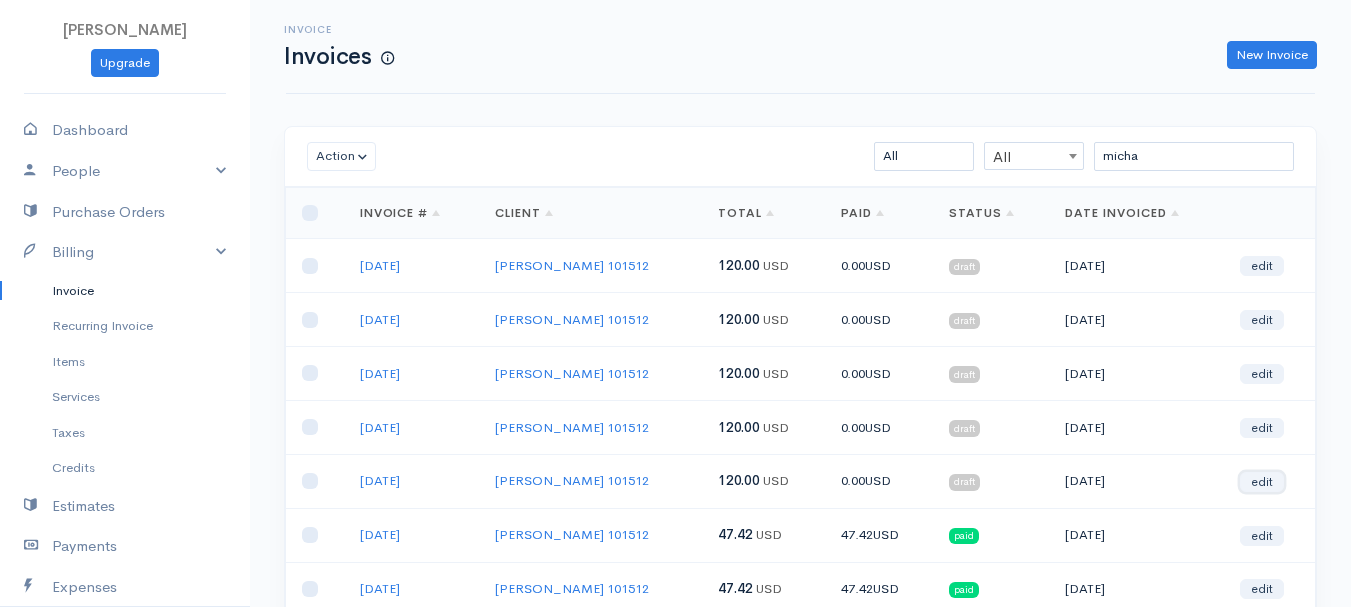 click on "edit" at bounding box center [1262, 482] 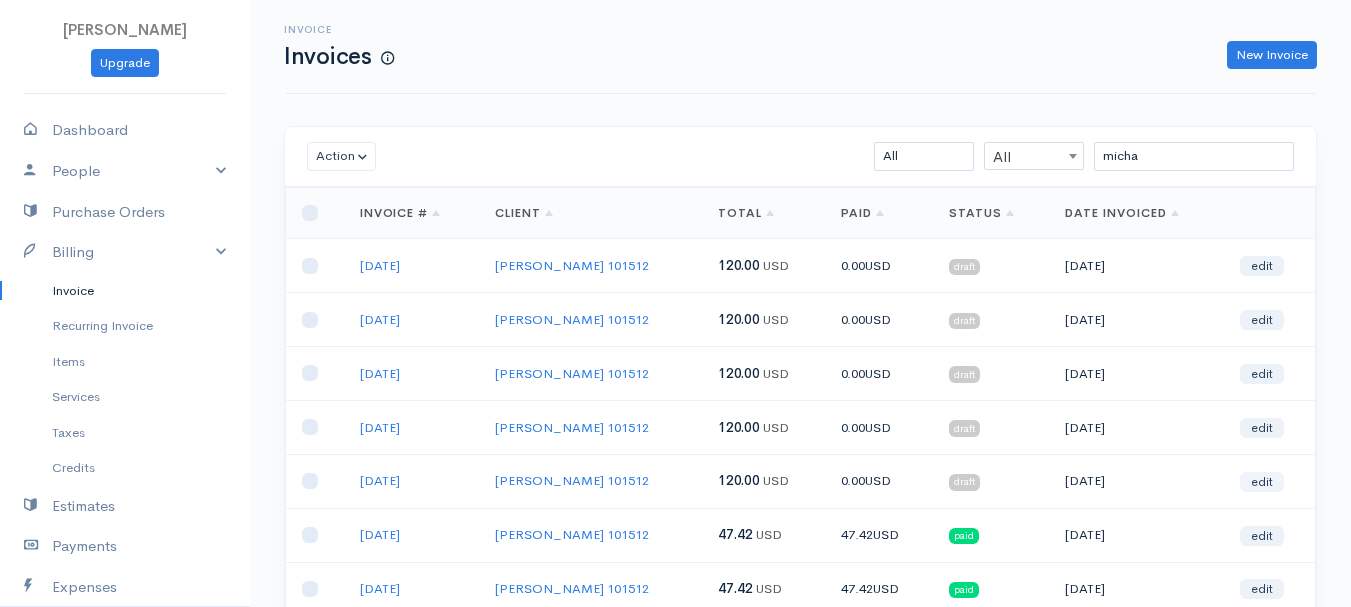 select on "2" 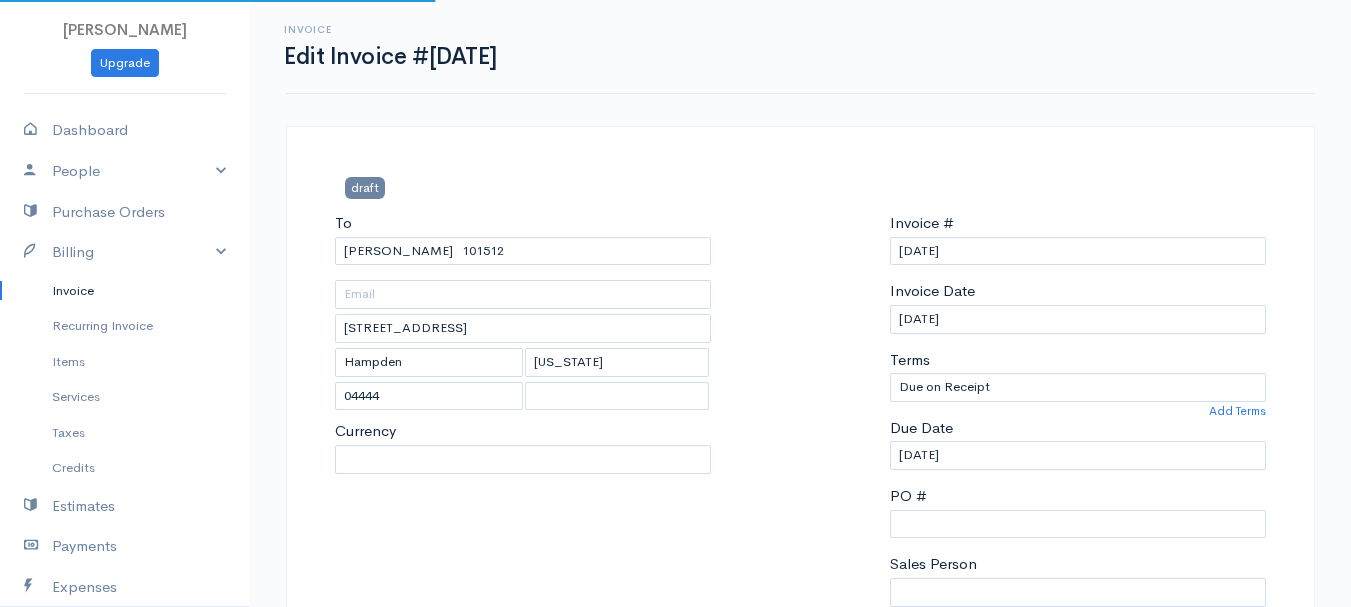 select on "[GEOGRAPHIC_DATA]" 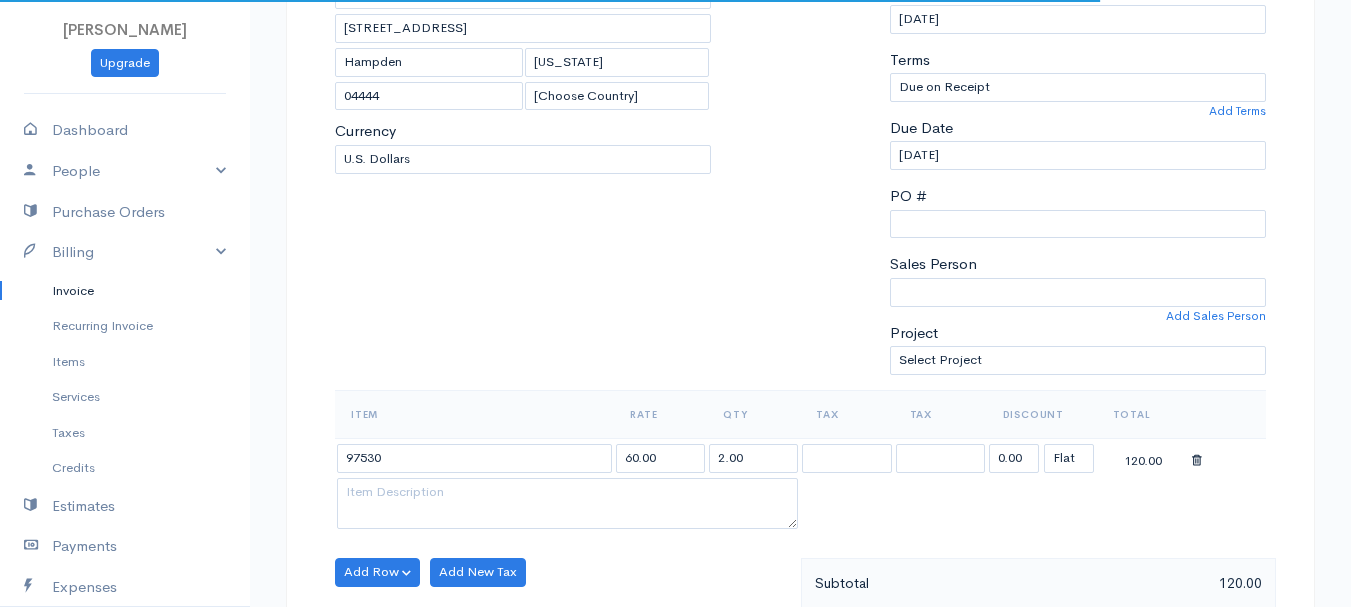 scroll, scrollTop: 400, scrollLeft: 0, axis: vertical 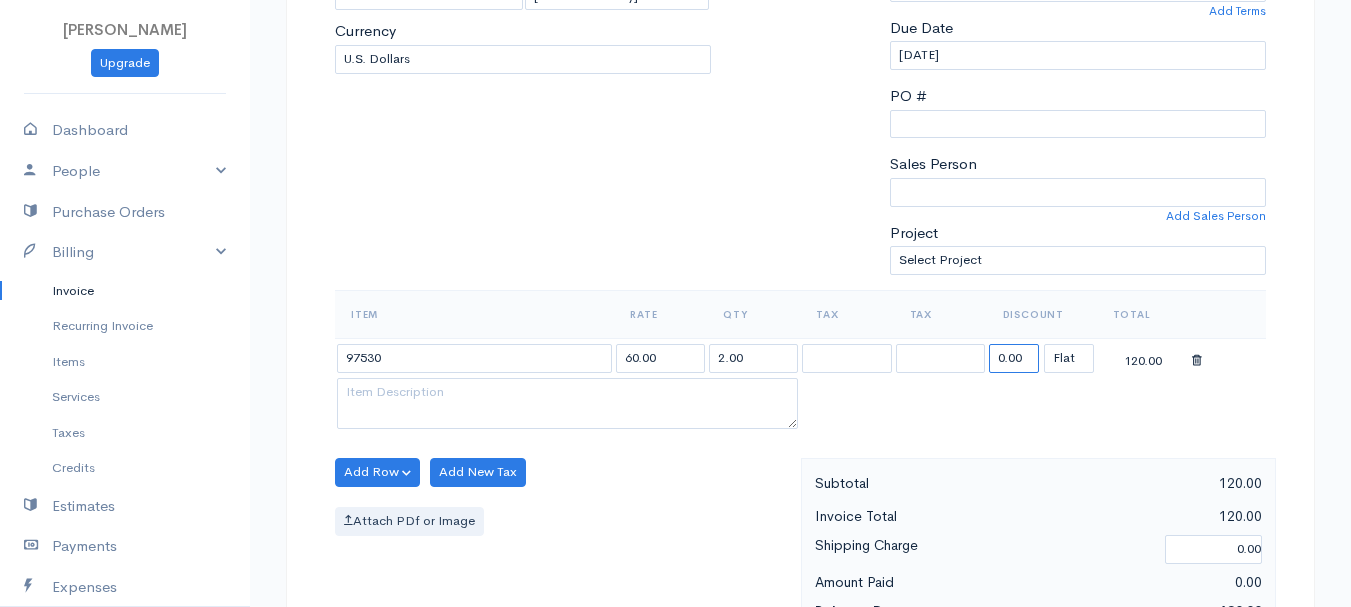 click on "0.00" at bounding box center (1014, 358) 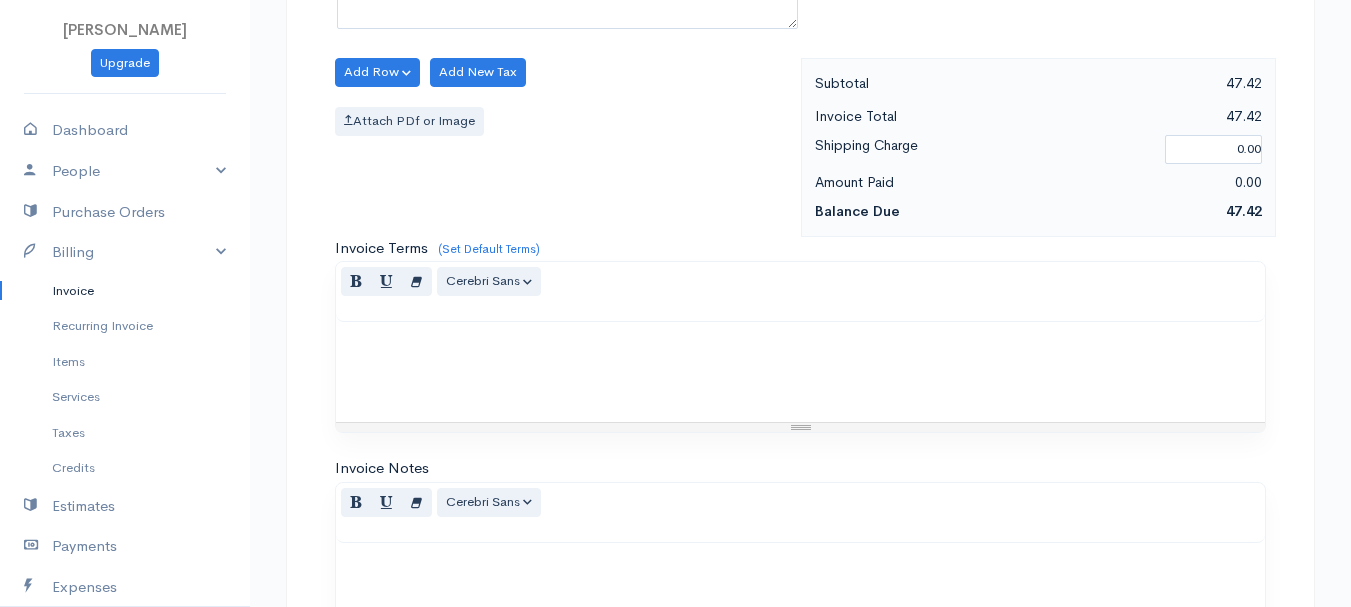 scroll, scrollTop: 1122, scrollLeft: 0, axis: vertical 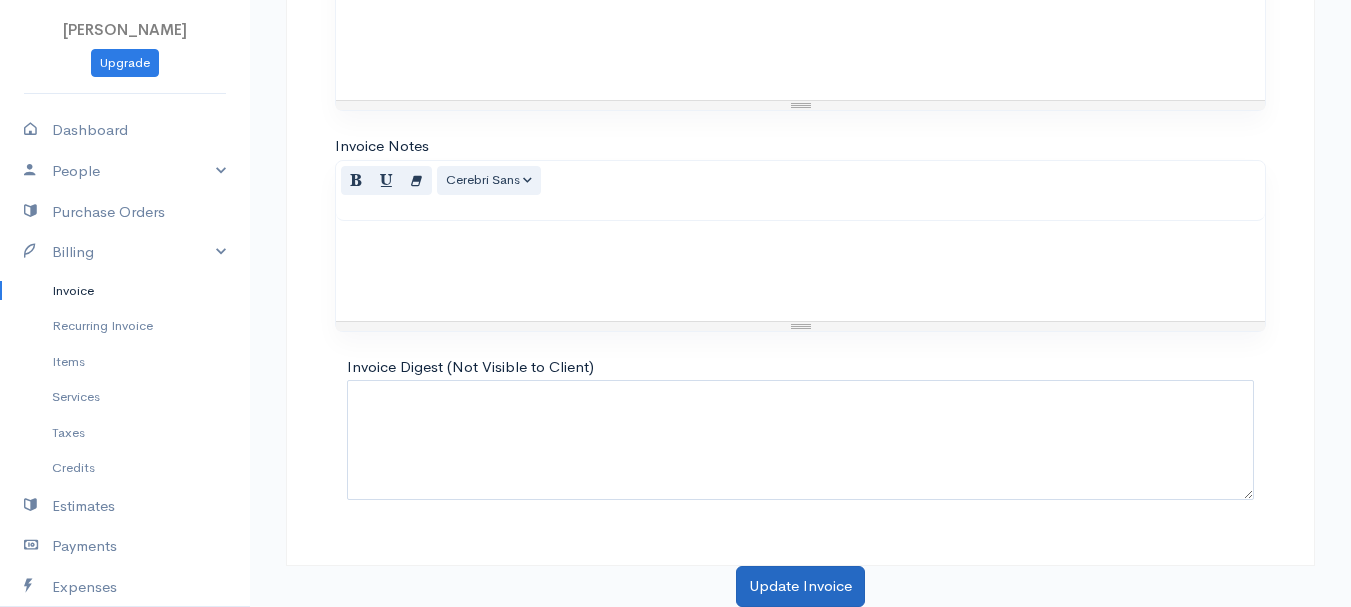 type on "72.58" 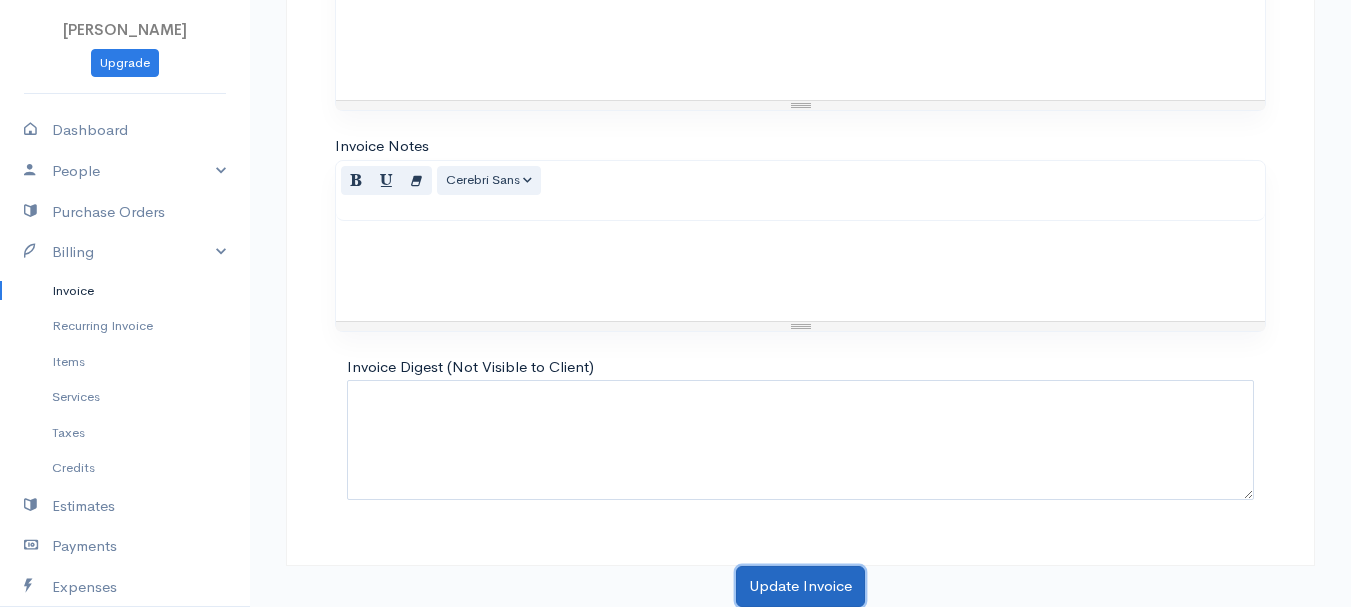 click on "Update Invoice" at bounding box center [800, 586] 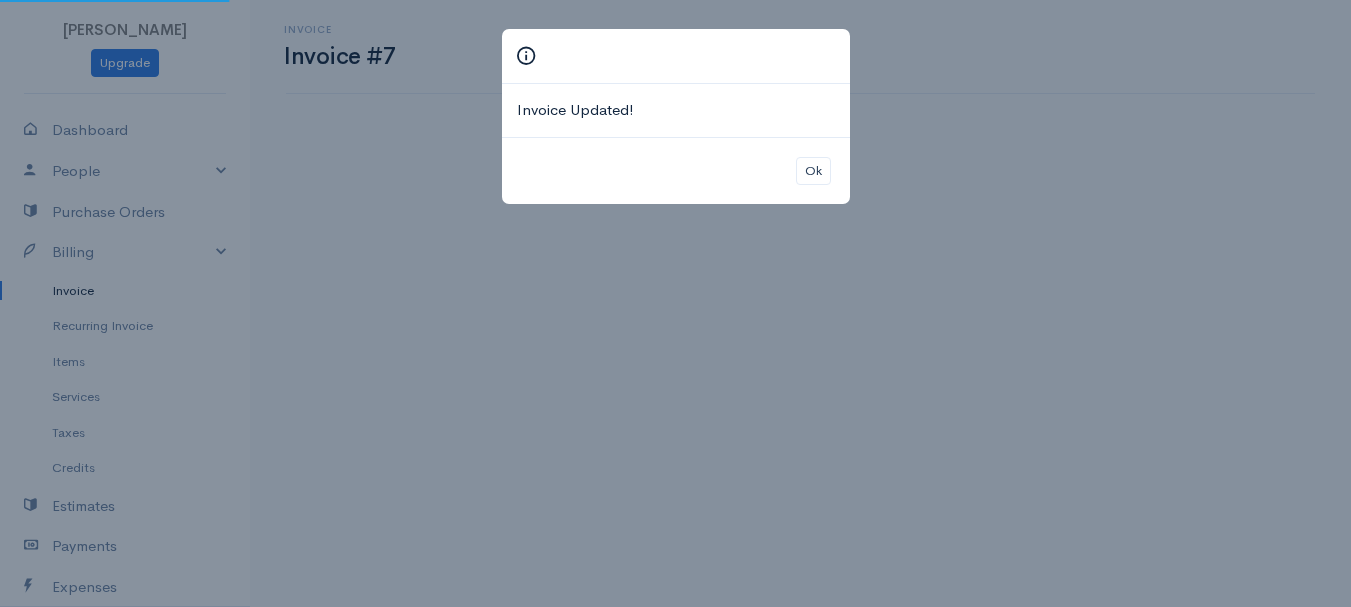 scroll, scrollTop: 0, scrollLeft: 0, axis: both 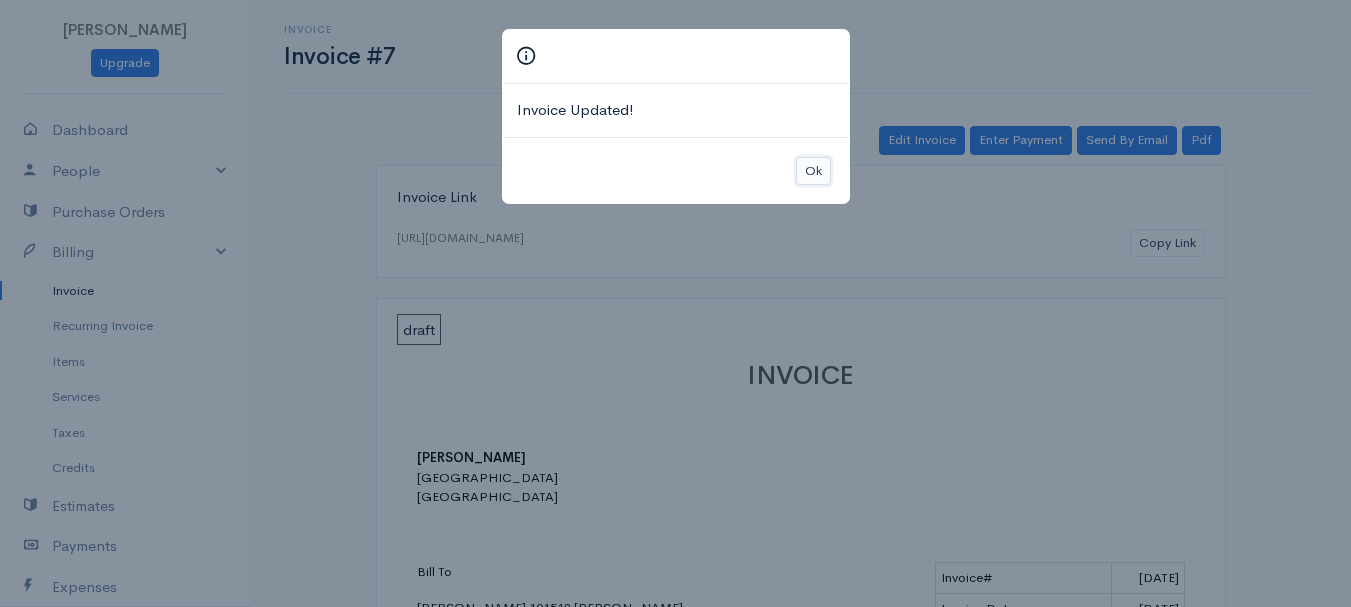 click on "Ok" at bounding box center (813, 171) 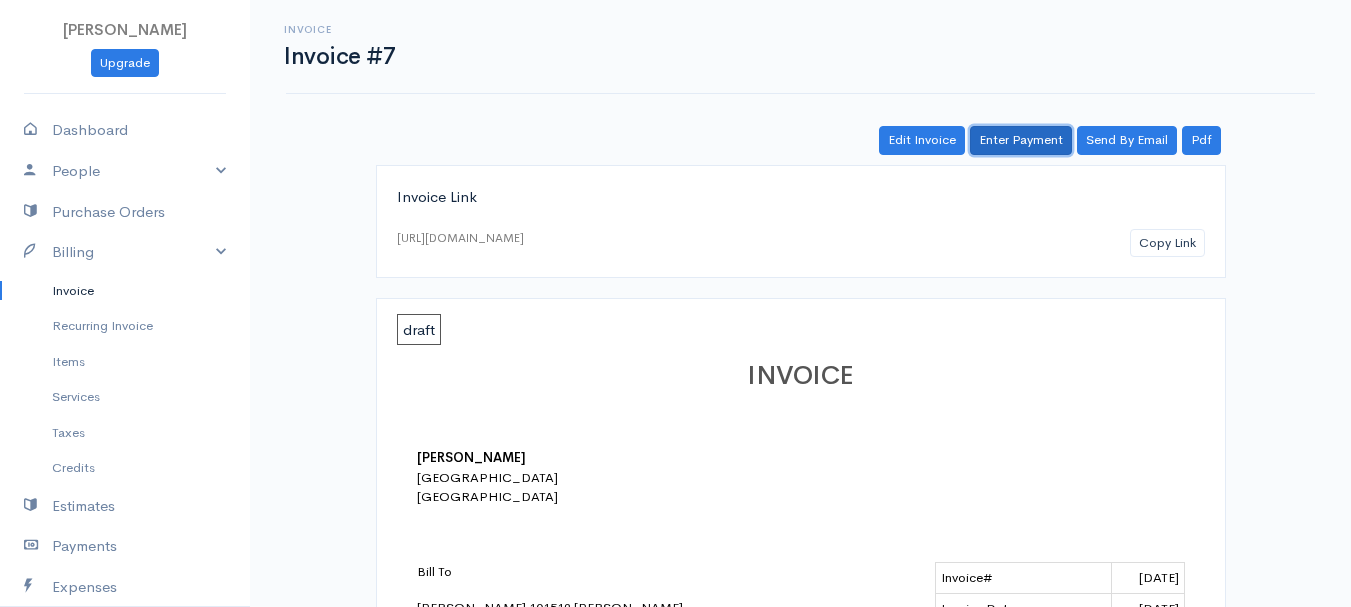 click on "Enter Payment" at bounding box center (1021, 140) 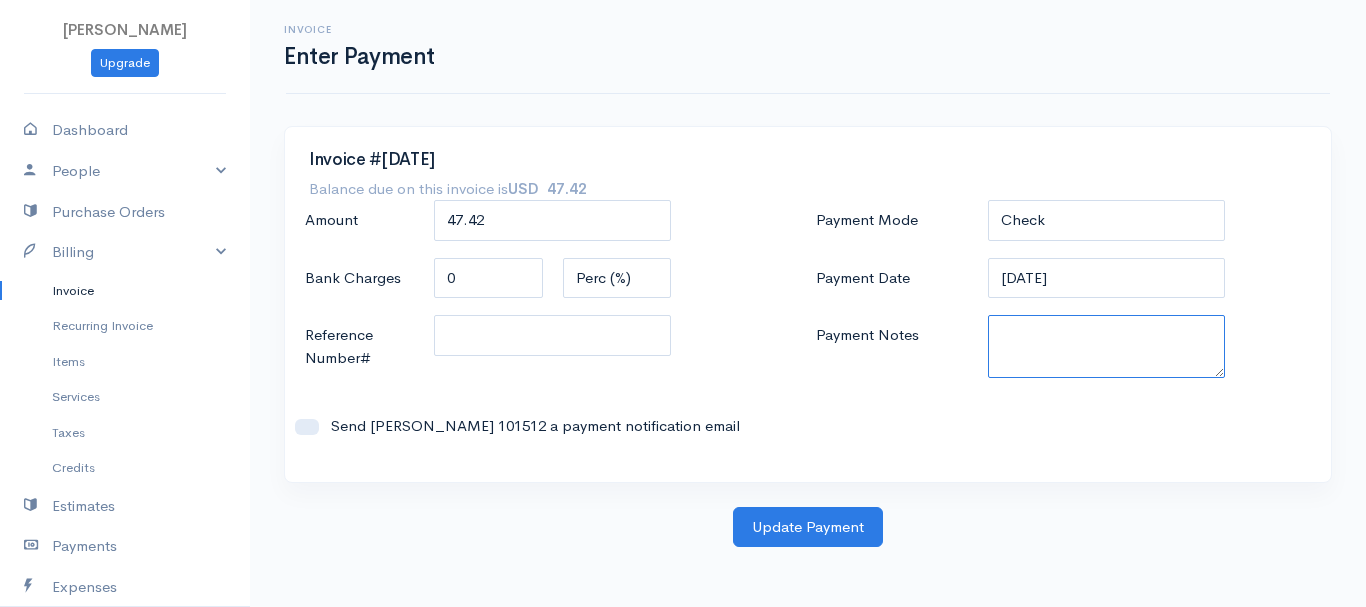 paste on "7090012402" 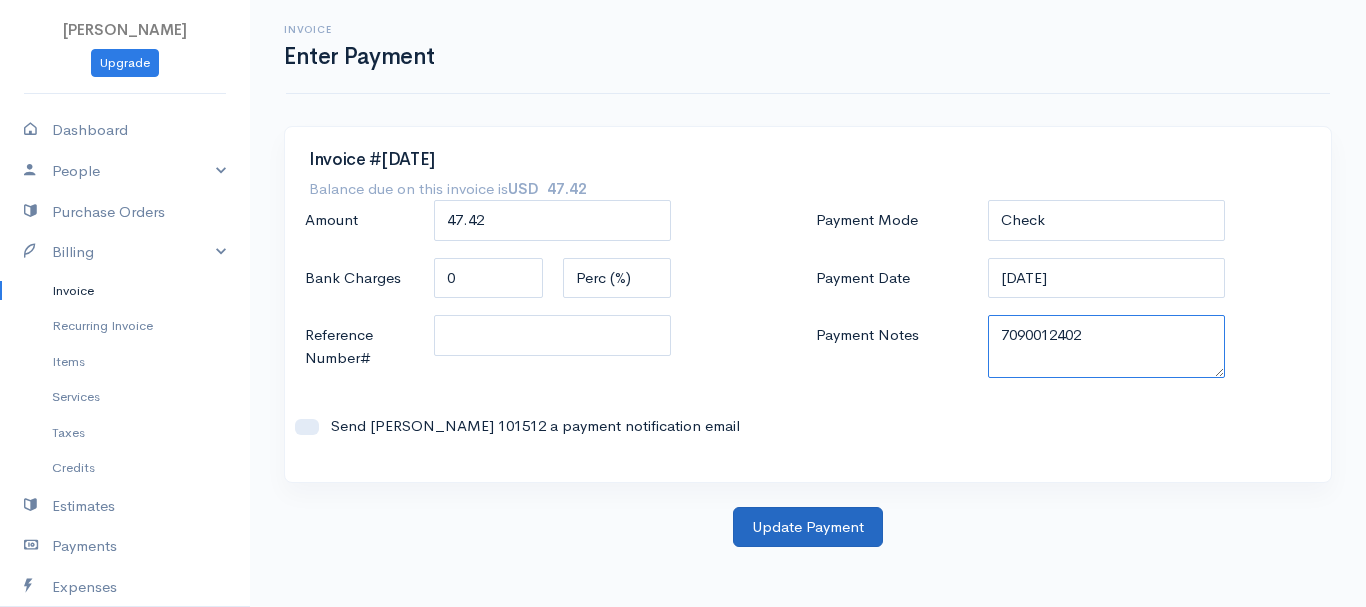 type on "7090012402" 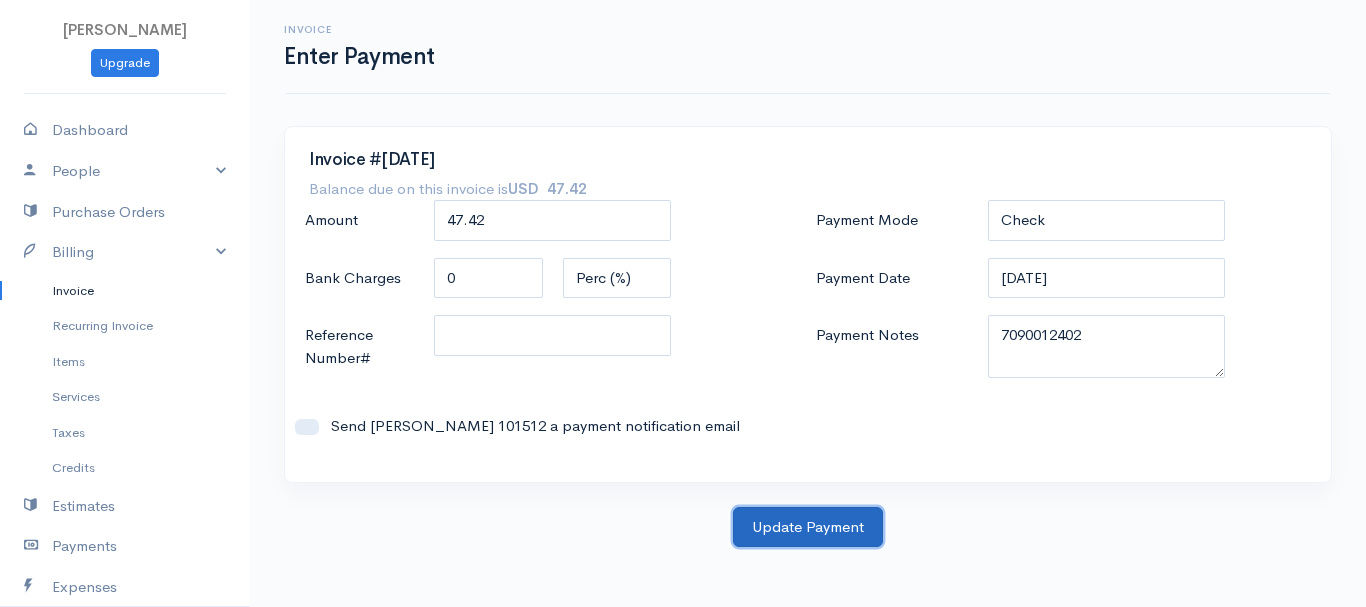 click on "Update Payment" at bounding box center [808, 527] 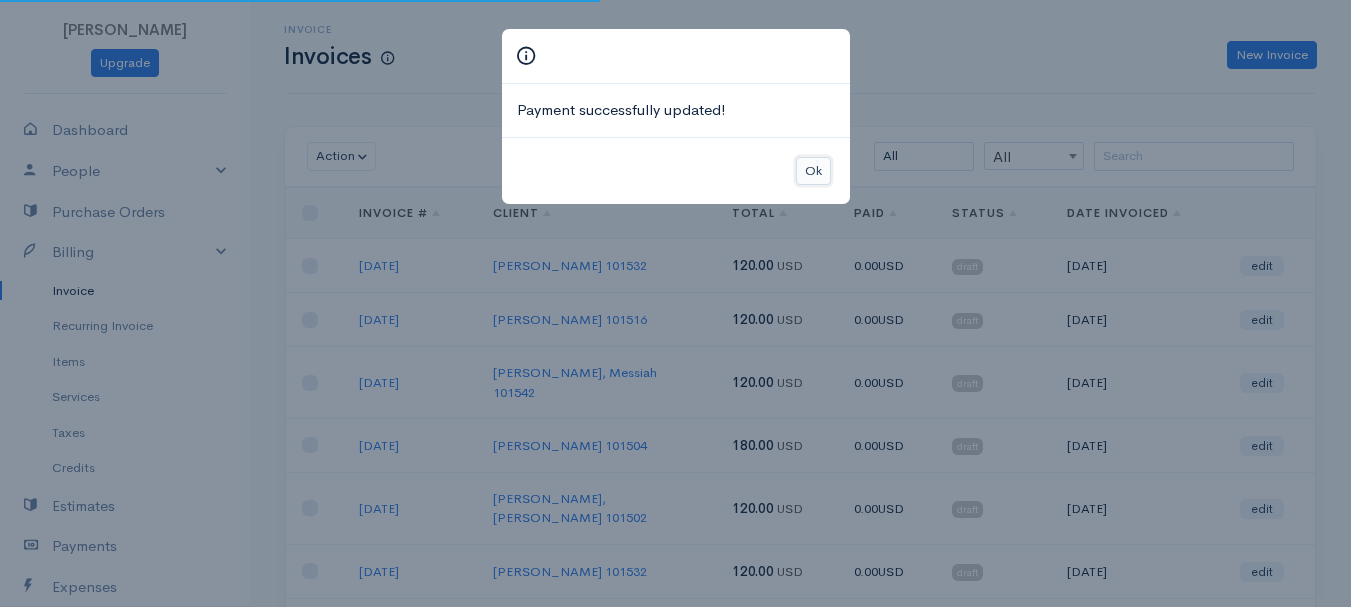 click on "Ok" at bounding box center [813, 171] 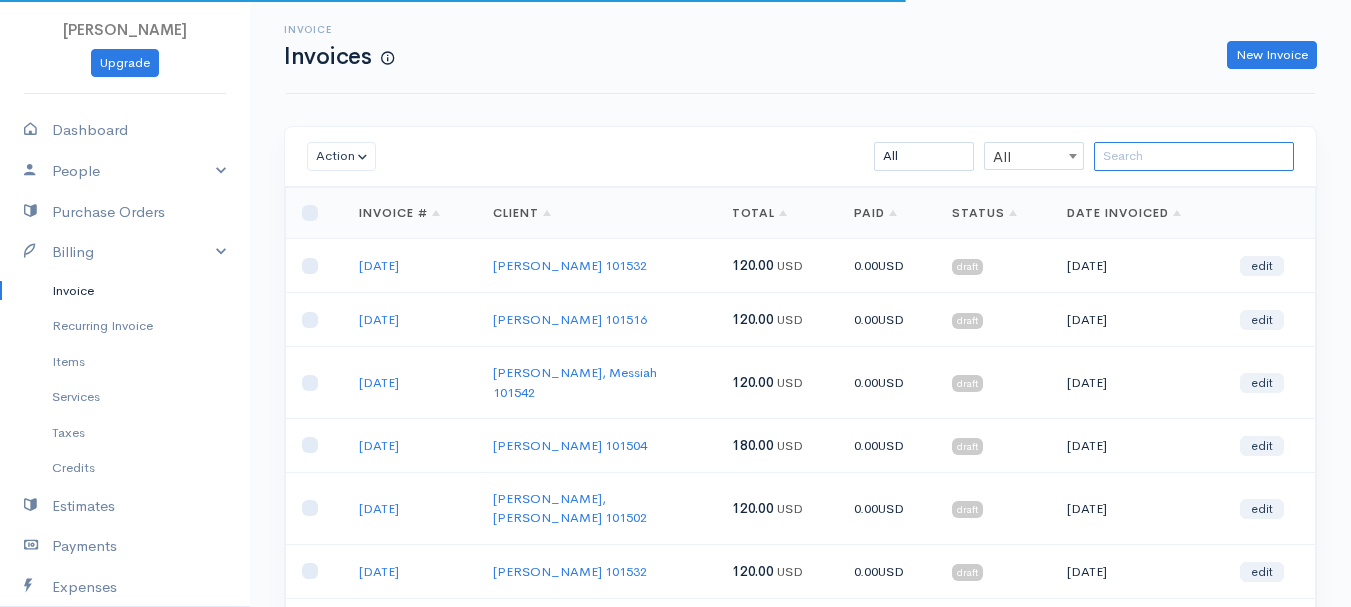 click at bounding box center (1194, 156) 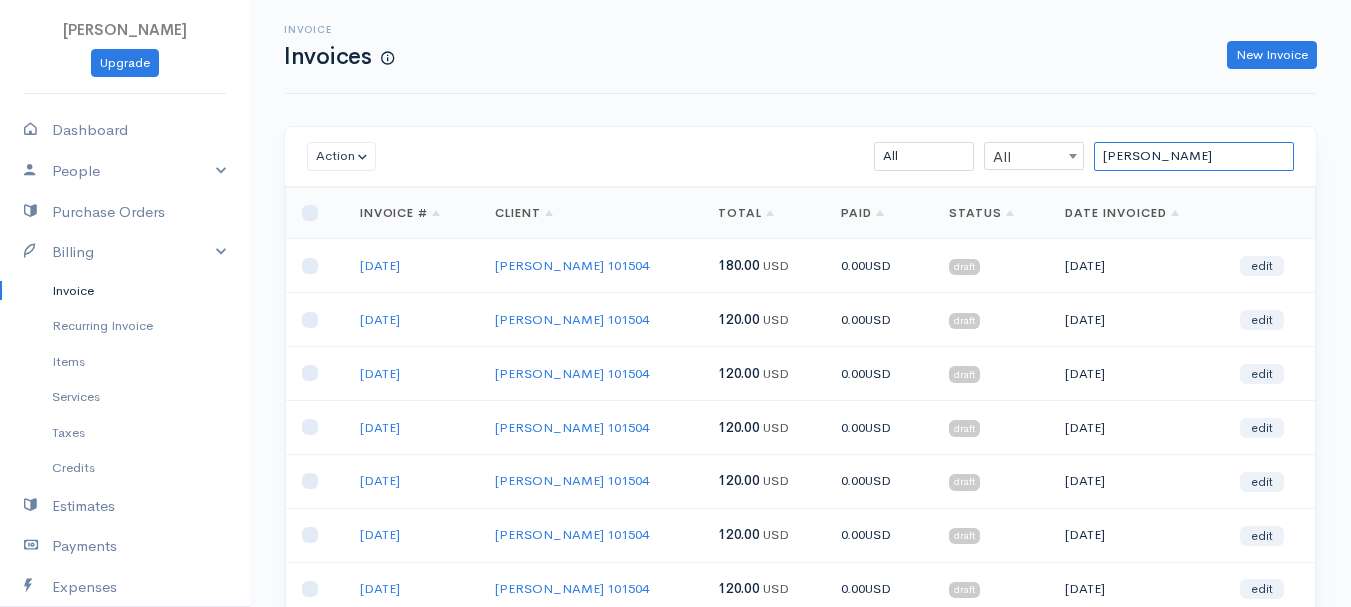 scroll, scrollTop: 100, scrollLeft: 0, axis: vertical 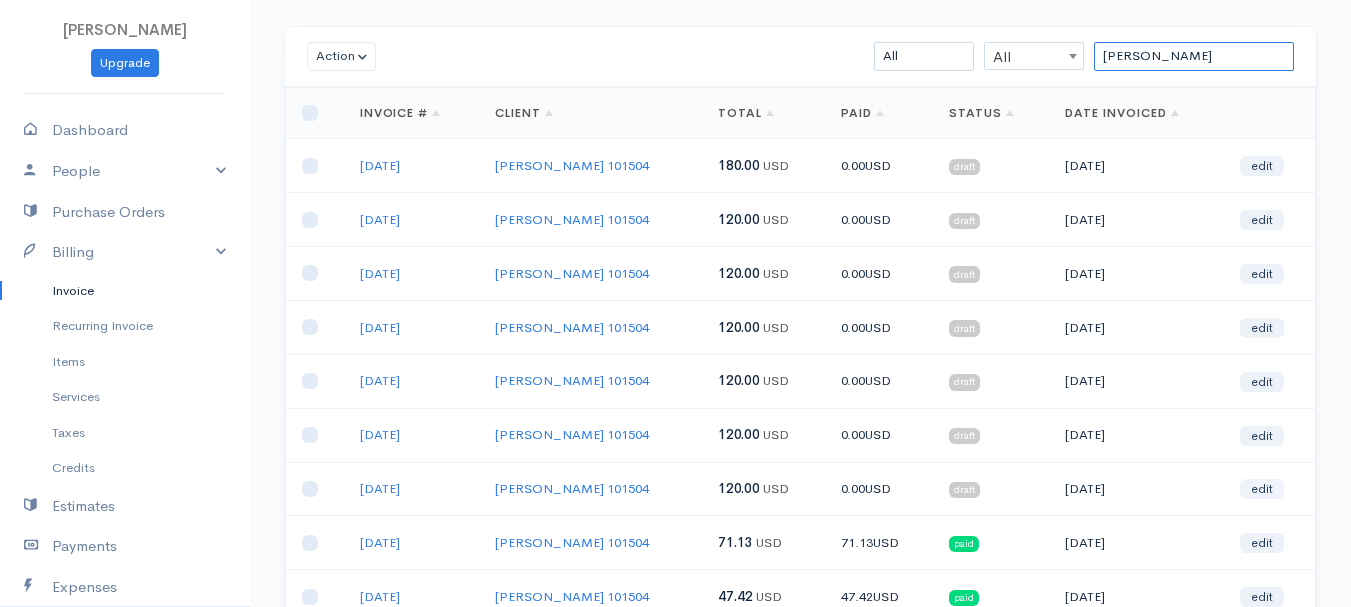type on "[PERSON_NAME]" 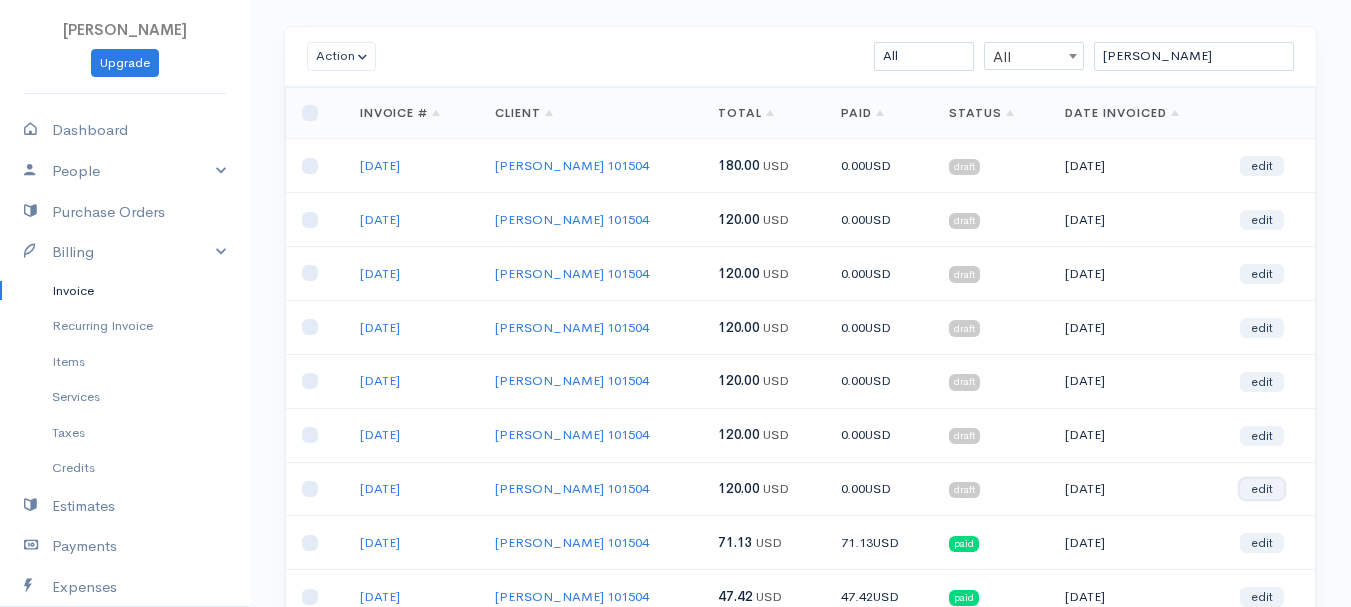 click on "edit" at bounding box center (1262, 489) 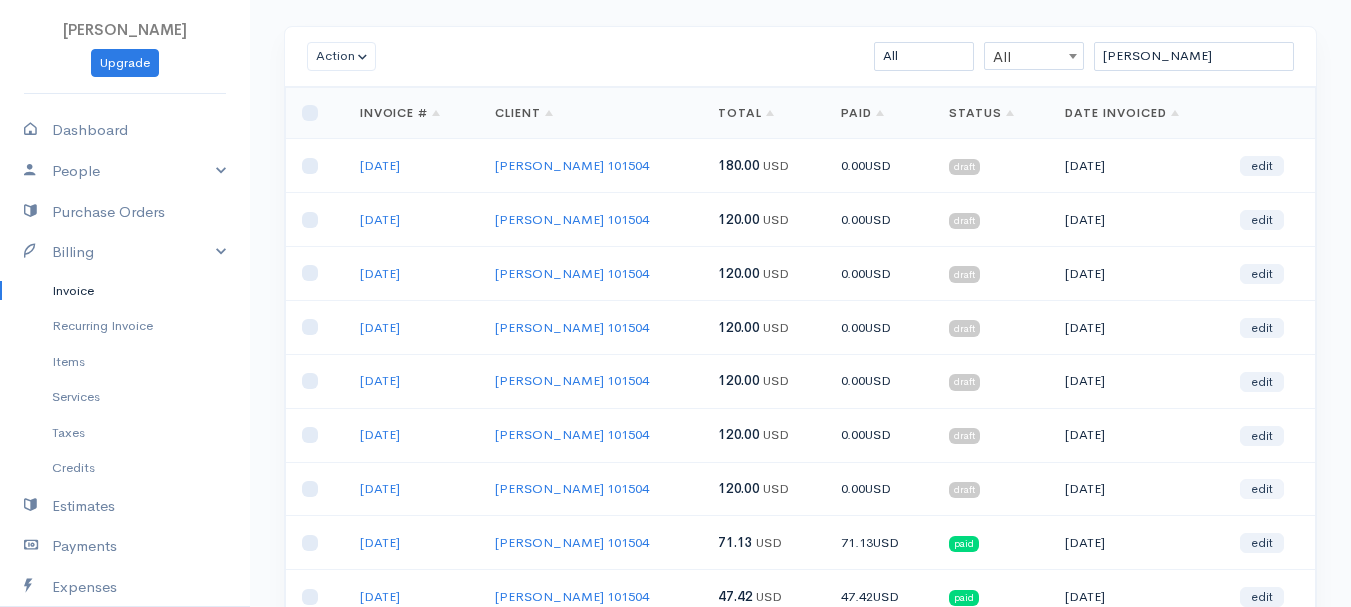 select on "2" 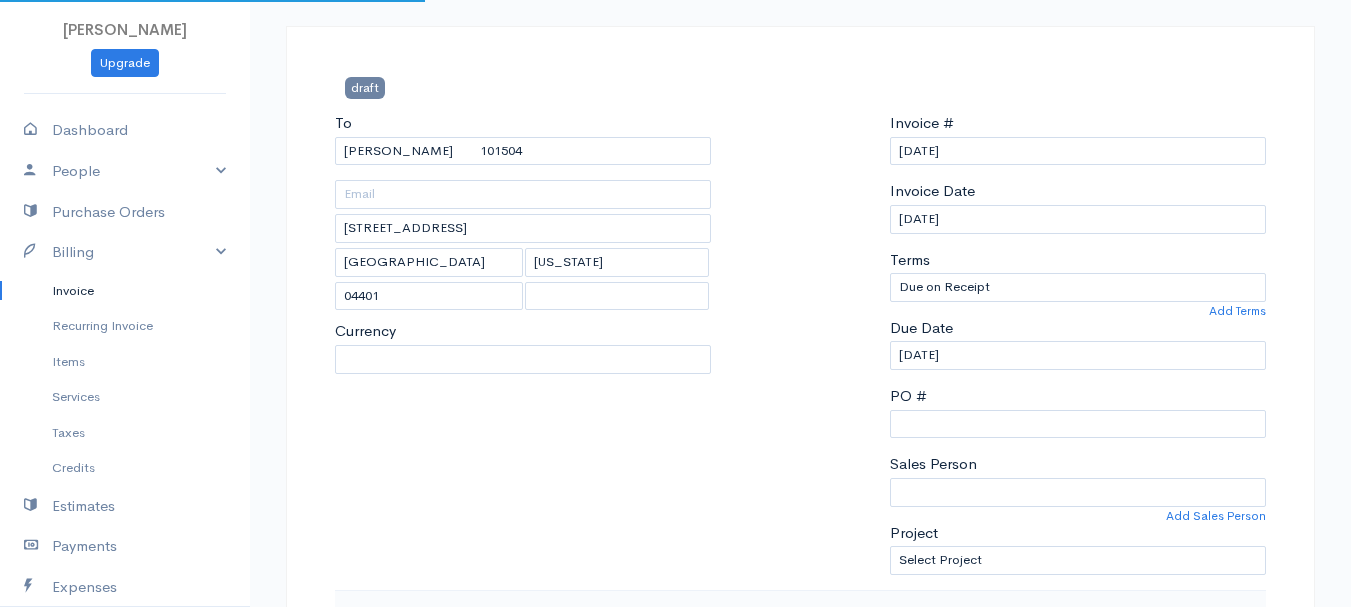 select on "[GEOGRAPHIC_DATA]" 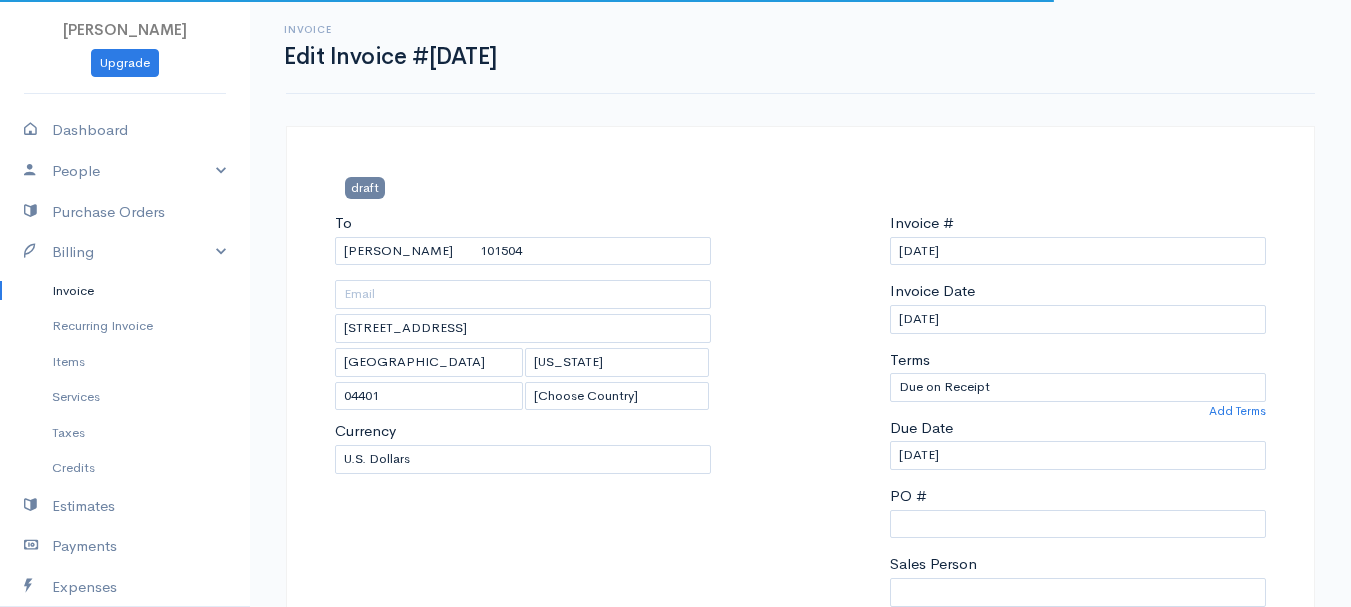 scroll, scrollTop: 300, scrollLeft: 0, axis: vertical 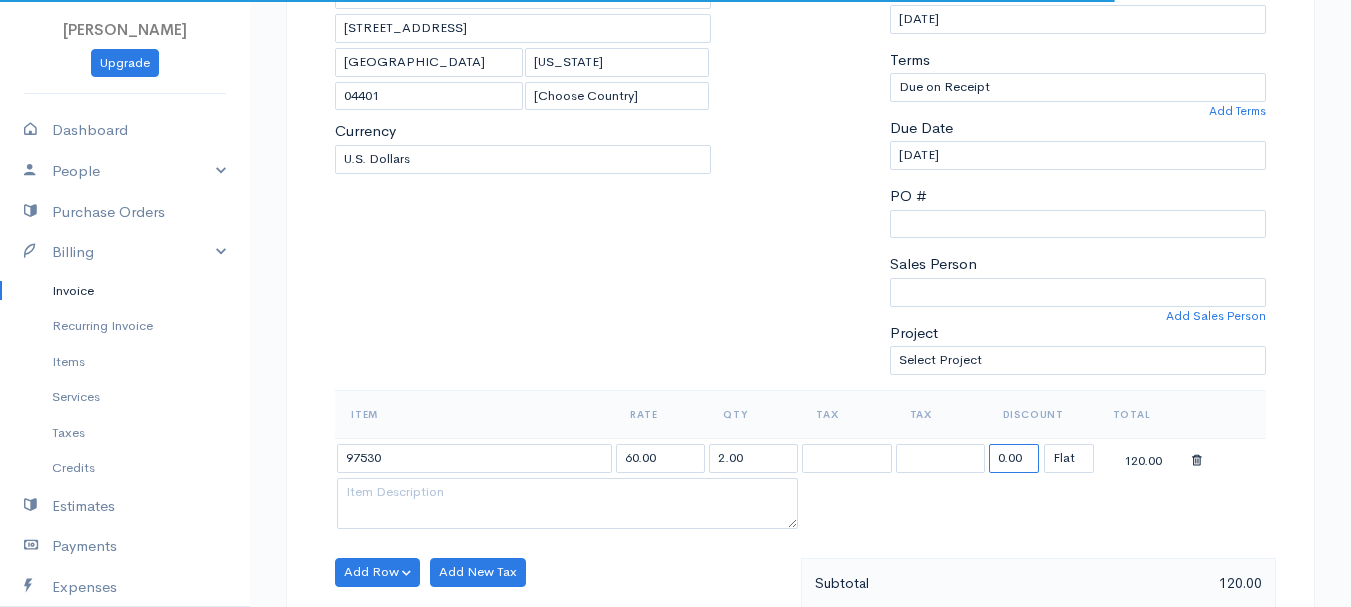 click on "0.00" at bounding box center [1014, 458] 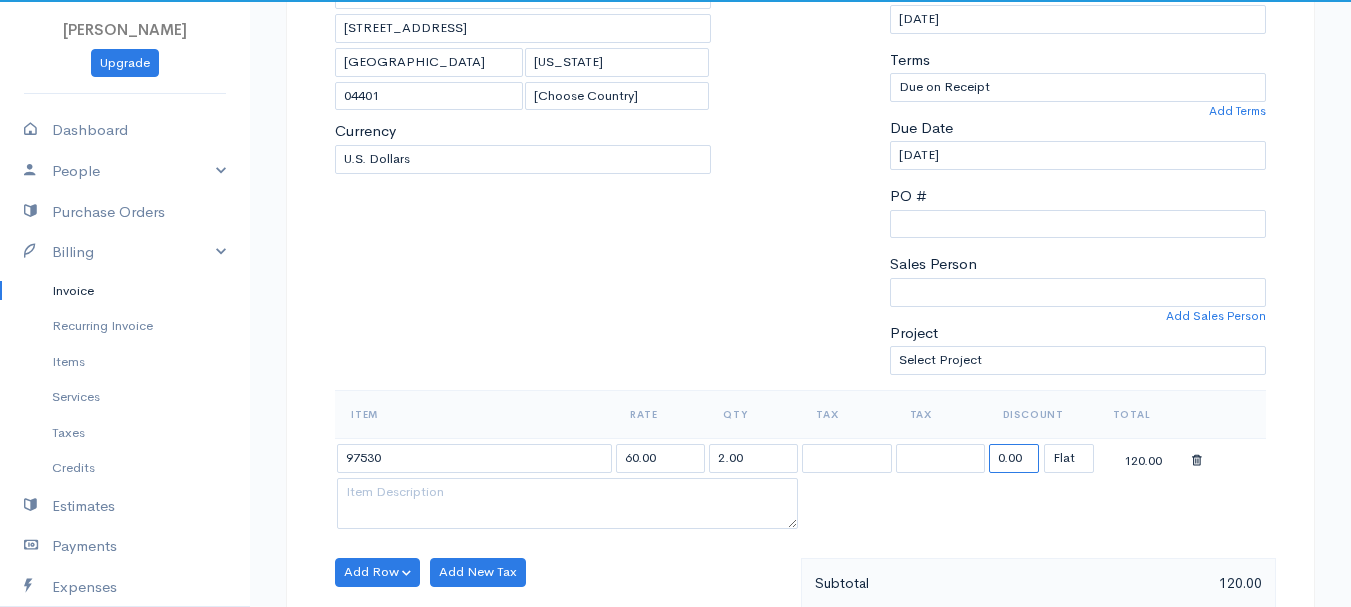 click on "0.00" at bounding box center [1014, 458] 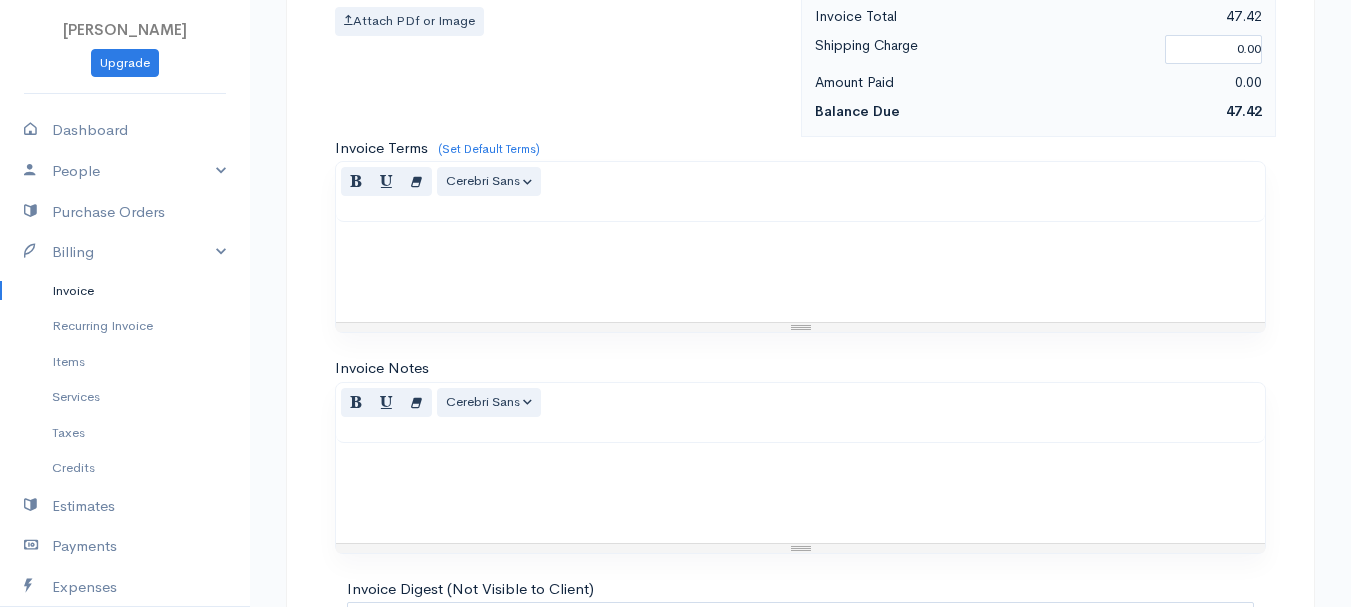 scroll, scrollTop: 1122, scrollLeft: 0, axis: vertical 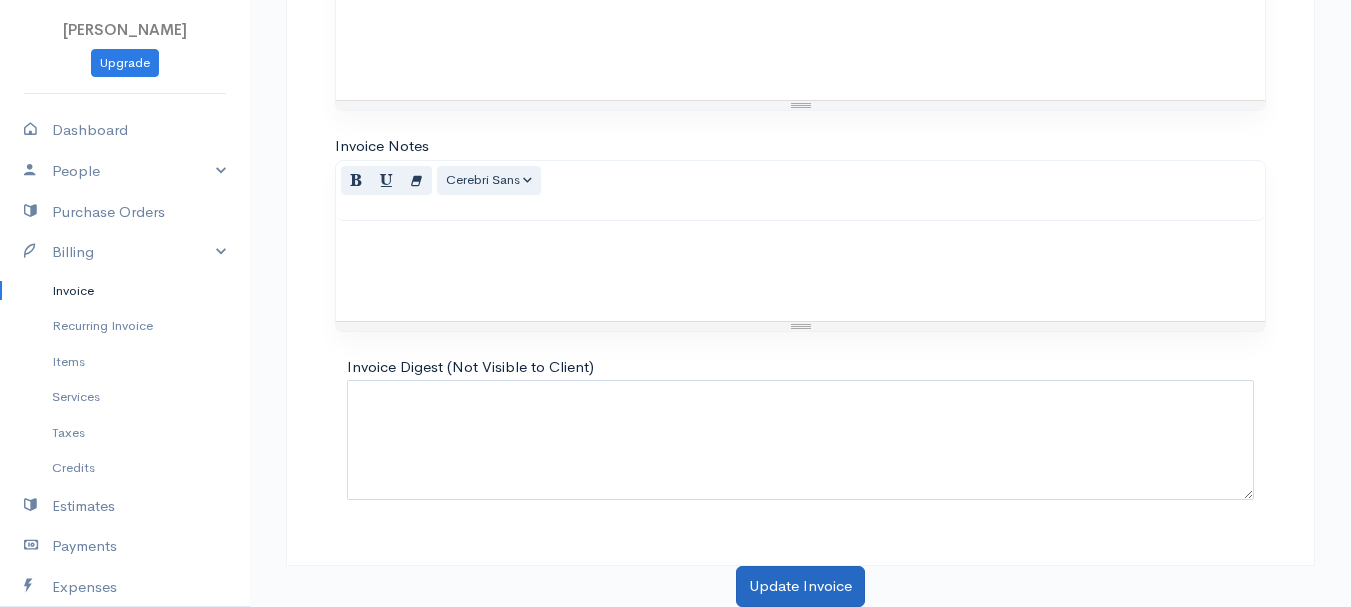 type on "72.58" 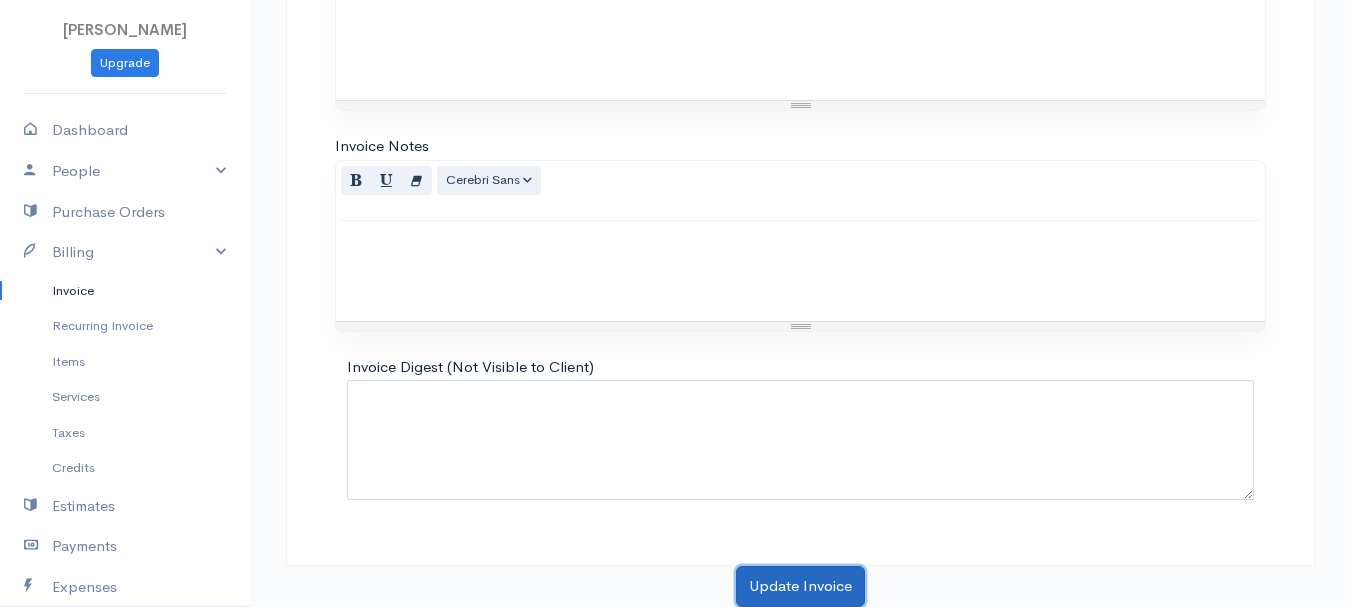 click on "Update Invoice" at bounding box center [800, 586] 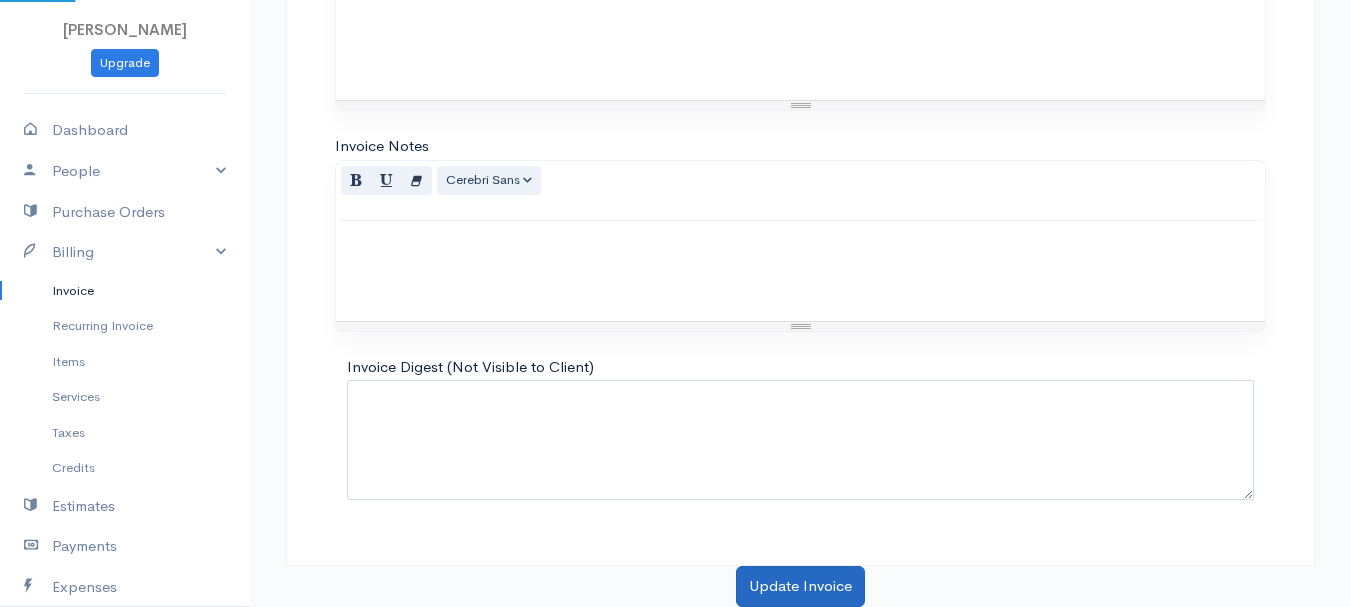 scroll, scrollTop: 0, scrollLeft: 0, axis: both 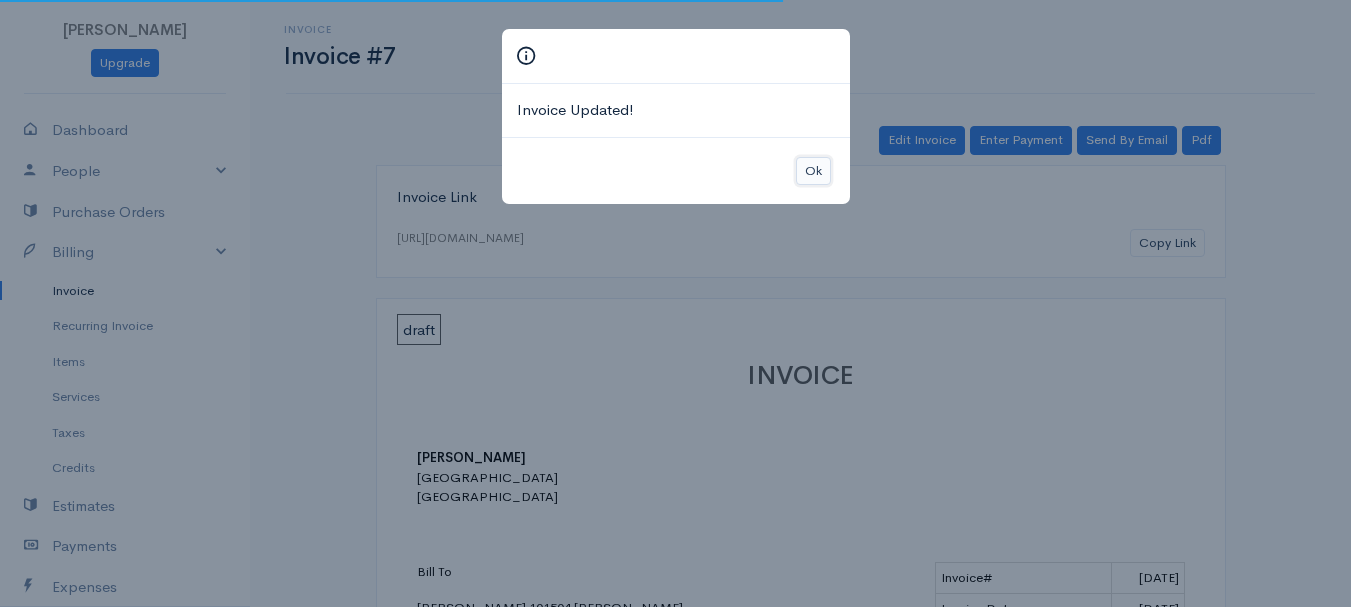 click on "Ok" at bounding box center [813, 171] 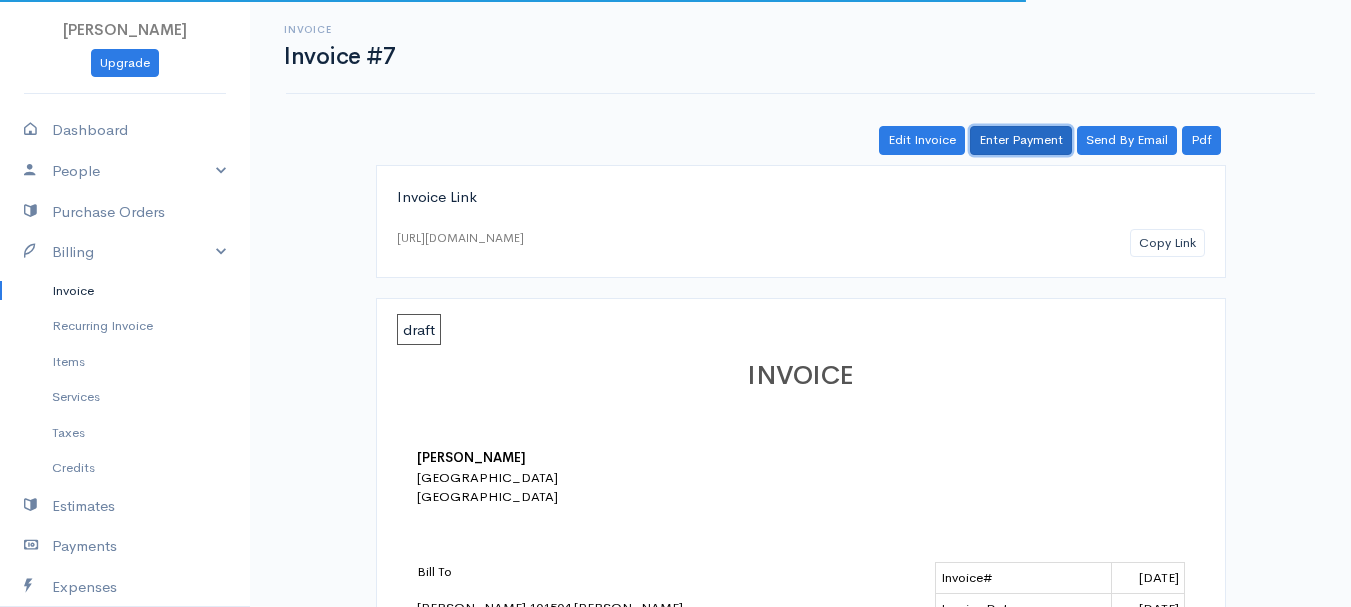 click on "Enter Payment" at bounding box center (1021, 140) 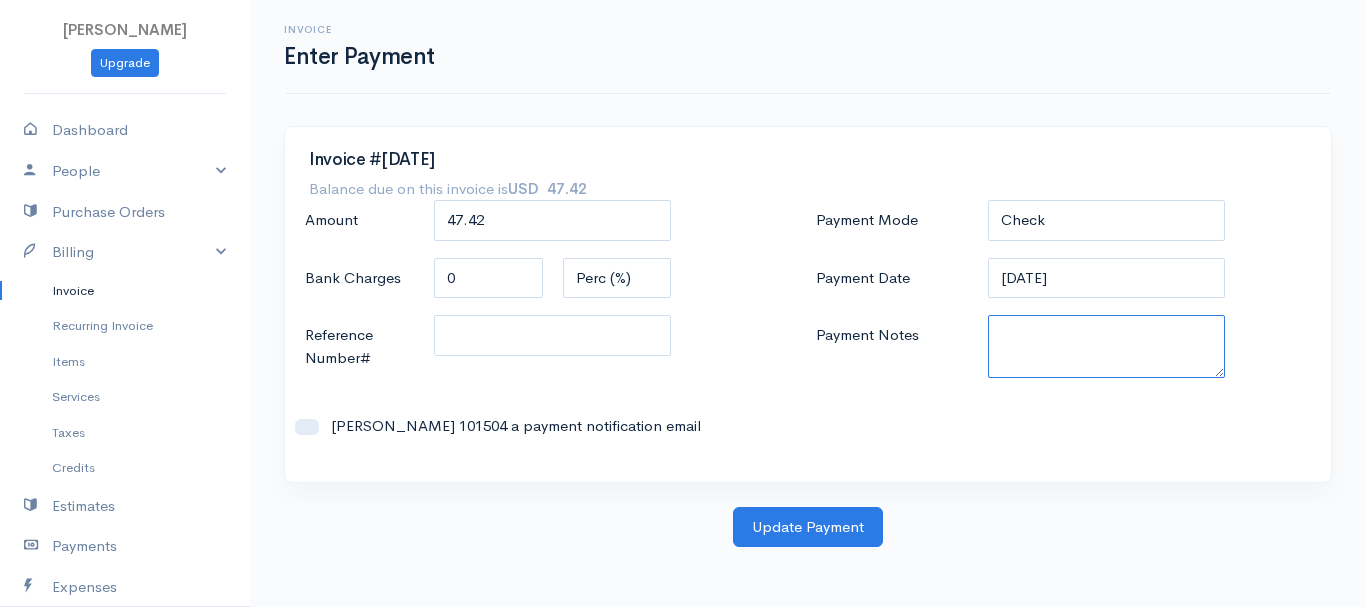 paste on "7090012402" 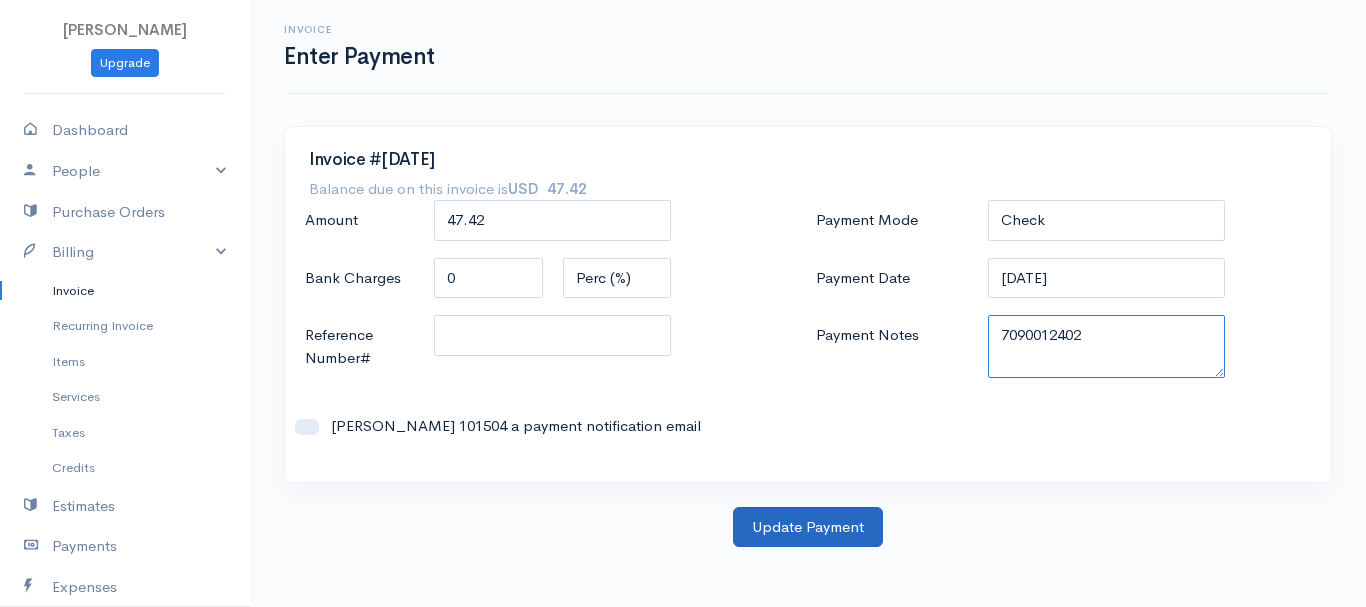 type on "7090012402" 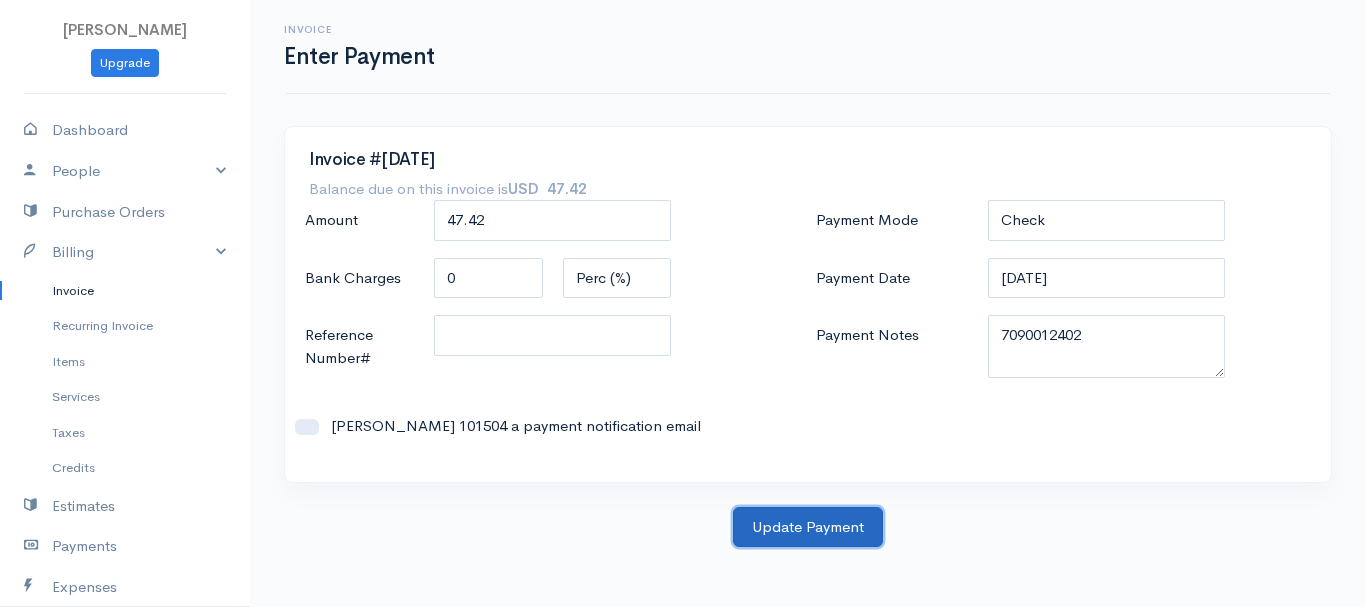 click on "Update Payment" at bounding box center [808, 527] 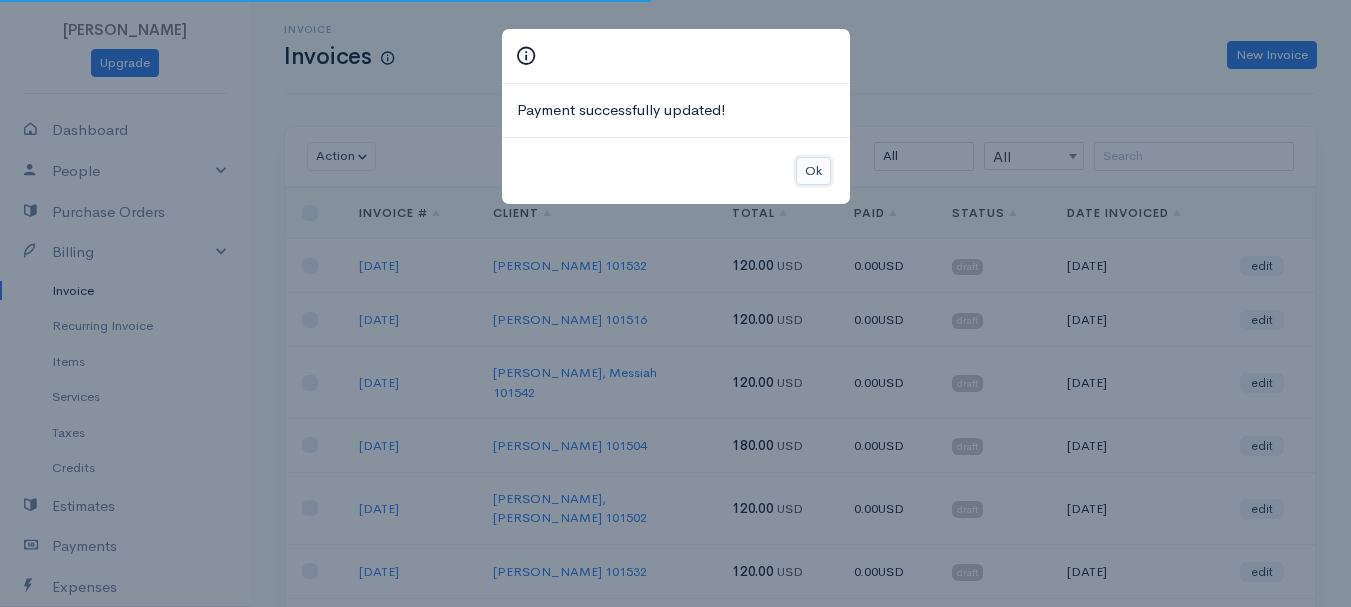 click on "Ok" at bounding box center (813, 171) 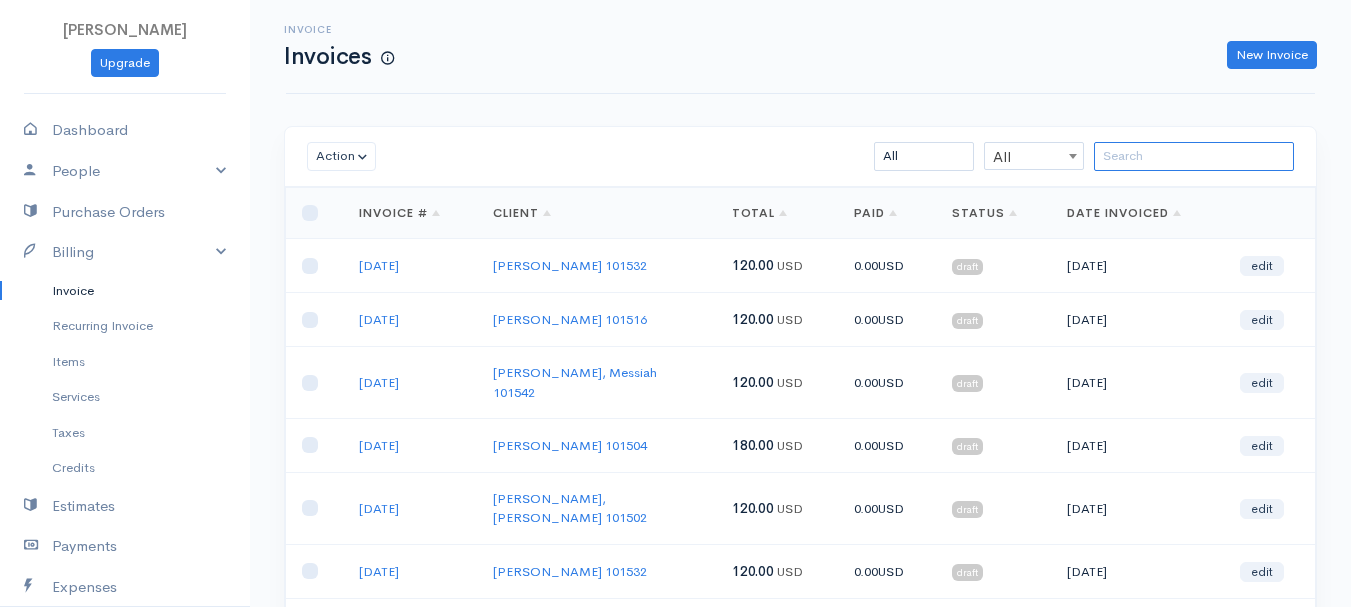 click at bounding box center [1194, 156] 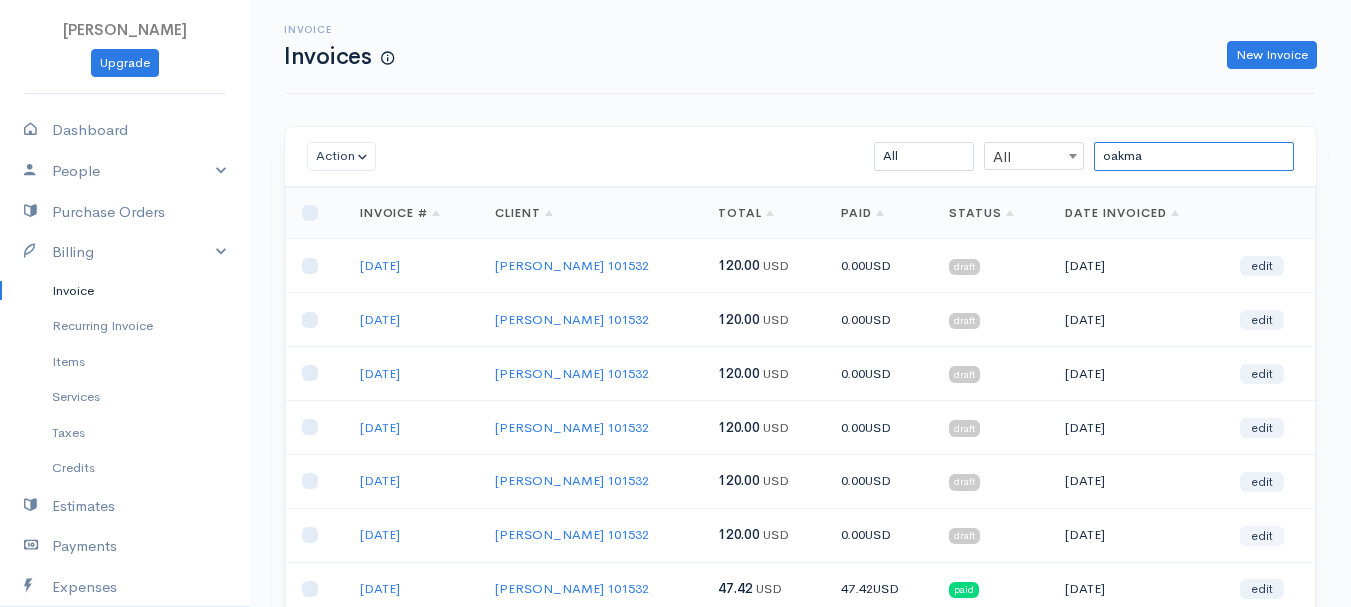 type on "oakma" 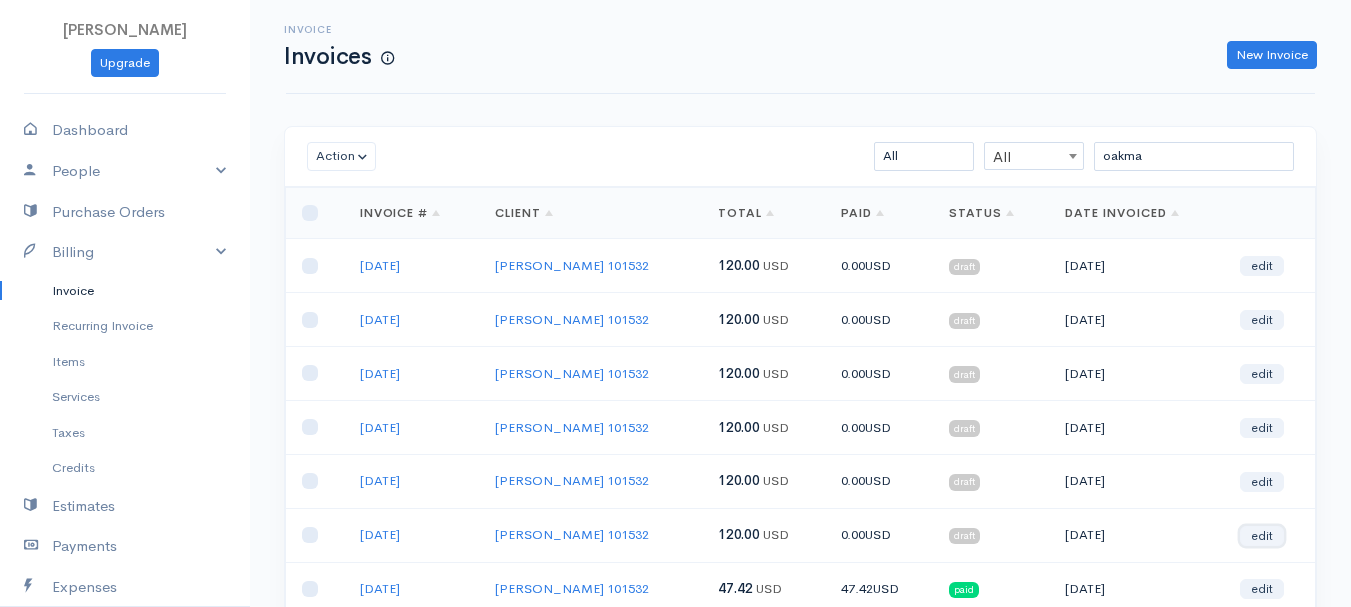 click on "edit" at bounding box center [1262, 536] 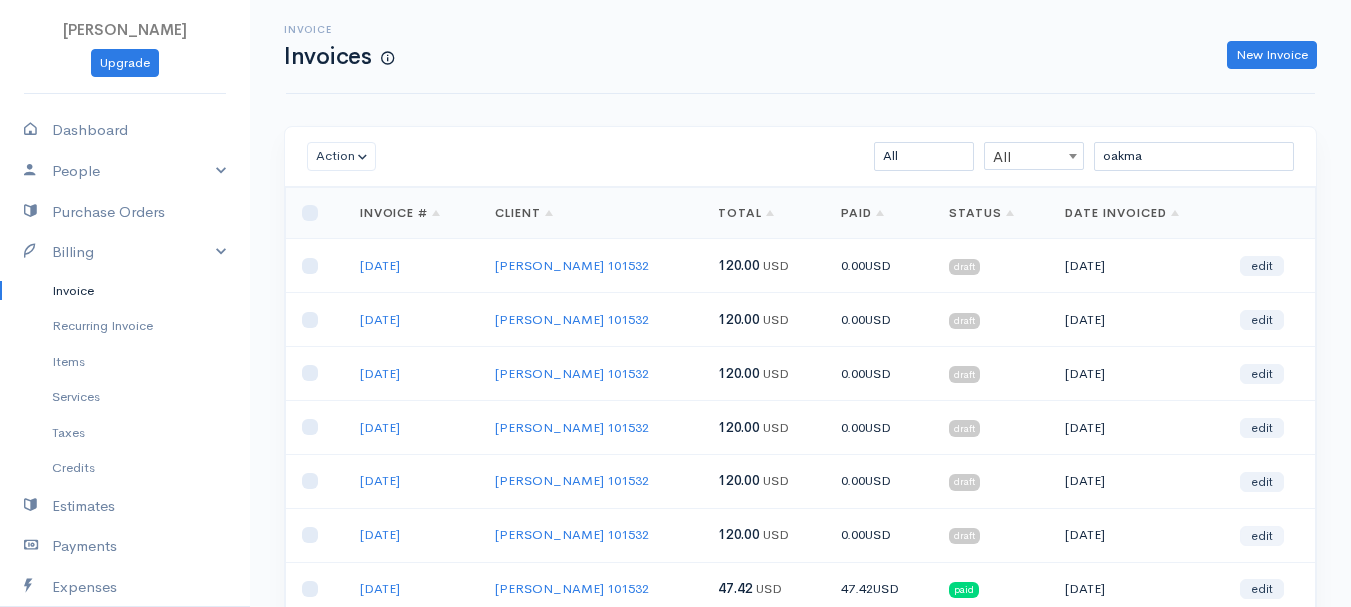 select on "2" 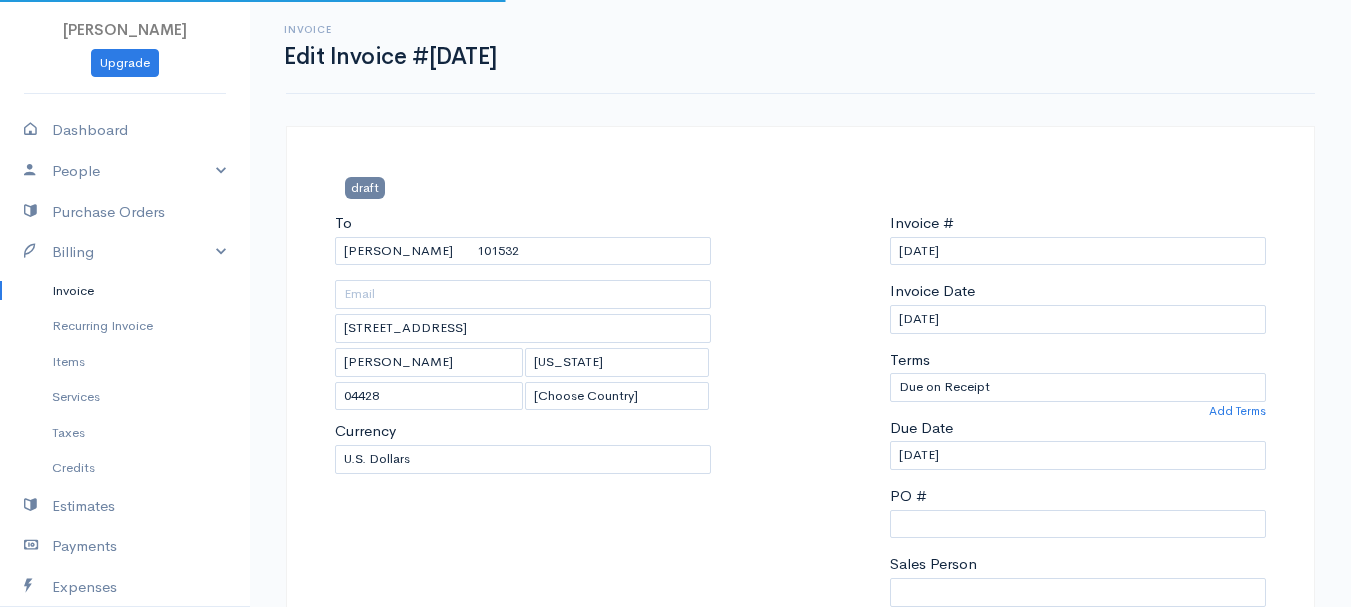 select on "[GEOGRAPHIC_DATA]" 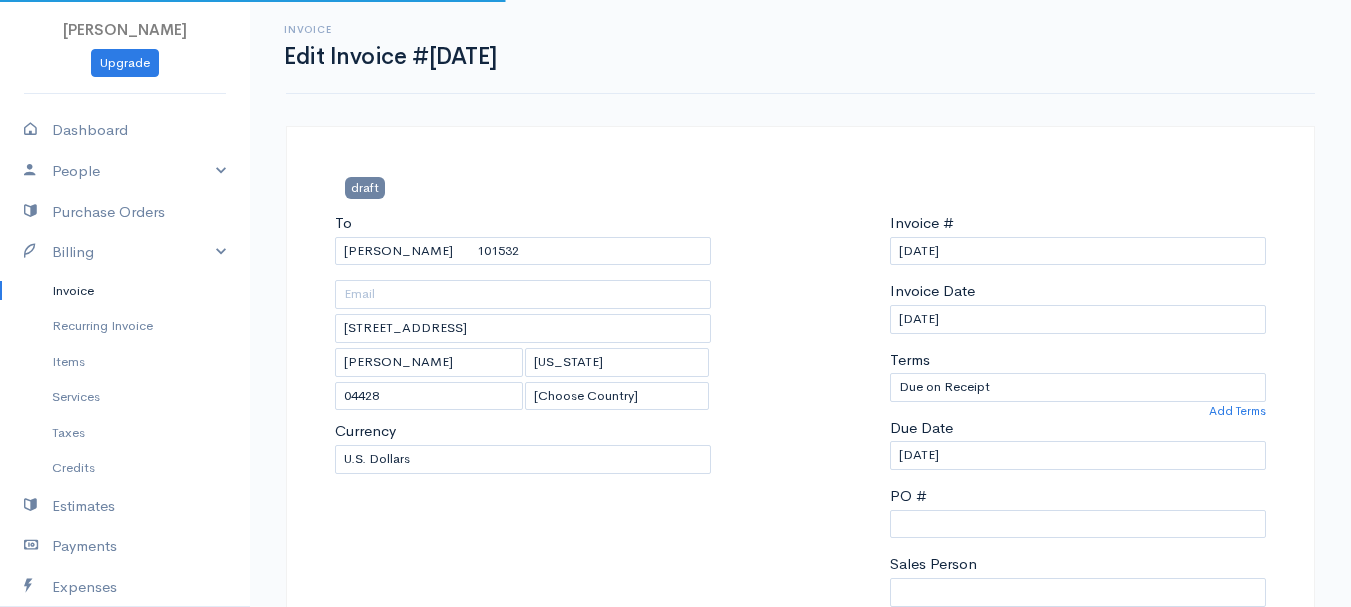 select on "USD" 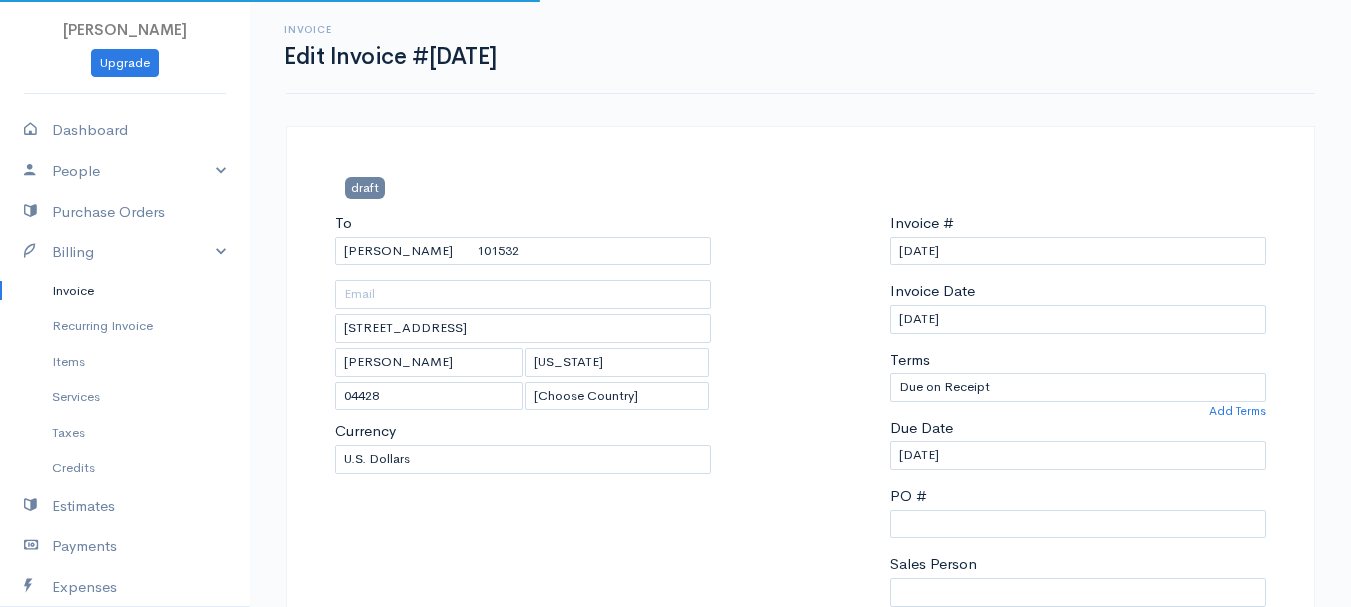 scroll, scrollTop: 400, scrollLeft: 0, axis: vertical 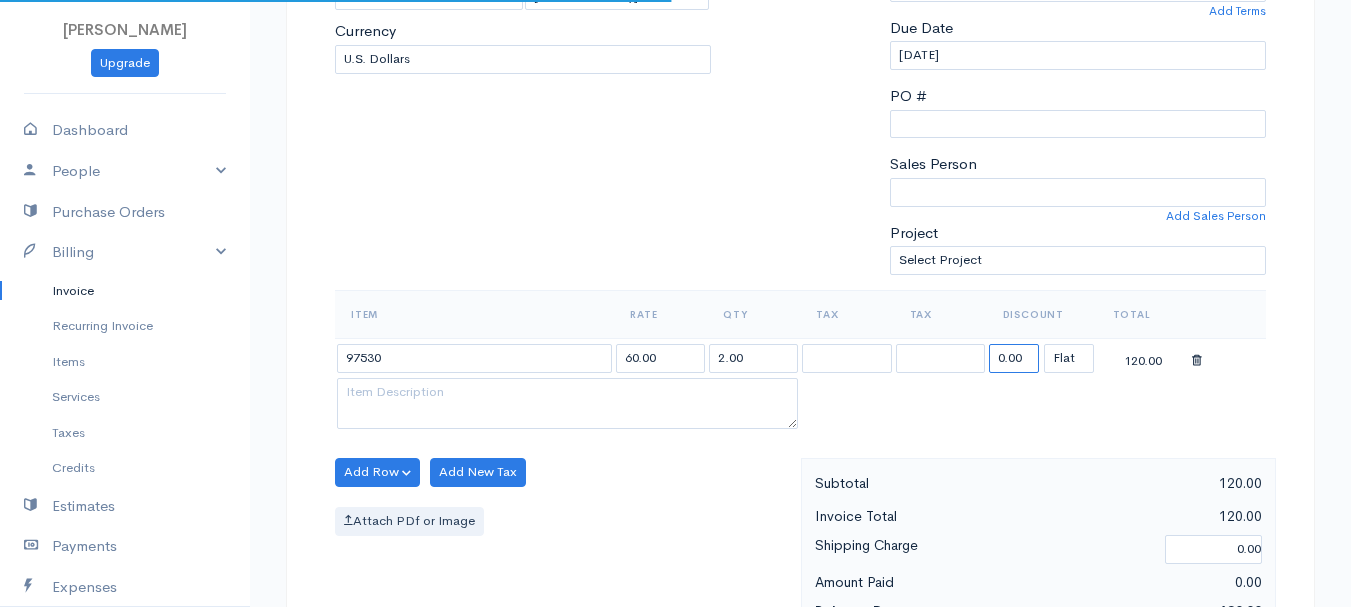 click on "0.00" at bounding box center (1014, 358) 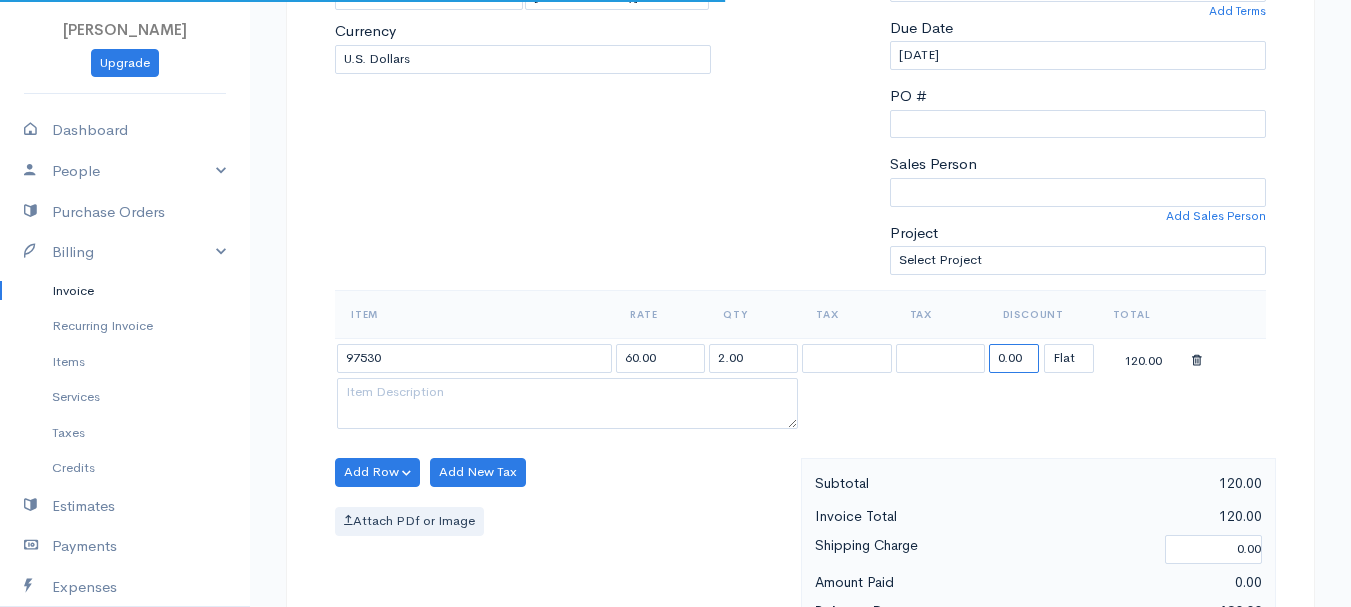 click on "0.00" at bounding box center [1014, 358] 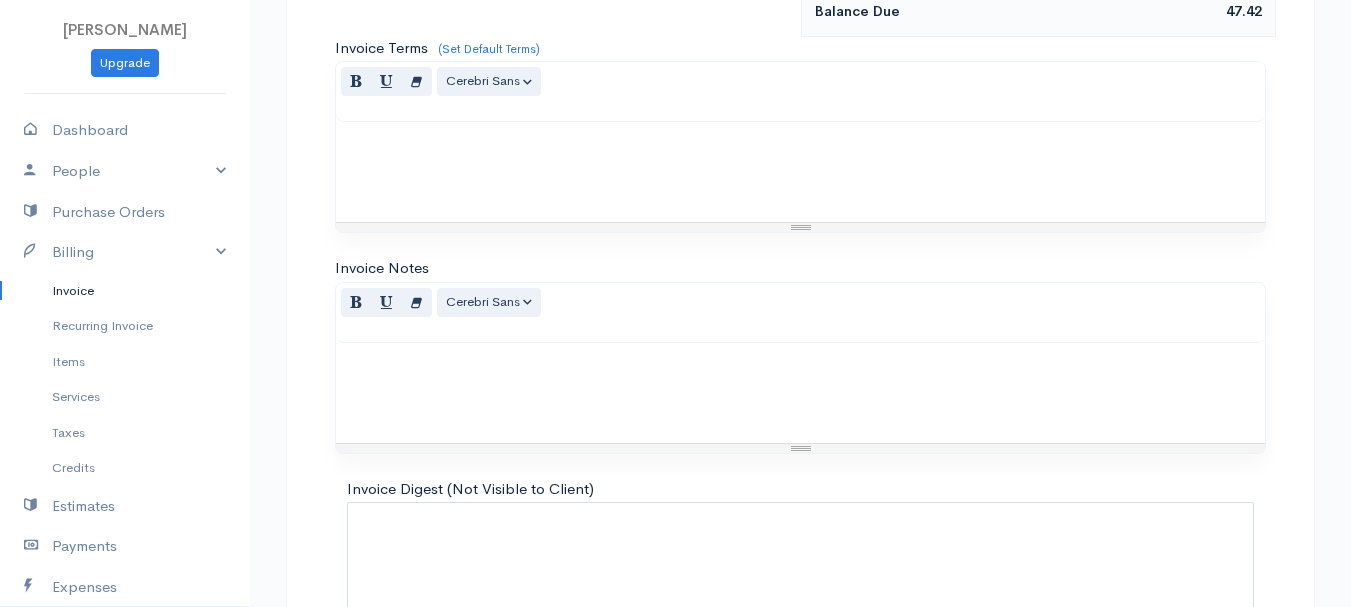 scroll, scrollTop: 1122, scrollLeft: 0, axis: vertical 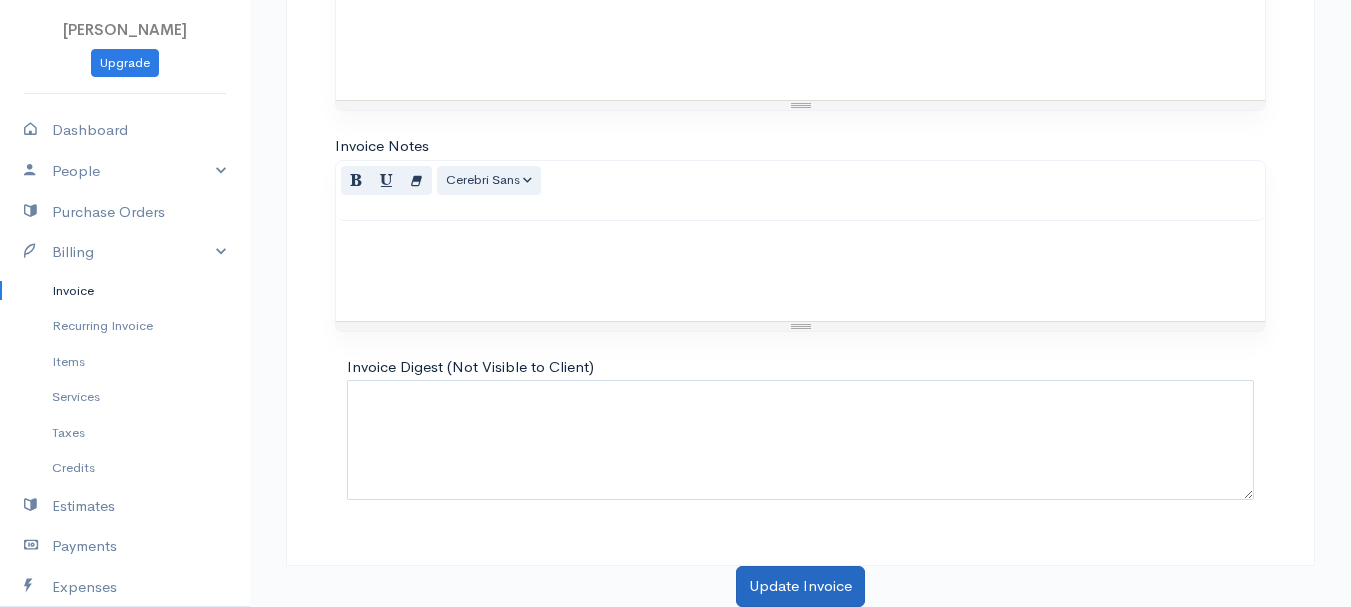 type on "72.58" 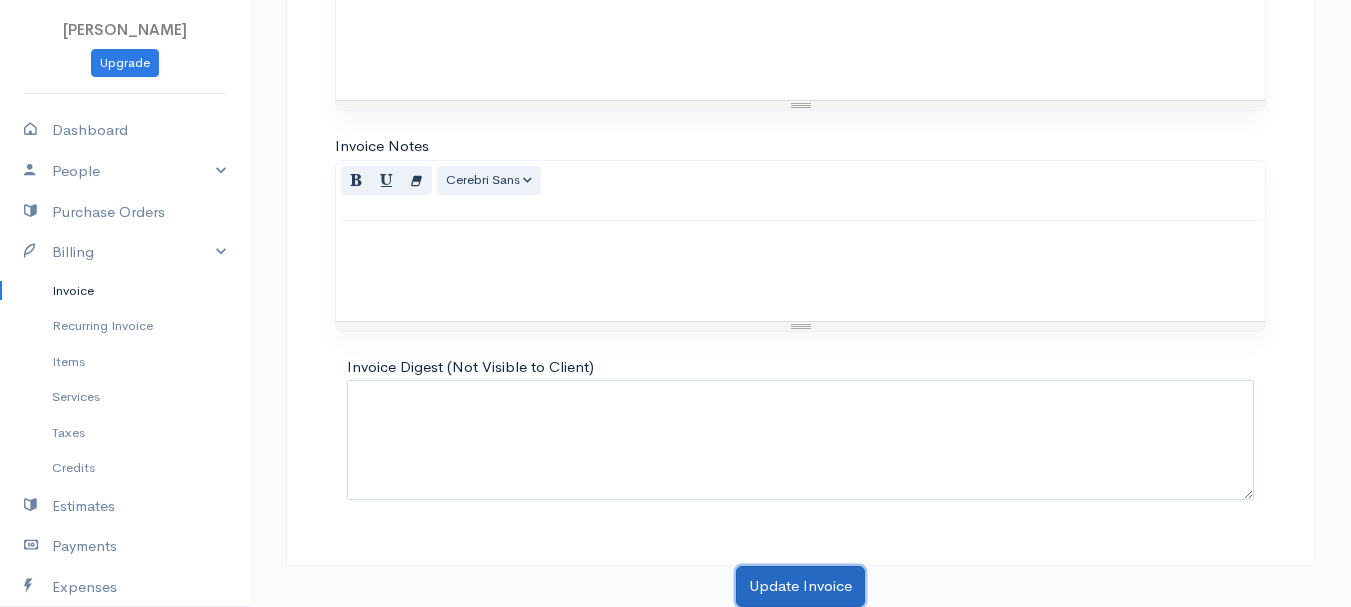 click on "Update Invoice" at bounding box center [800, 586] 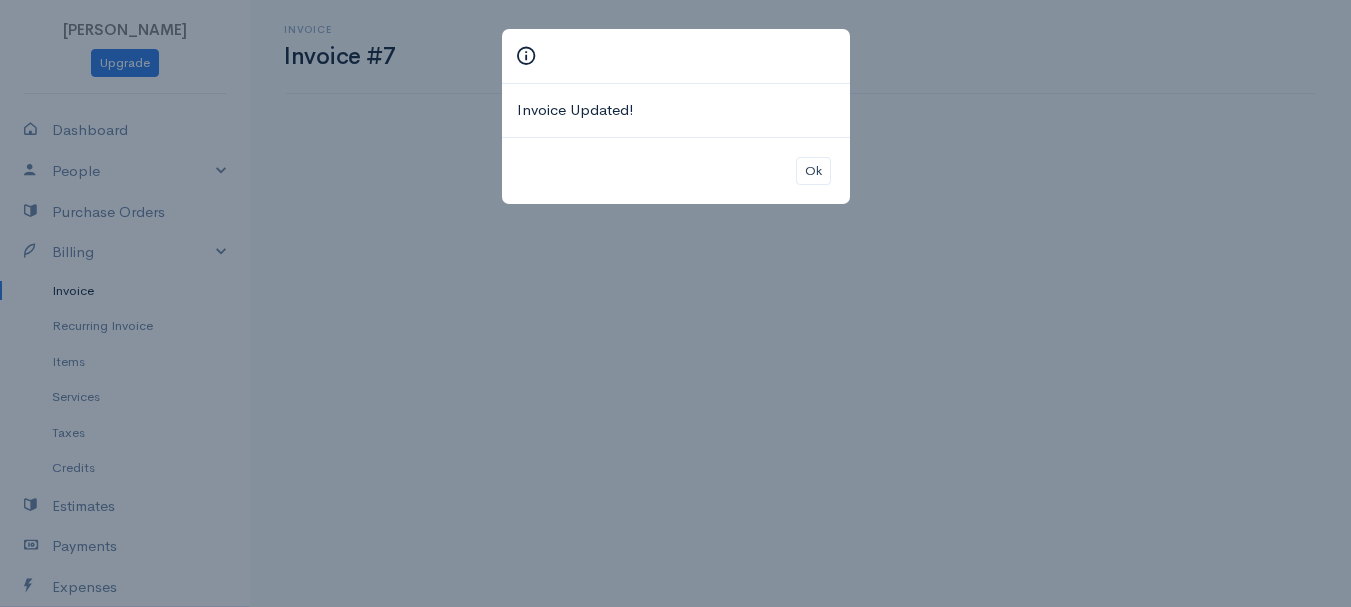 scroll, scrollTop: 0, scrollLeft: 0, axis: both 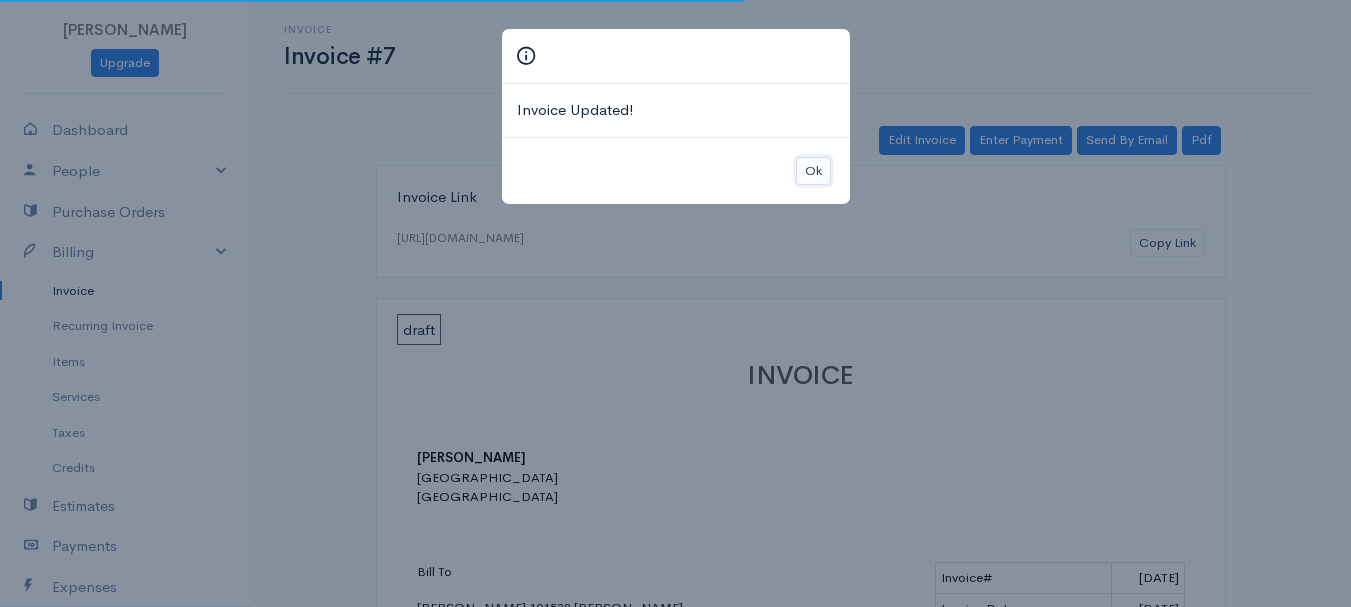 click on "Ok" at bounding box center (813, 171) 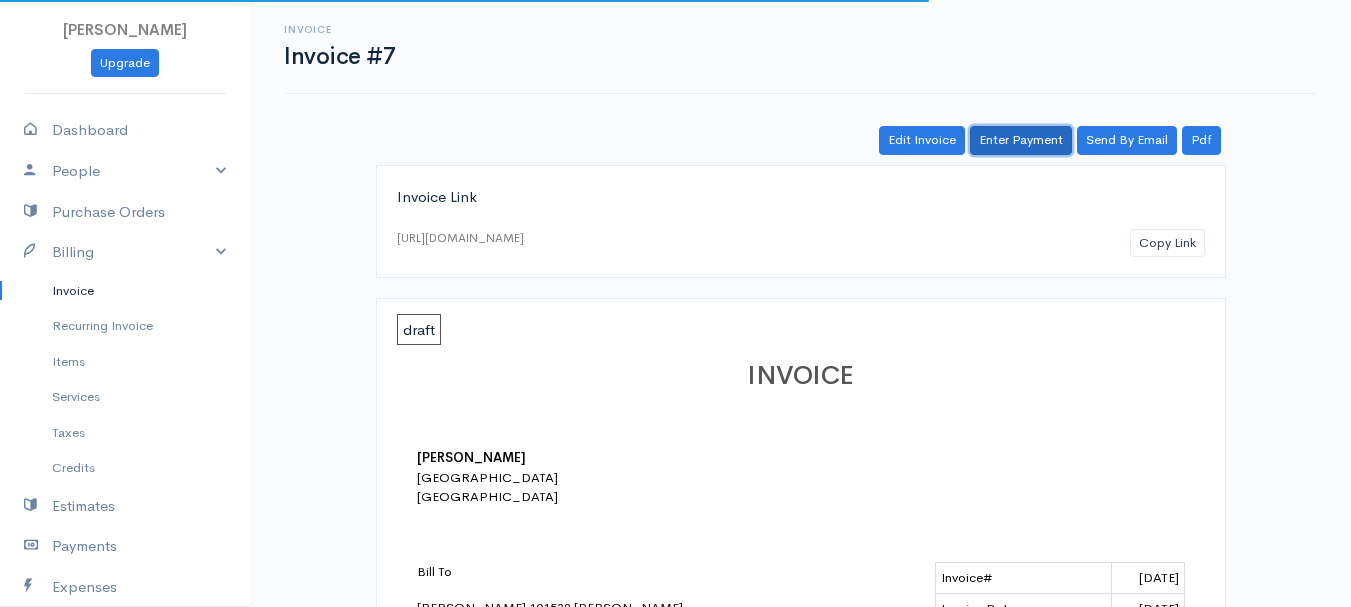 click on "Enter Payment" at bounding box center [1021, 140] 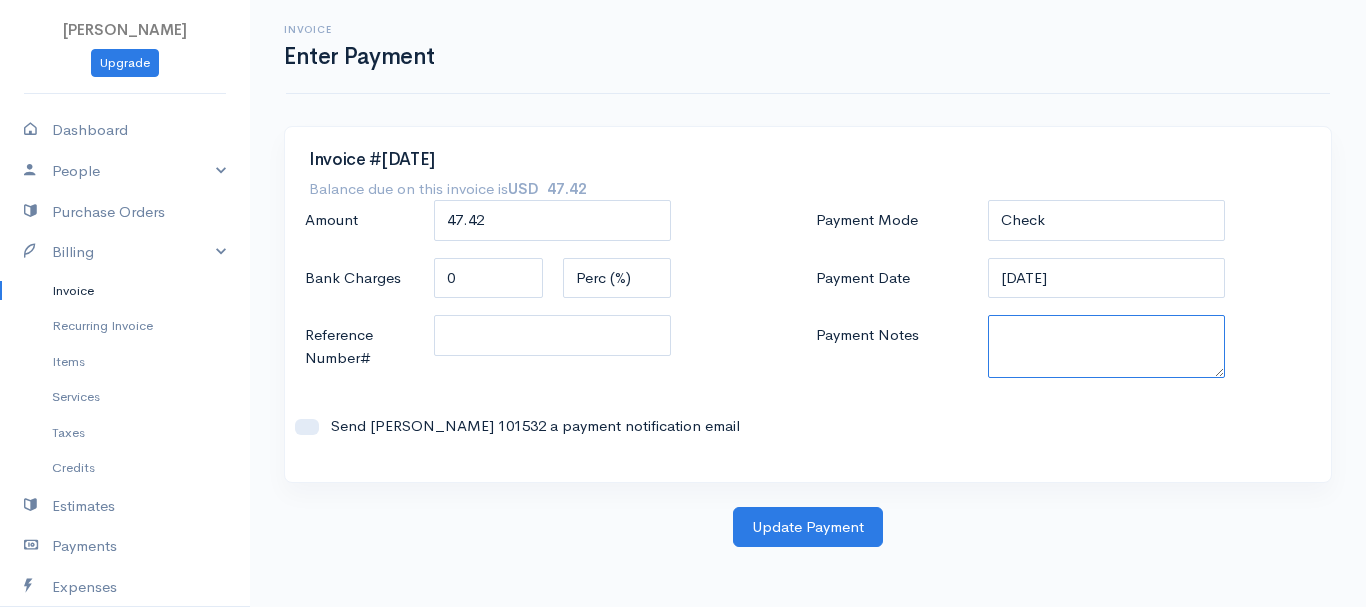 paste on "7090012402" 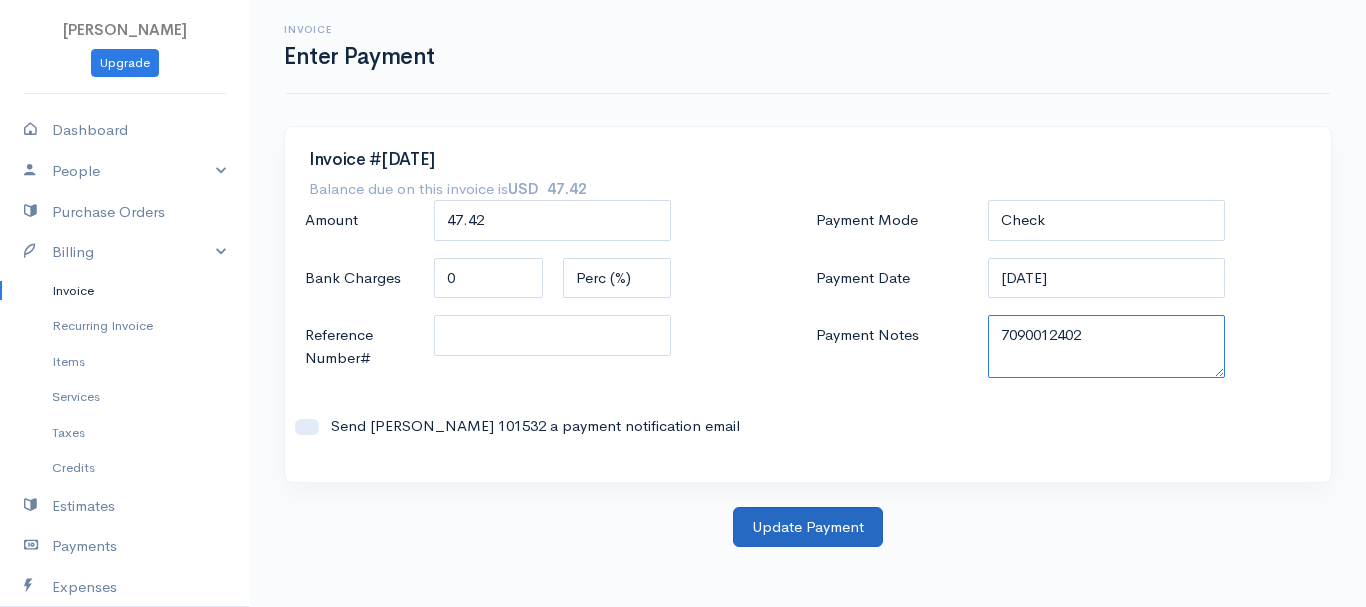type on "7090012402" 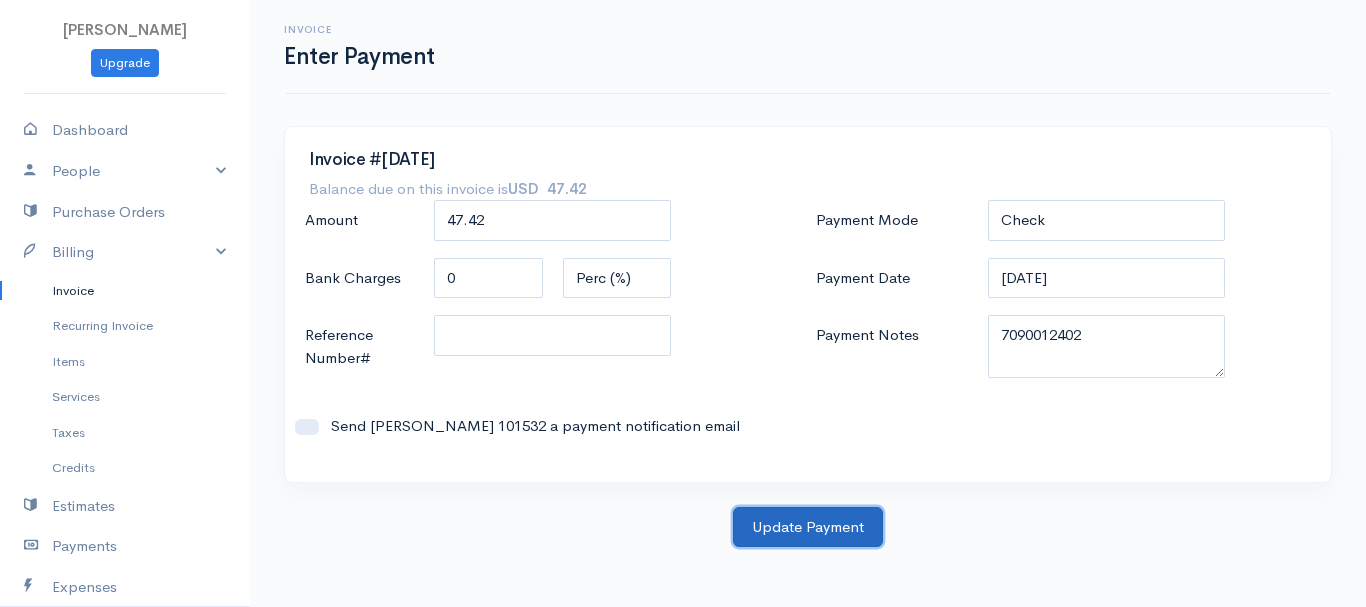 click on "Update Payment" at bounding box center [808, 527] 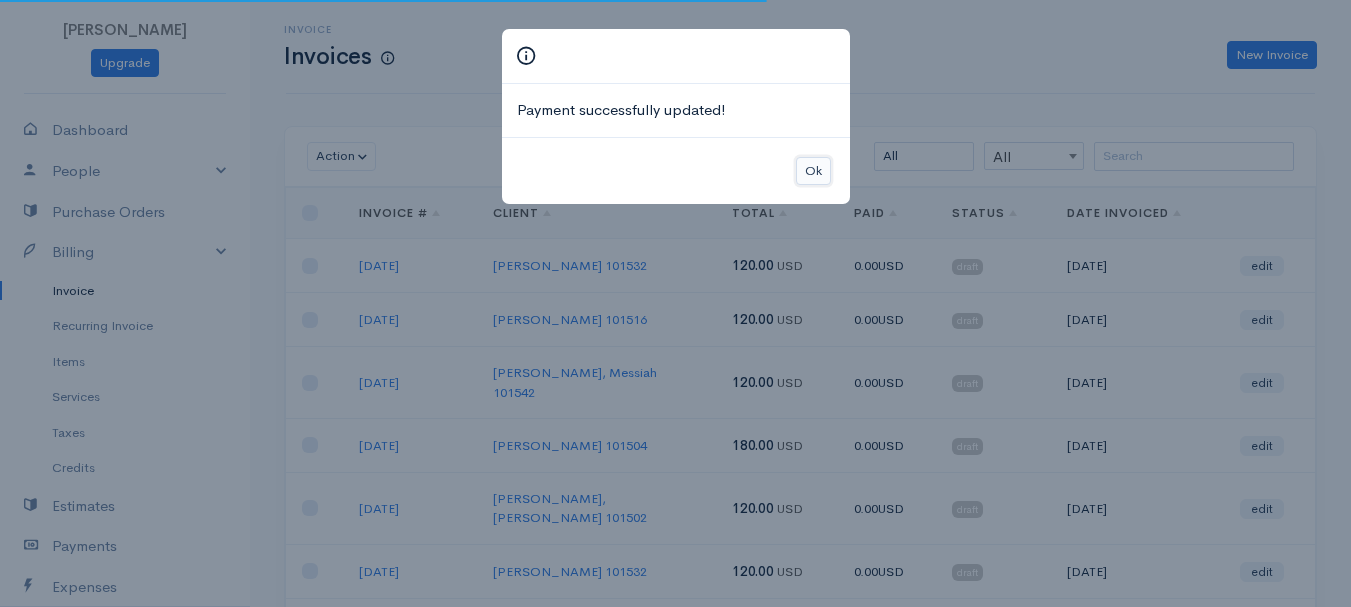 click on "Ok" at bounding box center [813, 171] 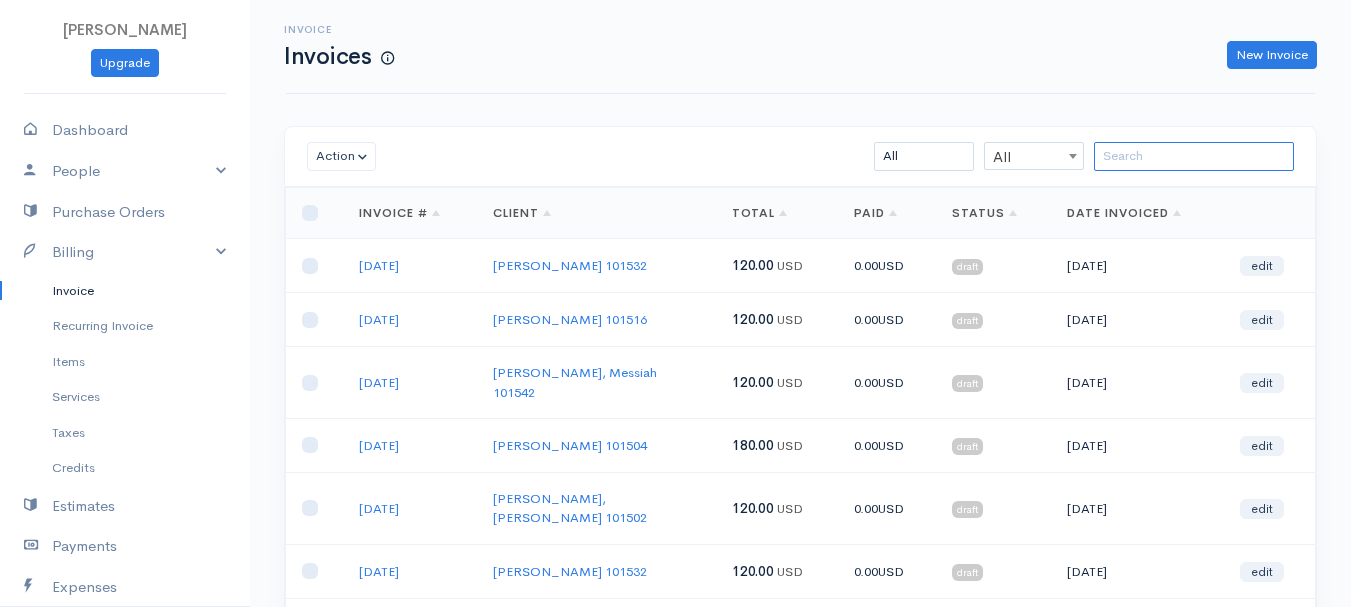 click at bounding box center [1194, 156] 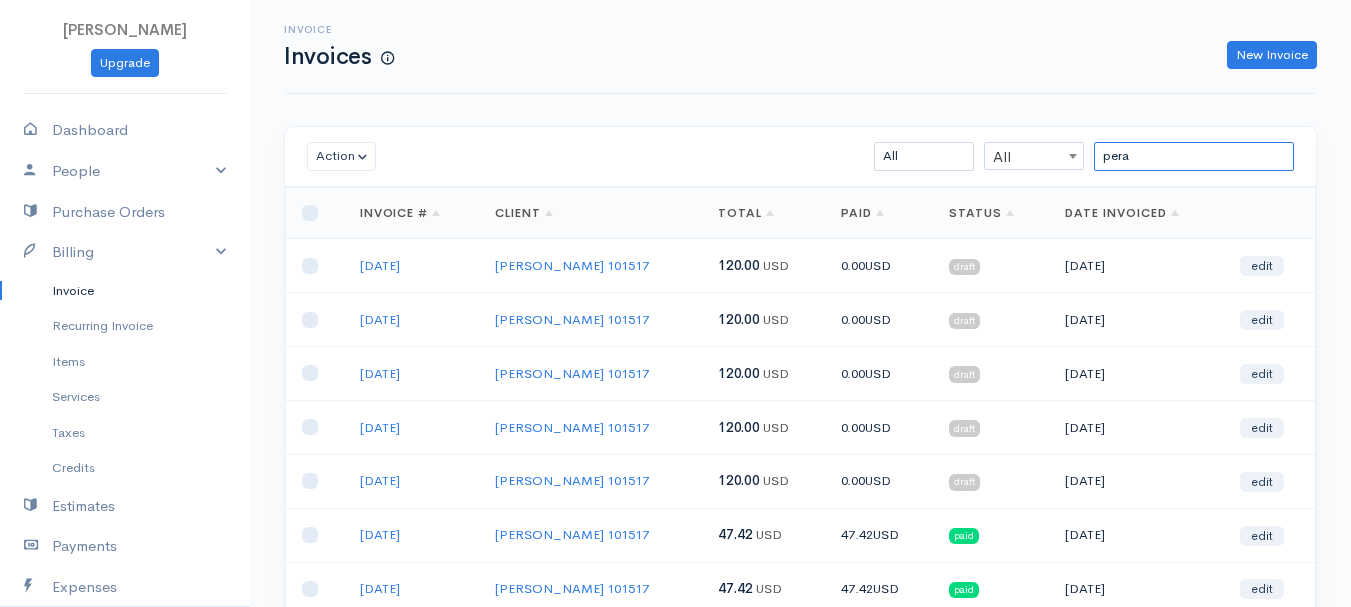 scroll, scrollTop: 100, scrollLeft: 0, axis: vertical 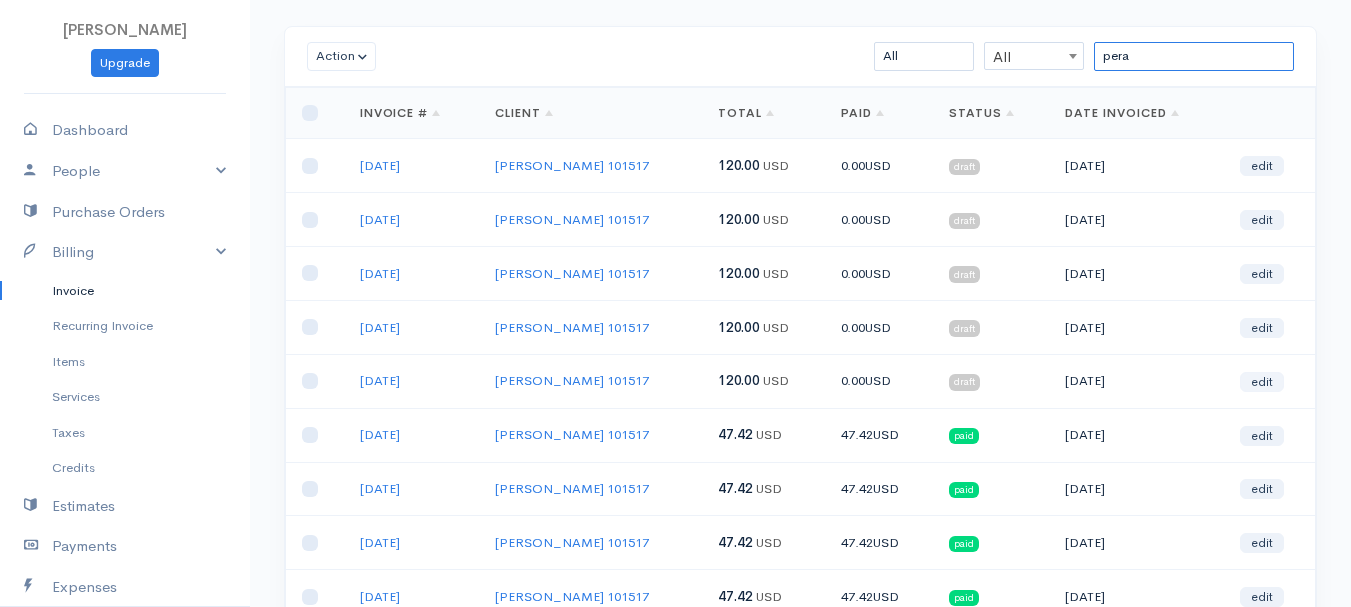 type on "pera" 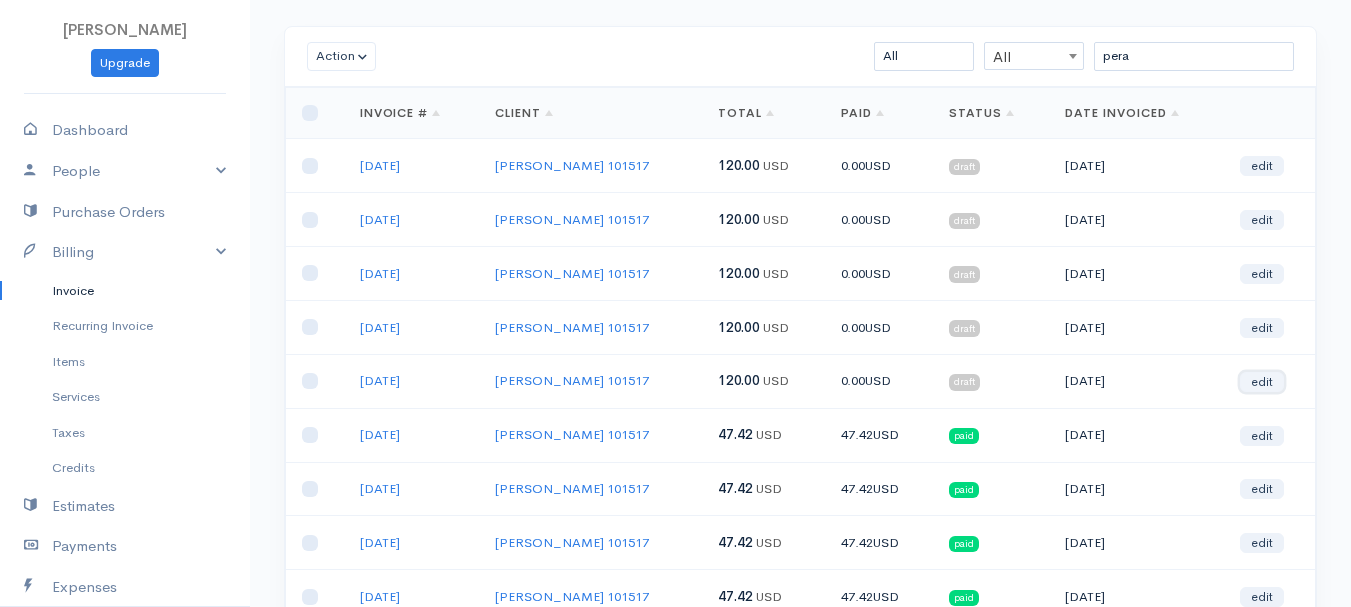 click on "edit" at bounding box center (1262, 382) 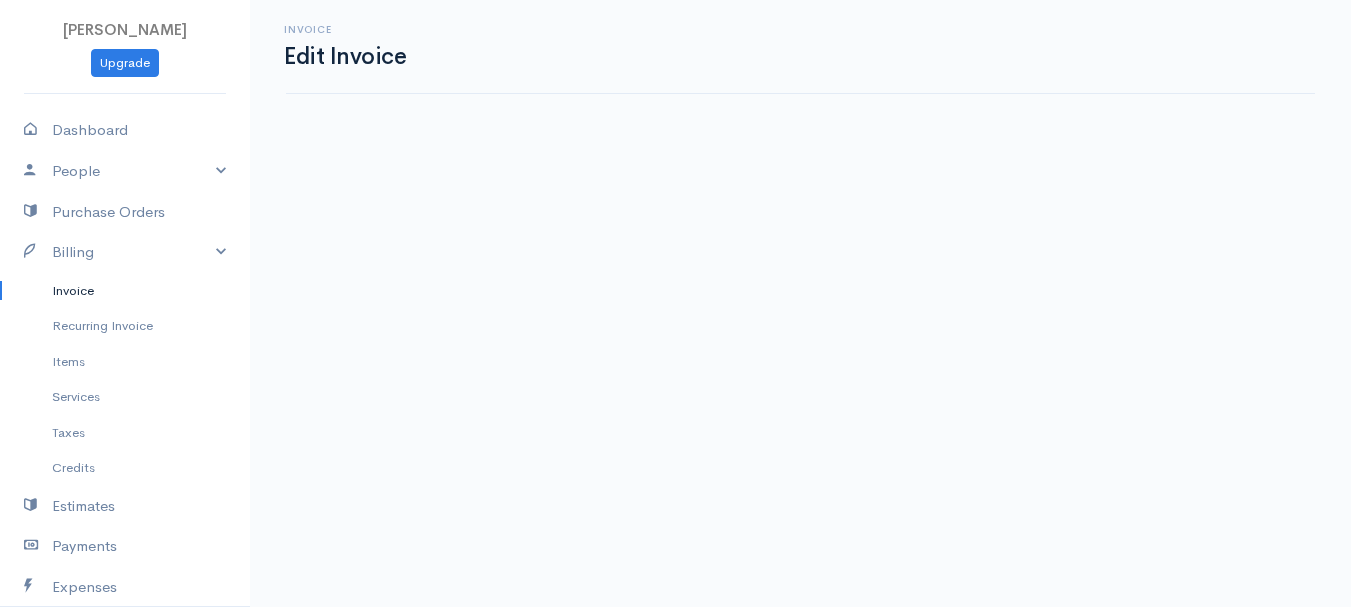 scroll, scrollTop: 0, scrollLeft: 0, axis: both 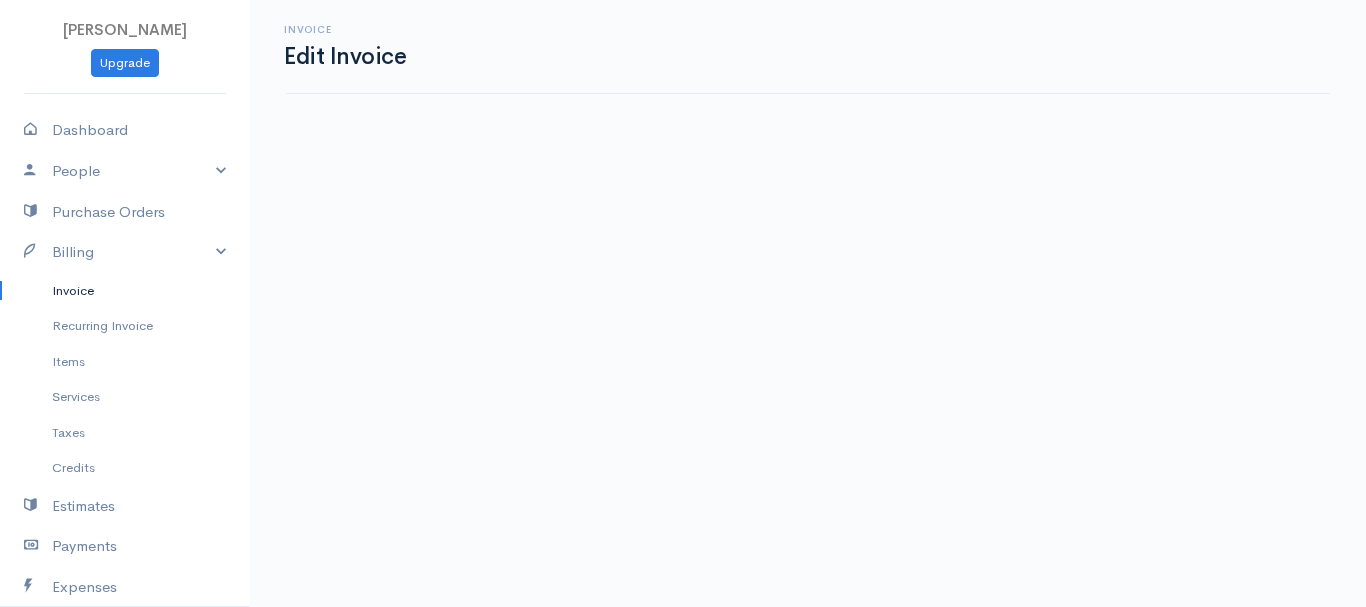 select on "2" 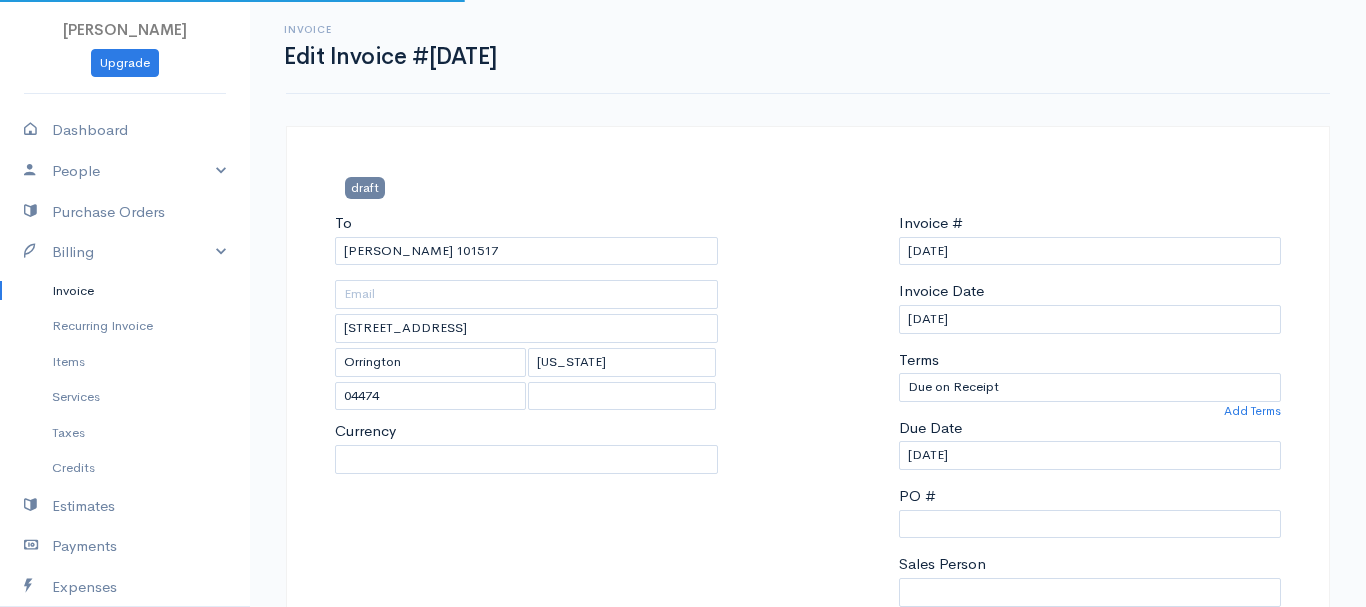 select on "[GEOGRAPHIC_DATA]" 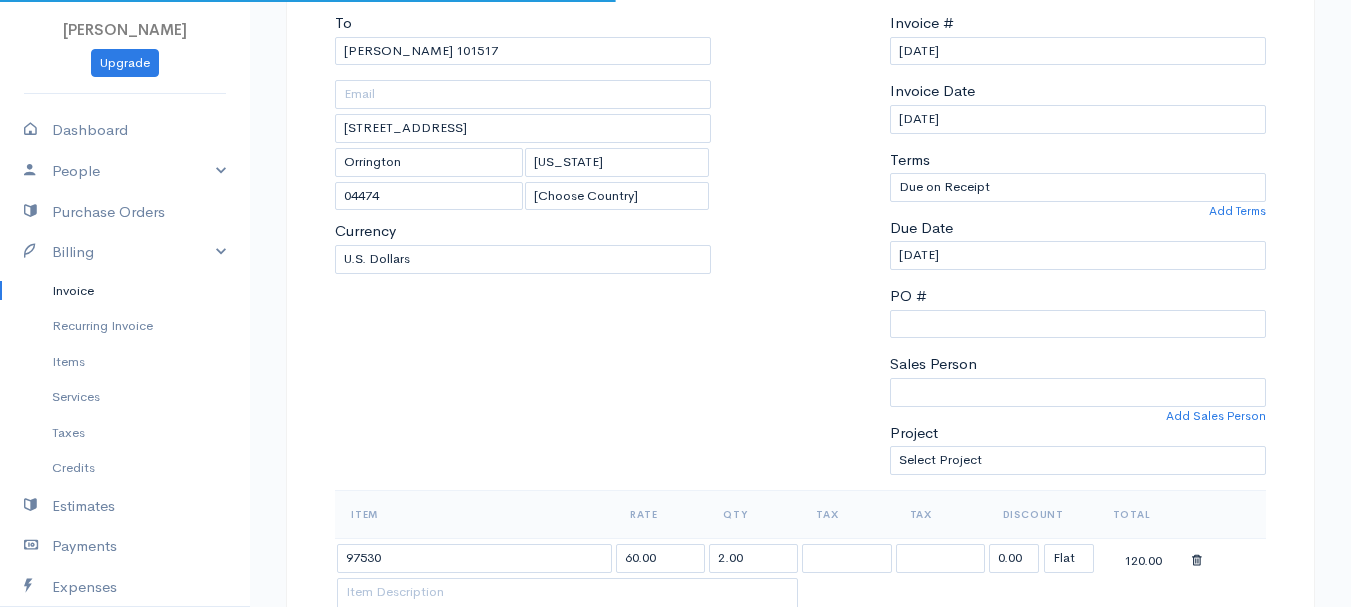 scroll, scrollTop: 300, scrollLeft: 0, axis: vertical 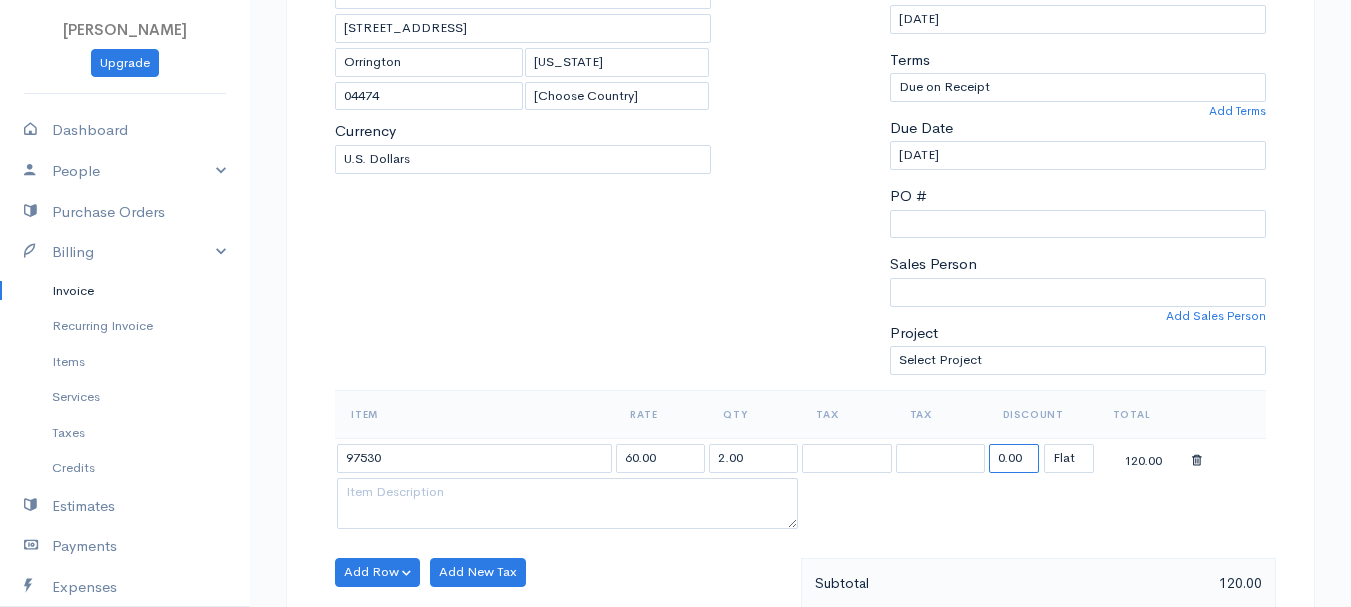 click on "0.00" at bounding box center [1014, 458] 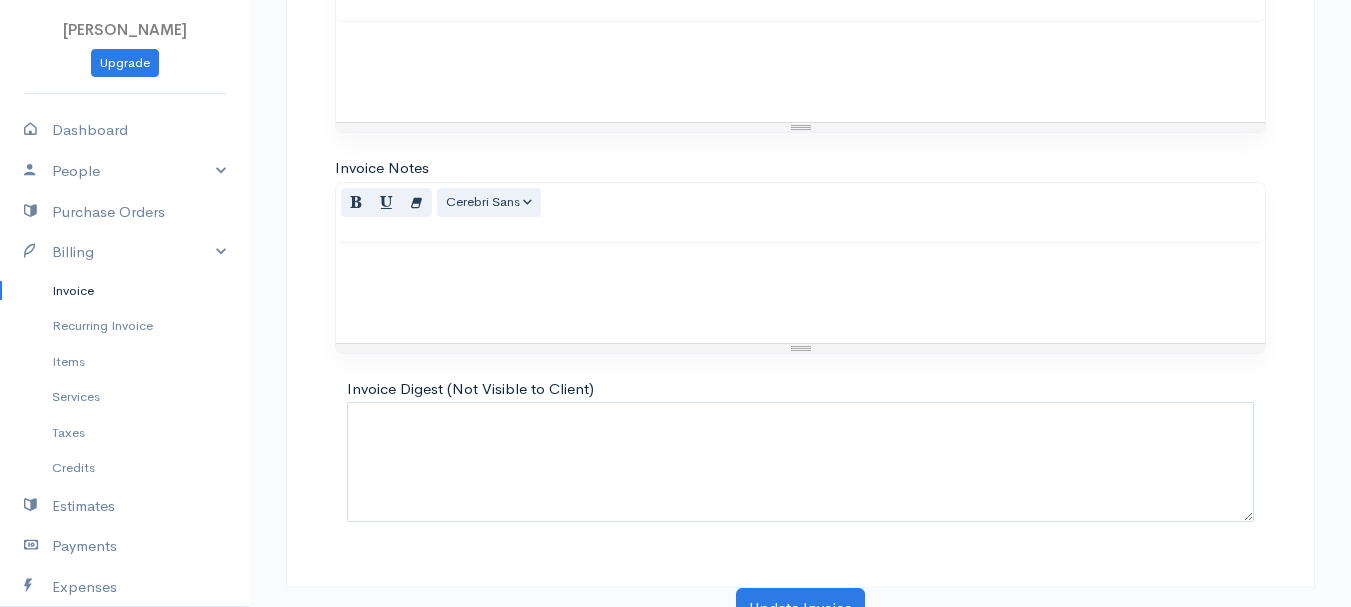 scroll, scrollTop: 1122, scrollLeft: 0, axis: vertical 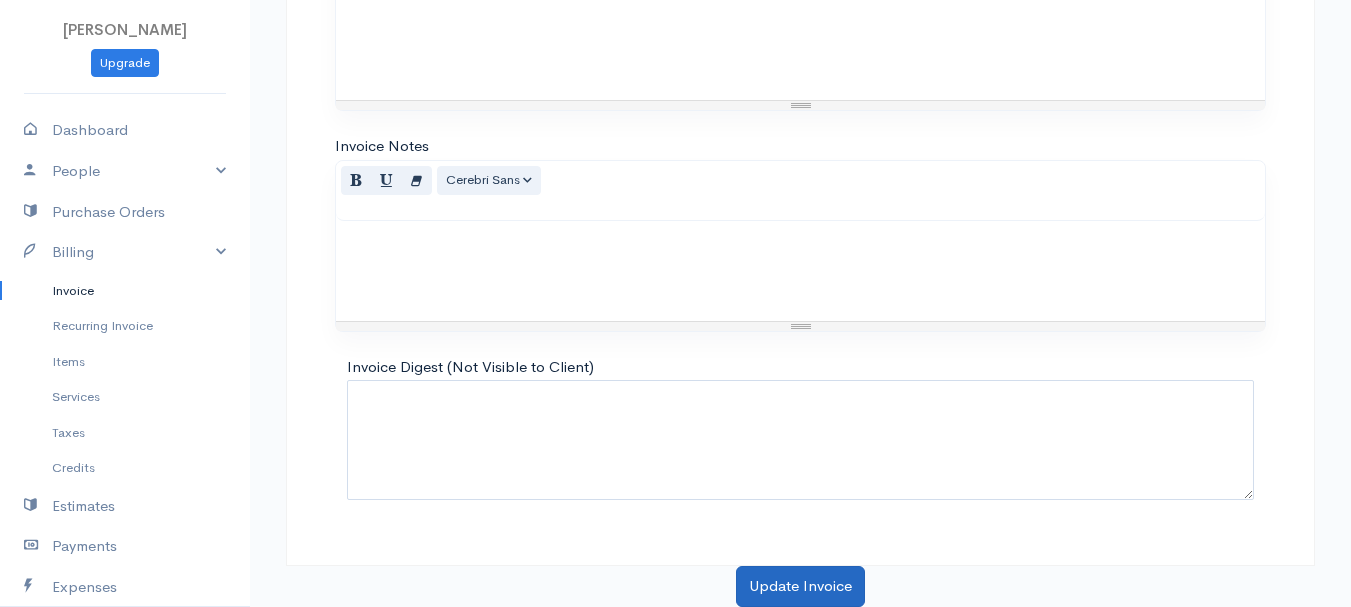 type on "72.58" 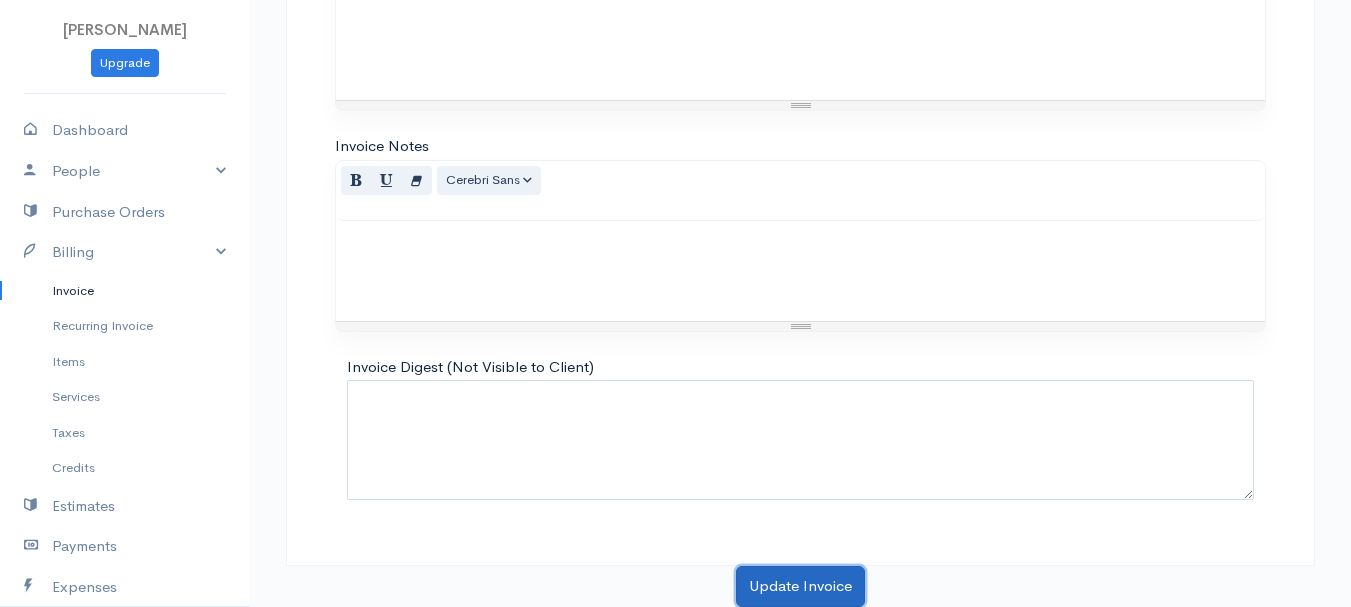 click on "Update Invoice" at bounding box center (800, 586) 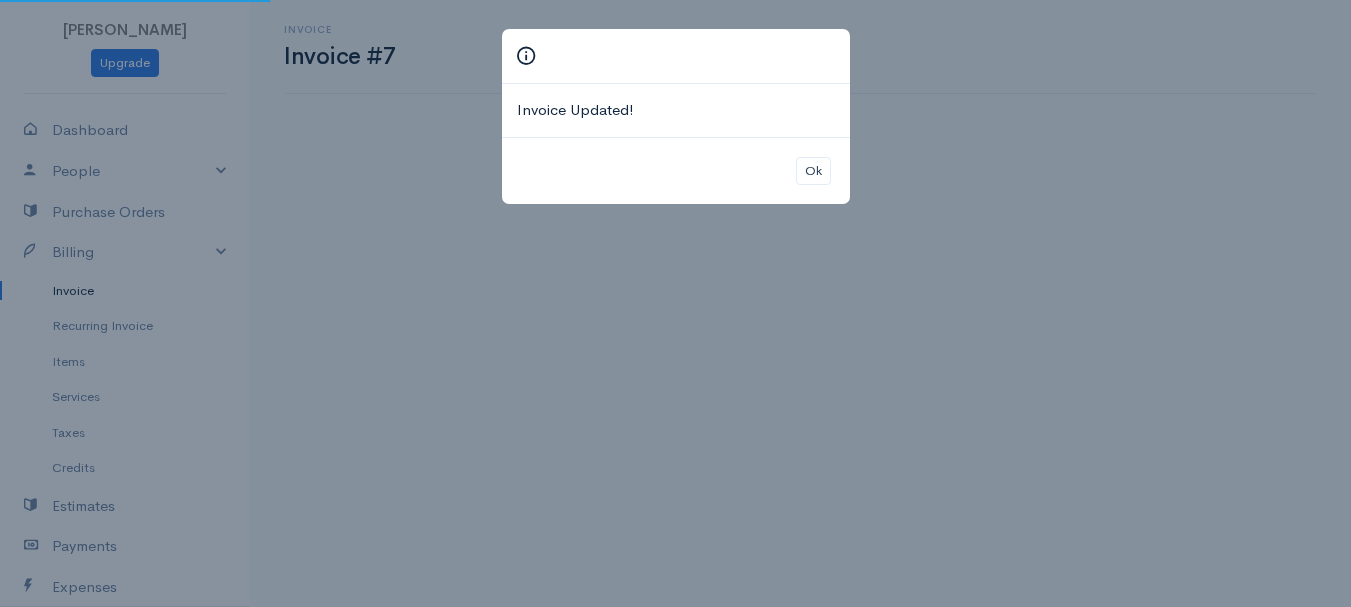 scroll, scrollTop: 0, scrollLeft: 0, axis: both 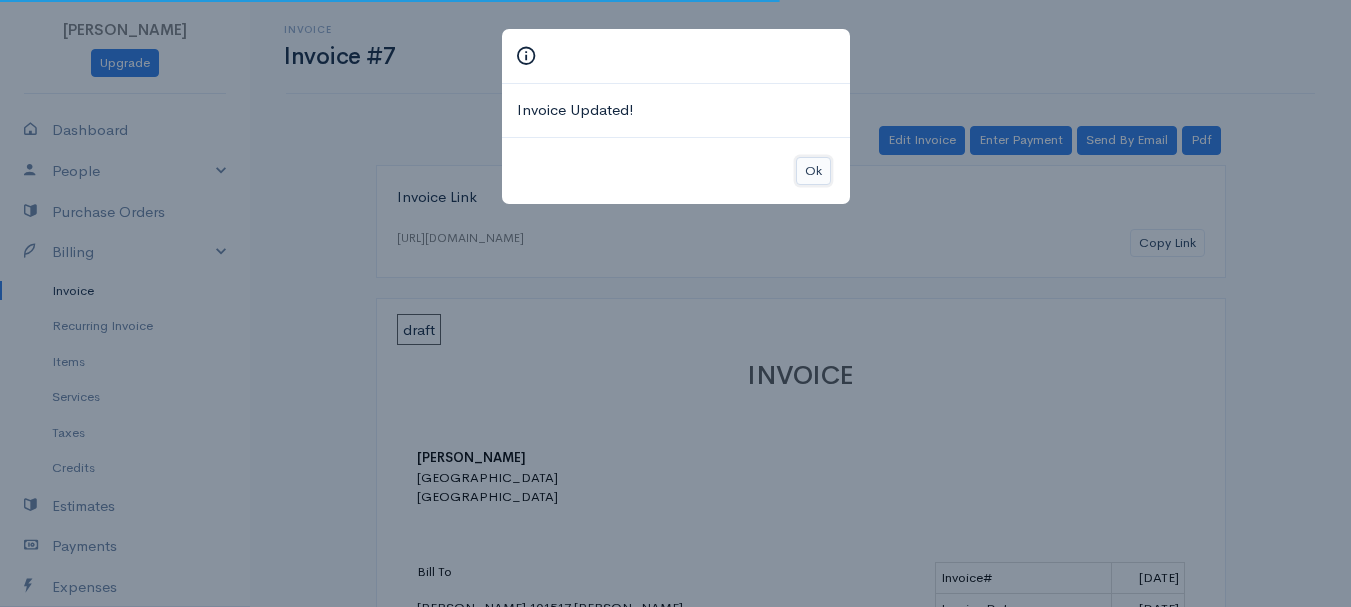 click on "Ok" at bounding box center [813, 171] 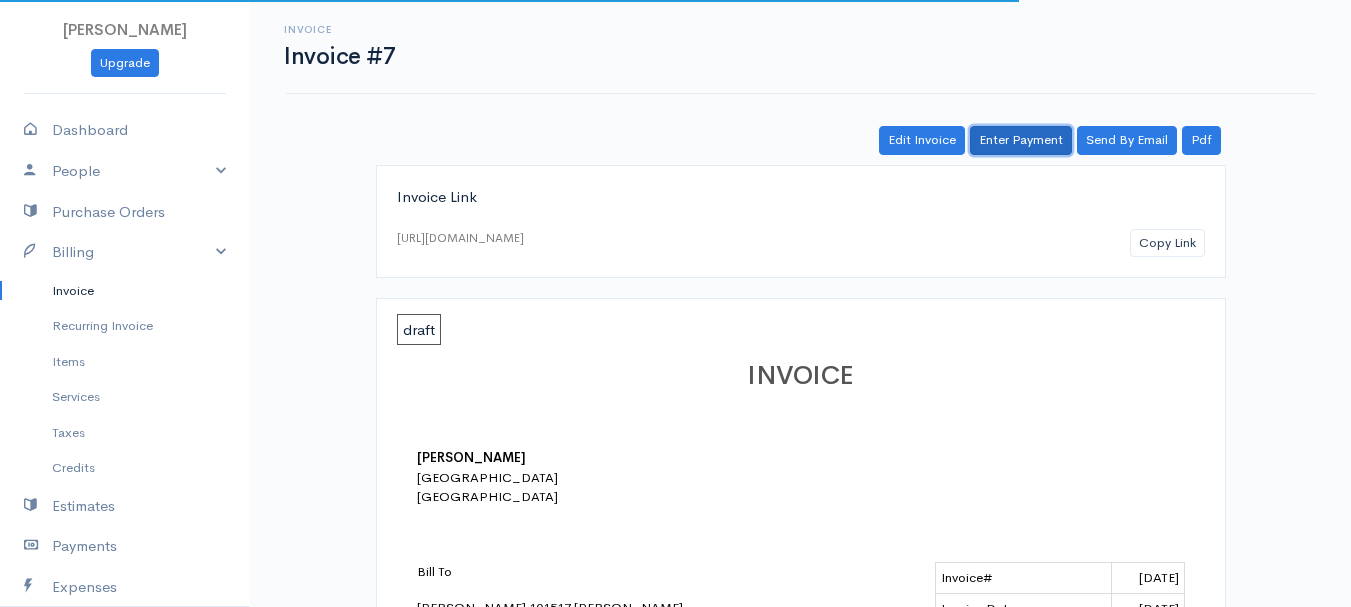 click on "Enter Payment" at bounding box center (1021, 140) 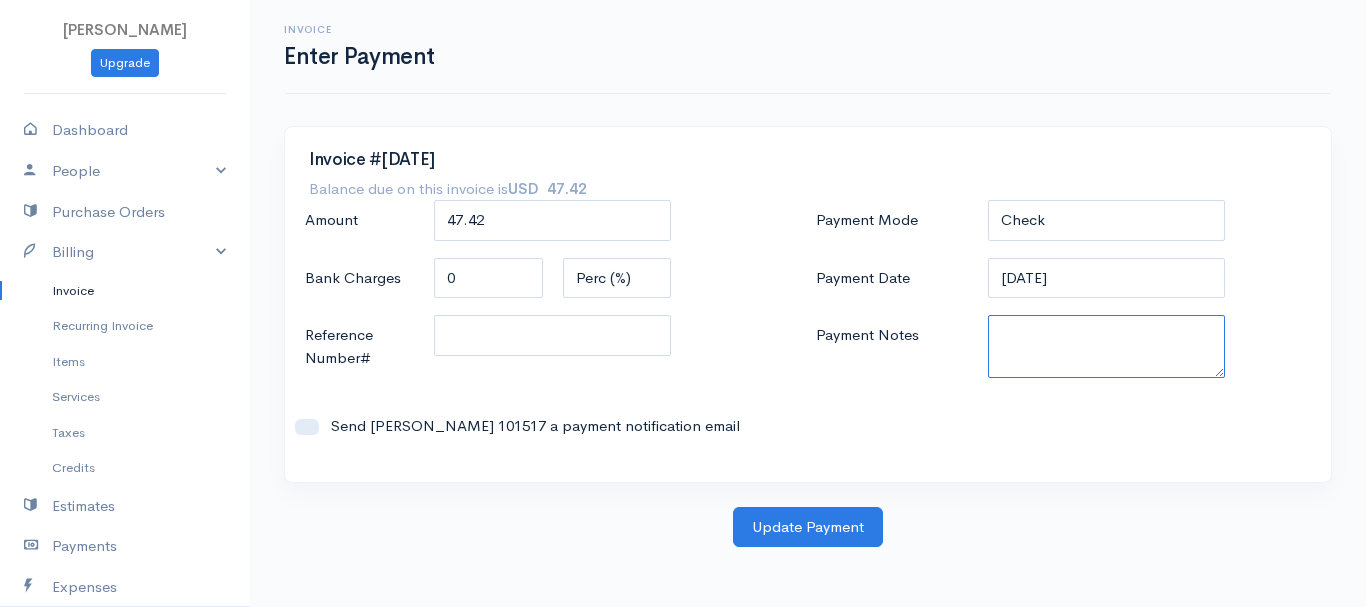 paste on "7090012402" 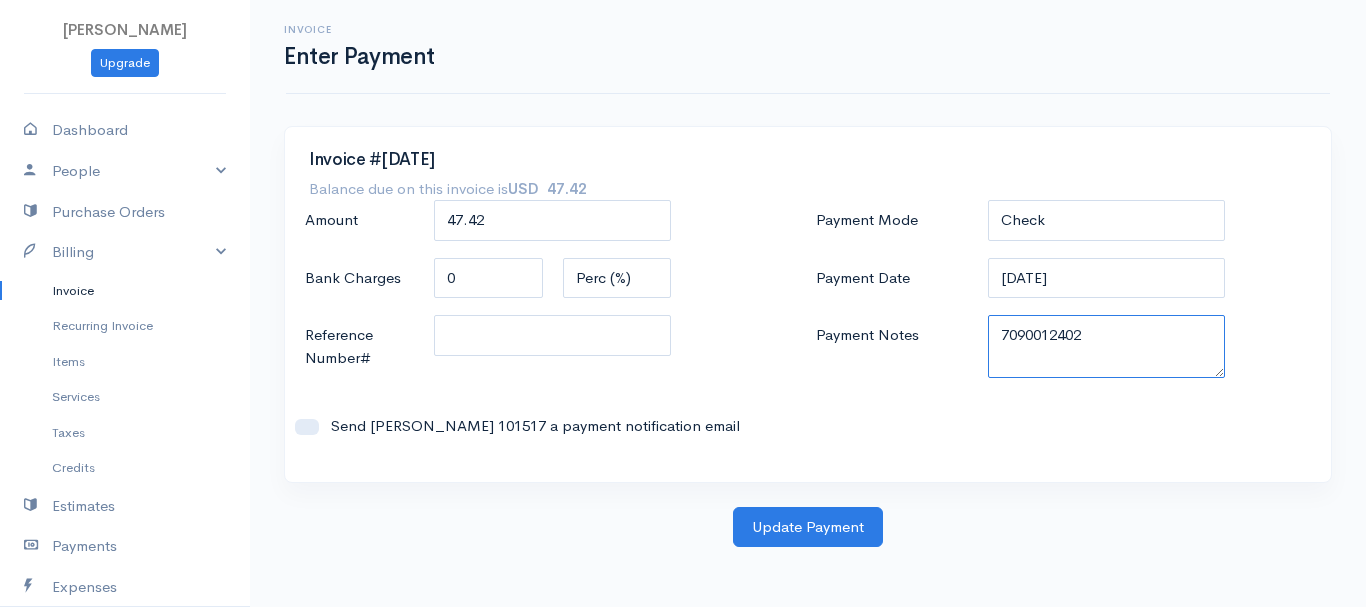type on "7090012402" 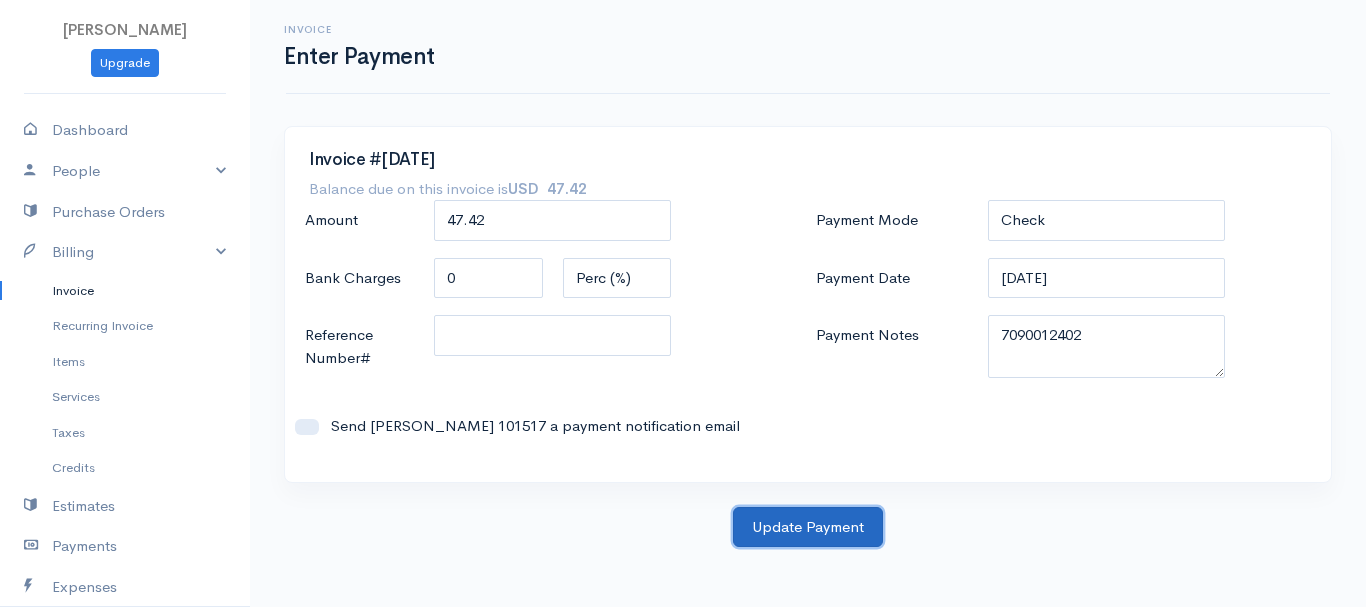 click on "Update Payment" at bounding box center [808, 527] 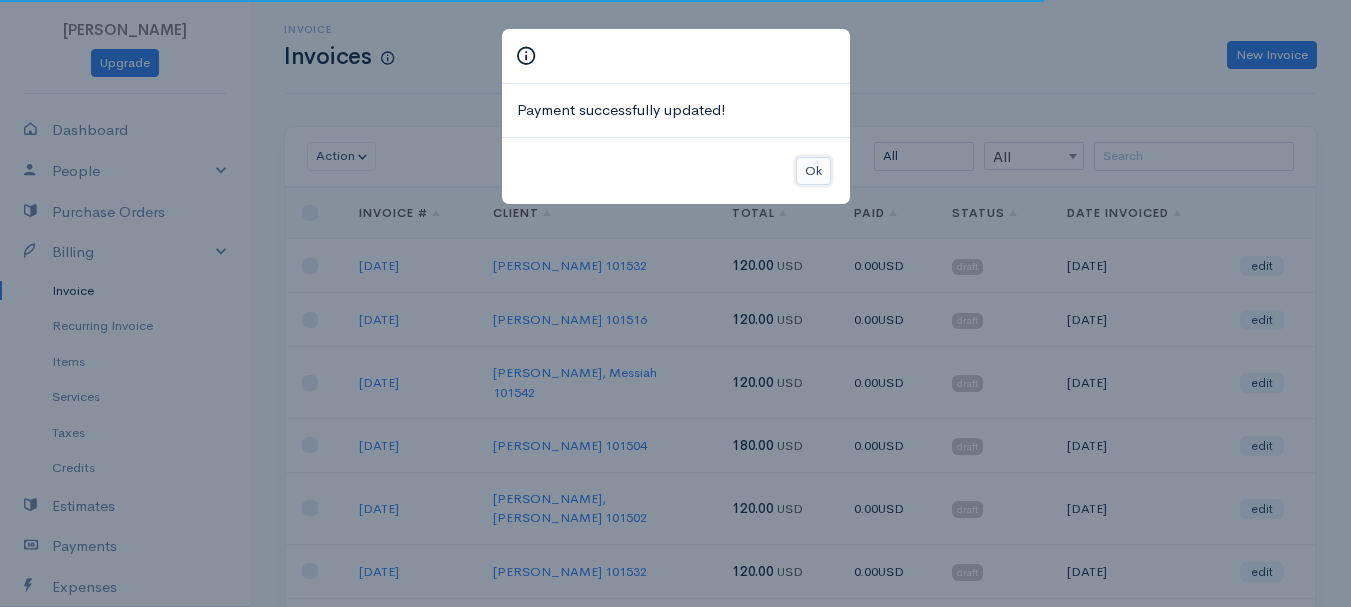 click on "Ok" at bounding box center [813, 171] 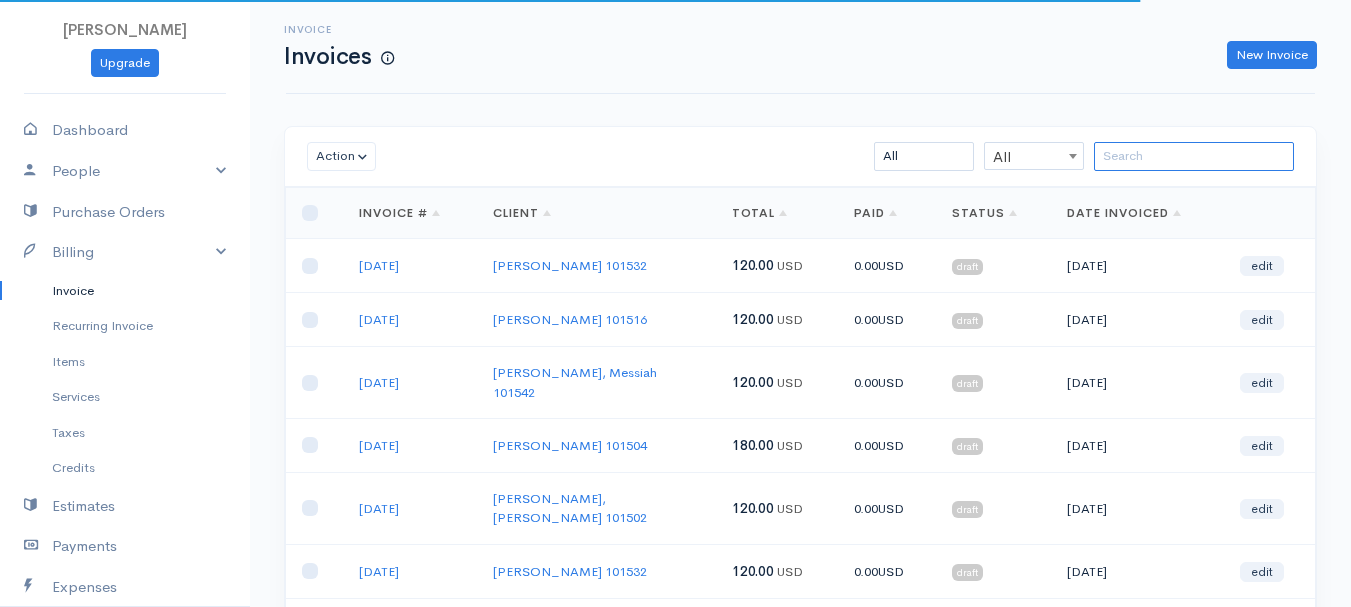 click at bounding box center (1194, 156) 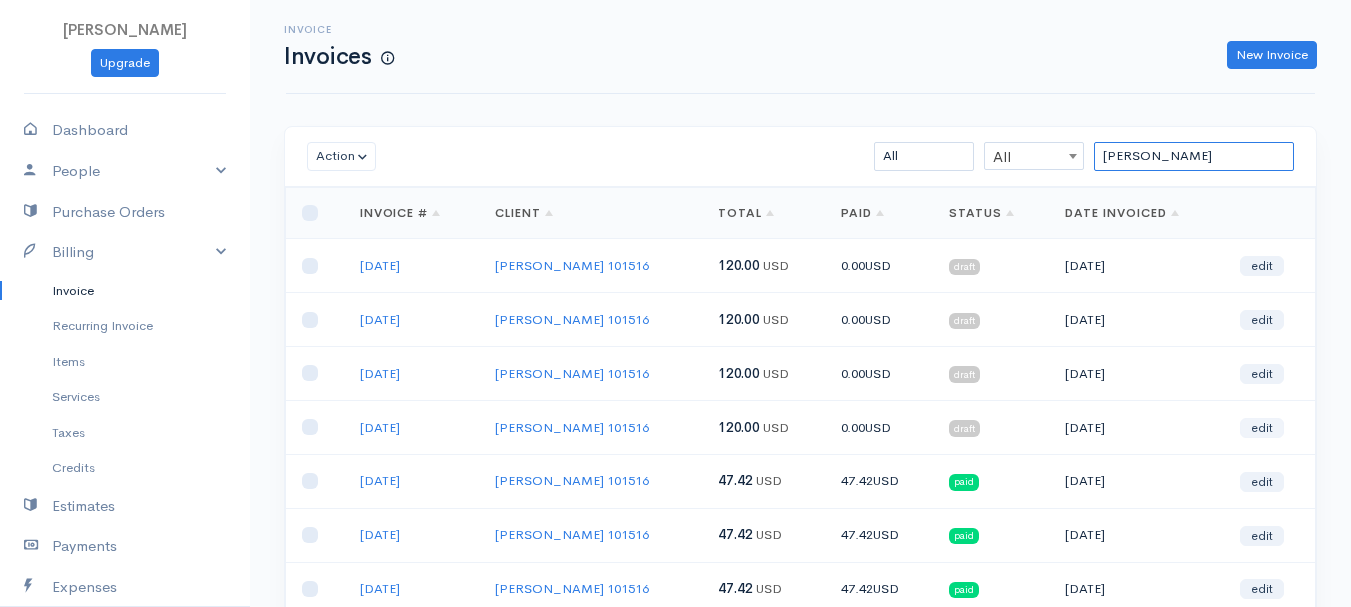 type on "[PERSON_NAME]" 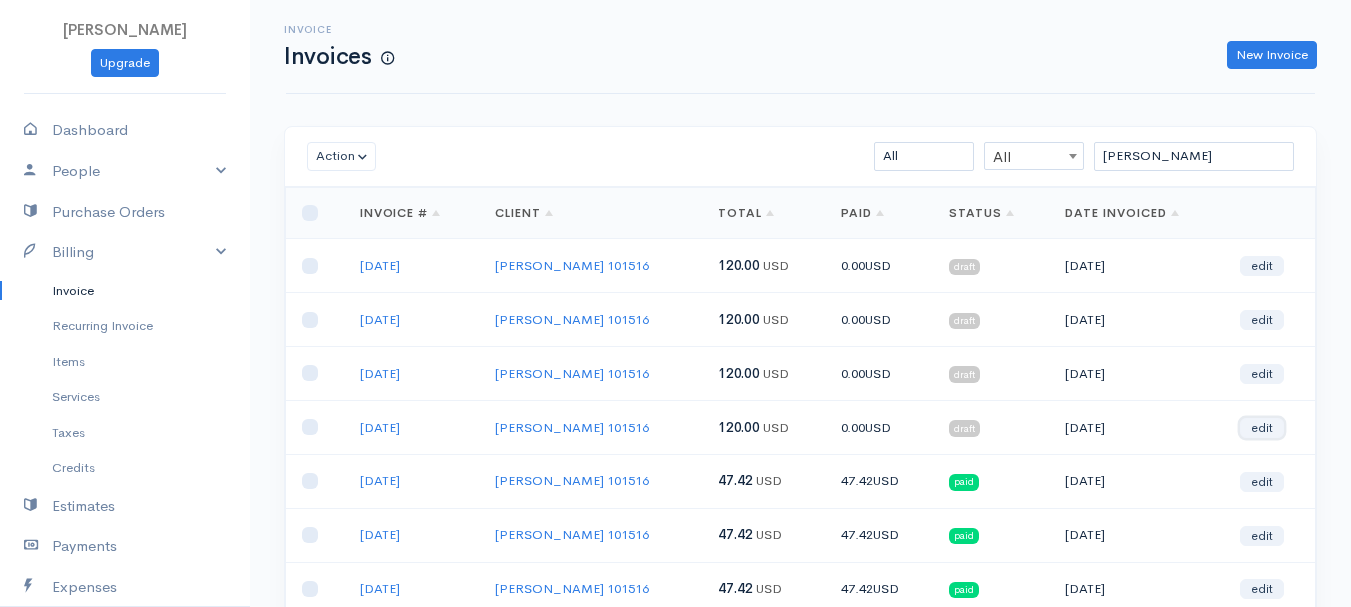click on "edit" at bounding box center [1262, 428] 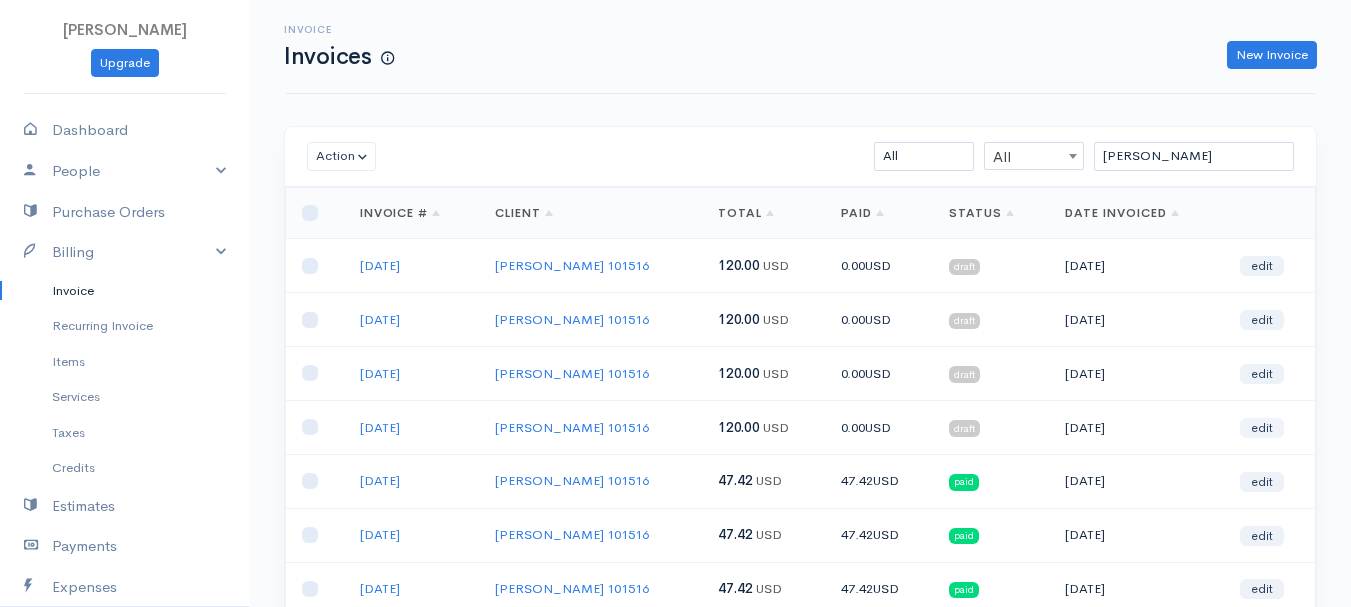 select on "2" 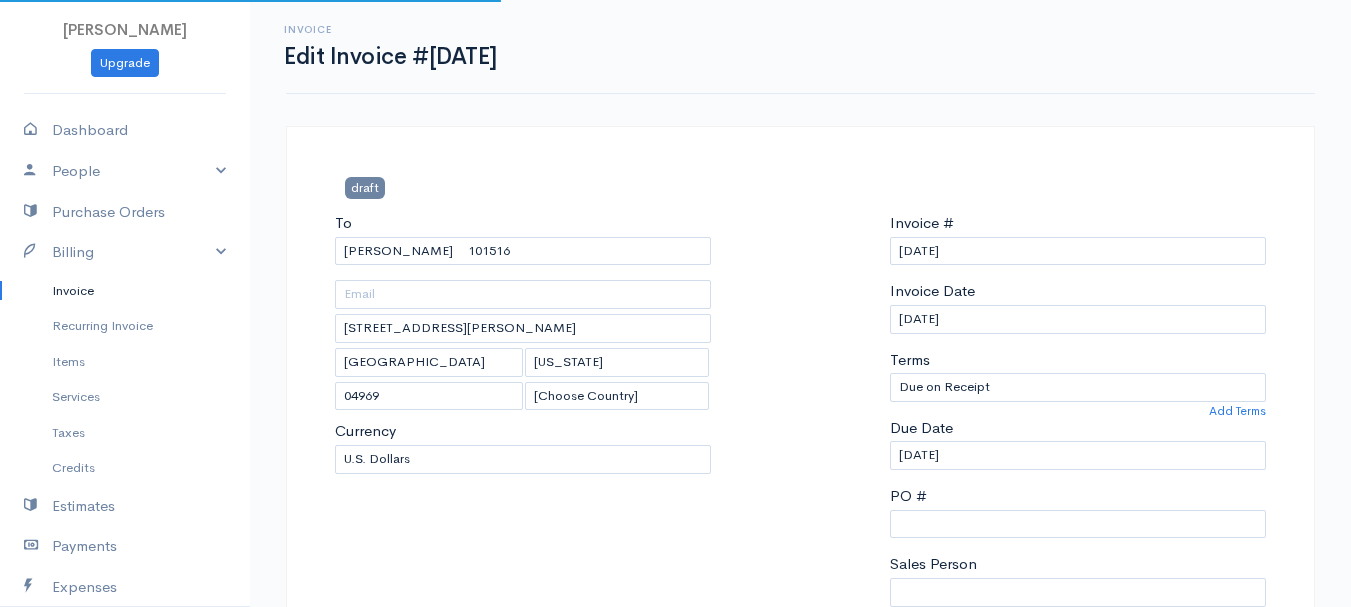 select on "[GEOGRAPHIC_DATA]" 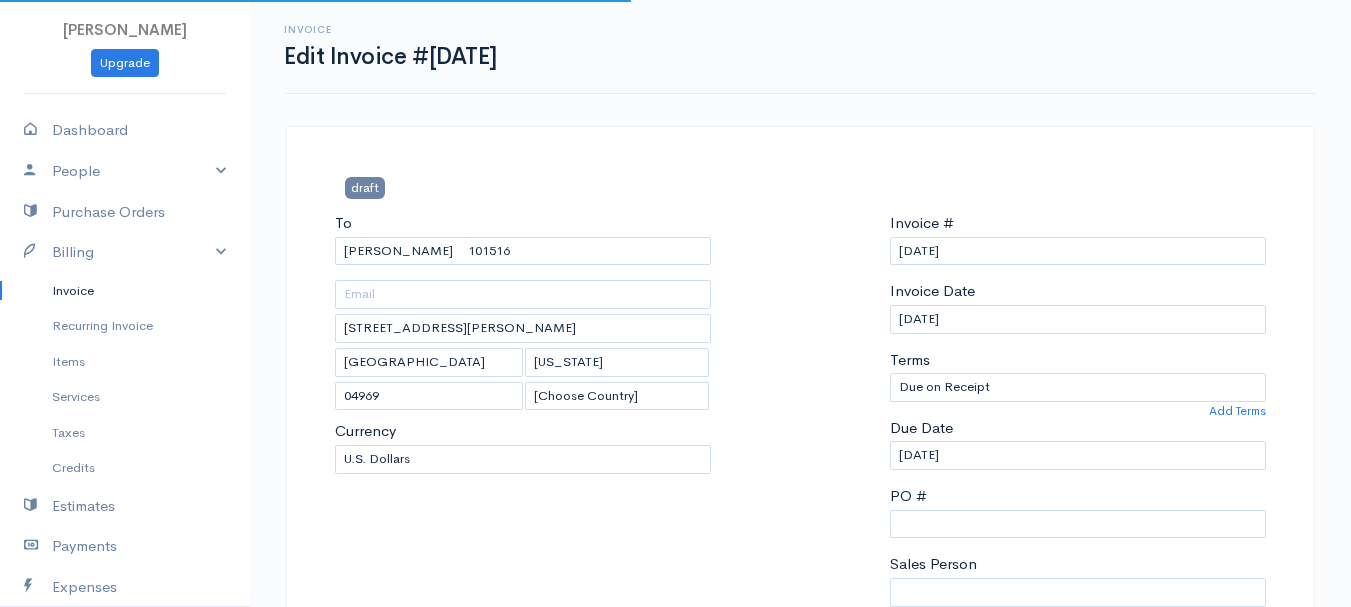 scroll, scrollTop: 400, scrollLeft: 0, axis: vertical 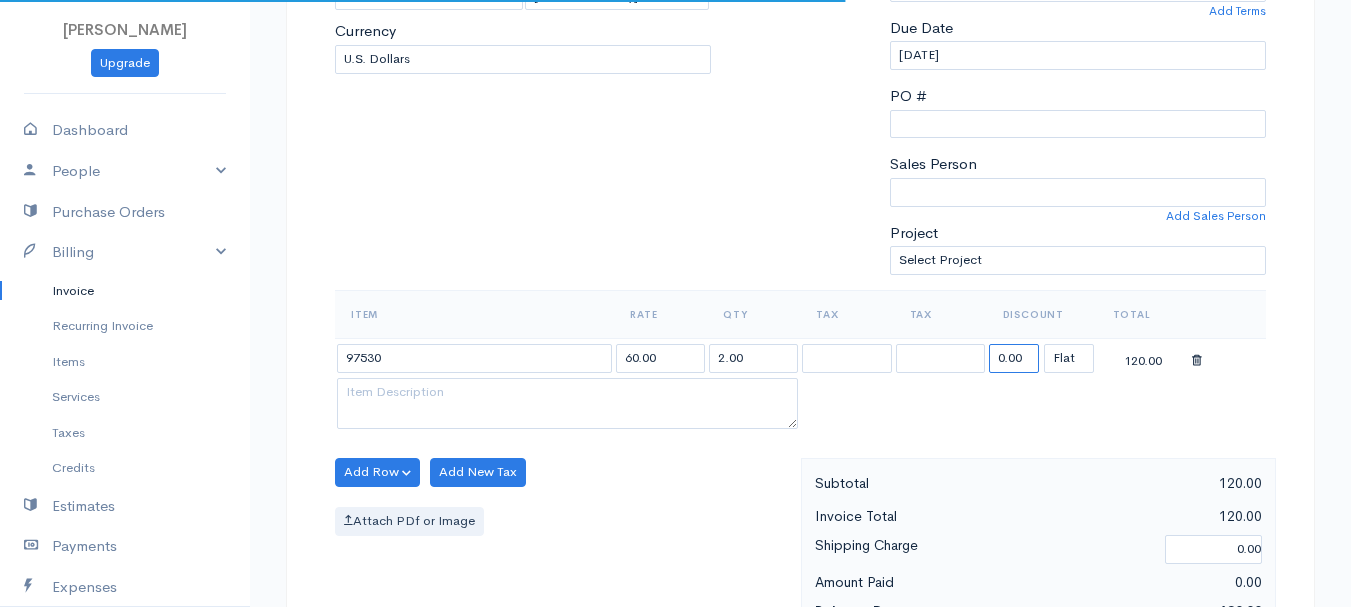 click on "0.00" at bounding box center (1014, 358) 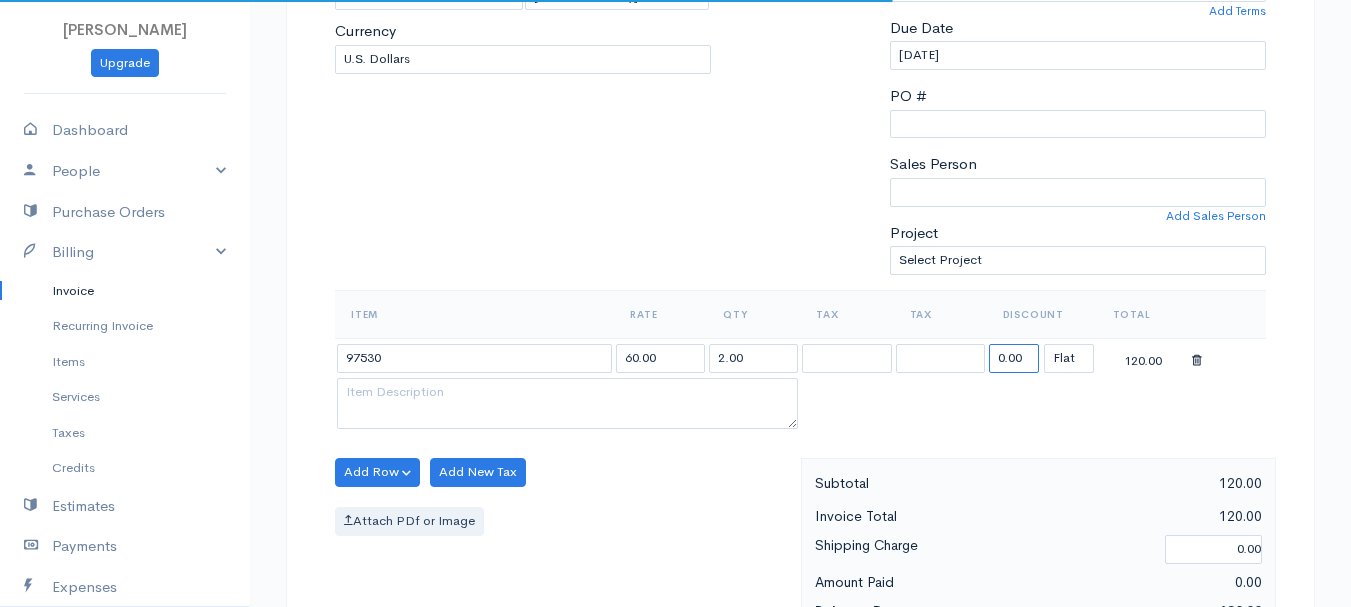 click on "0.00" at bounding box center (1014, 358) 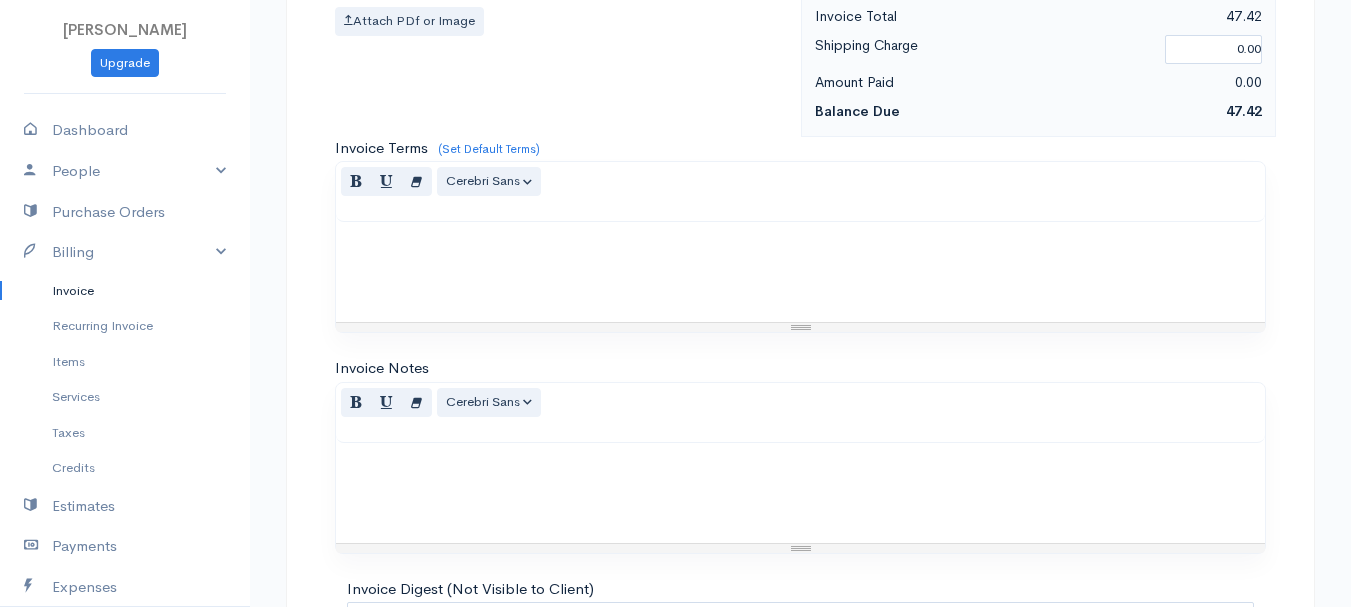 scroll, scrollTop: 1122, scrollLeft: 0, axis: vertical 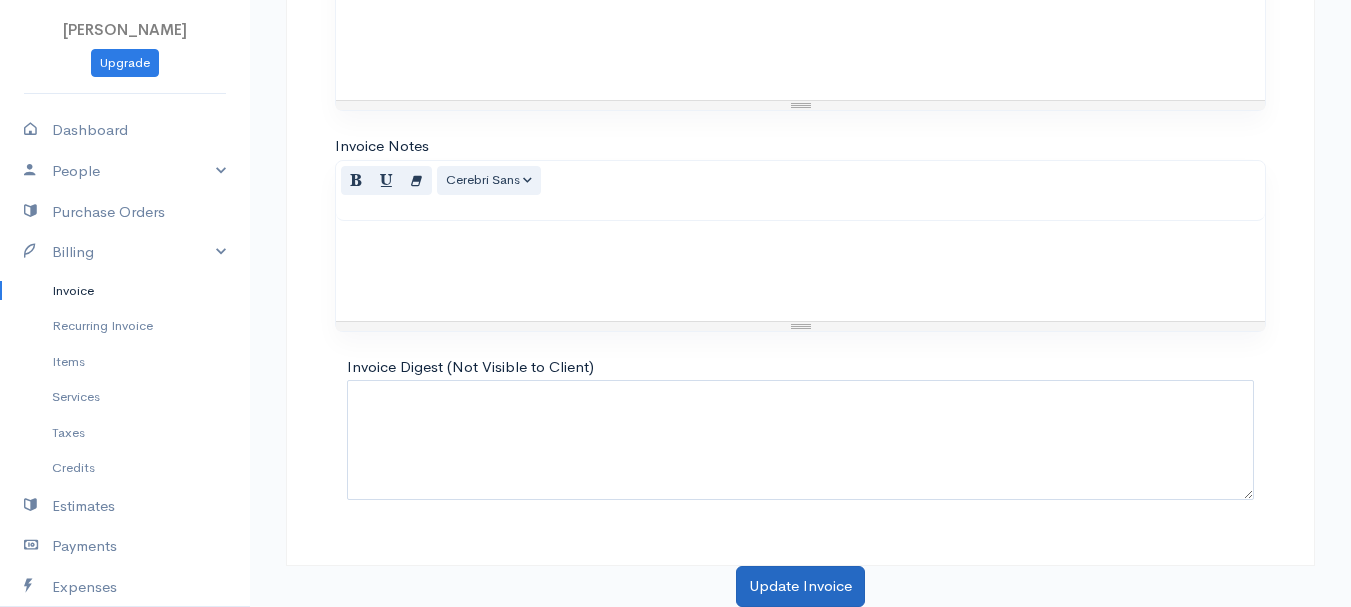 type on "72.58" 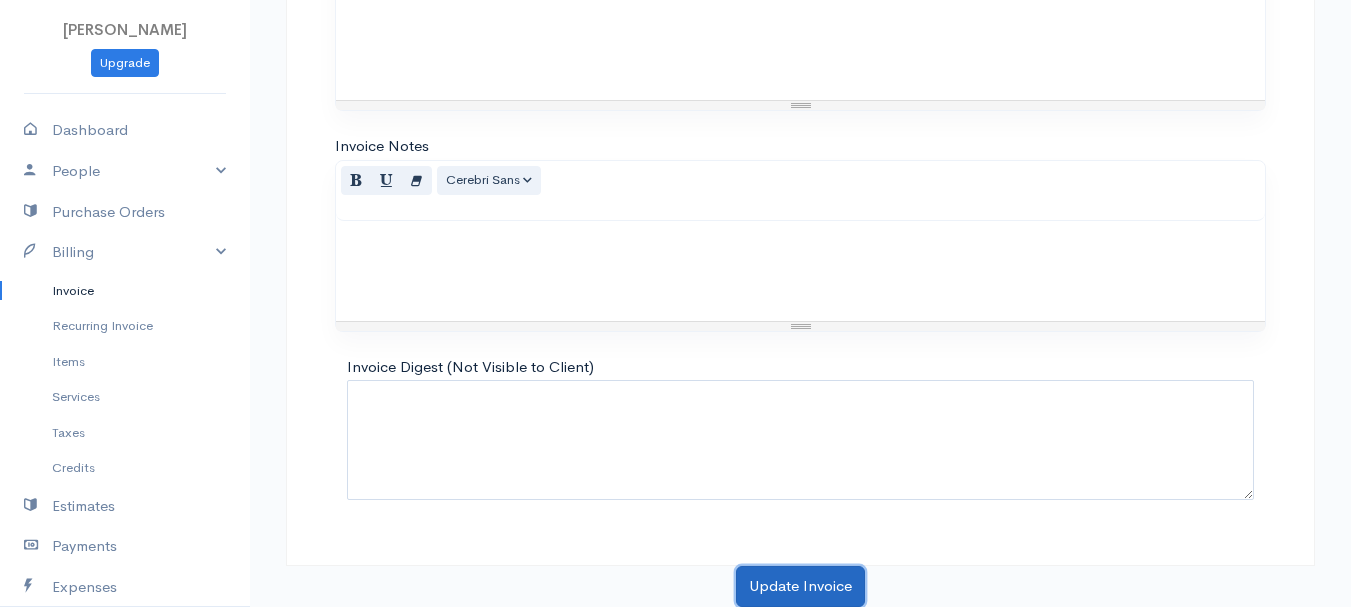 click on "Update Invoice" at bounding box center [800, 586] 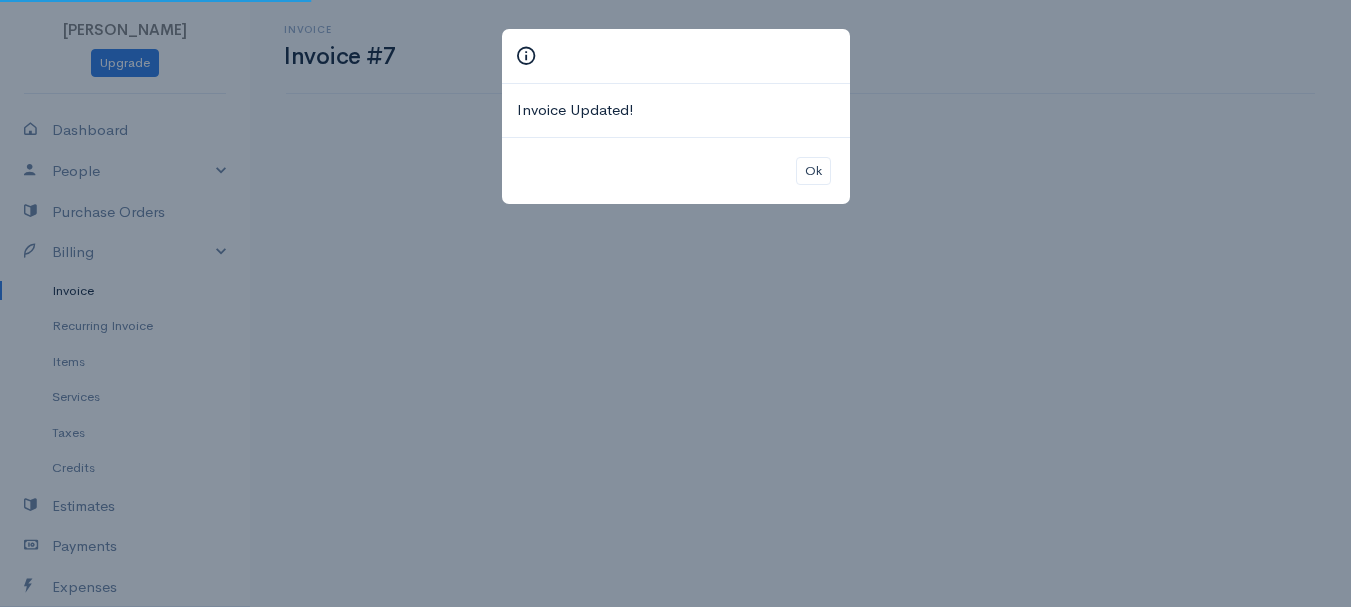 scroll, scrollTop: 0, scrollLeft: 0, axis: both 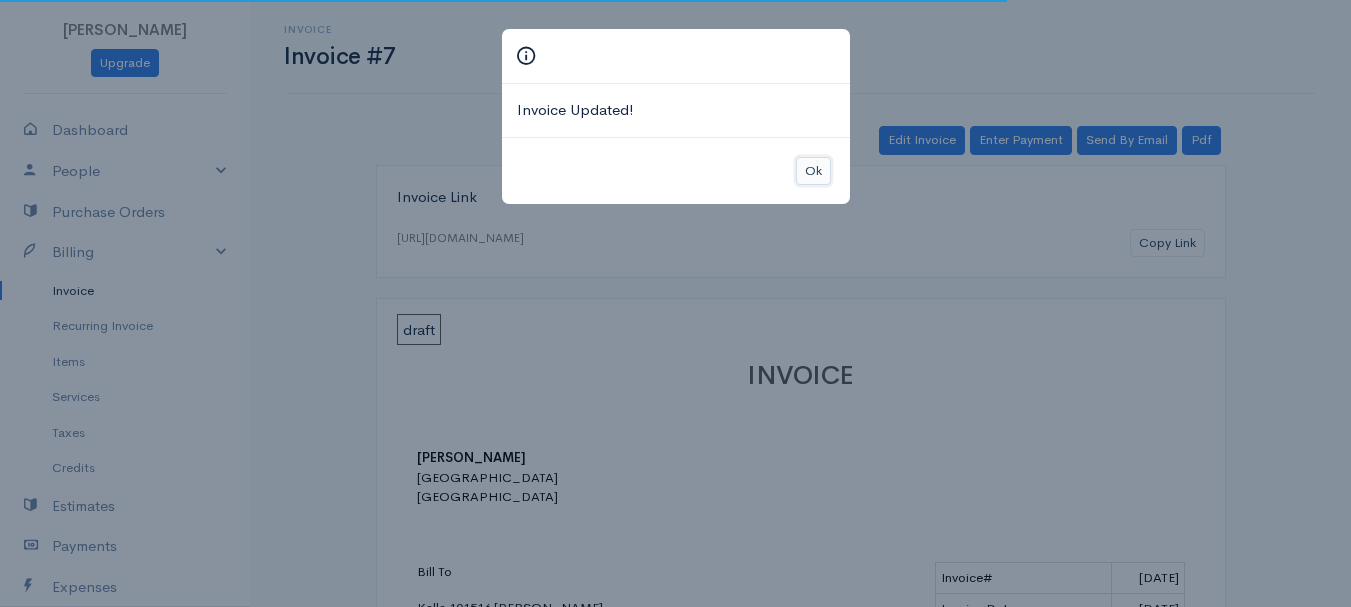 click on "Ok" at bounding box center (813, 171) 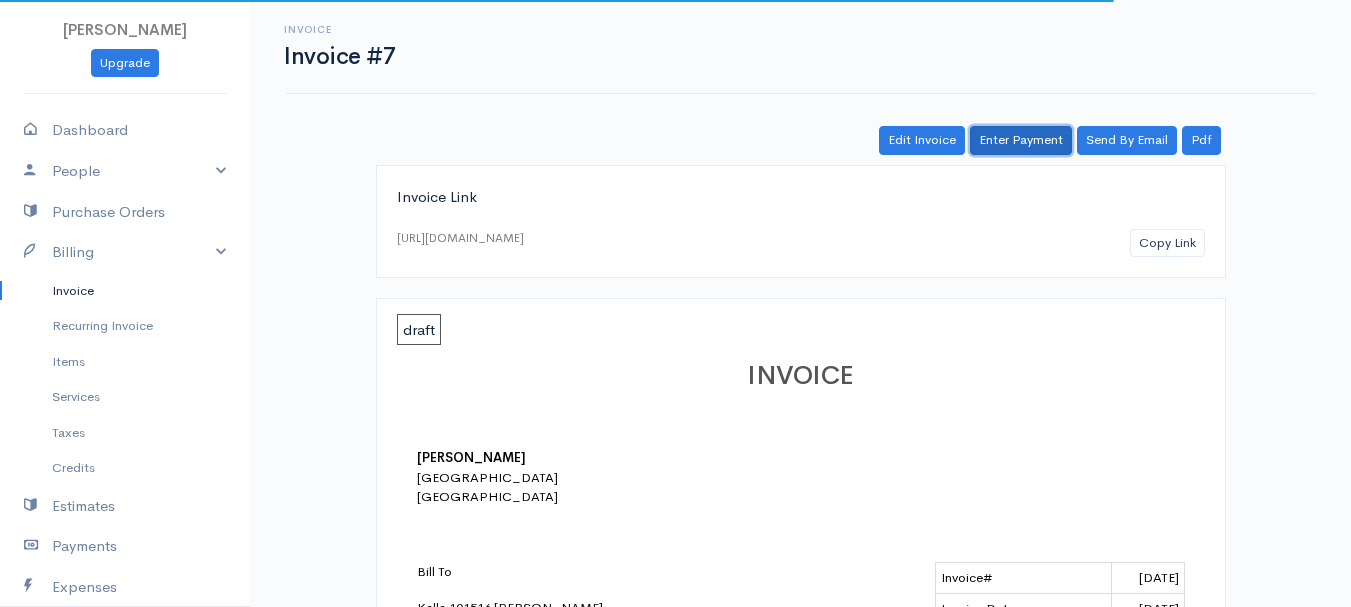 click on "Enter Payment" at bounding box center (1021, 140) 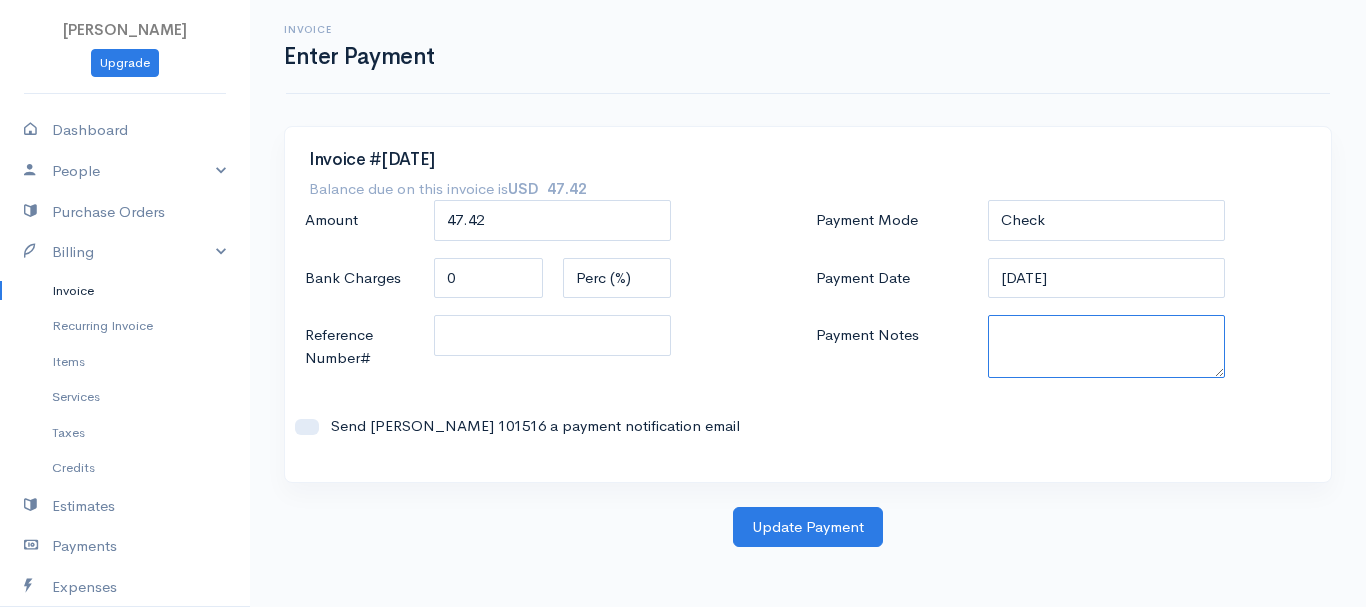 paste on "7090012402" 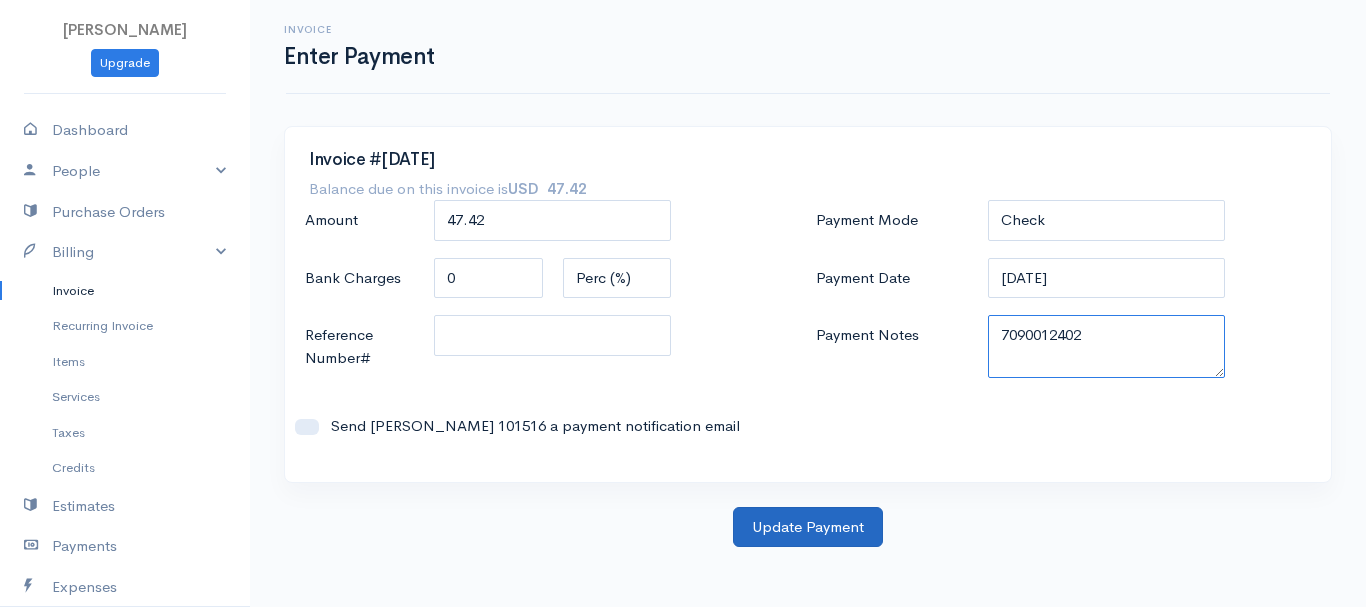 type on "7090012402" 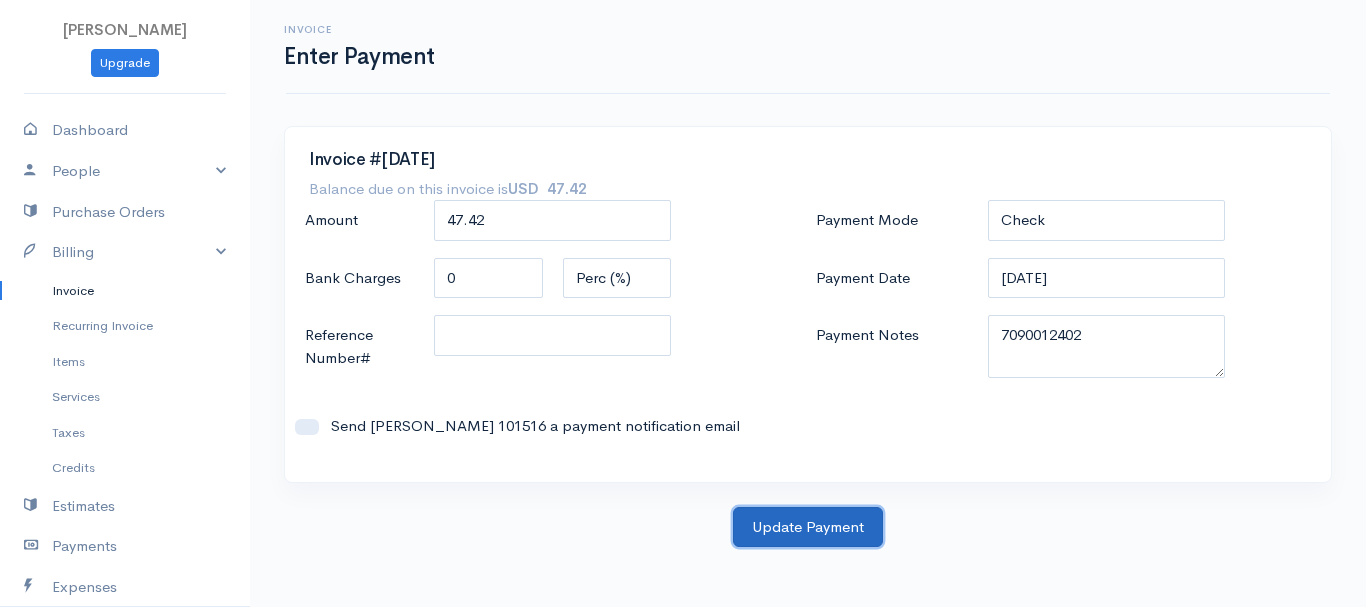 click on "Update Payment" at bounding box center (808, 527) 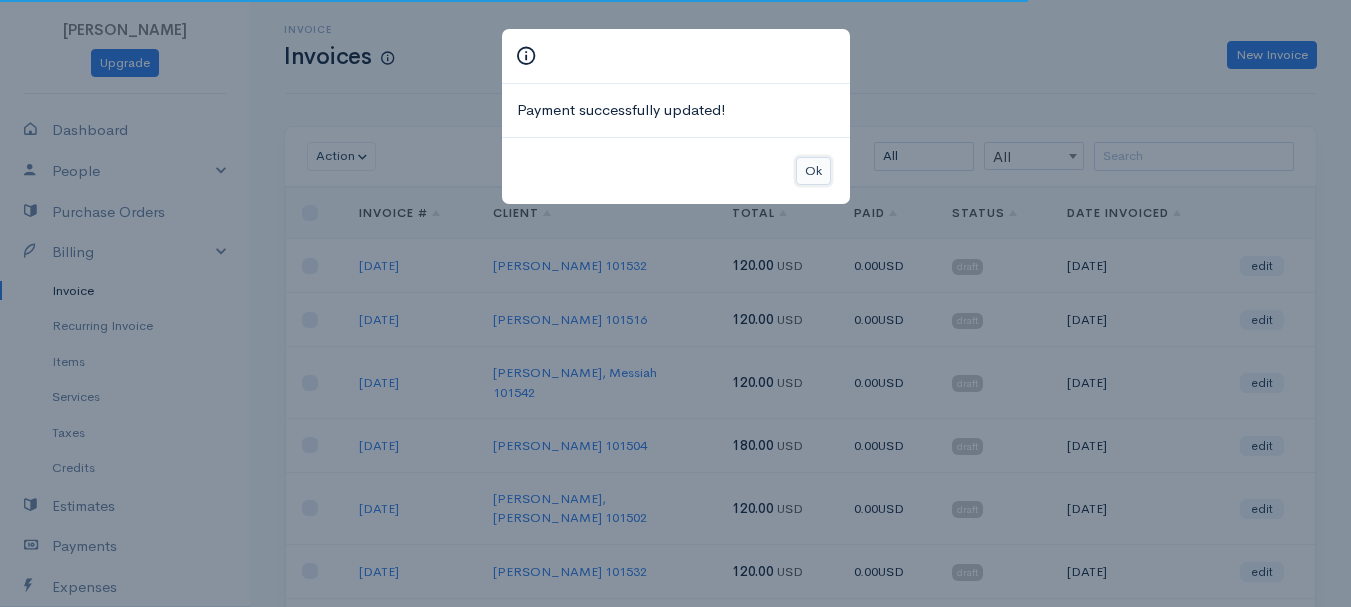 click on "Ok" at bounding box center [813, 171] 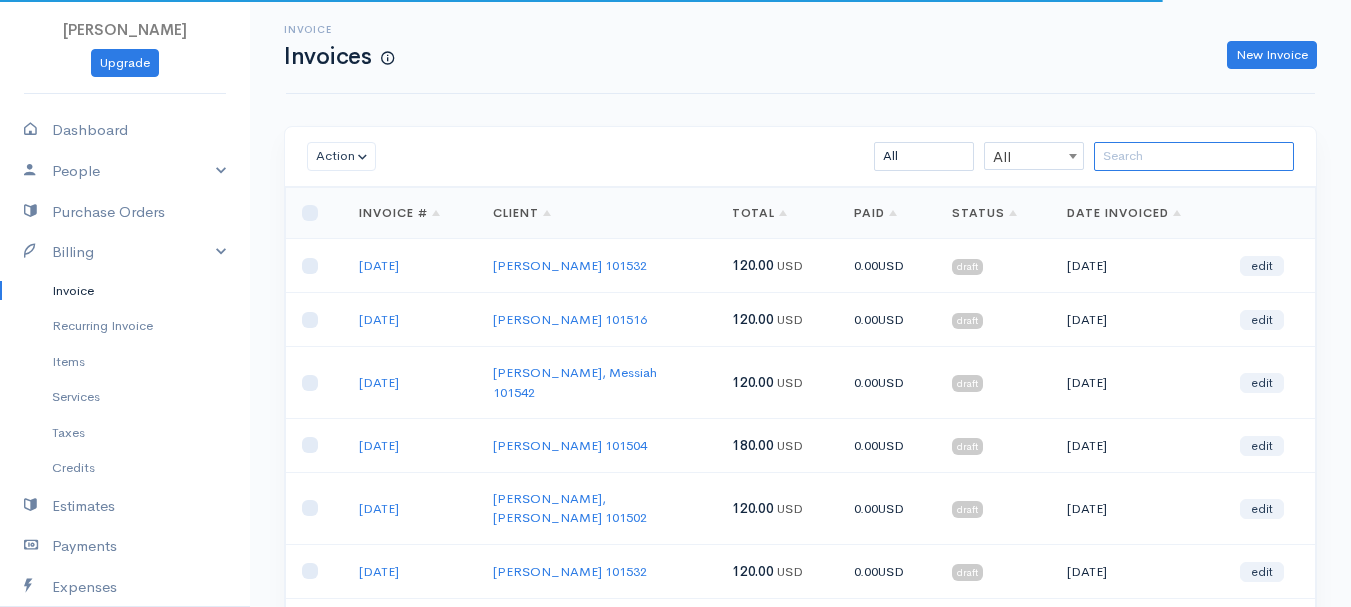 click at bounding box center [1194, 156] 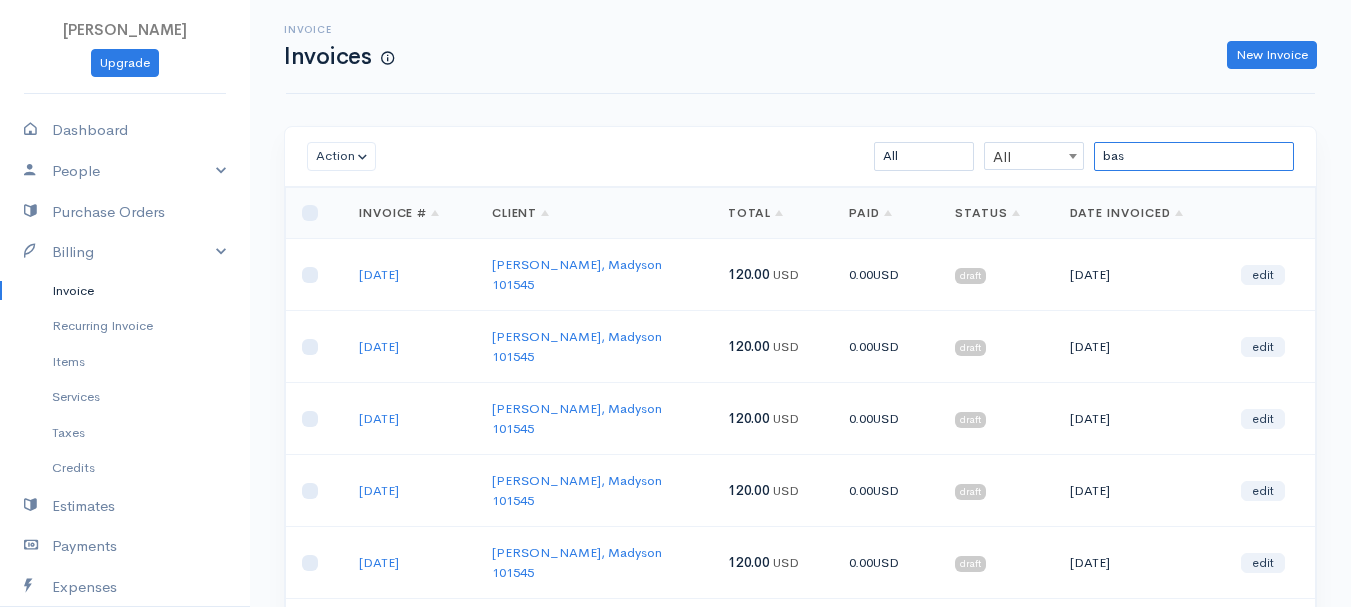 scroll, scrollTop: 100, scrollLeft: 0, axis: vertical 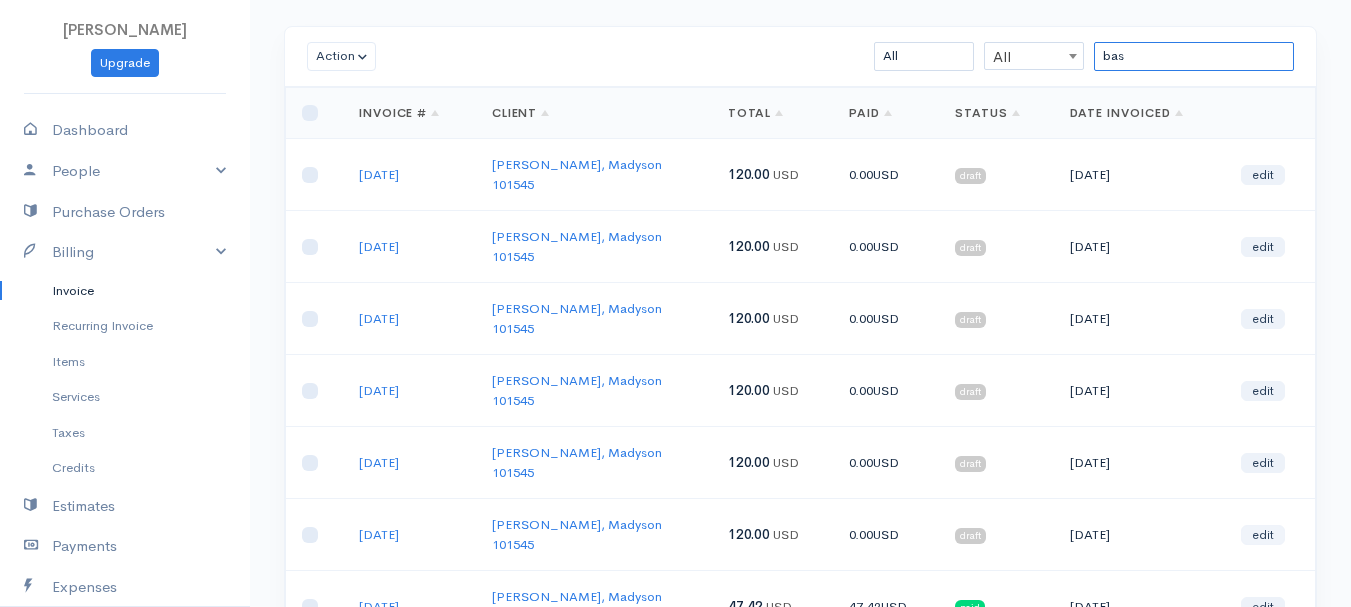 type on "bas" 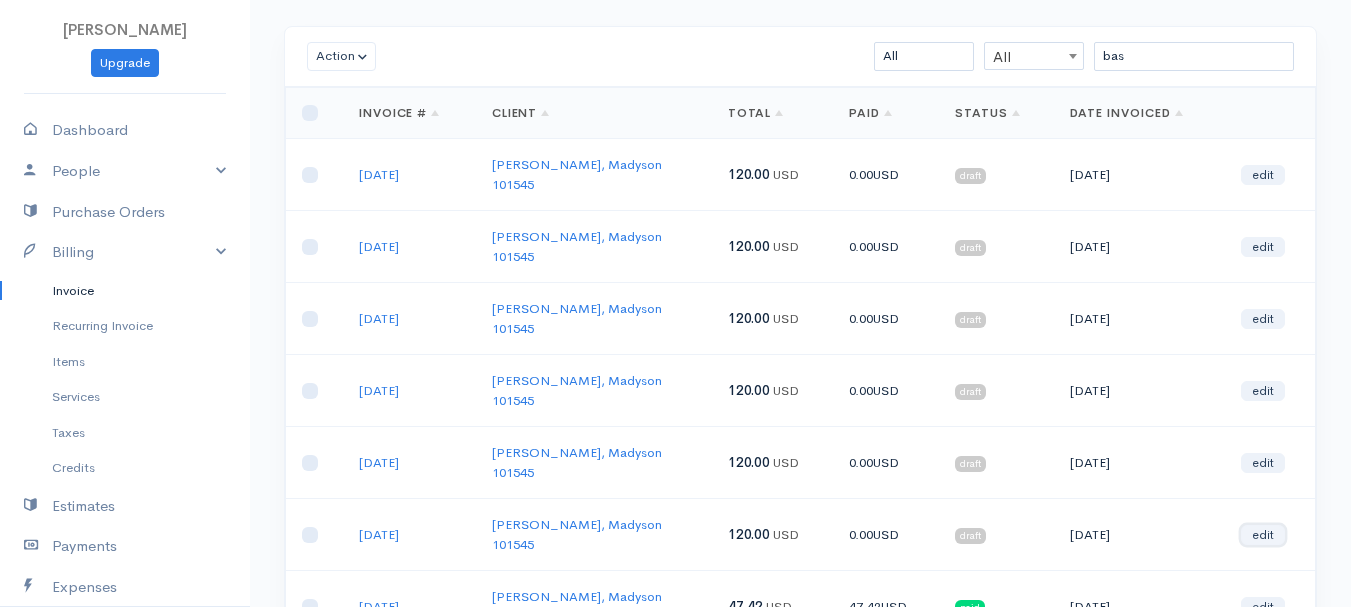 click on "edit" at bounding box center [1263, 535] 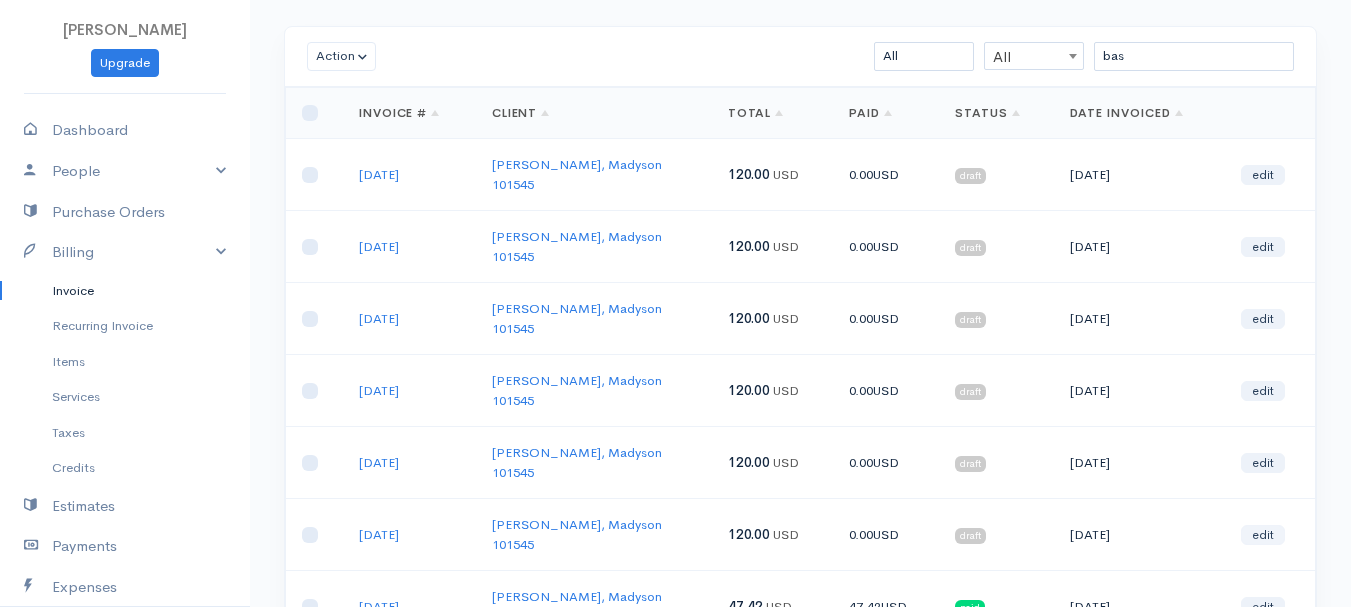 select on "2" 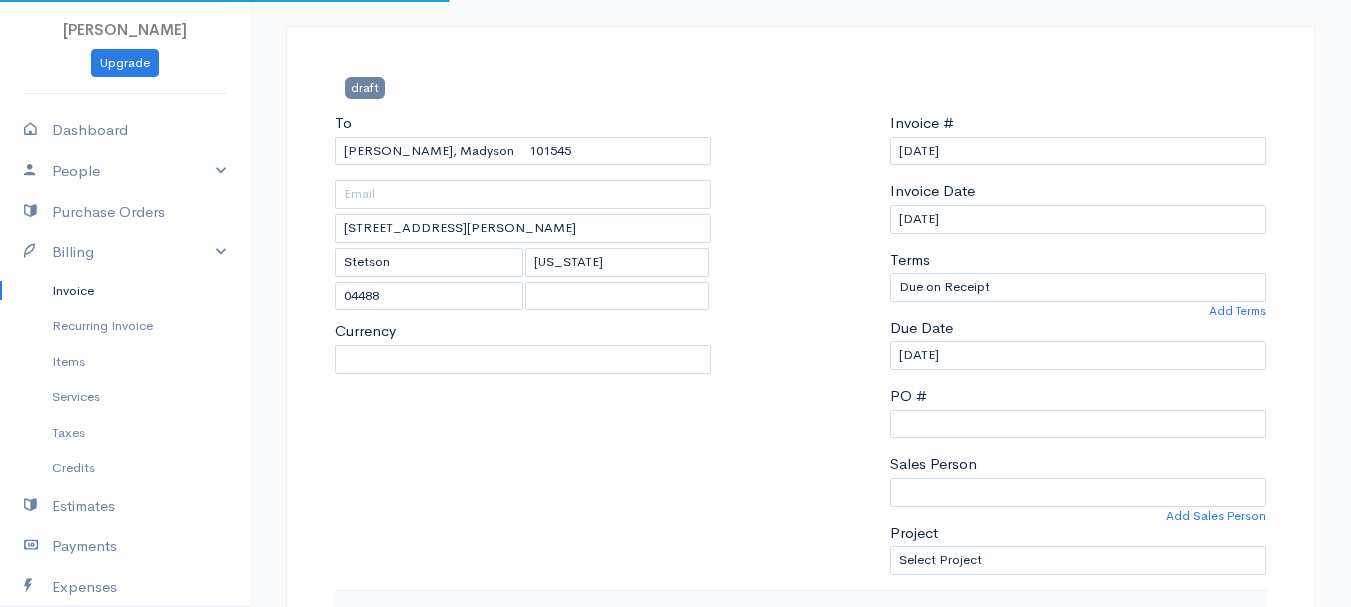 select on "[GEOGRAPHIC_DATA]" 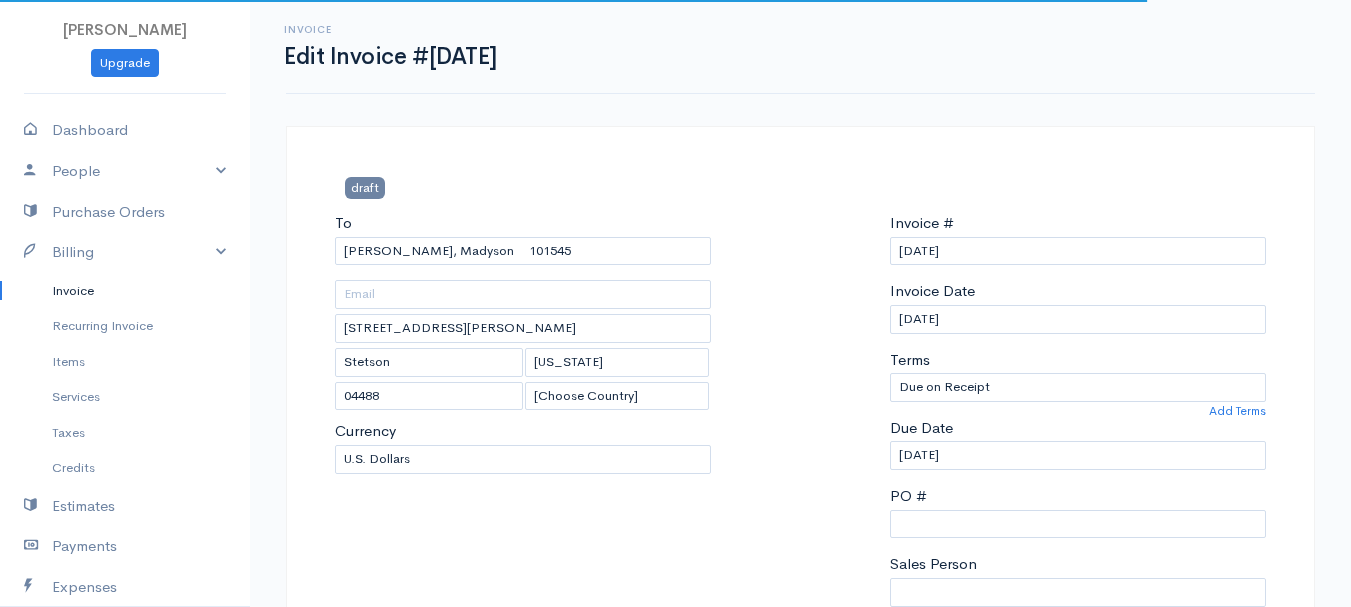 scroll, scrollTop: 400, scrollLeft: 0, axis: vertical 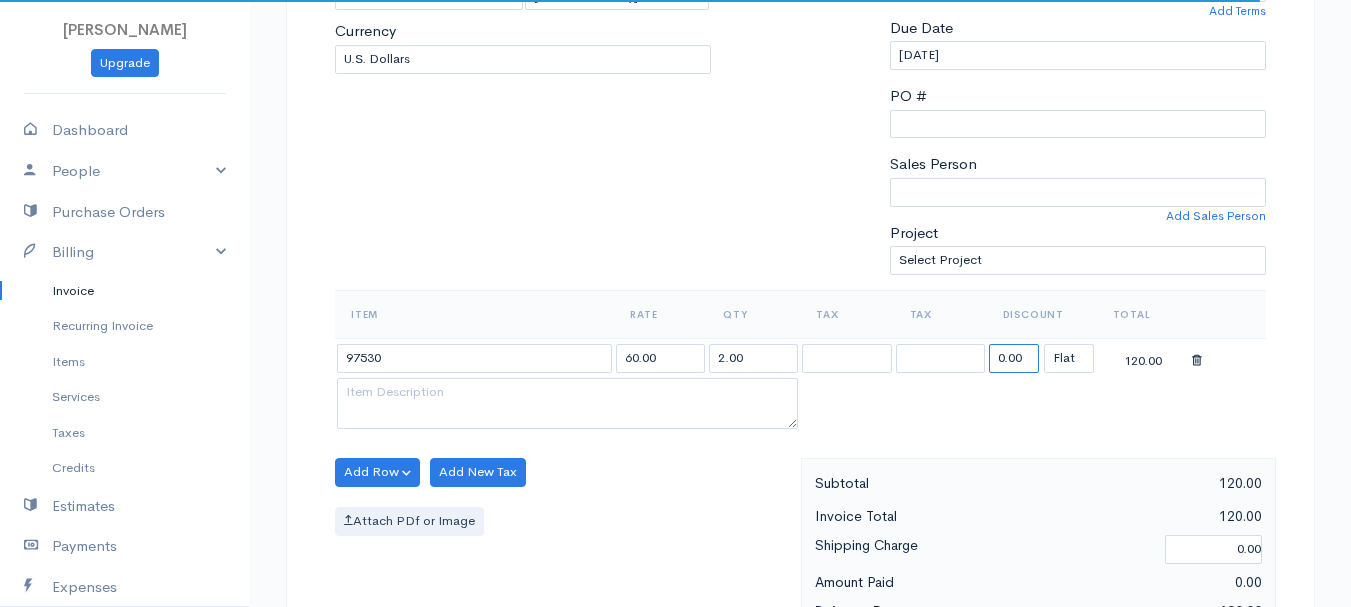 click on "0.00" at bounding box center [1014, 358] 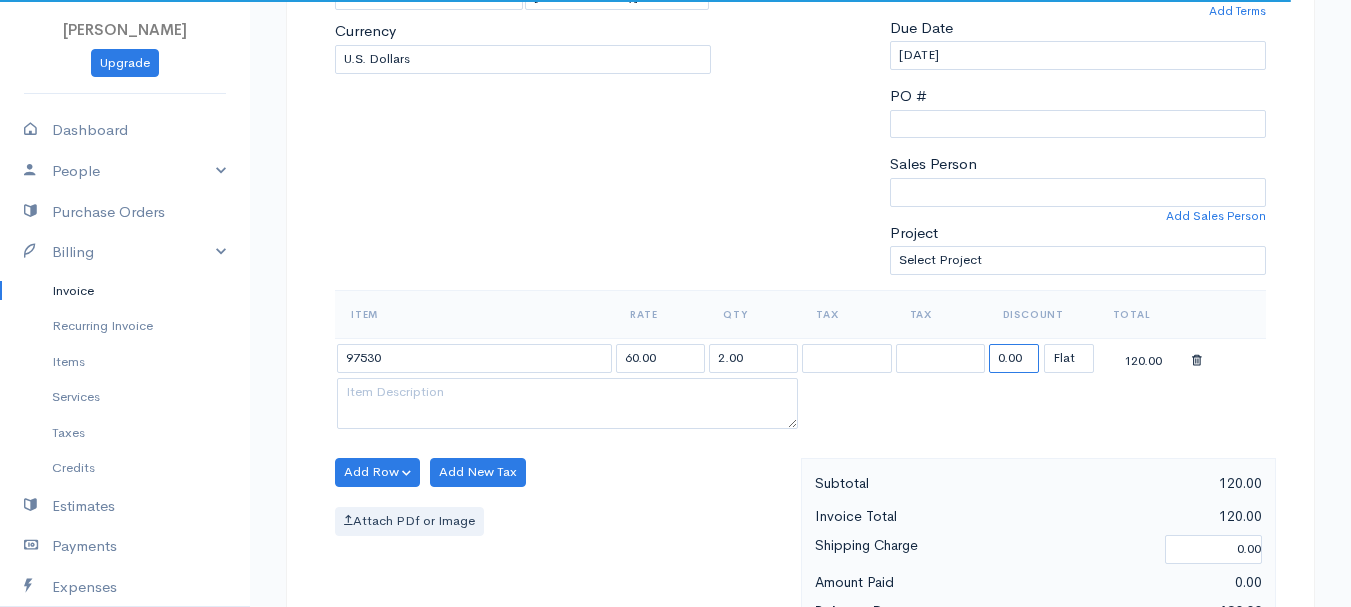 click on "0.00" at bounding box center (1014, 358) 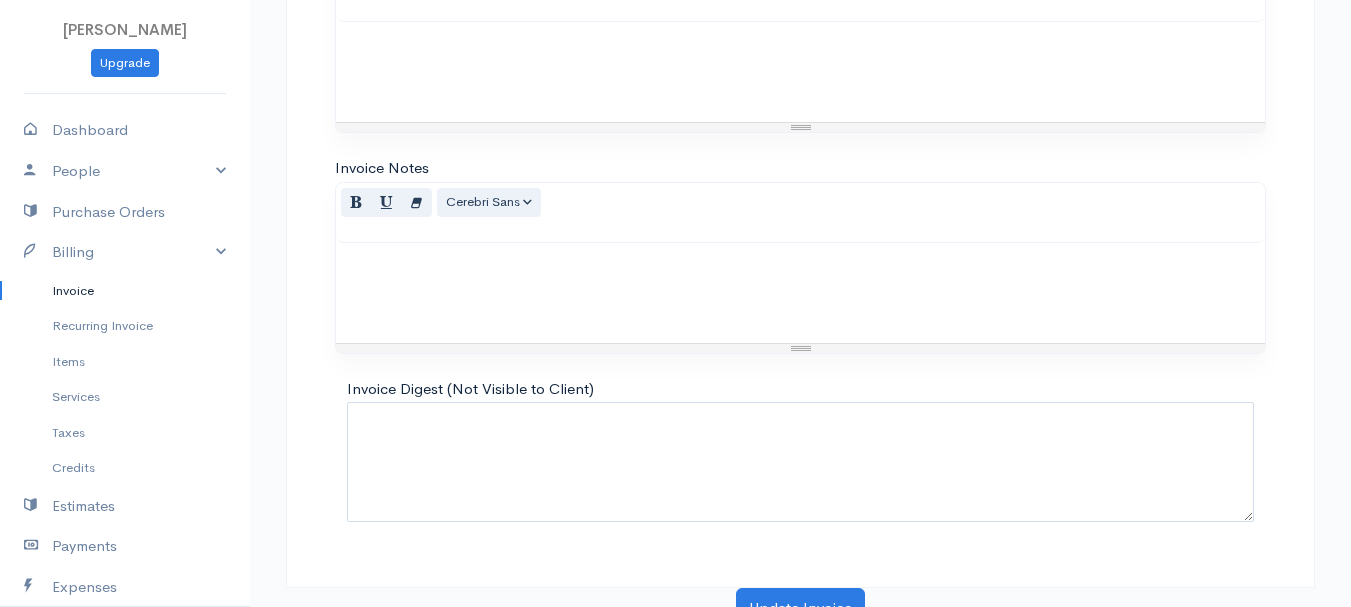 scroll, scrollTop: 1122, scrollLeft: 0, axis: vertical 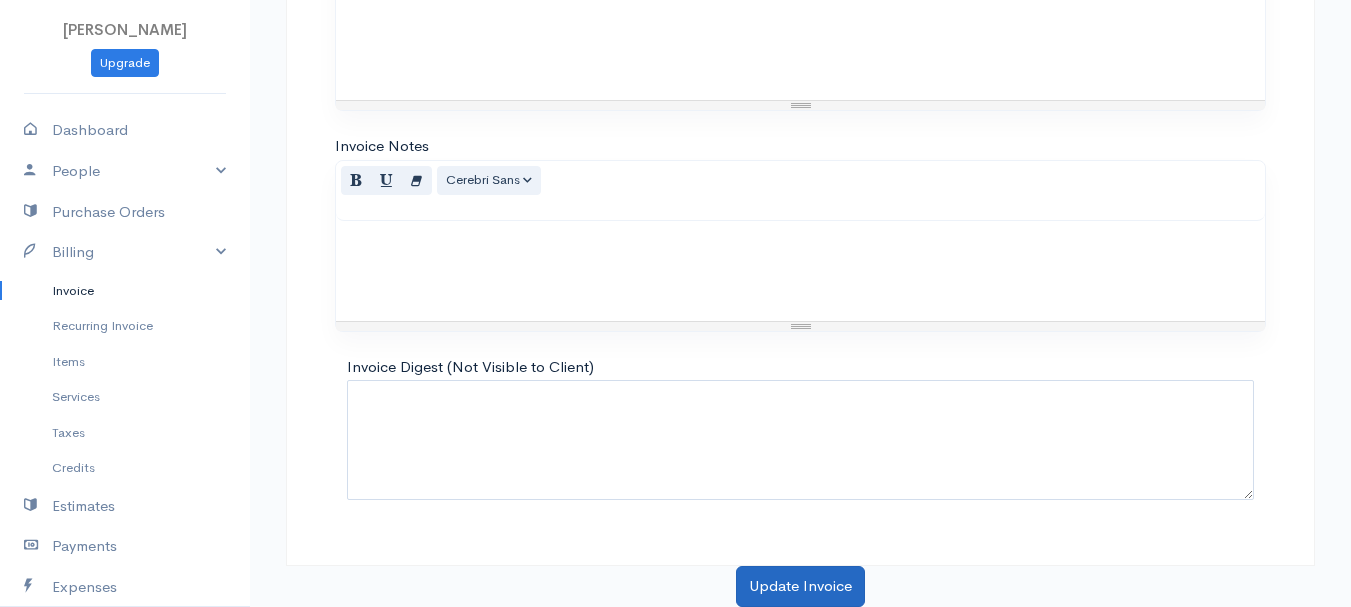 type on "72.58" 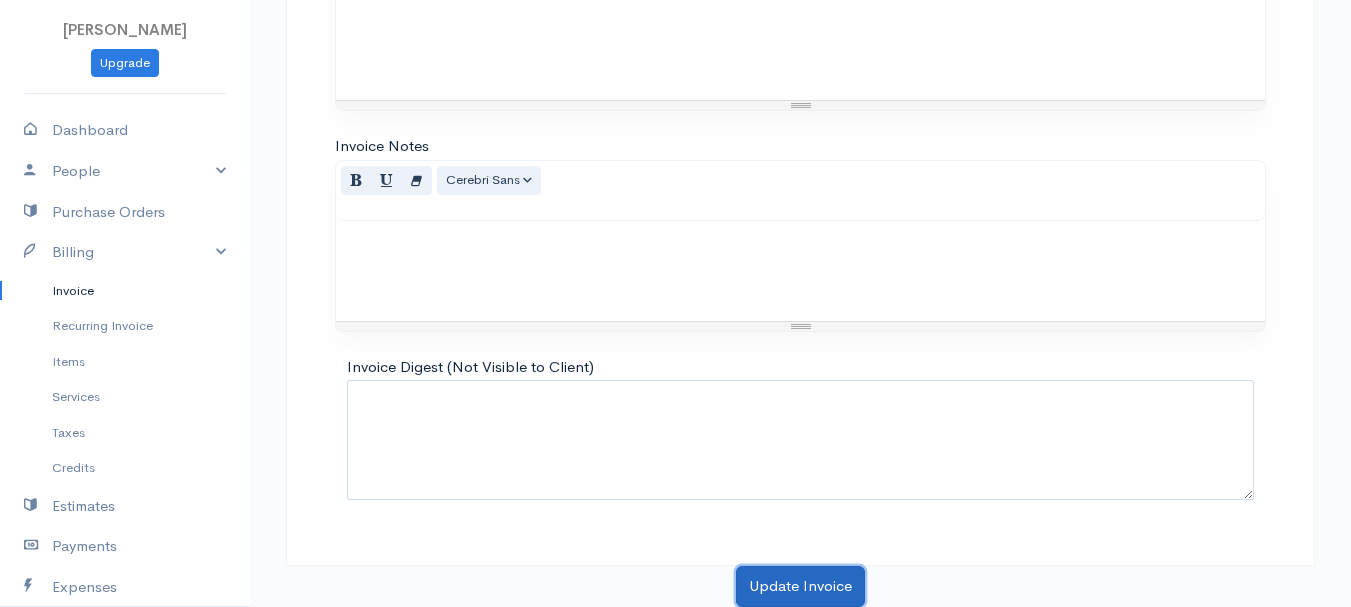 click on "Update Invoice" at bounding box center (800, 586) 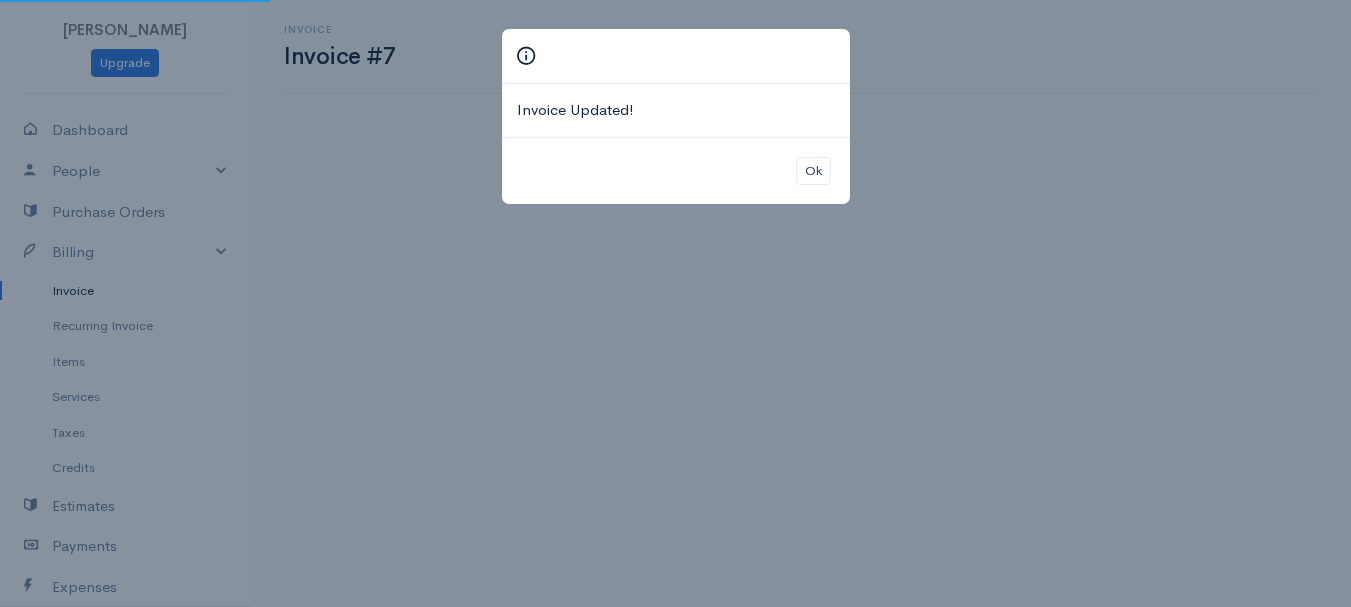 scroll, scrollTop: 0, scrollLeft: 0, axis: both 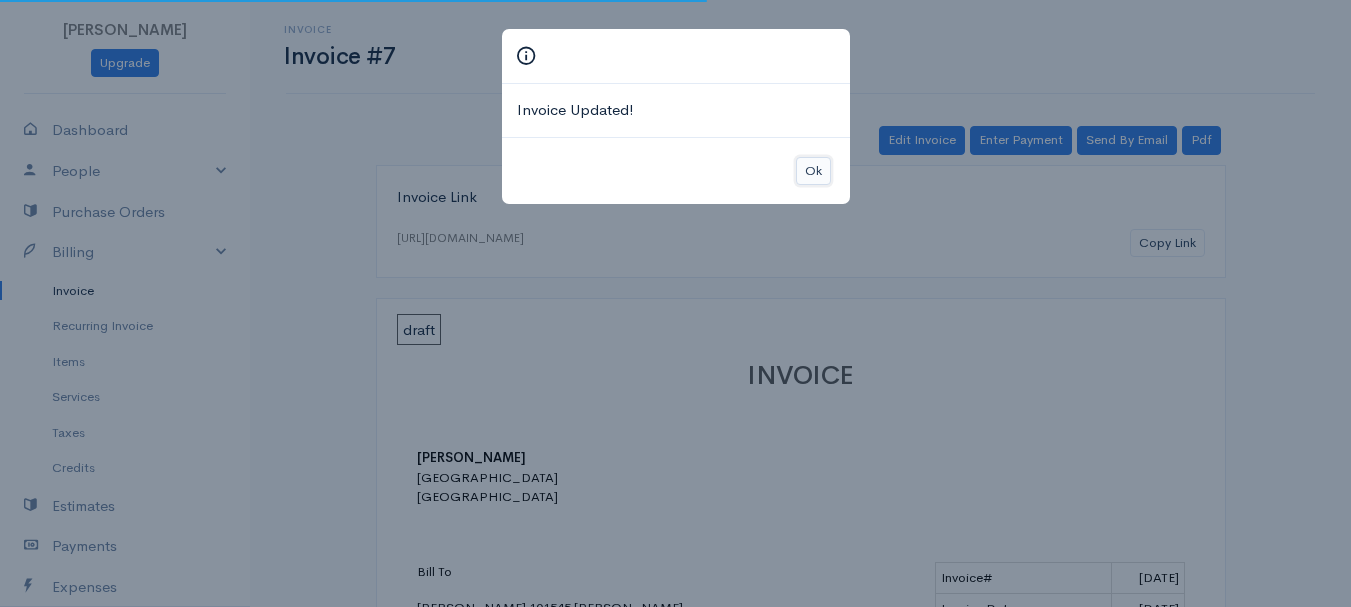click on "Ok" at bounding box center [813, 171] 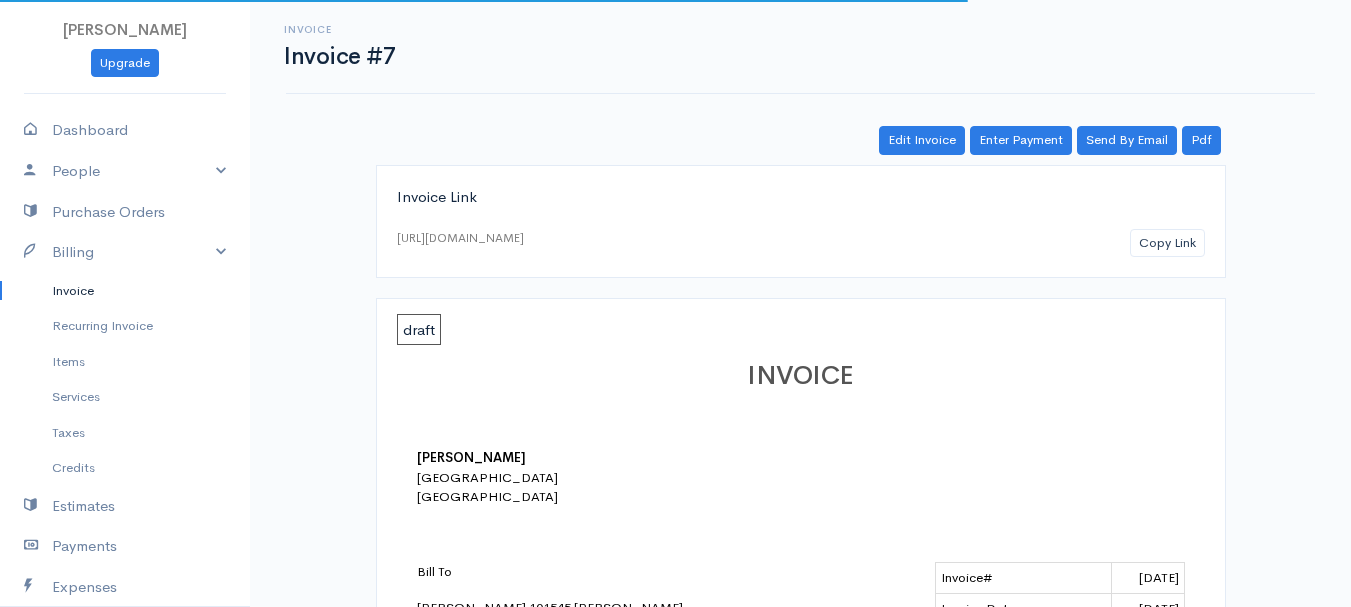 click on "Invoice
Invoice #7
Actions Edit Invoice Enter Payment Print Send By Email PDF Send Paid Receipt
Edit Invoice Enter Payment Send By Email Pdf Invoice Link [URL][DOMAIN_NAME] Copy Link
draft INVOICE [PERSON_NAME] bangor [GEOGRAPHIC_DATA] [PERSON_NAME]     101545 [PERSON_NAME]  [STREET_ADDRESS][PERSON_NAME][PERSON_NAME][US_STATE] Invoice# [DATE] Invoice Date [DATE] Due Date [DATE] Balance Due (USD) $47.42 Description Price Quantity Discount Total 97530  60.00 2.00 72.58 47.42 Subtotal 47.42 Total 47.42 Amount Paid 0.00 Balance Due $47.42
Invoice Autobiography Updated Updated by you  [DATE] 02:48 AM
Created Created by you  [DATE] 05:41 AM" at bounding box center (800, 671) 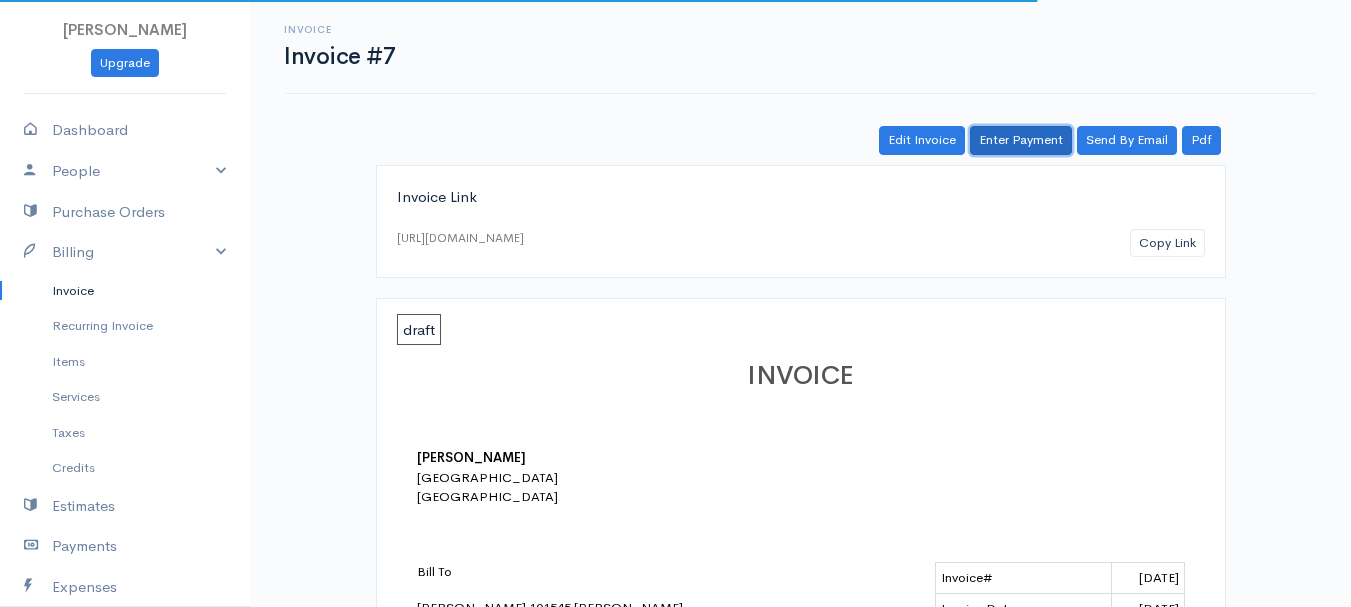 click on "Enter Payment" at bounding box center (1021, 140) 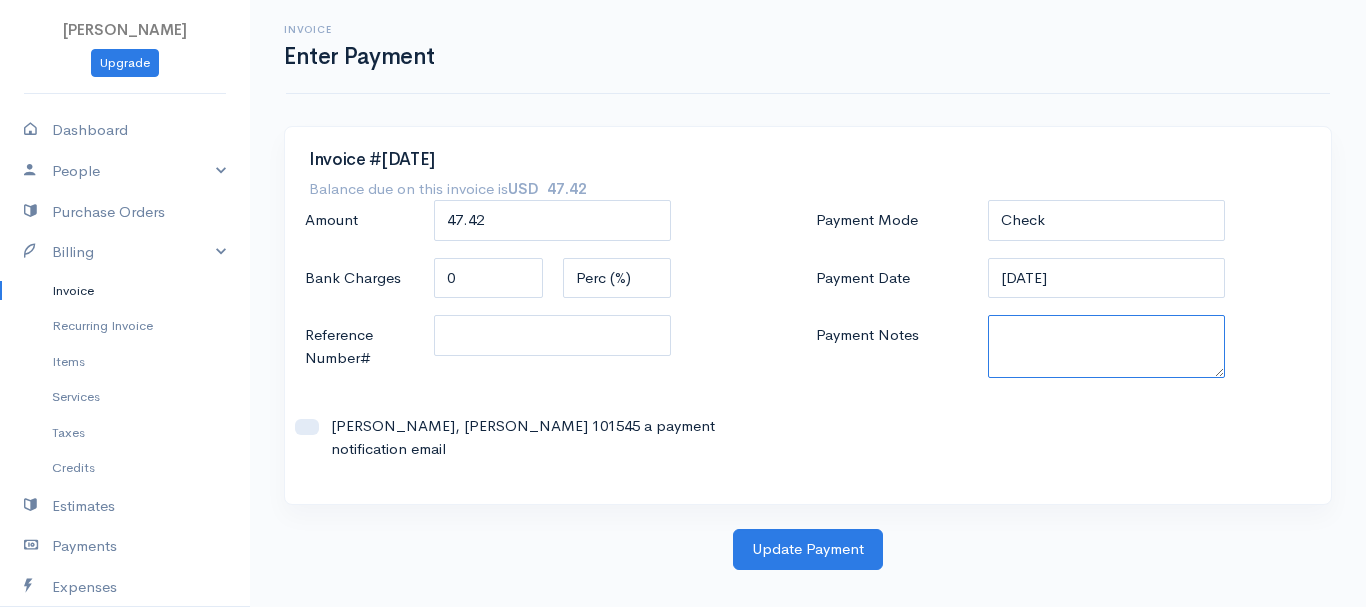 paste on "7090012402" 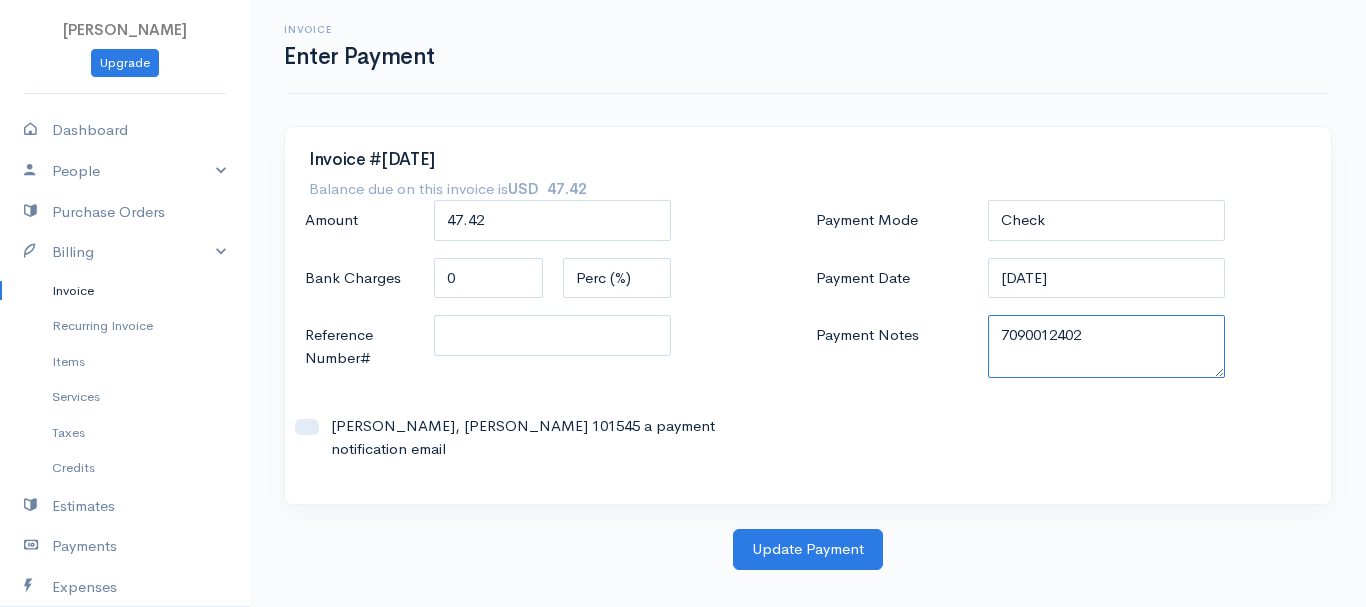 type on "7090012402" 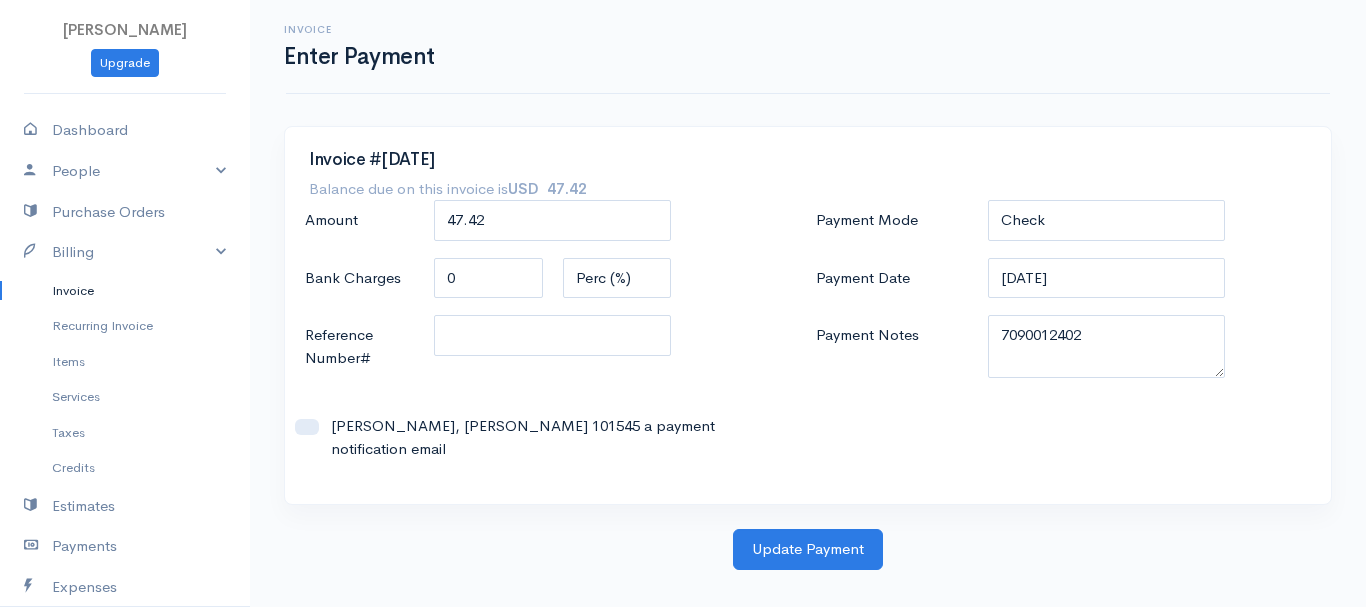 click on "[PERSON_NAME]
Upgrade
Dashboard
People
Clients
Vendors
Staff Users
Purchase Orders
Billing
Invoice
Recurring Invoice
Items
Services
Taxes
Credits
Estimates
Payments
Expenses
Track Time
Projects
Reports
Settings
My Organizations
Logout
Help
@CloudBooksApp 2022
Invoice
Enter Payment
Invoice #[DATE]  Balance due on this invoice is  USD  47.42 Amount 47.42 Bank Charges 0 Perc (%) Flat Reference Number# Send [PERSON_NAME], [PERSON_NAME]     101545 a payment notification email  ACH" at bounding box center (683, 303) 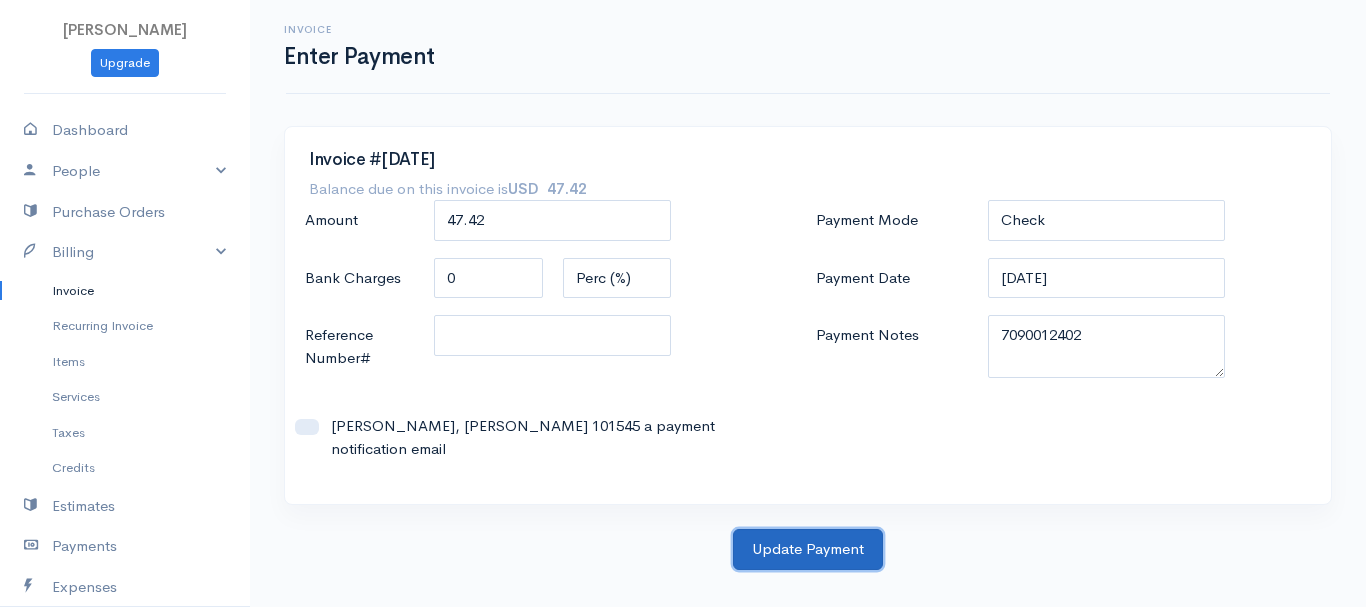 click on "Update Payment" at bounding box center [808, 549] 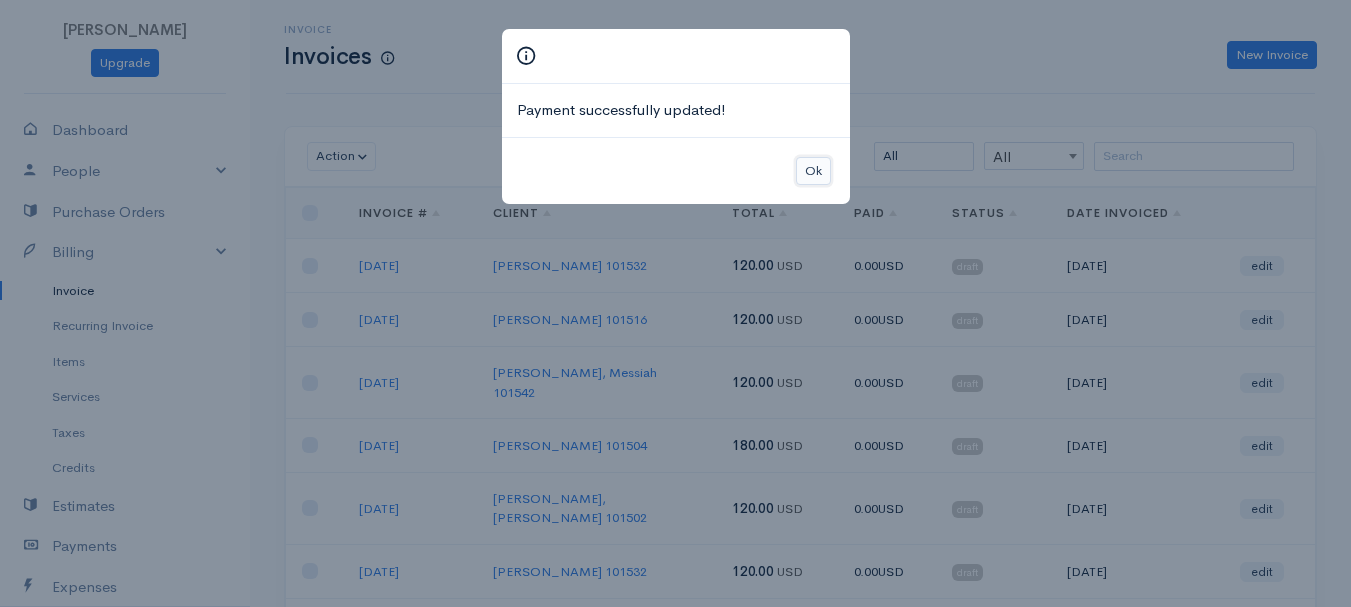 drag, startPoint x: 810, startPoint y: 166, endPoint x: 869, endPoint y: 168, distance: 59.03389 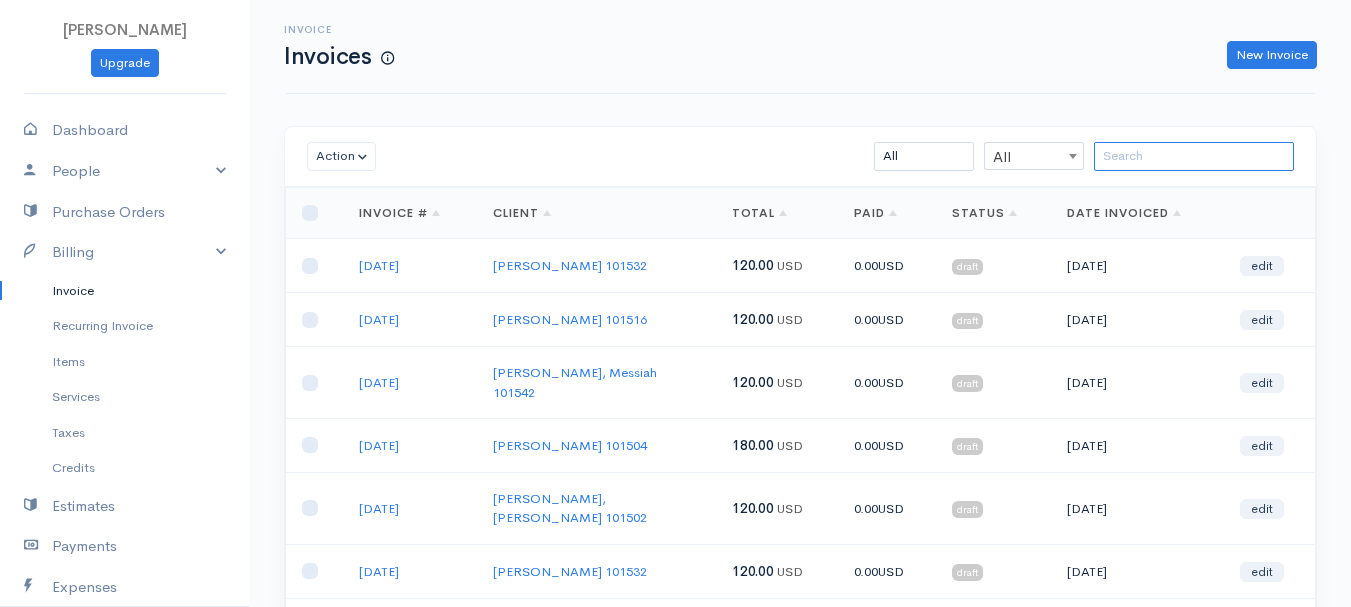 click at bounding box center [1194, 156] 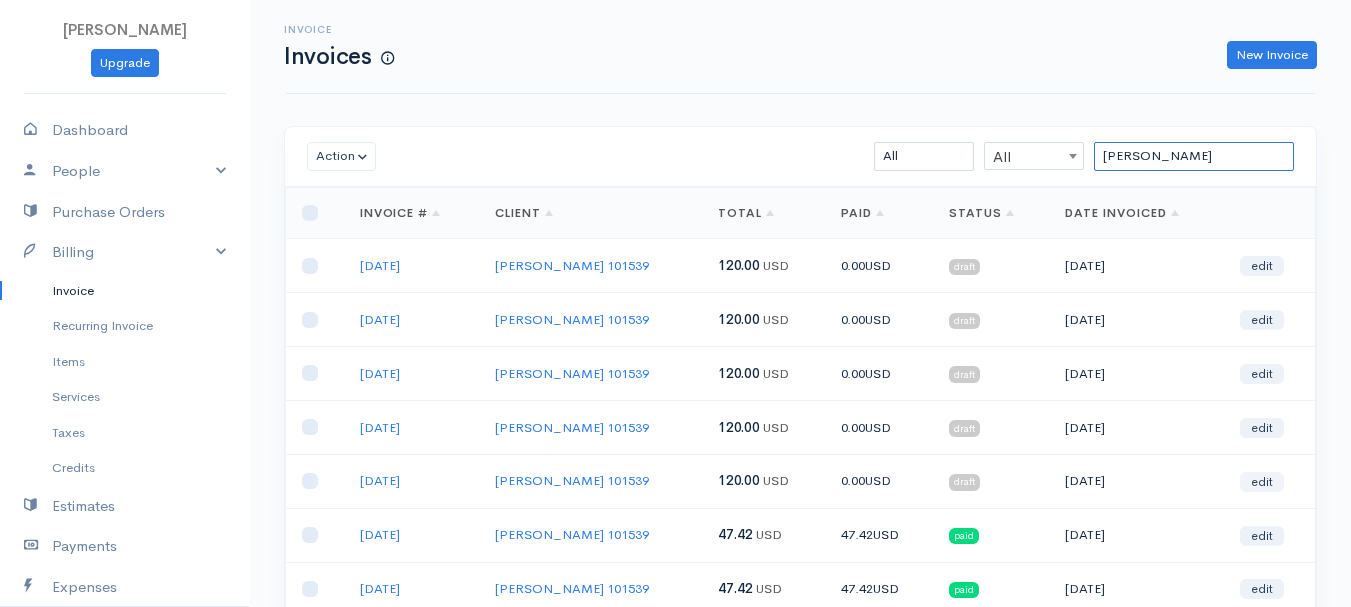 type on "[PERSON_NAME]" 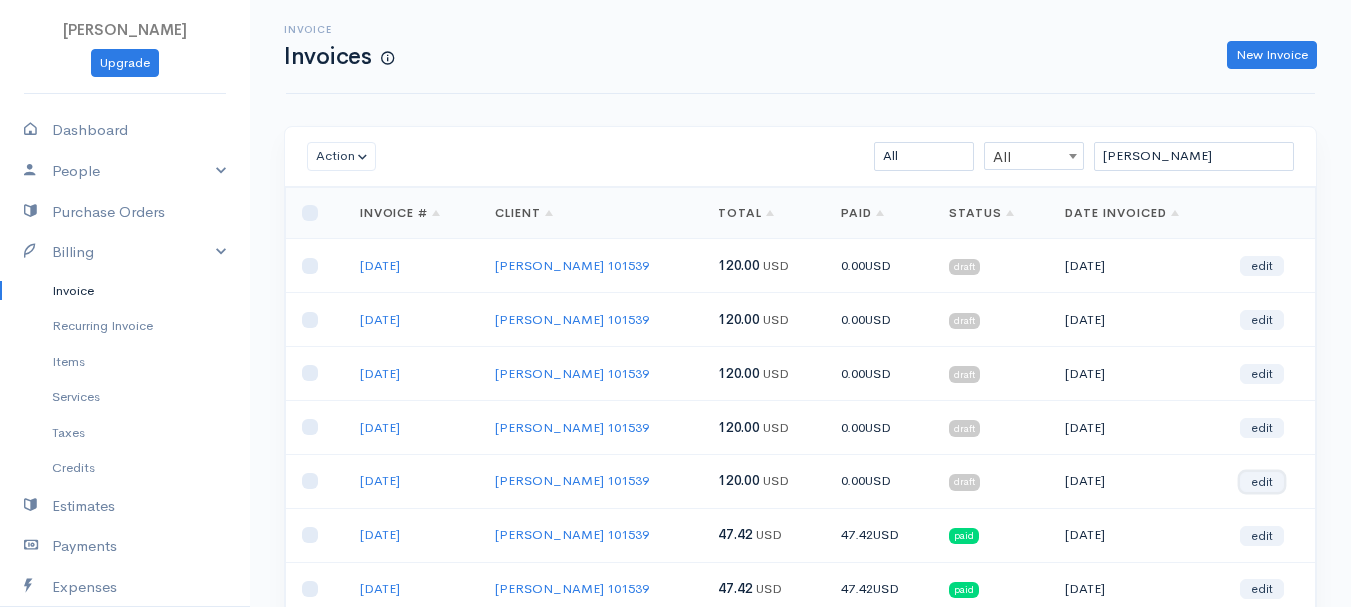 click on "edit" at bounding box center (1262, 482) 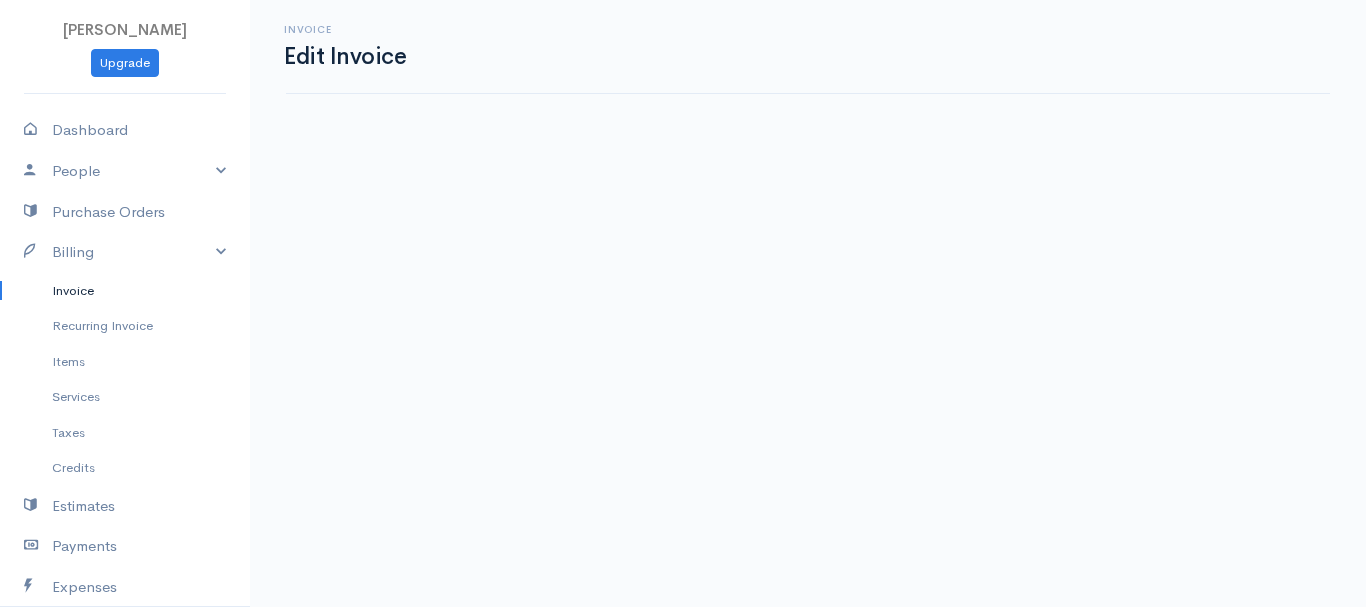 select on "2" 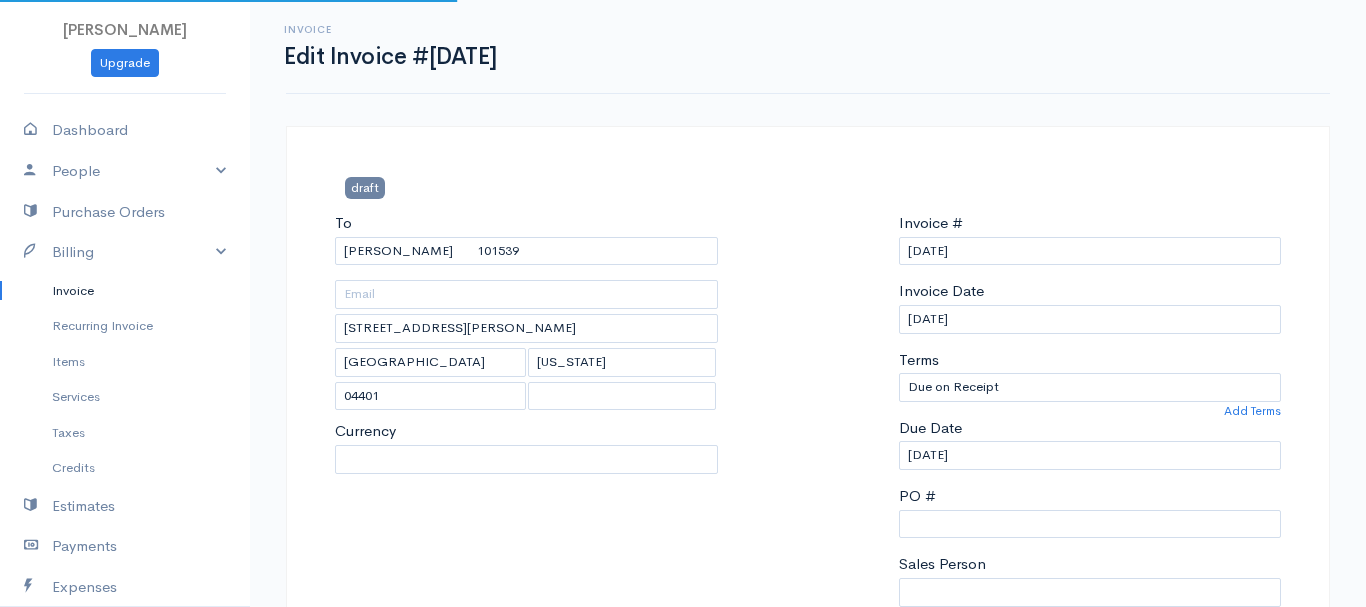 select on "[GEOGRAPHIC_DATA]" 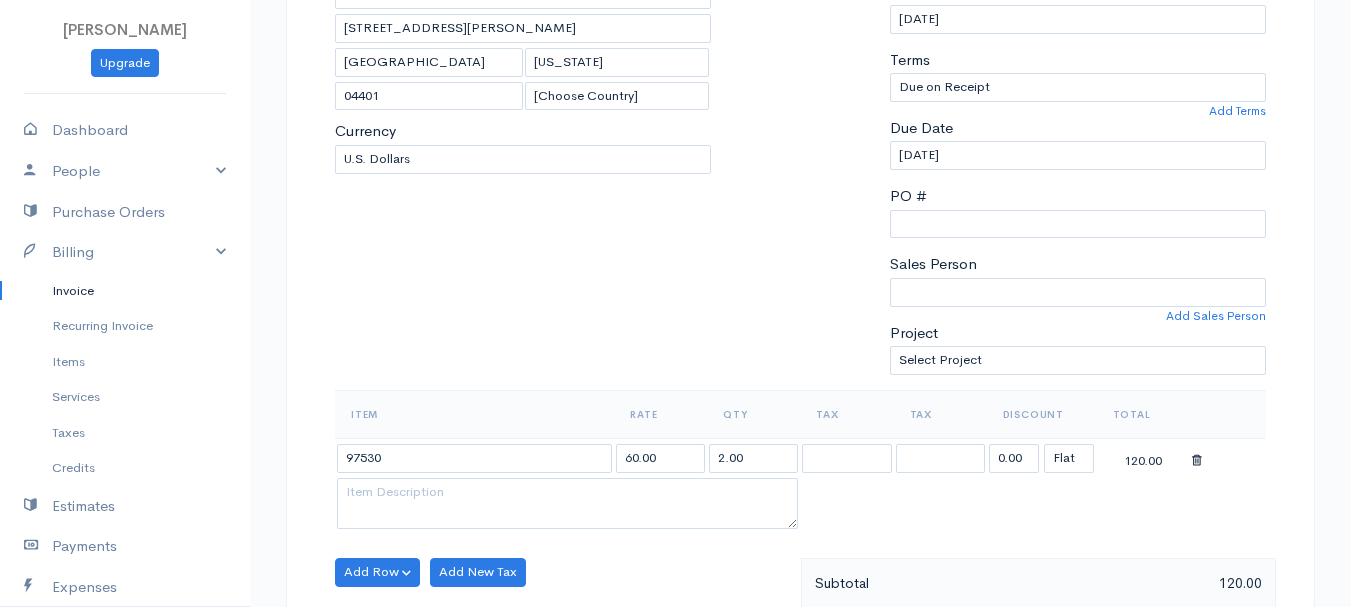 scroll, scrollTop: 400, scrollLeft: 0, axis: vertical 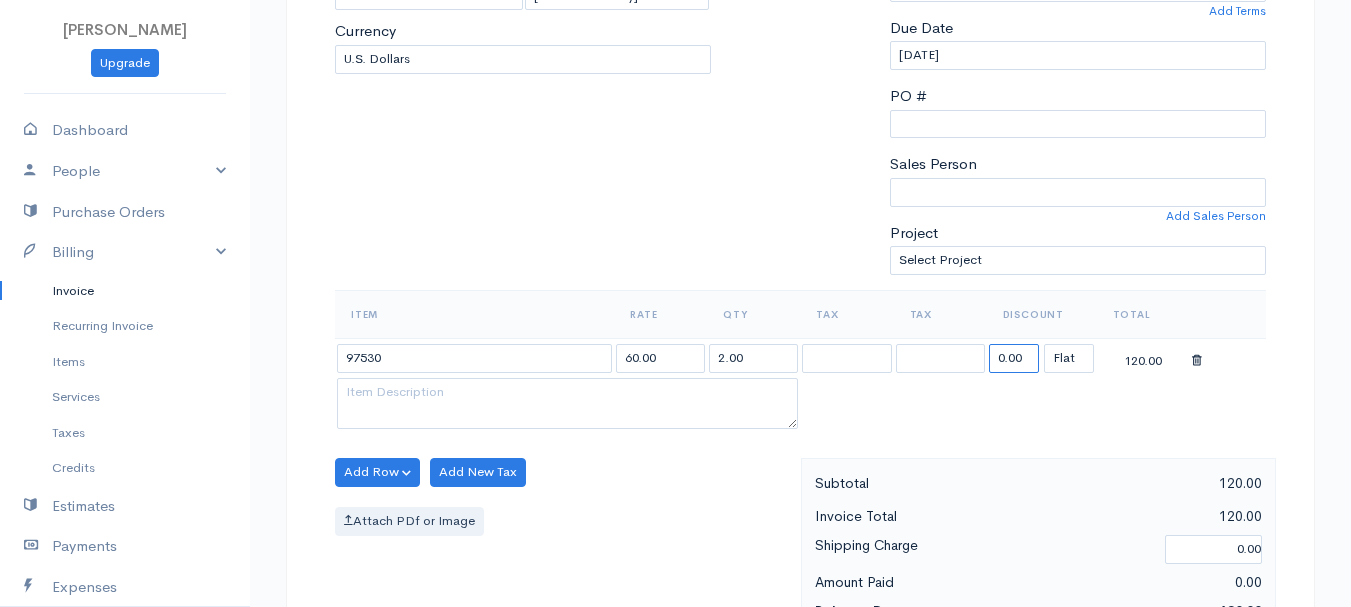 click on "0.00" at bounding box center [1014, 358] 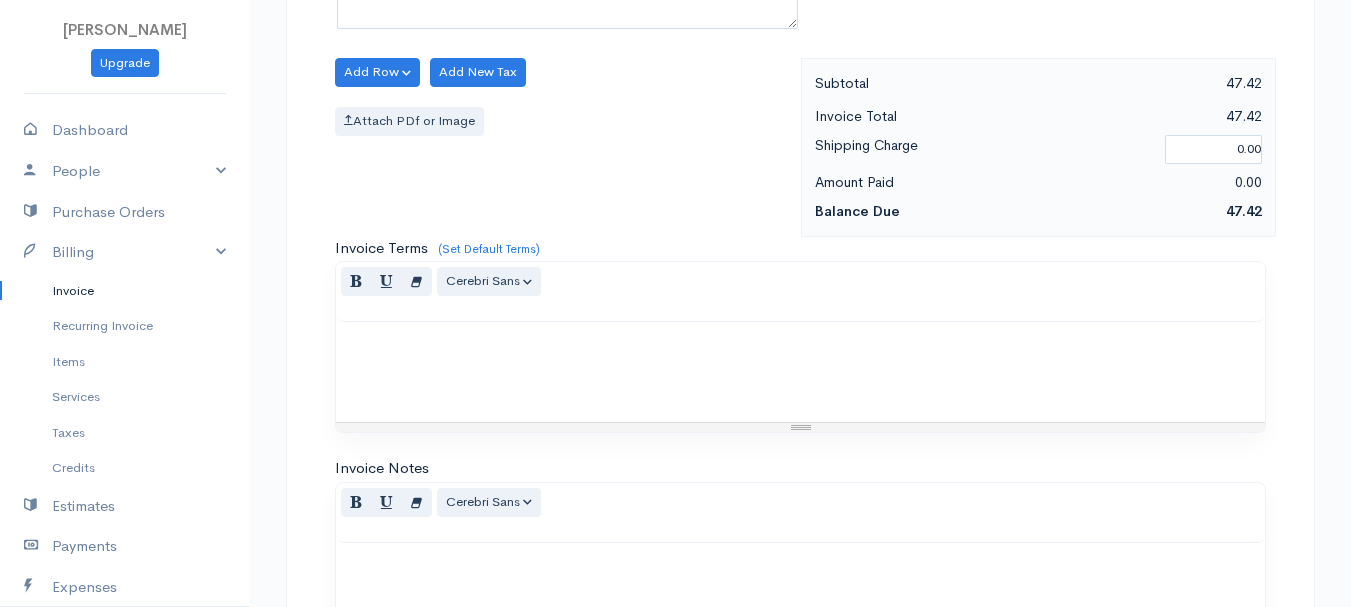 scroll, scrollTop: 1122, scrollLeft: 0, axis: vertical 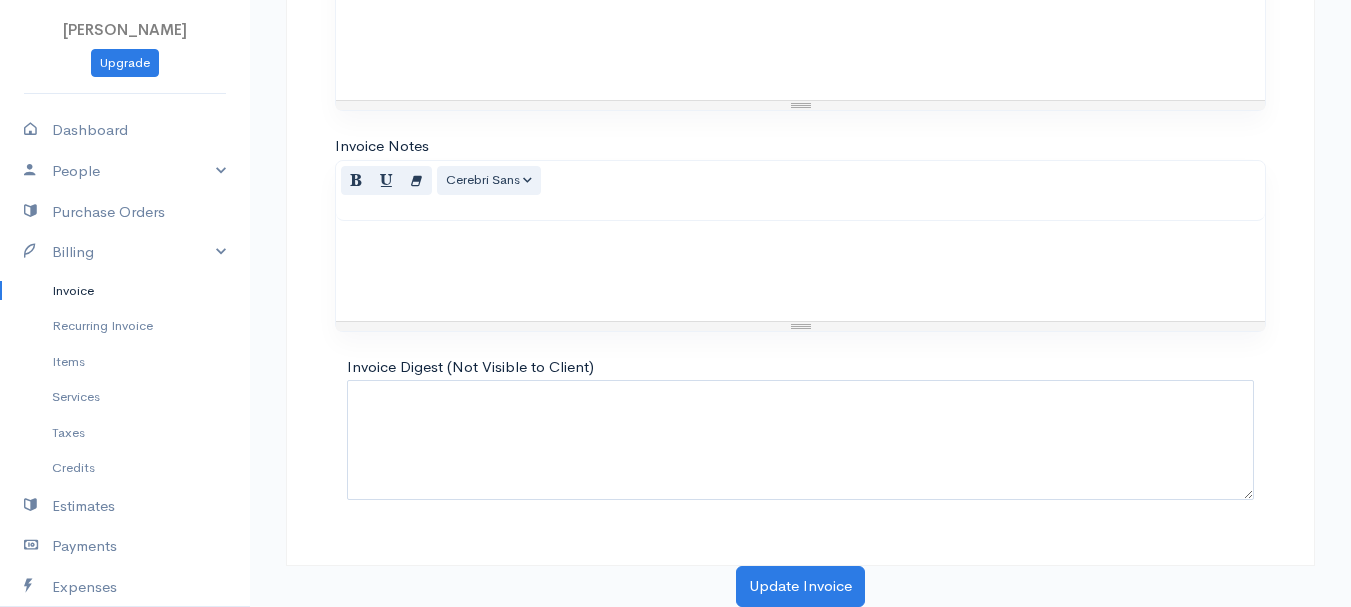 type on "72.58" 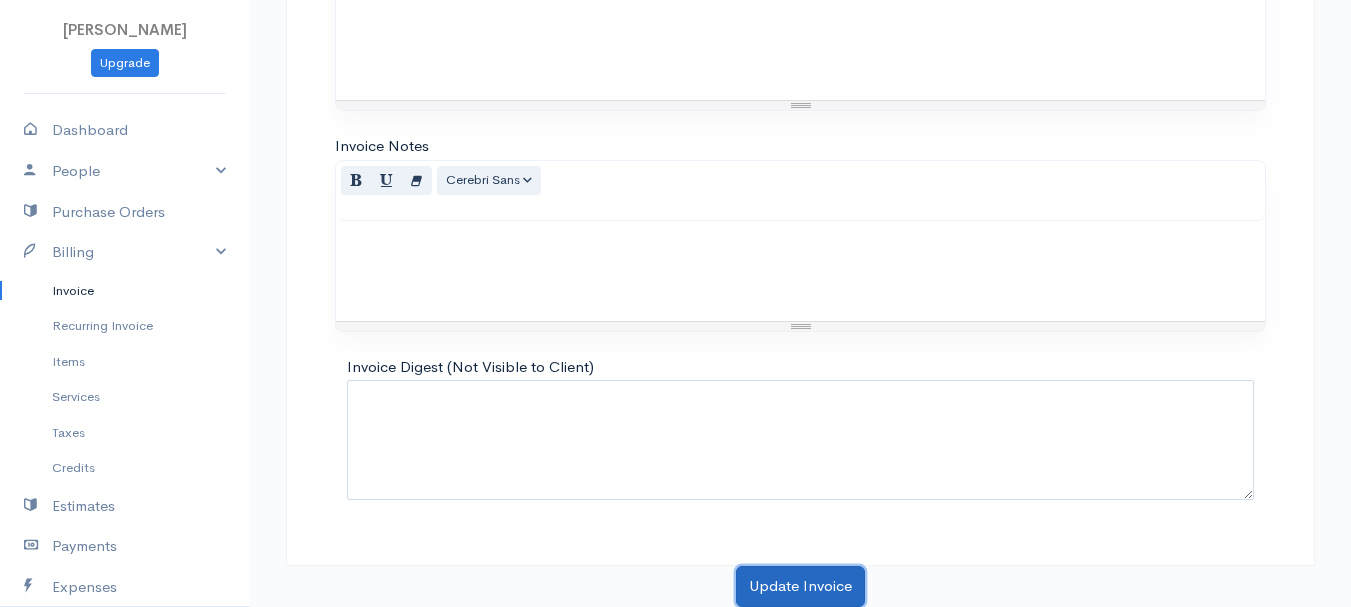 click on "Update Invoice" at bounding box center [800, 586] 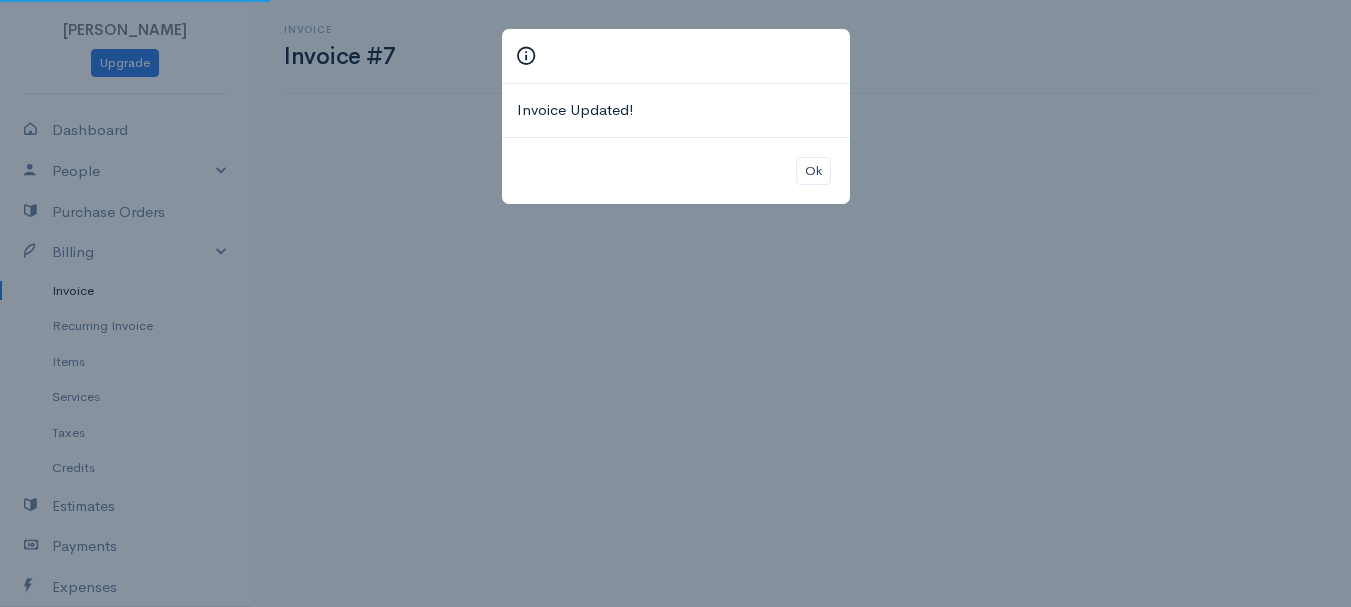 scroll, scrollTop: 0, scrollLeft: 0, axis: both 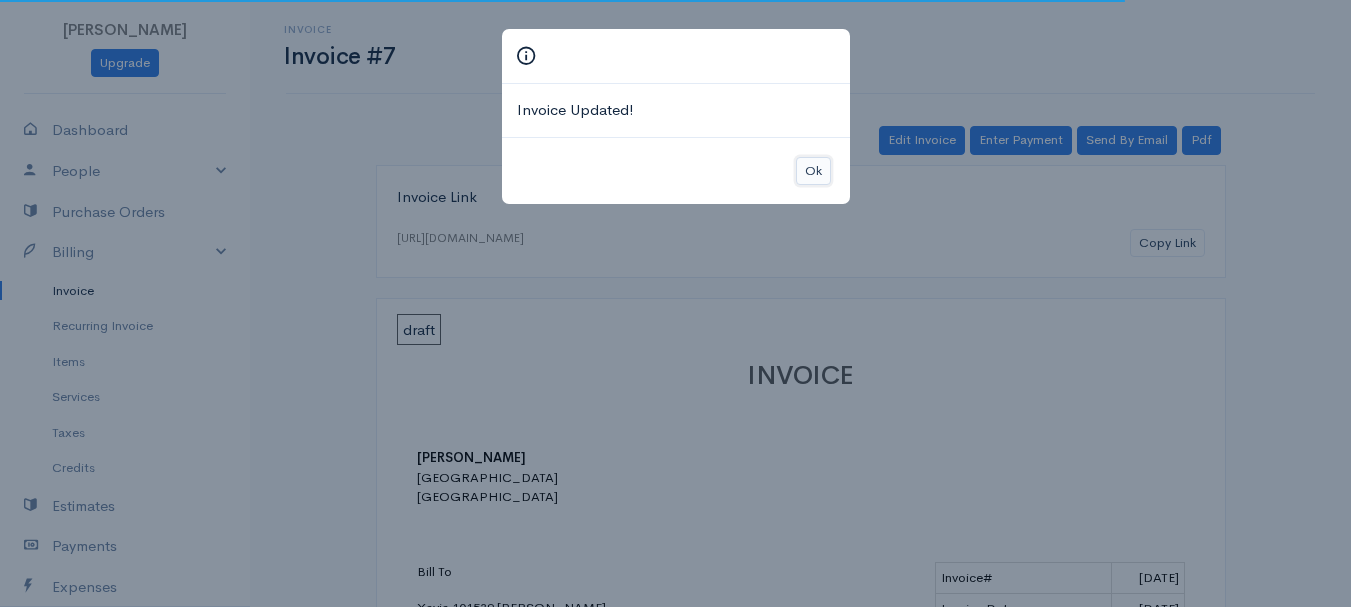 click on "Ok" at bounding box center (813, 171) 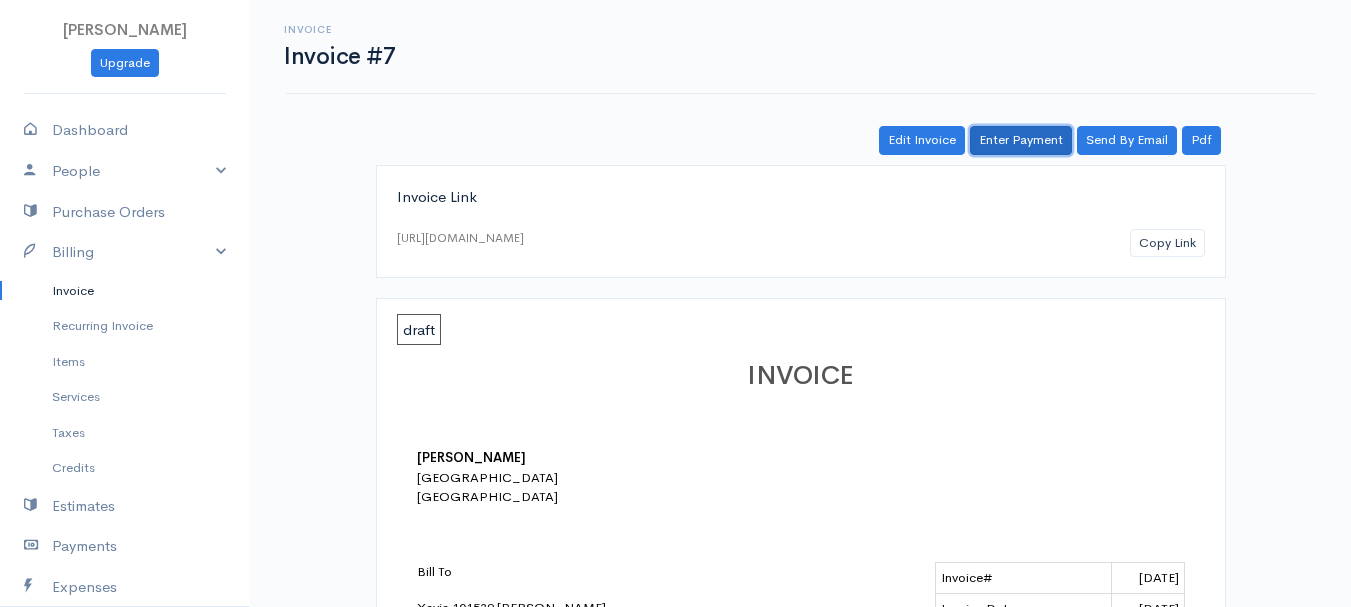 click on "Enter Payment" at bounding box center [1021, 140] 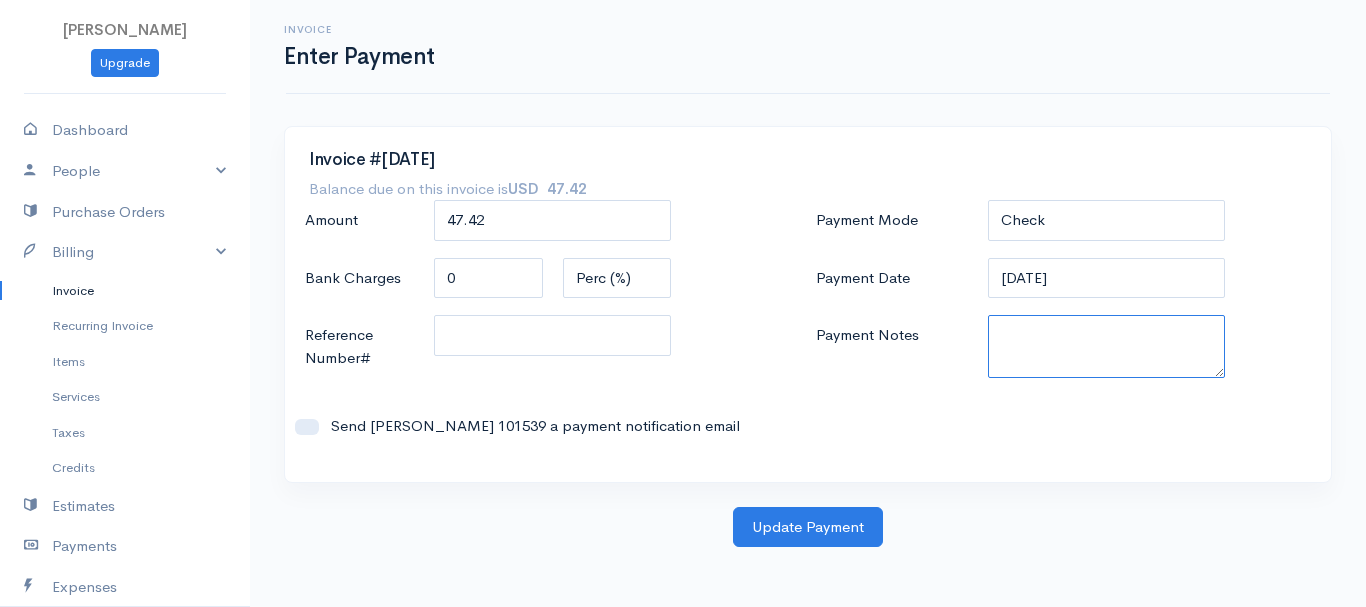 paste on "7090012402" 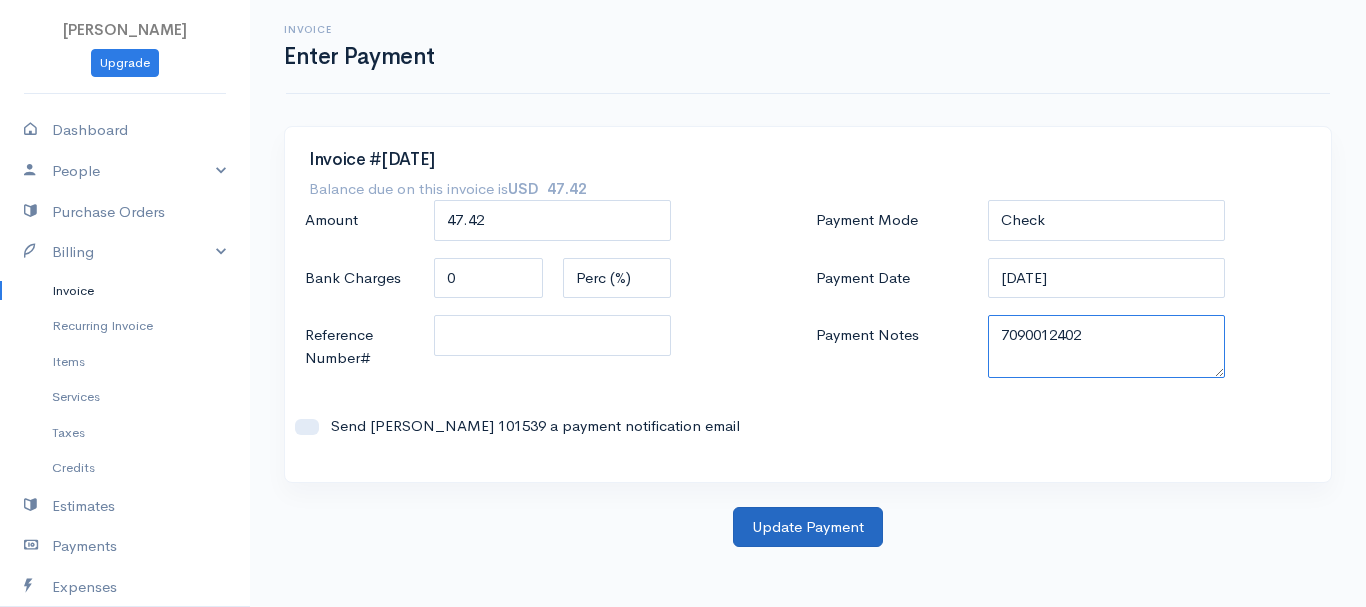 type on "7090012402" 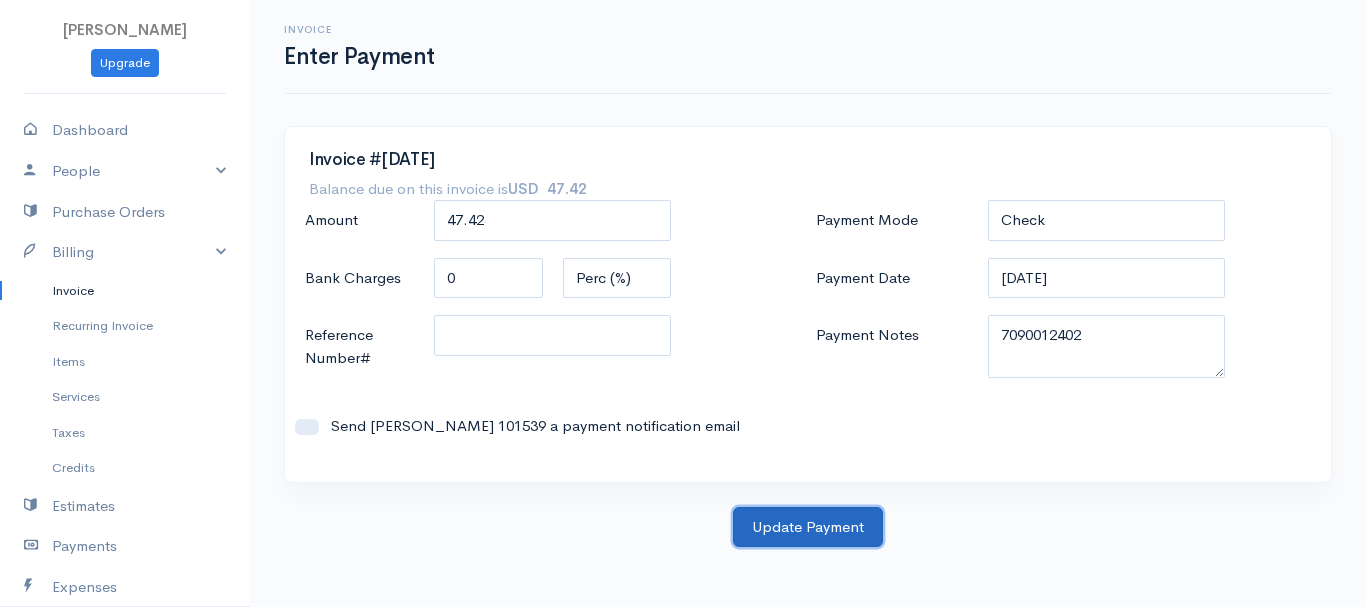 click on "Update Payment" at bounding box center (808, 527) 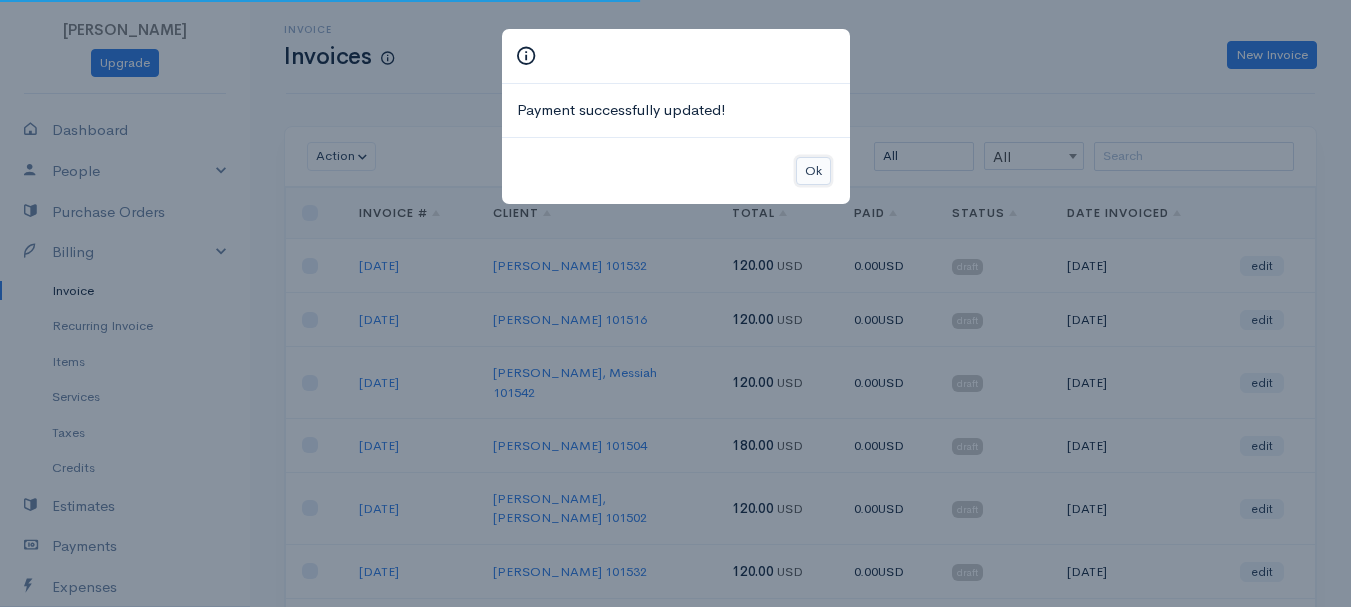 click on "Ok" at bounding box center [813, 171] 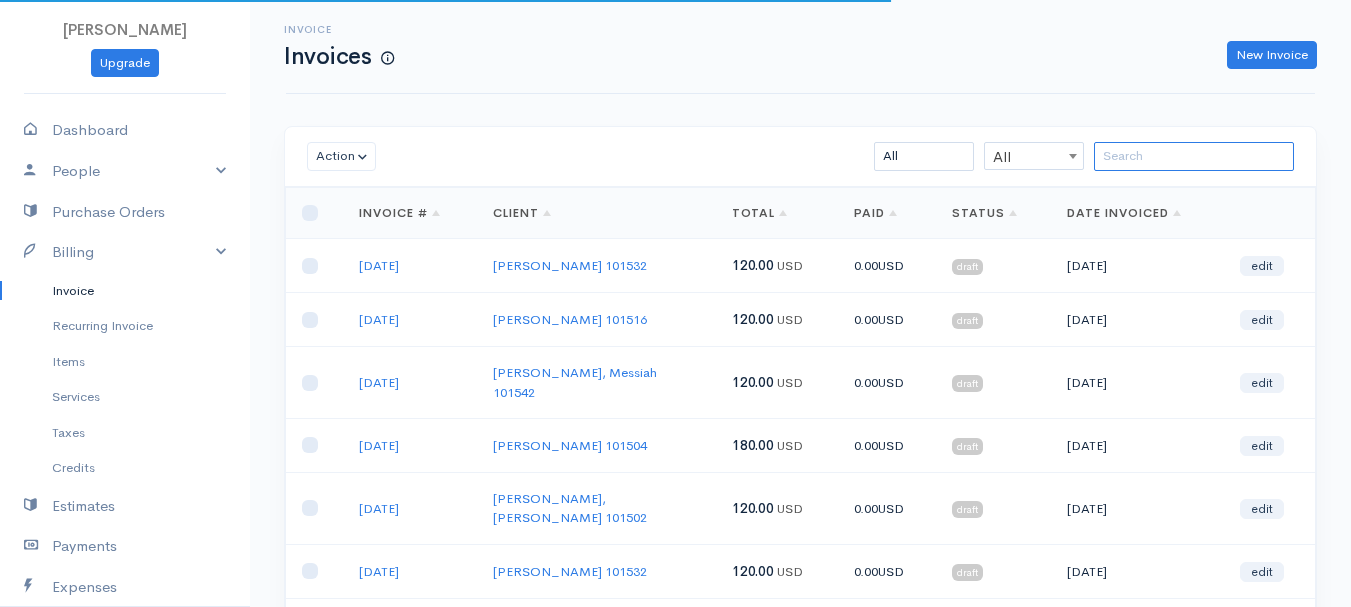 click at bounding box center [1194, 156] 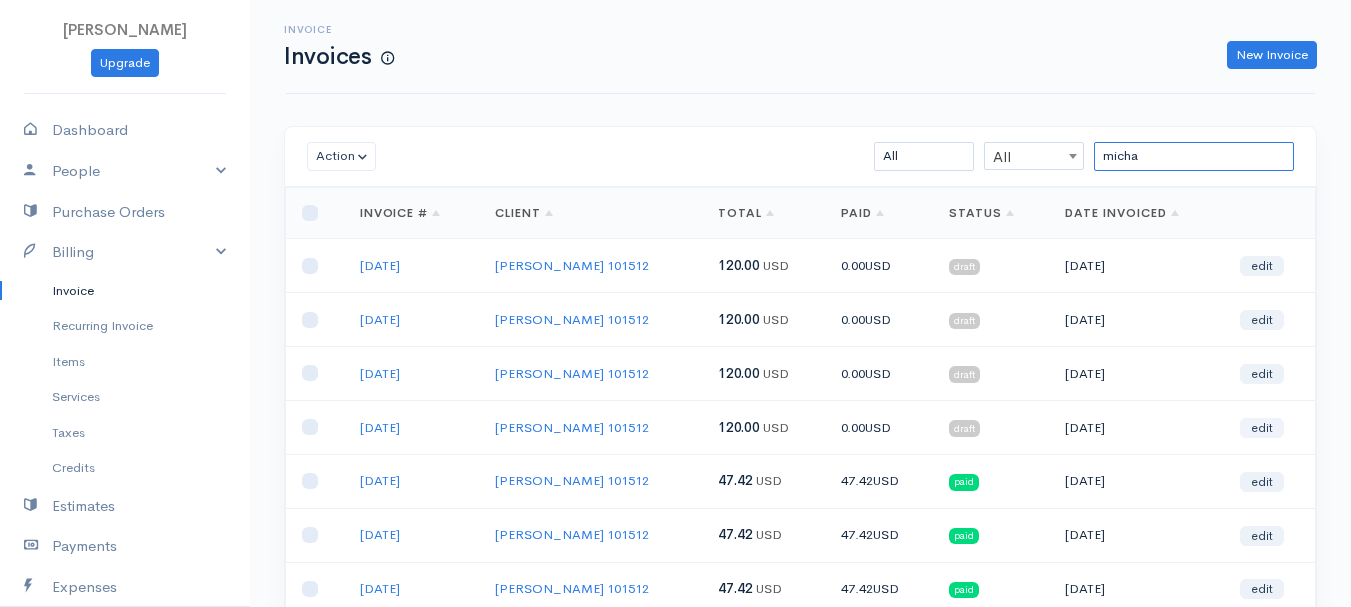type on "micha" 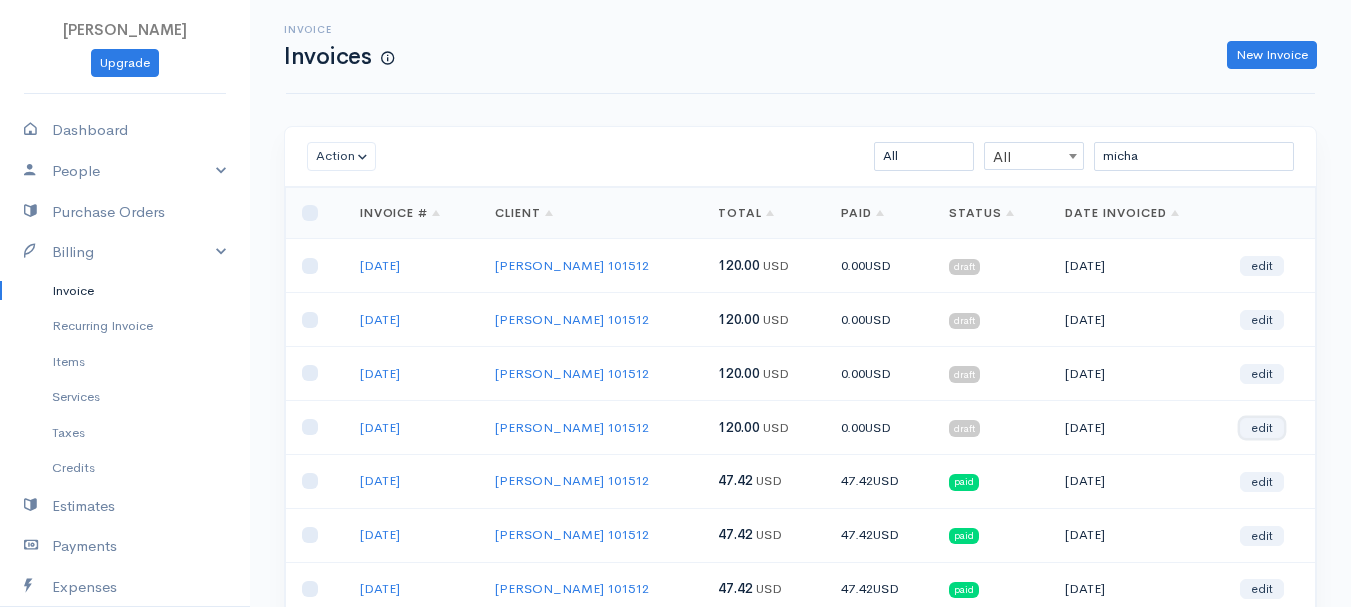 click on "edit" at bounding box center [1262, 428] 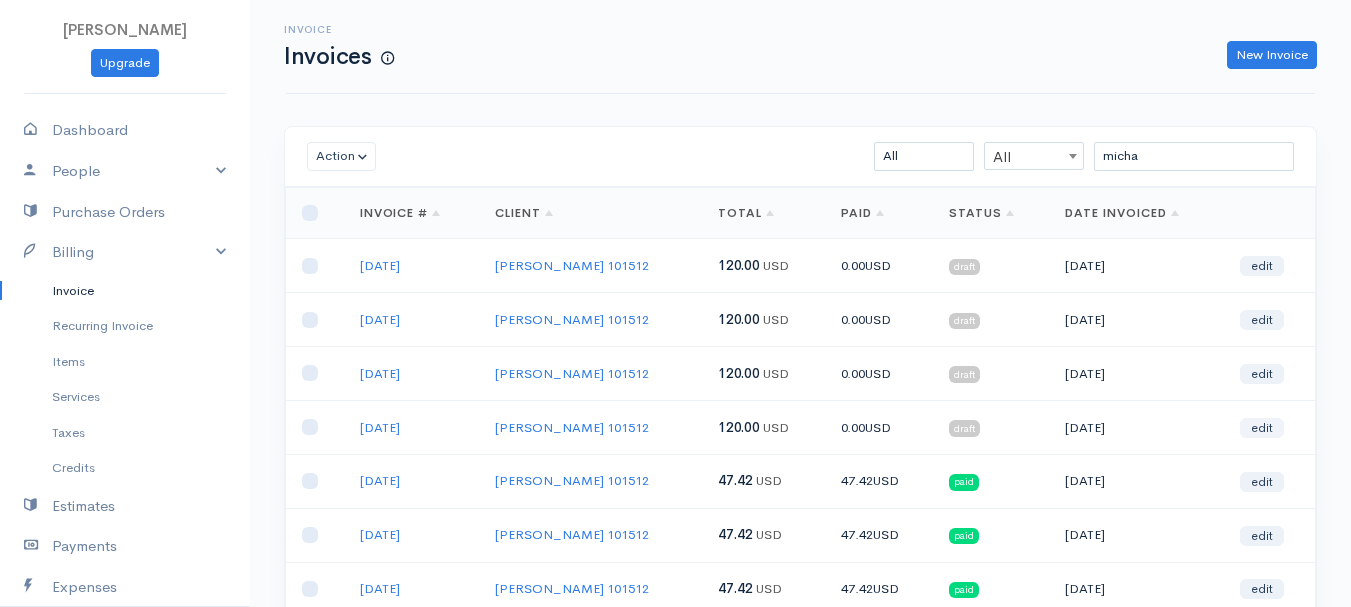 select on "2" 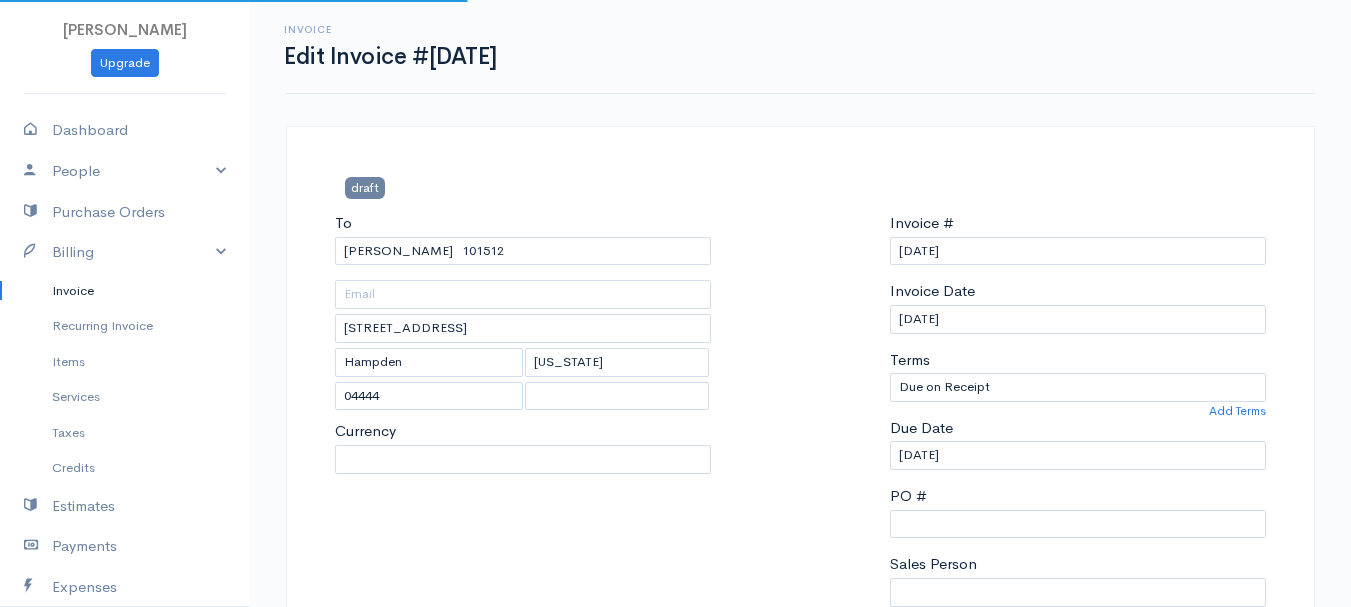 select on "[GEOGRAPHIC_DATA]" 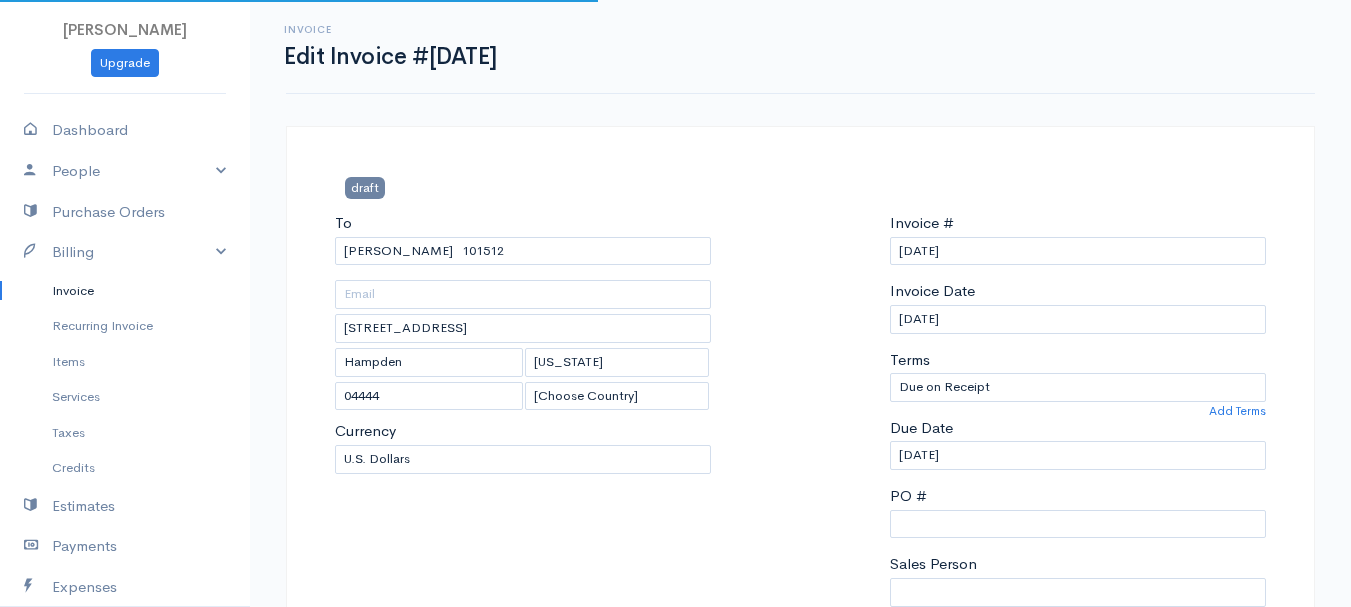 scroll, scrollTop: 400, scrollLeft: 0, axis: vertical 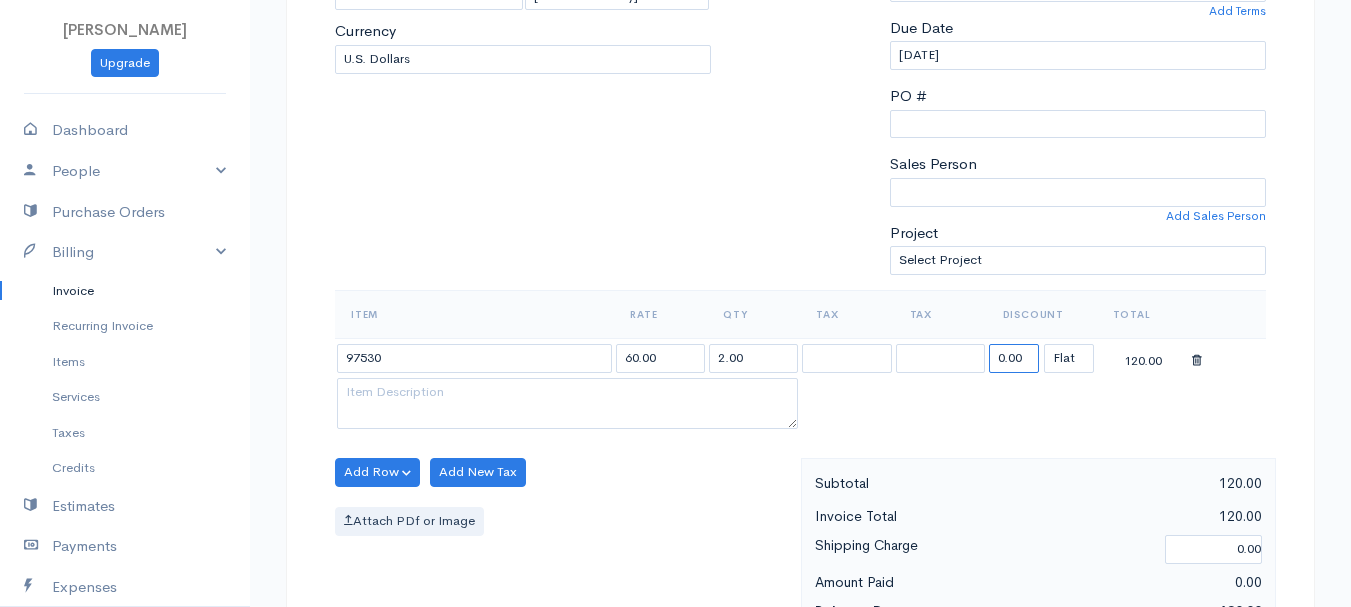 click on "0.00" at bounding box center (1014, 358) 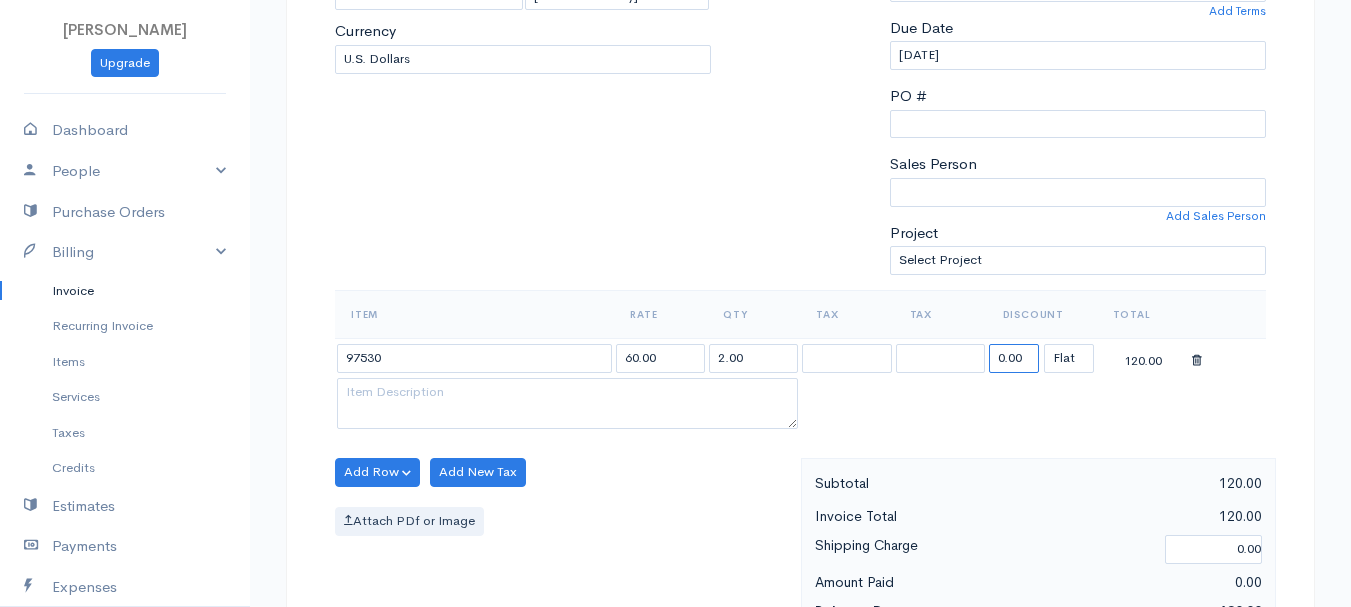 click on "0.00" at bounding box center (1014, 358) 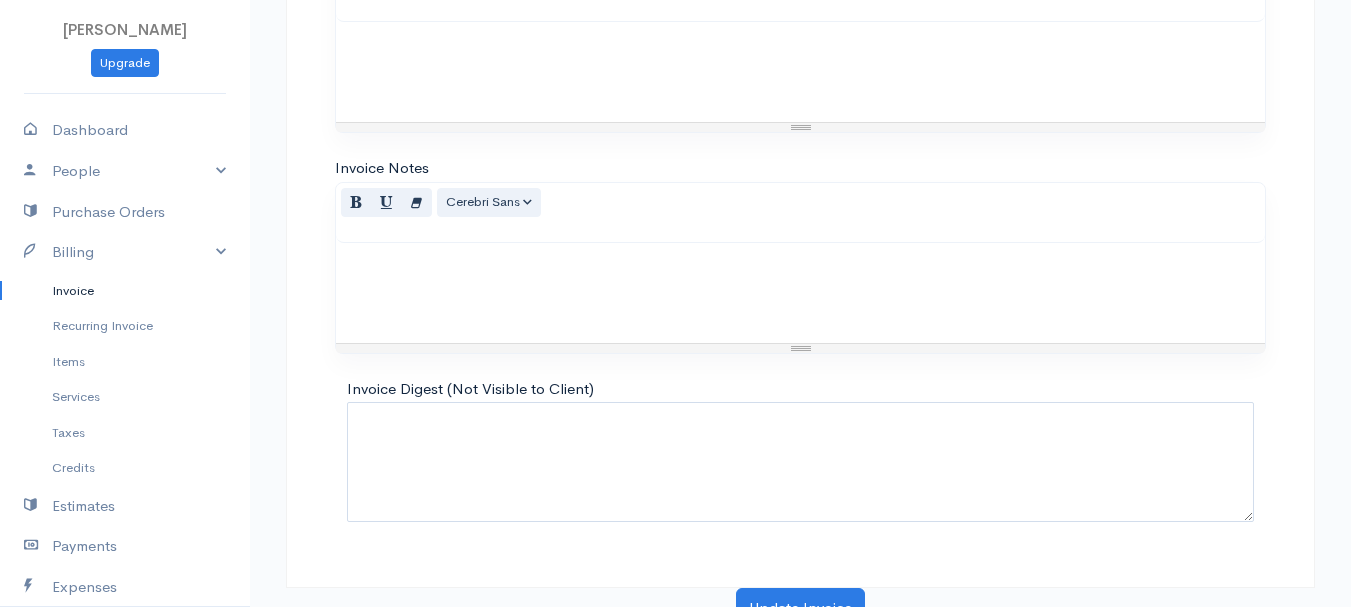 scroll, scrollTop: 1122, scrollLeft: 0, axis: vertical 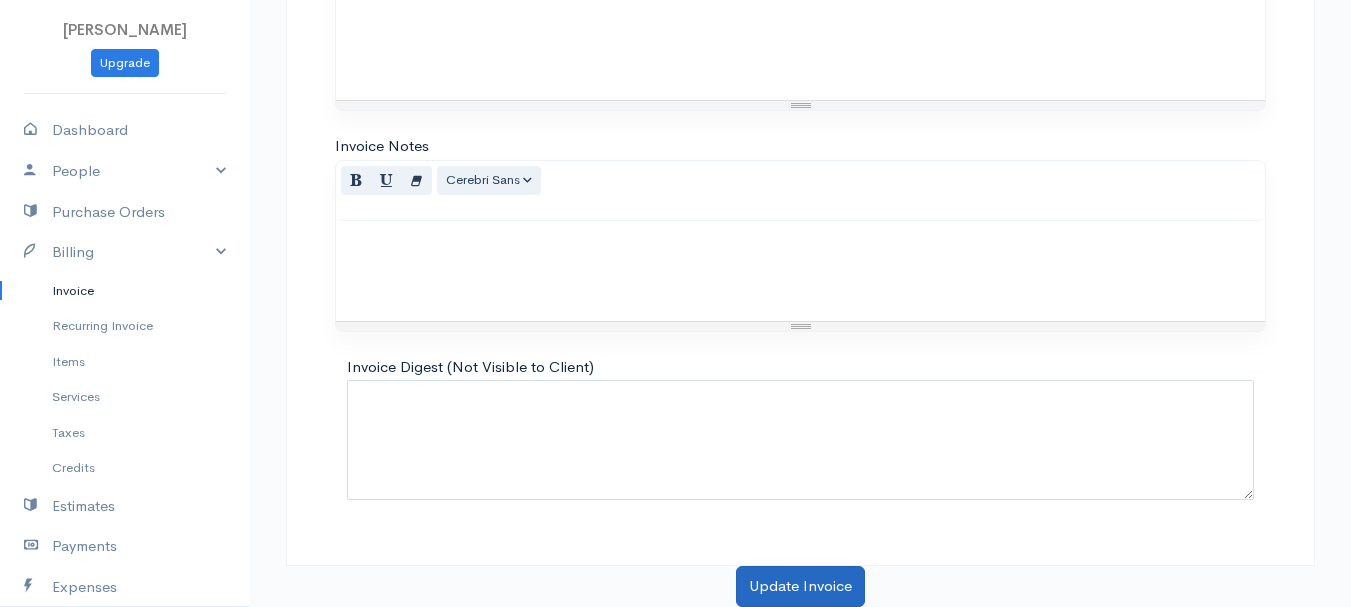 type on "72.58" 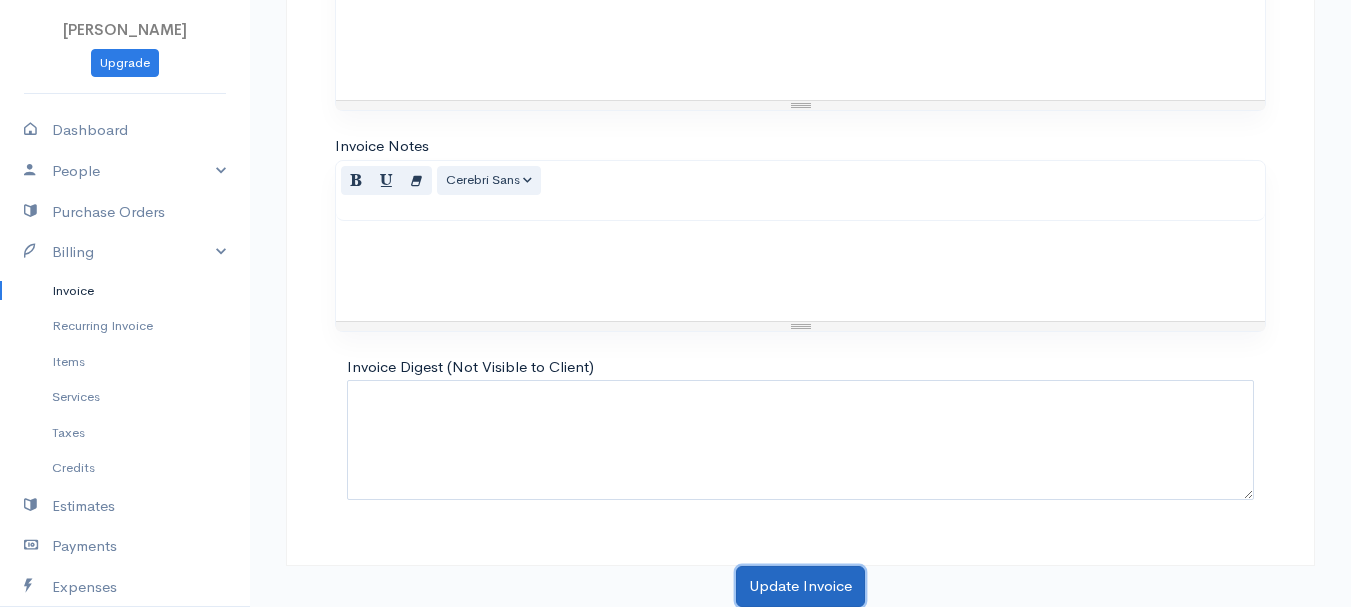 click on "Update Invoice" at bounding box center (800, 586) 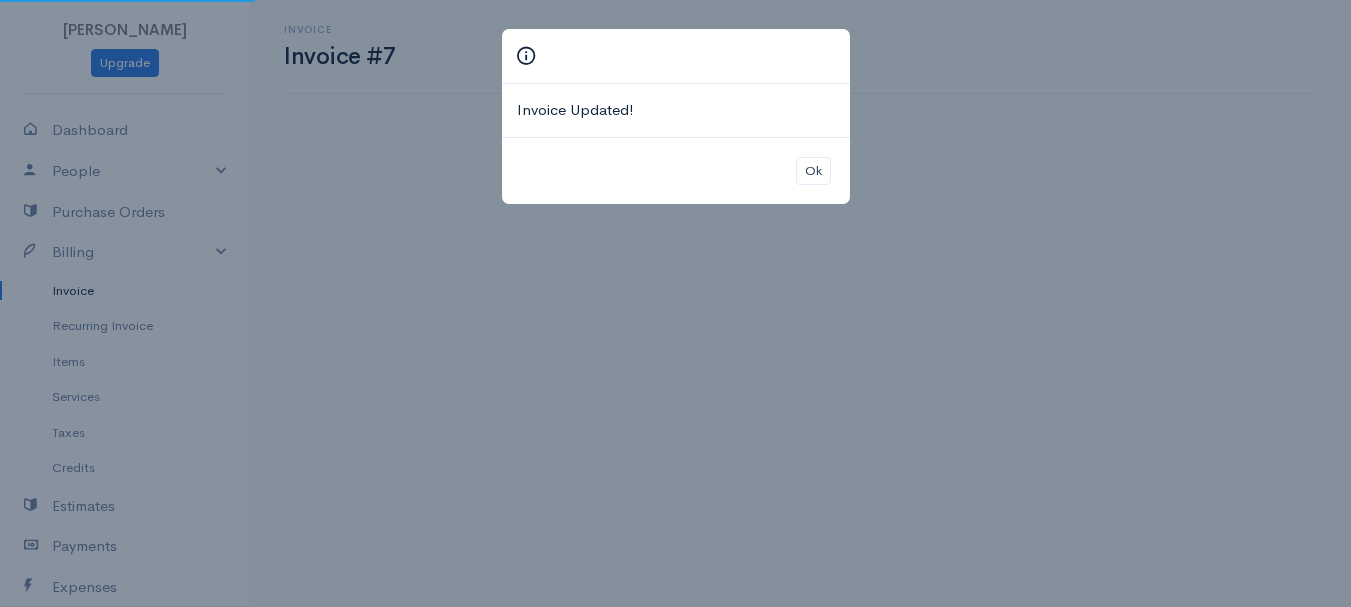 scroll, scrollTop: 0, scrollLeft: 0, axis: both 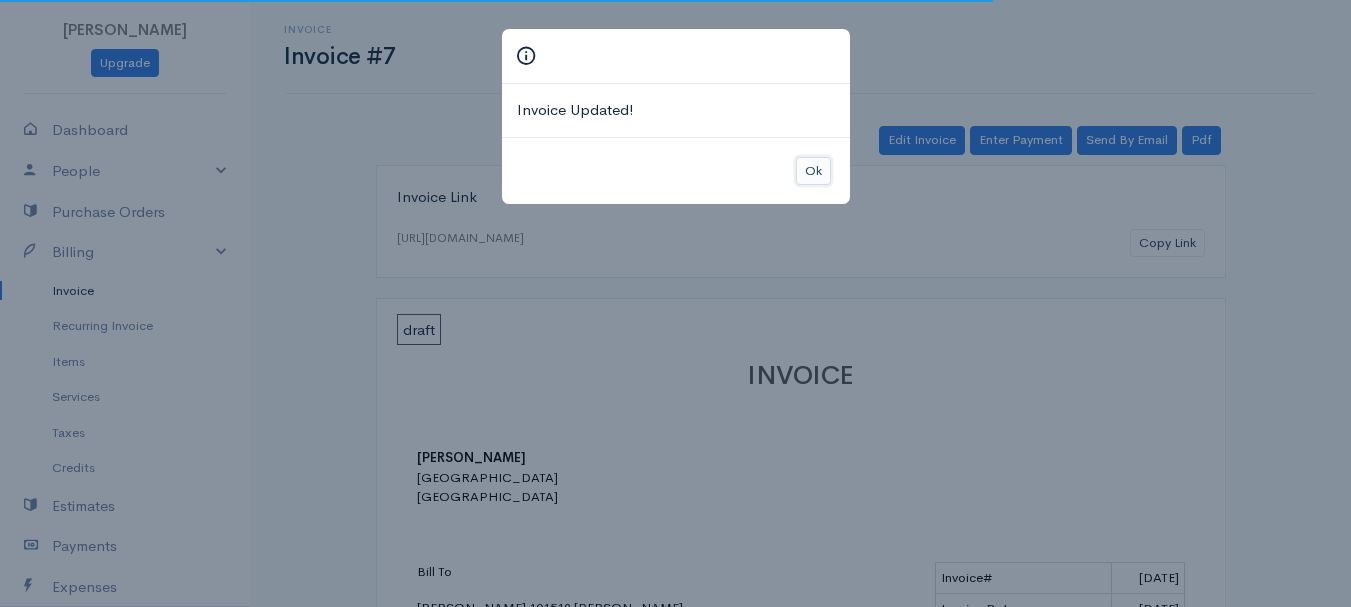 click on "Ok" at bounding box center [813, 171] 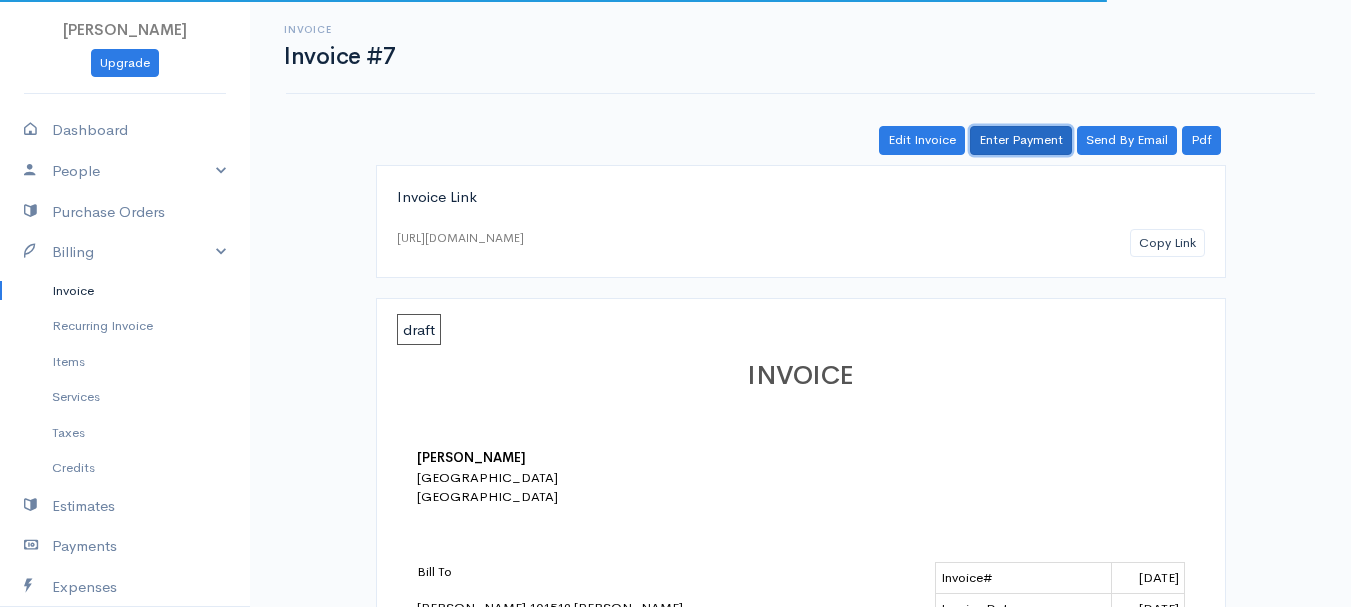 click on "Enter Payment" at bounding box center (1021, 140) 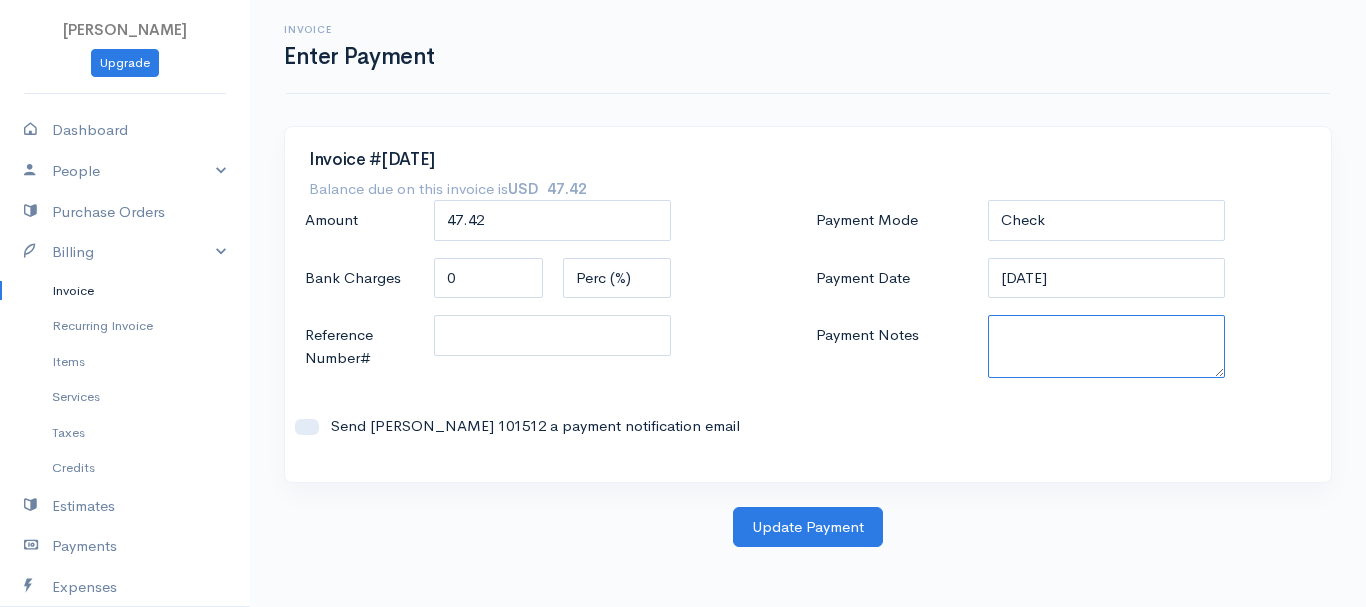 paste on "7090012402" 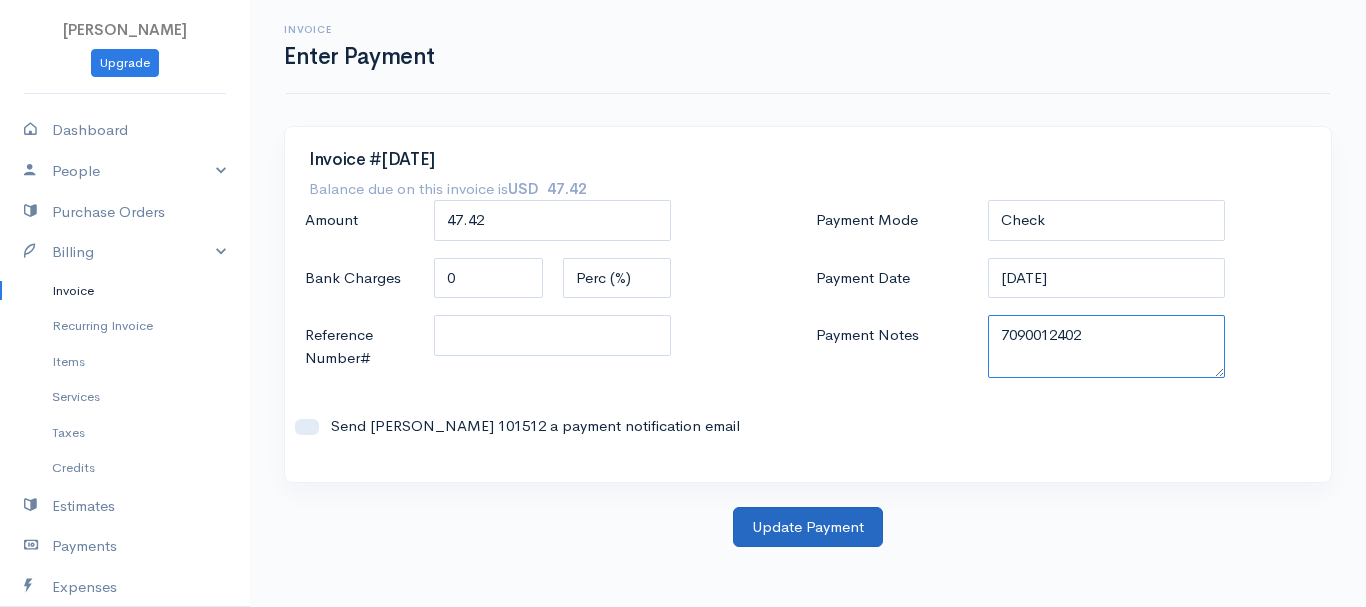 type on "7090012402" 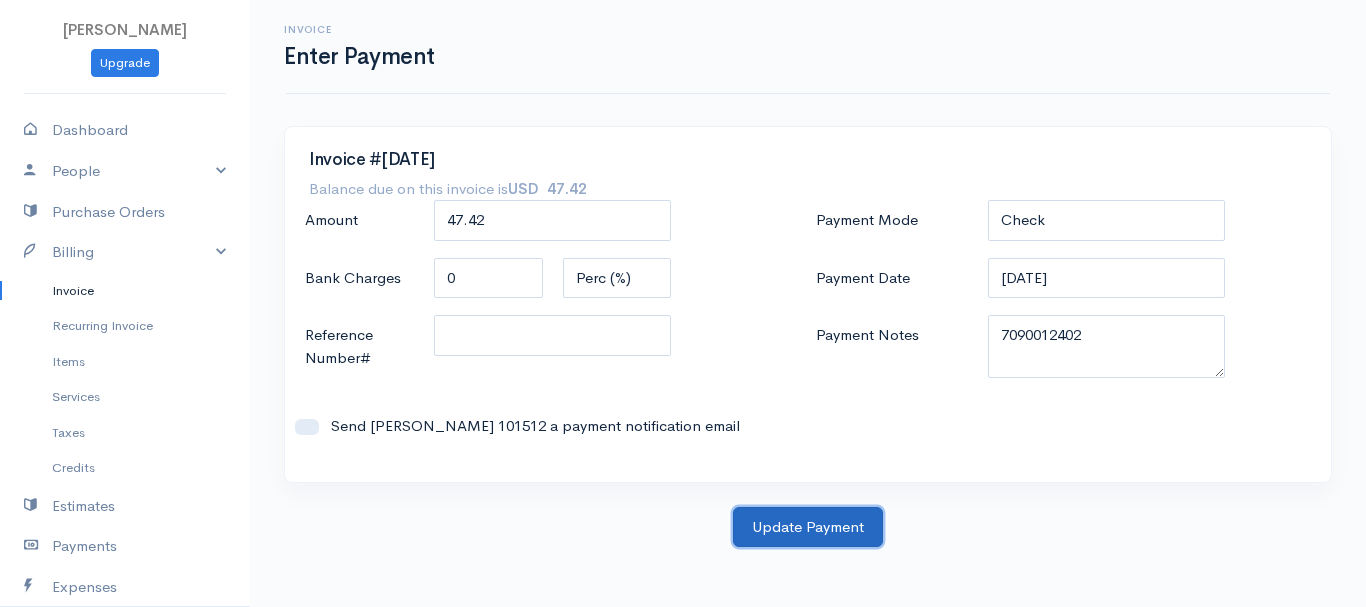 click on "Update Payment" at bounding box center [808, 527] 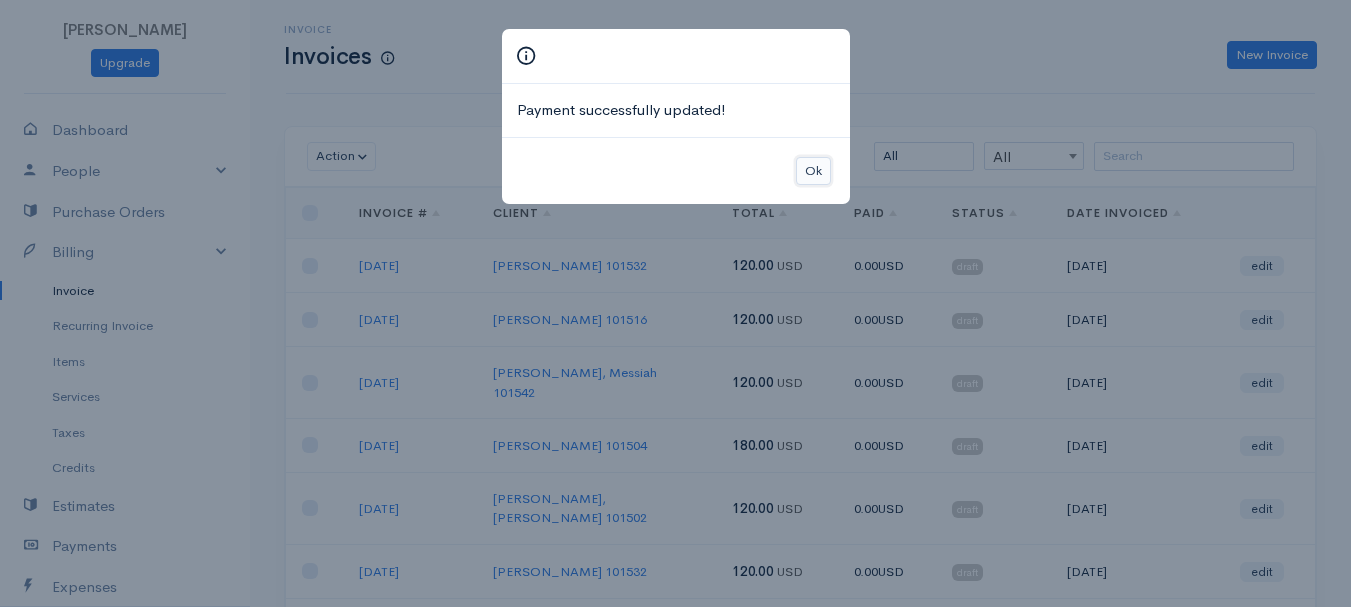 click on "Ok" at bounding box center (813, 171) 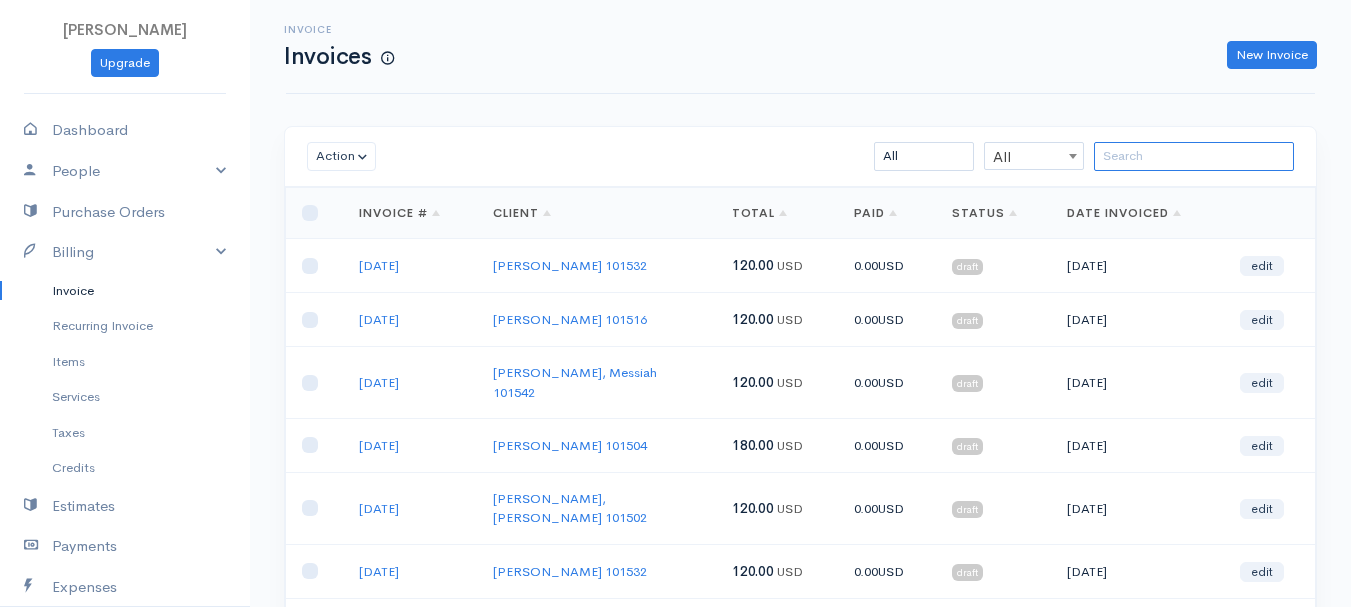 click at bounding box center [1194, 156] 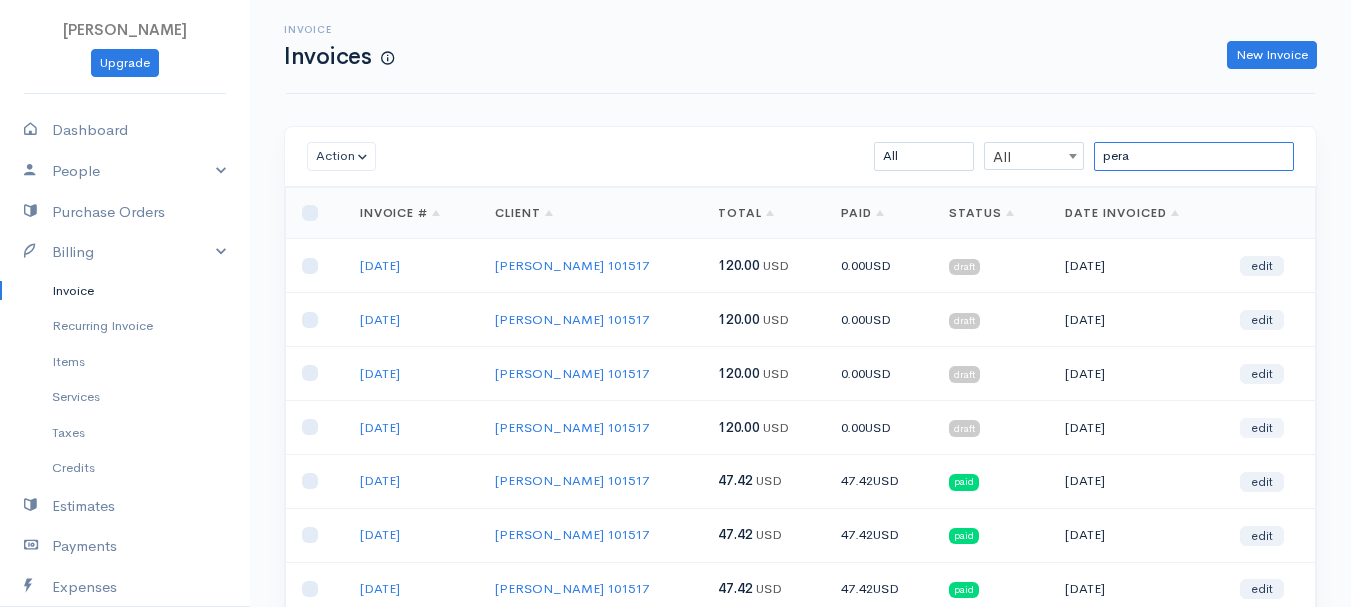 type on "pera" 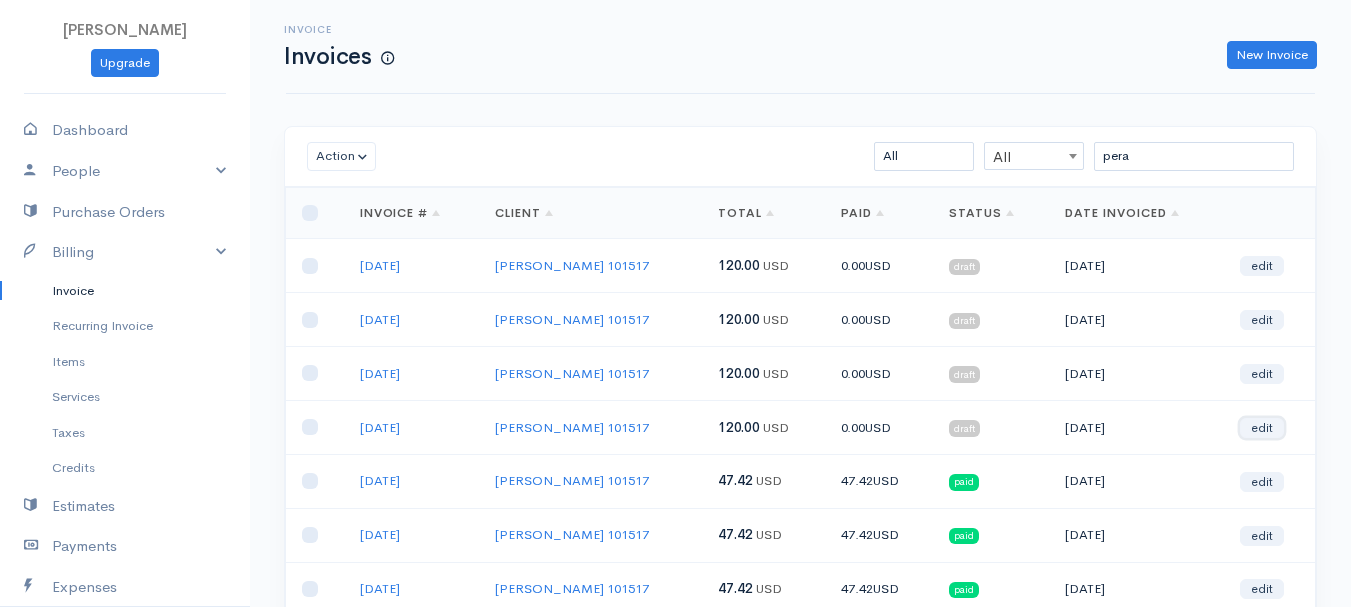 click on "edit" at bounding box center [1262, 428] 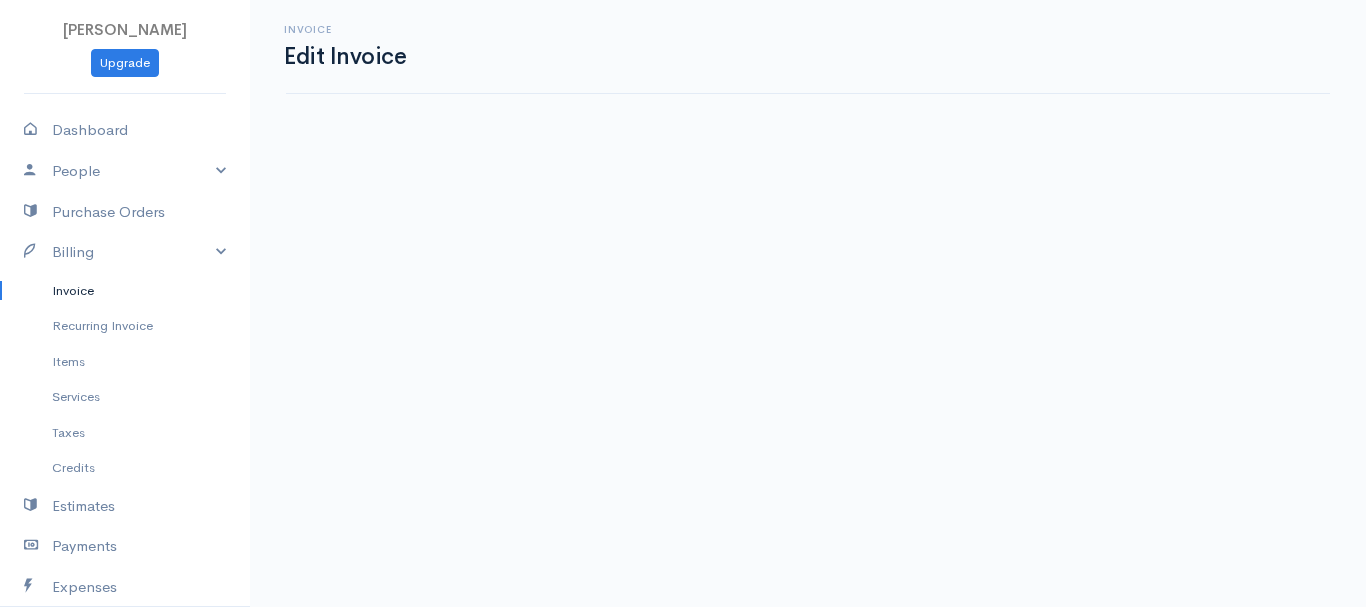 select on "2" 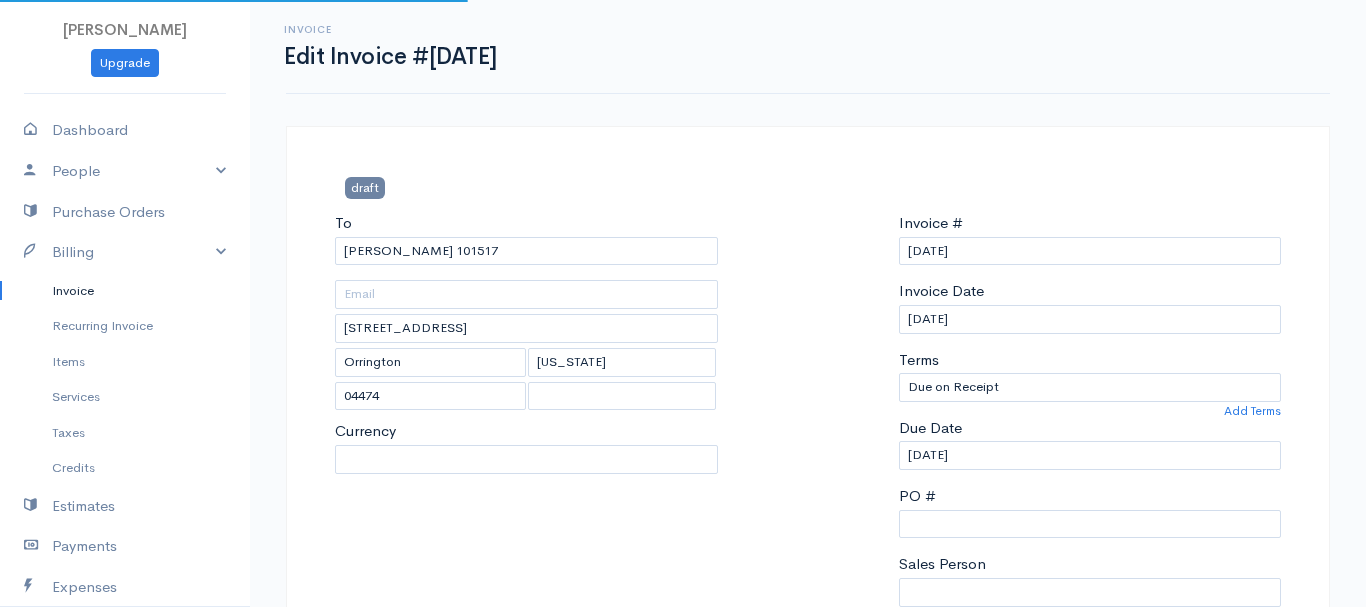 type 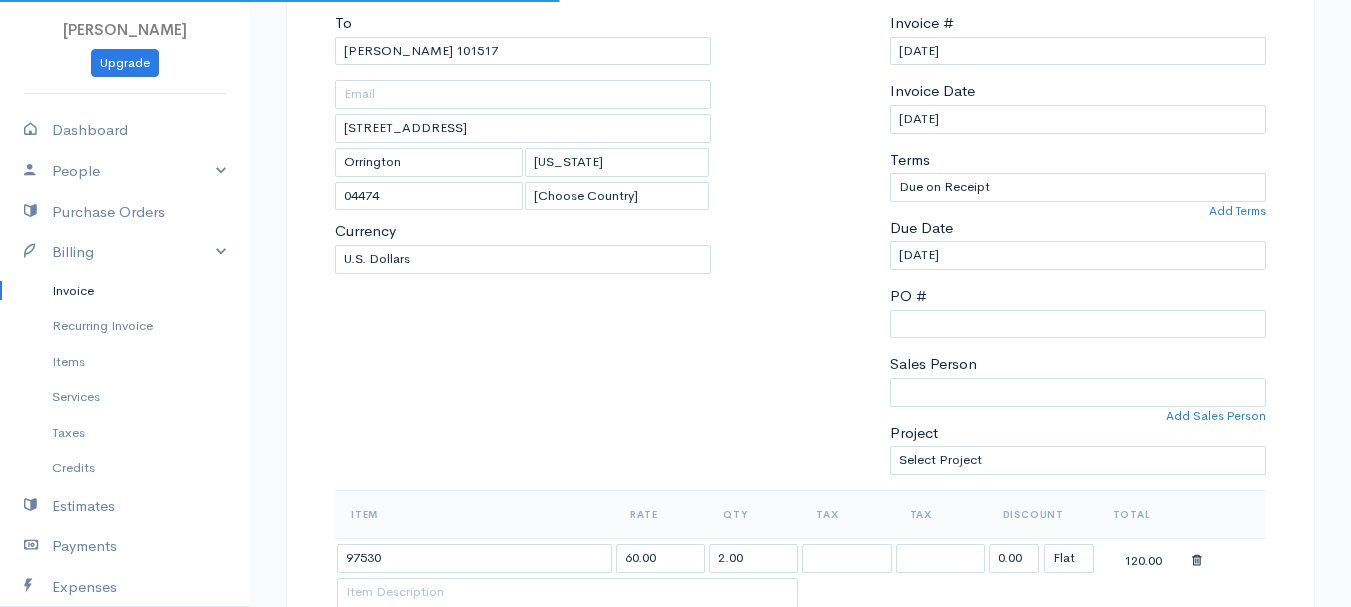 scroll, scrollTop: 300, scrollLeft: 0, axis: vertical 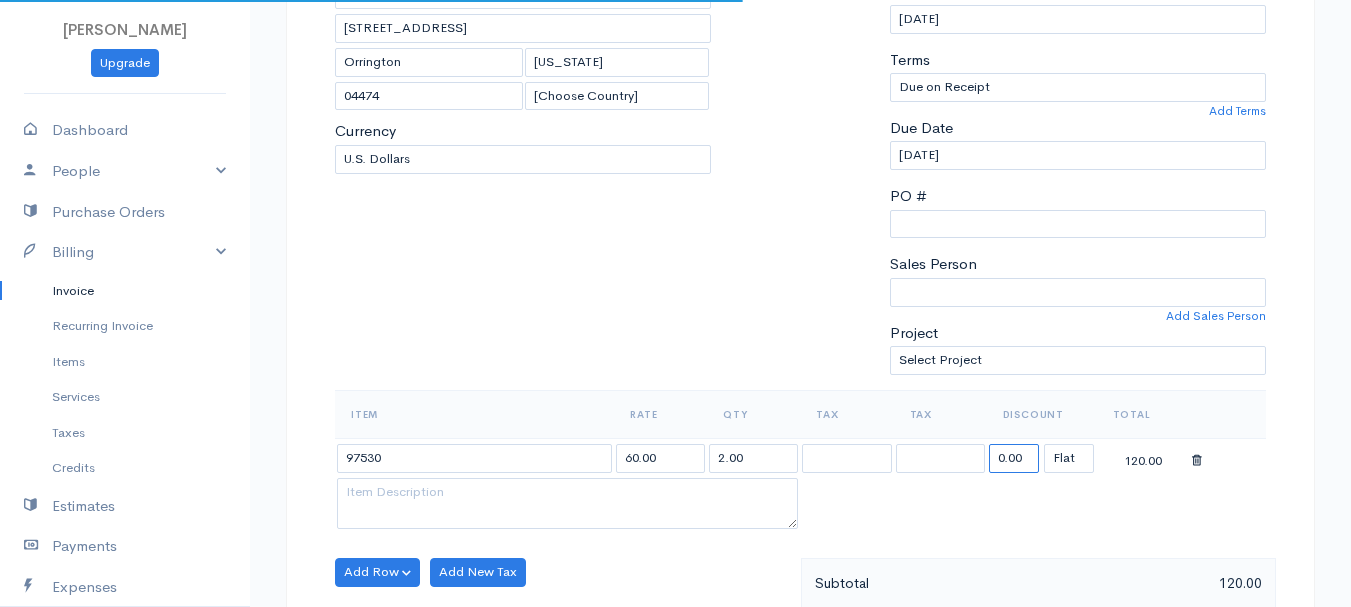 click on "0.00" at bounding box center (1014, 458) 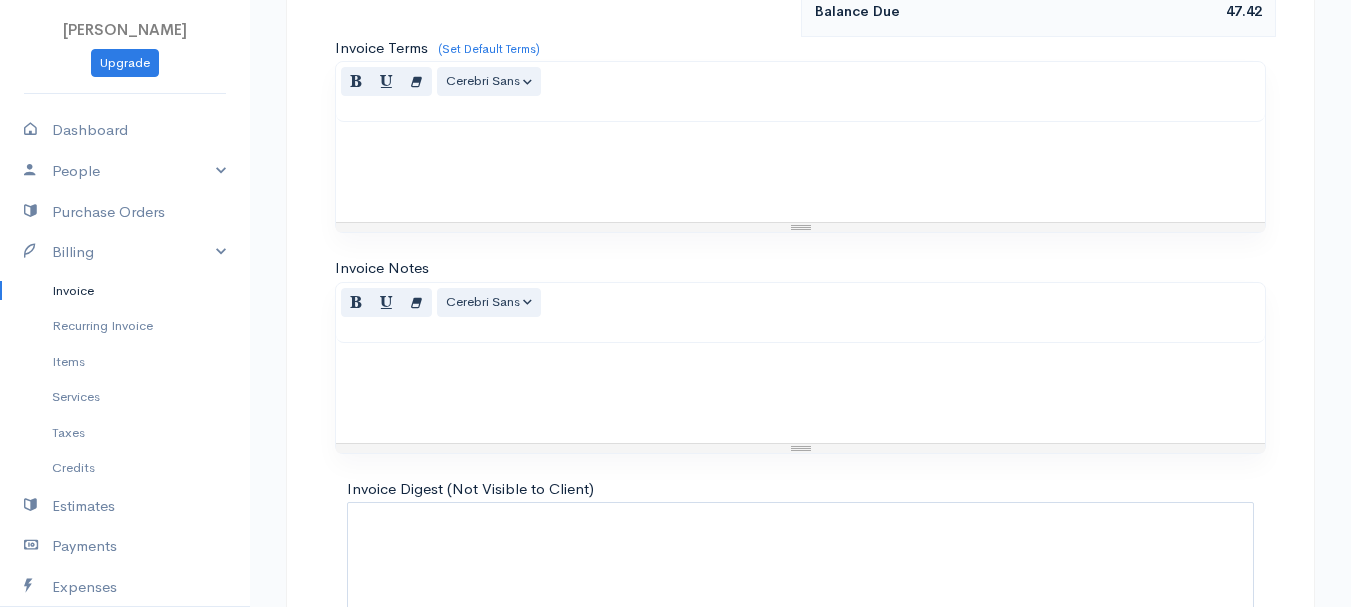scroll, scrollTop: 1122, scrollLeft: 0, axis: vertical 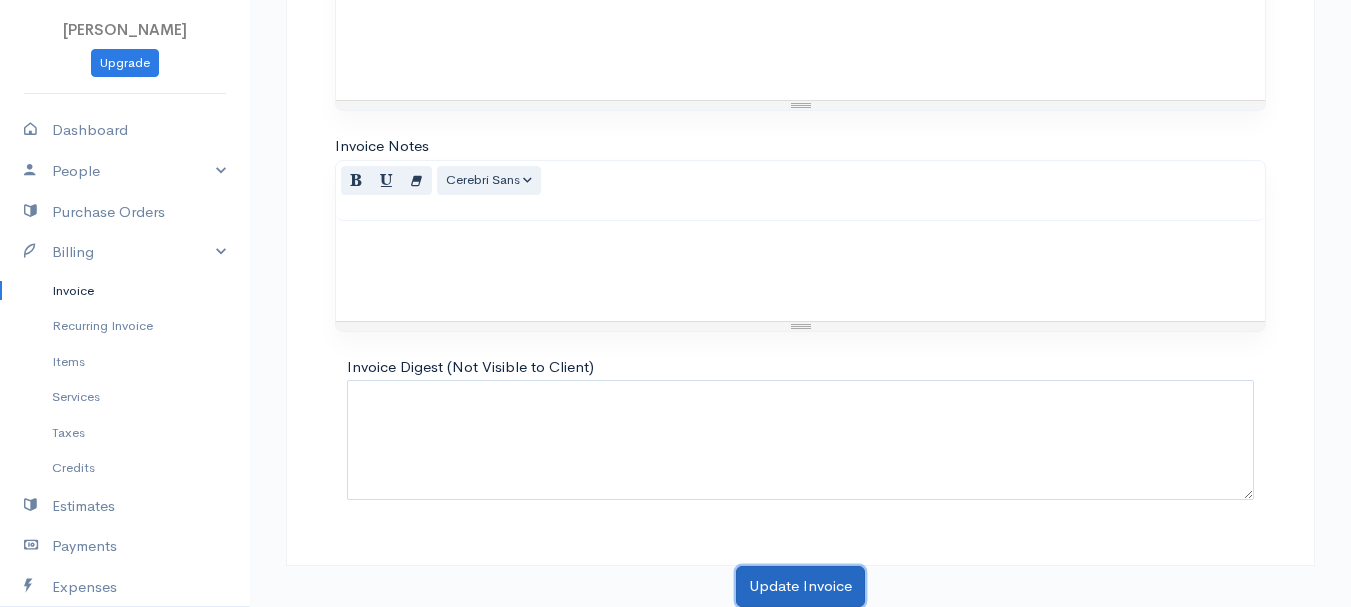 click on "Update Invoice" at bounding box center [800, 586] 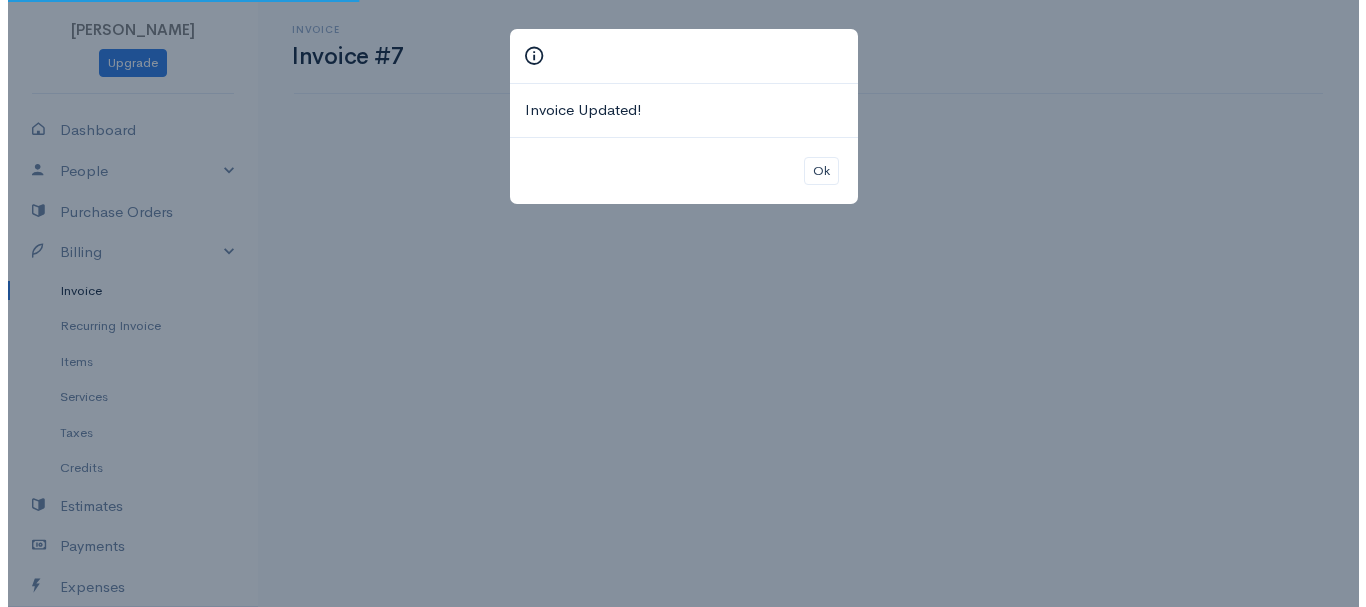 scroll, scrollTop: 0, scrollLeft: 0, axis: both 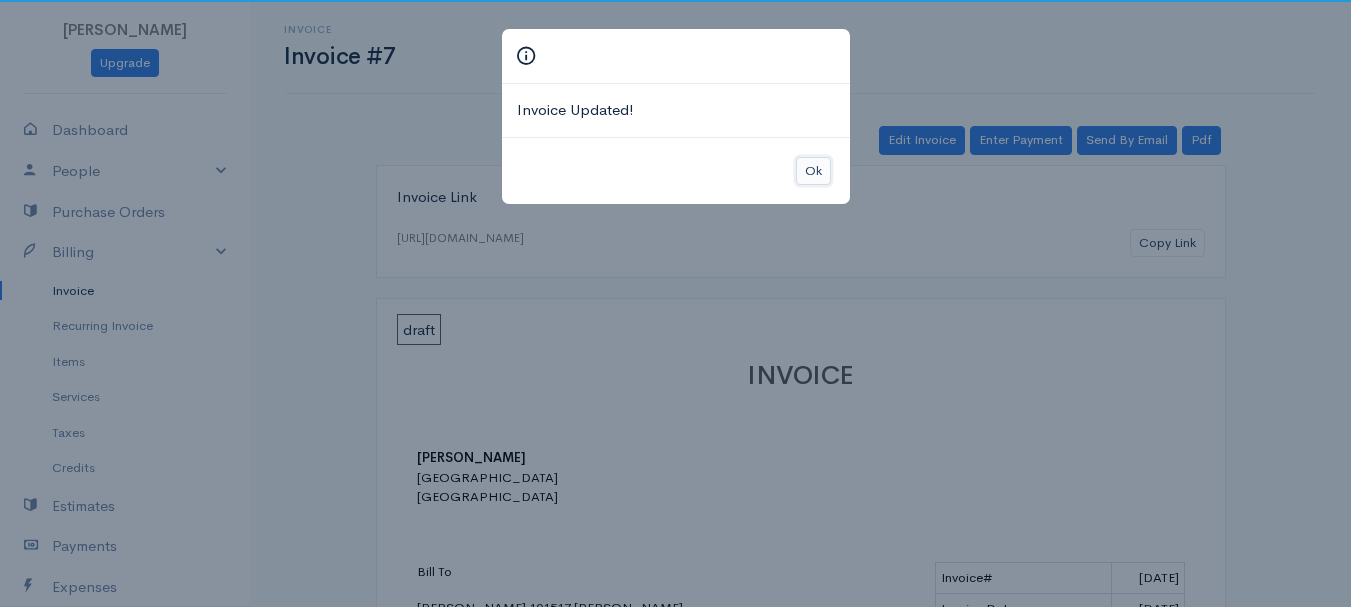 click on "Ok" at bounding box center (813, 171) 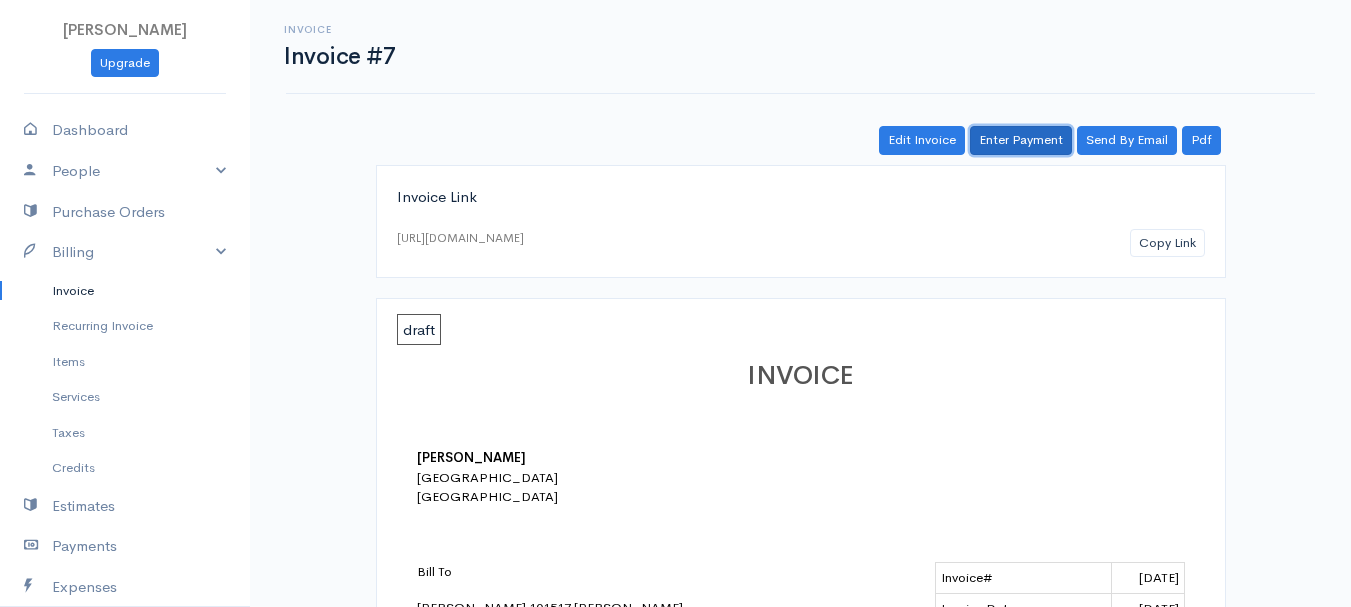 click on "Enter Payment" at bounding box center (1021, 140) 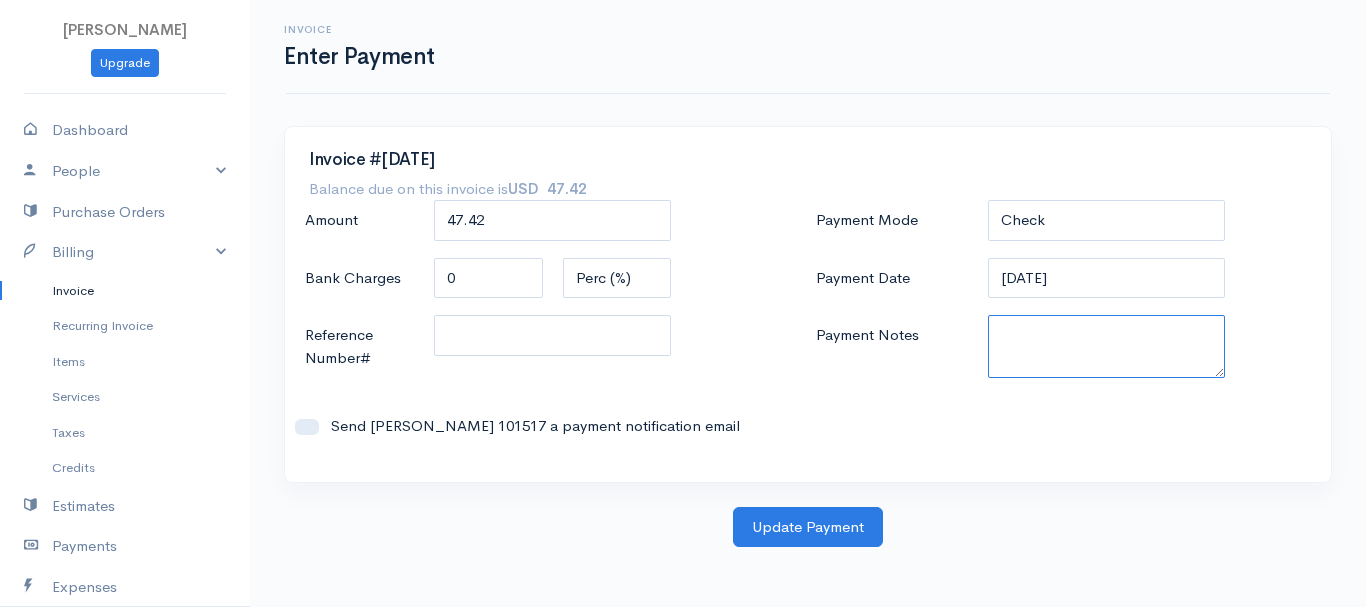 paste on "7090012402" 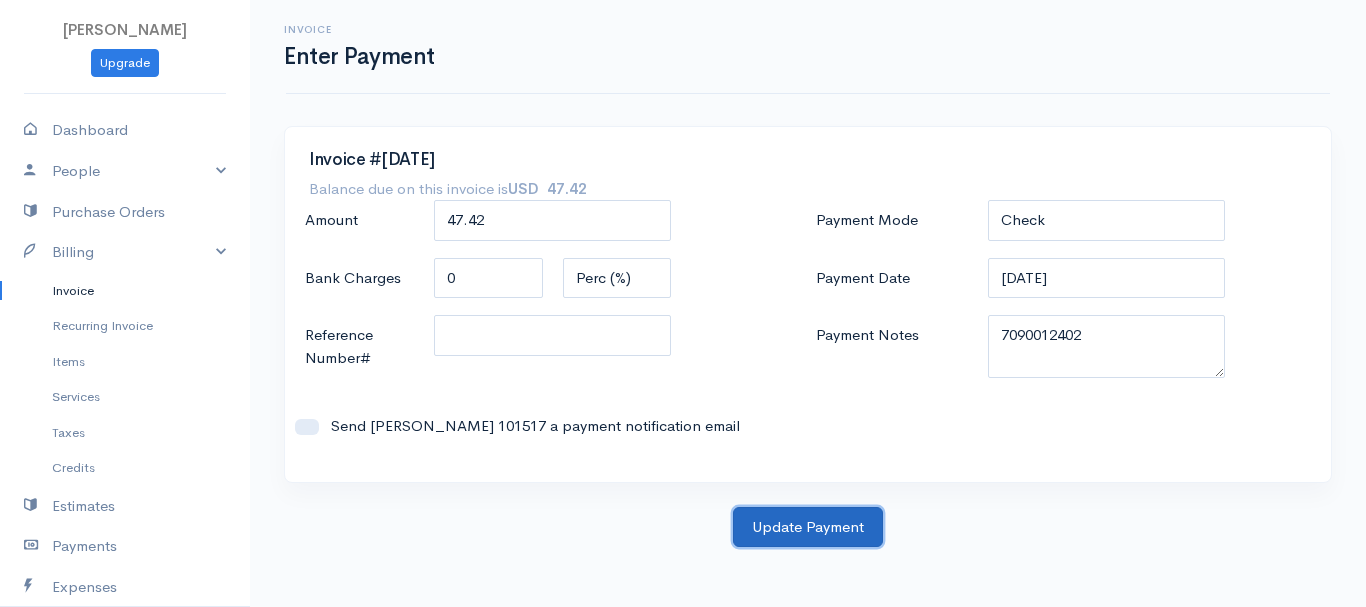 click on "Update Payment" at bounding box center [808, 527] 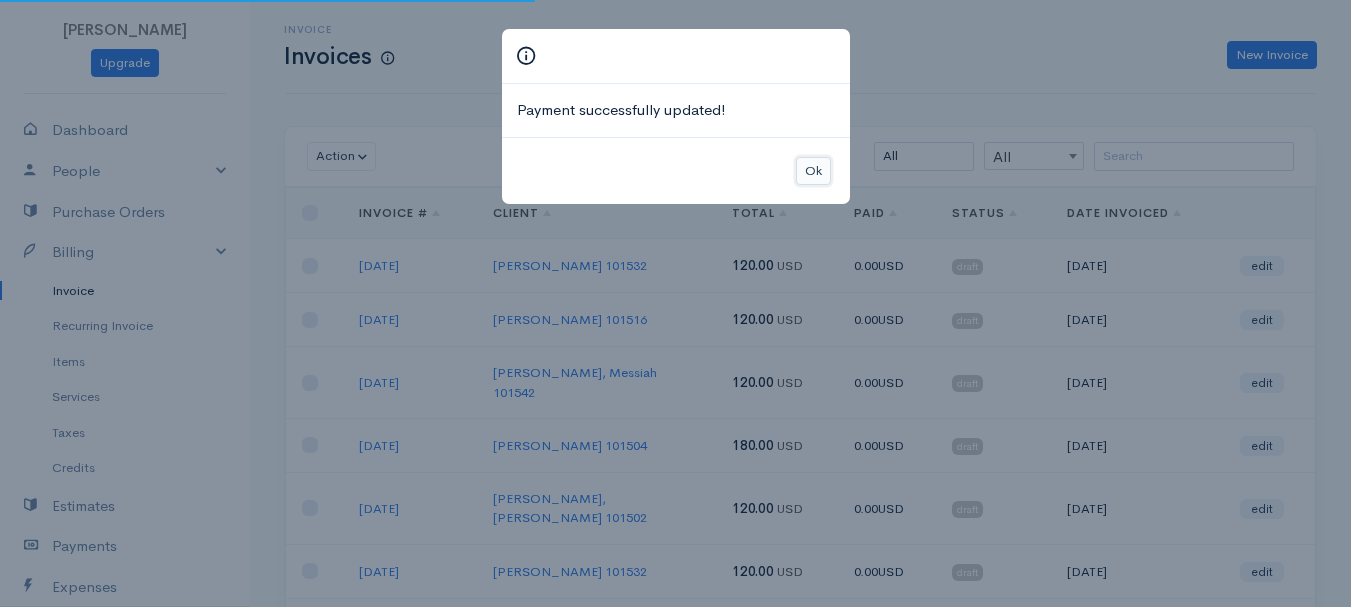 click on "Ok" at bounding box center [813, 171] 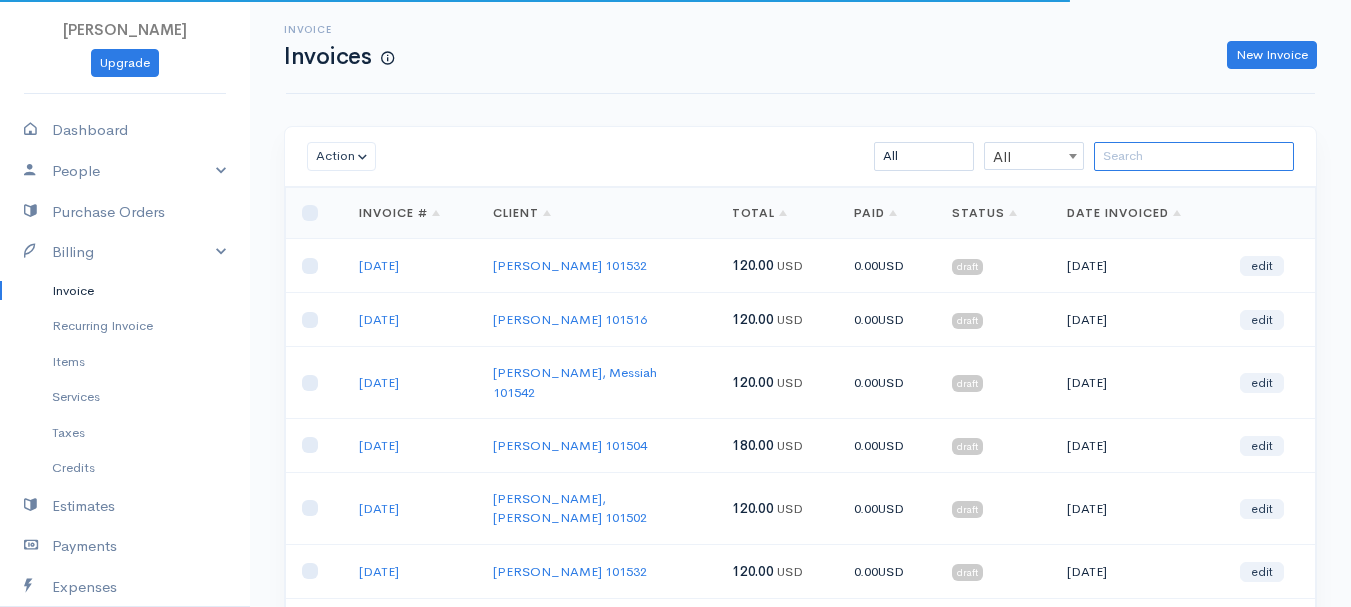 click at bounding box center (1194, 156) 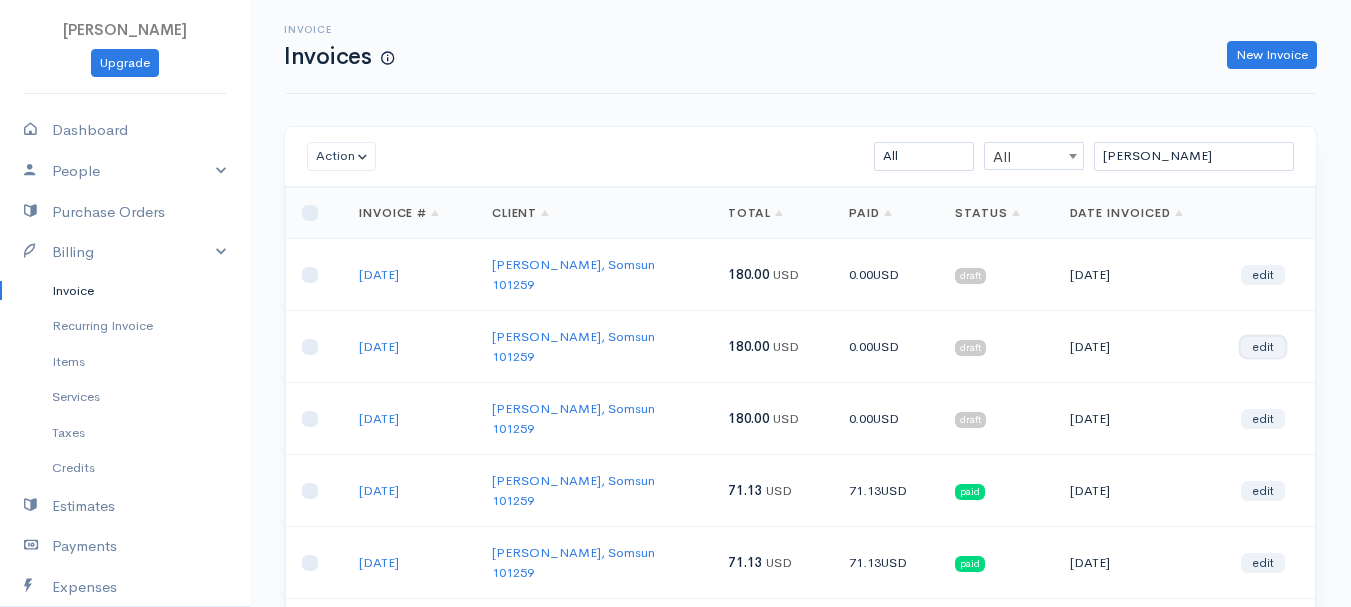 click on "edit" at bounding box center (1263, 347) 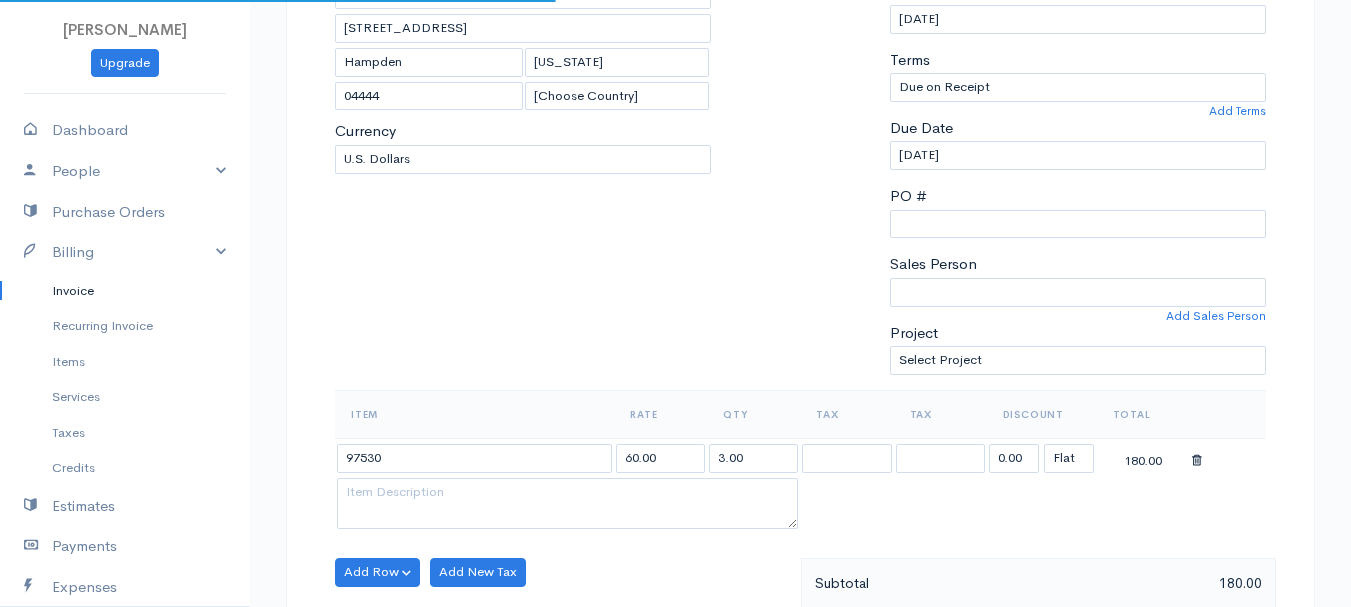 scroll, scrollTop: 400, scrollLeft: 0, axis: vertical 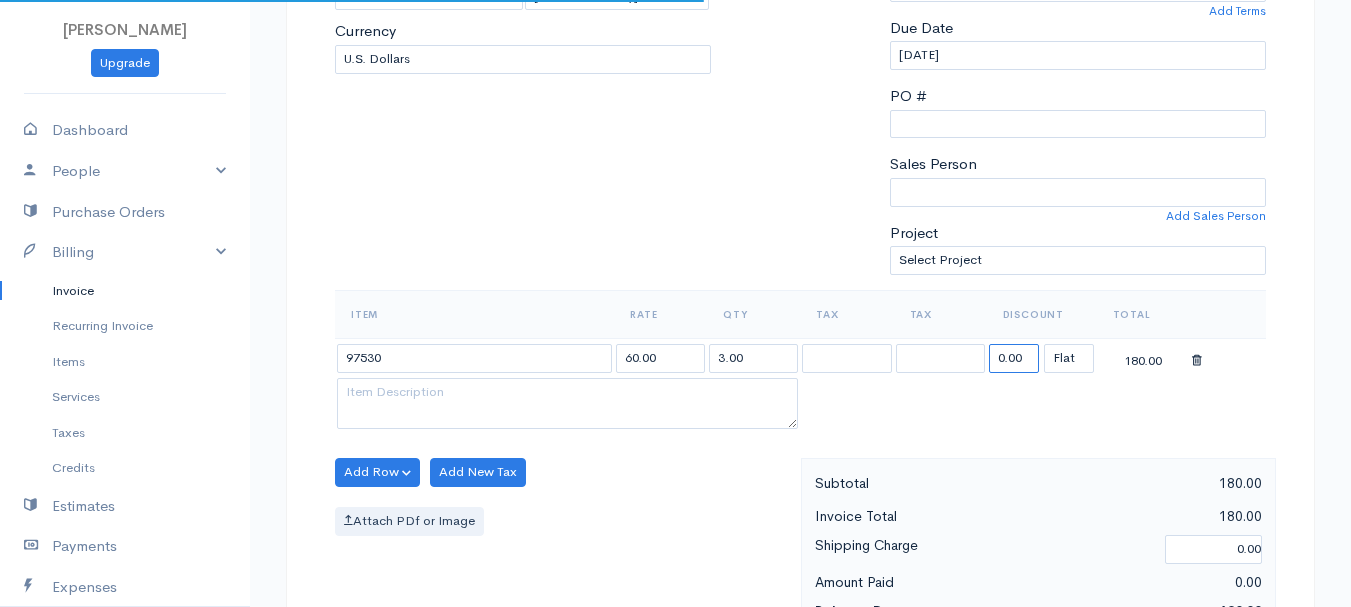 click on "0.00" at bounding box center (1014, 358) 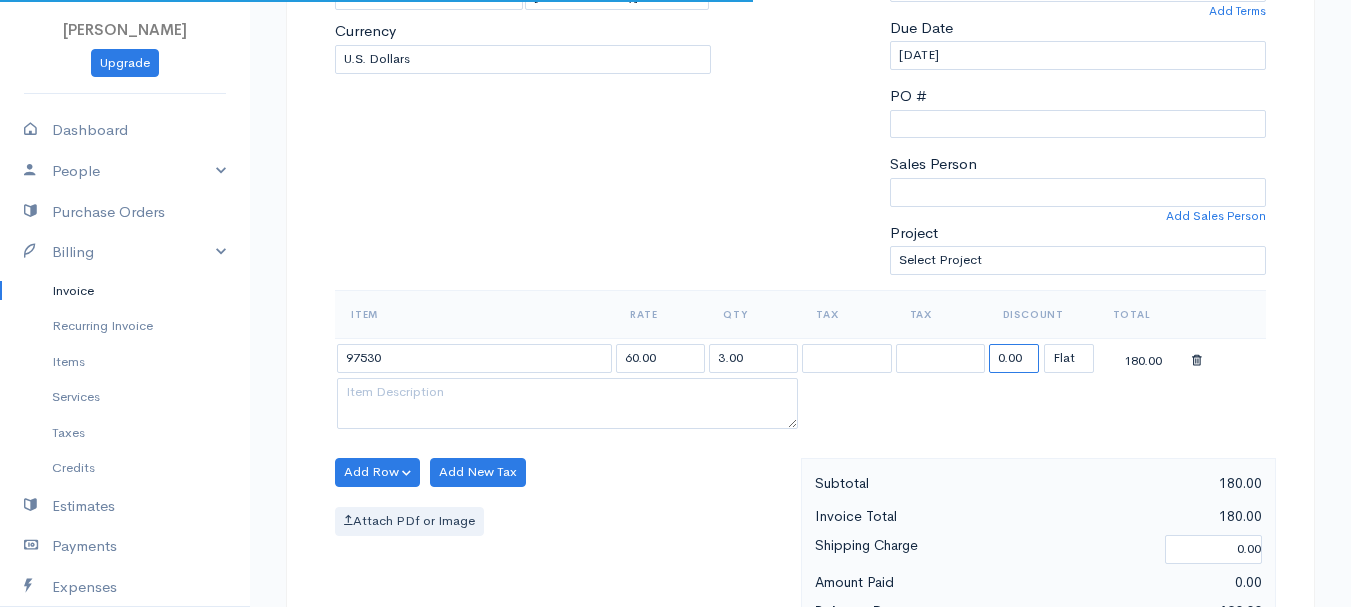click on "0.00" at bounding box center (1014, 358) 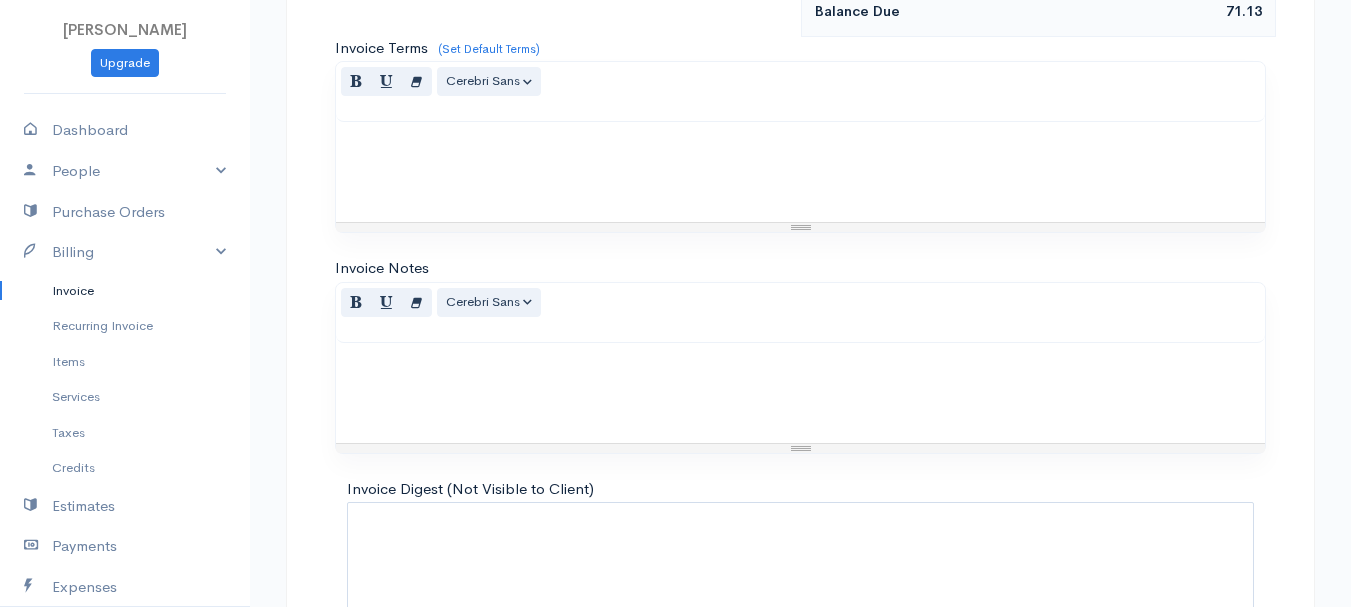 scroll, scrollTop: 1122, scrollLeft: 0, axis: vertical 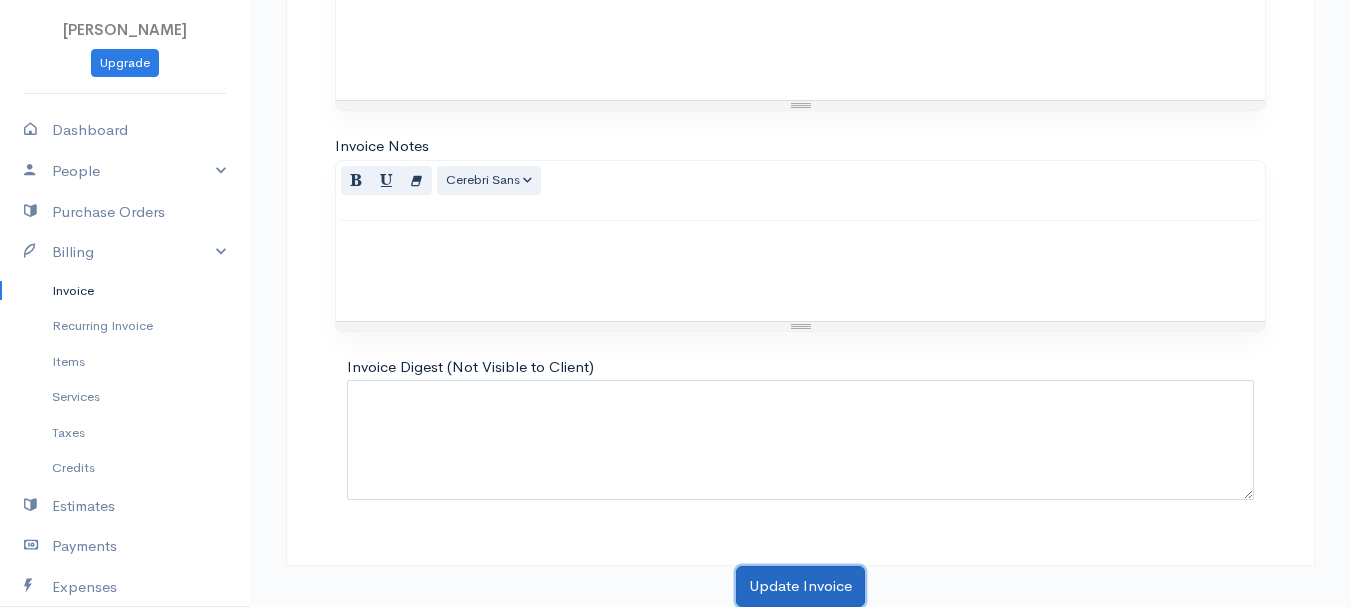 click on "Update Invoice" at bounding box center [800, 586] 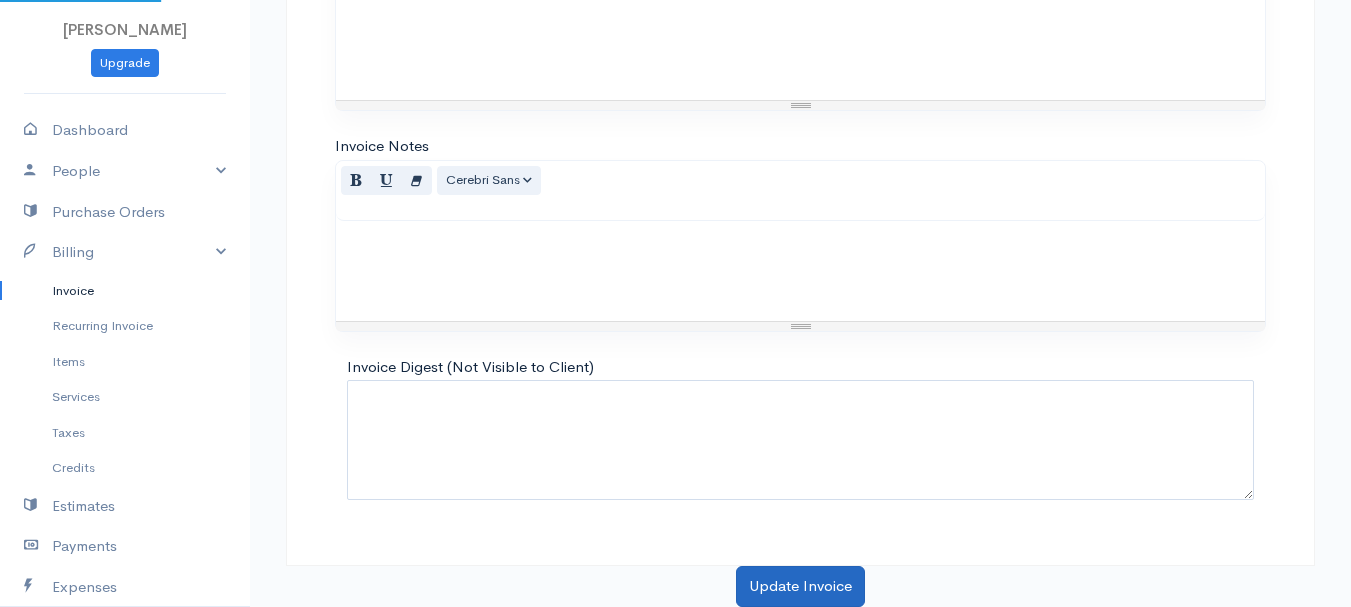 scroll, scrollTop: 0, scrollLeft: 0, axis: both 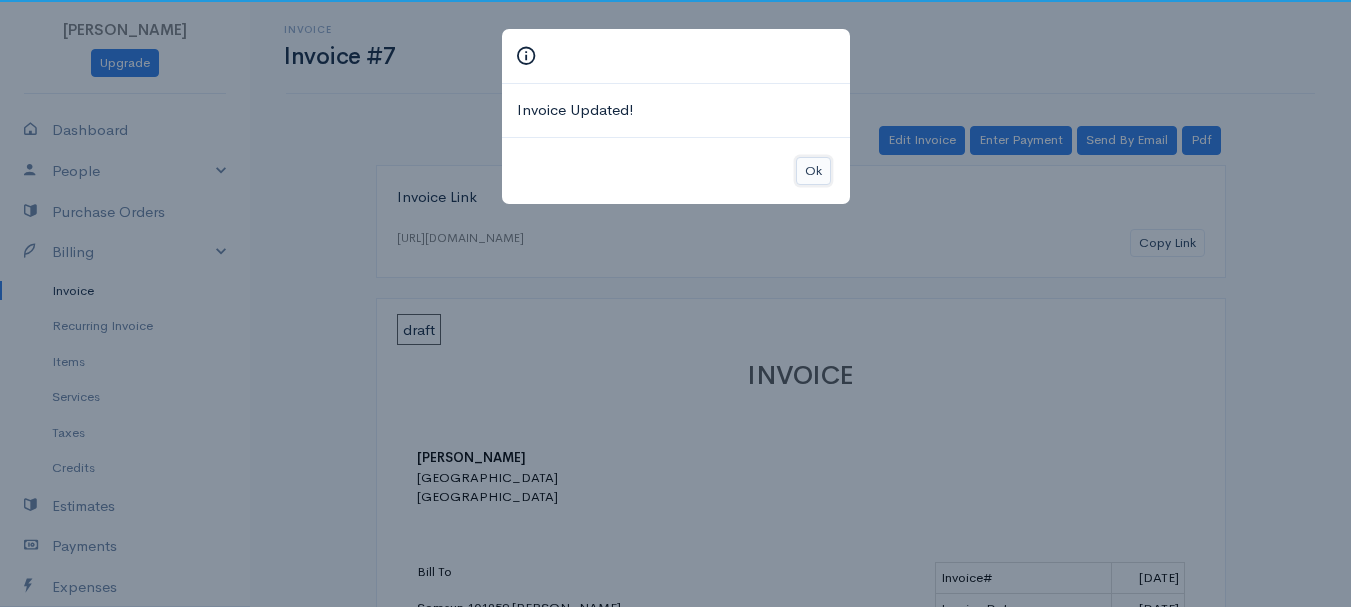 click on "Ok" at bounding box center [813, 171] 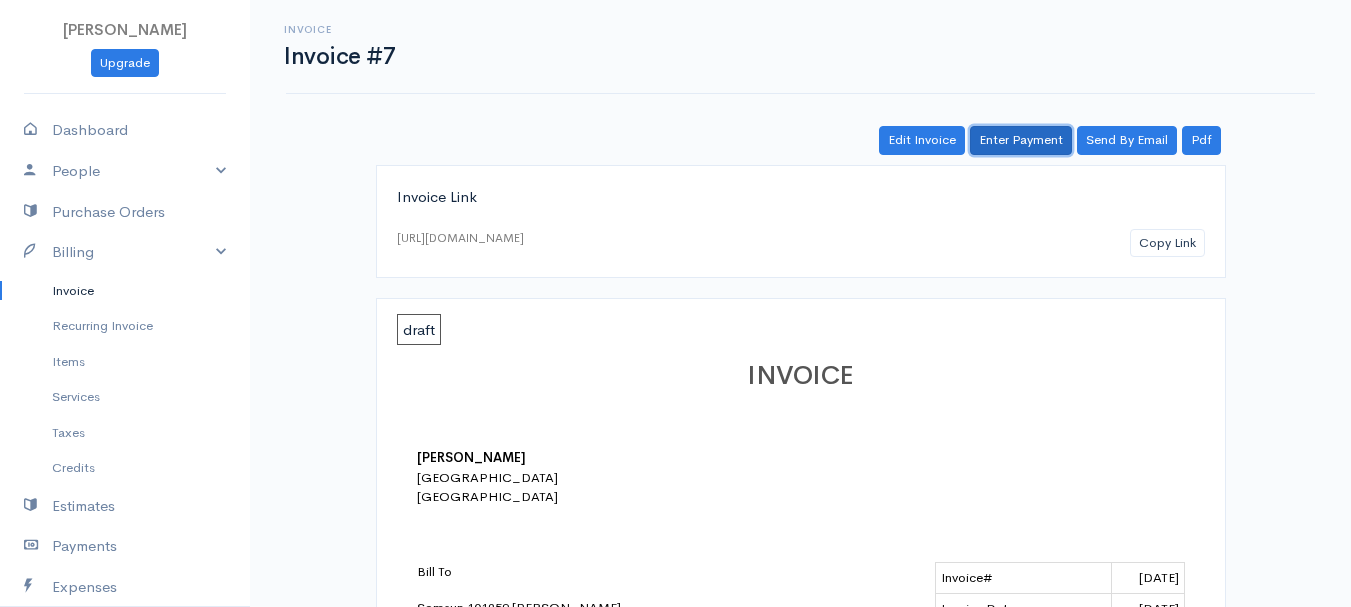 click on "Enter Payment" at bounding box center (1021, 140) 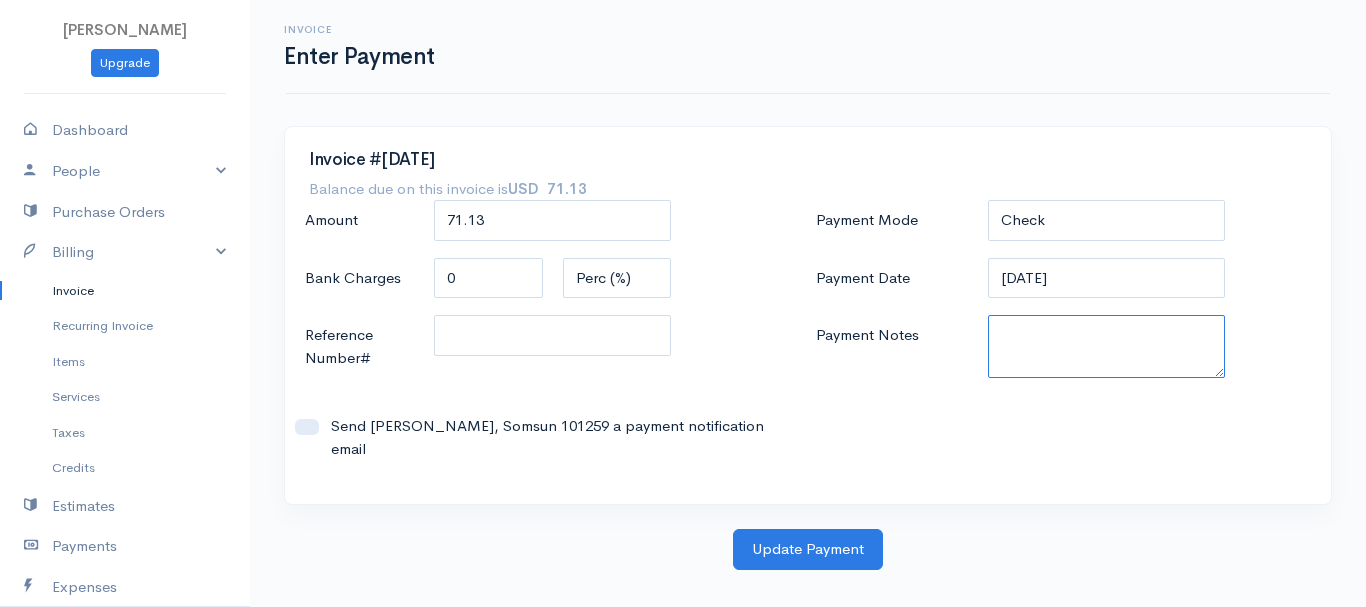 paste on "7090012402" 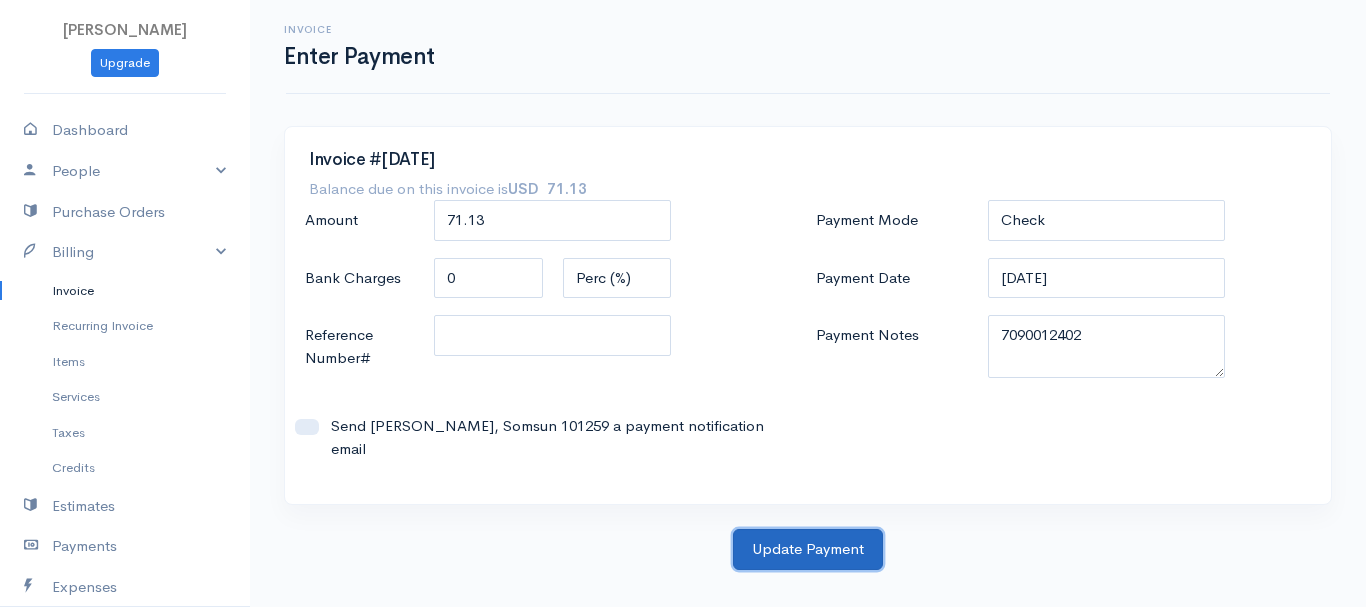 click on "Update Payment" at bounding box center [808, 549] 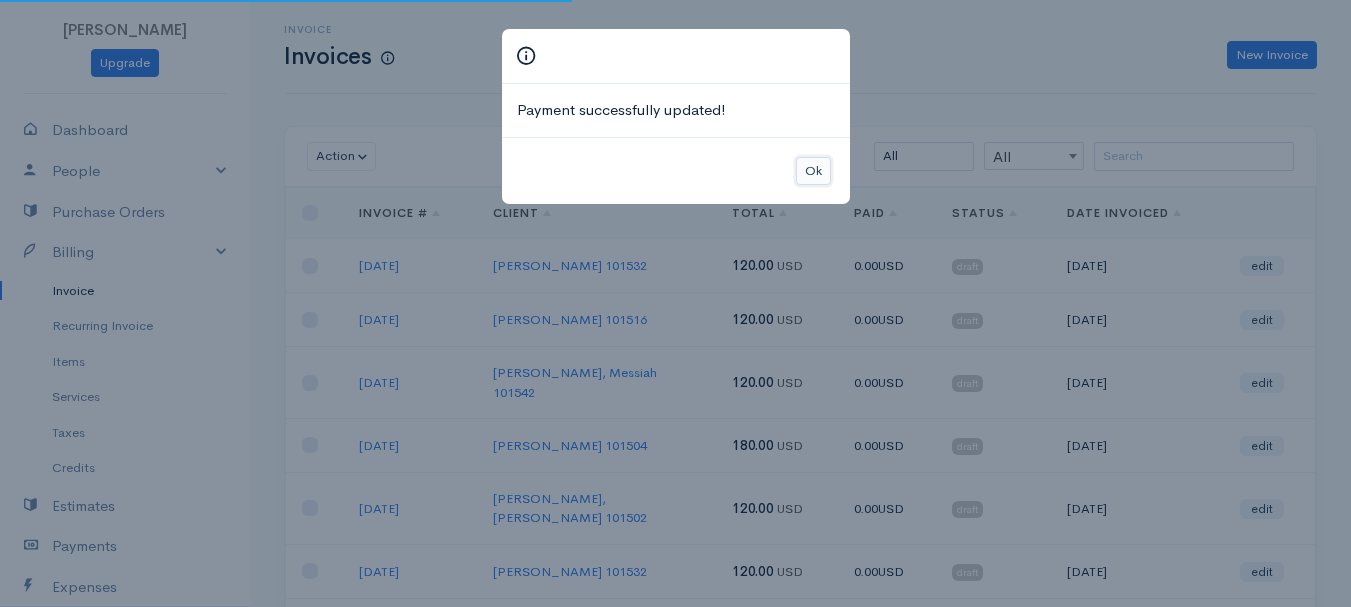 click on "Ok" at bounding box center [813, 171] 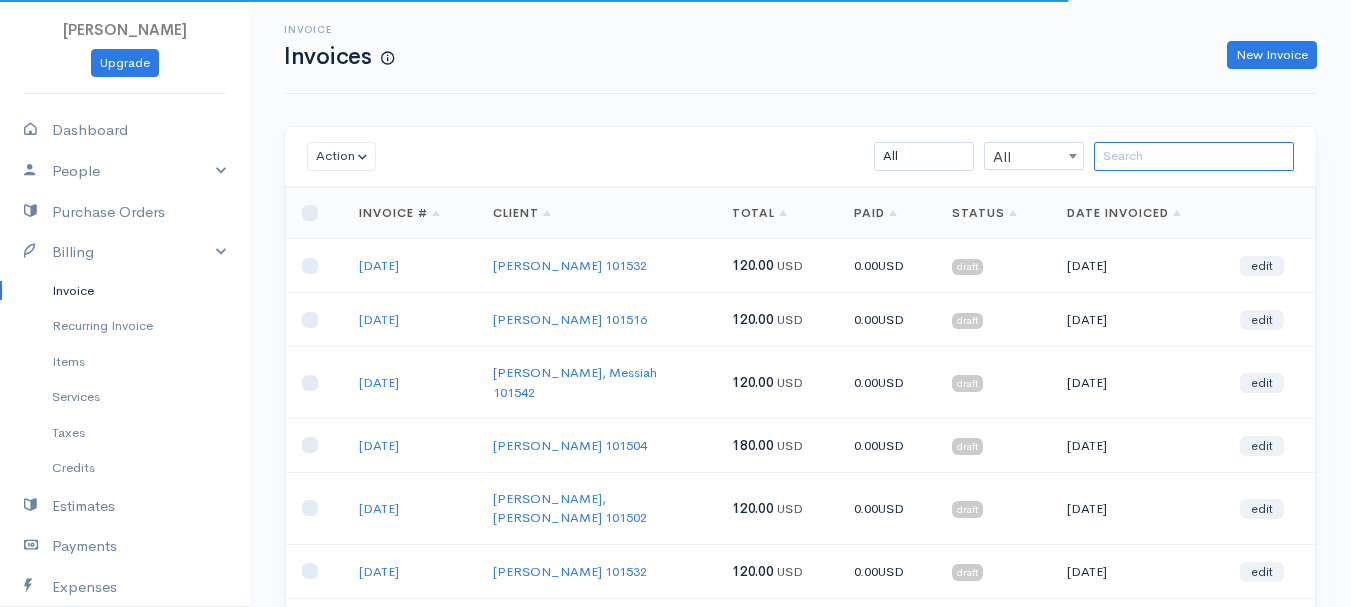 click at bounding box center (1194, 156) 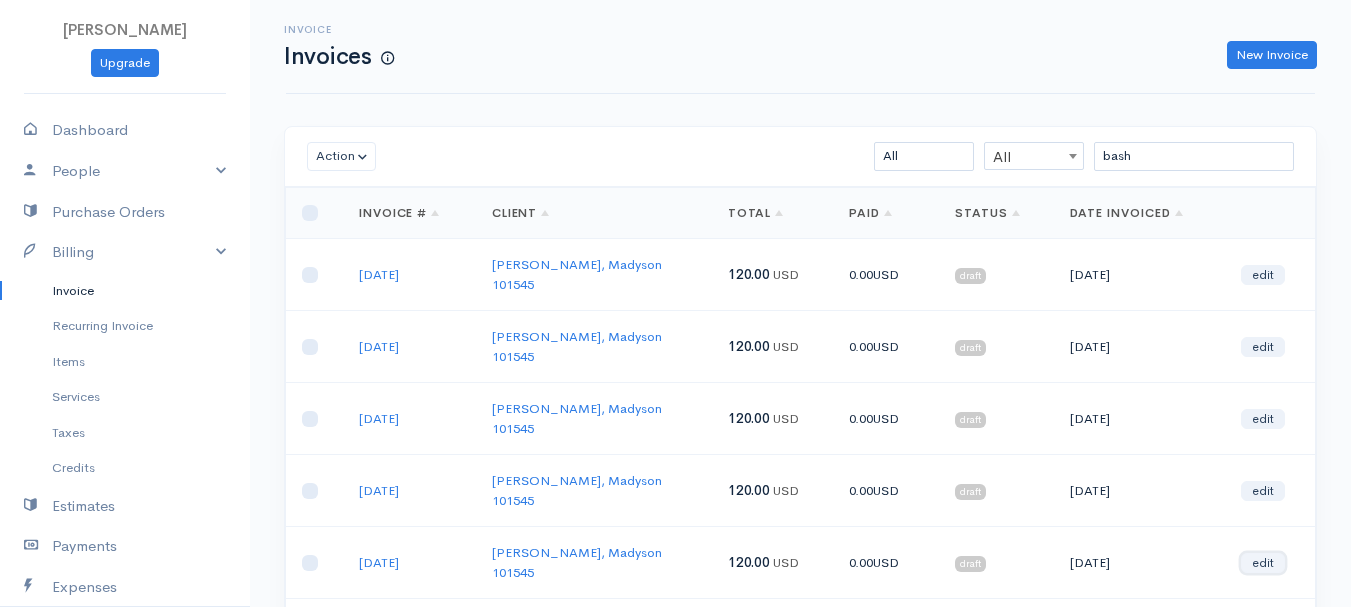 click on "edit" at bounding box center (1263, 563) 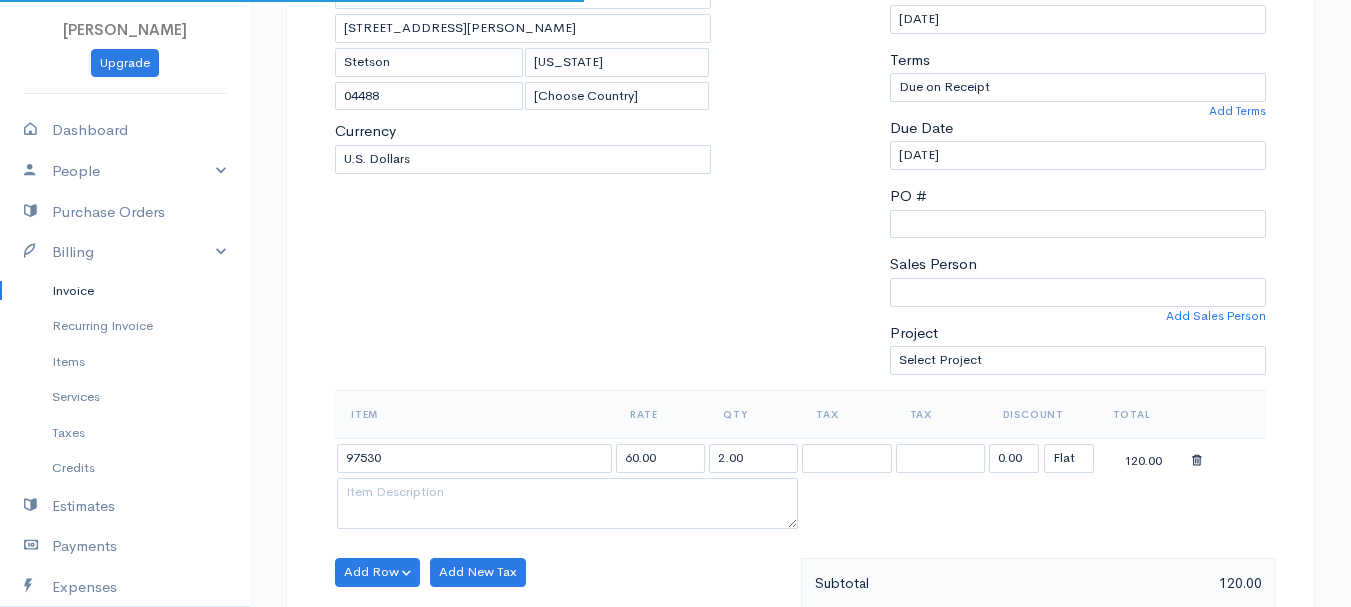 scroll, scrollTop: 400, scrollLeft: 0, axis: vertical 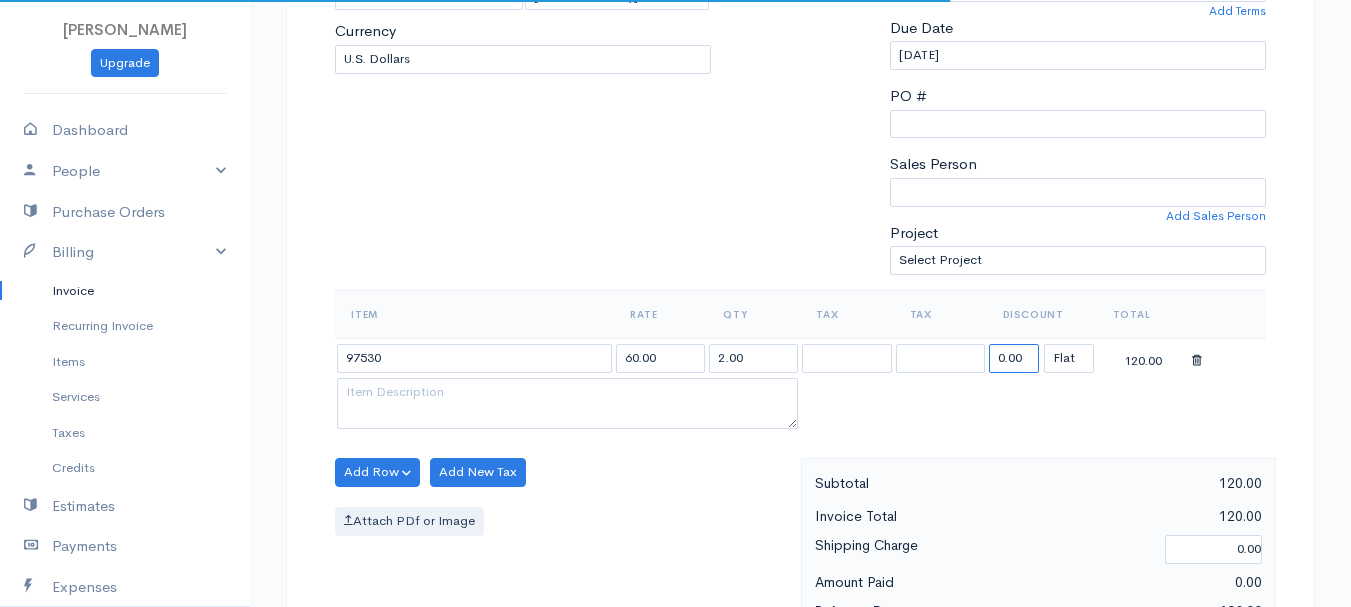 click on "0.00" at bounding box center [1014, 358] 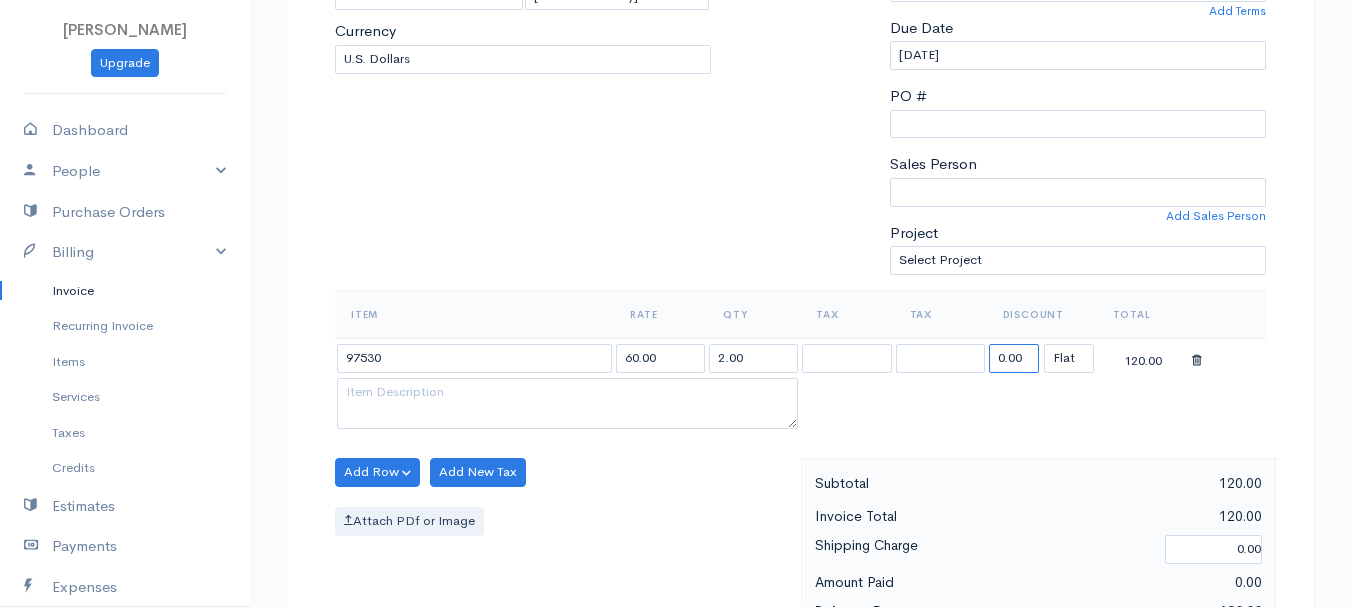 click on "0.00" at bounding box center (1014, 358) 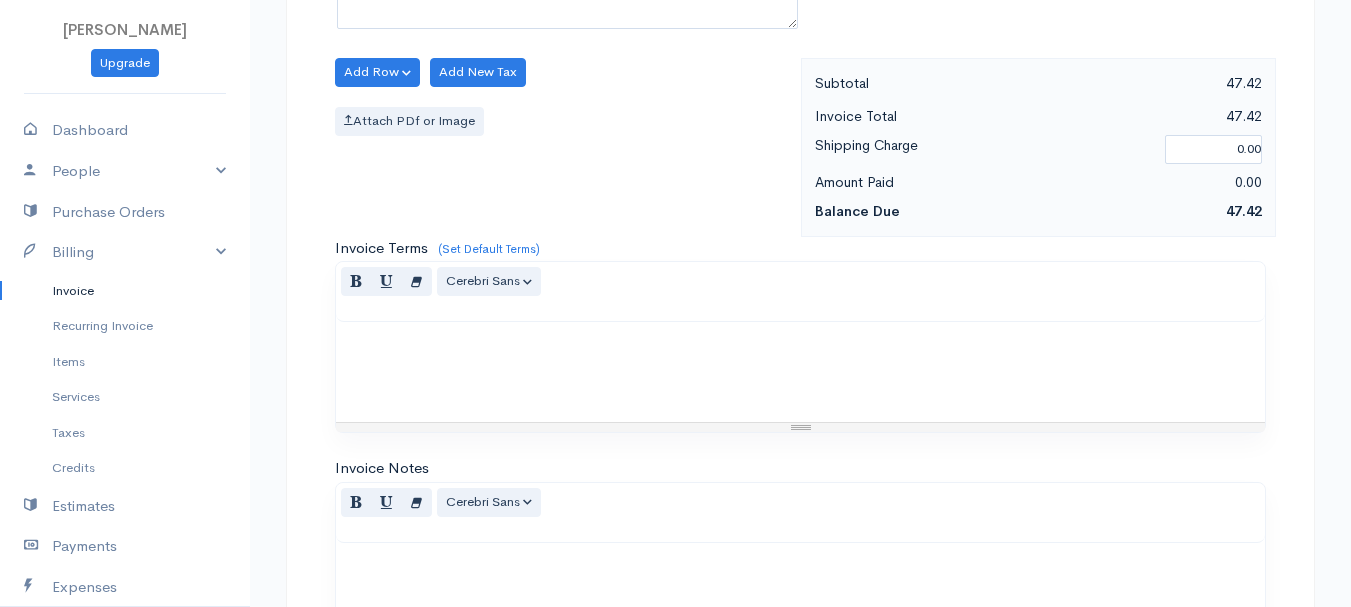 scroll, scrollTop: 1122, scrollLeft: 0, axis: vertical 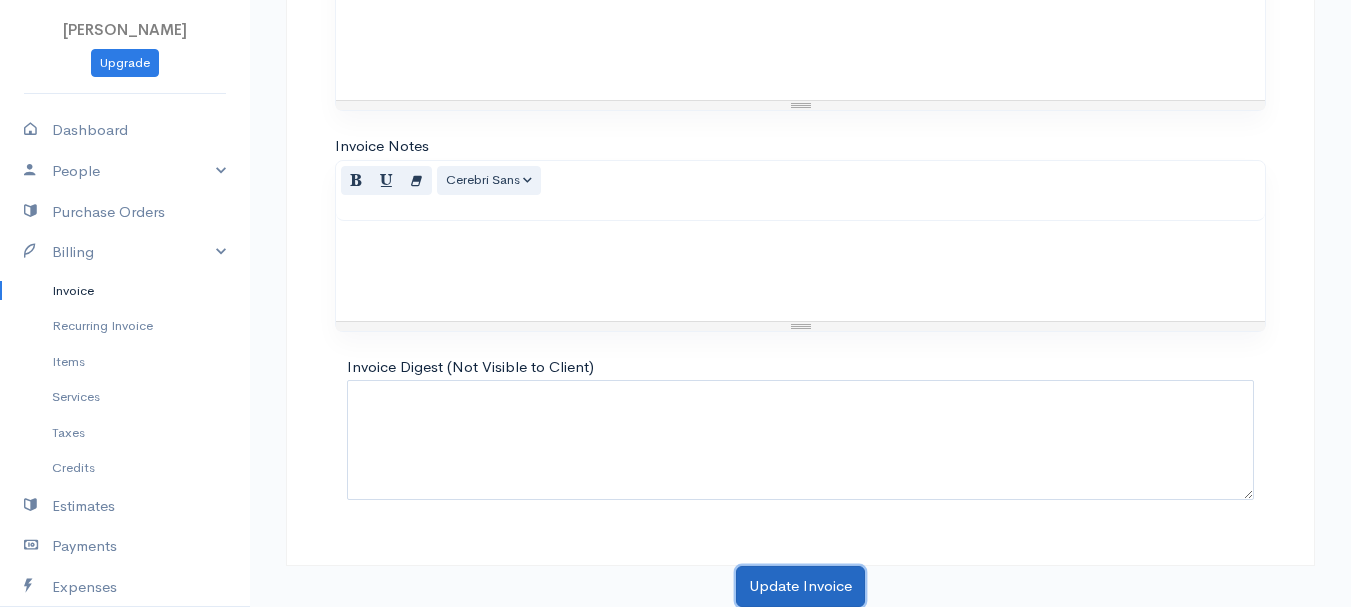 click on "Update Invoice" at bounding box center (800, 586) 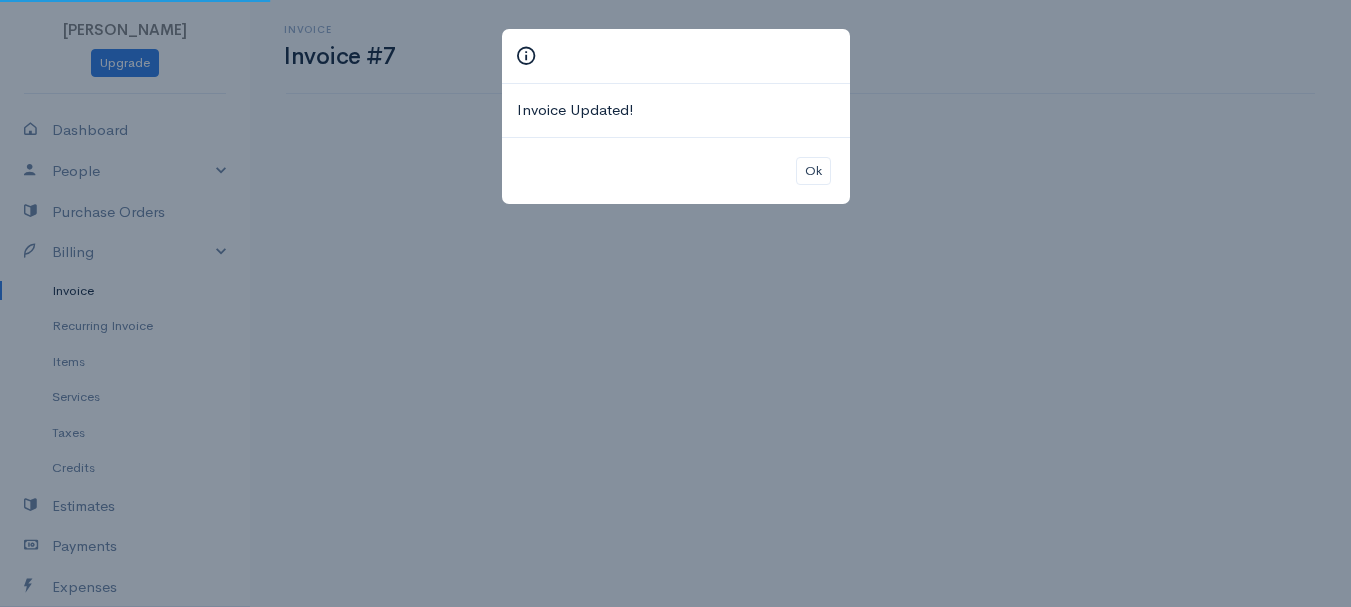 scroll, scrollTop: 0, scrollLeft: 0, axis: both 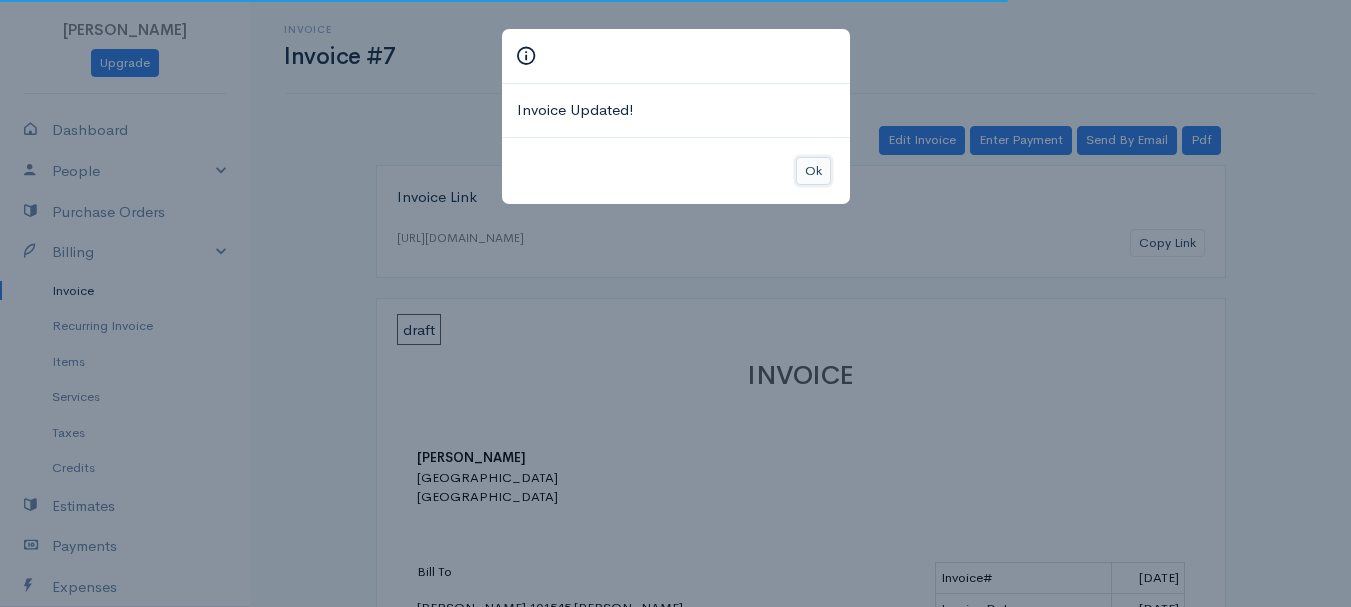 click on "Ok" at bounding box center (813, 171) 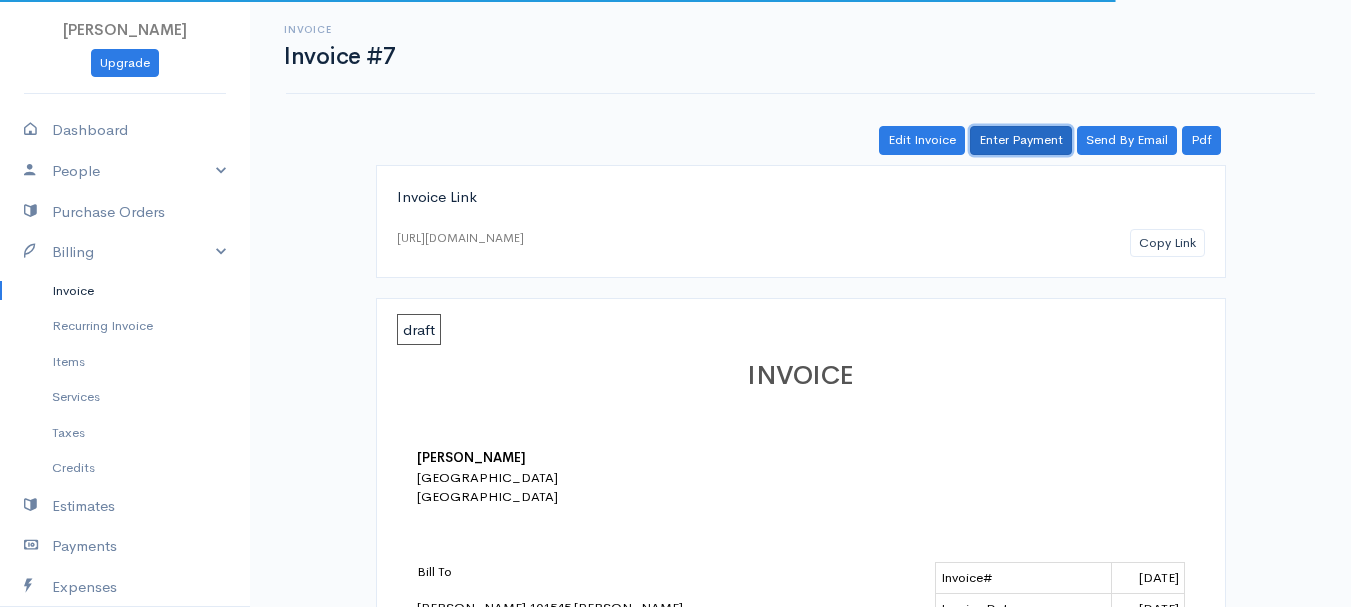 click on "Enter Payment" at bounding box center [1021, 140] 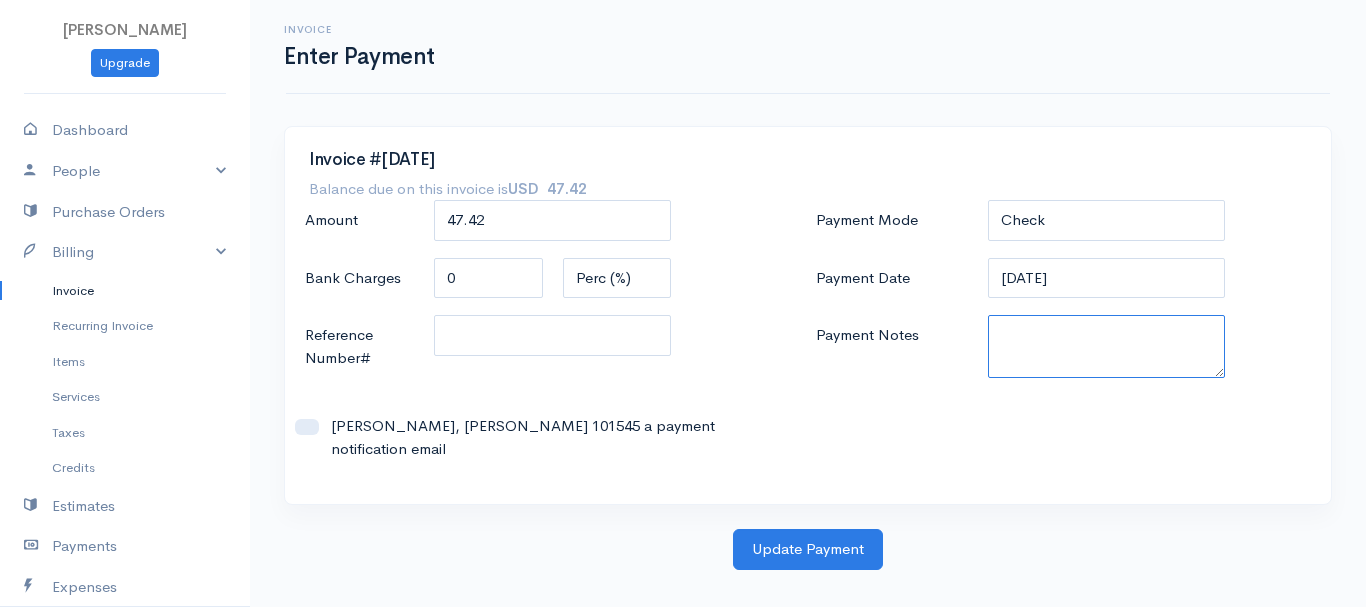paste on "7090012402" 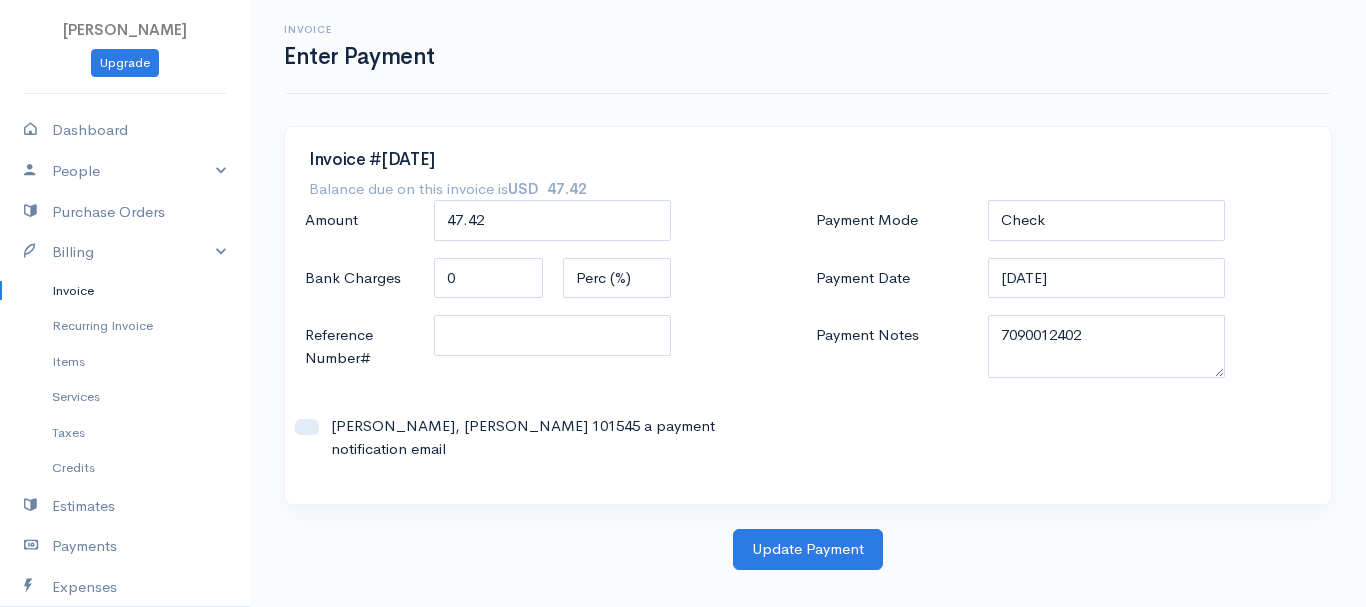 click on "Invoice #[DATE]  Balance due on this invoice is  USD  47.42 Amount 47.42 Bank Charges 0 Perc (%) Flat Reference Number# Send [PERSON_NAME], [PERSON_NAME]     101545 a payment notification email  Payment Mode Check Bank Transfer Credit Cash Debit ACH VISA MASTERCARD AMEX DISCOVER DINERS EUROCARD JCB NOVA Credit Card PayPal Google Checkout 2Checkout Amazon Payment Date [DATE] Payment Notes 7090012402" at bounding box center [808, 327] 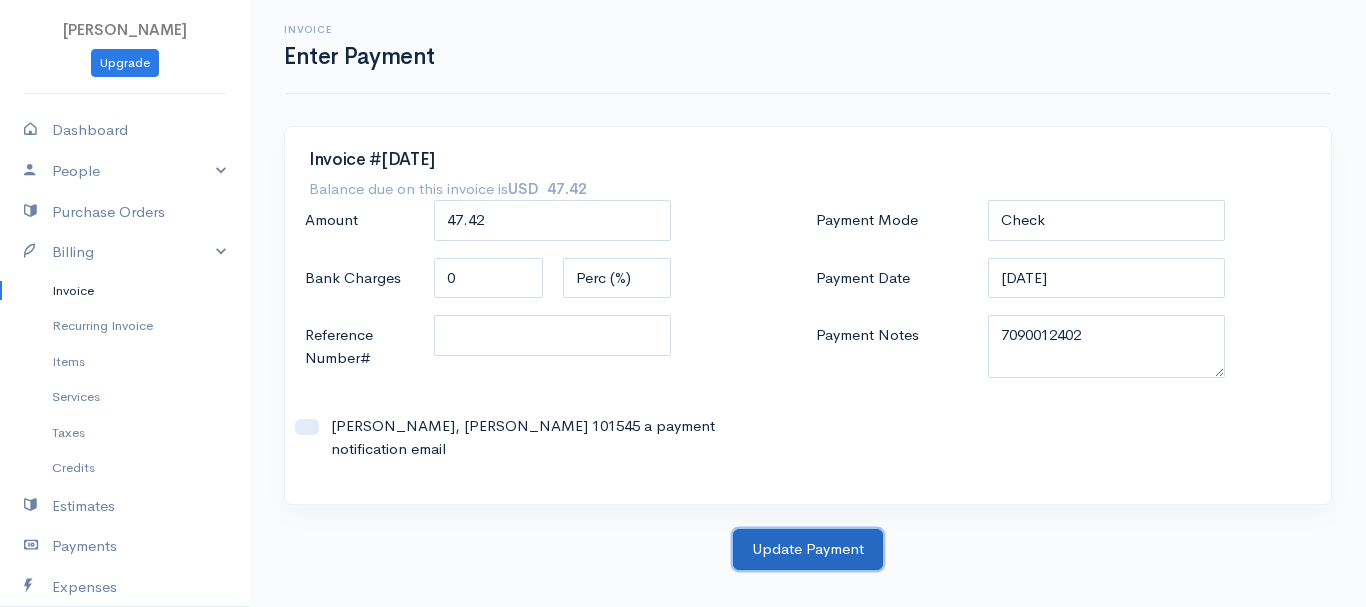click on "Update Payment" at bounding box center [808, 549] 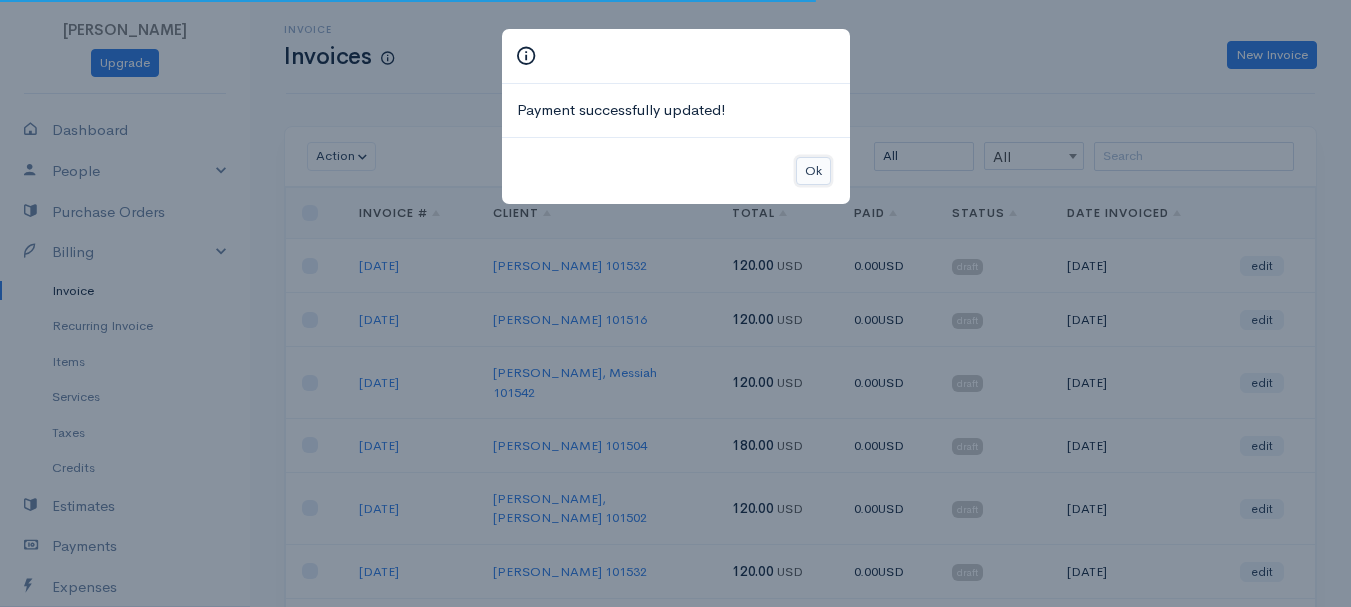 drag, startPoint x: 825, startPoint y: 166, endPoint x: 927, endPoint y: 172, distance: 102.176315 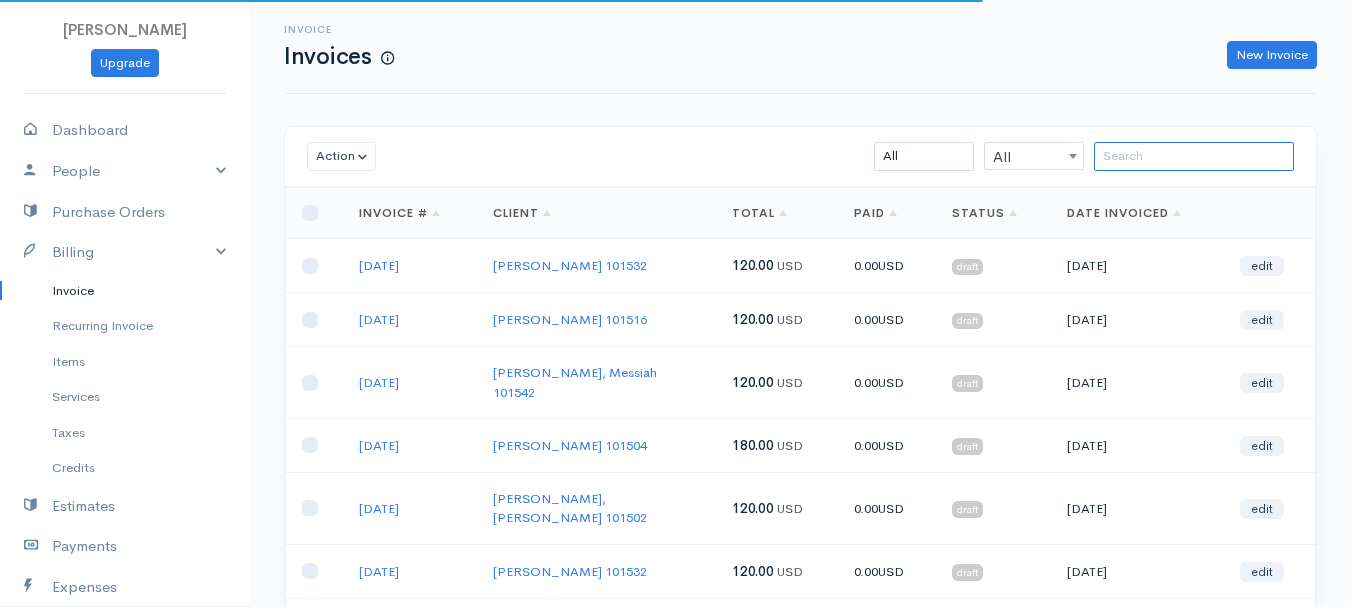 click at bounding box center (1194, 156) 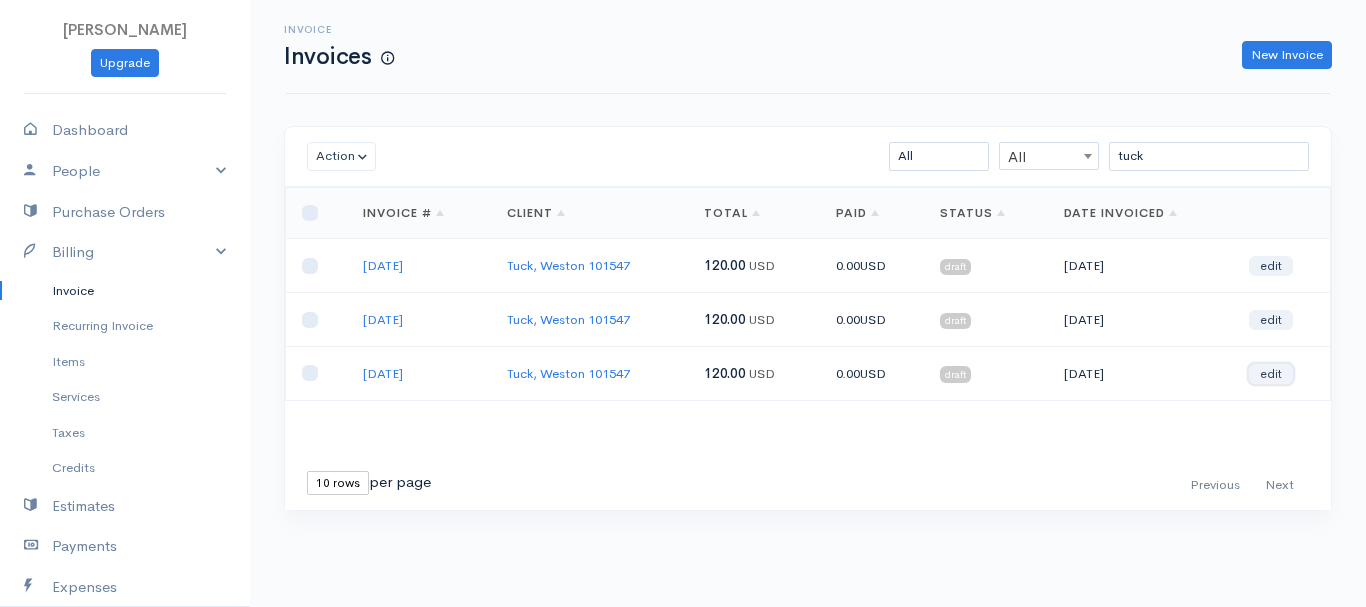 click on "edit" at bounding box center [1271, 374] 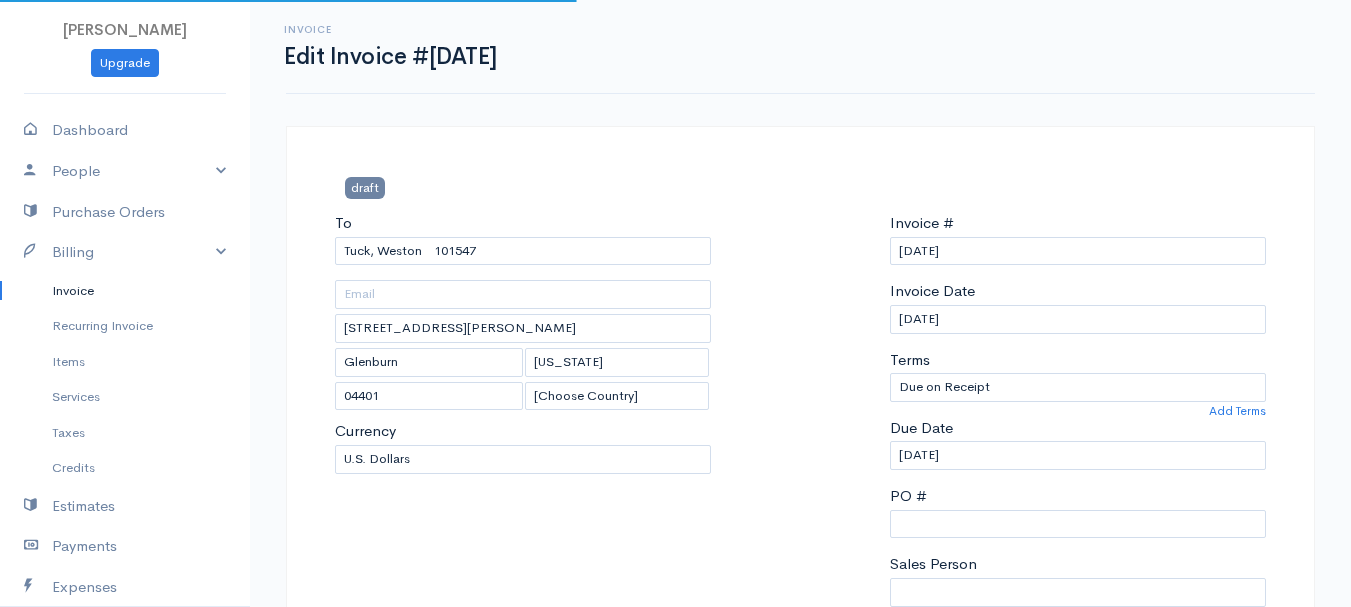 scroll, scrollTop: 400, scrollLeft: 0, axis: vertical 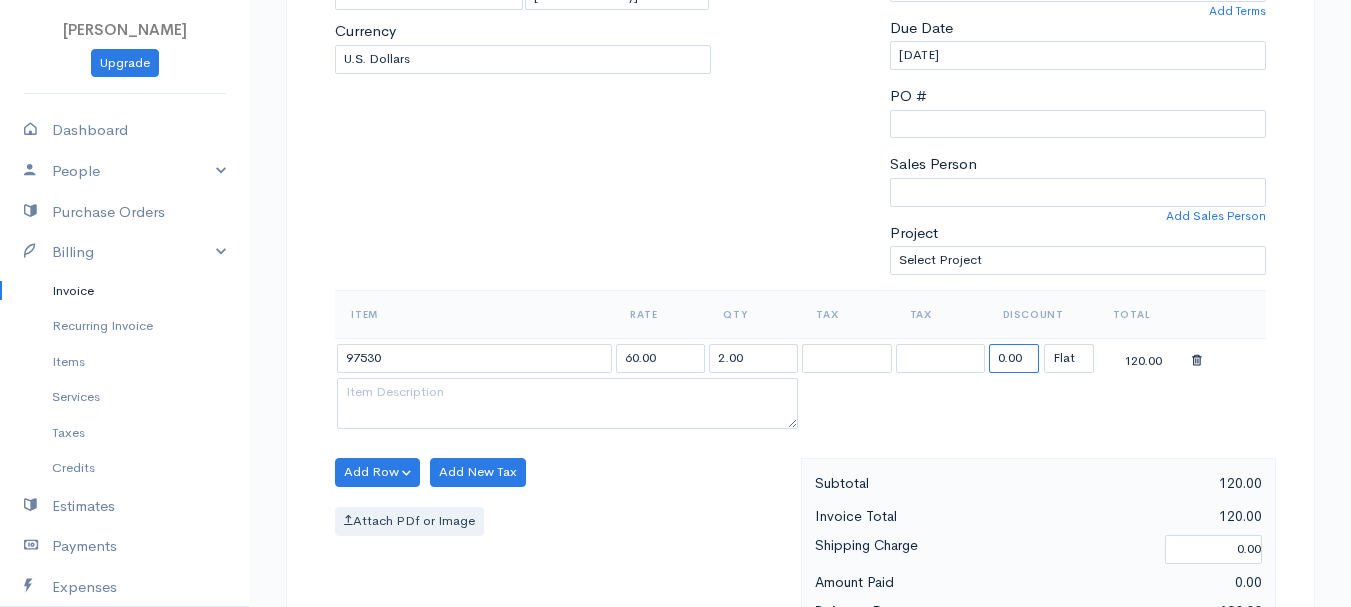 click on "0.00" at bounding box center [1014, 358] 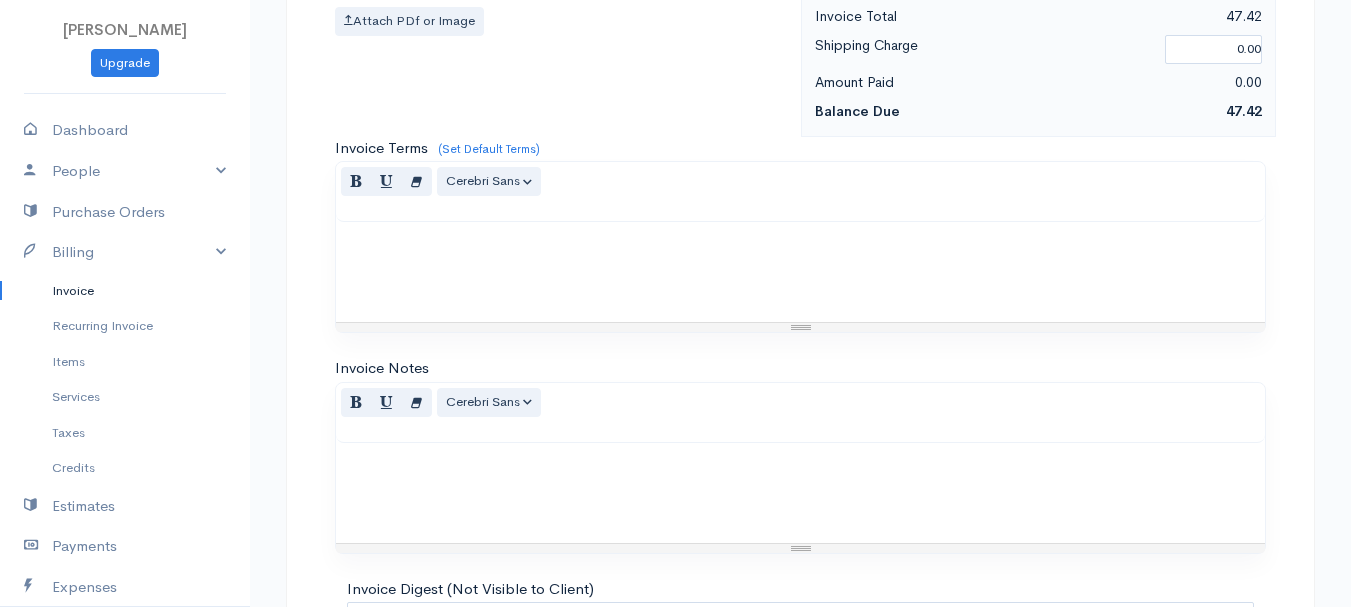 scroll, scrollTop: 1122, scrollLeft: 0, axis: vertical 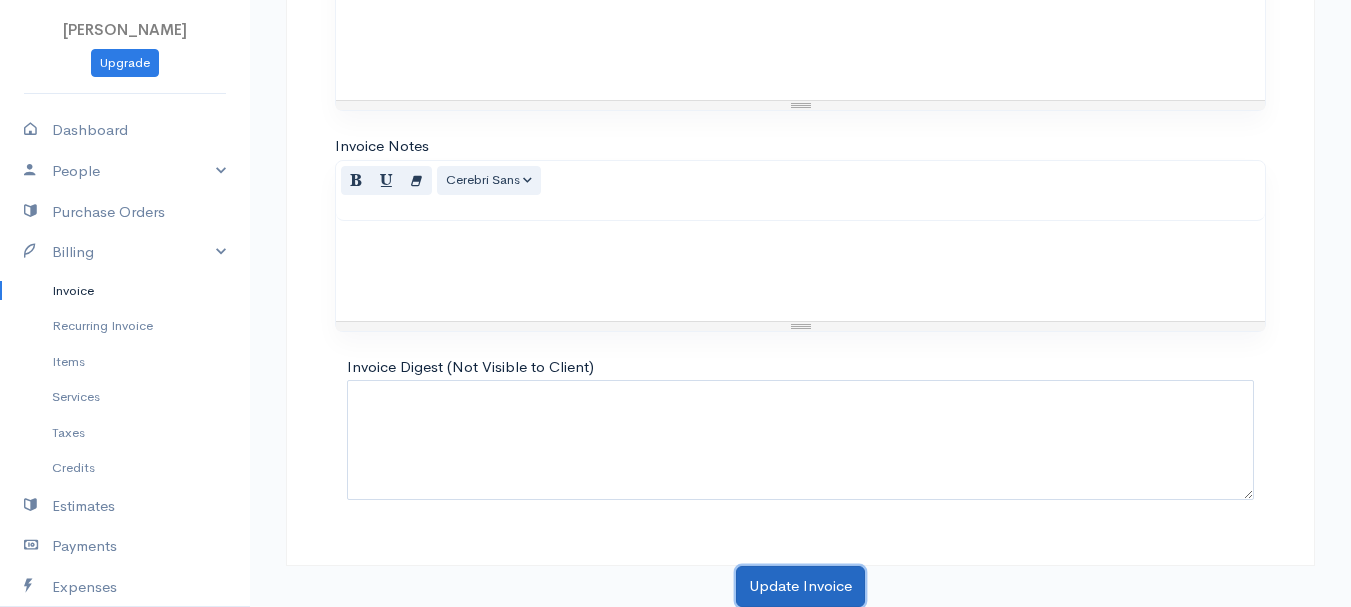 click on "Update Invoice" at bounding box center (800, 586) 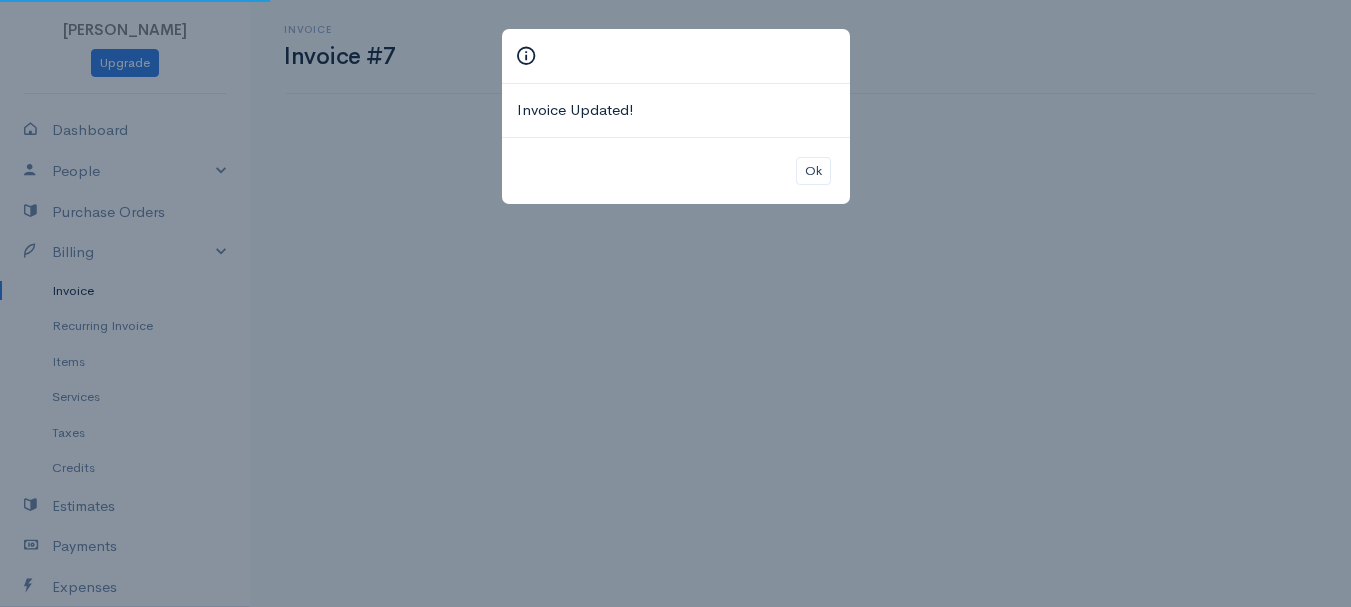 scroll, scrollTop: 0, scrollLeft: 0, axis: both 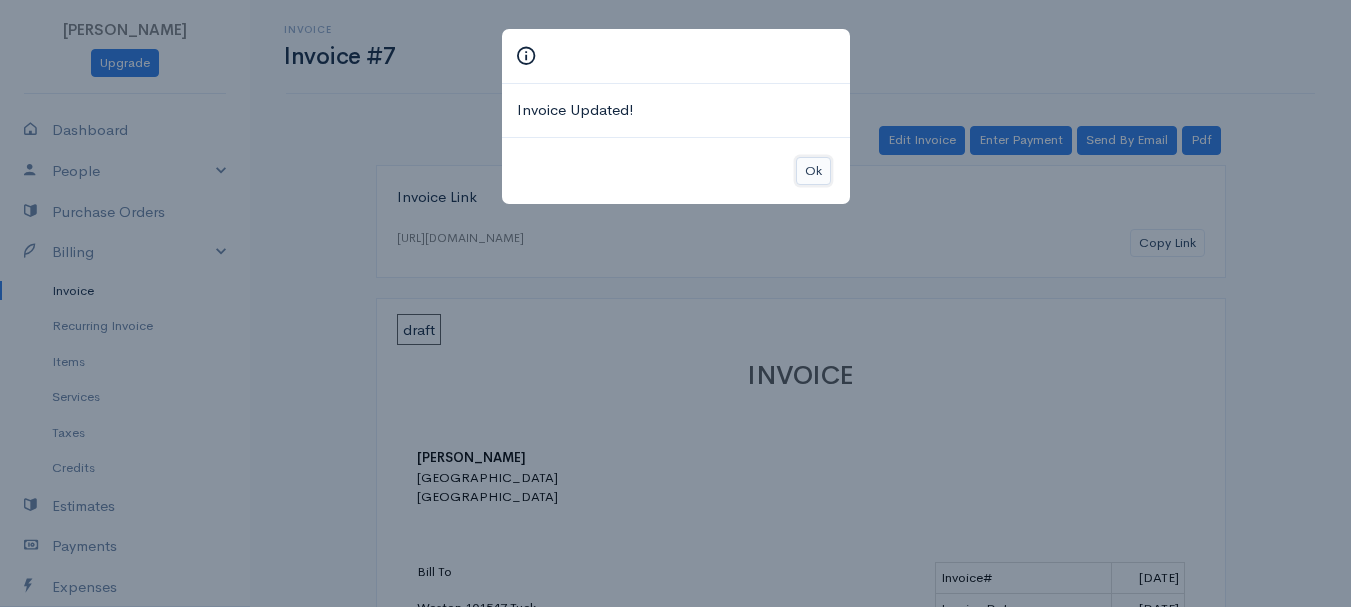 click on "Ok" at bounding box center (813, 171) 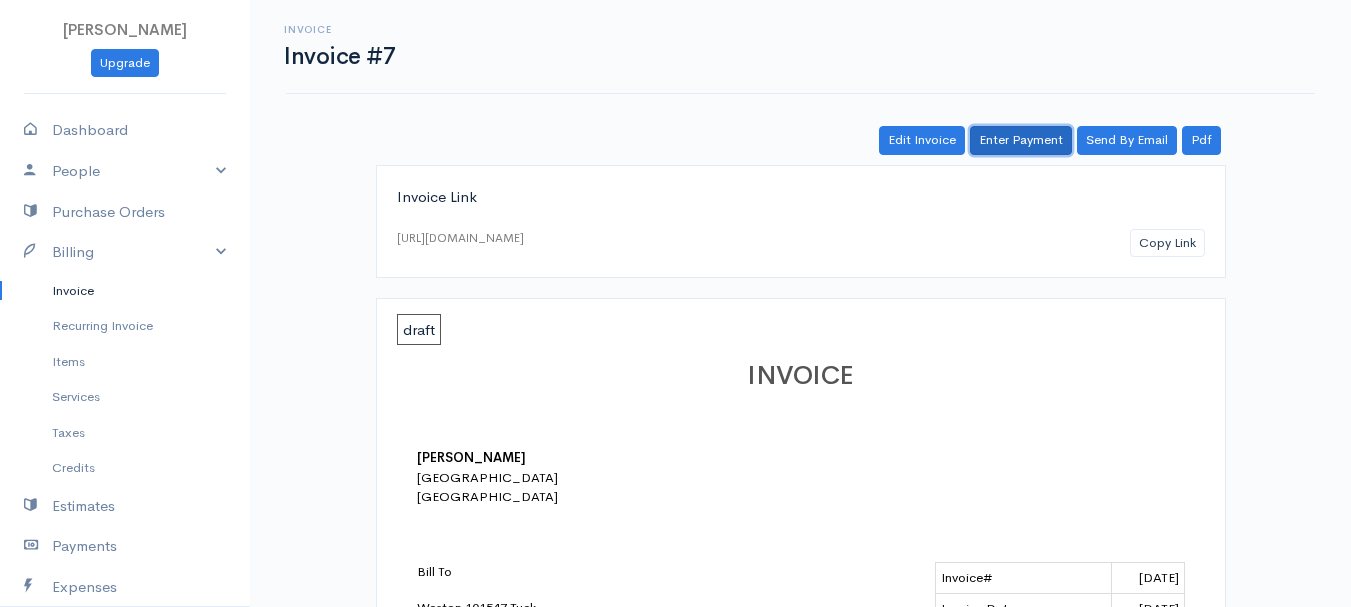 click on "Enter Payment" at bounding box center (1021, 140) 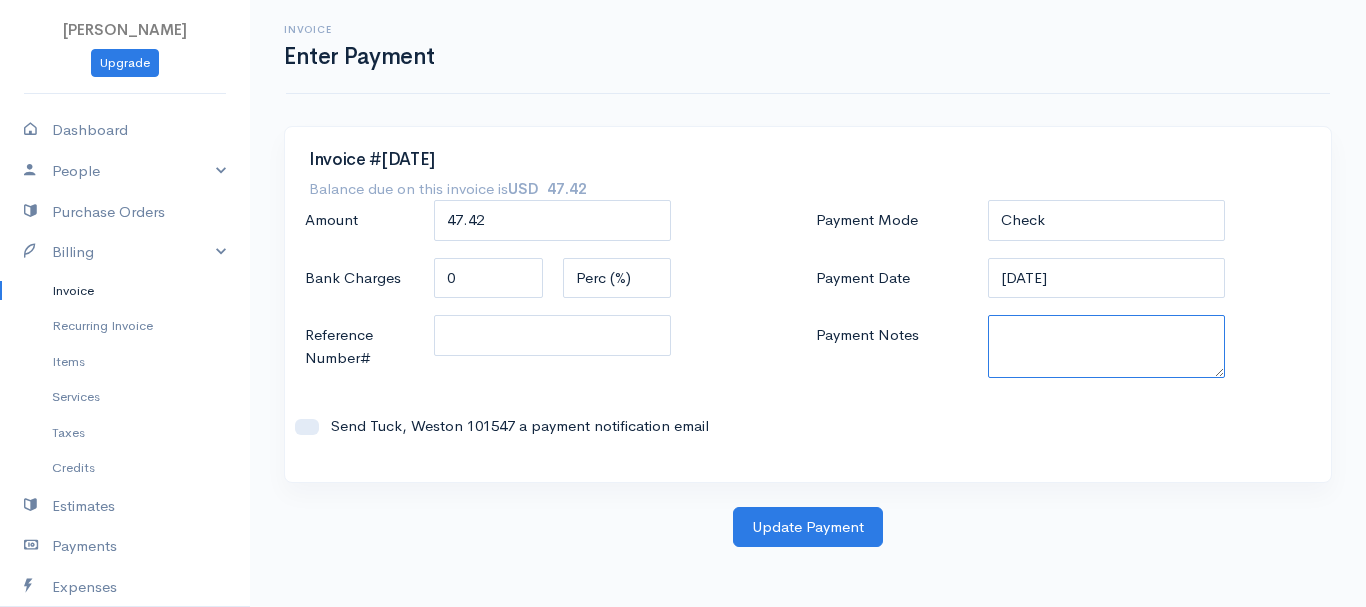 paste on "7090012402" 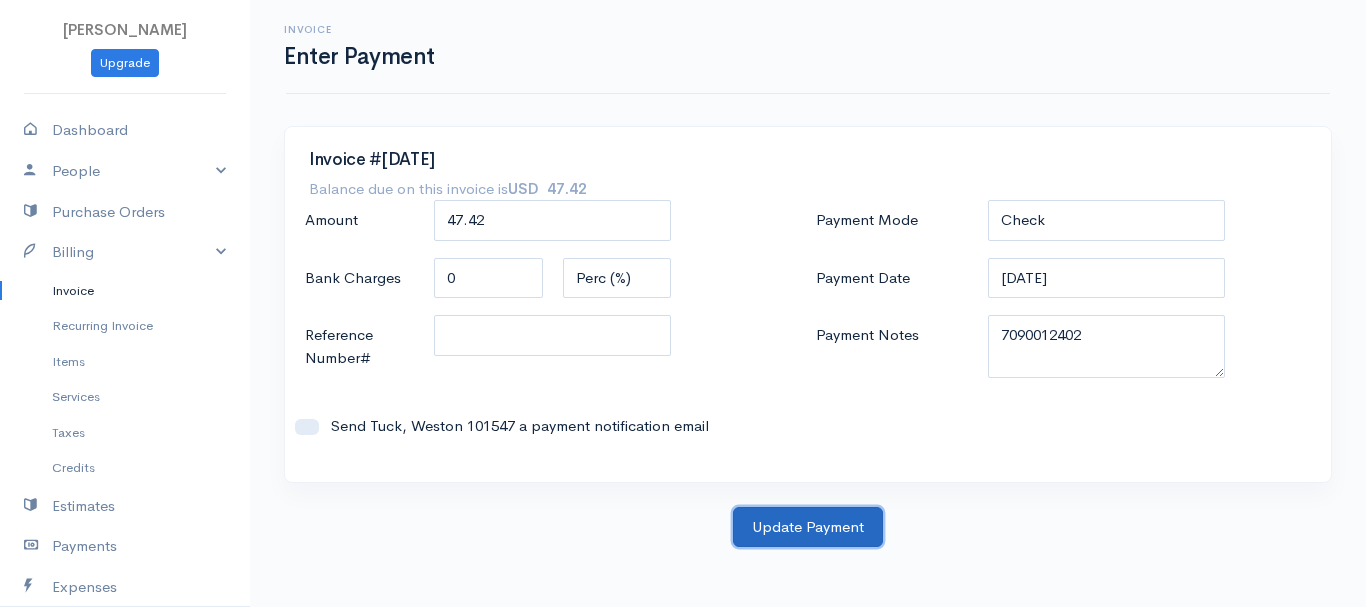 click on "Update Payment" at bounding box center [808, 527] 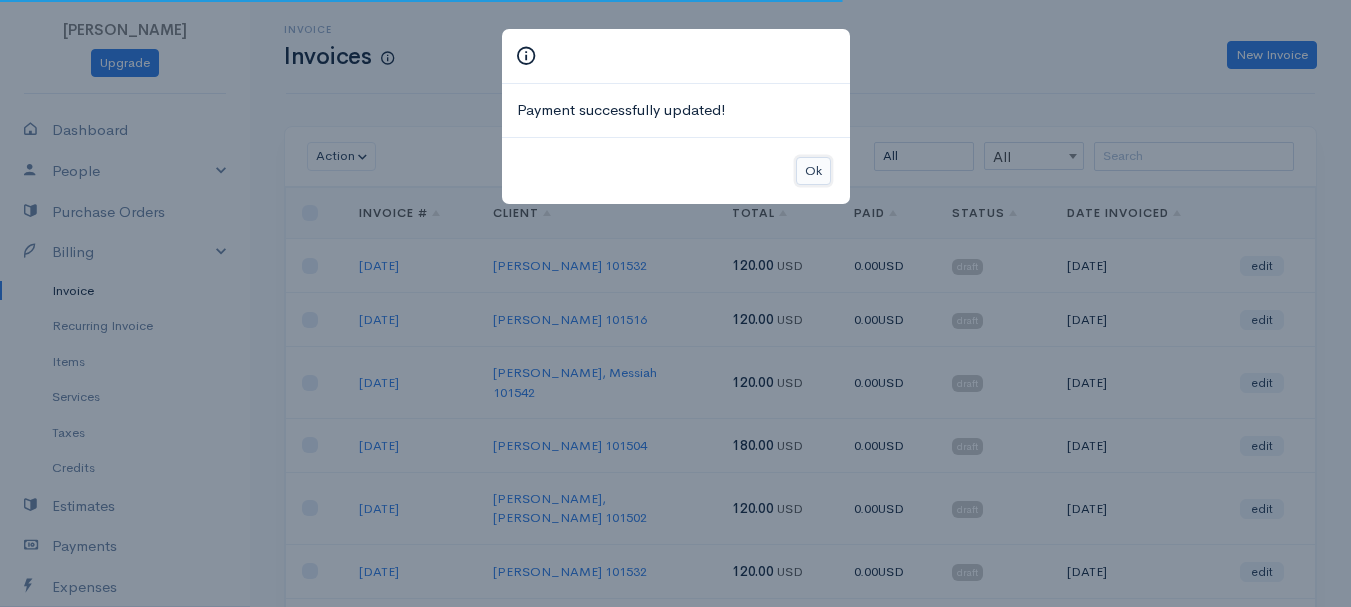 click on "Ok" at bounding box center (813, 171) 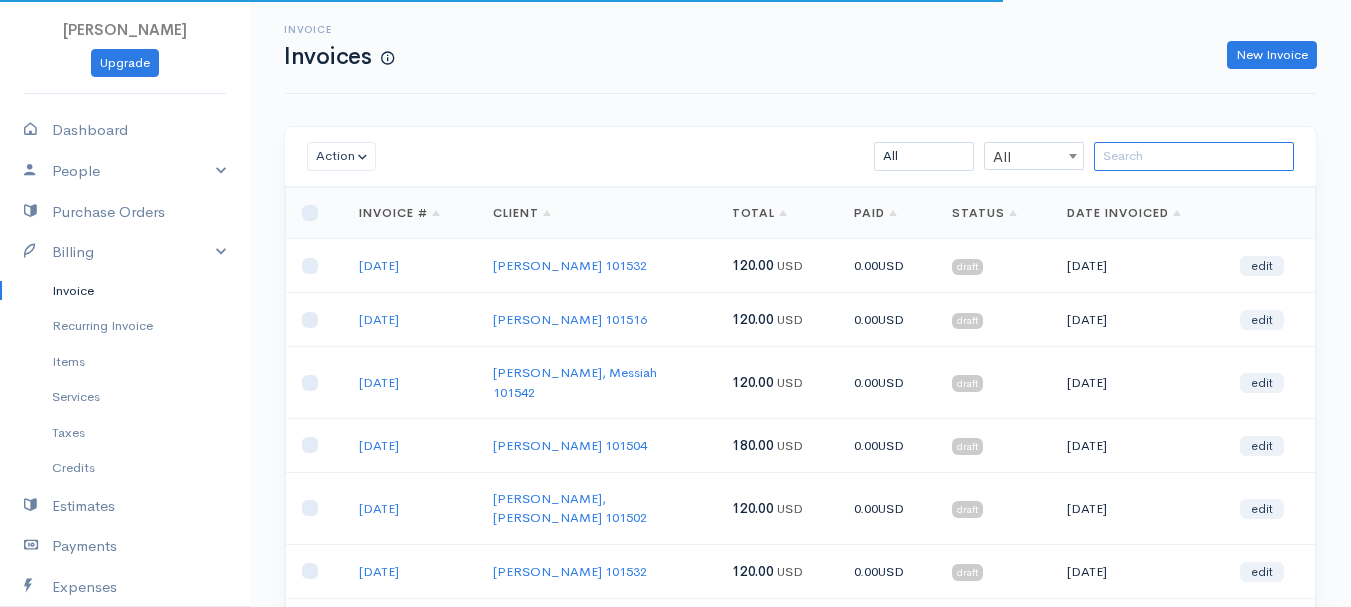click at bounding box center (1194, 156) 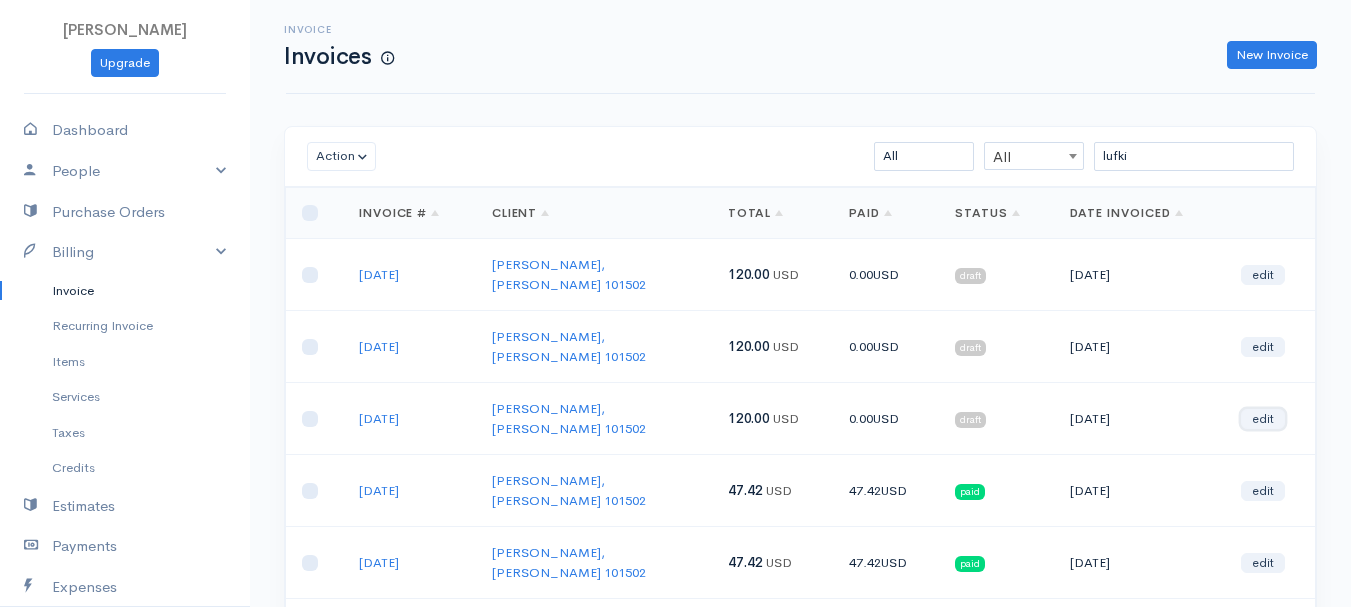 click on "edit" at bounding box center [1263, 419] 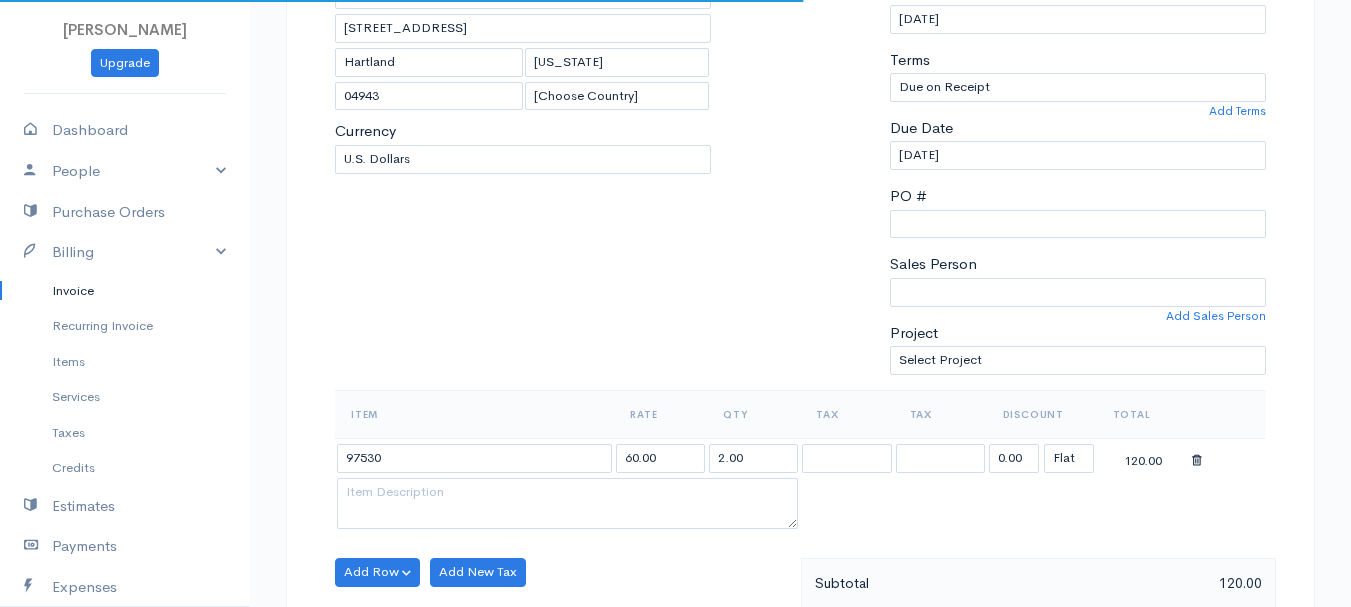 scroll, scrollTop: 400, scrollLeft: 0, axis: vertical 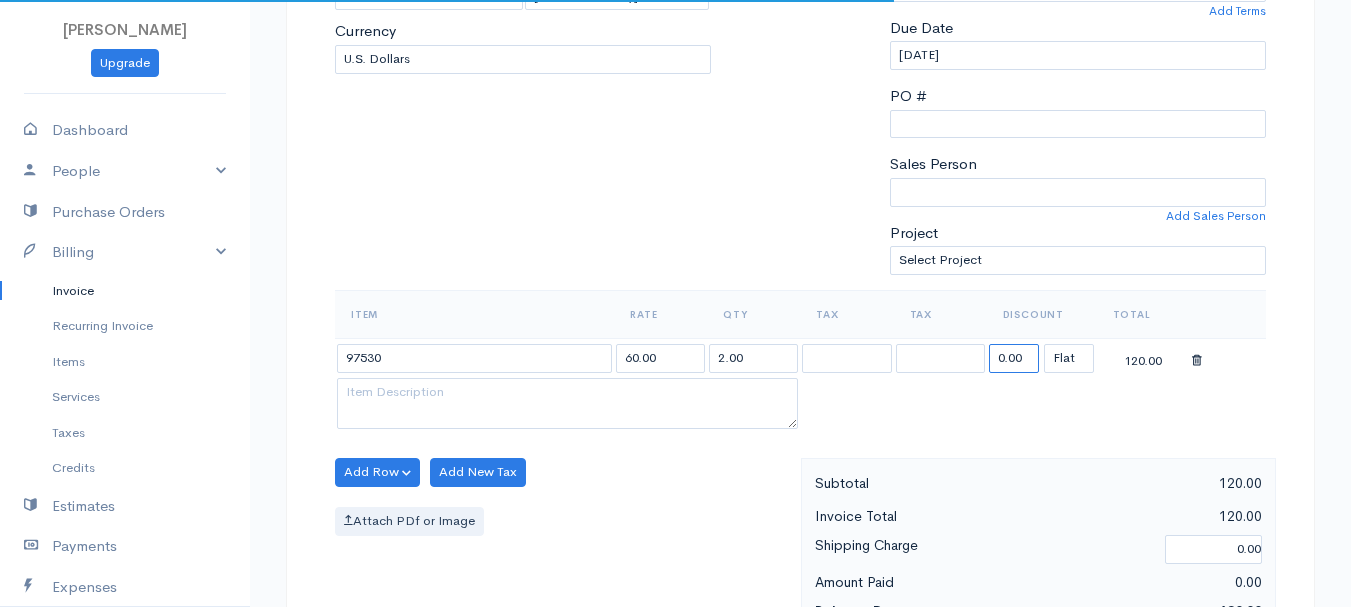 click on "0.00" at bounding box center [1014, 358] 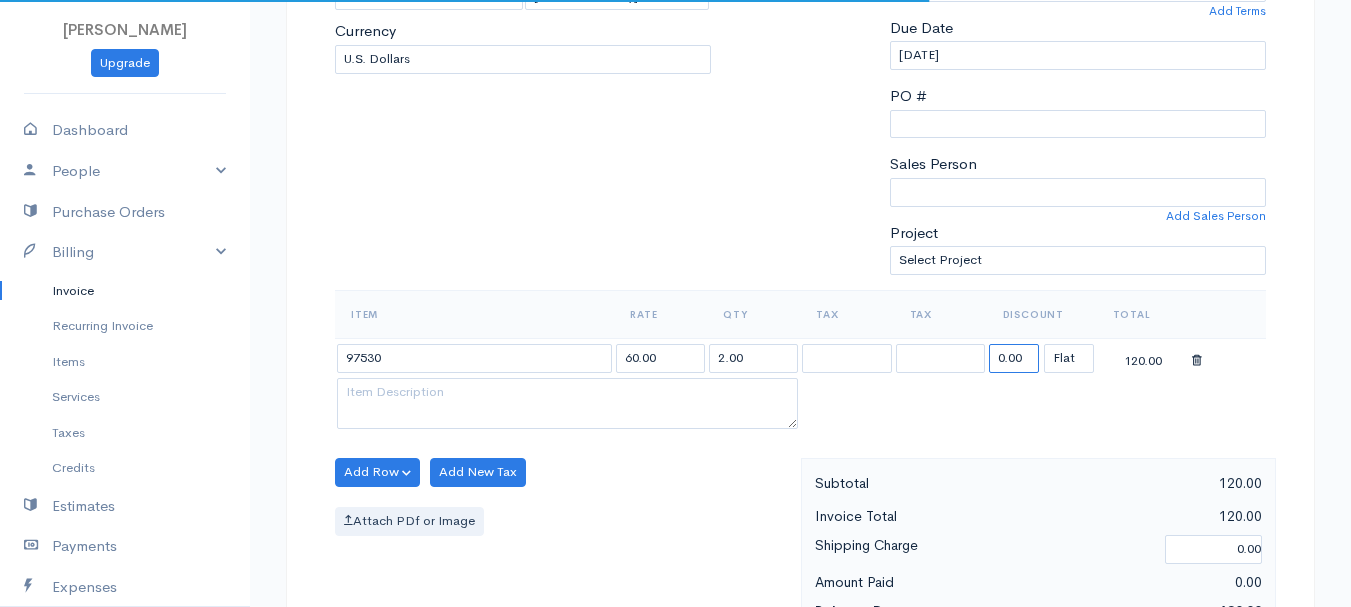 click on "0.00" at bounding box center [1014, 358] 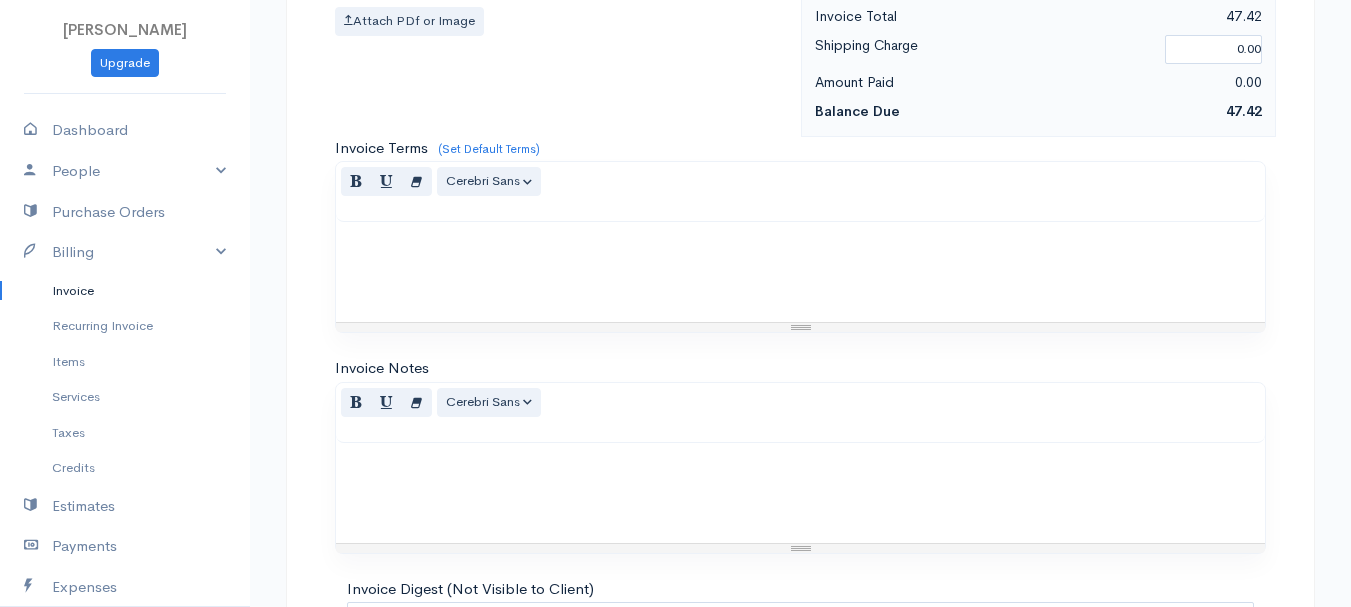 scroll, scrollTop: 1122, scrollLeft: 0, axis: vertical 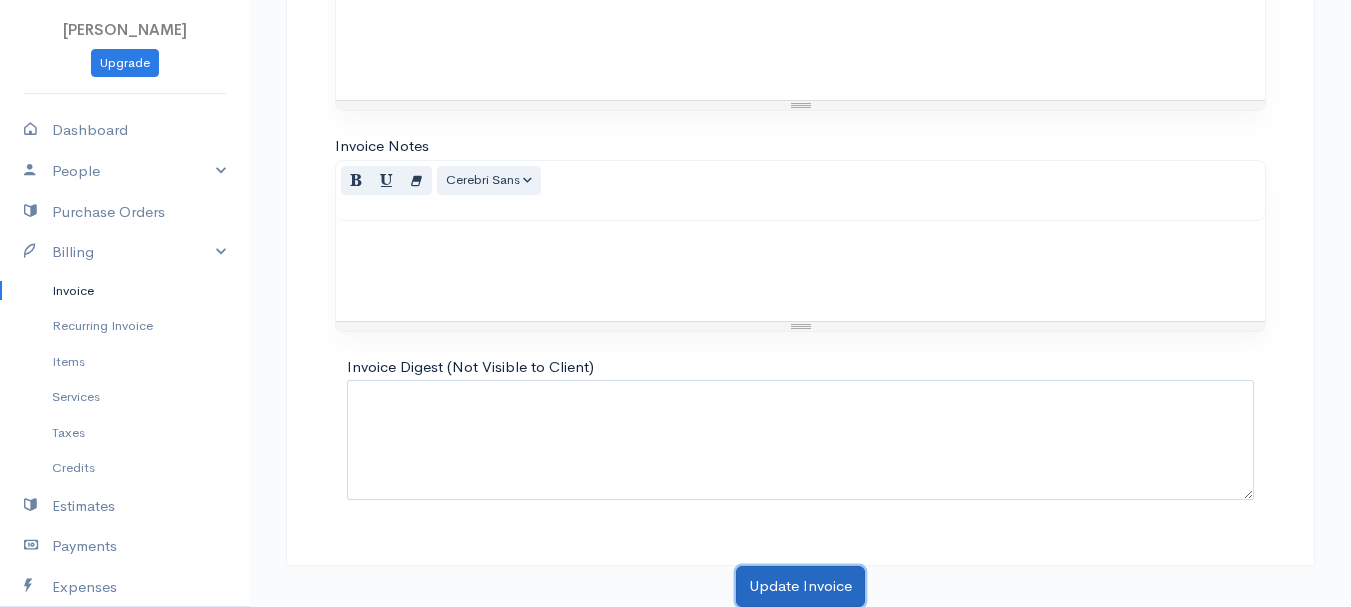 click on "Update Invoice" at bounding box center (800, 586) 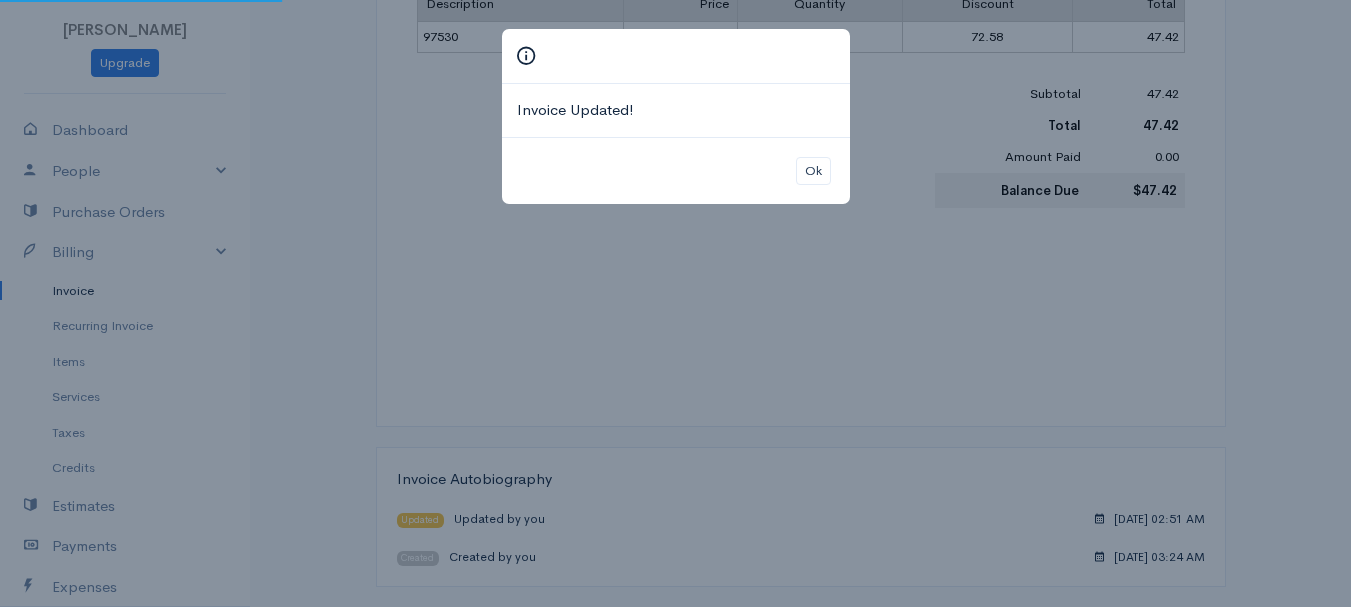 scroll, scrollTop: 0, scrollLeft: 0, axis: both 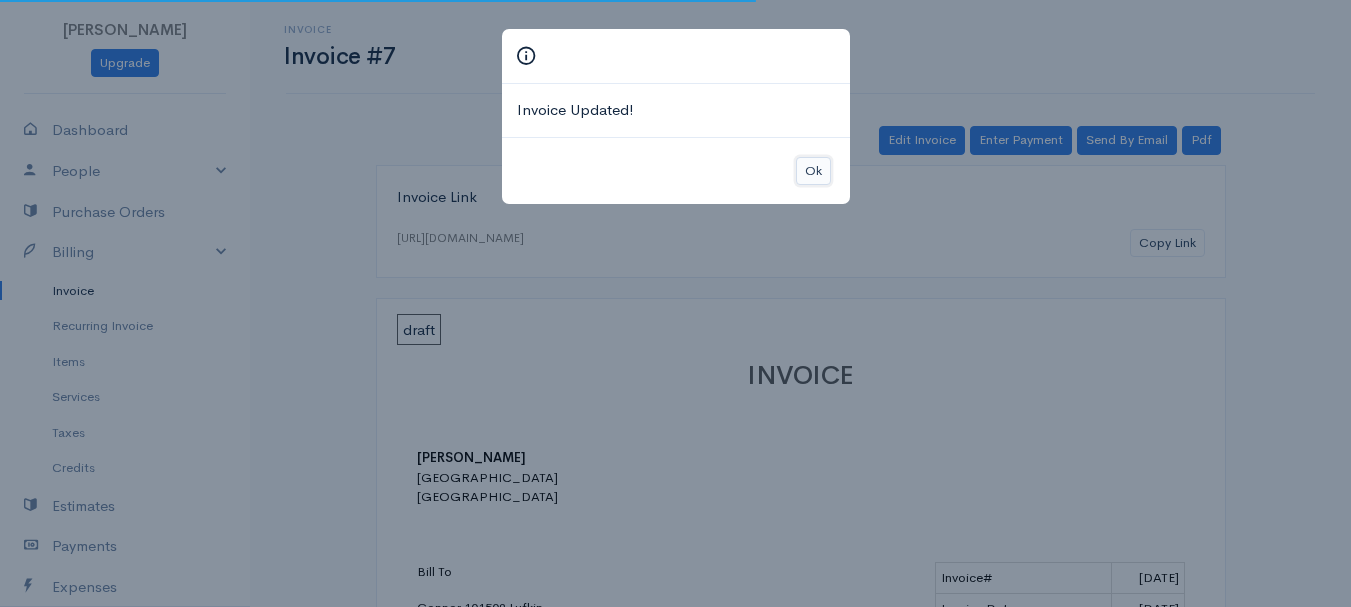 click on "Ok" at bounding box center [813, 171] 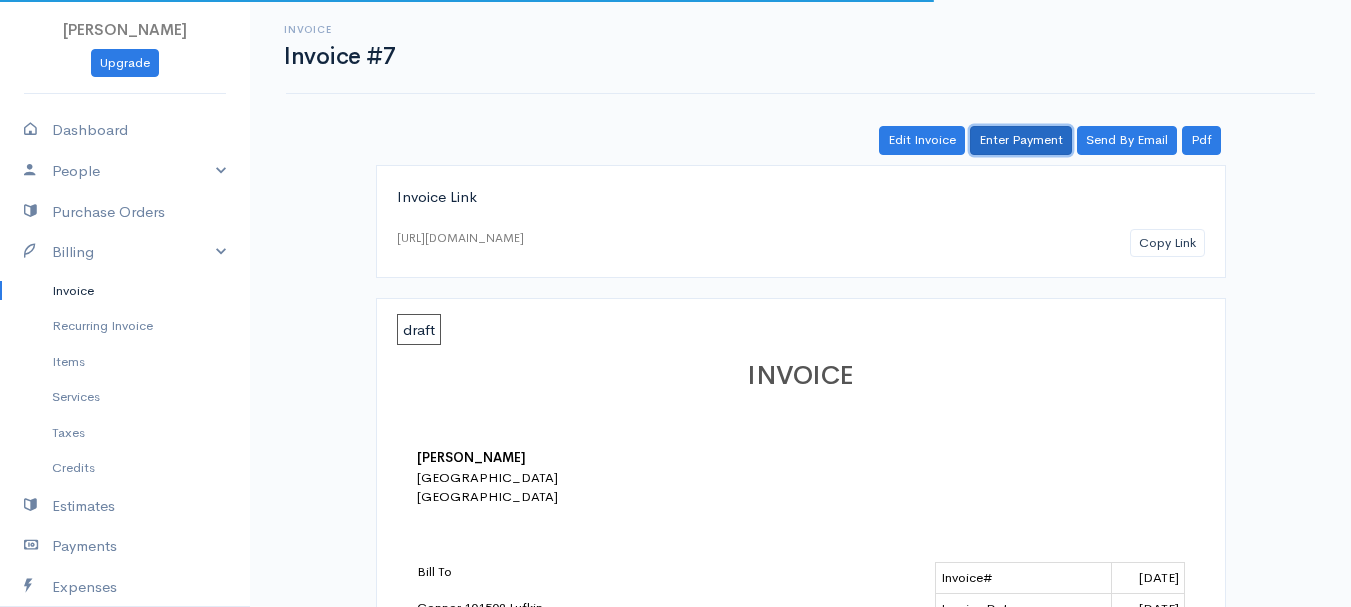 click on "Enter Payment" at bounding box center (1021, 140) 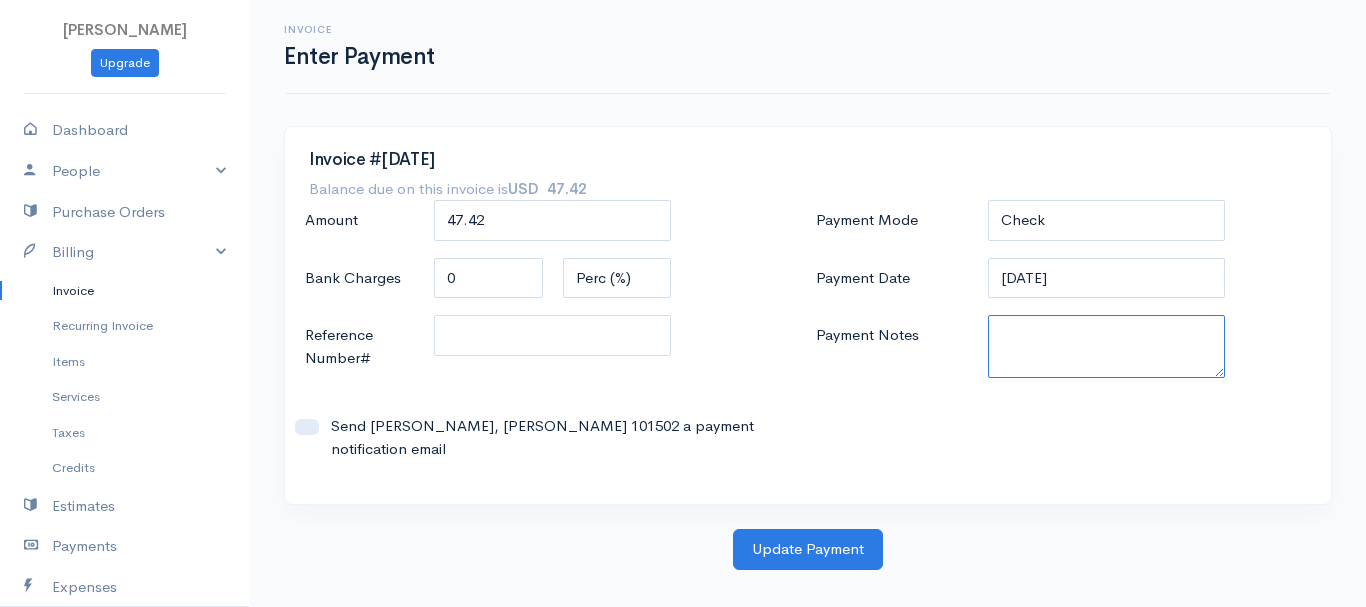 paste on "7090012402" 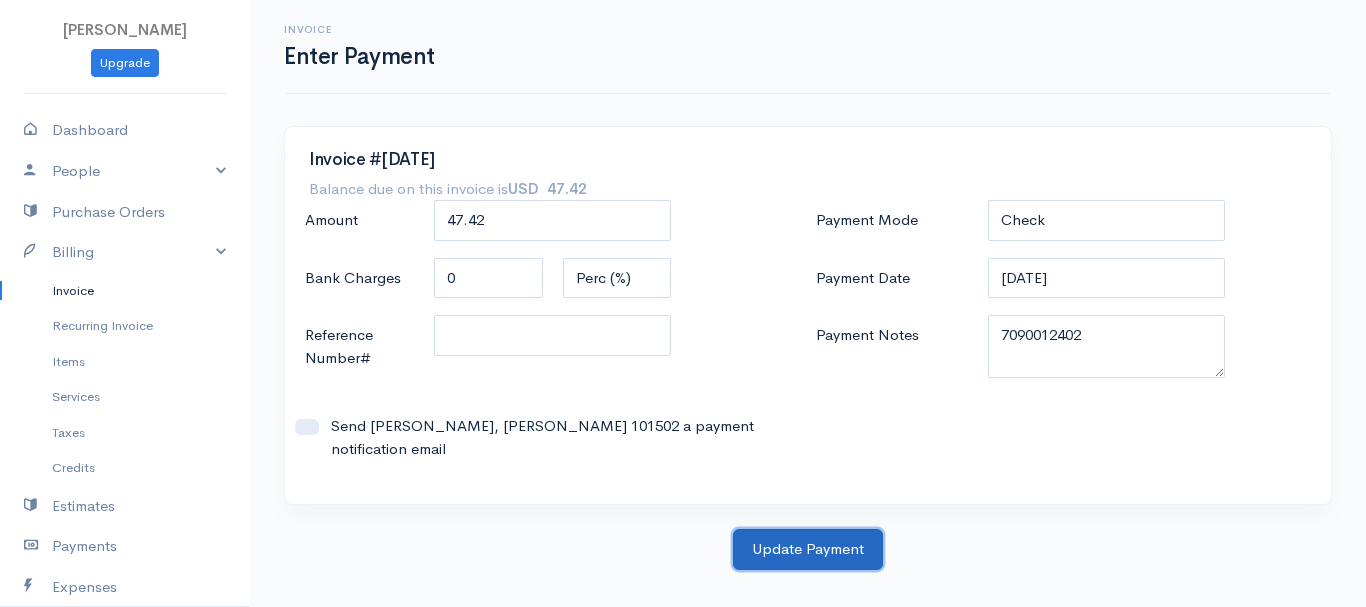 click on "Update Payment" at bounding box center (808, 549) 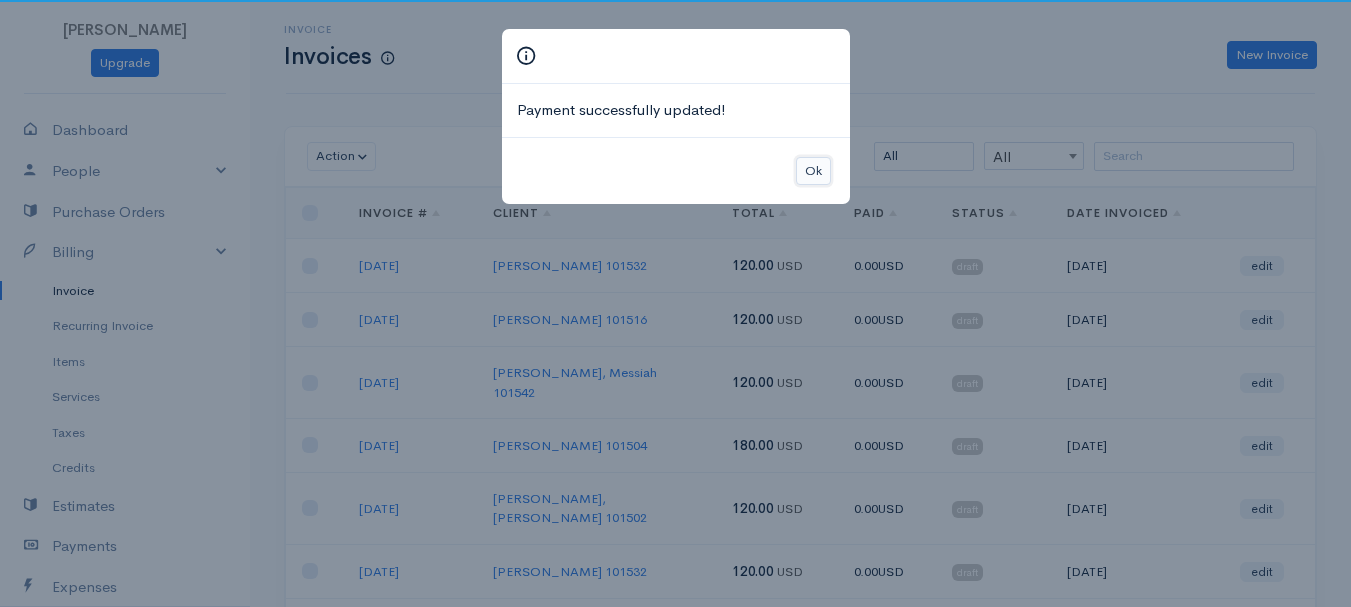 click on "Ok" at bounding box center (813, 171) 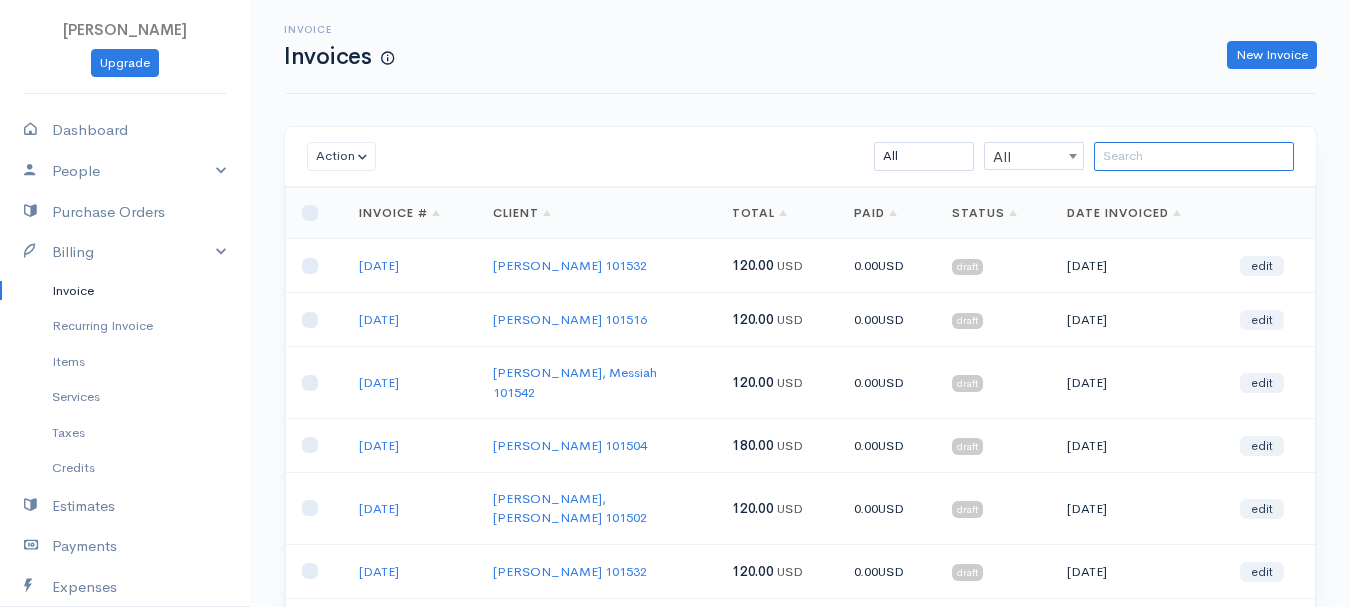 click at bounding box center [1194, 156] 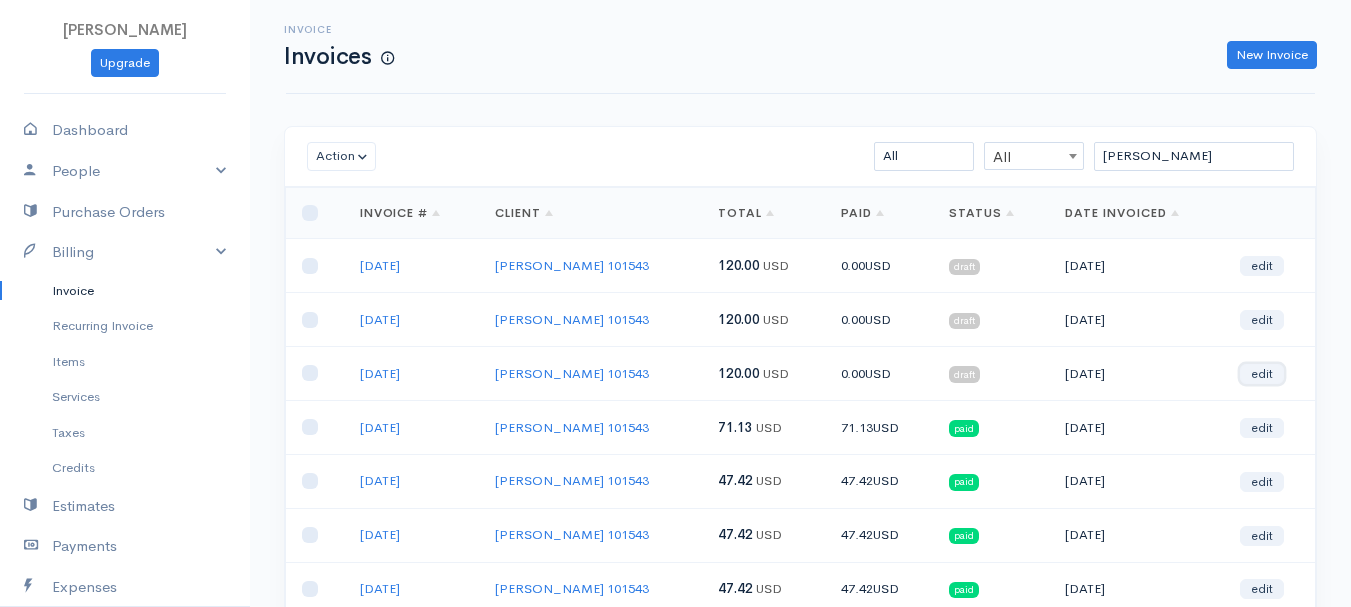 click on "edit" at bounding box center (1262, 374) 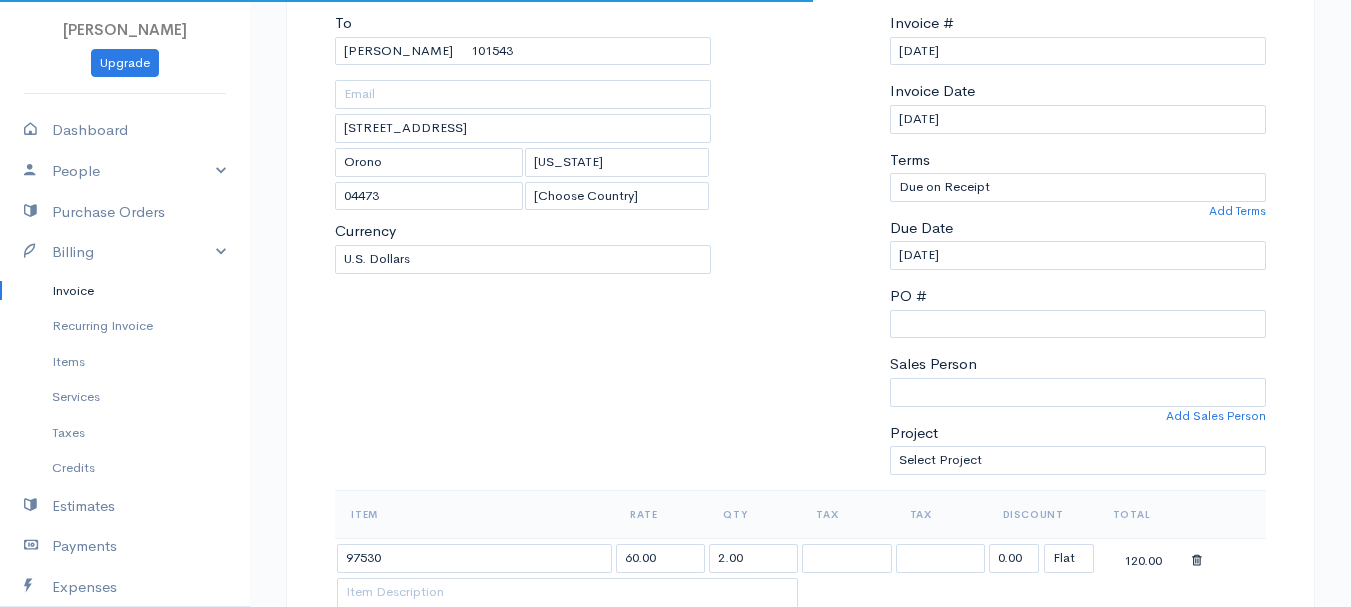scroll, scrollTop: 400, scrollLeft: 0, axis: vertical 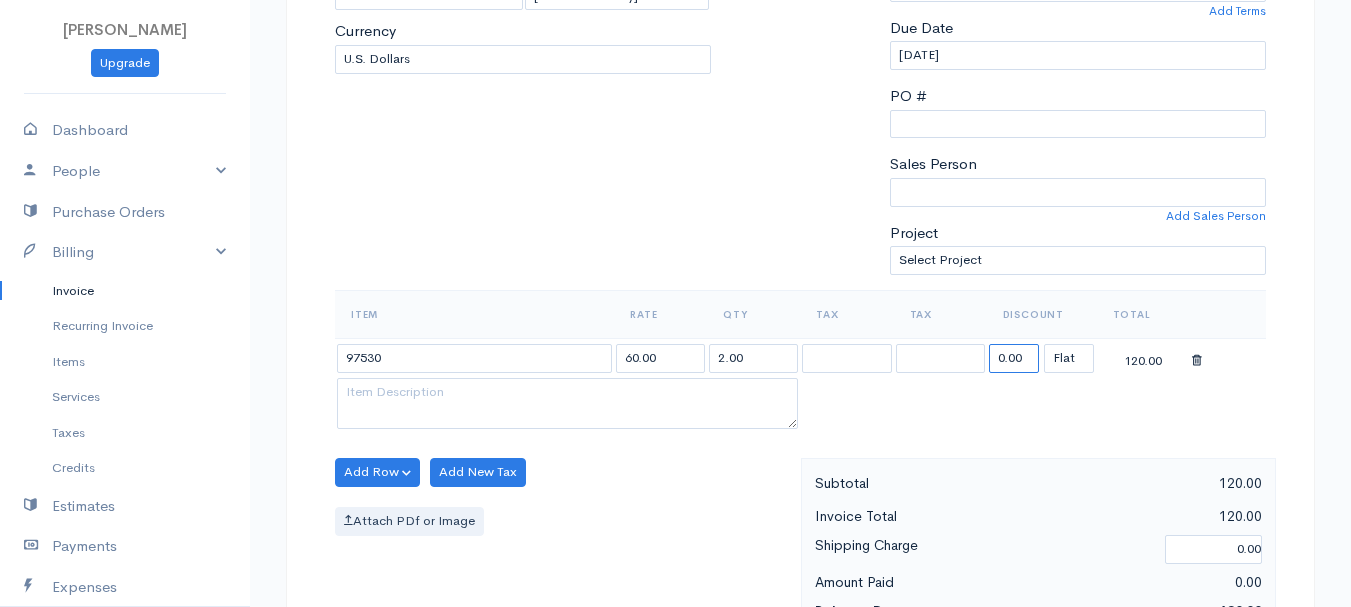 click on "0.00" at bounding box center (1014, 358) 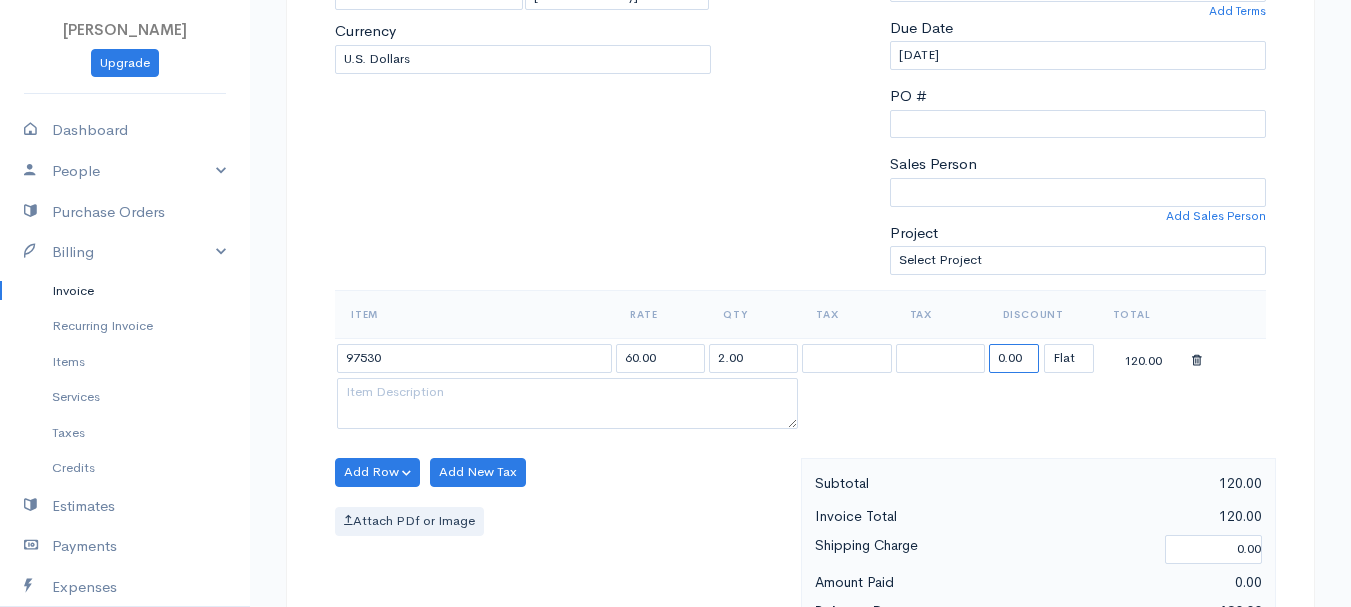click on "0.00" at bounding box center (1014, 358) 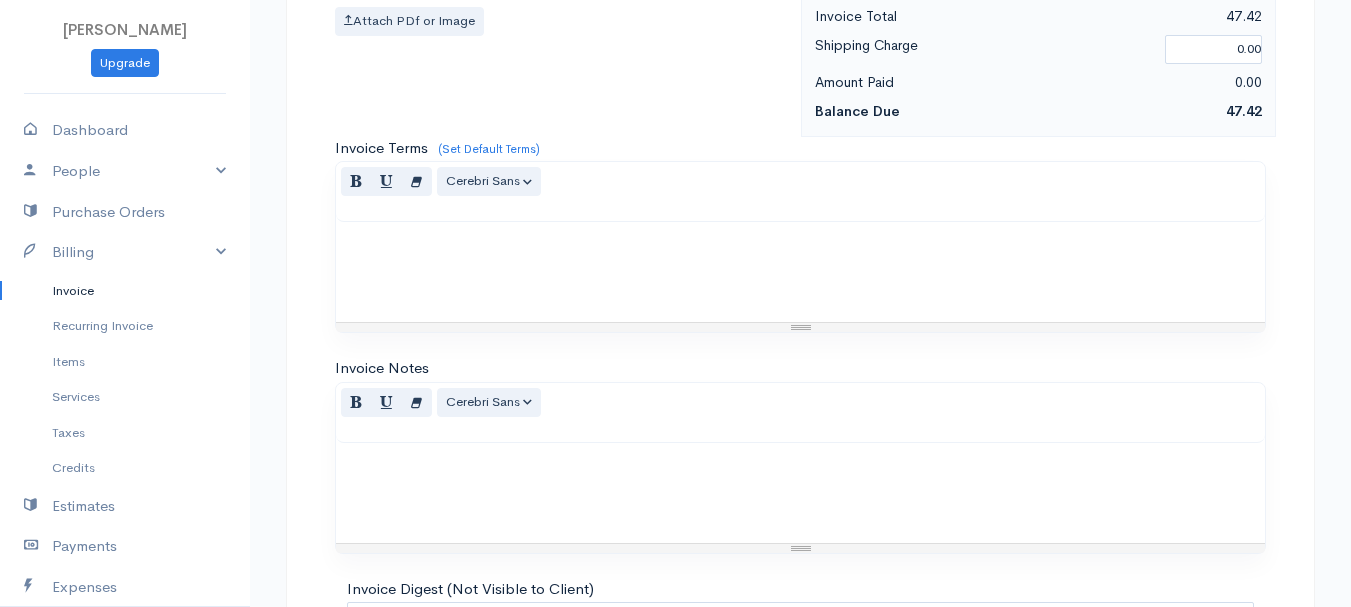 scroll, scrollTop: 1122, scrollLeft: 0, axis: vertical 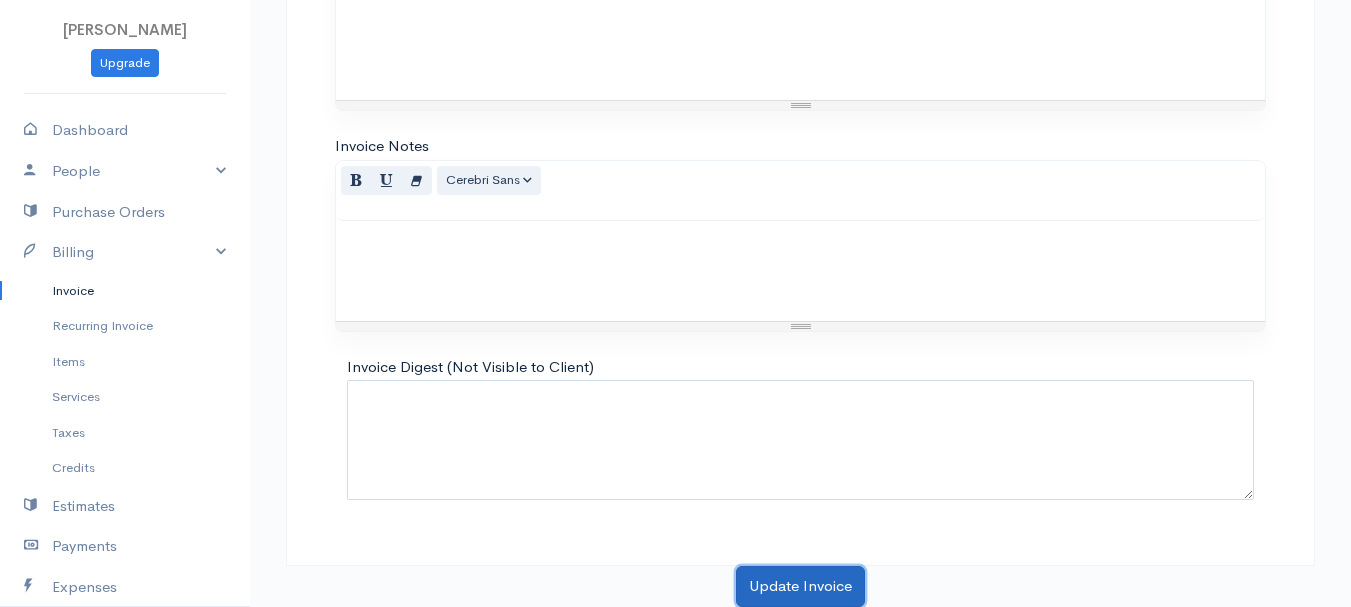 click on "Update Invoice" at bounding box center (800, 586) 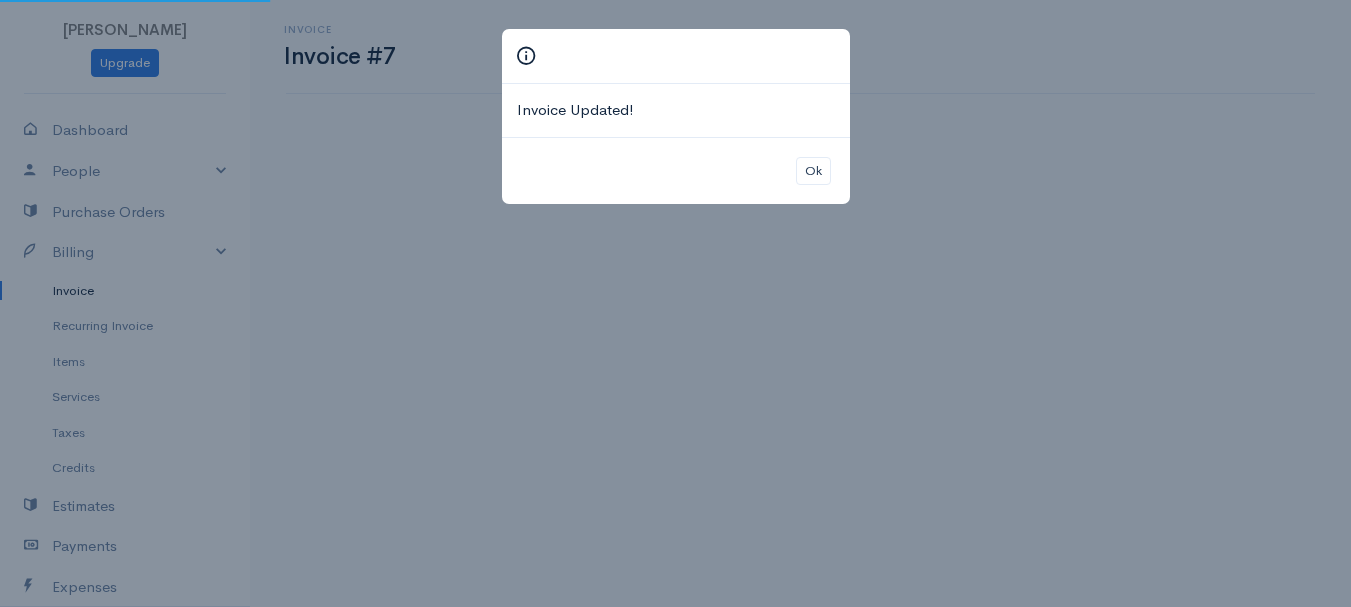 scroll, scrollTop: 0, scrollLeft: 0, axis: both 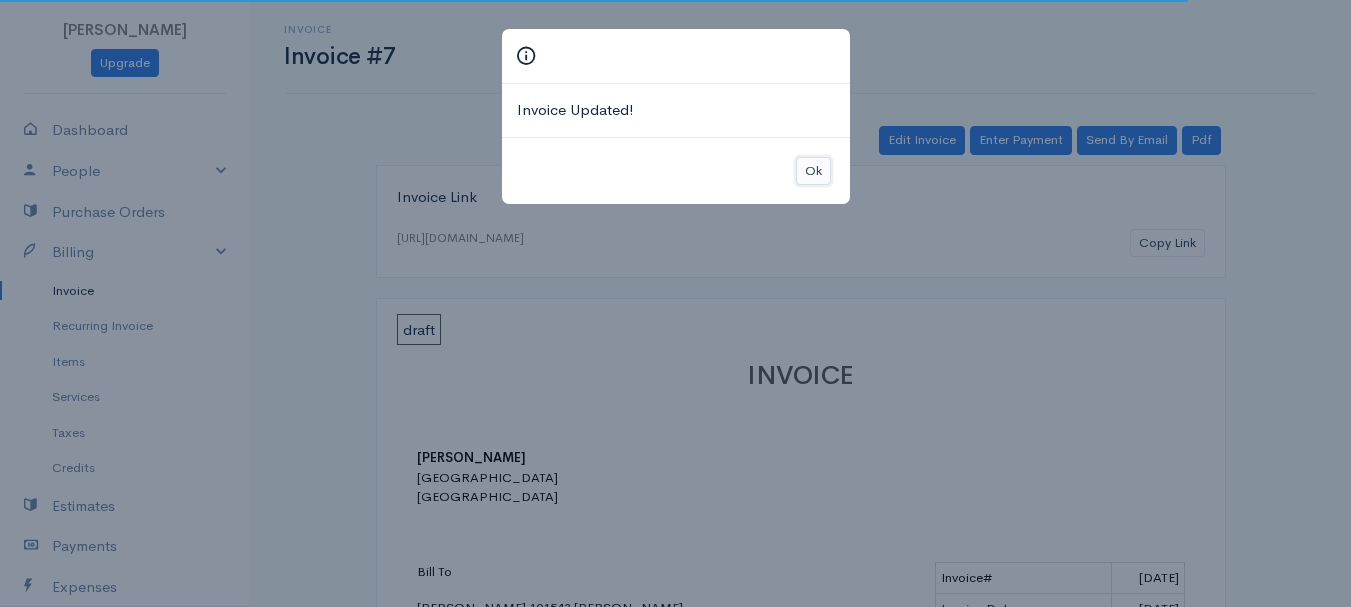 click on "Ok" at bounding box center (813, 171) 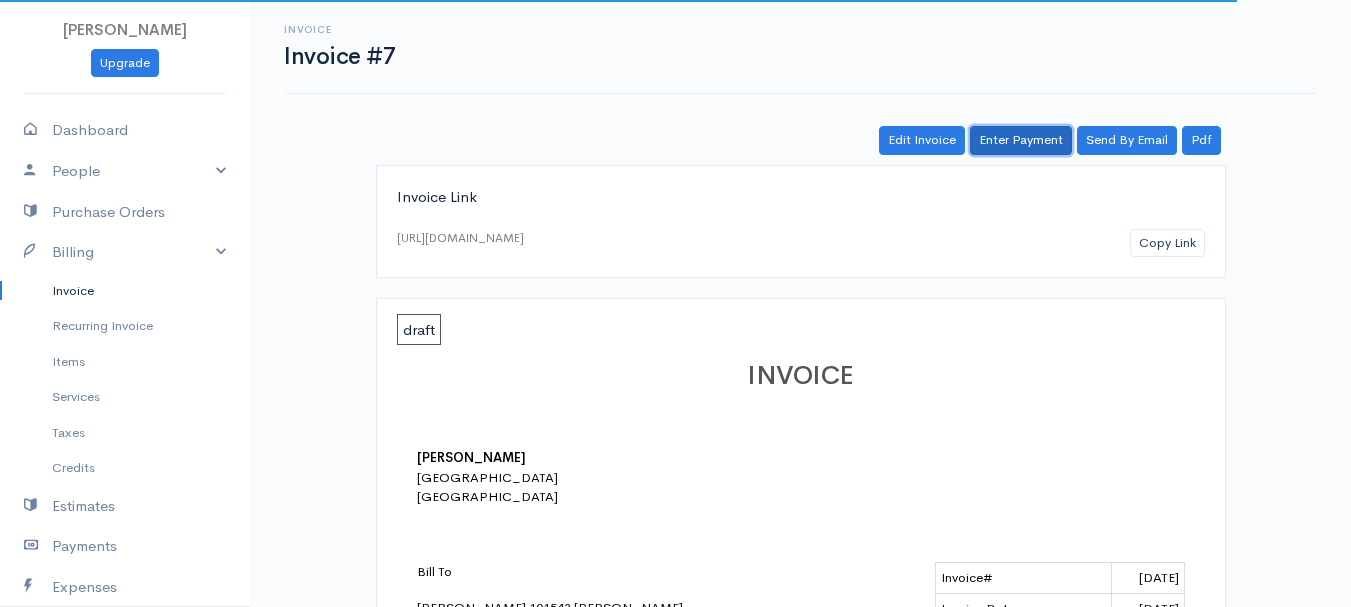click on "Enter Payment" at bounding box center [1021, 140] 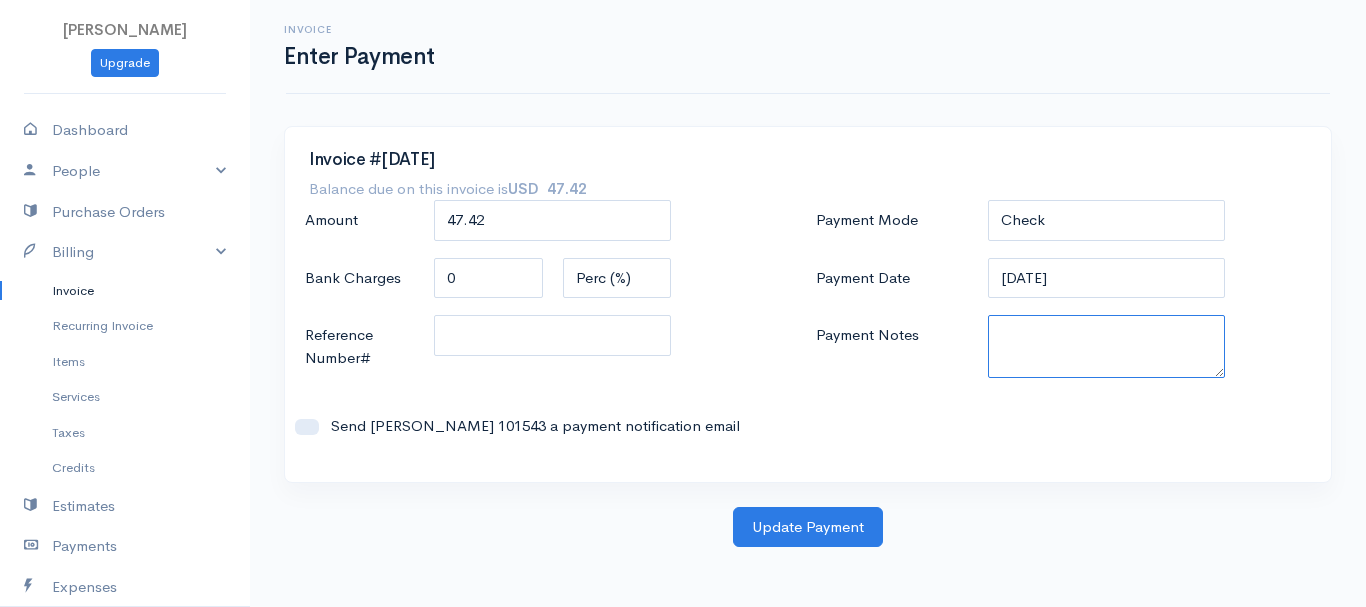 paste on "7090012402" 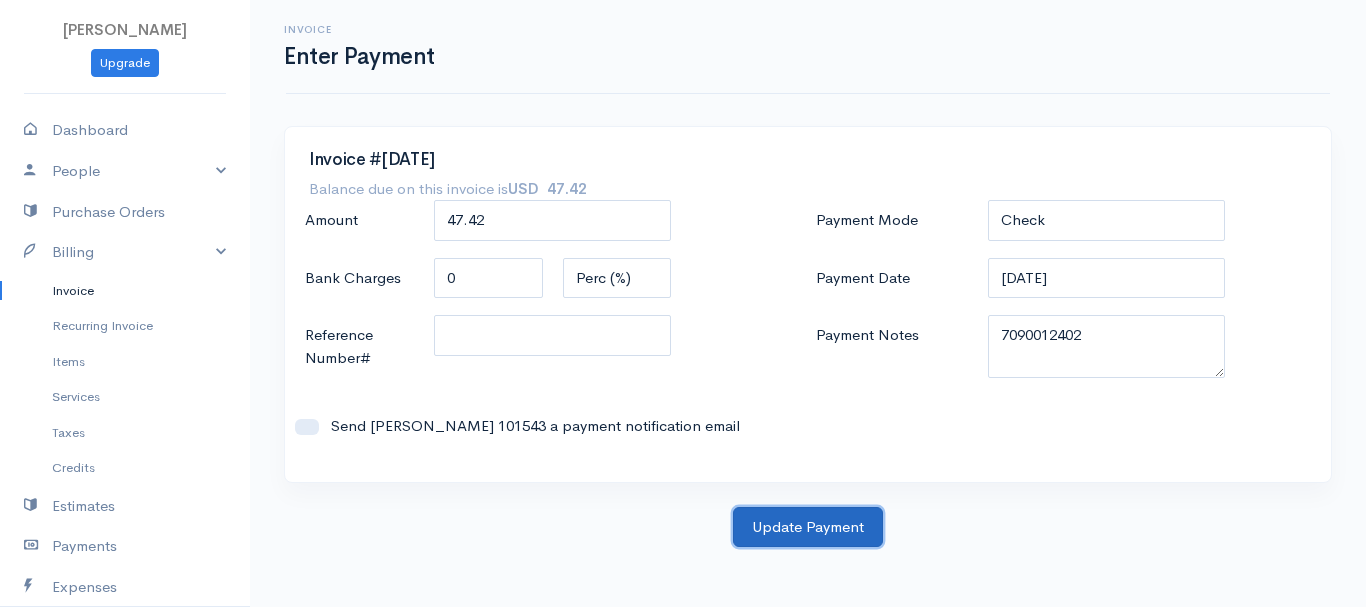 click on "Update Payment" at bounding box center (808, 527) 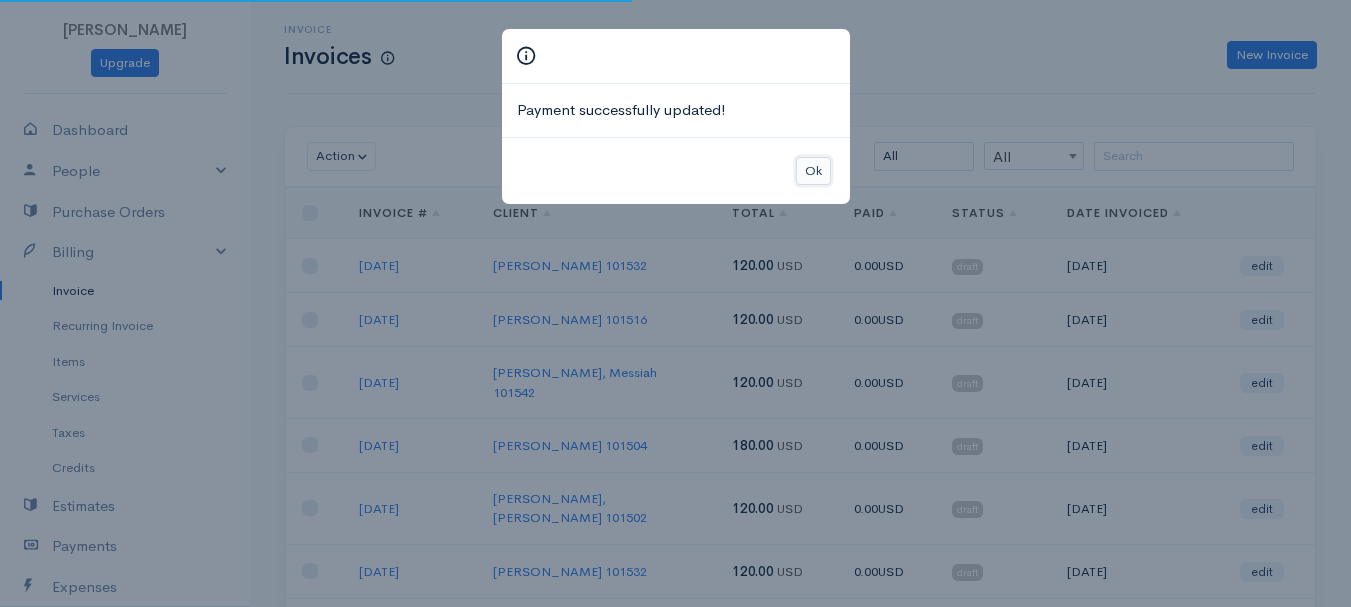 click on "Ok" at bounding box center (813, 171) 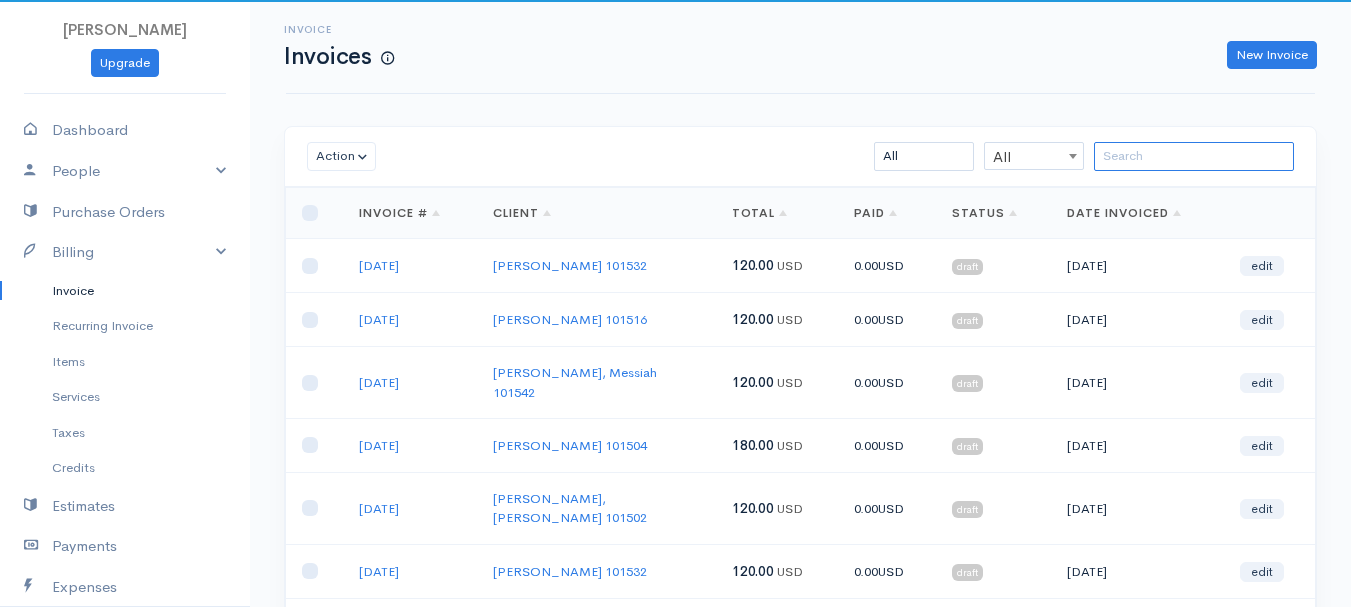 click at bounding box center (1194, 156) 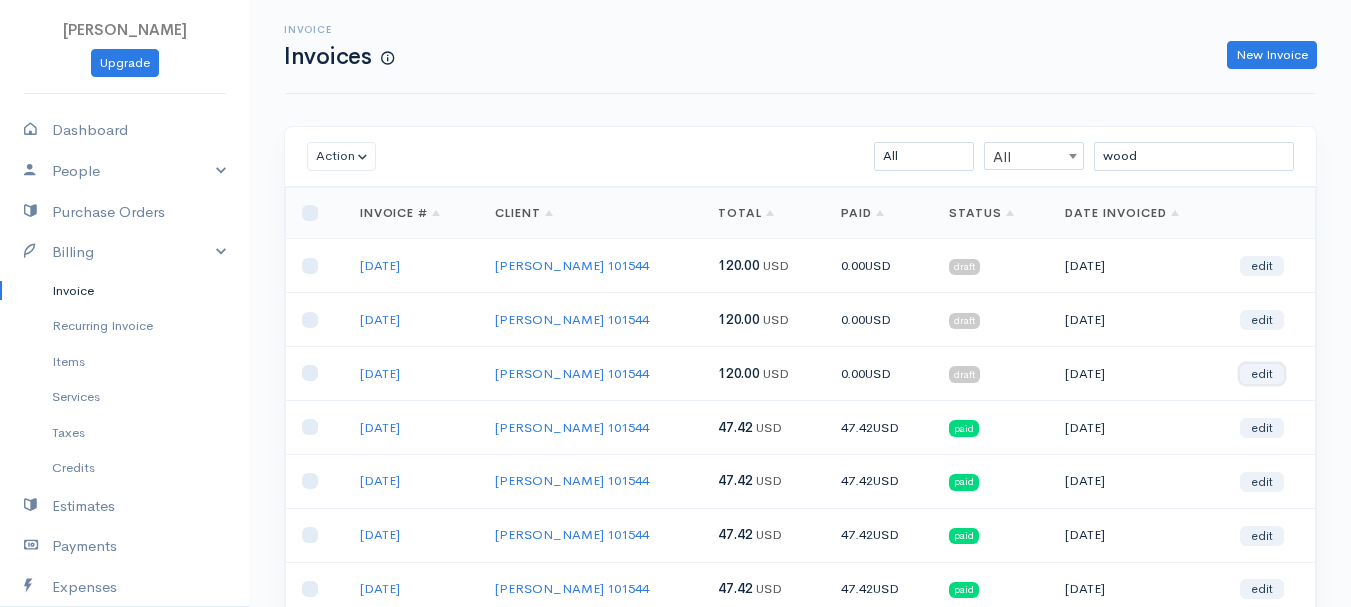 click on "edit" at bounding box center [1262, 374] 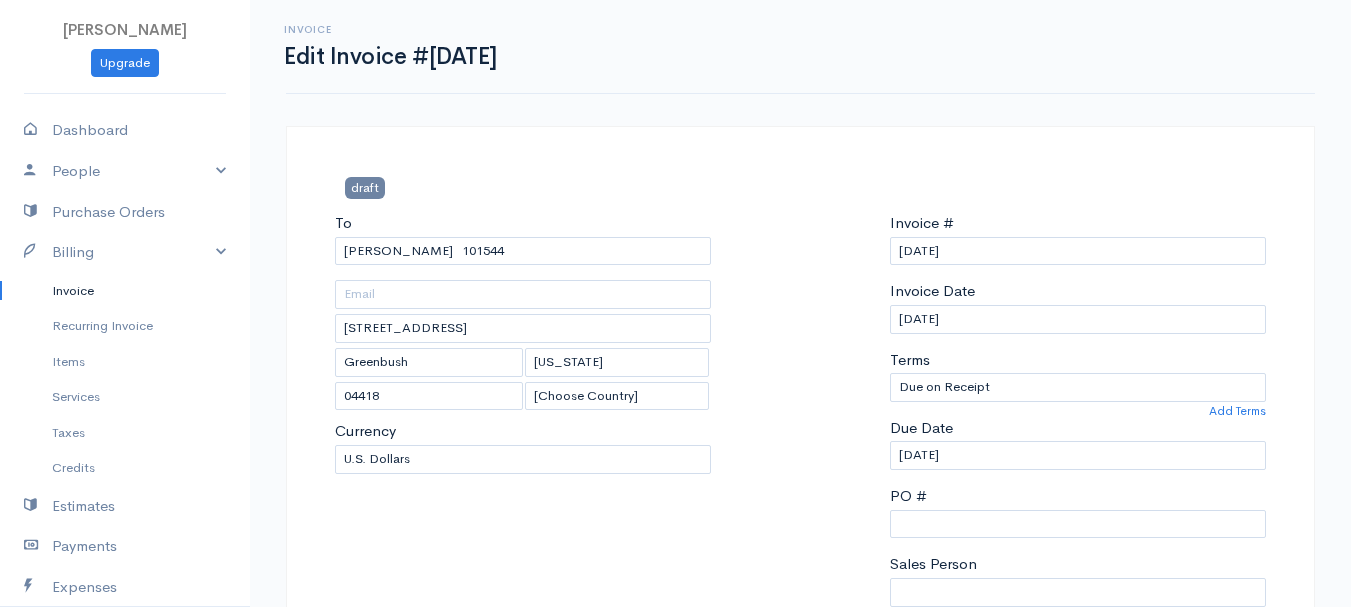scroll, scrollTop: 400, scrollLeft: 0, axis: vertical 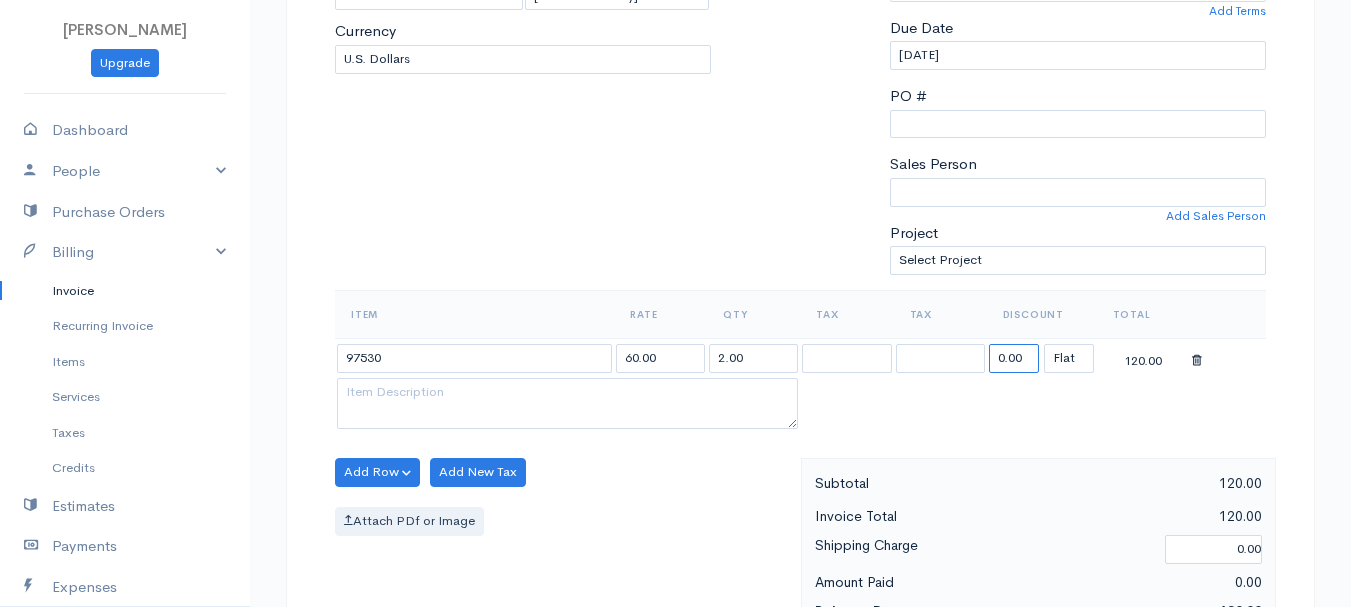 click on "0.00" at bounding box center [1014, 358] 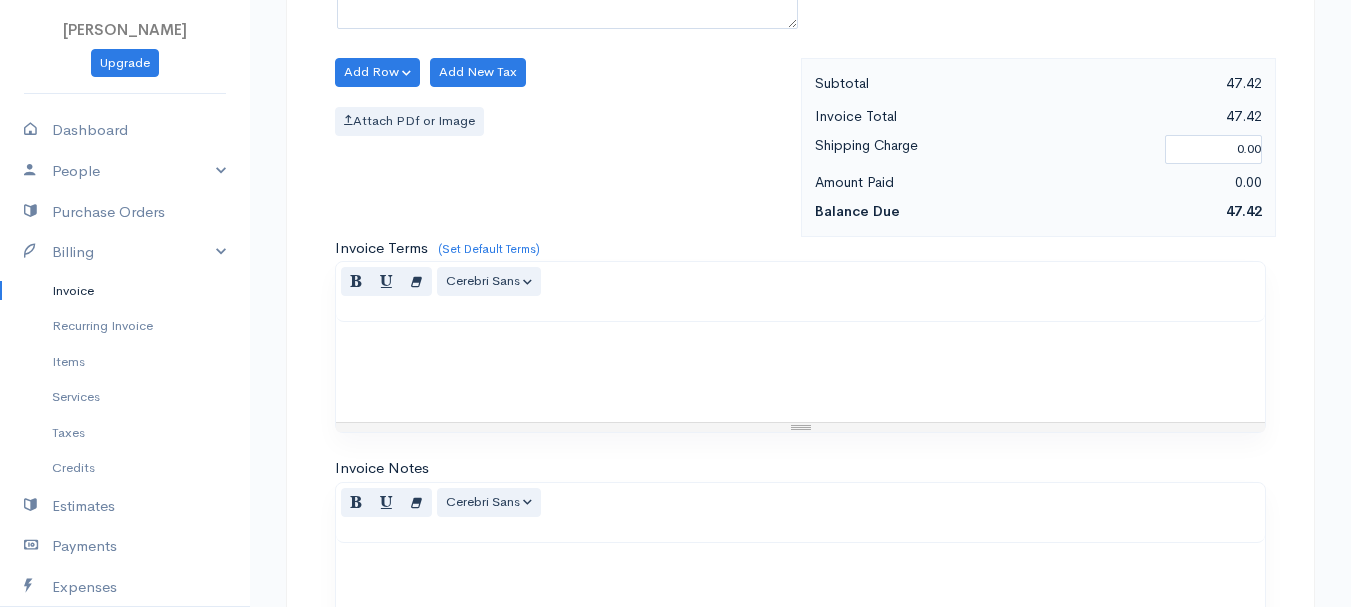 scroll, scrollTop: 1122, scrollLeft: 0, axis: vertical 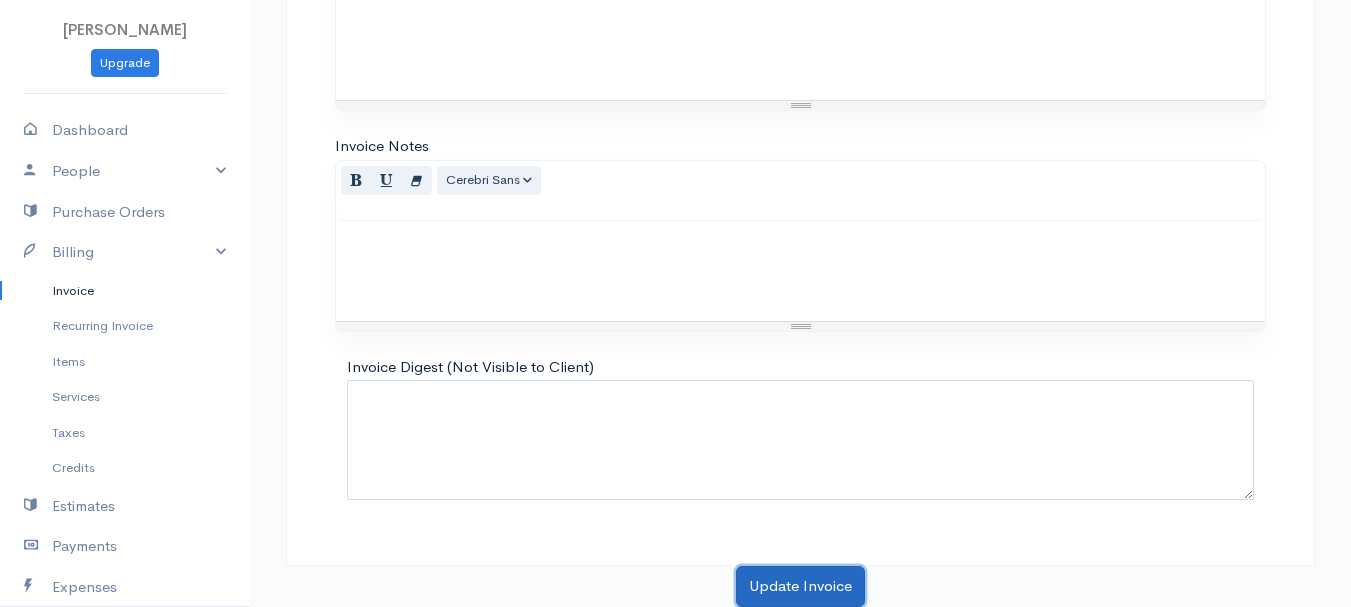 click on "Update Invoice" at bounding box center [800, 586] 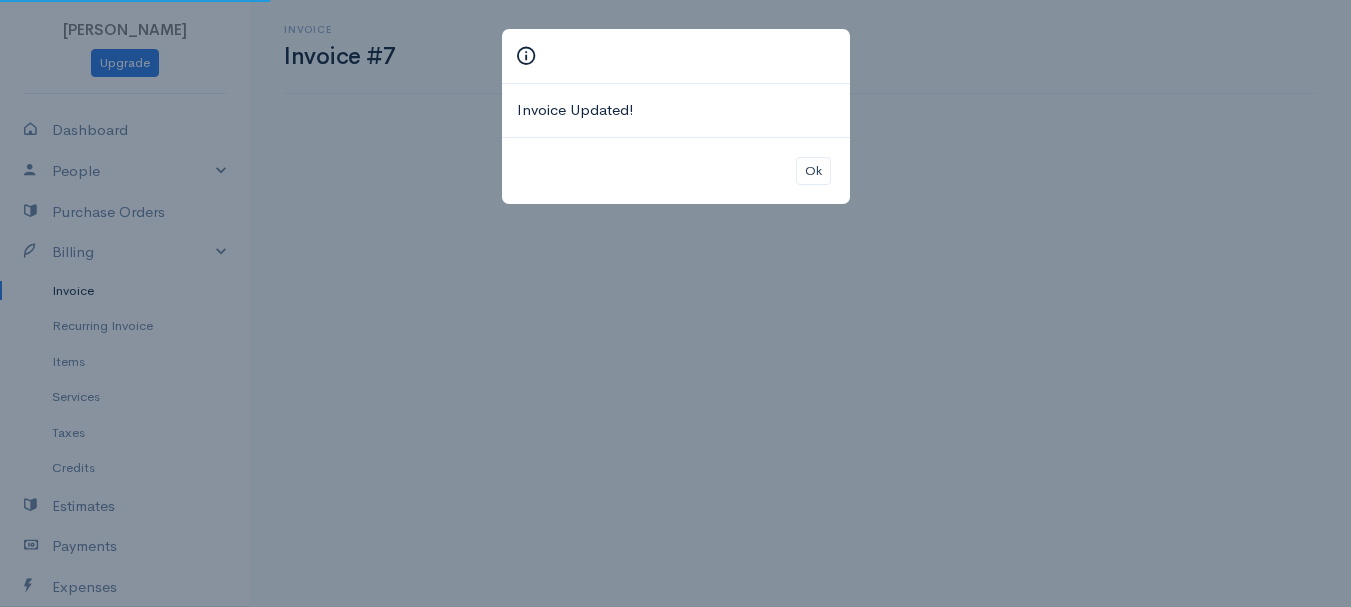 scroll, scrollTop: 0, scrollLeft: 0, axis: both 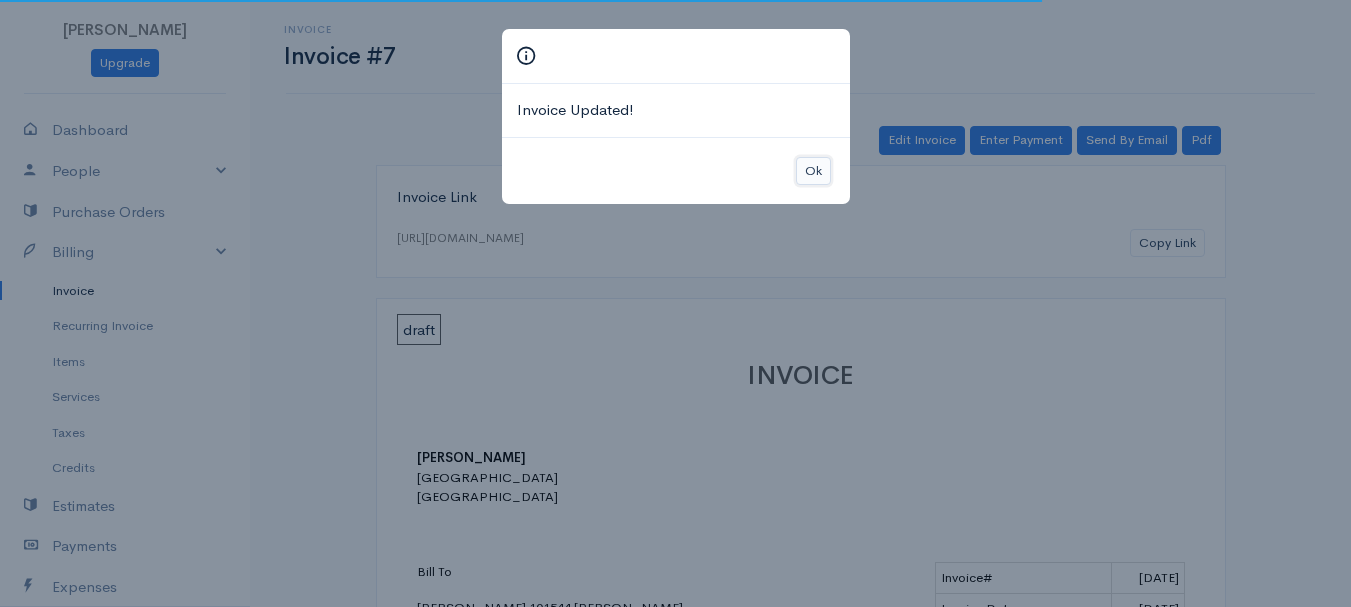 click on "Ok" at bounding box center [813, 171] 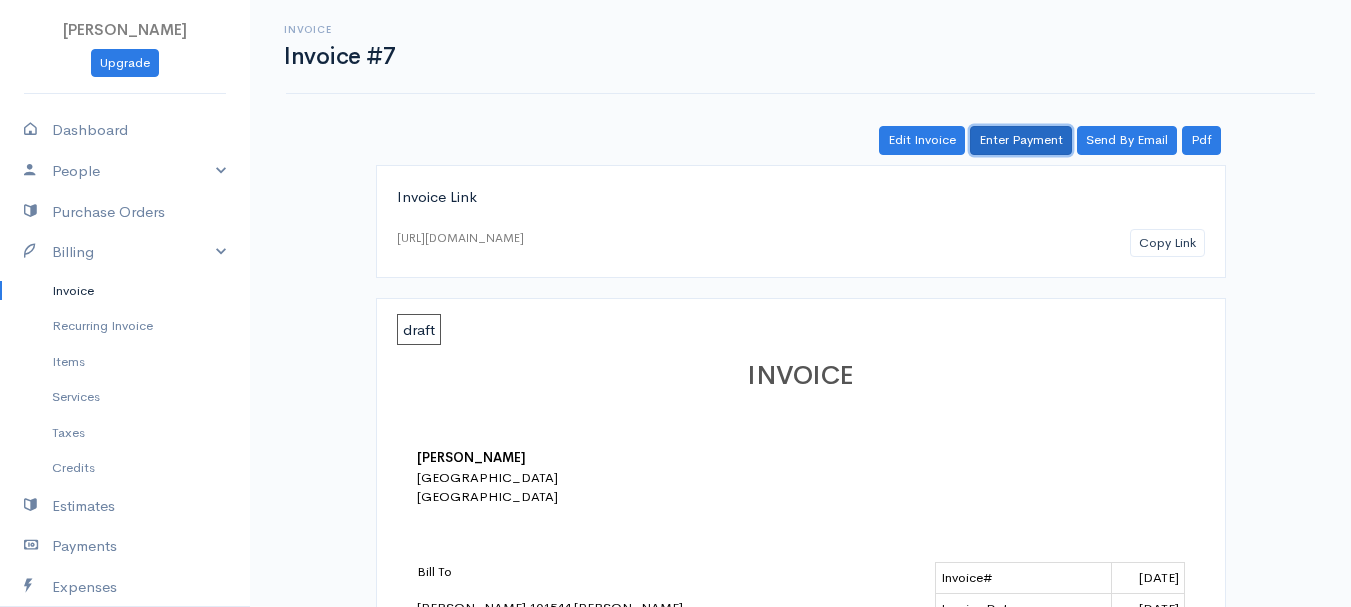 click on "Enter Payment" at bounding box center (1021, 140) 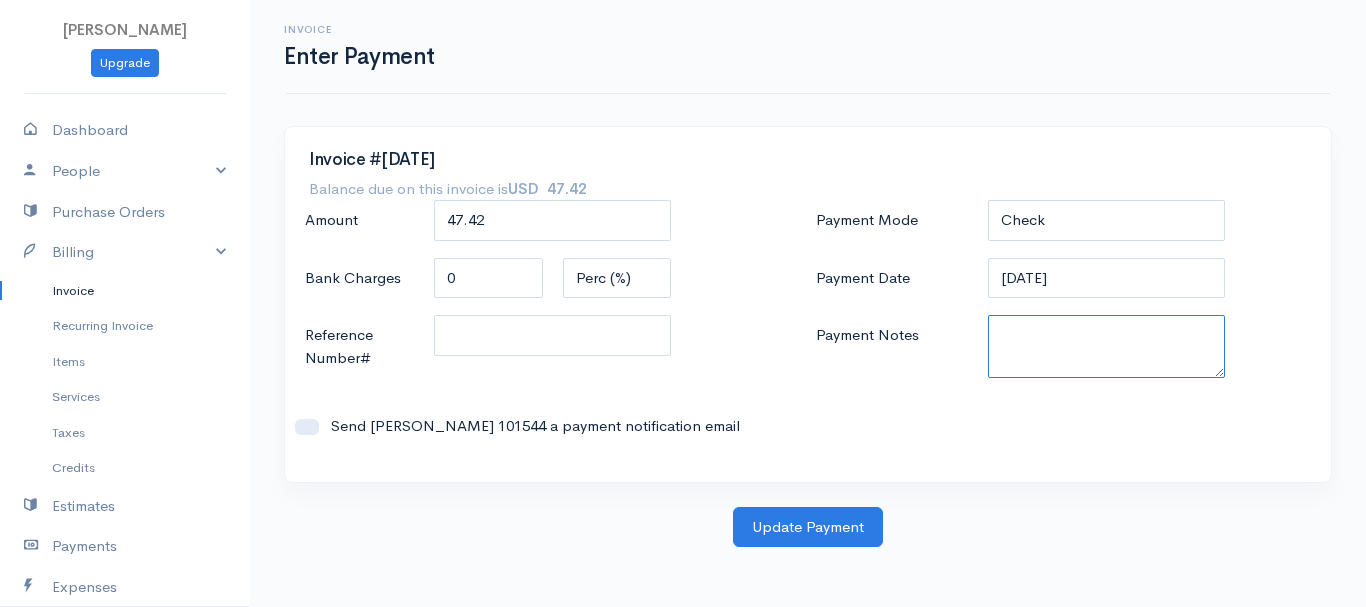 paste on "7090012402" 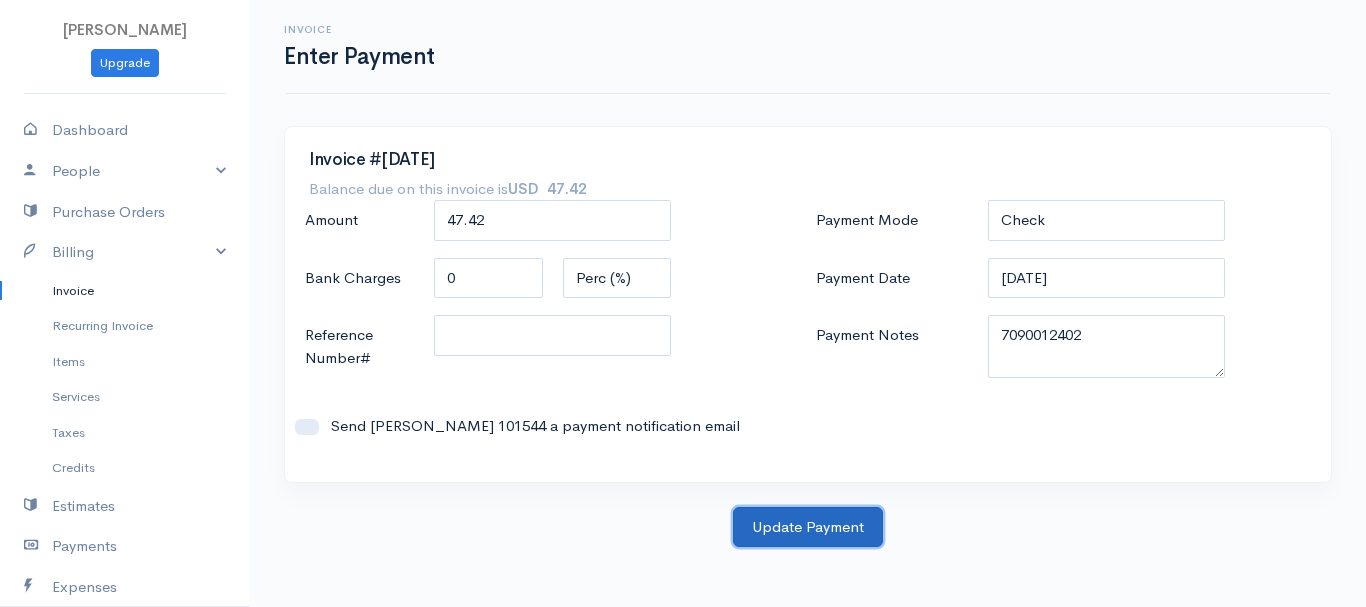 click on "Update Payment" at bounding box center [808, 527] 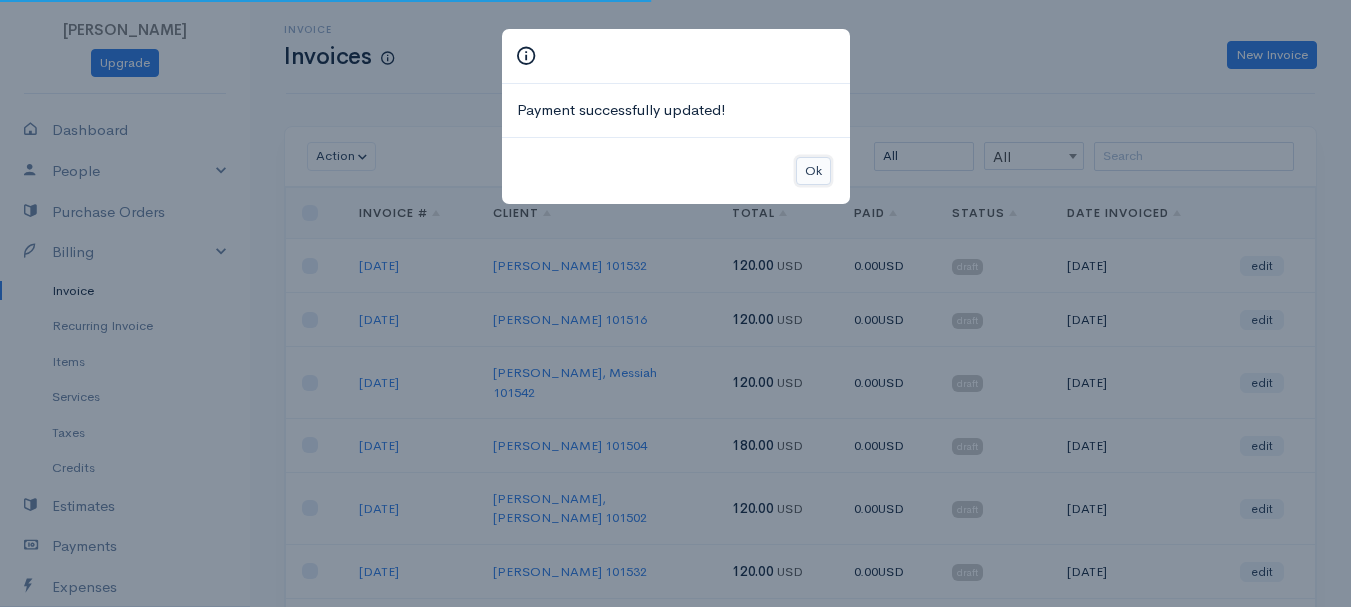 click on "Ok" at bounding box center (813, 171) 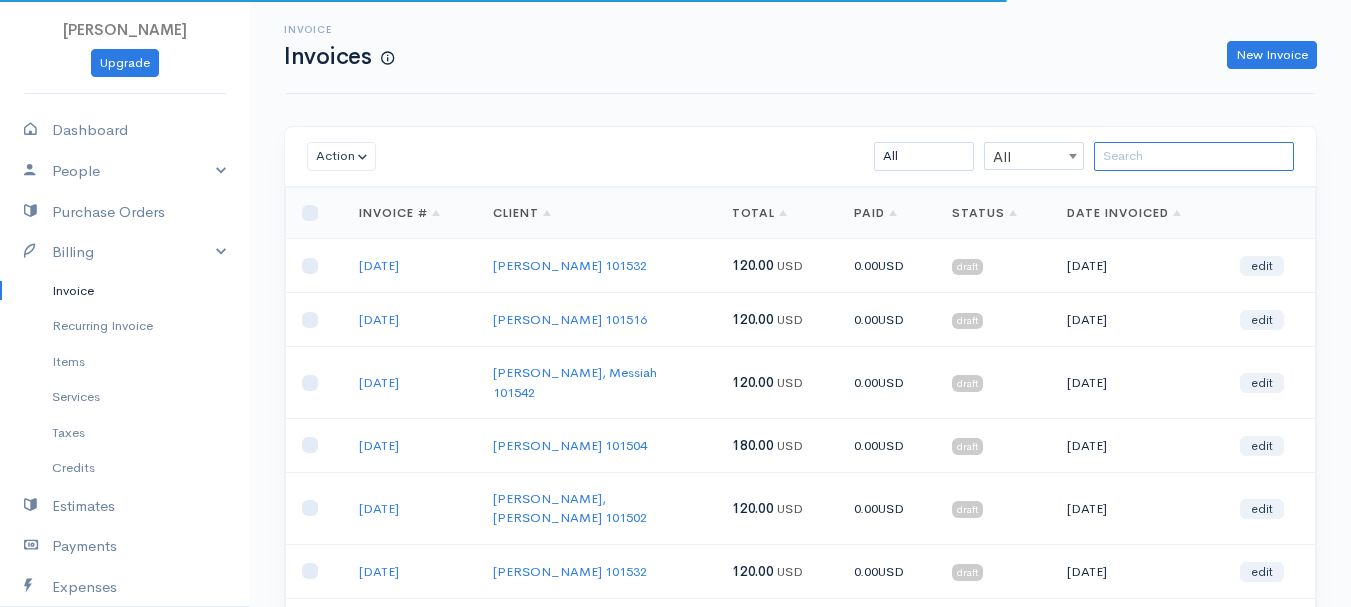 click at bounding box center (1194, 156) 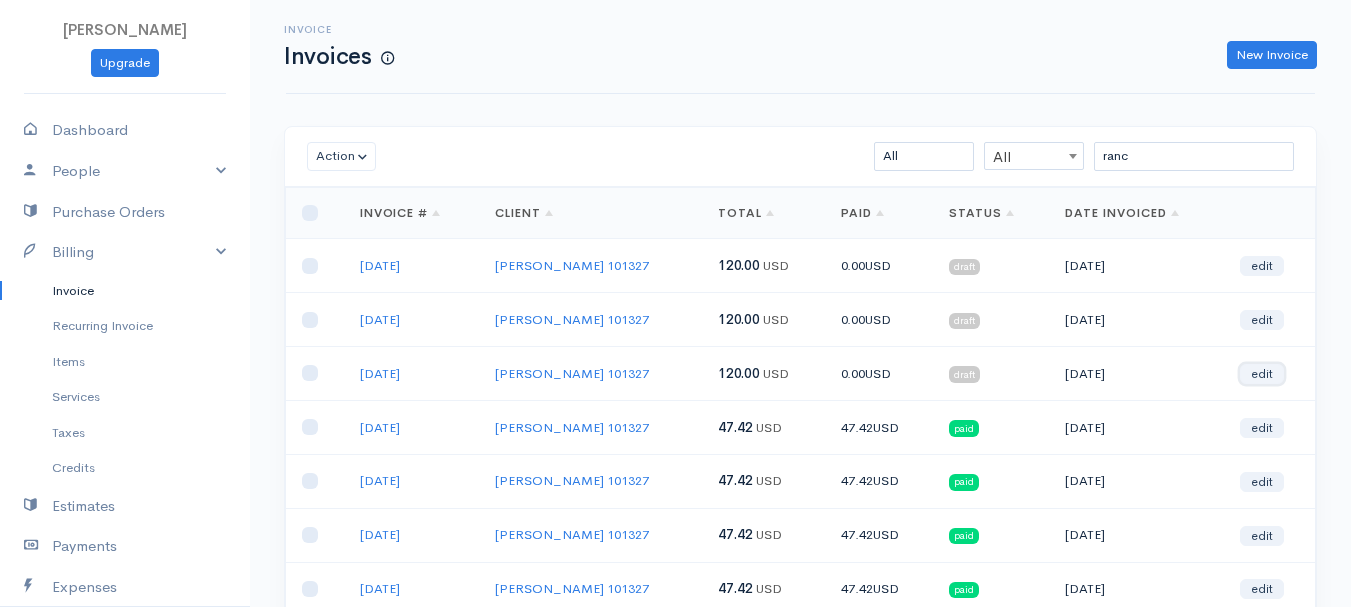 click on "edit" at bounding box center (1262, 374) 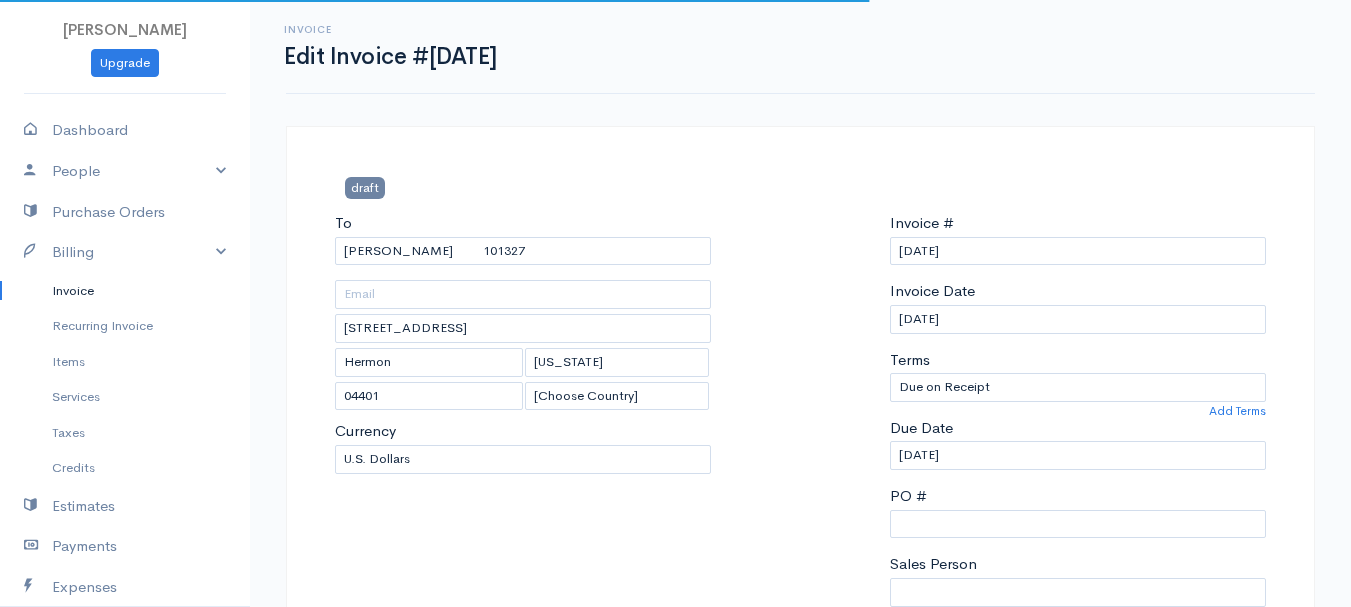 scroll, scrollTop: 300, scrollLeft: 0, axis: vertical 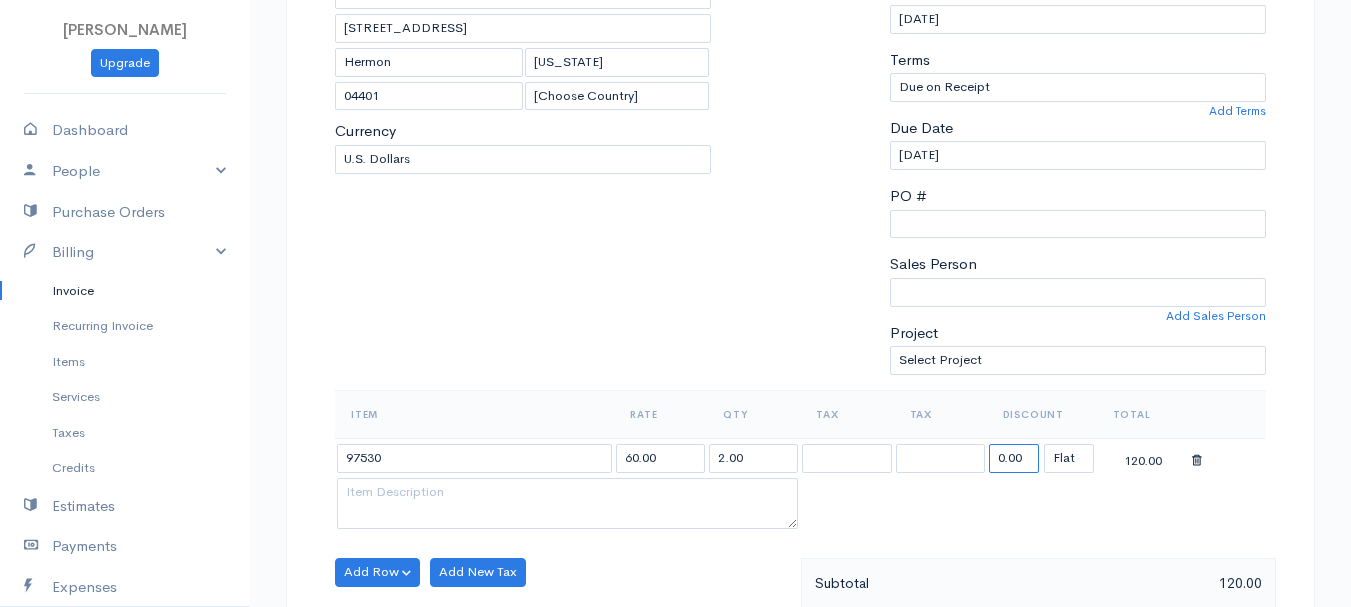 click on "0.00" at bounding box center (1014, 458) 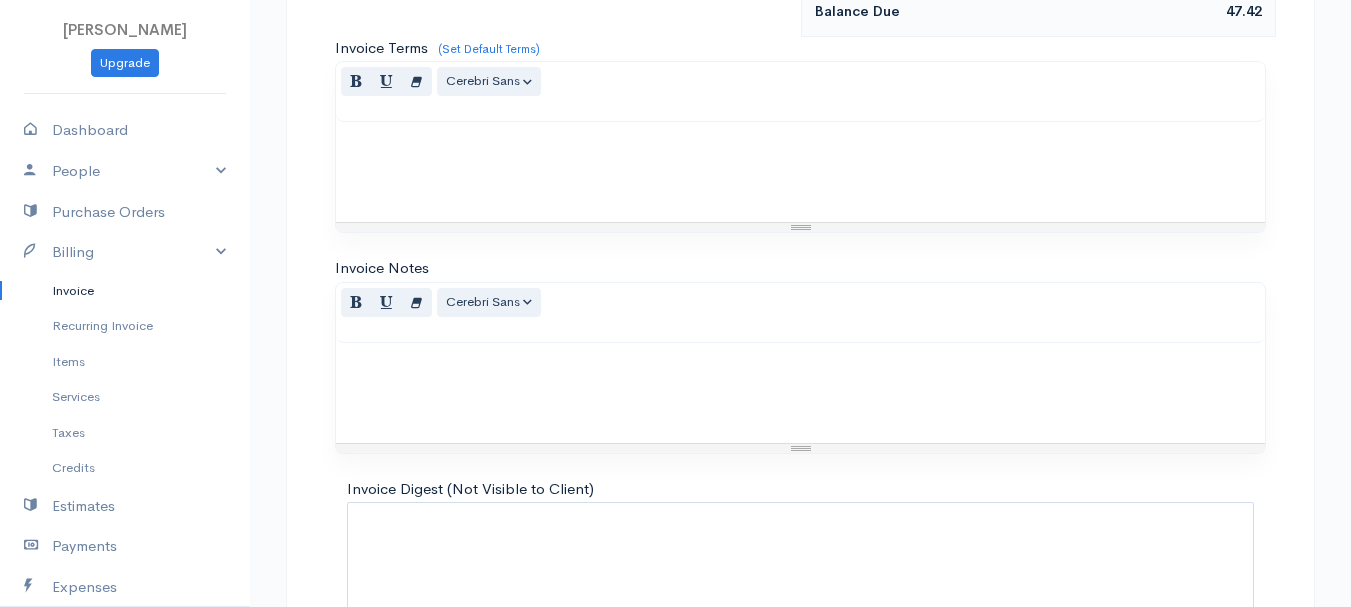 scroll, scrollTop: 1122, scrollLeft: 0, axis: vertical 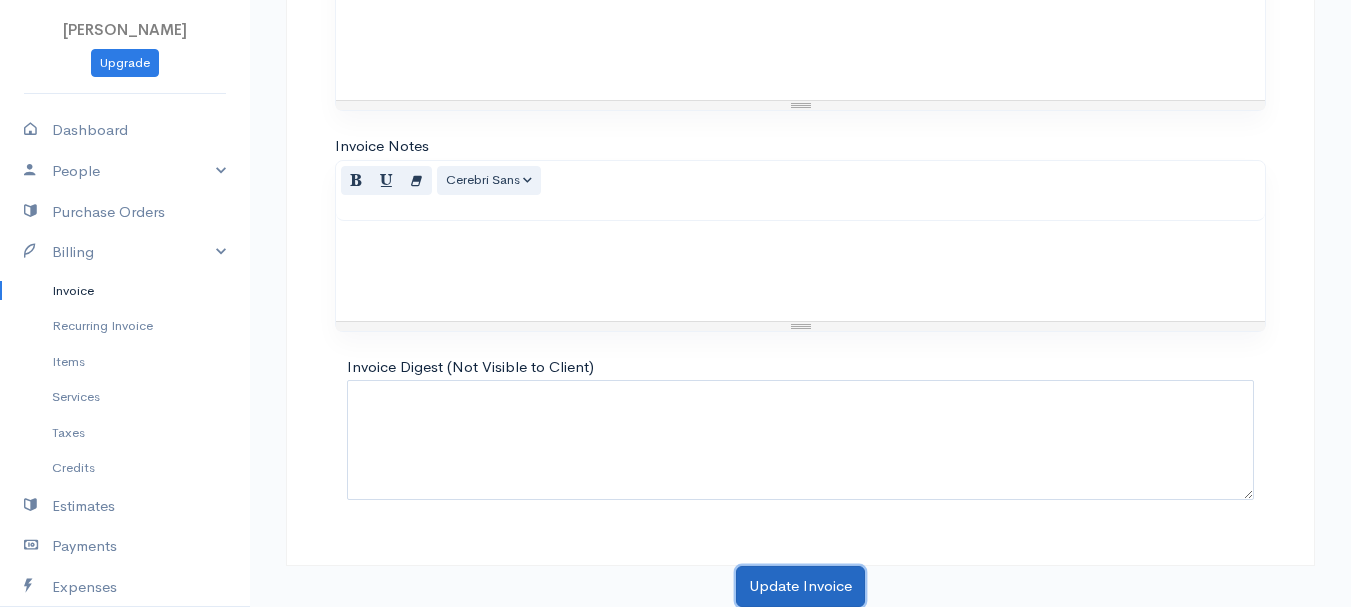 click on "Update Invoice" at bounding box center [800, 586] 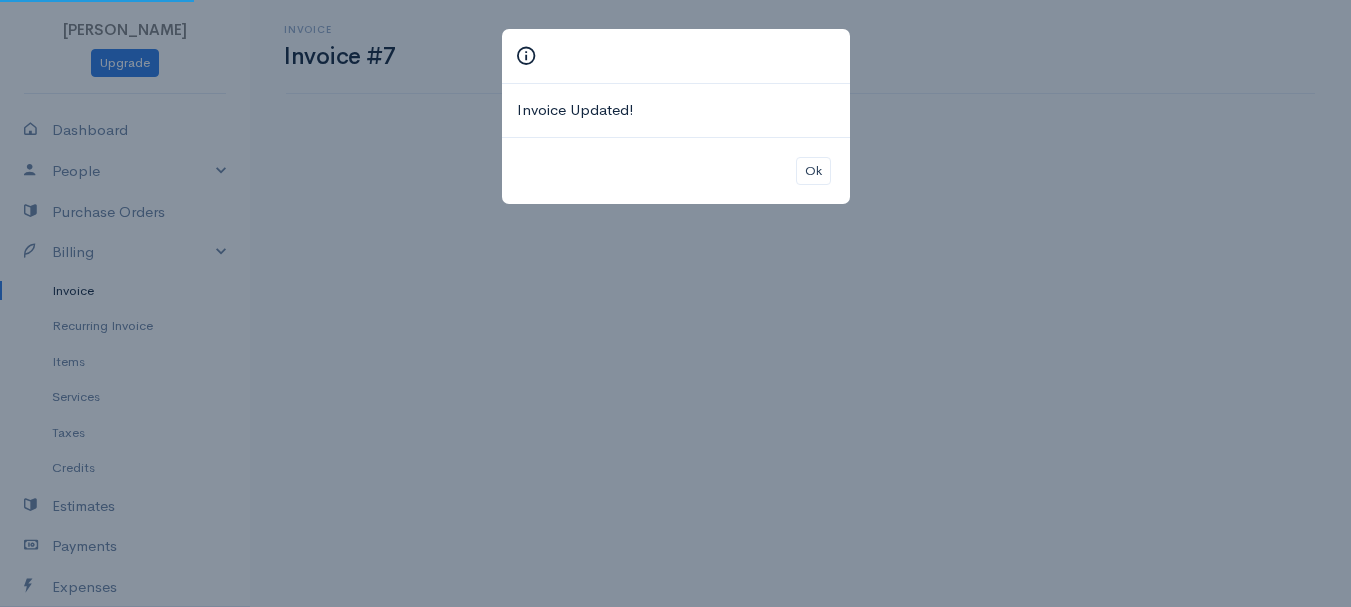 scroll, scrollTop: 0, scrollLeft: 0, axis: both 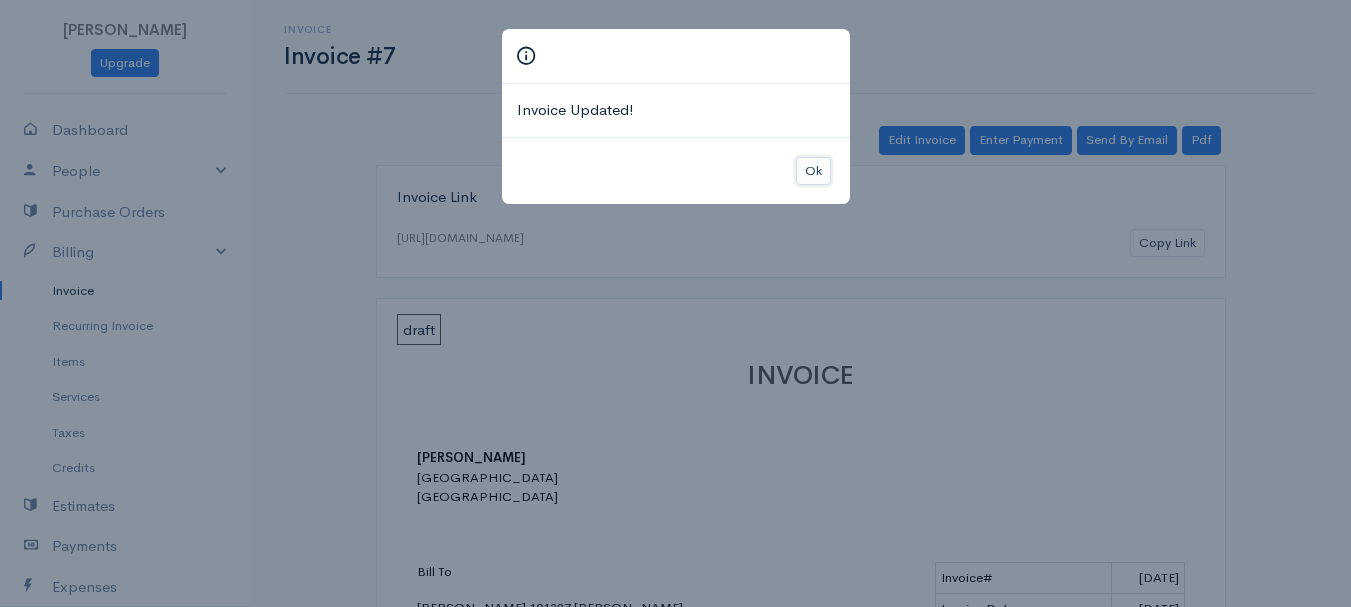 click on "Ok" at bounding box center [813, 171] 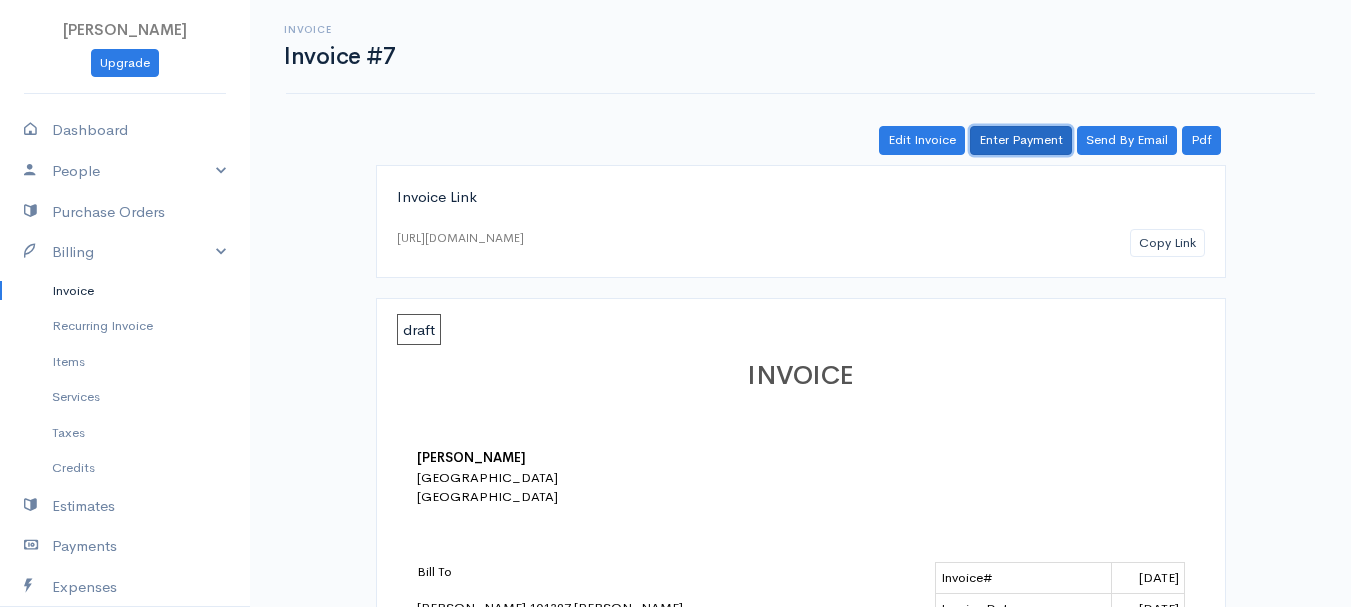 click on "Enter Payment" at bounding box center [1021, 140] 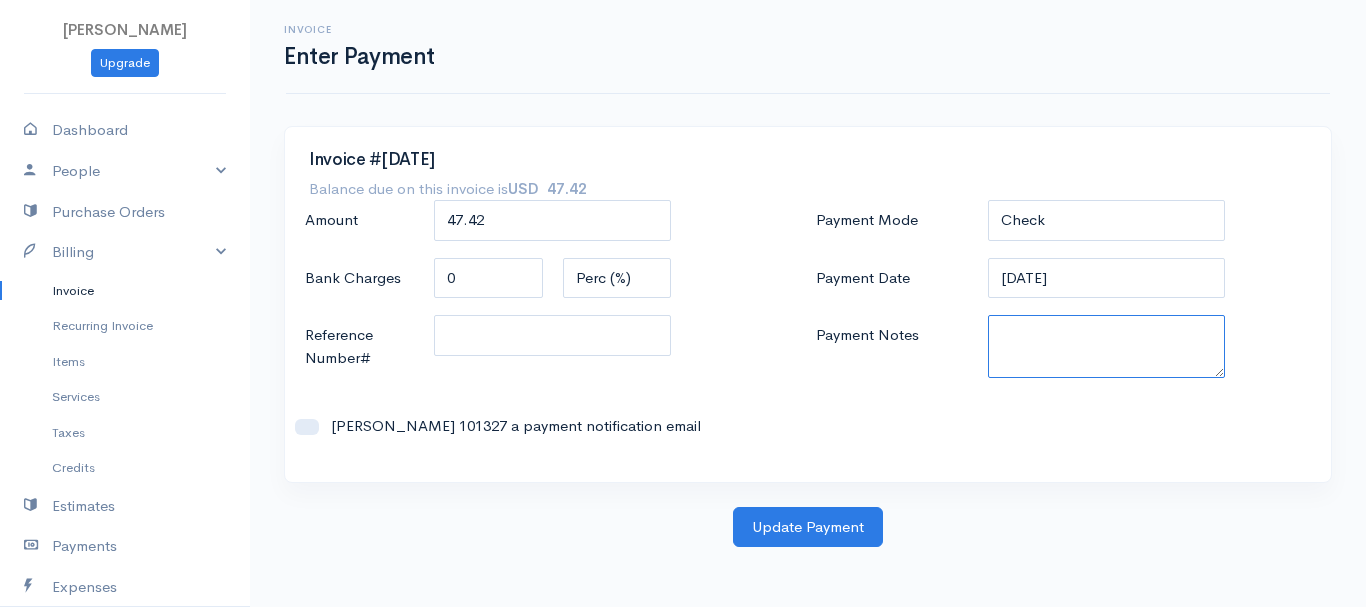 paste on "7090012402" 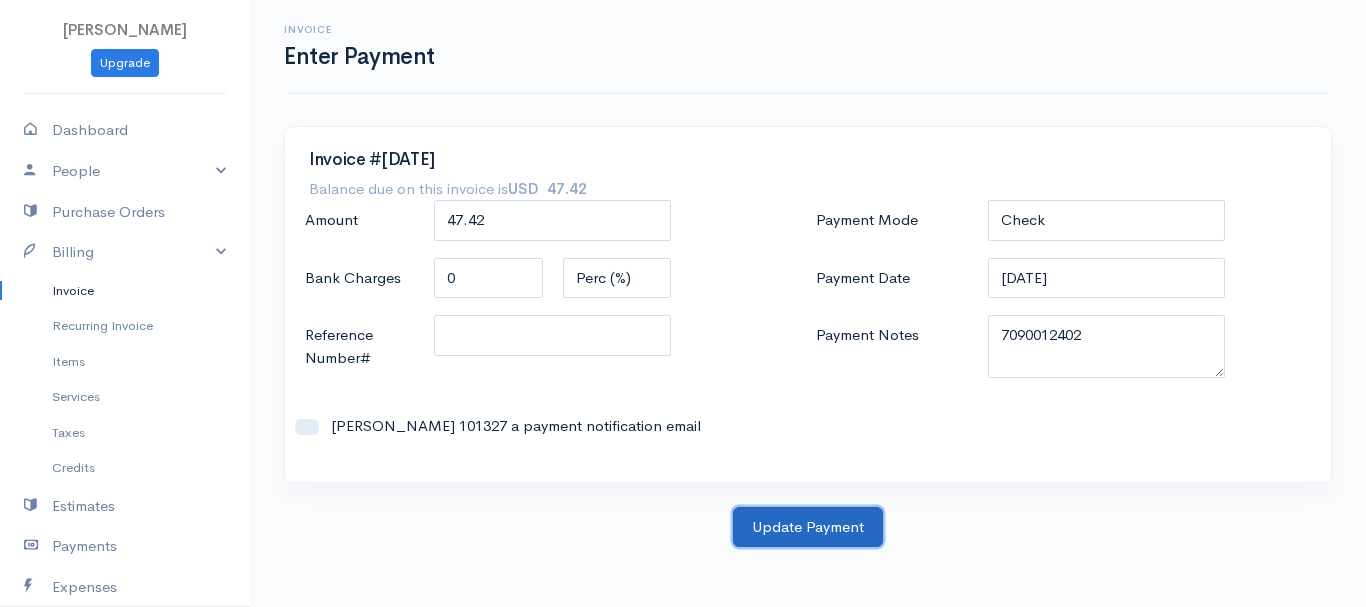 click on "Update Payment" at bounding box center (808, 527) 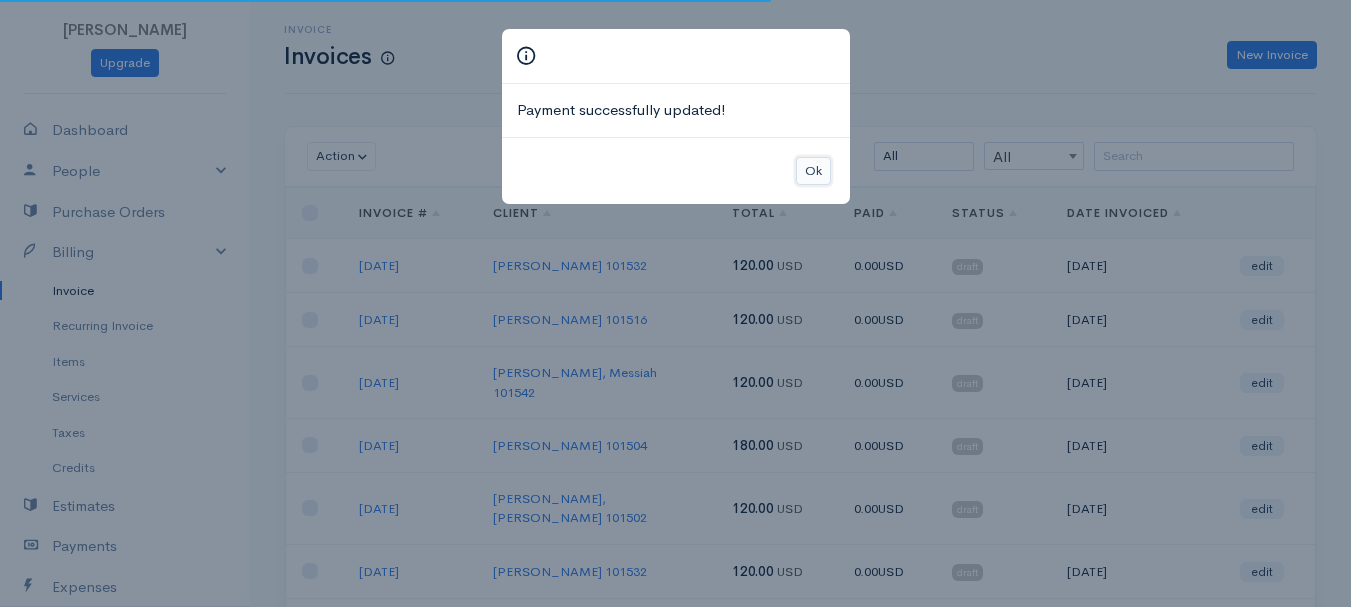 click on "Ok" at bounding box center [813, 171] 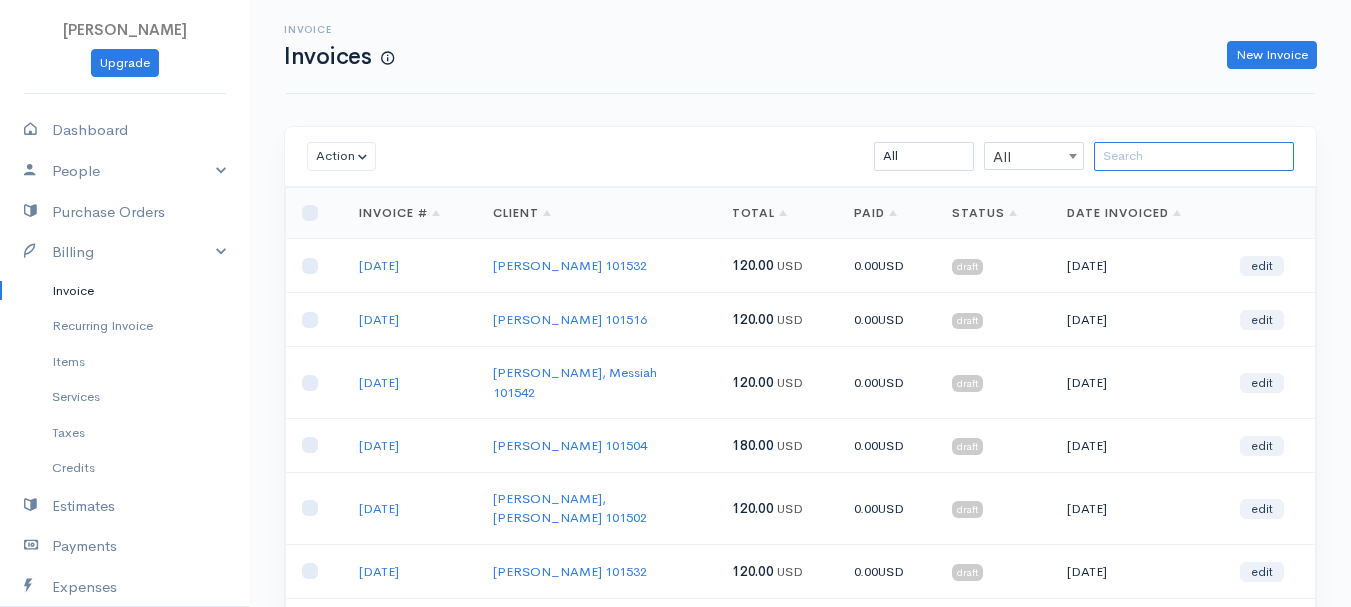 click at bounding box center (1194, 156) 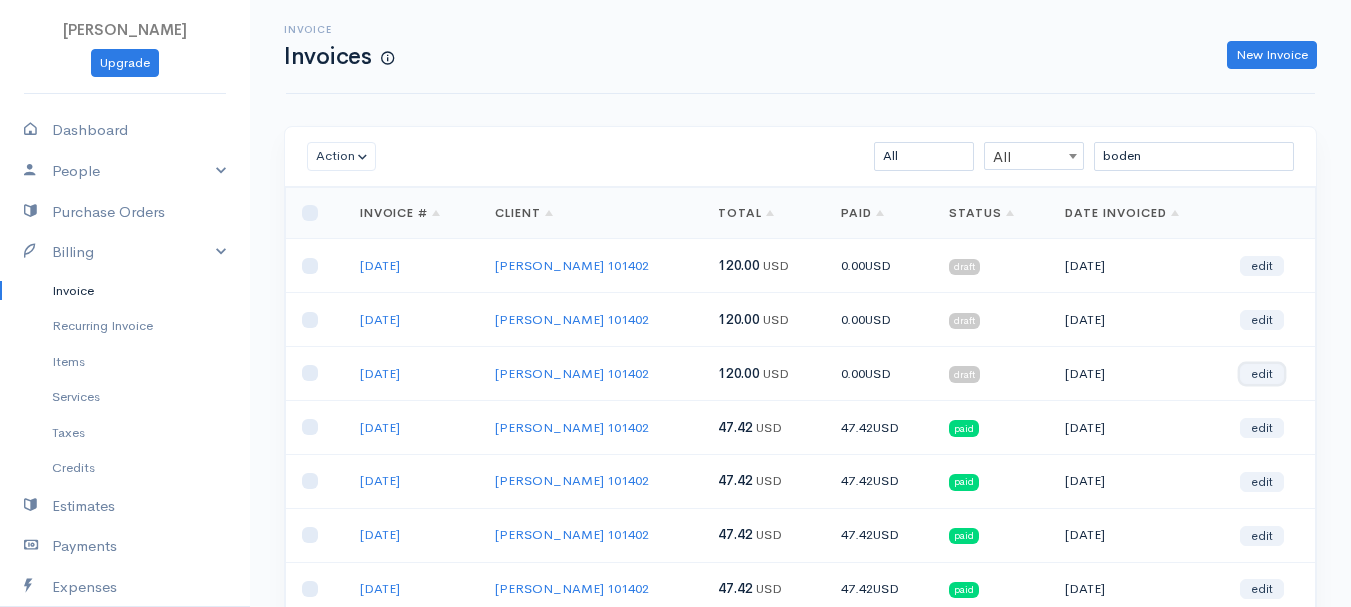 click on "edit" at bounding box center (1262, 374) 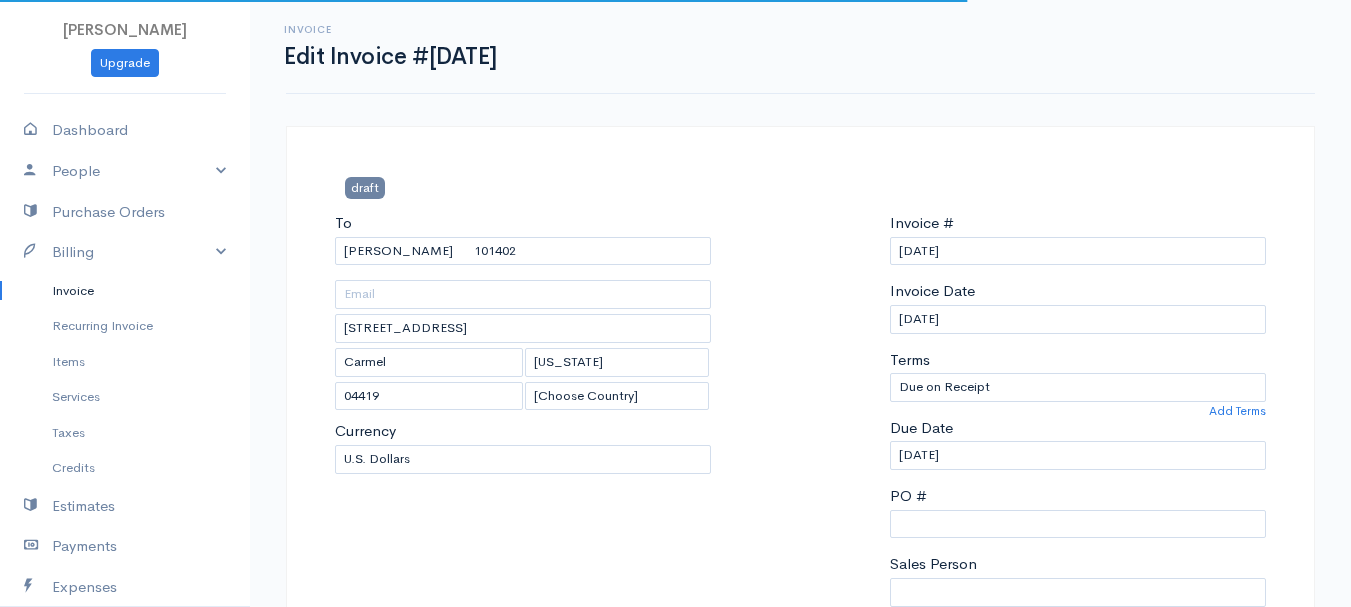 scroll, scrollTop: 400, scrollLeft: 0, axis: vertical 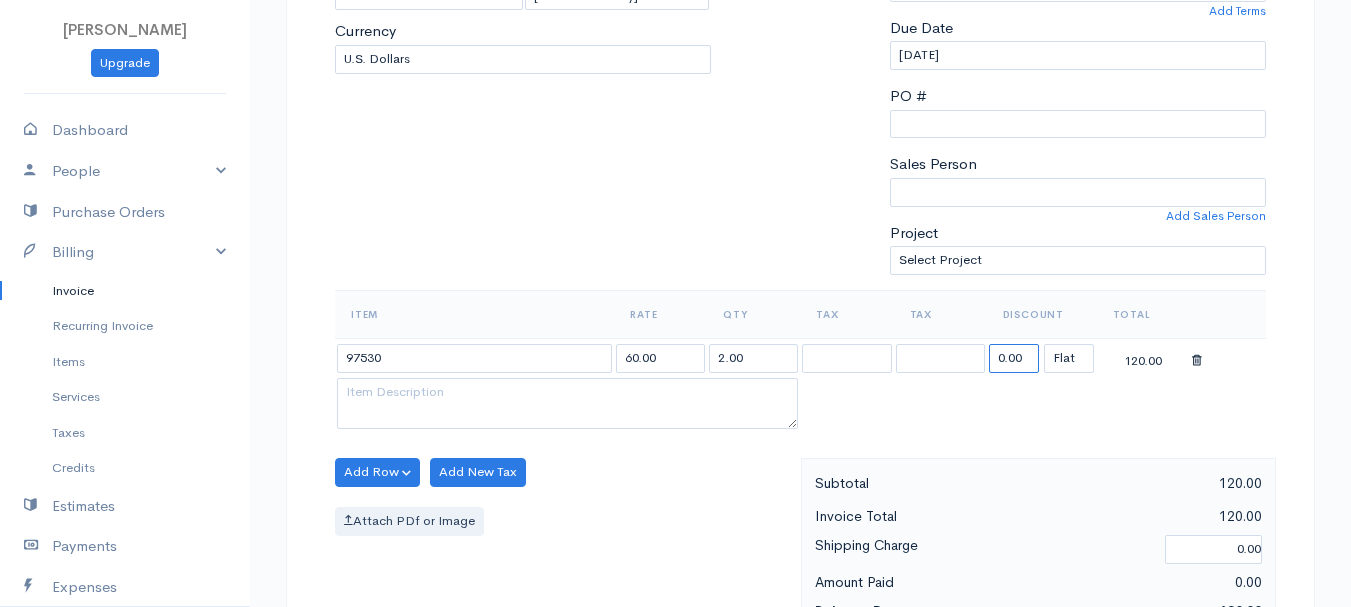 click on "0.00" at bounding box center [1014, 358] 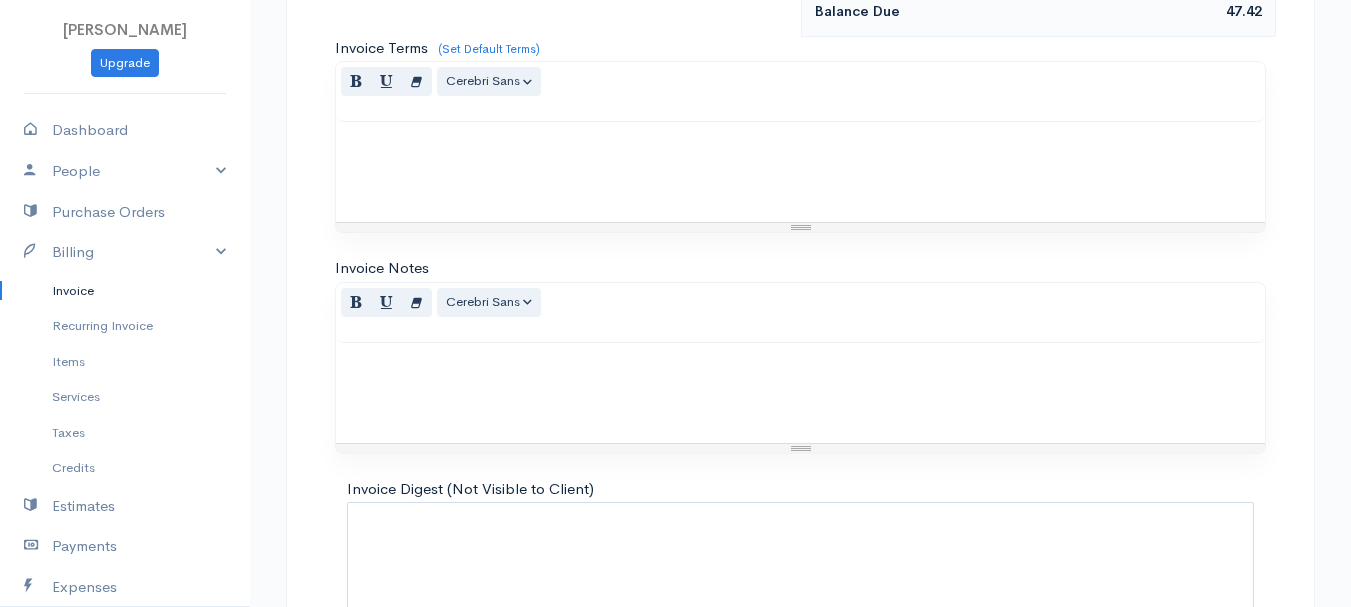 scroll, scrollTop: 1122, scrollLeft: 0, axis: vertical 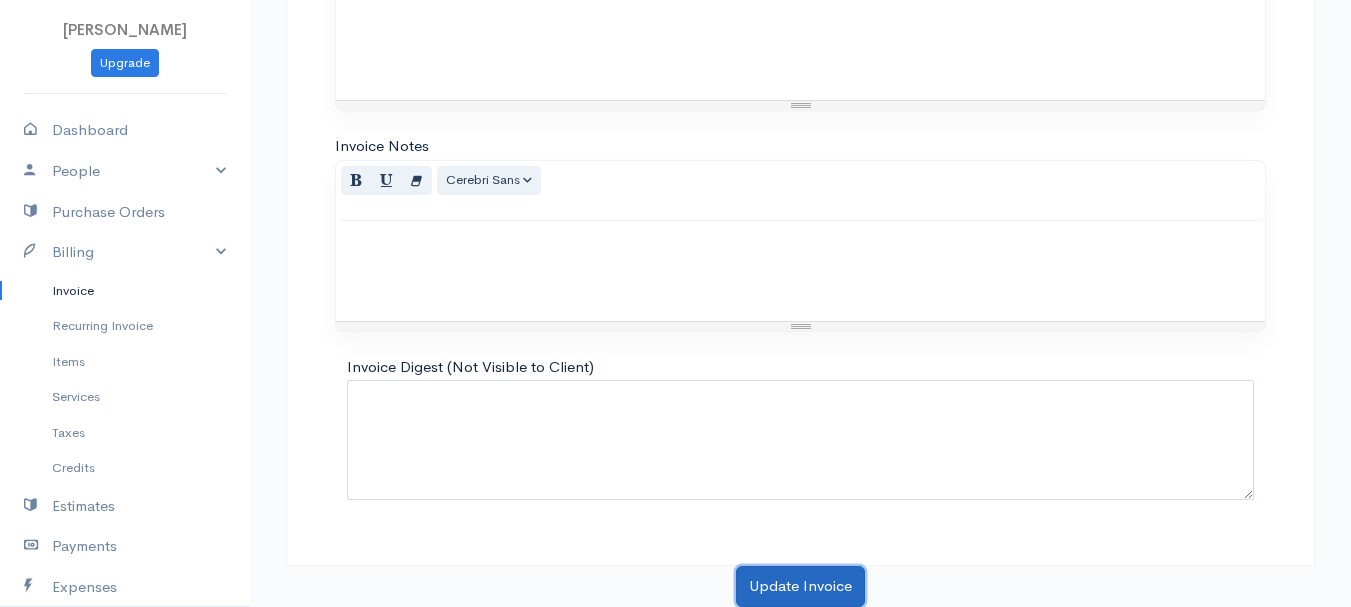 click on "Update Invoice" at bounding box center [800, 586] 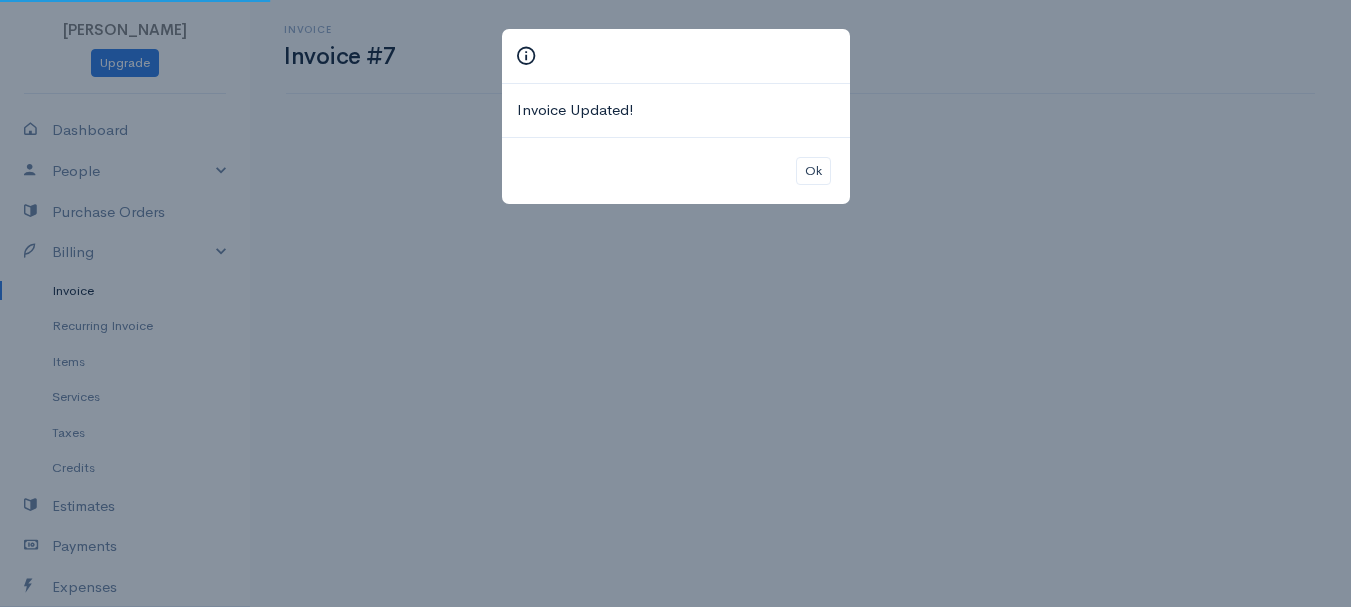 scroll, scrollTop: 0, scrollLeft: 0, axis: both 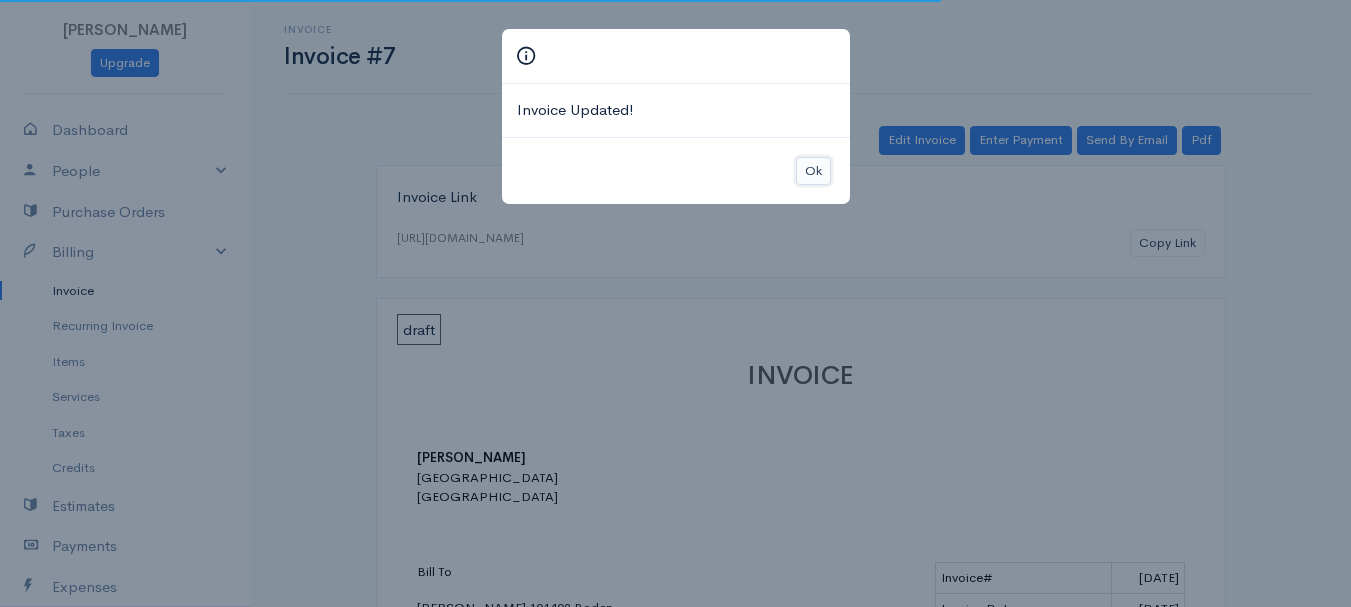 click on "Ok" at bounding box center (813, 171) 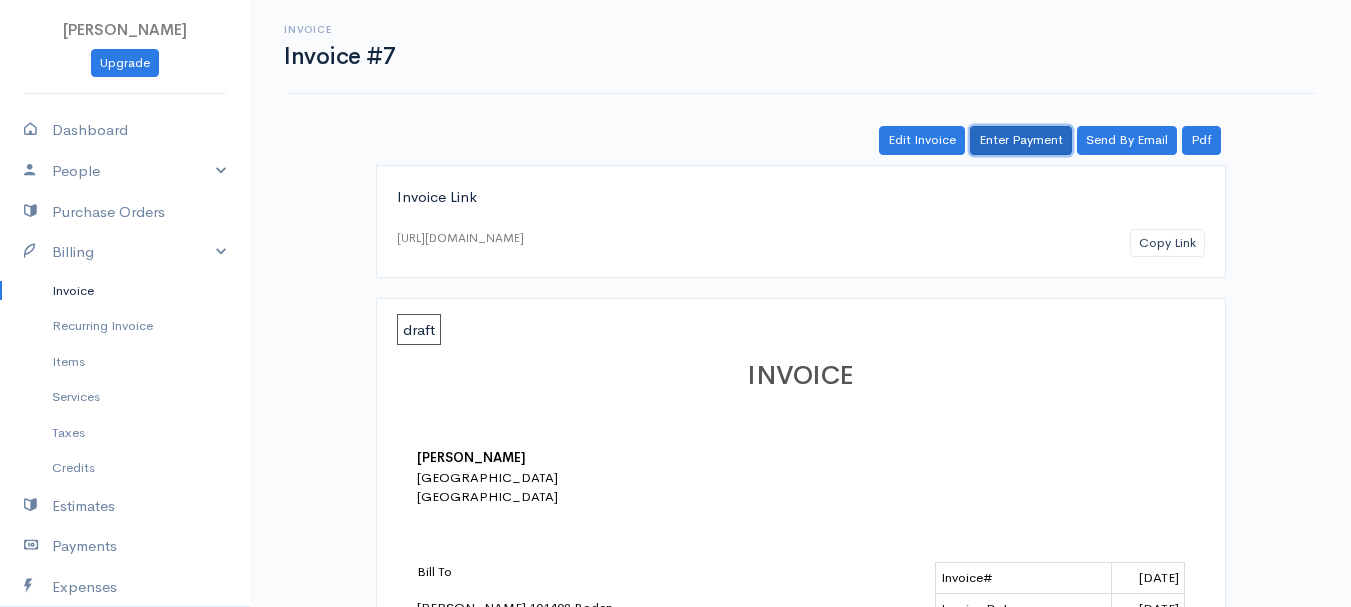 click on "Enter Payment" at bounding box center (1021, 140) 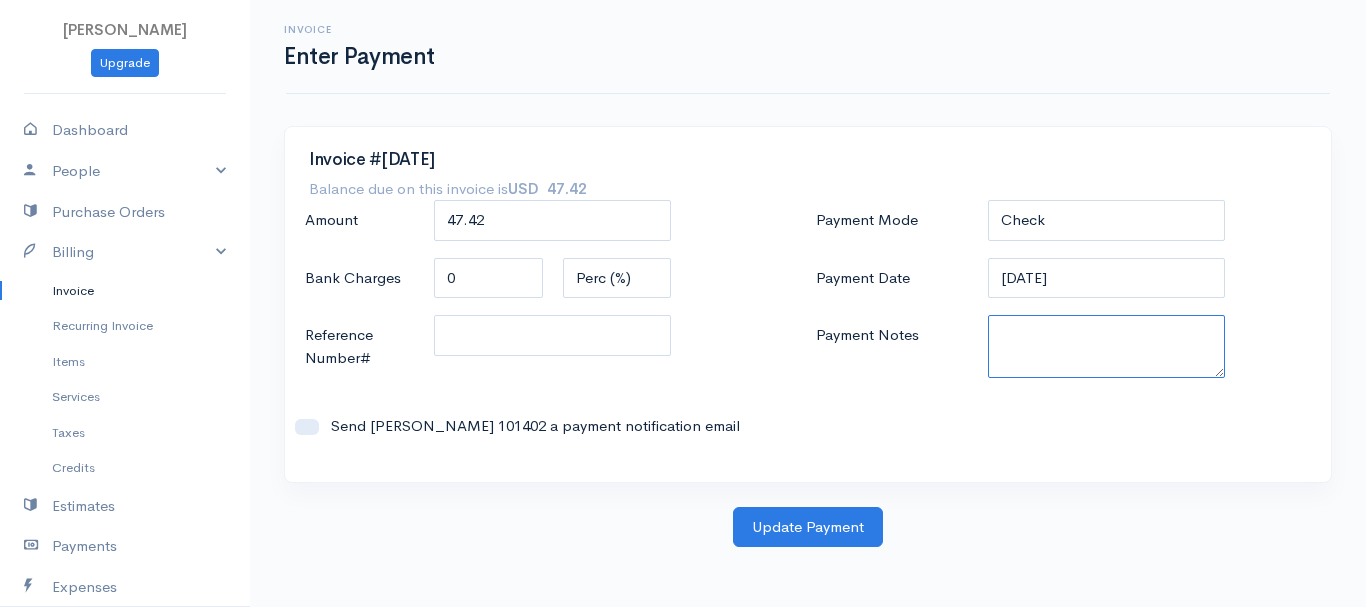paste on "7090012402" 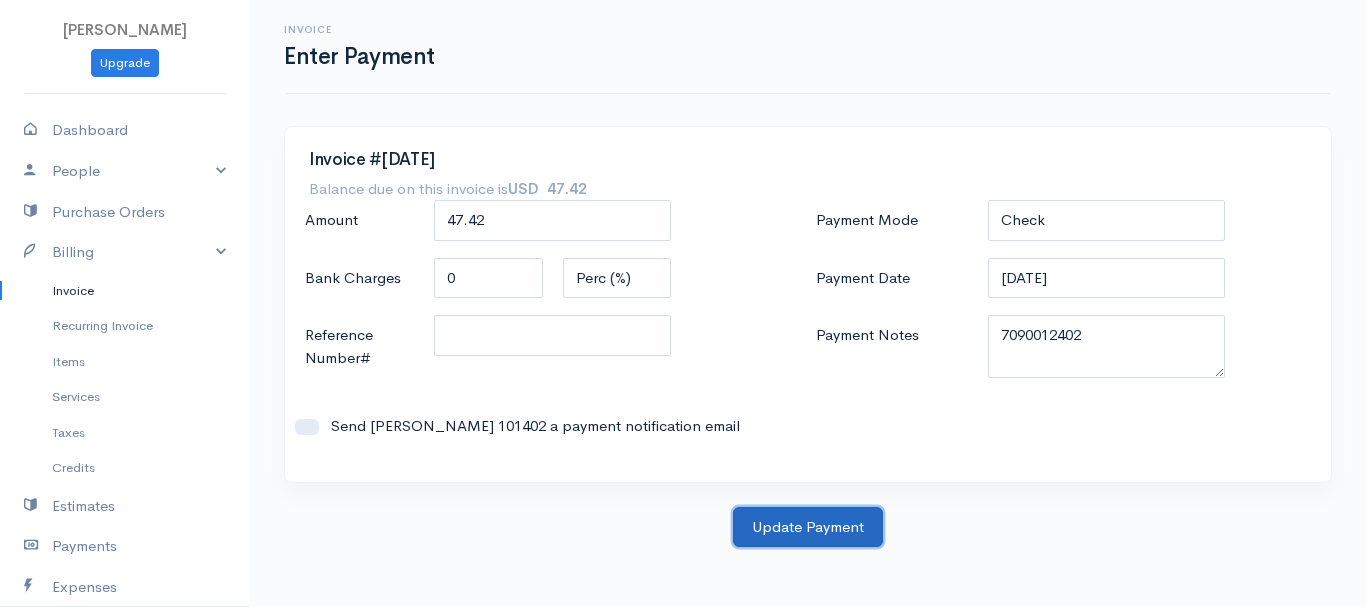 click on "Update Payment" at bounding box center [808, 527] 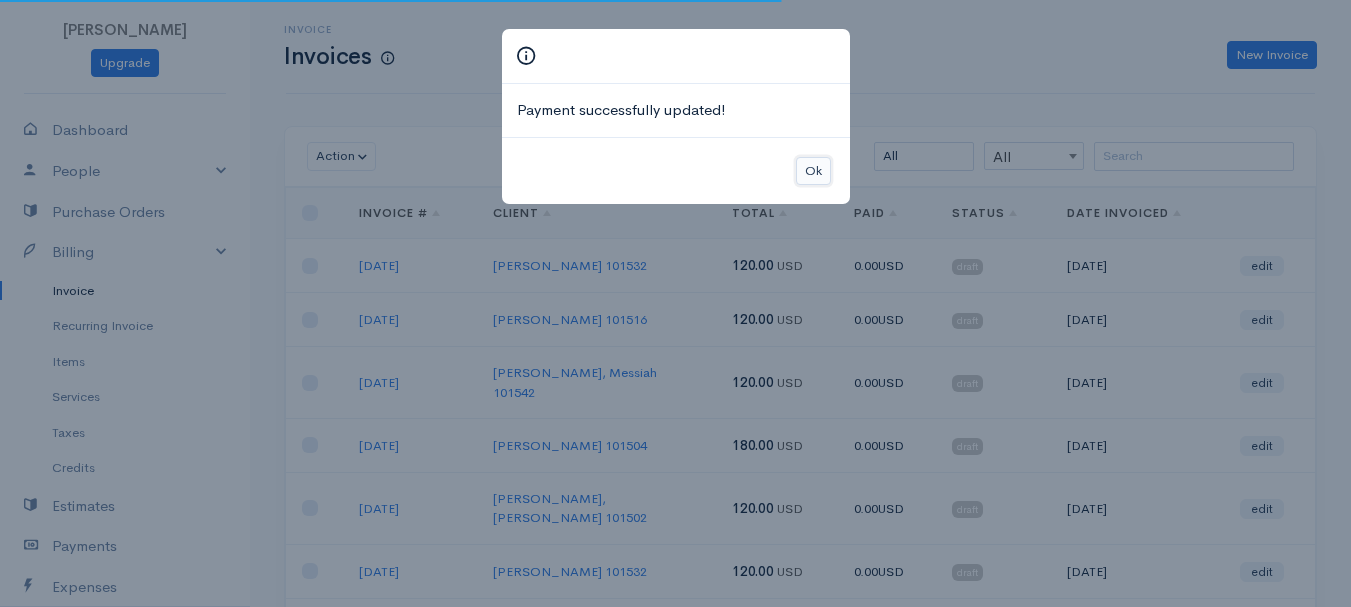 click on "Ok" at bounding box center (813, 171) 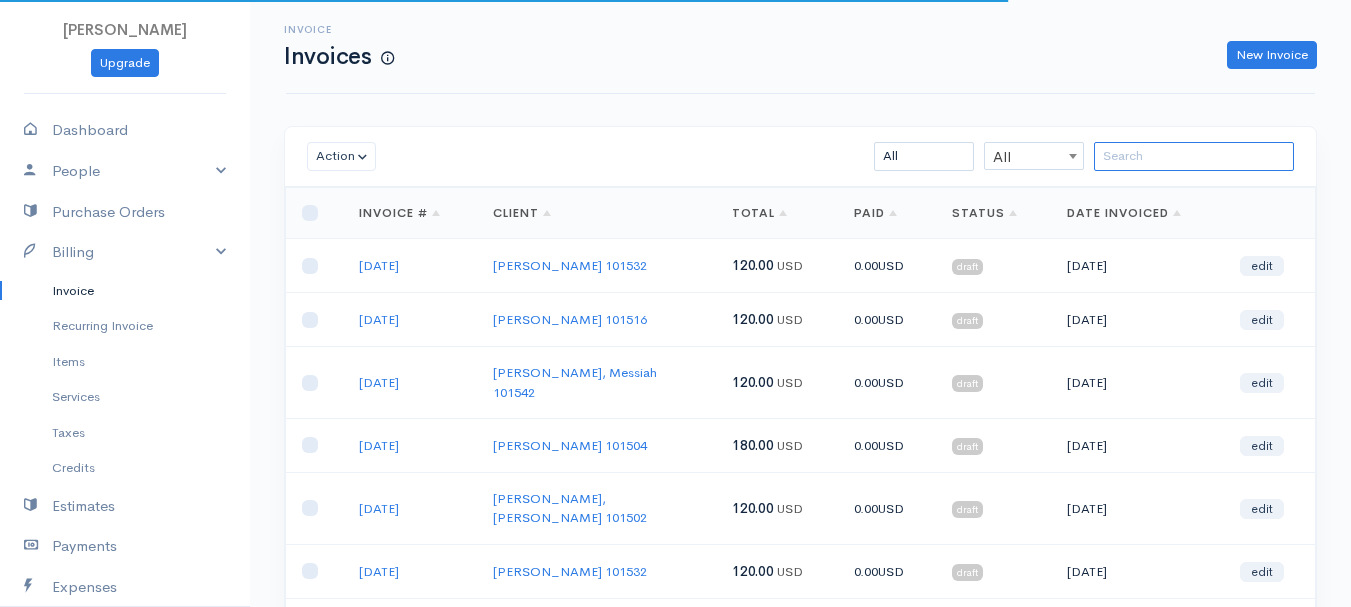 click at bounding box center [1194, 156] 